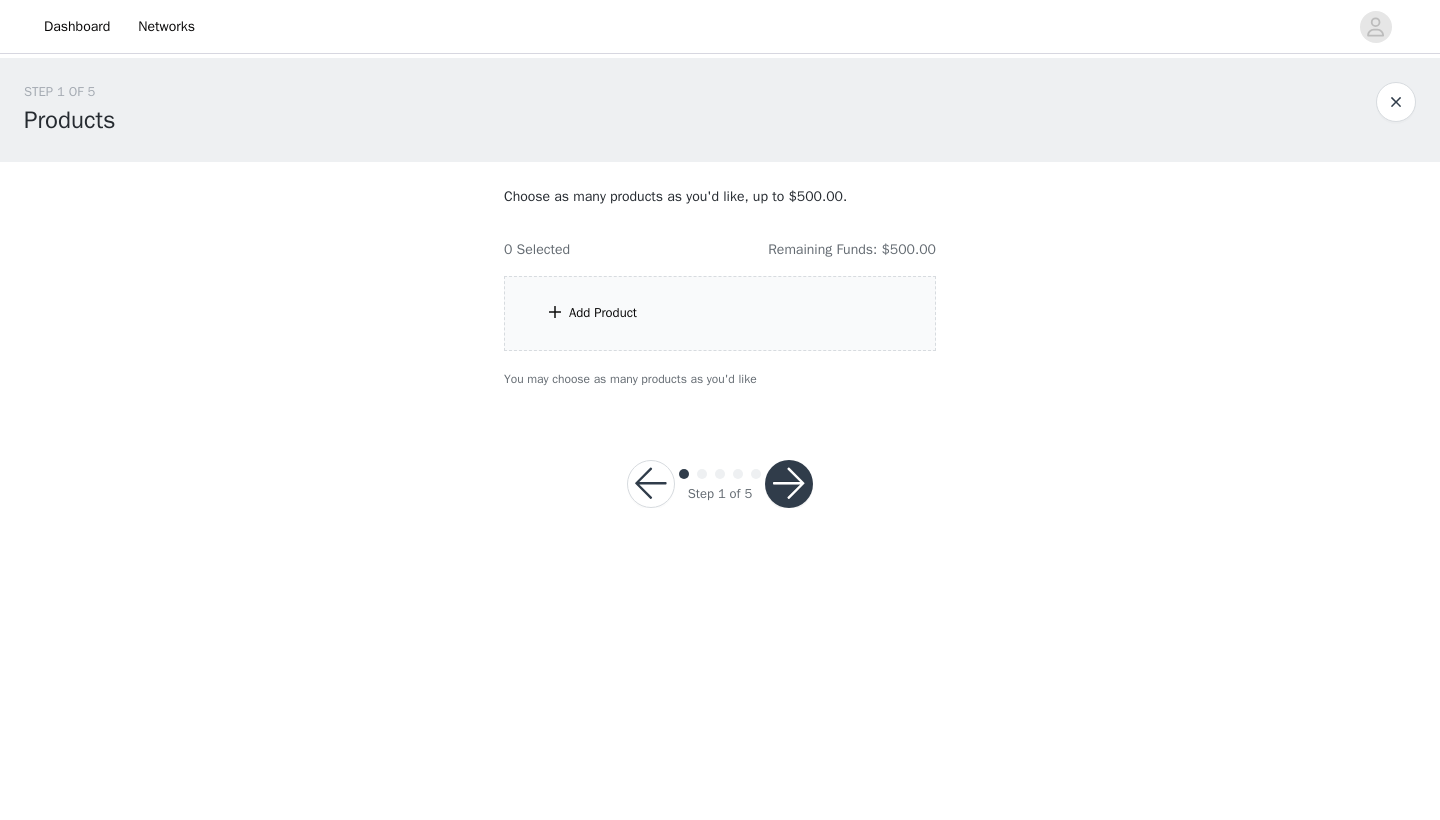 scroll, scrollTop: 0, scrollLeft: 0, axis: both 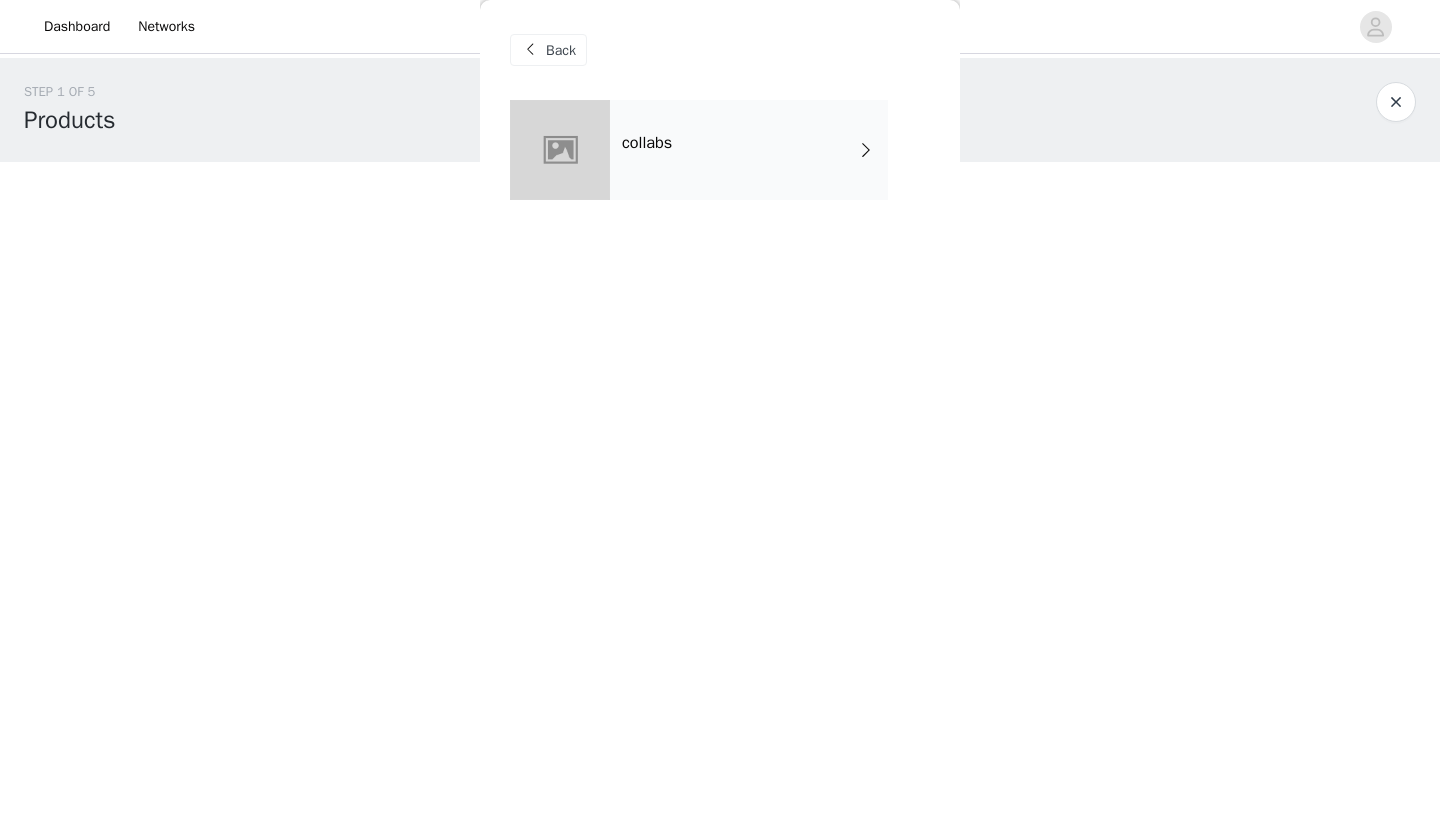 click on "collabs" at bounding box center [749, 150] 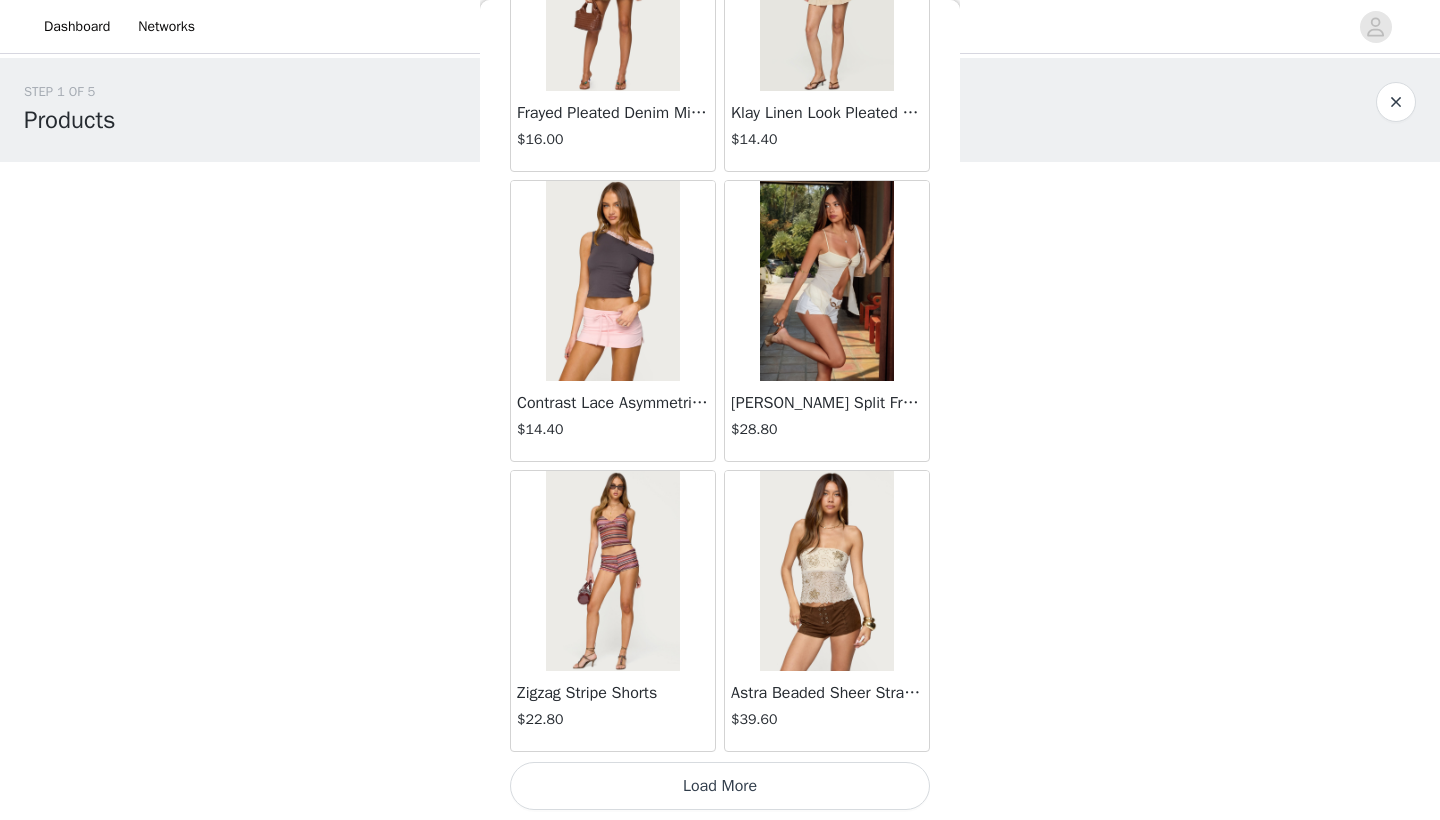 scroll, scrollTop: 2240, scrollLeft: 0, axis: vertical 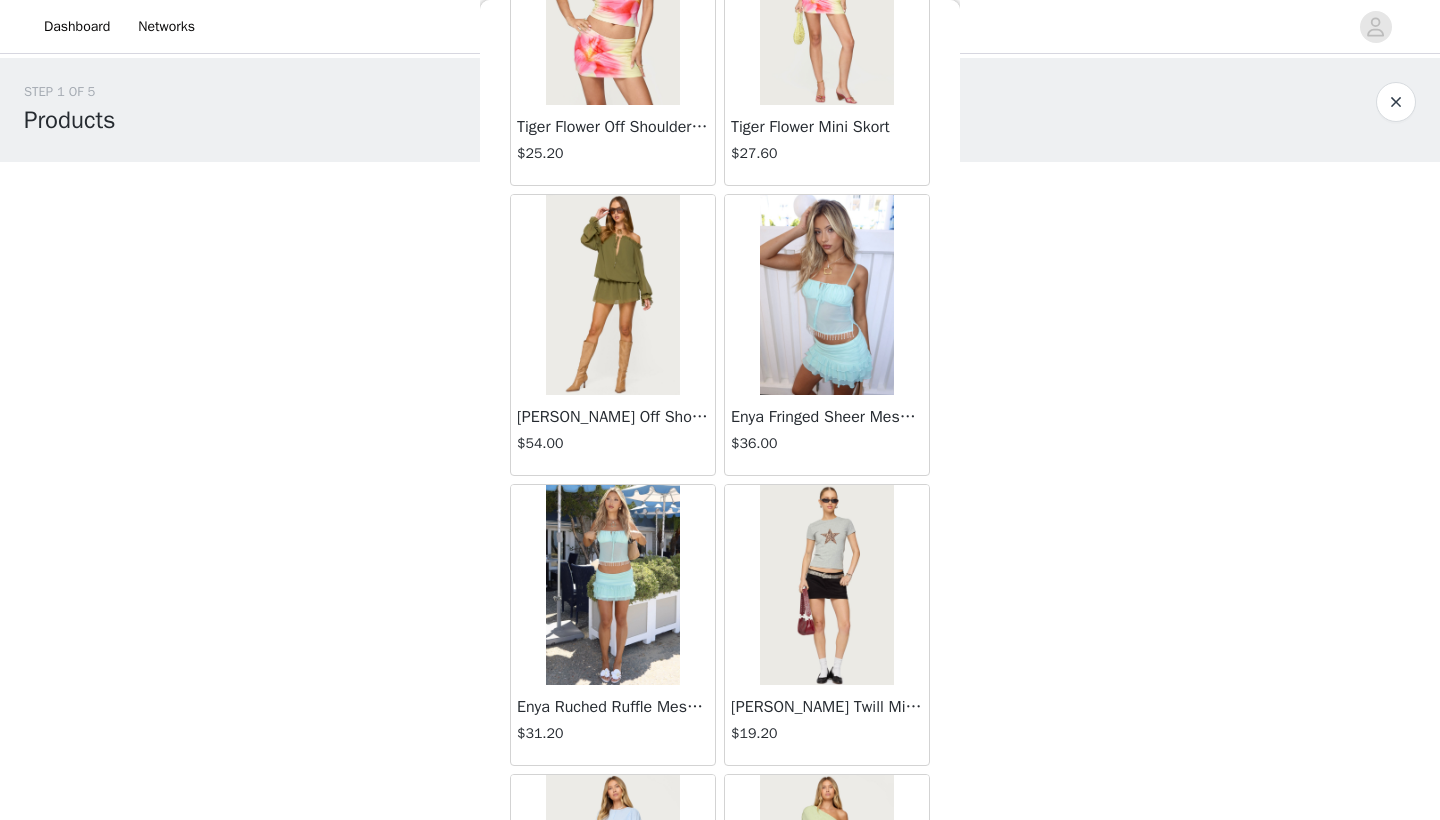 click at bounding box center [612, 295] 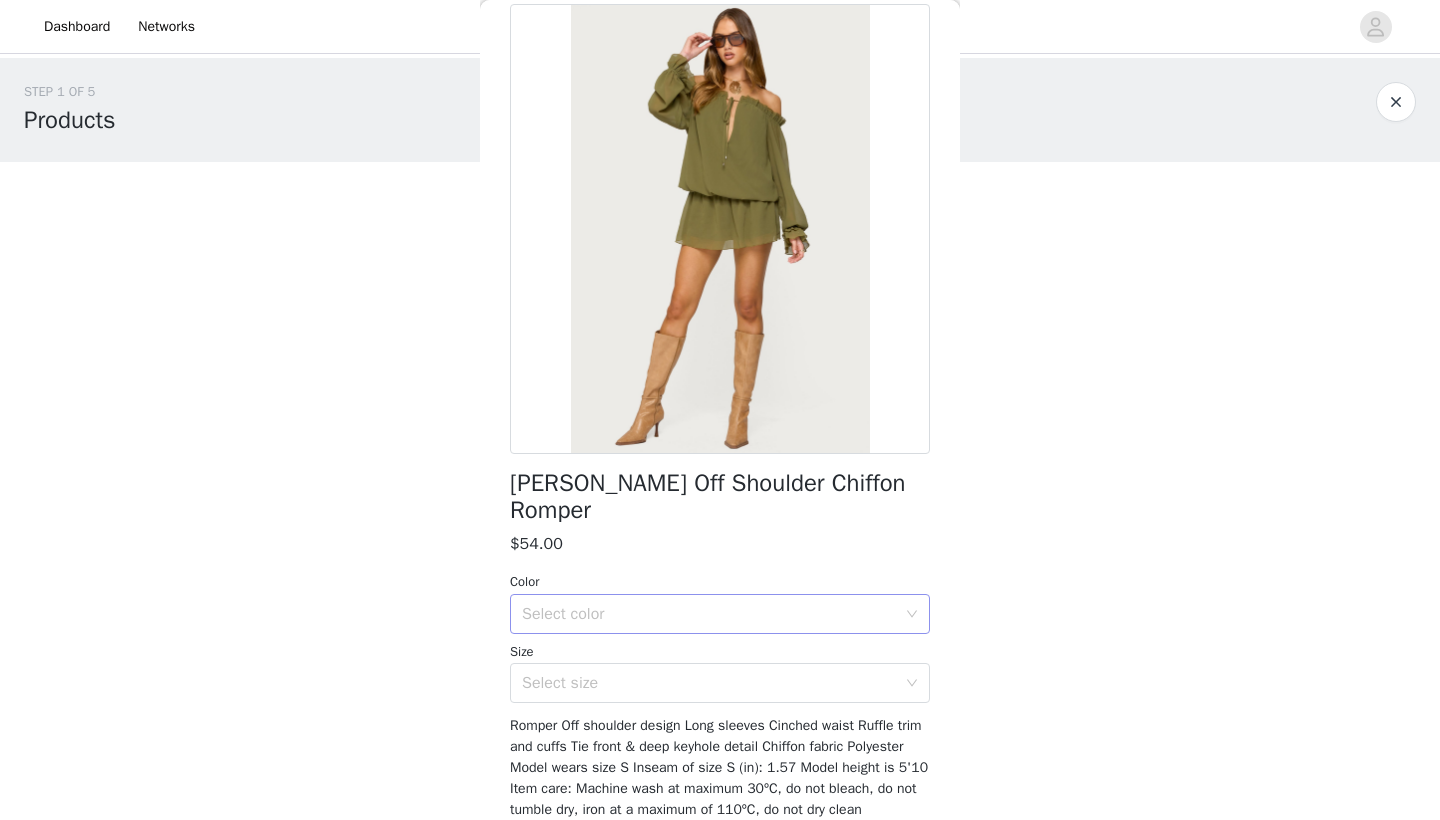 scroll, scrollTop: 102, scrollLeft: 0, axis: vertical 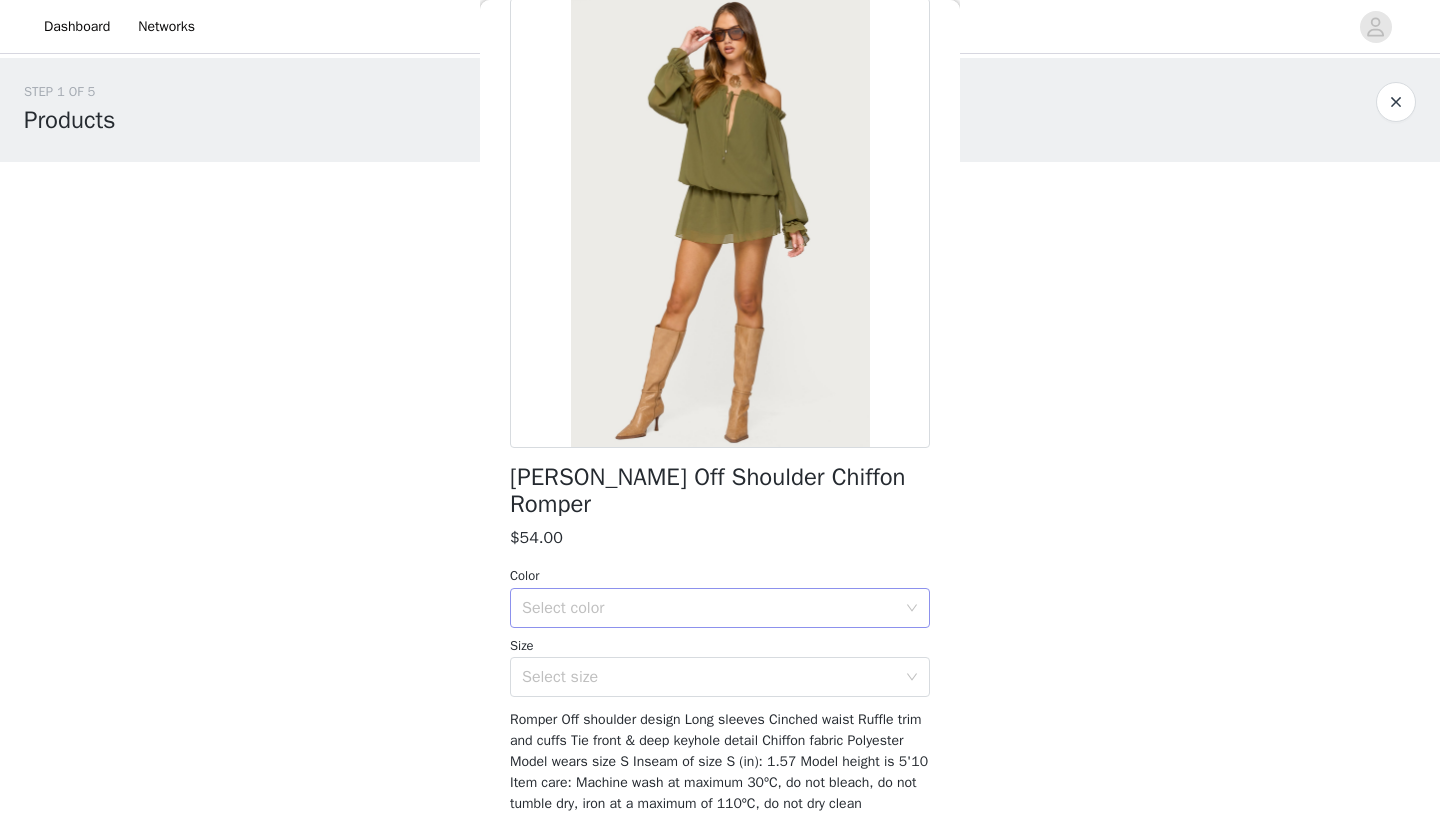 click on "Select color" at bounding box center [709, 608] 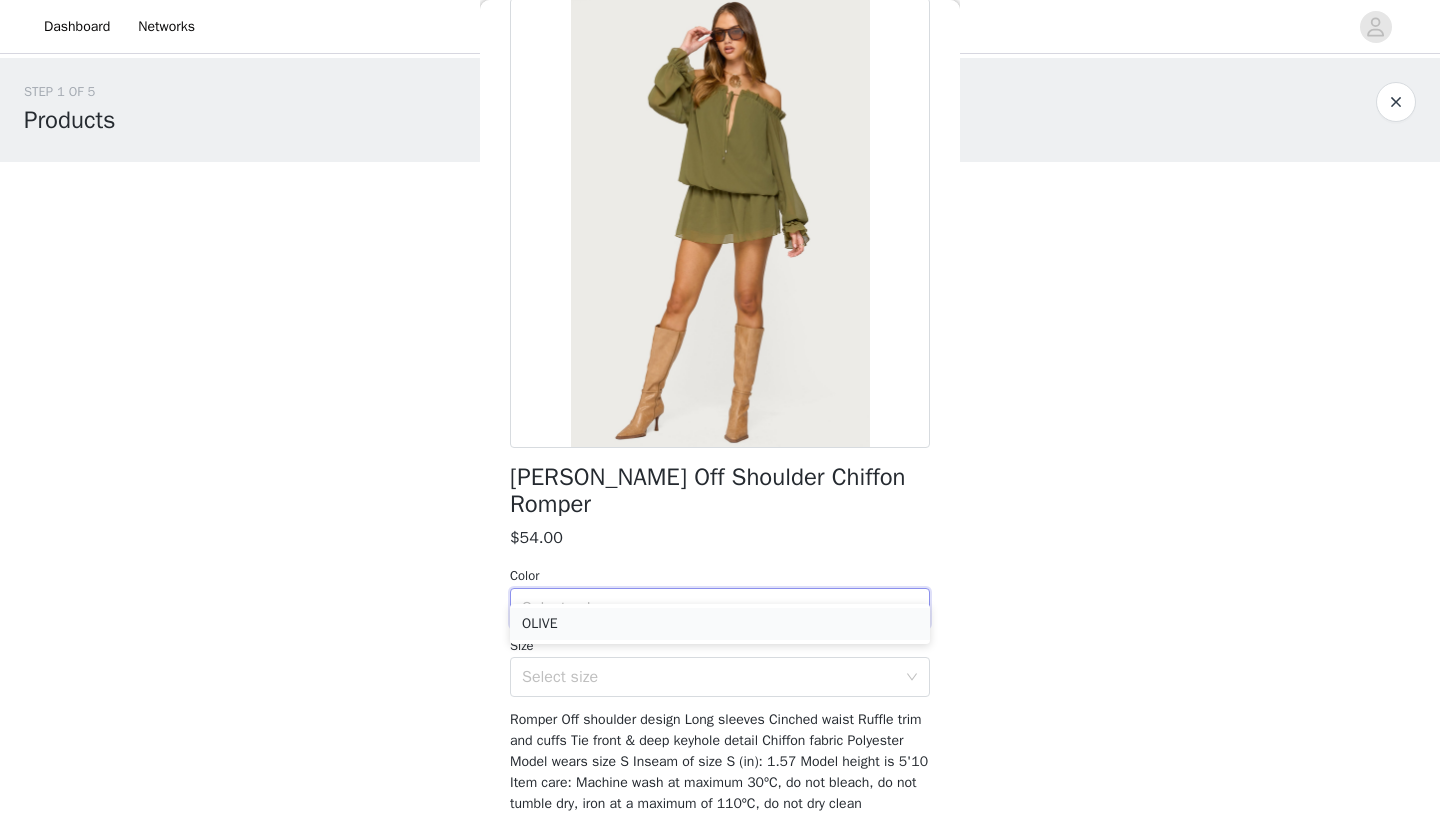 click on "OLIVE" at bounding box center (720, 624) 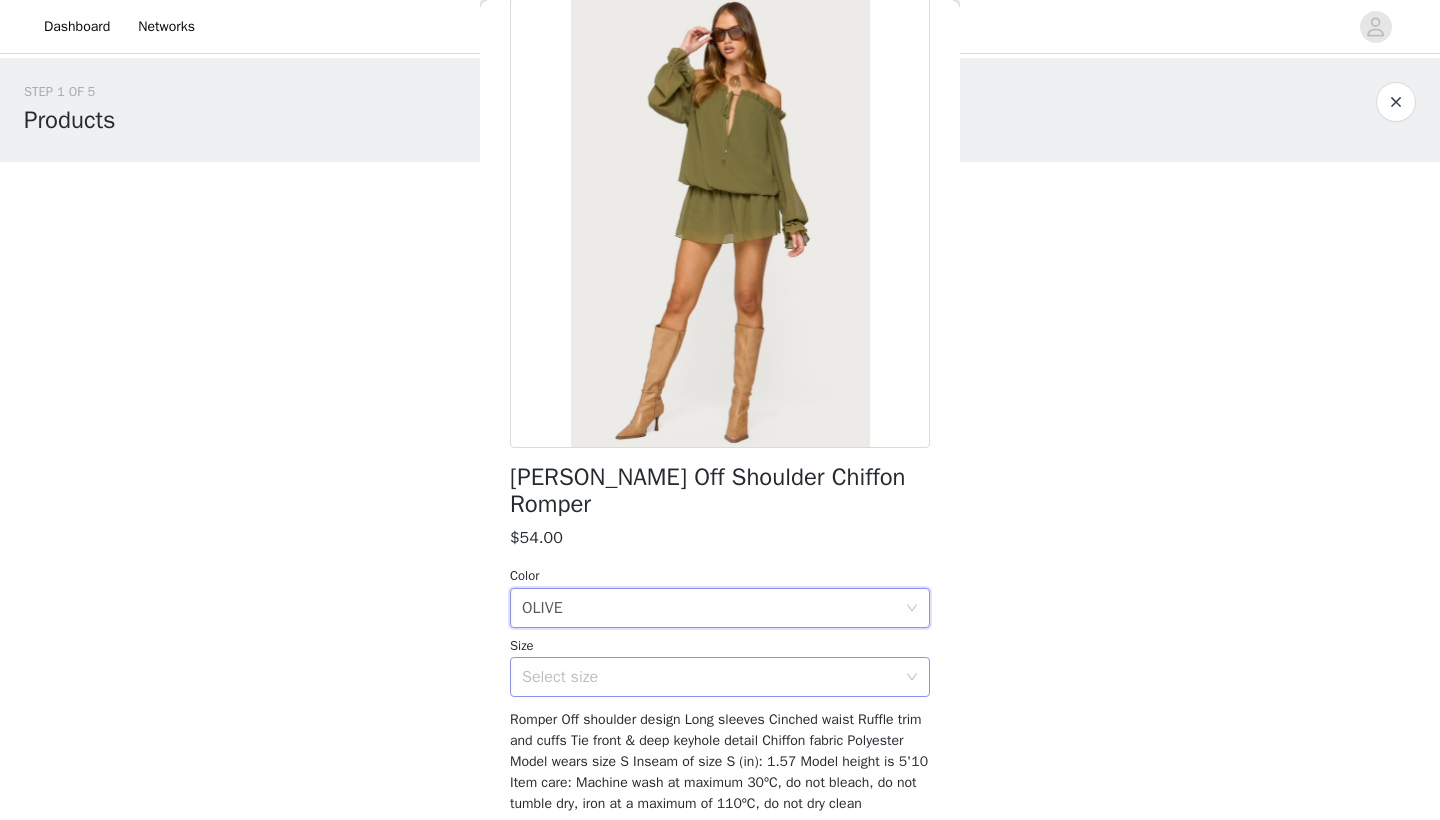 click on "Select size" at bounding box center (709, 677) 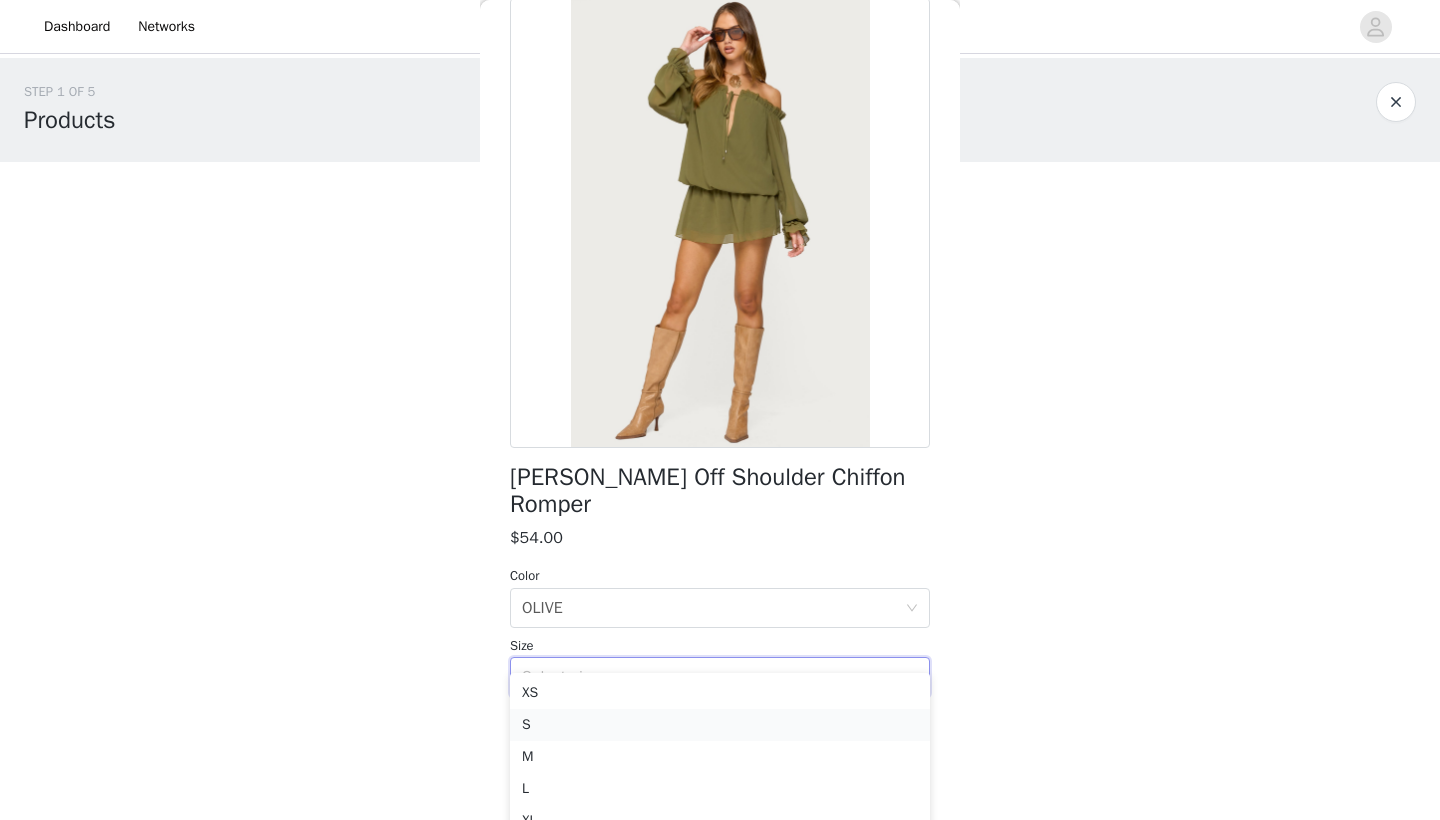 click on "S" at bounding box center (720, 725) 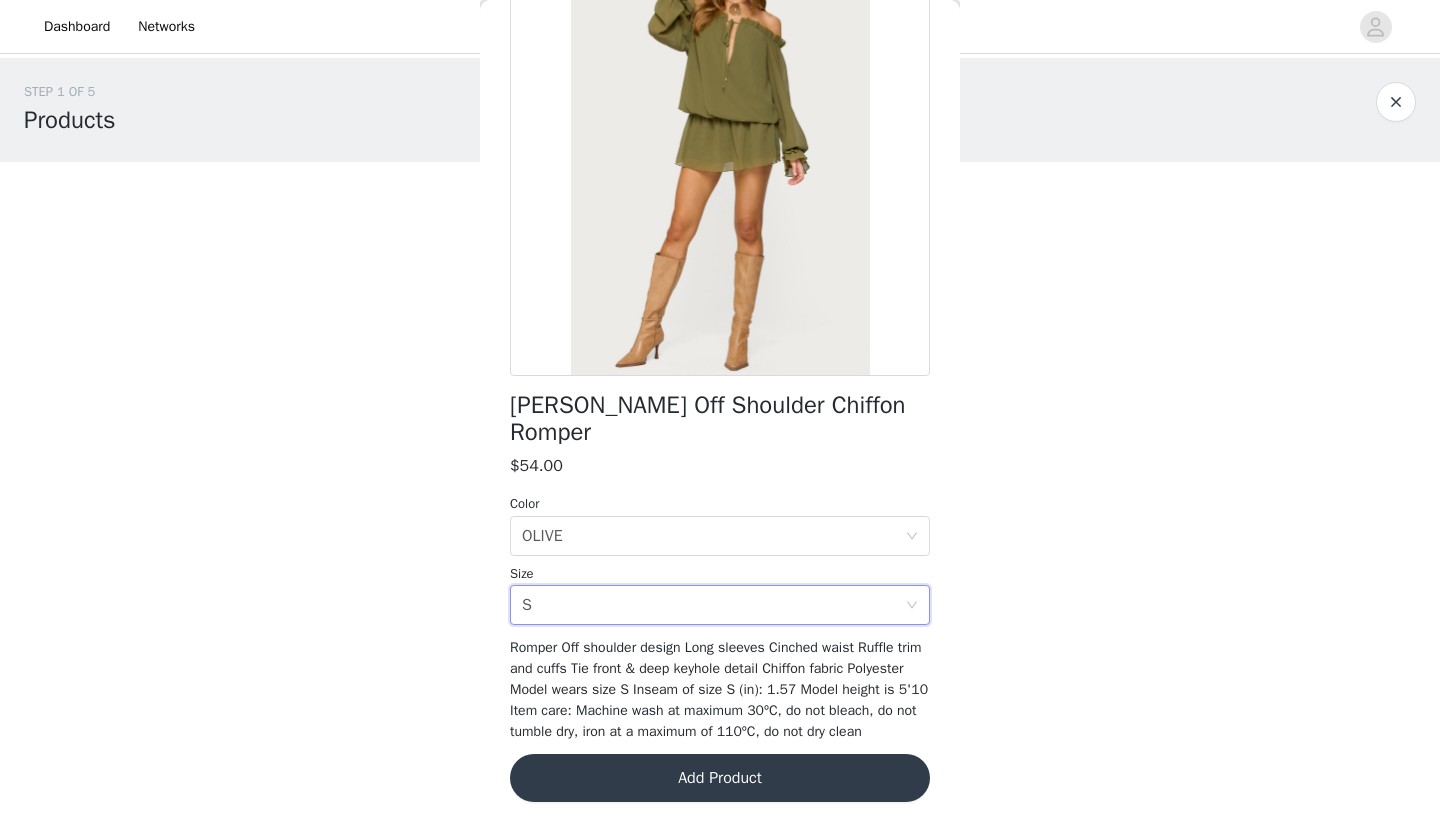 scroll, scrollTop: 173, scrollLeft: 0, axis: vertical 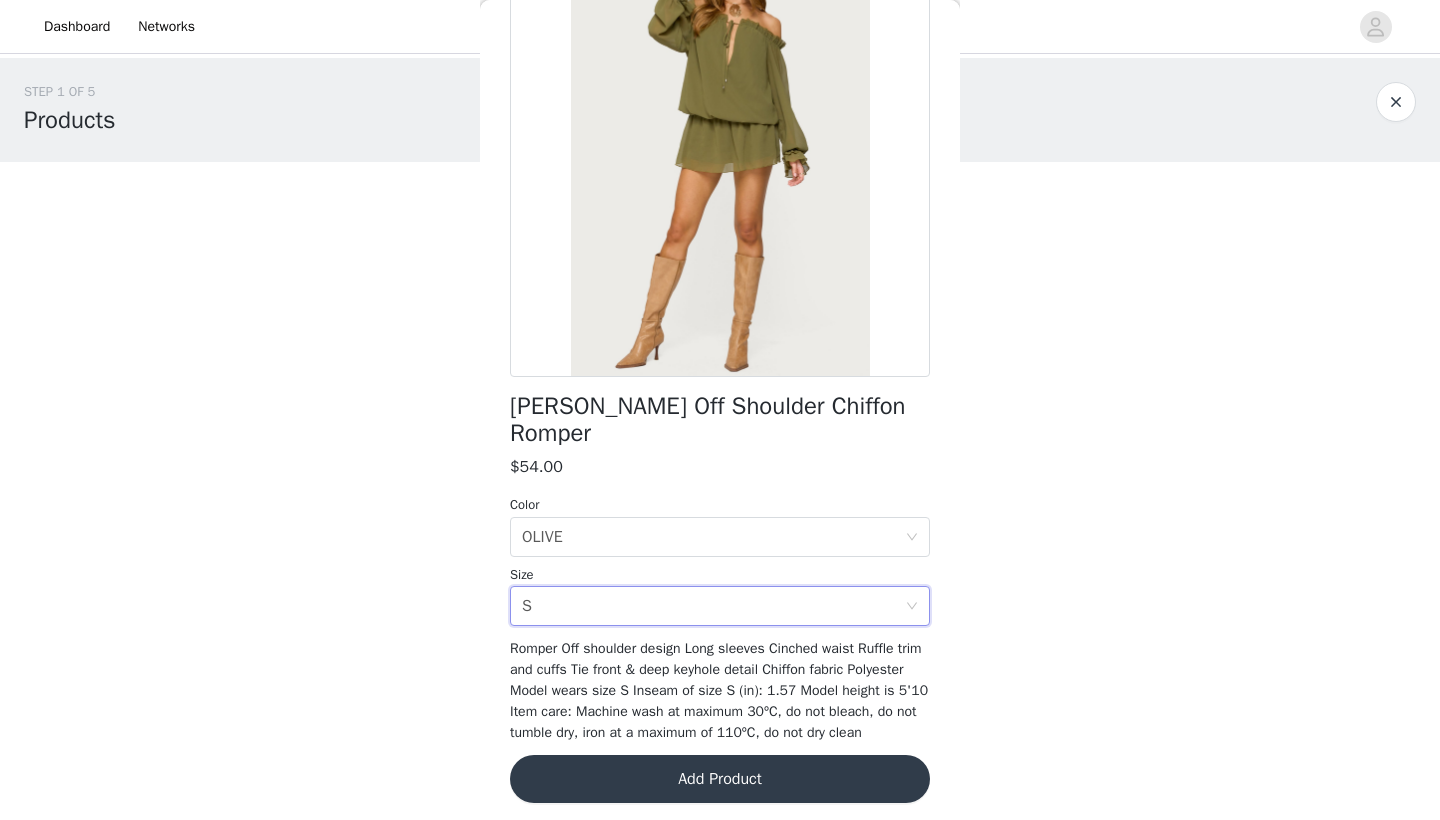 click on "Add Product" at bounding box center (720, 779) 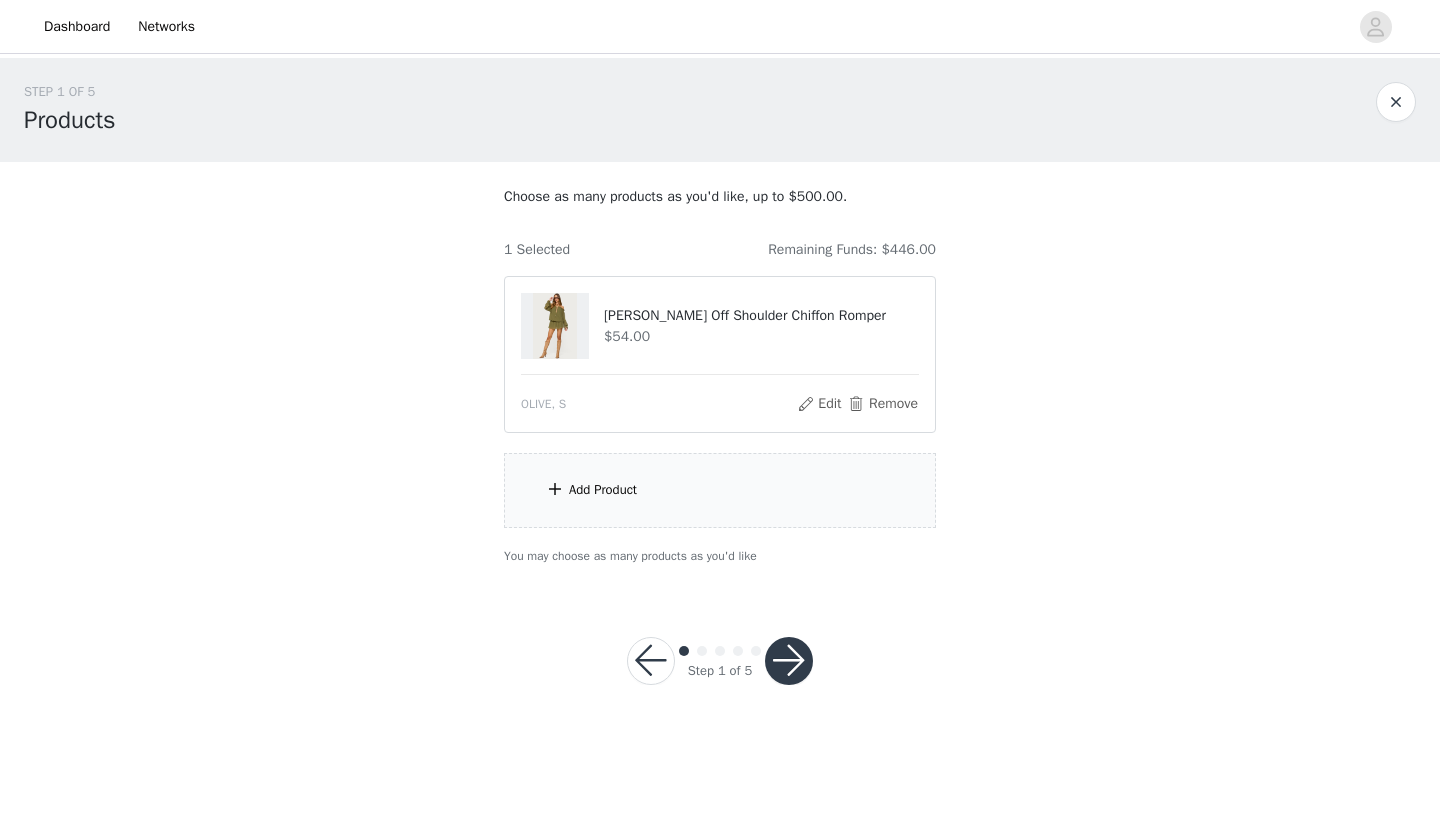 click on "Choose as many products as you'd like, up to $500.00.       1 Selected   Remaining Funds: $446.00         [PERSON_NAME] Off Shoulder Chiffon Romper     $54.00       OLIVE, S       Edit   Remove     Add Product     You may choose as many products as you'd like" at bounding box center (720, 376) 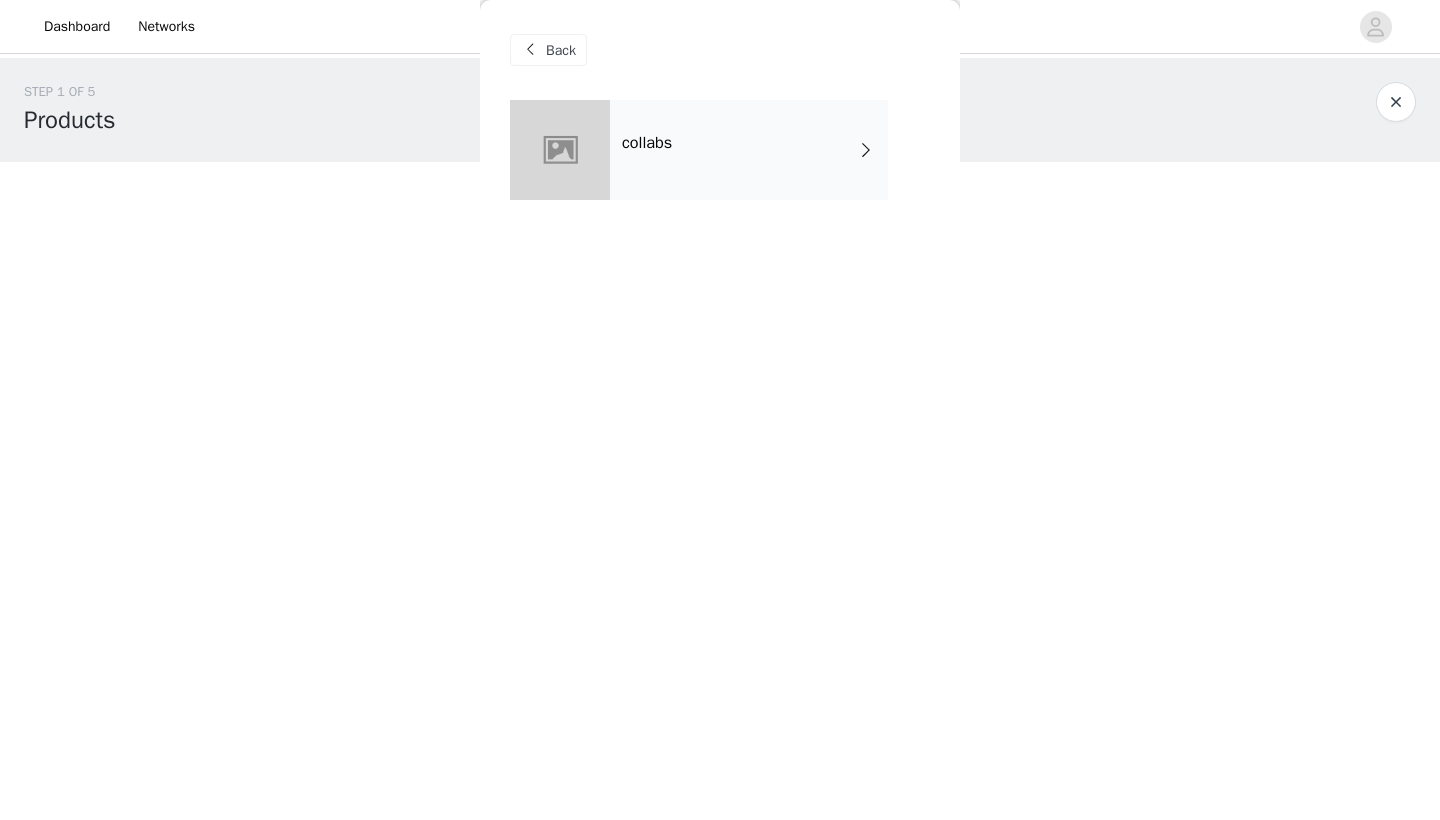 click on "collabs" at bounding box center (749, 150) 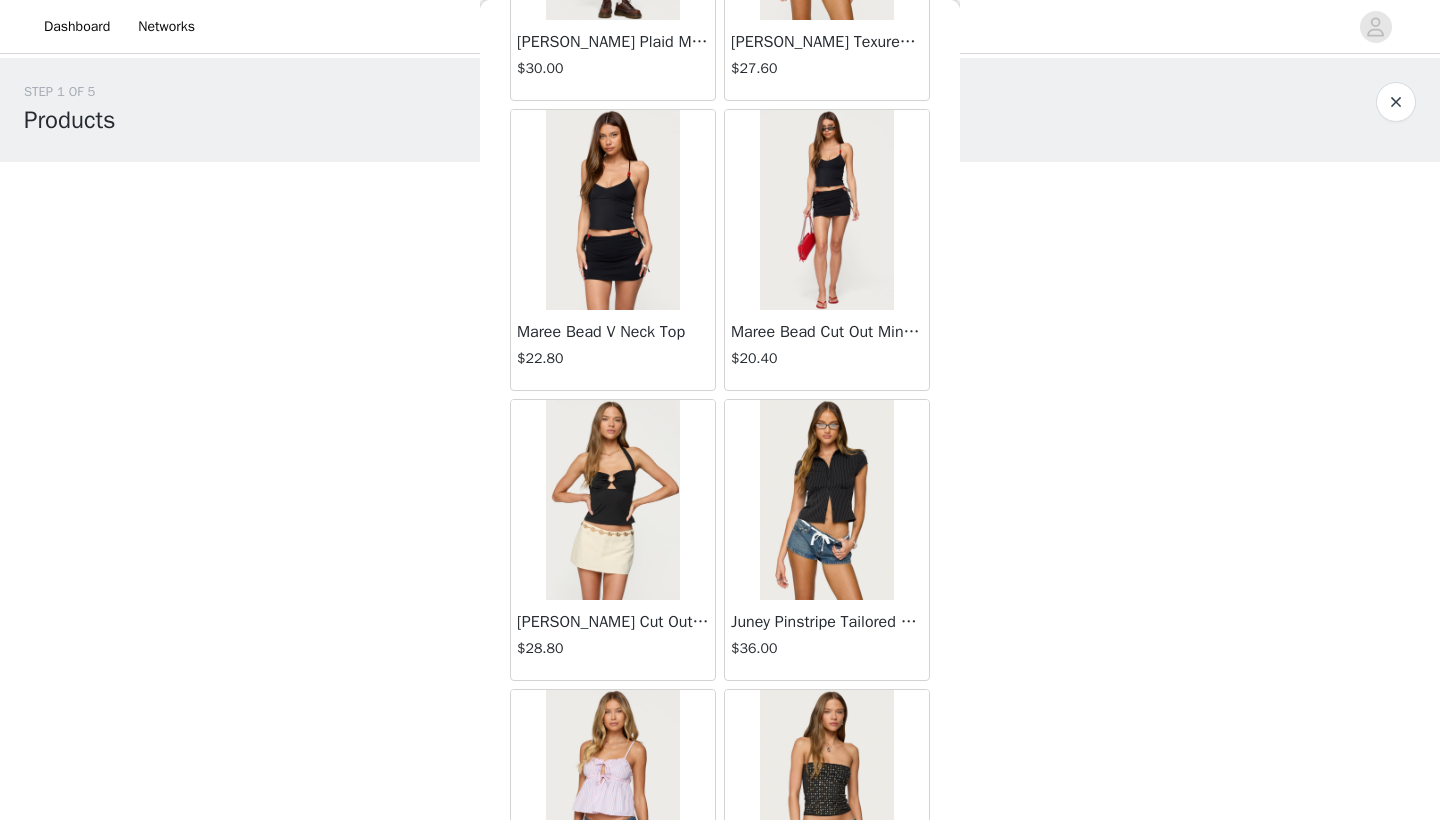 scroll, scrollTop: 913, scrollLeft: 0, axis: vertical 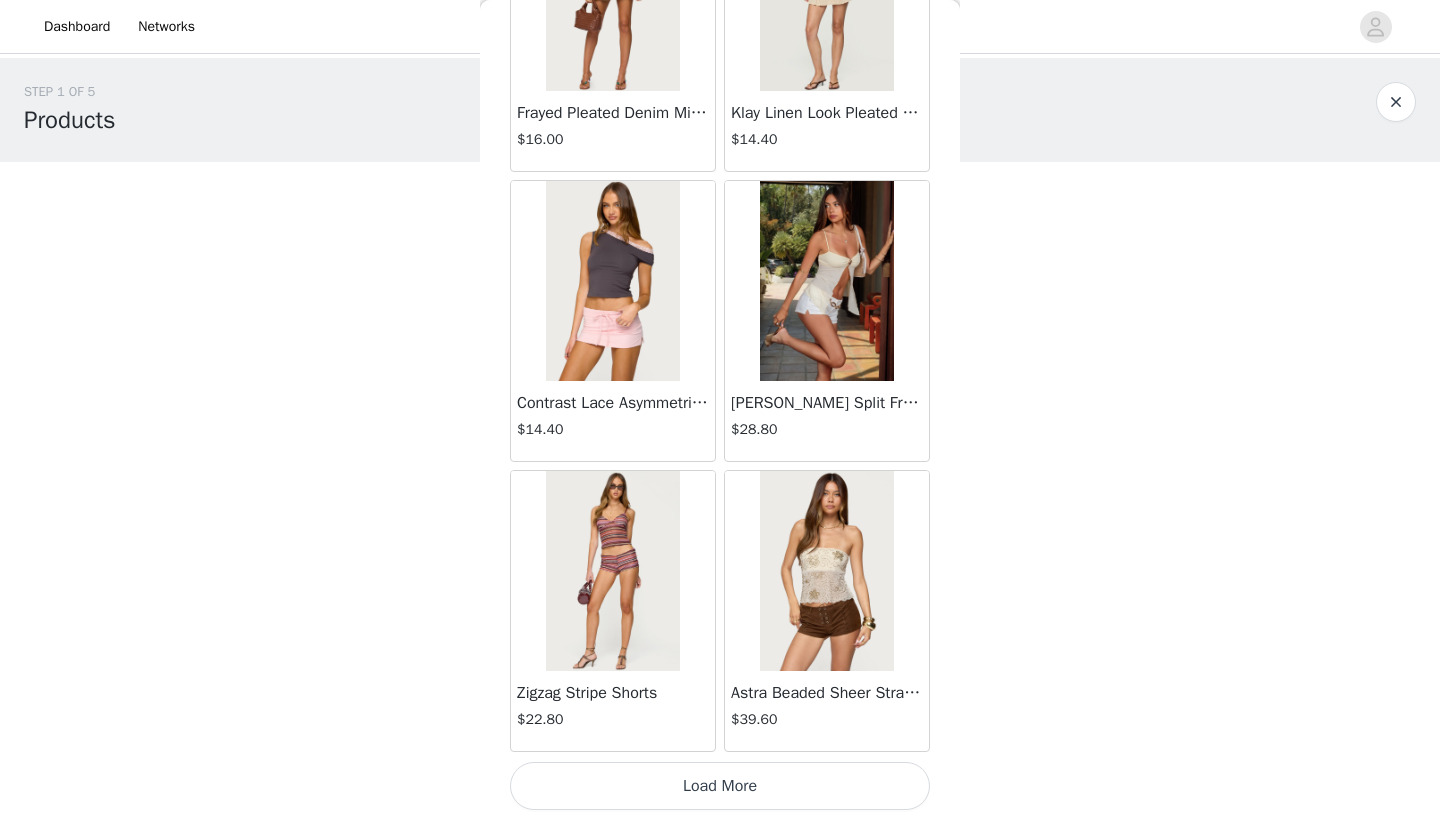 click on "Load More" at bounding box center [720, 786] 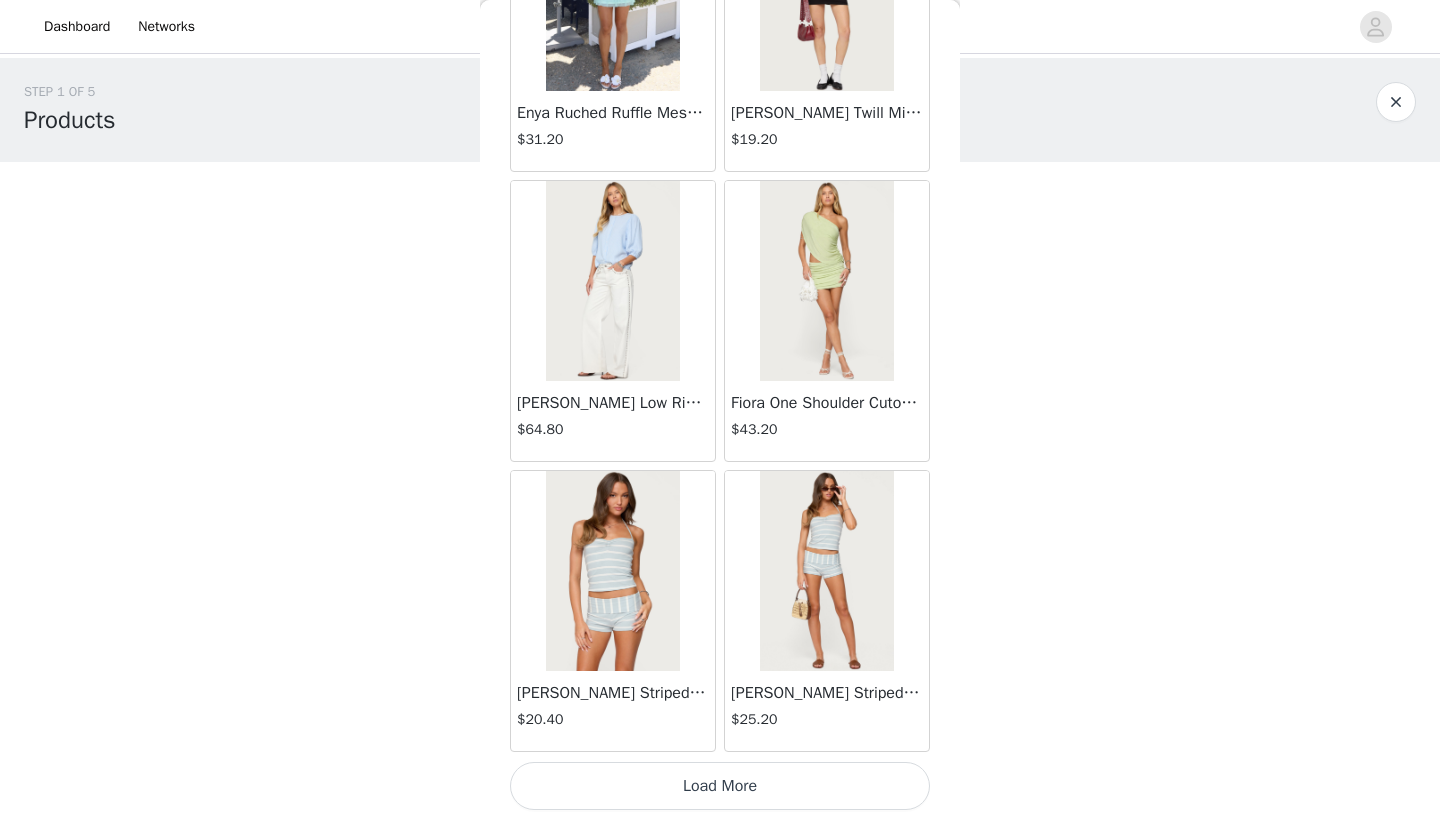 scroll, scrollTop: 5140, scrollLeft: 0, axis: vertical 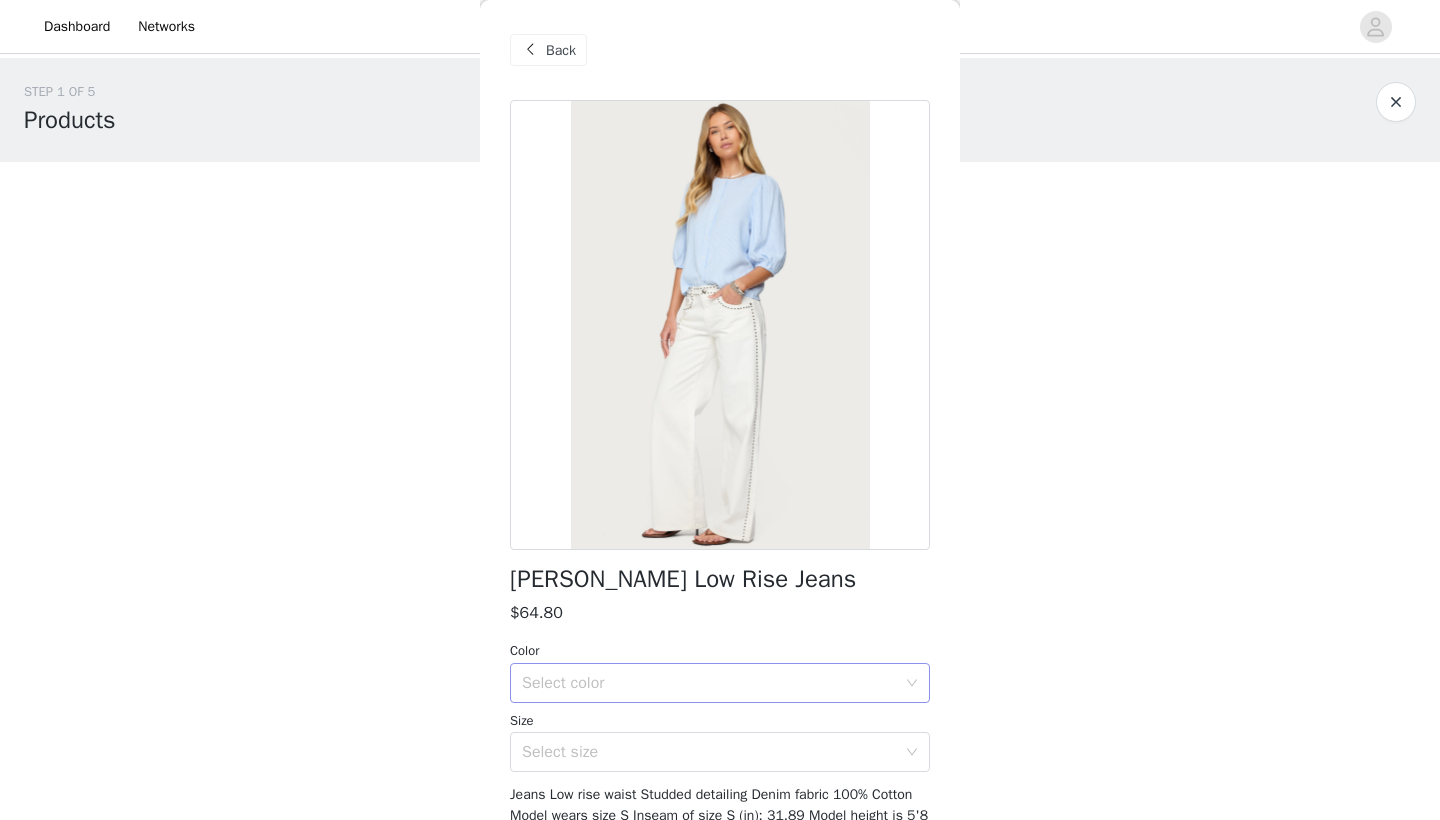 click on "Select color" at bounding box center [709, 683] 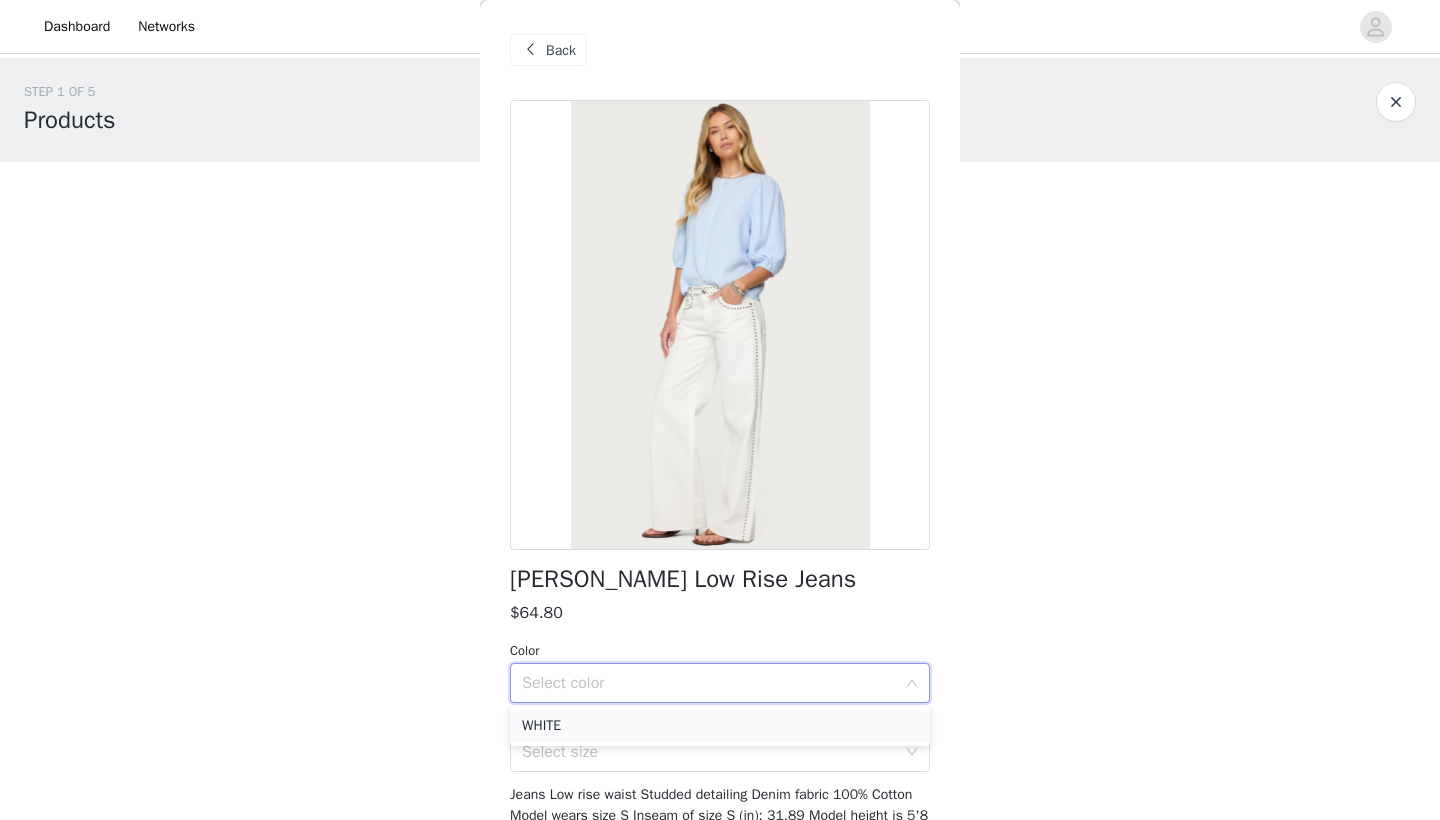 click on "WHITE" at bounding box center (720, 726) 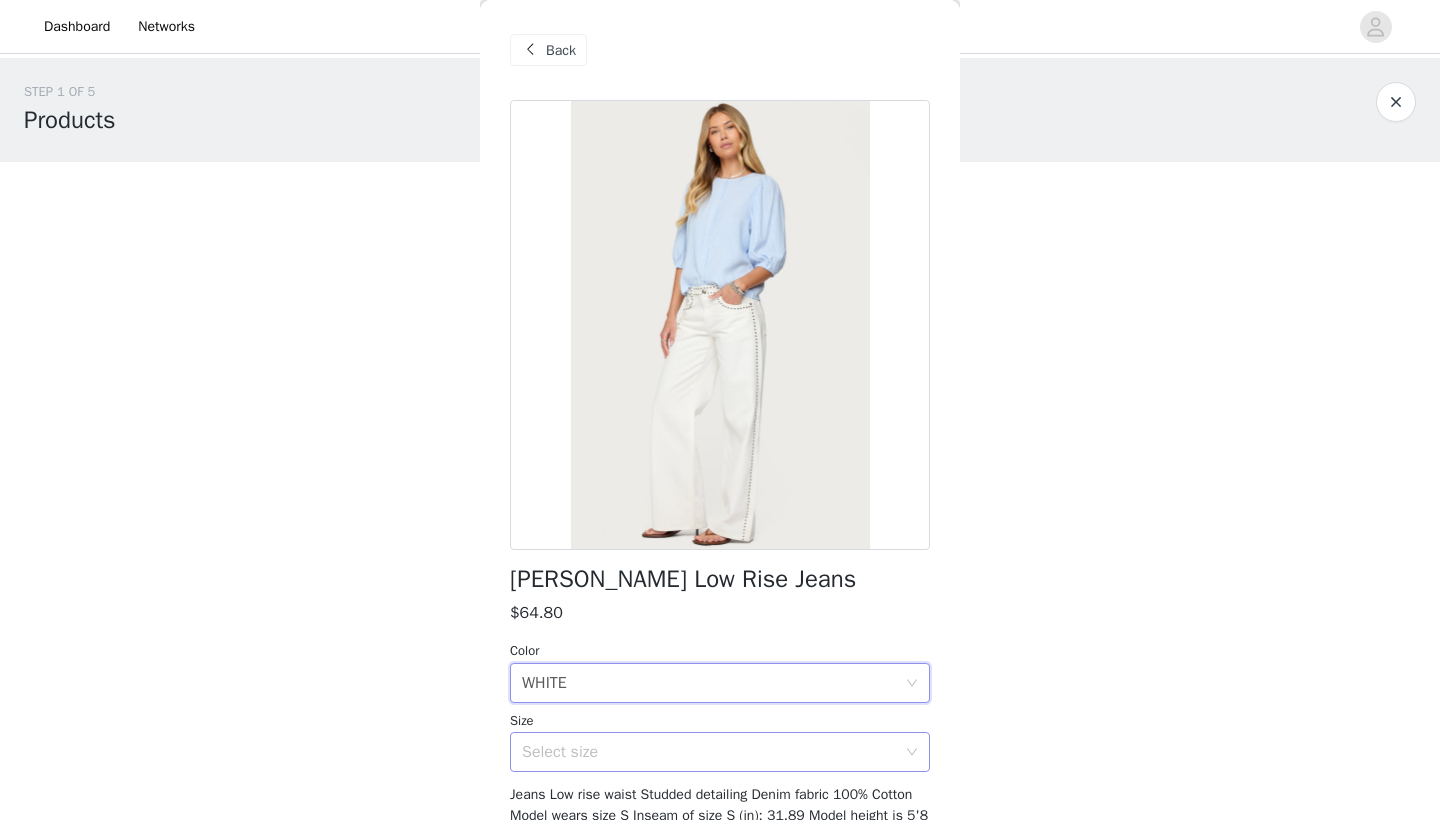 click on "Select size" at bounding box center [709, 752] 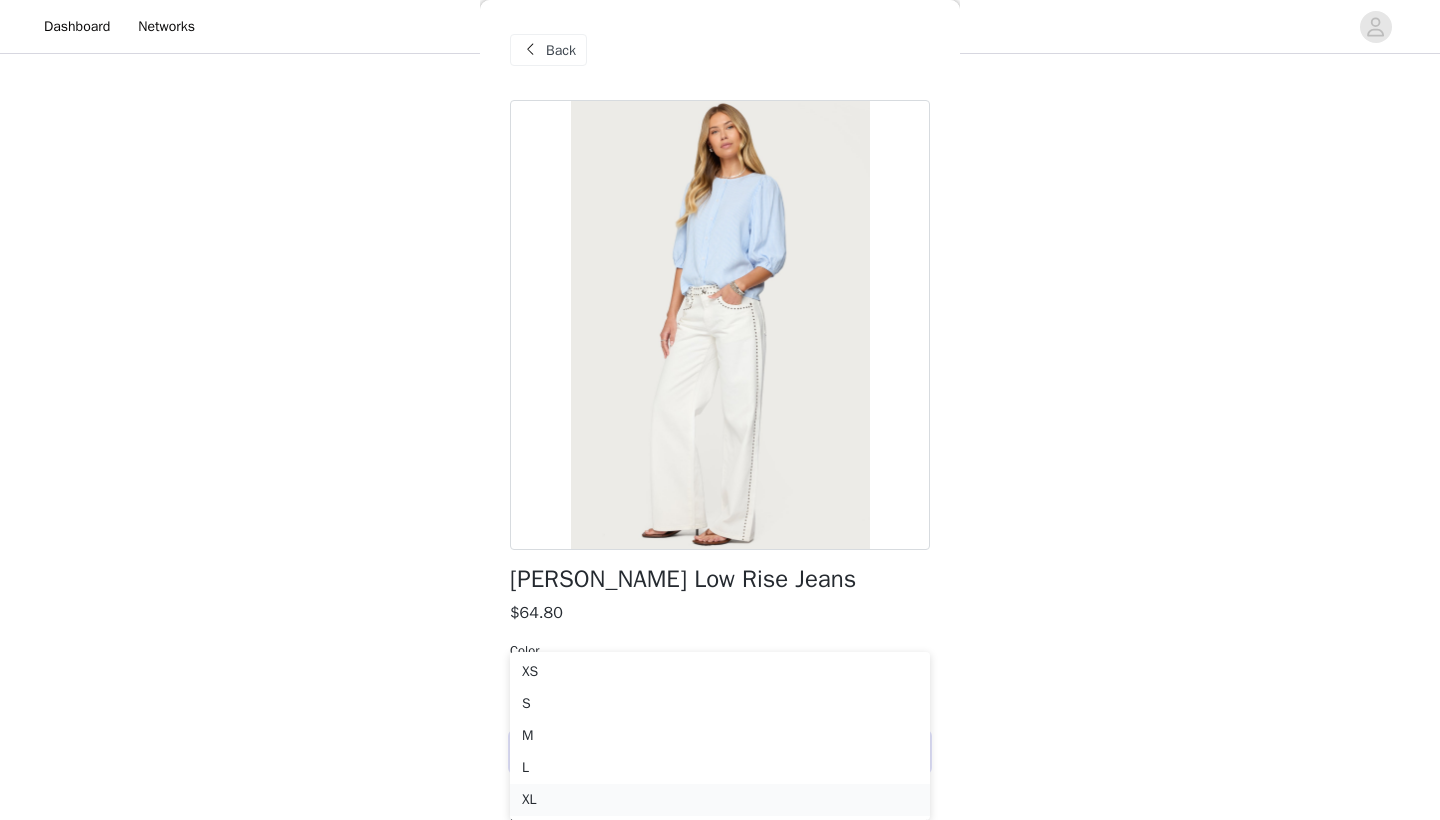 scroll, scrollTop: 123, scrollLeft: 0, axis: vertical 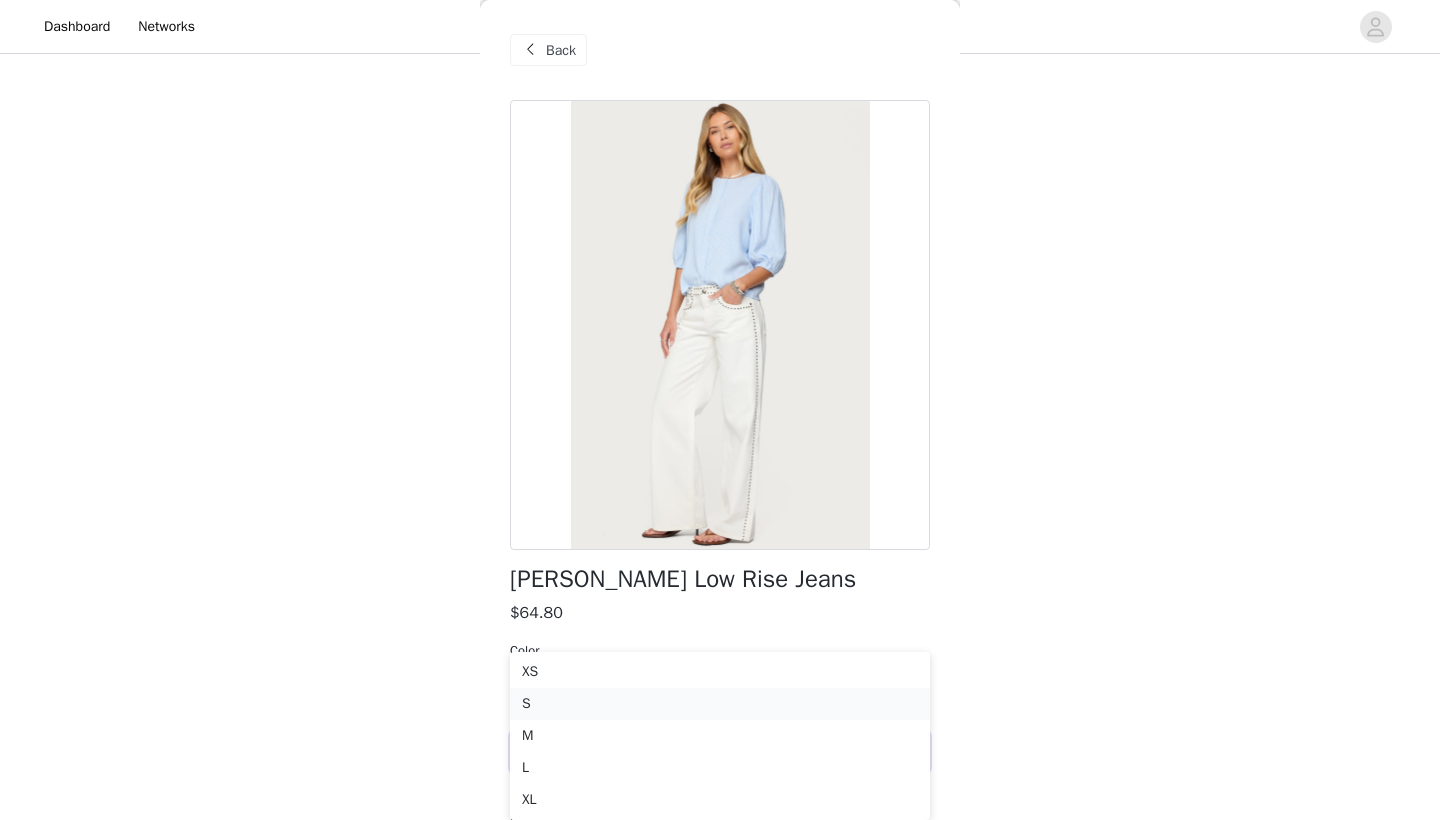 click on "S" at bounding box center [720, 704] 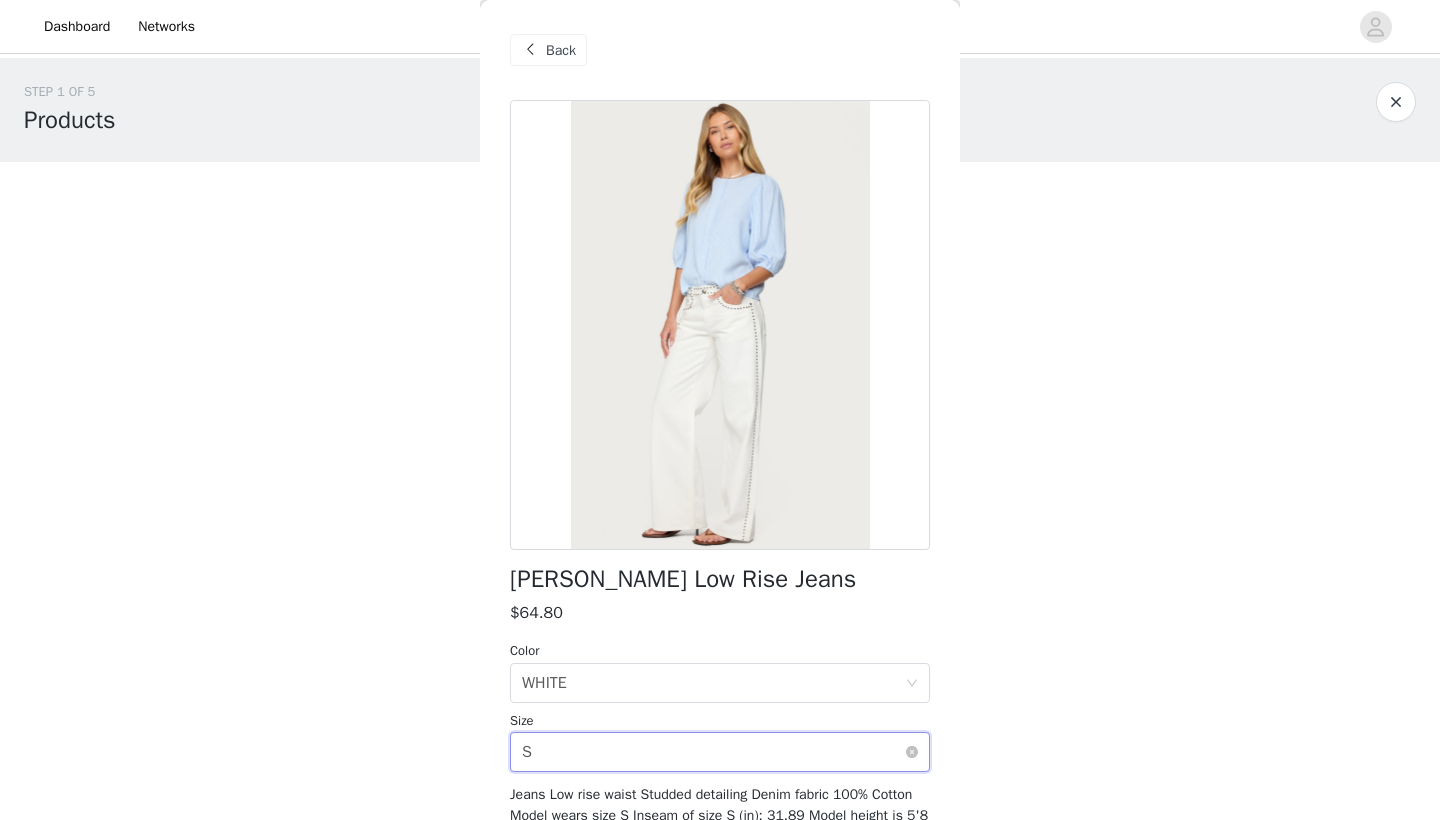 scroll, scrollTop: 0, scrollLeft: 0, axis: both 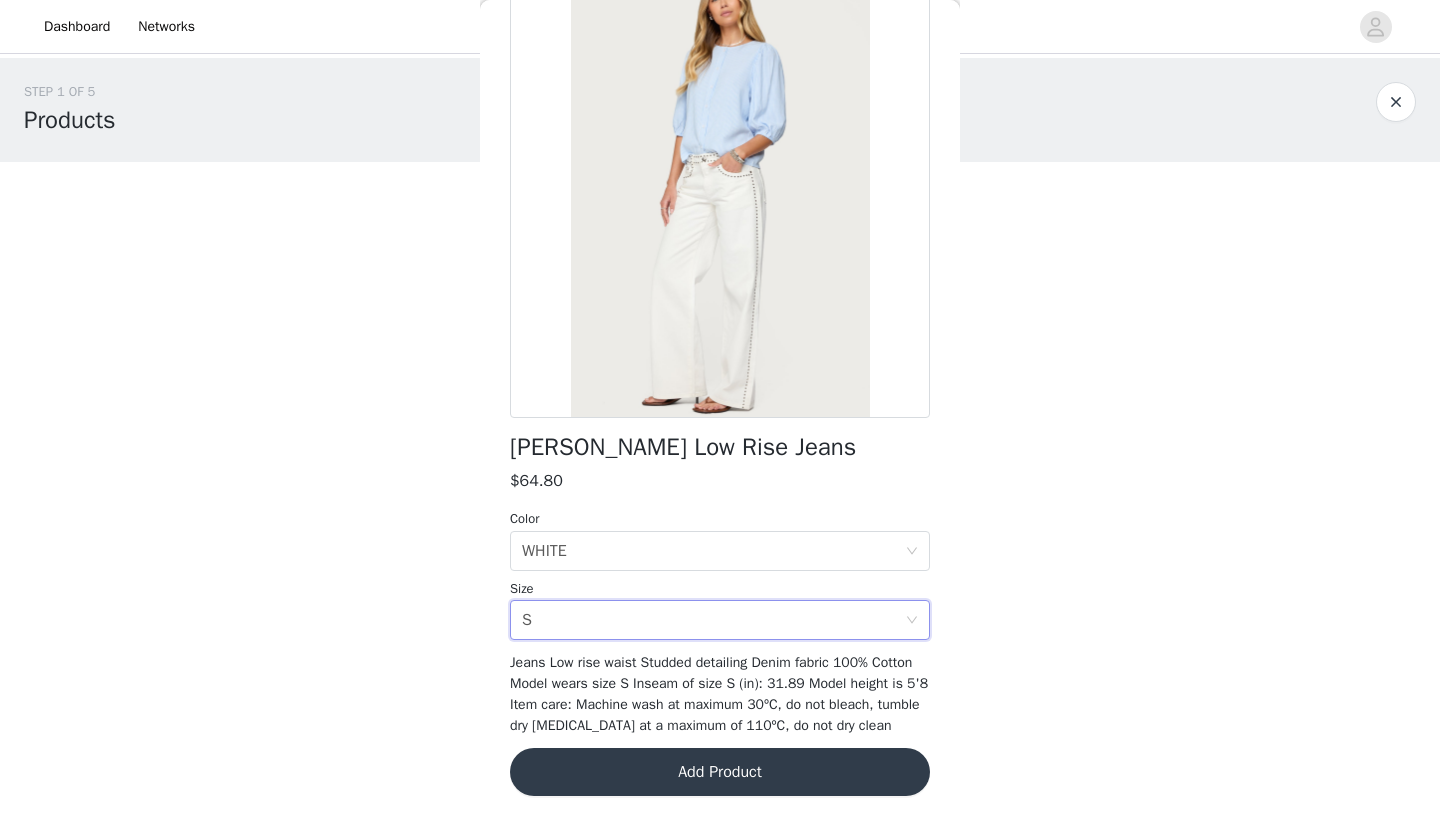 click on "Add Product" at bounding box center [720, 772] 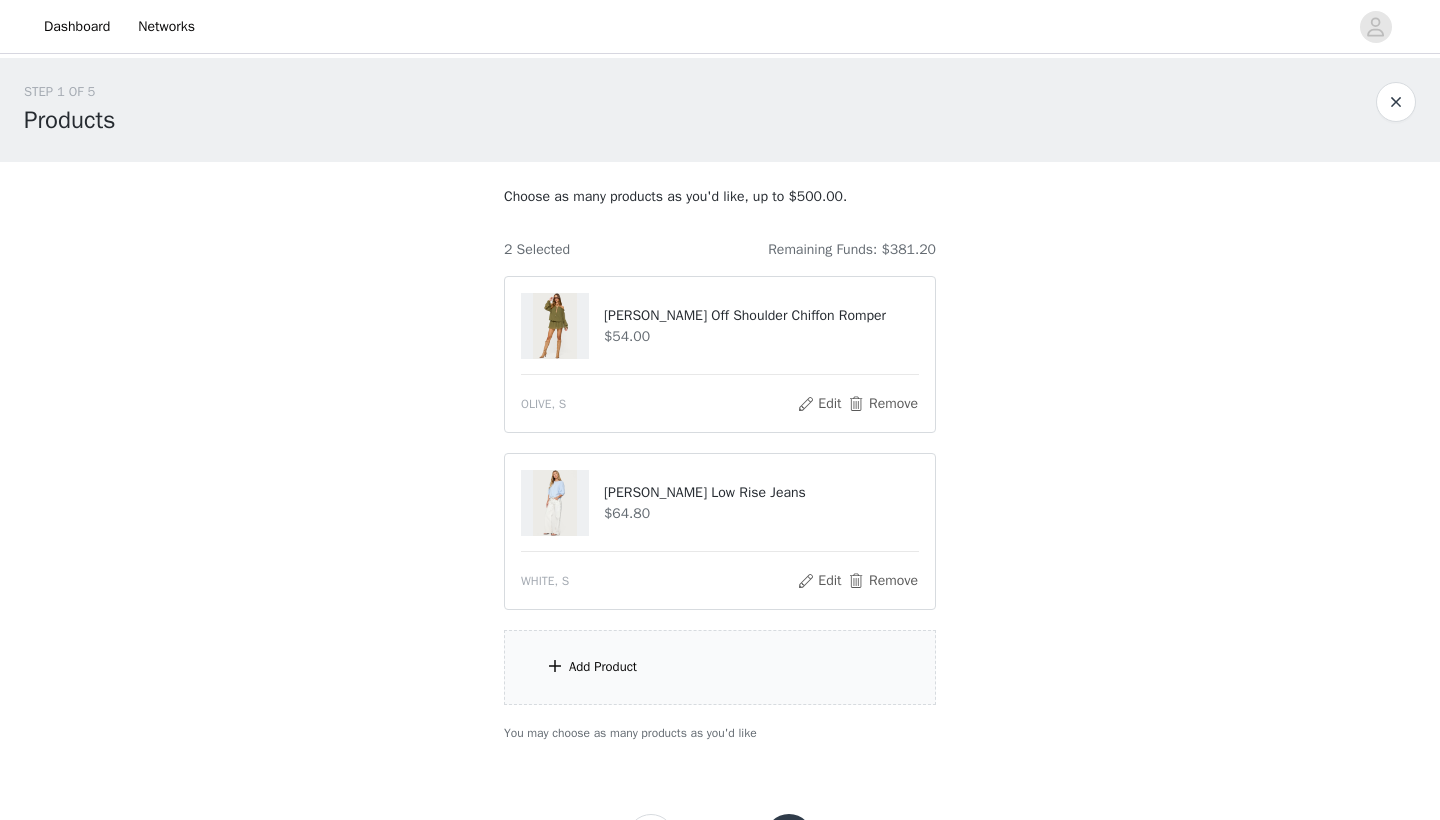click on "Add Product" at bounding box center [720, 667] 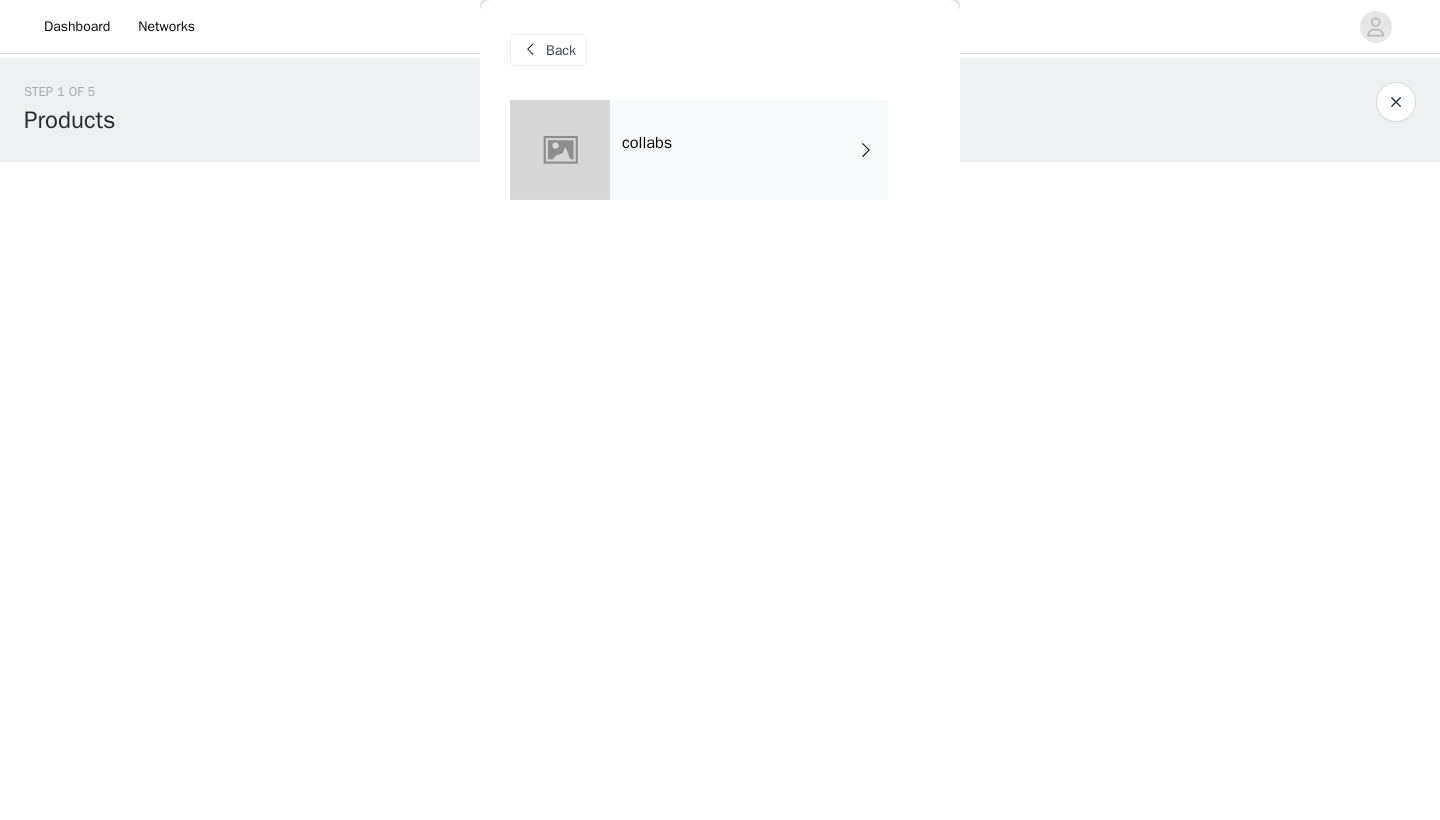 click on "collabs" at bounding box center [749, 150] 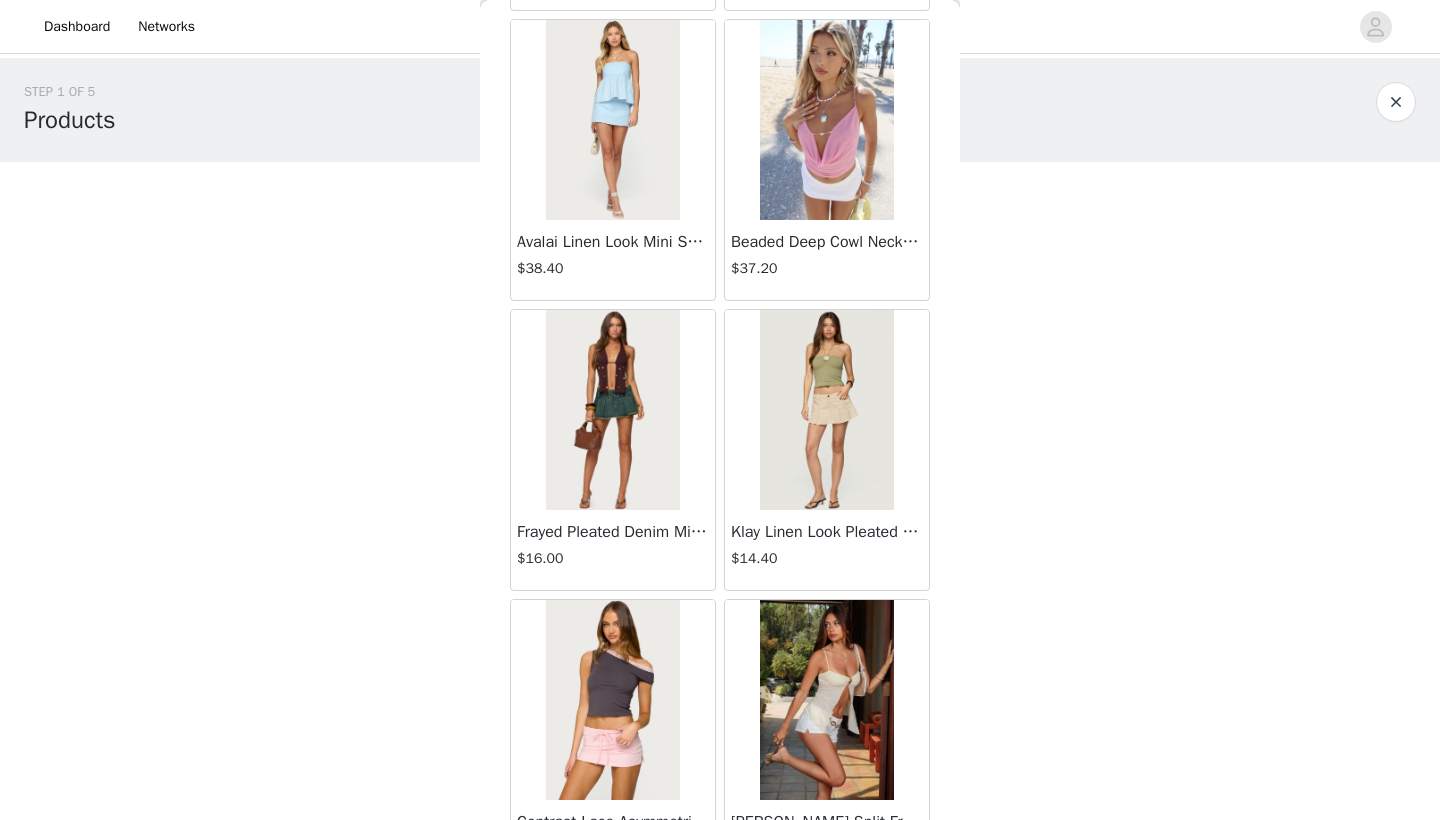 scroll, scrollTop: 2240, scrollLeft: 0, axis: vertical 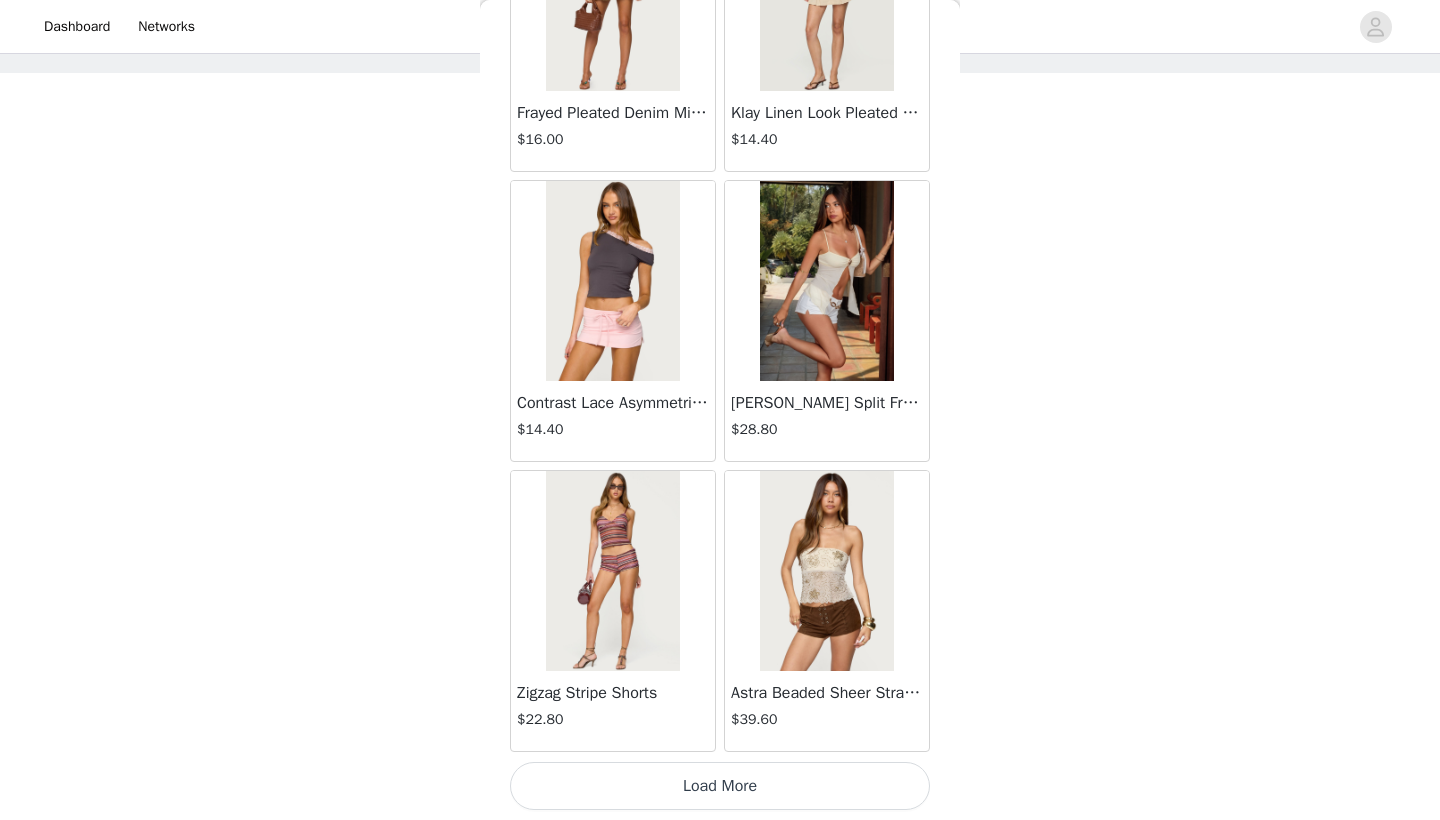 click on "Load More" at bounding box center [720, 786] 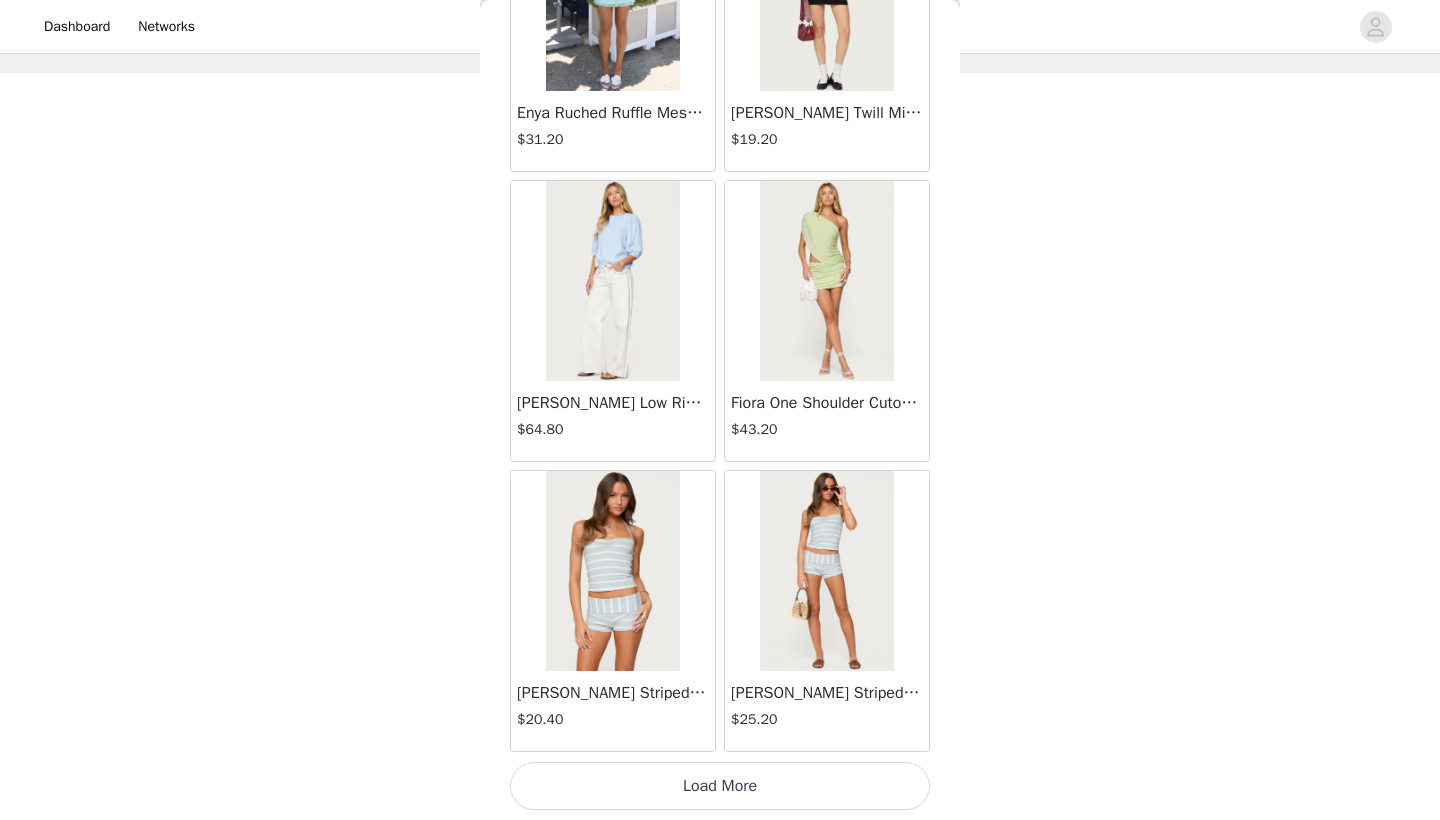 scroll, scrollTop: 5140, scrollLeft: 0, axis: vertical 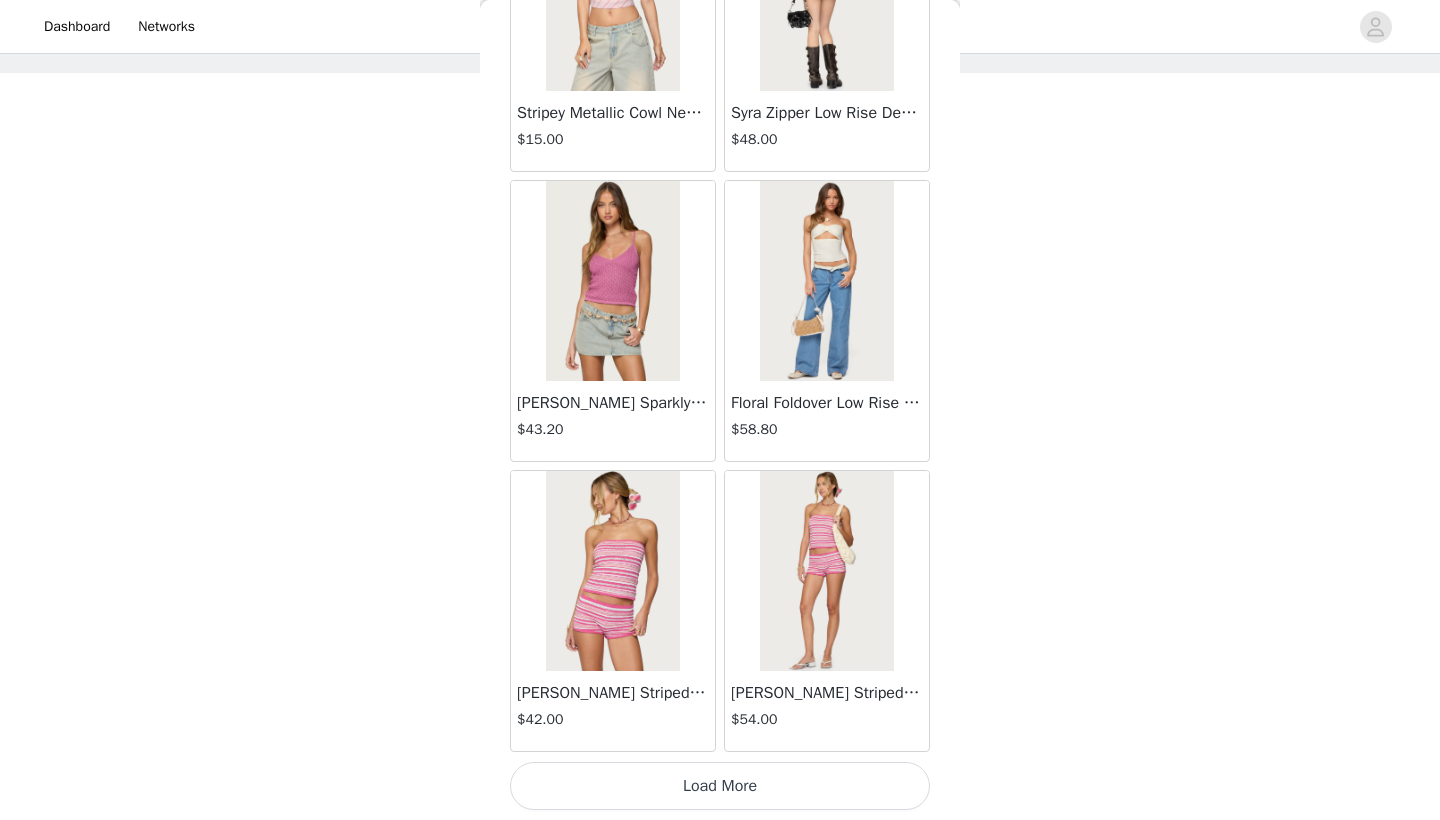 click on "Load More" at bounding box center [720, 786] 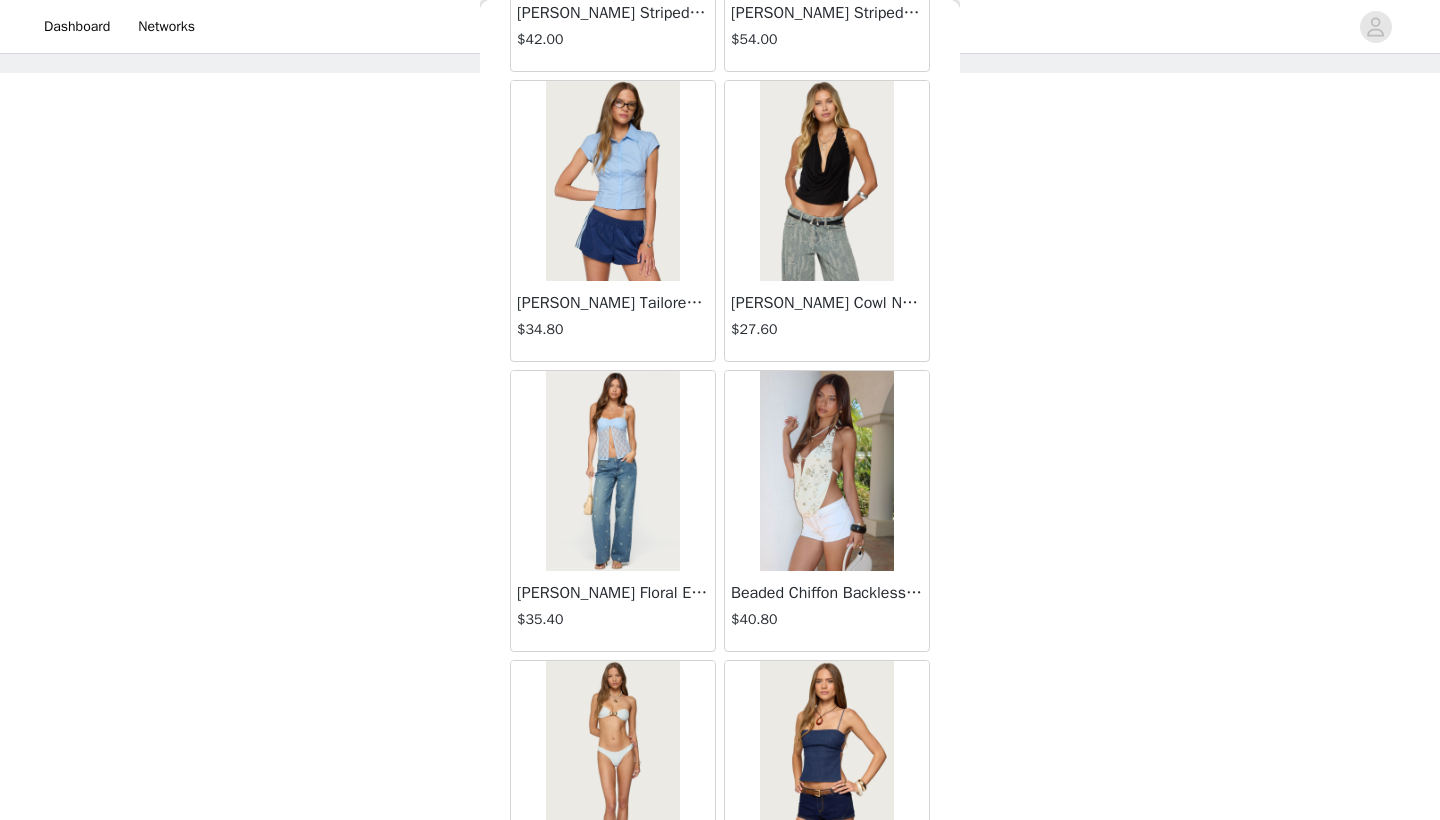 scroll, scrollTop: 8719, scrollLeft: 0, axis: vertical 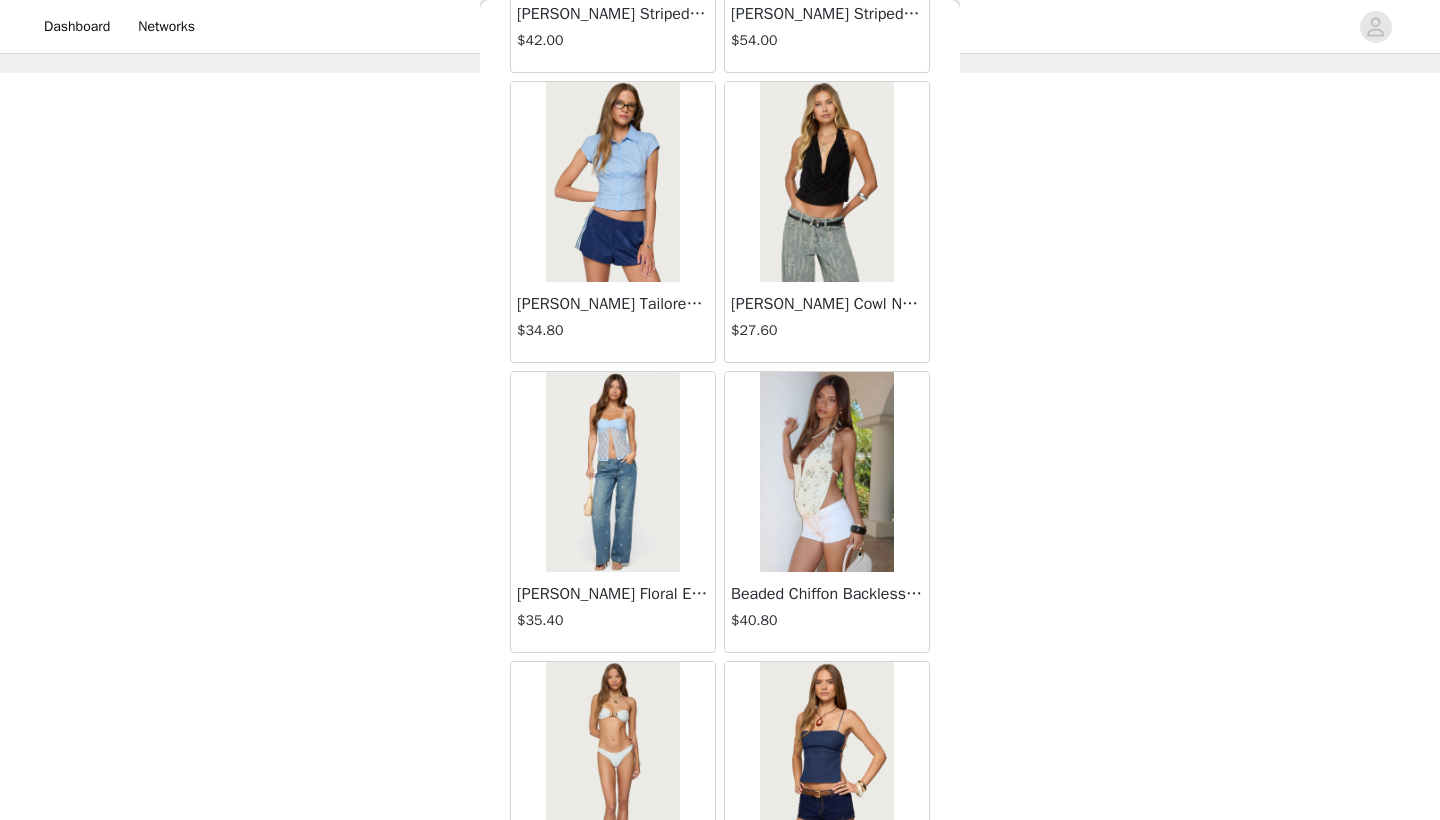 click at bounding box center (826, 182) 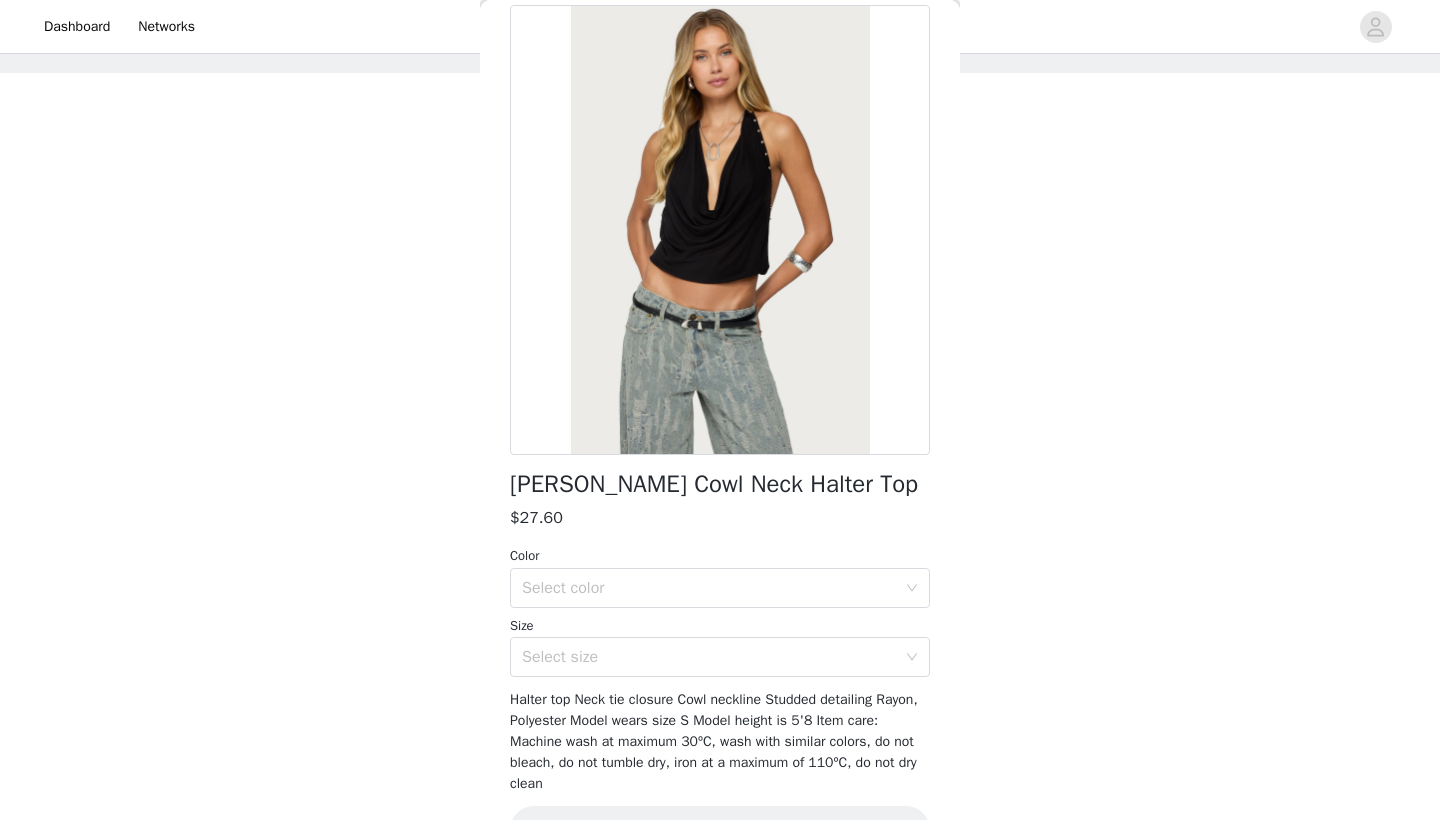 scroll, scrollTop: 100, scrollLeft: 0, axis: vertical 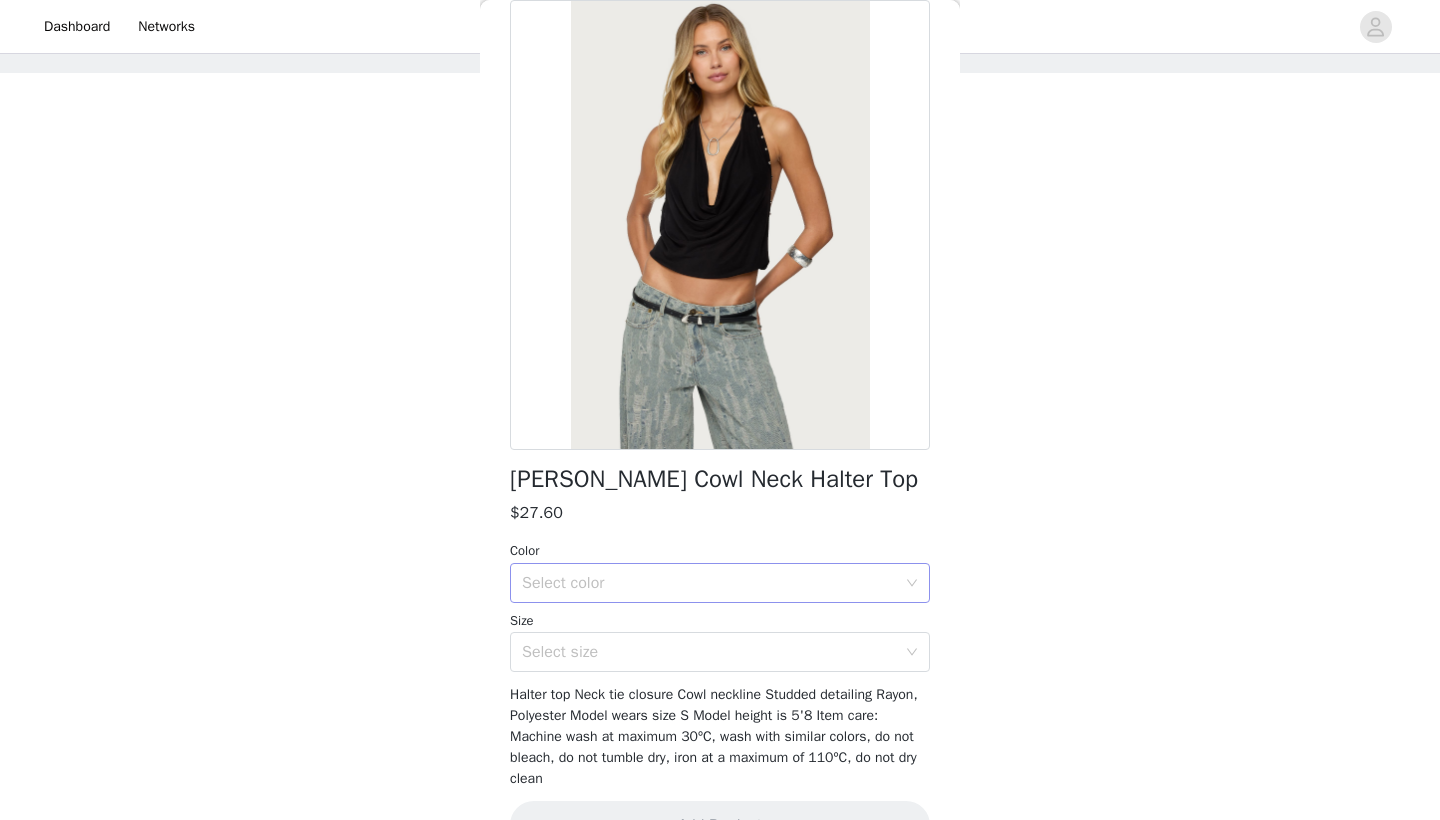 click on "Select color" at bounding box center (709, 583) 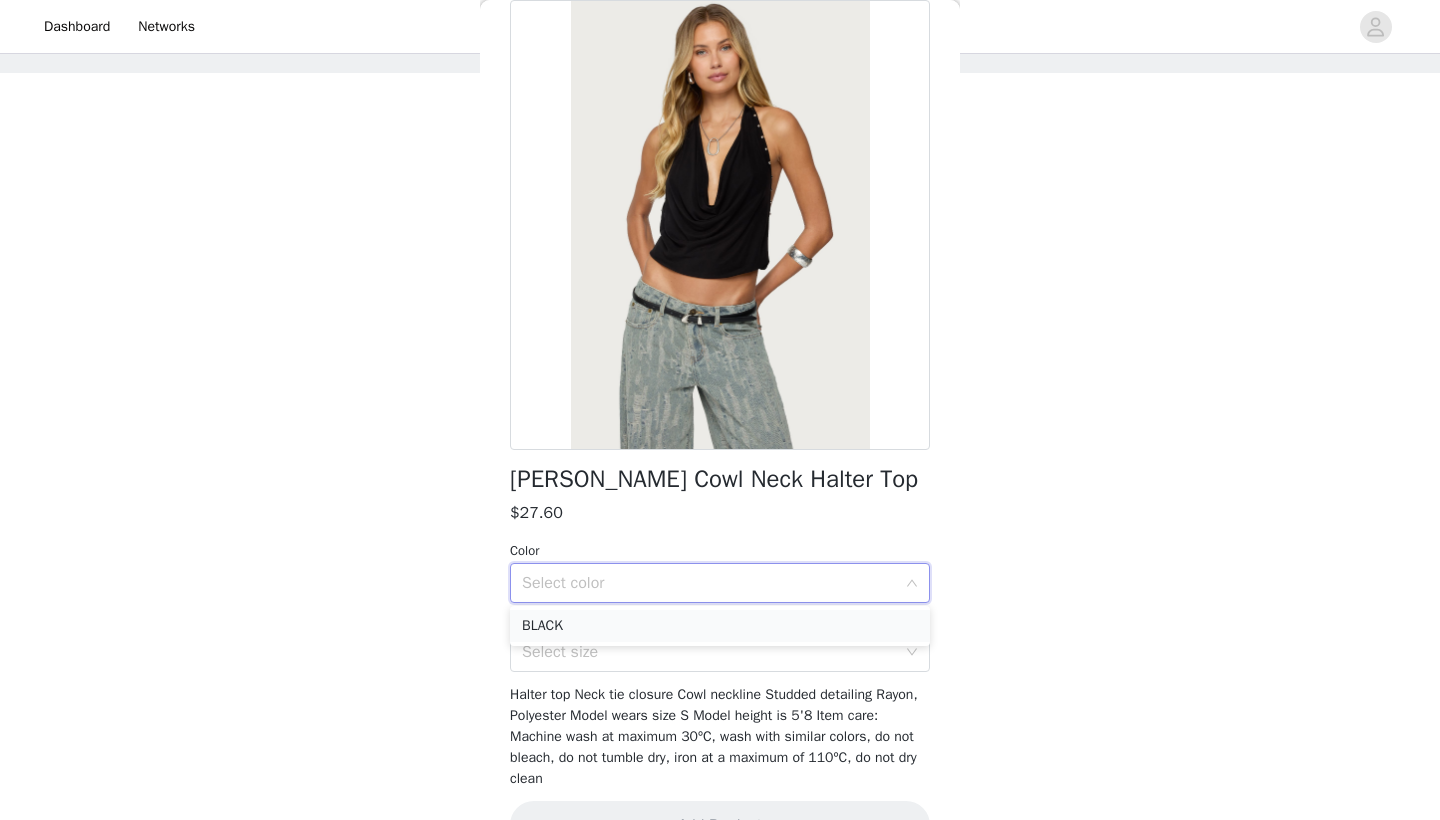 click on "BLACK" at bounding box center (720, 626) 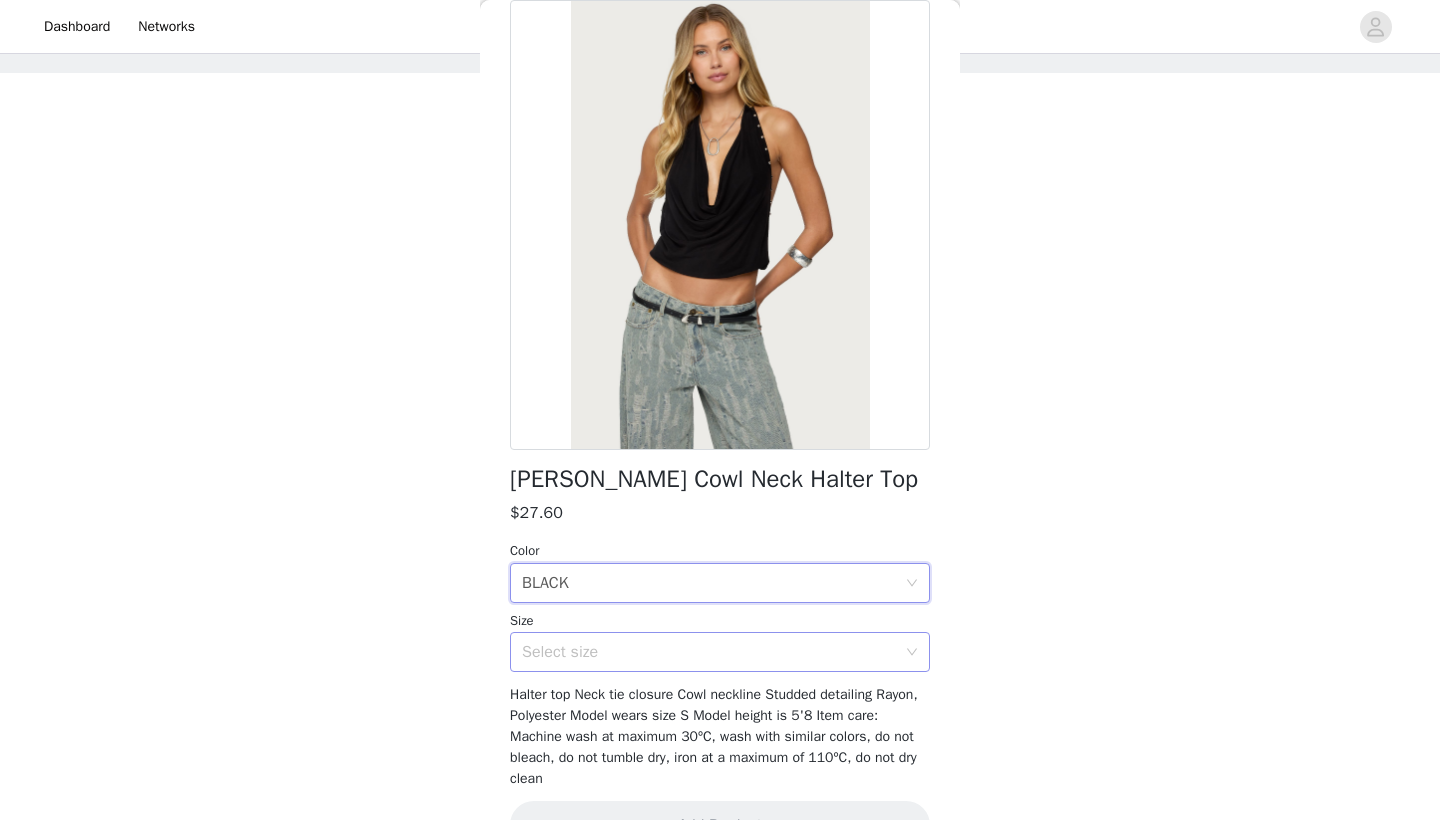 click on "Select size" at bounding box center (709, 652) 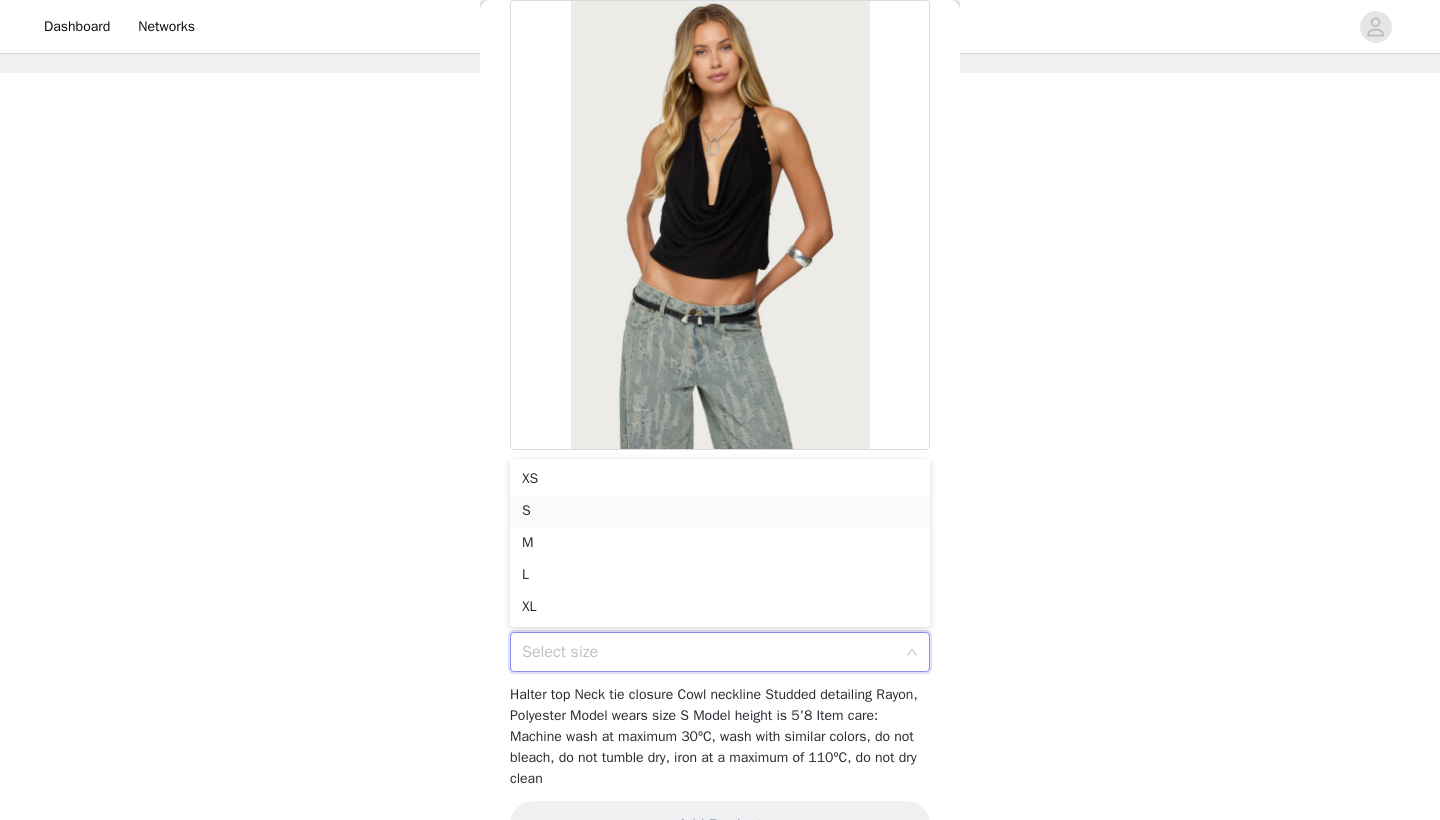 click on "S" at bounding box center (720, 511) 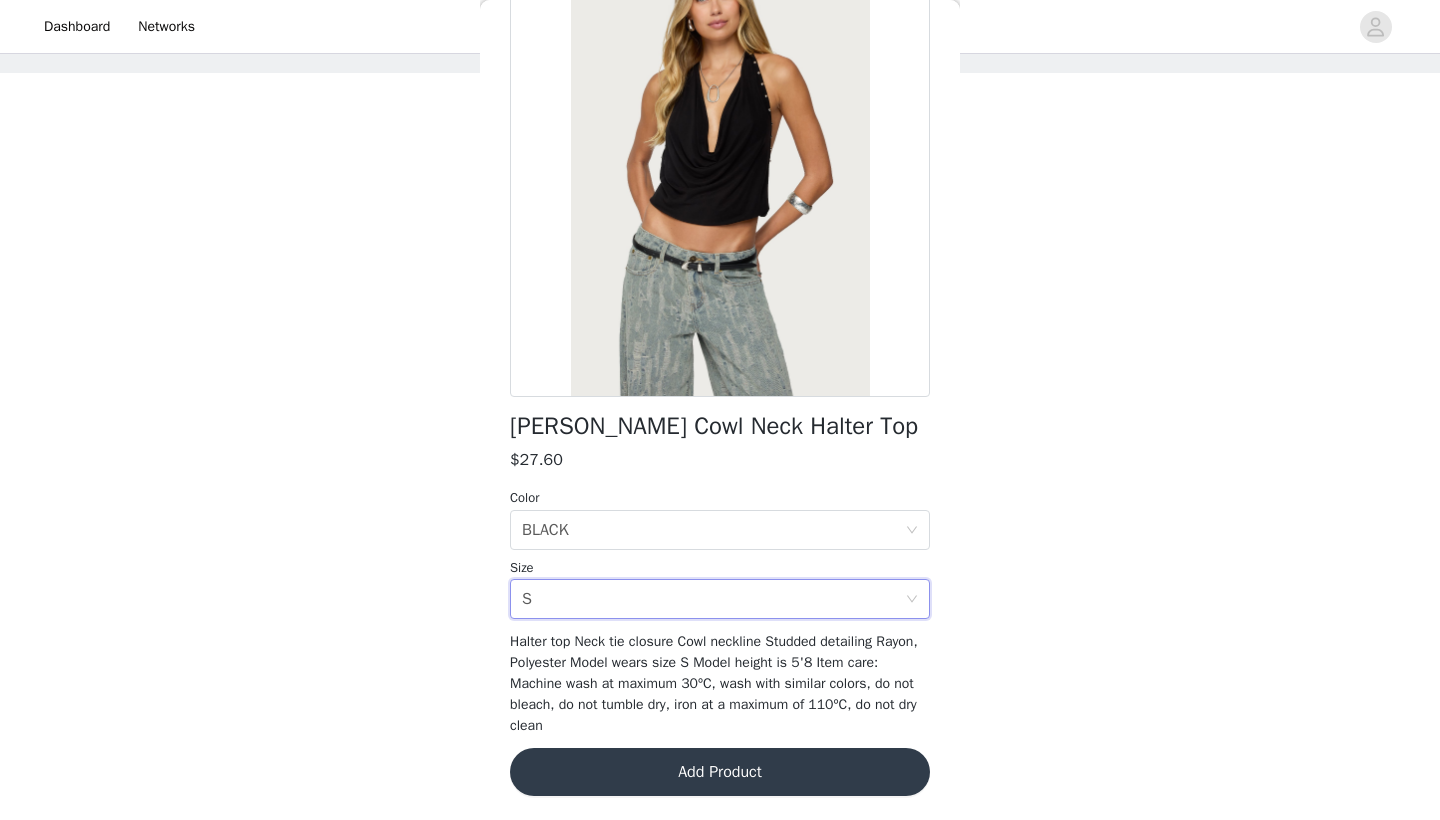 scroll, scrollTop: 152, scrollLeft: 0, axis: vertical 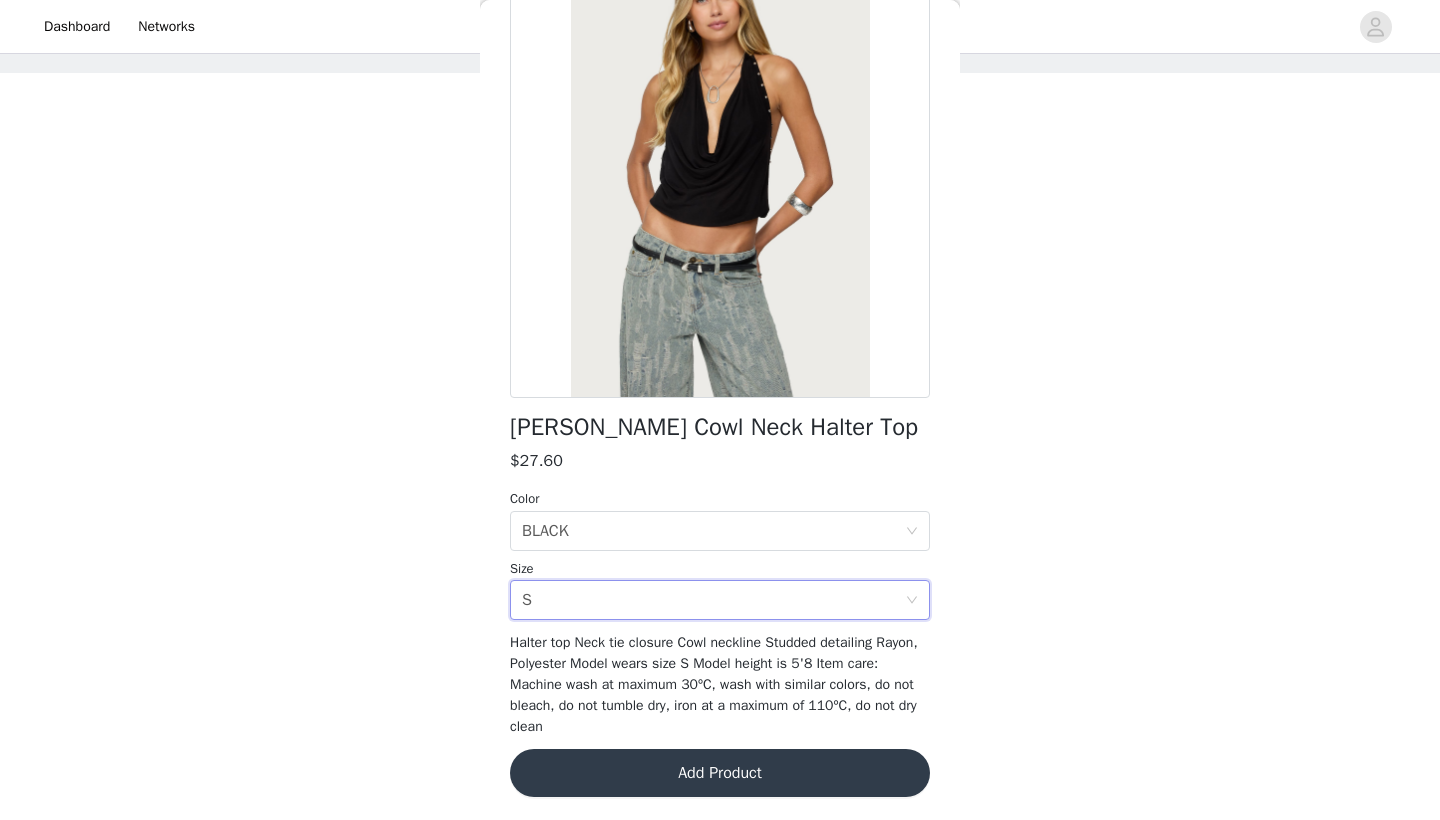 click on "Add Product" at bounding box center [720, 773] 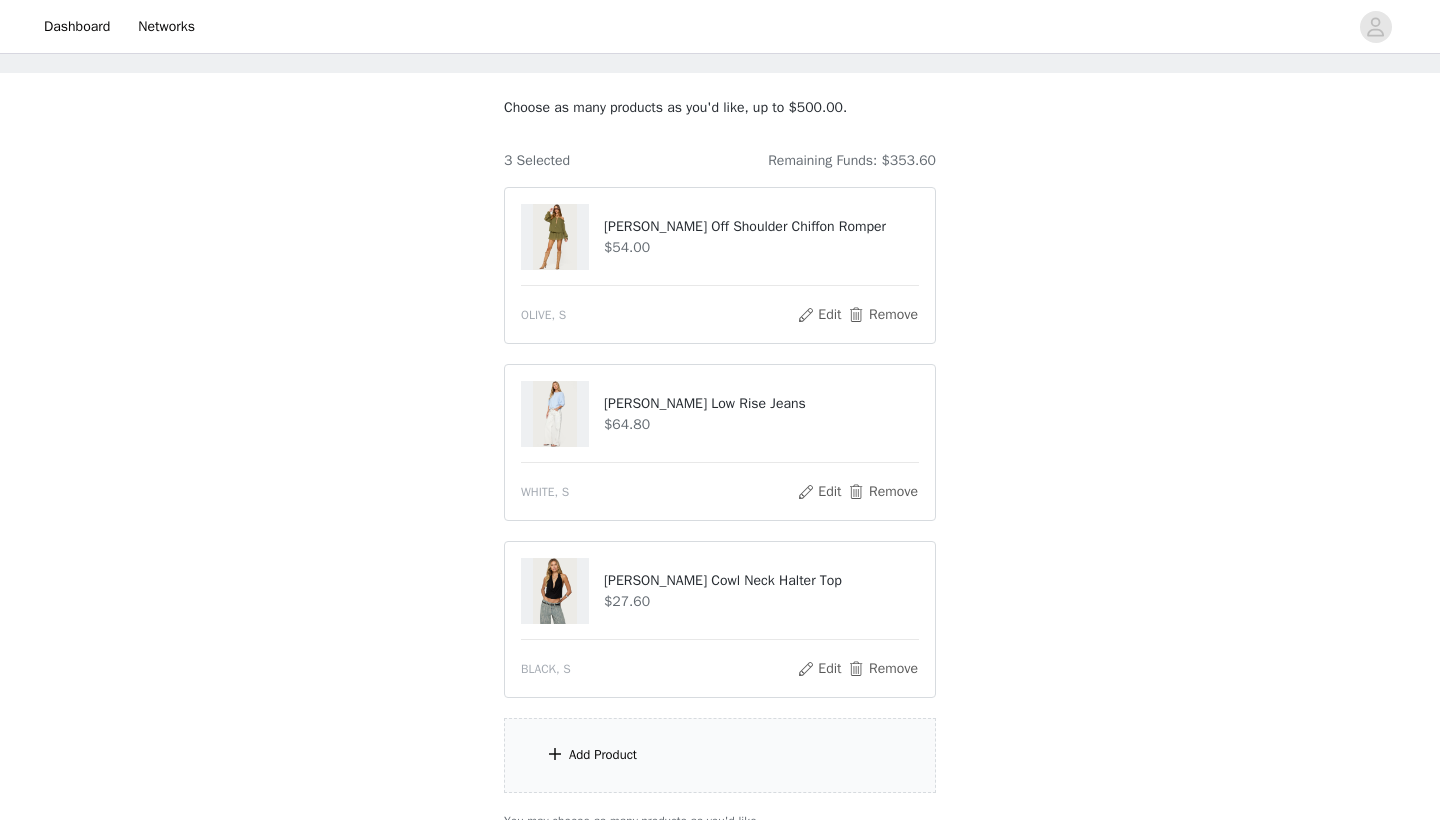 click on "Add Product" at bounding box center [720, 755] 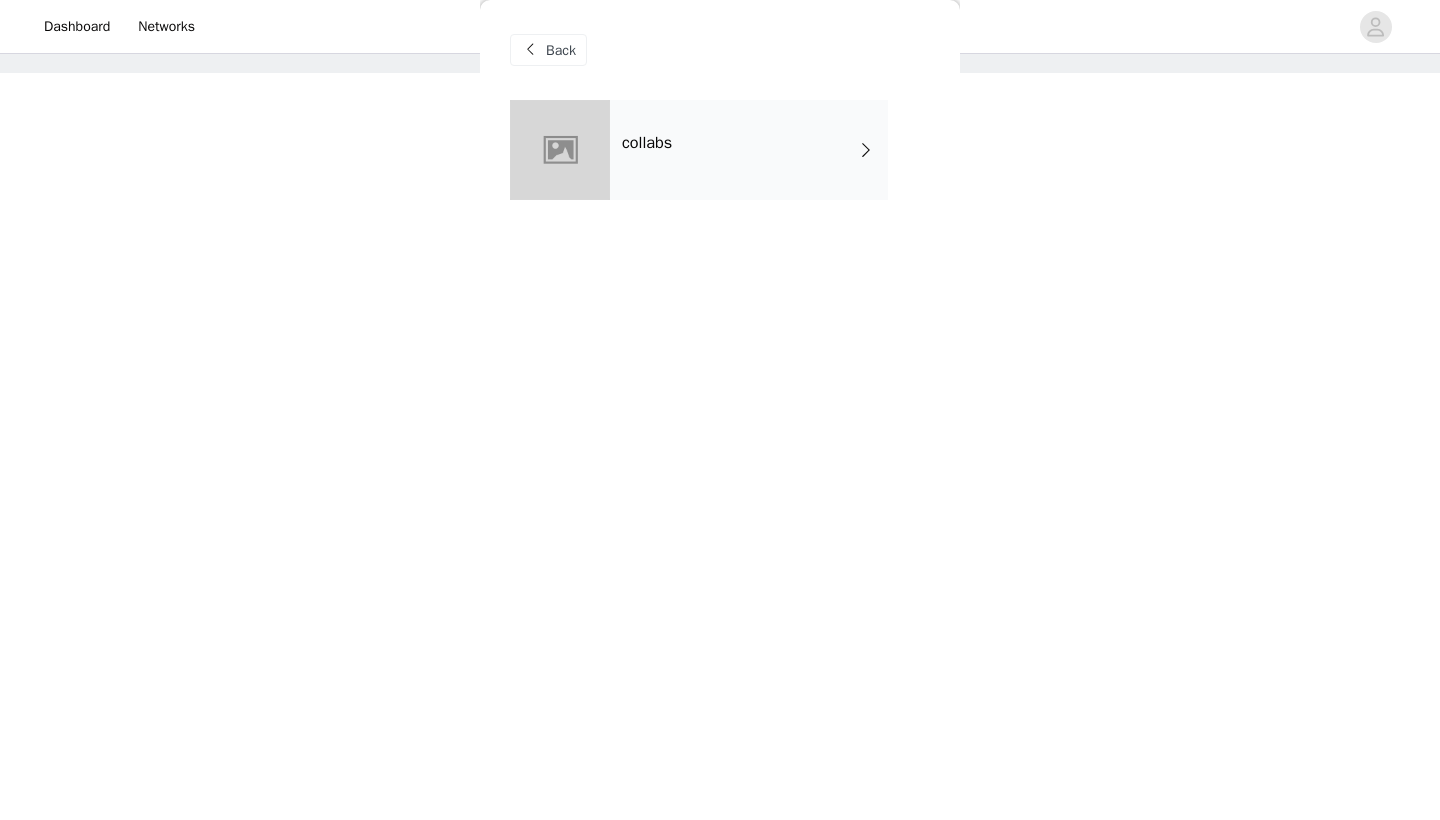 click on "collabs" at bounding box center (749, 150) 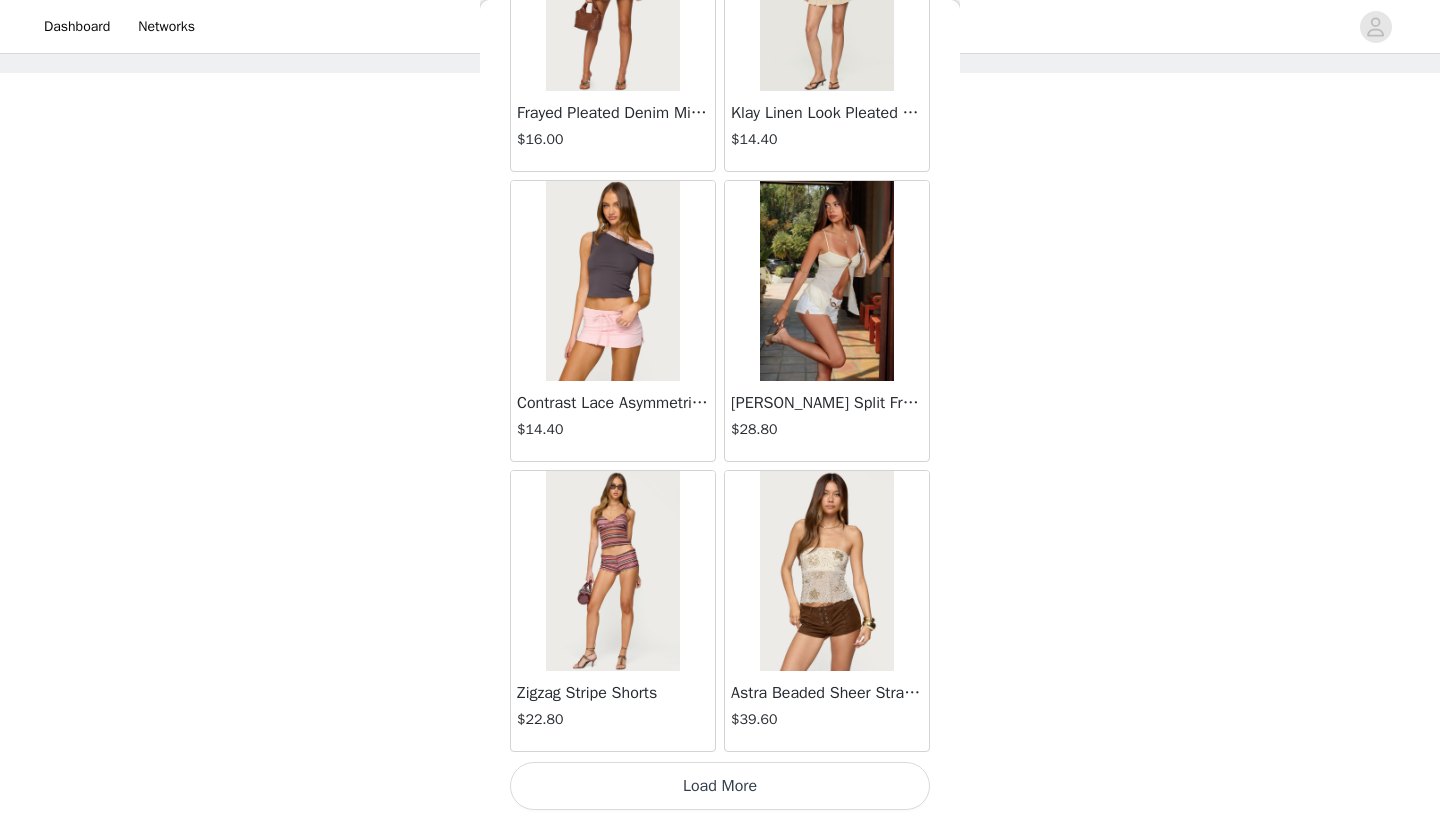 click on "Load More" at bounding box center (720, 786) 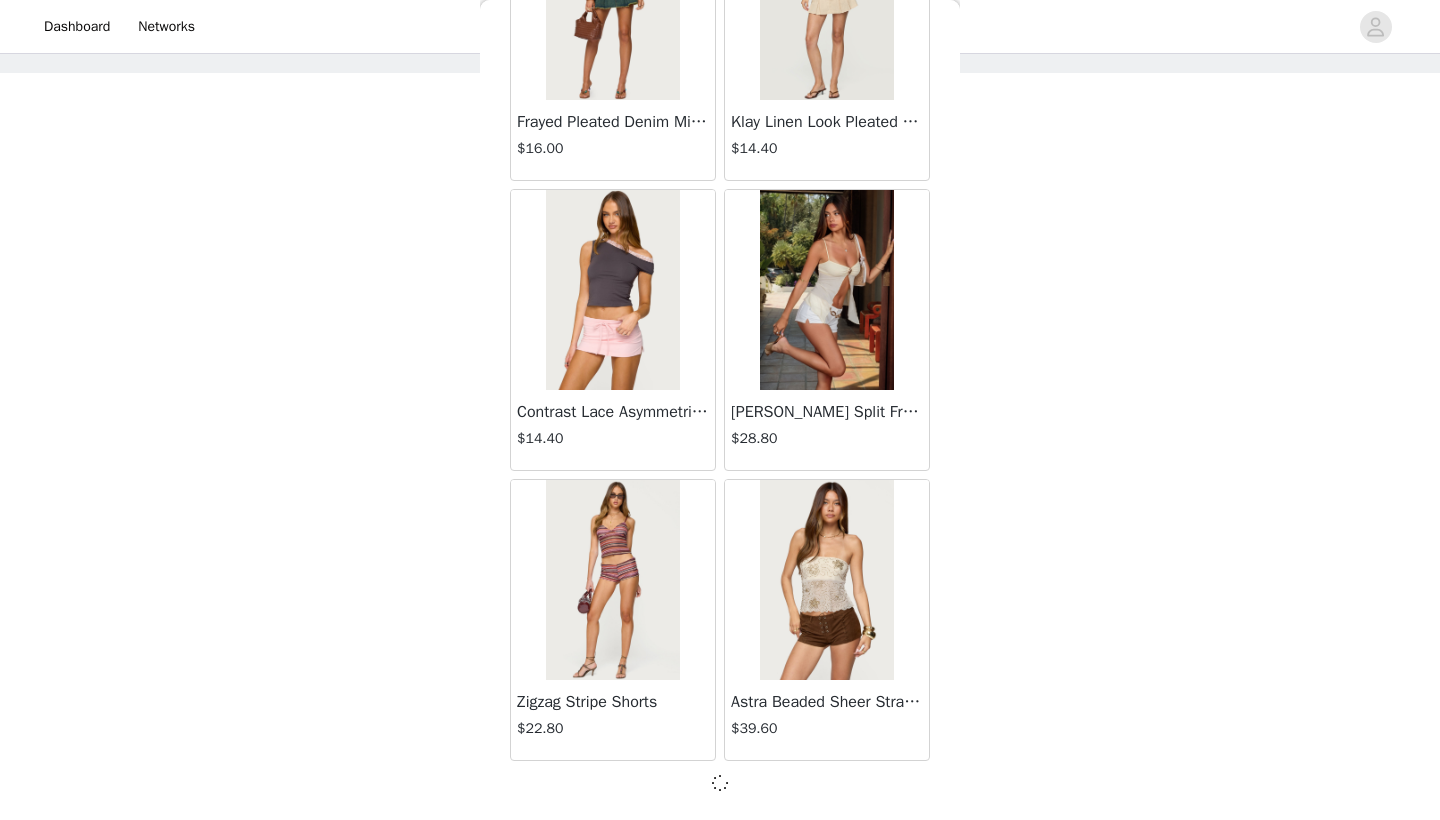 scroll, scrollTop: 2231, scrollLeft: 0, axis: vertical 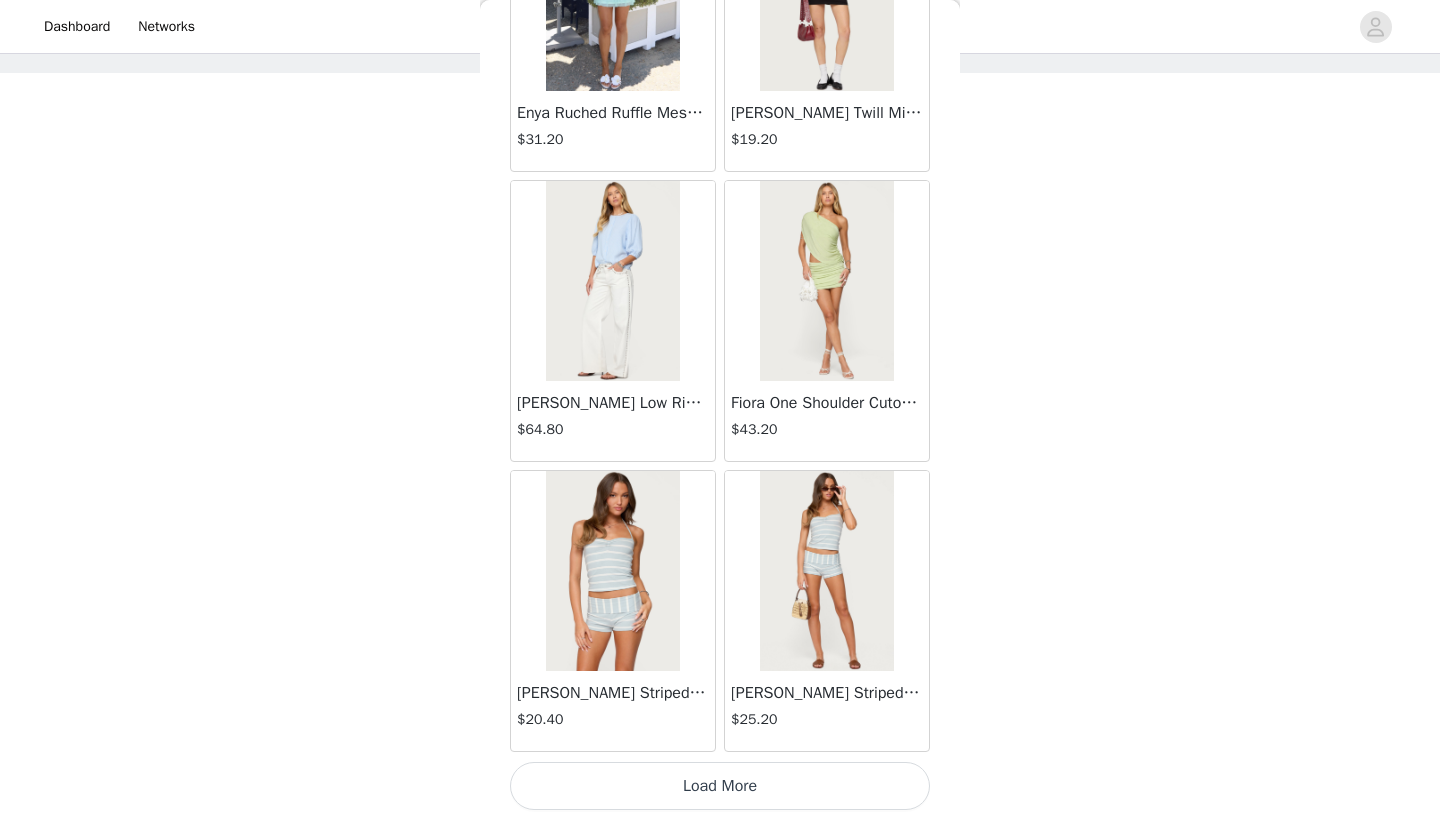 click on "Load More" at bounding box center [720, 786] 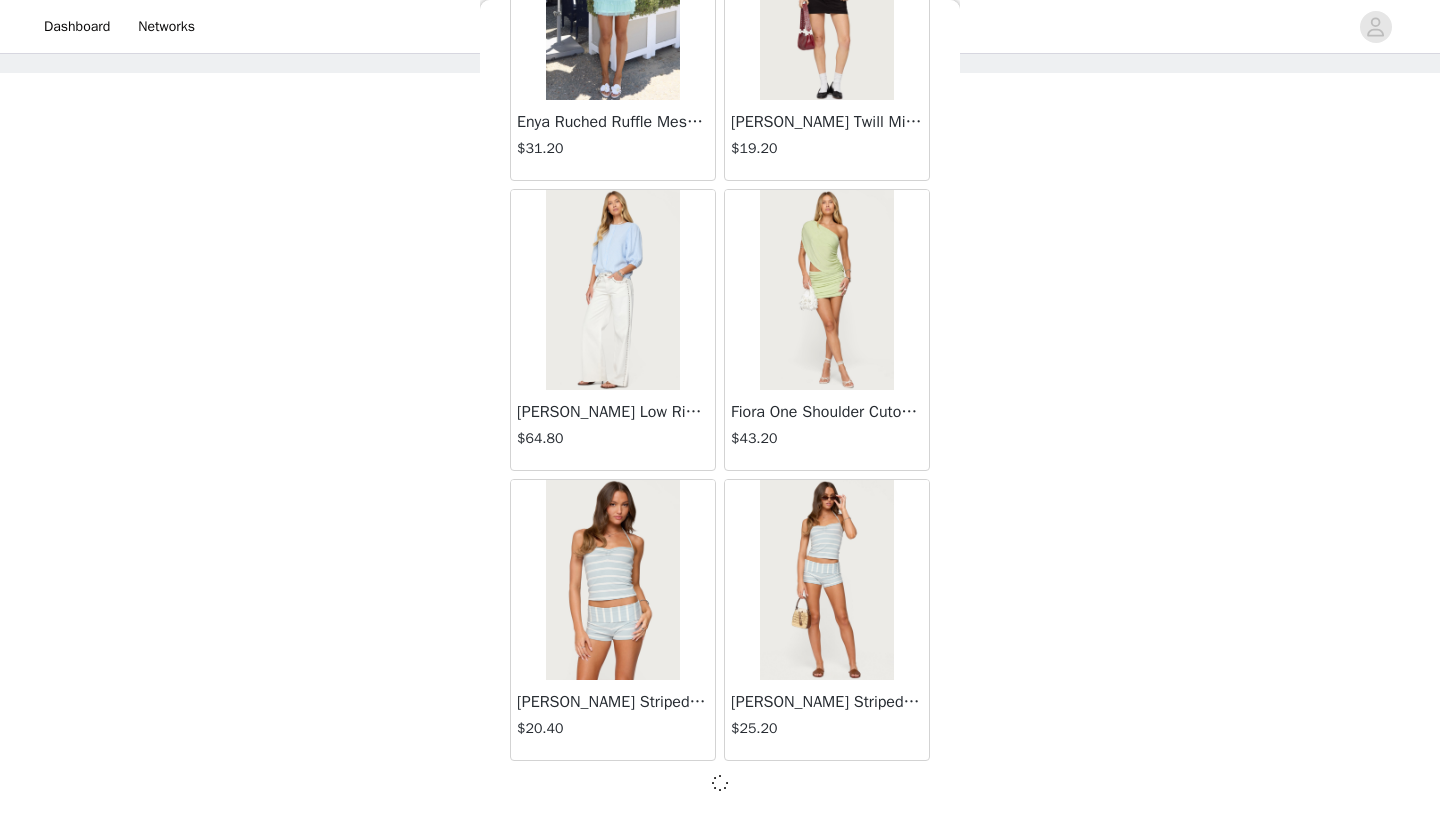 scroll, scrollTop: 5131, scrollLeft: 0, axis: vertical 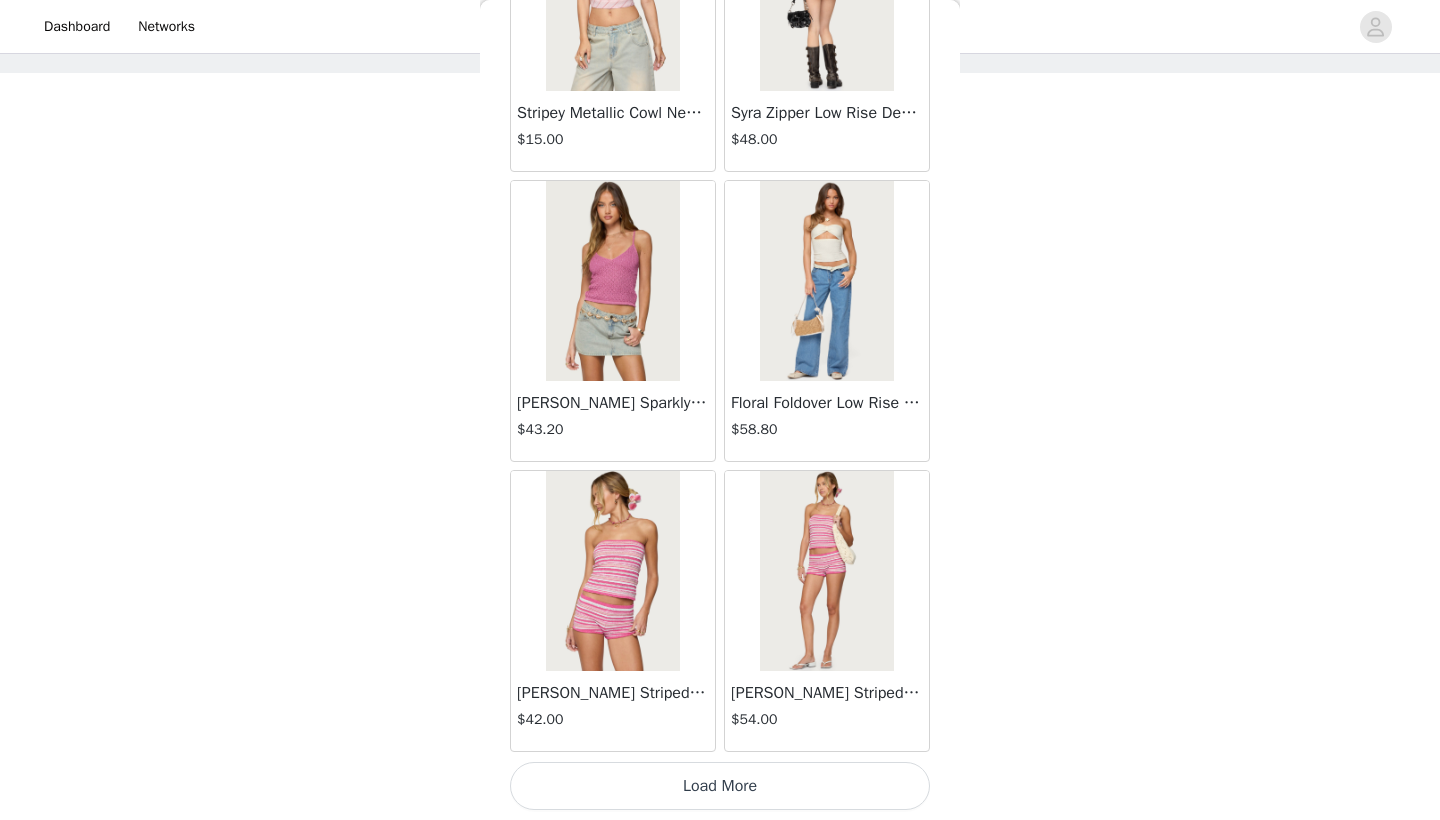 click on "Load More" at bounding box center (720, 786) 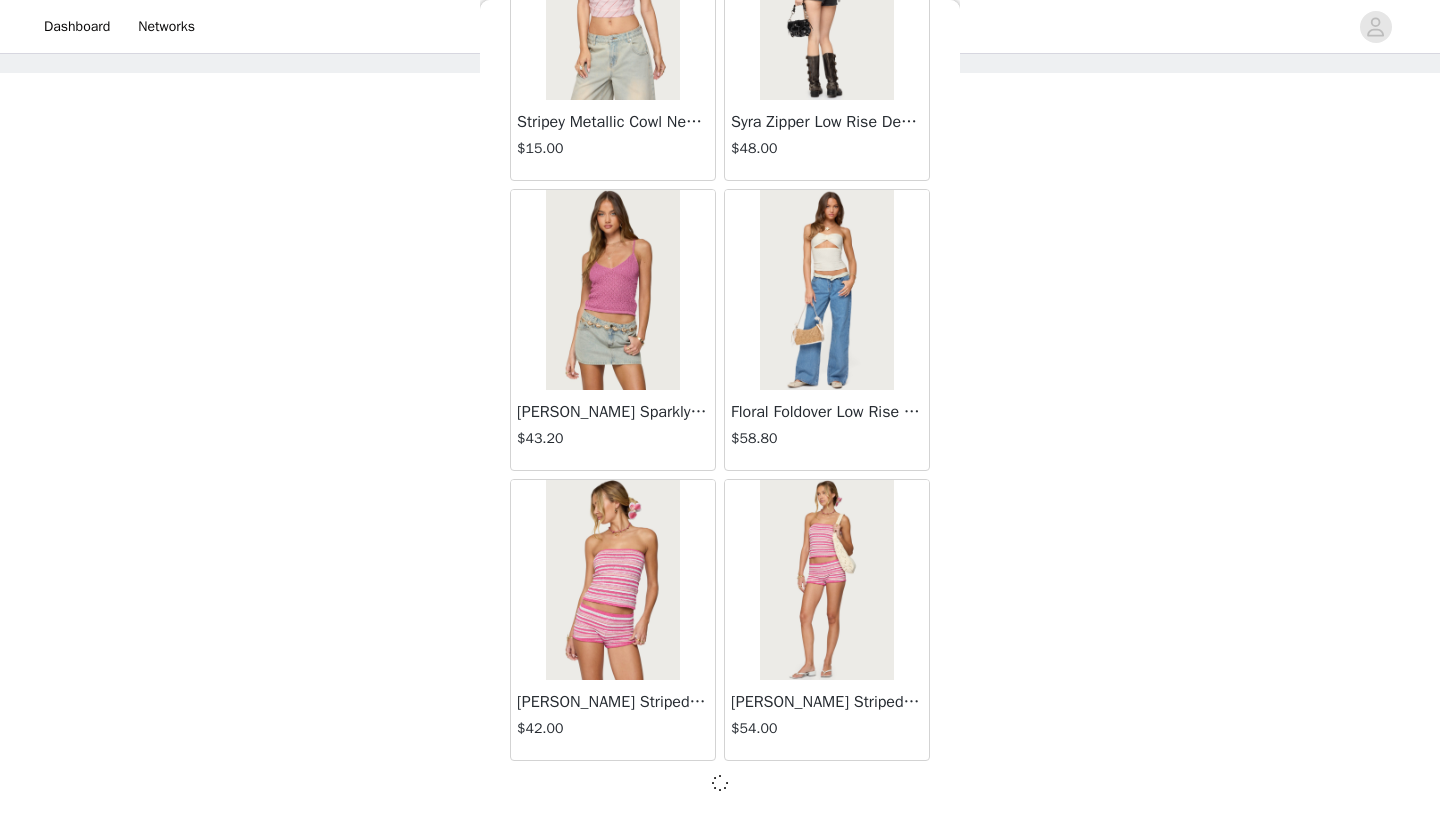 scroll, scrollTop: 8031, scrollLeft: 0, axis: vertical 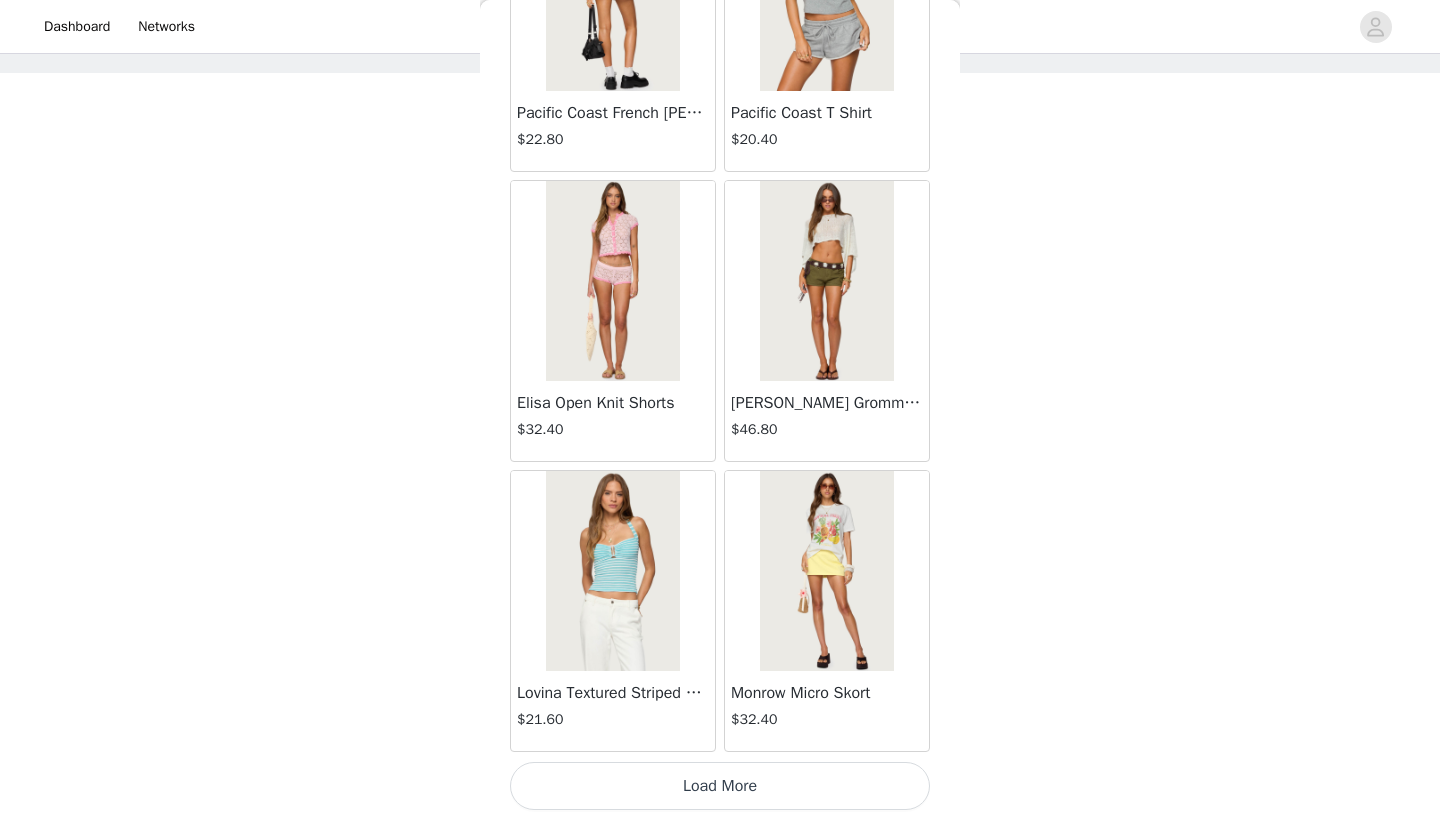 click on "Load More" at bounding box center (720, 786) 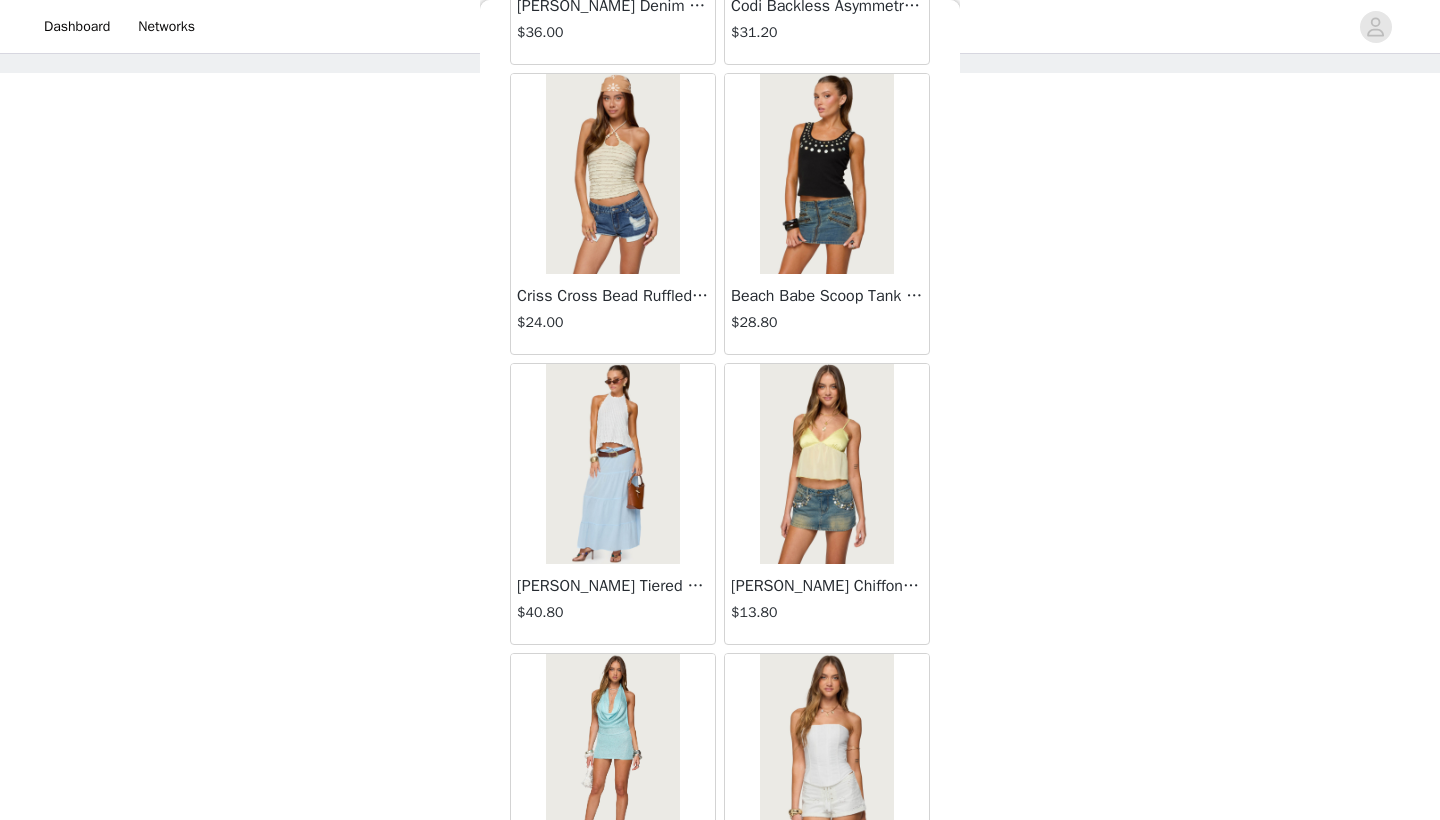 scroll, scrollTop: 13365, scrollLeft: 0, axis: vertical 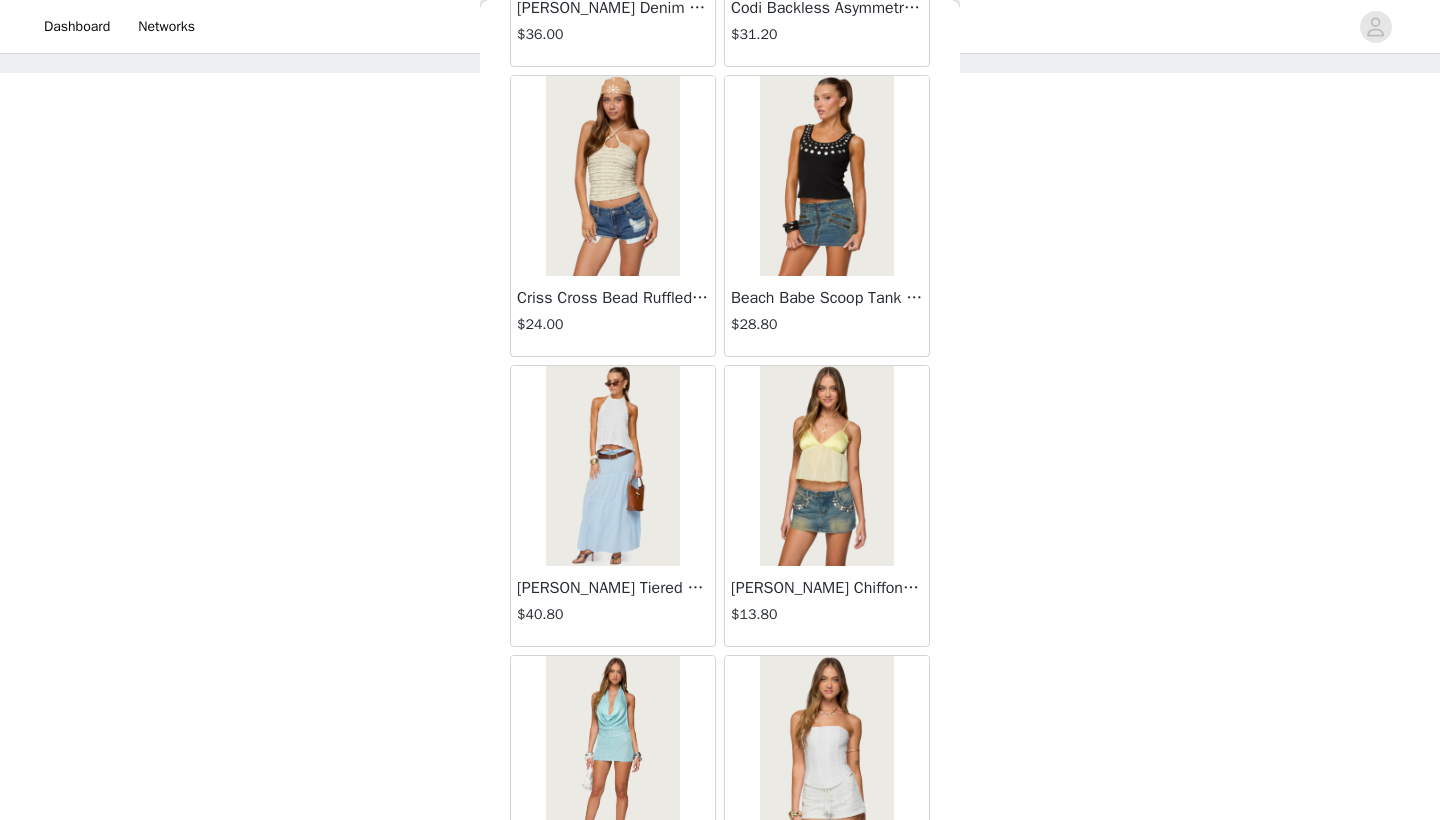 click at bounding box center [826, 176] 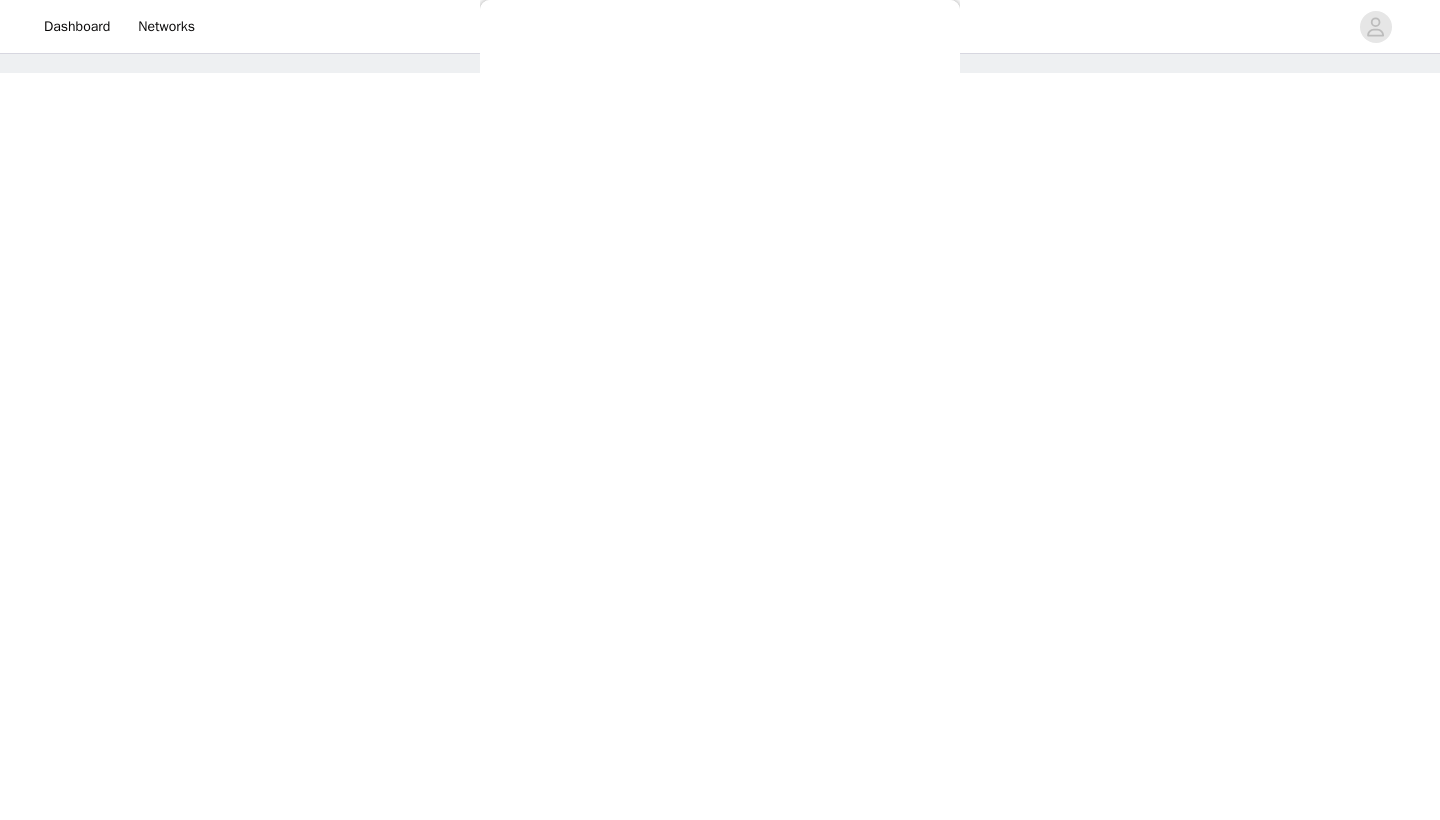 scroll, scrollTop: 0, scrollLeft: 0, axis: both 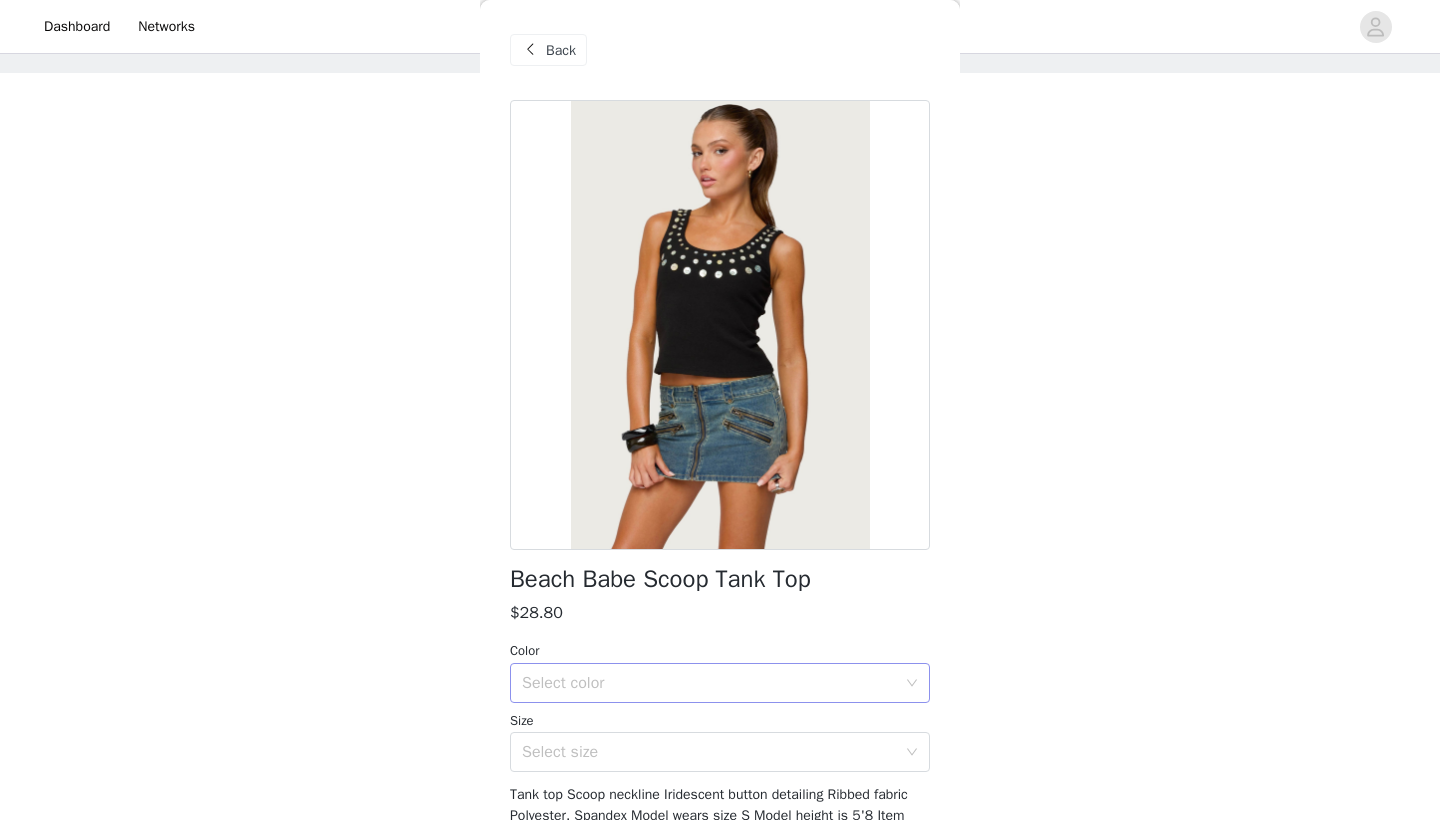 click on "Select color" at bounding box center [709, 683] 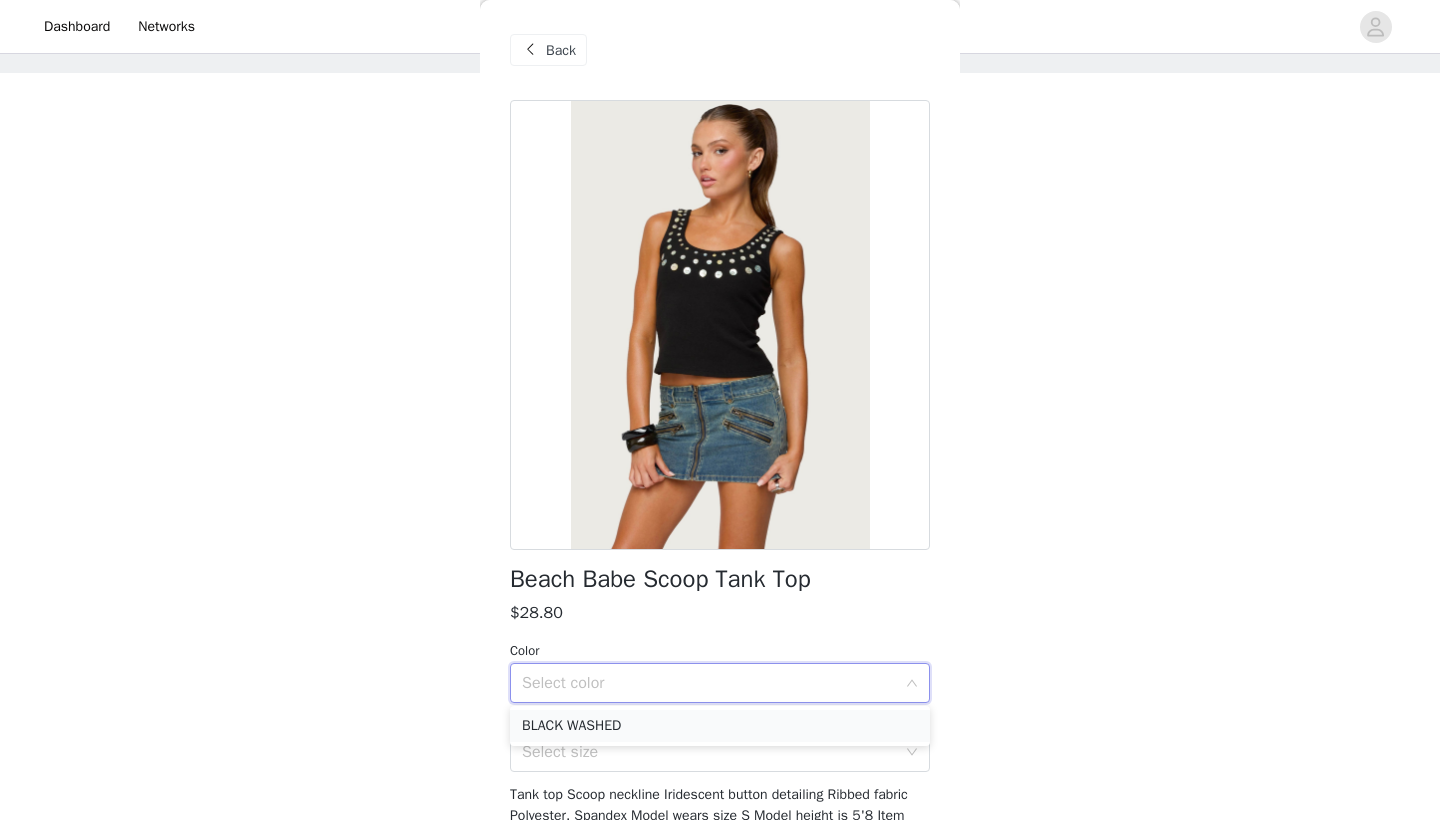 click on "BLACK WASHED" at bounding box center (720, 726) 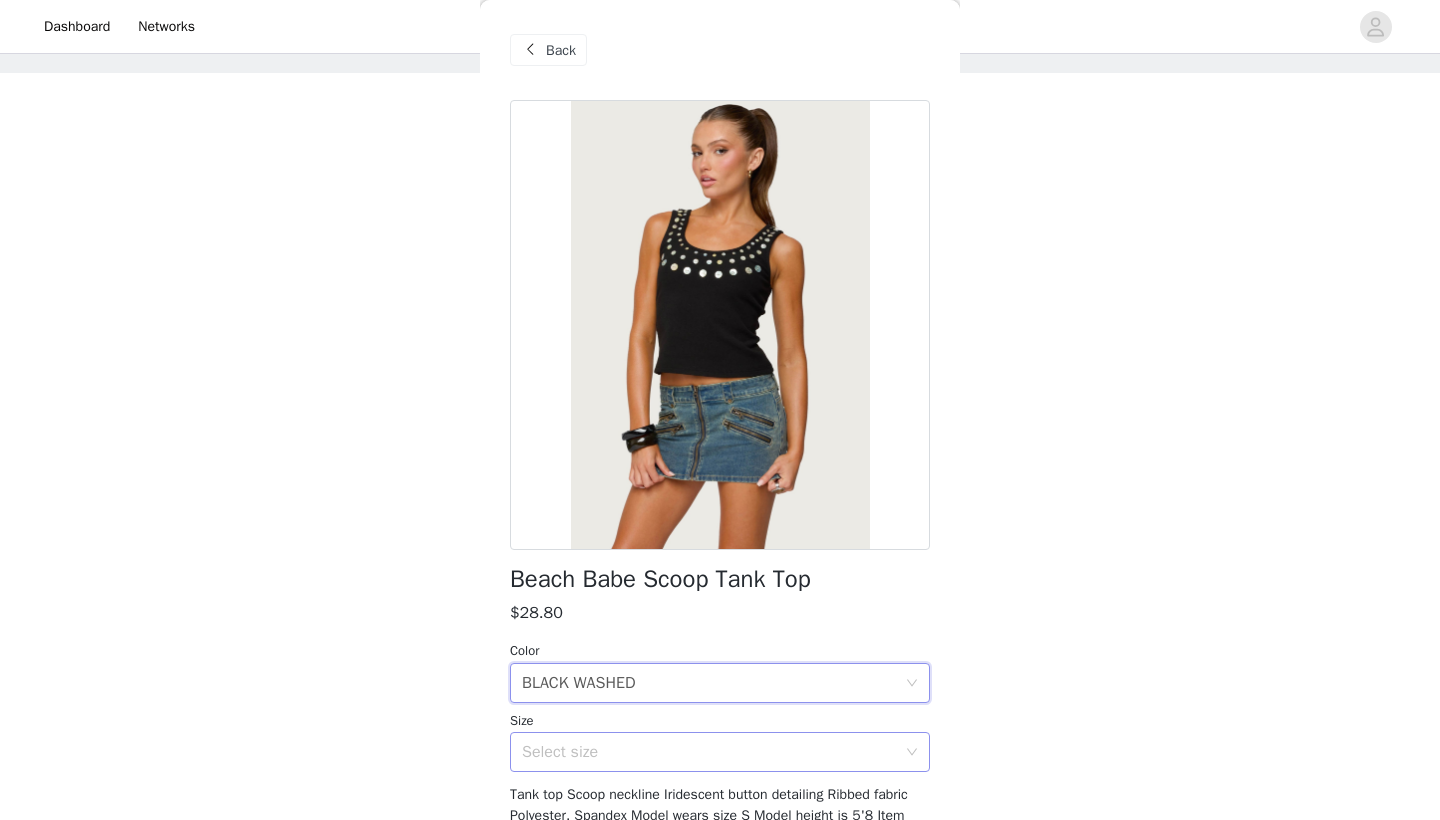 click on "Select size" at bounding box center (709, 752) 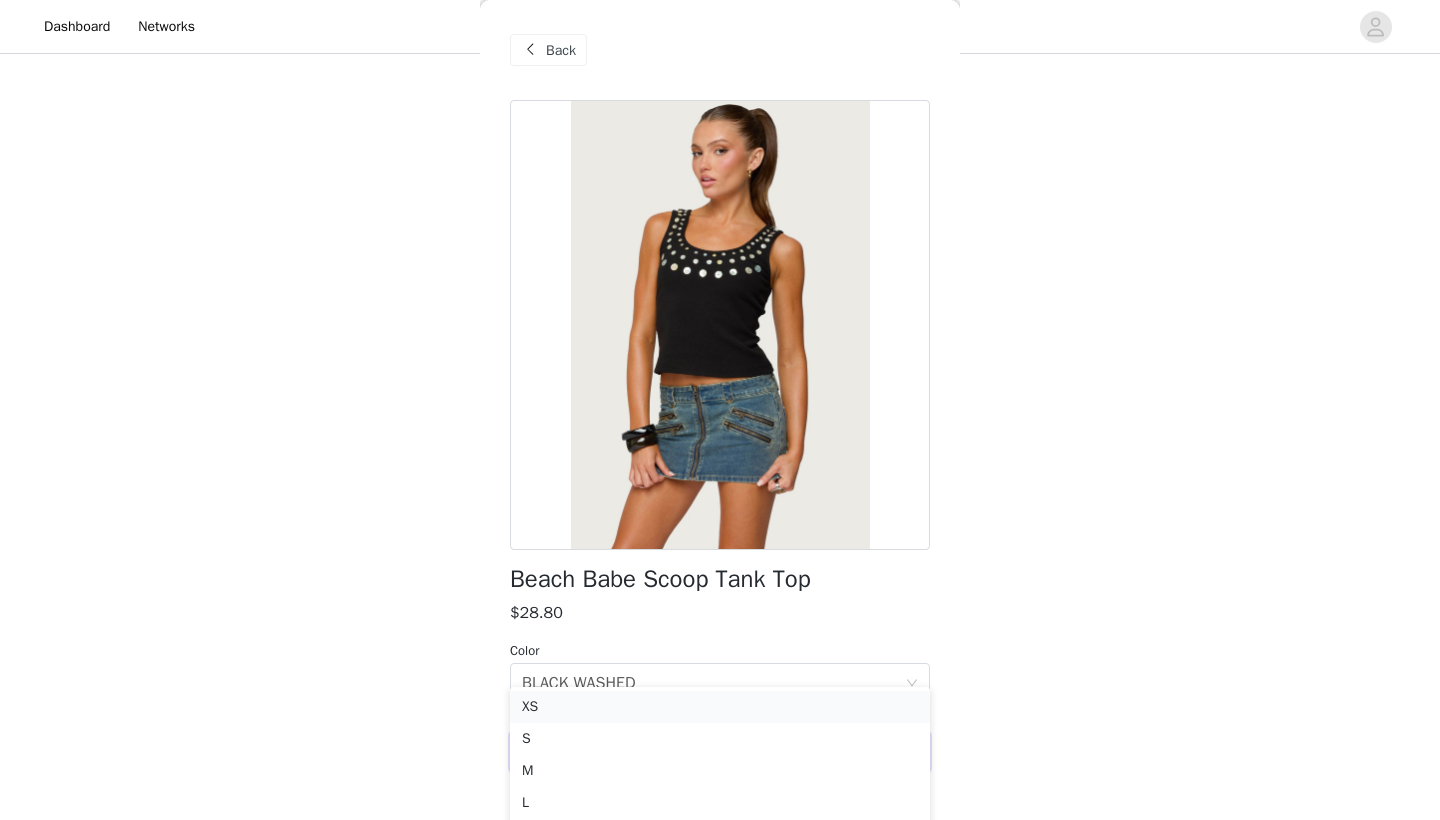 scroll, scrollTop: 178, scrollLeft: 0, axis: vertical 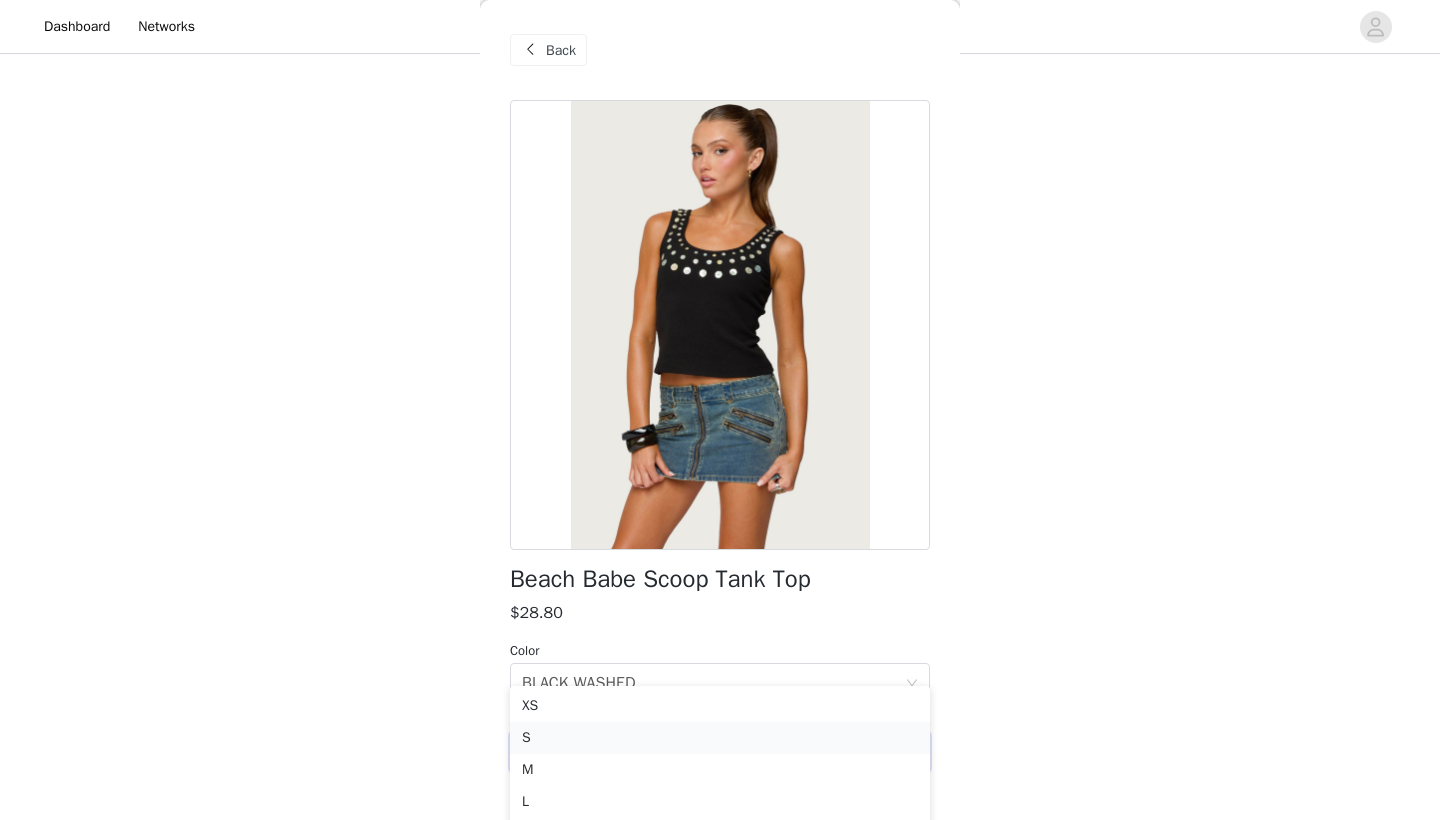 click on "S" at bounding box center (720, 738) 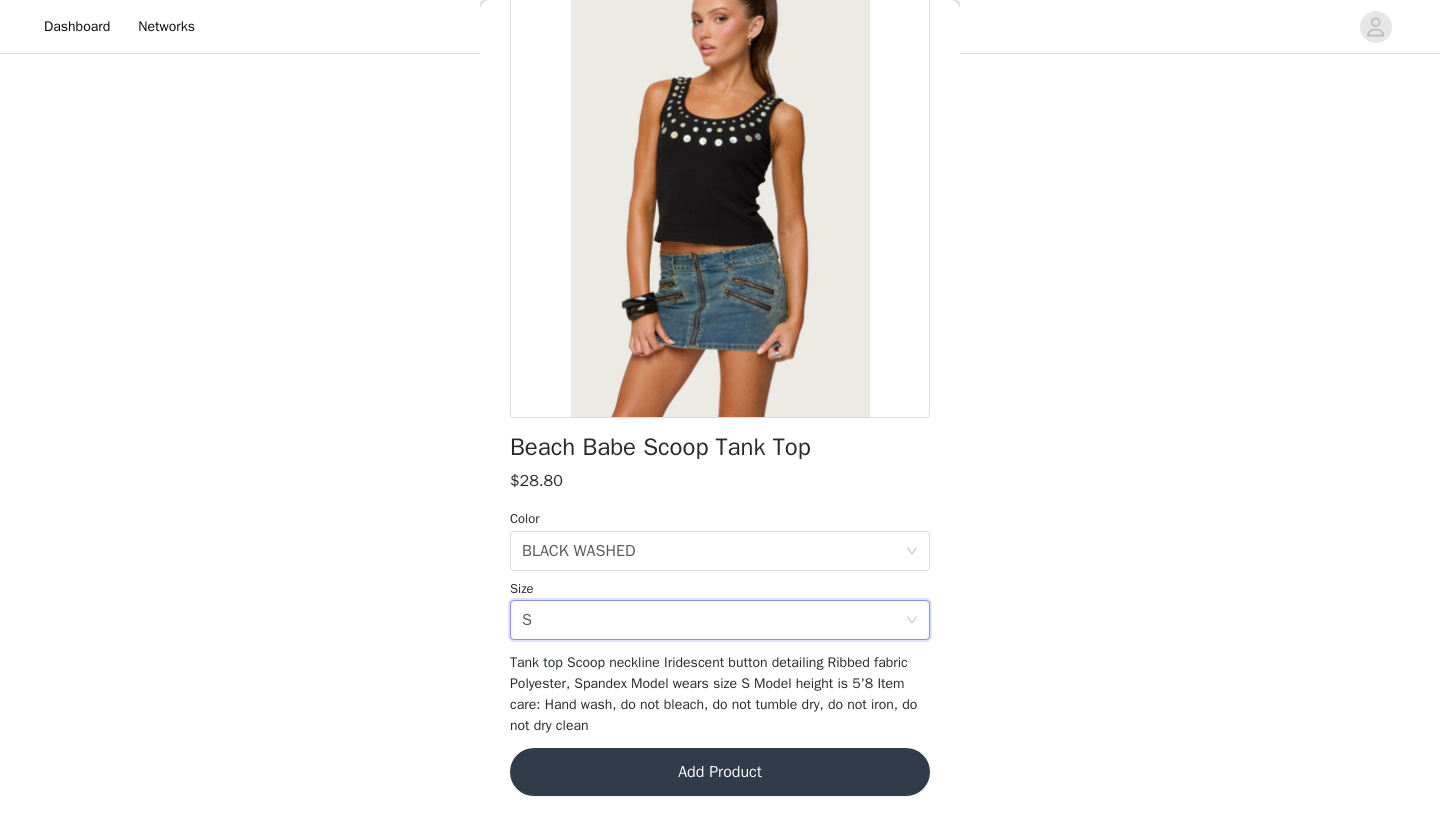 scroll, scrollTop: 131, scrollLeft: 0, axis: vertical 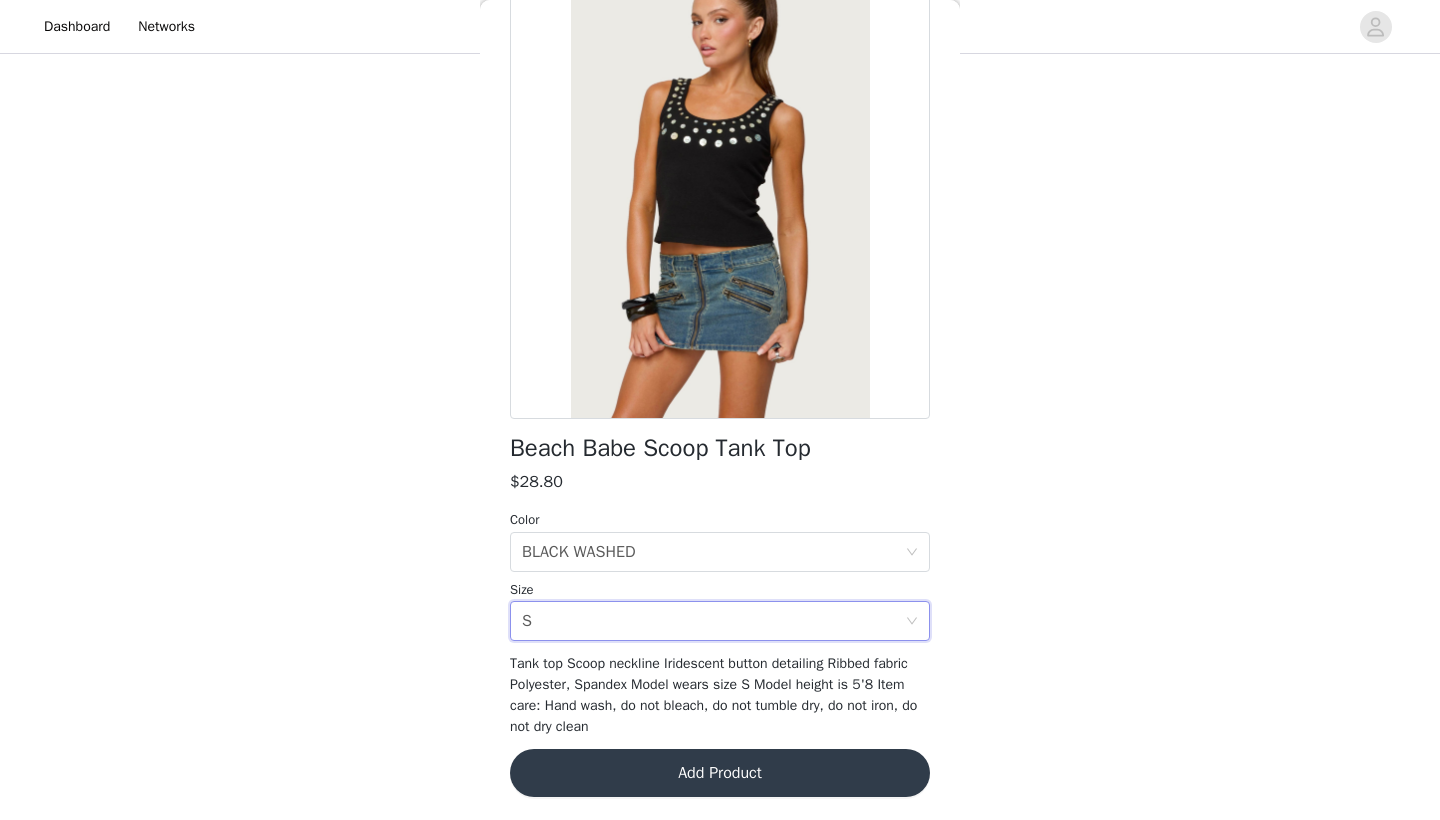 click on "Add Product" at bounding box center [720, 773] 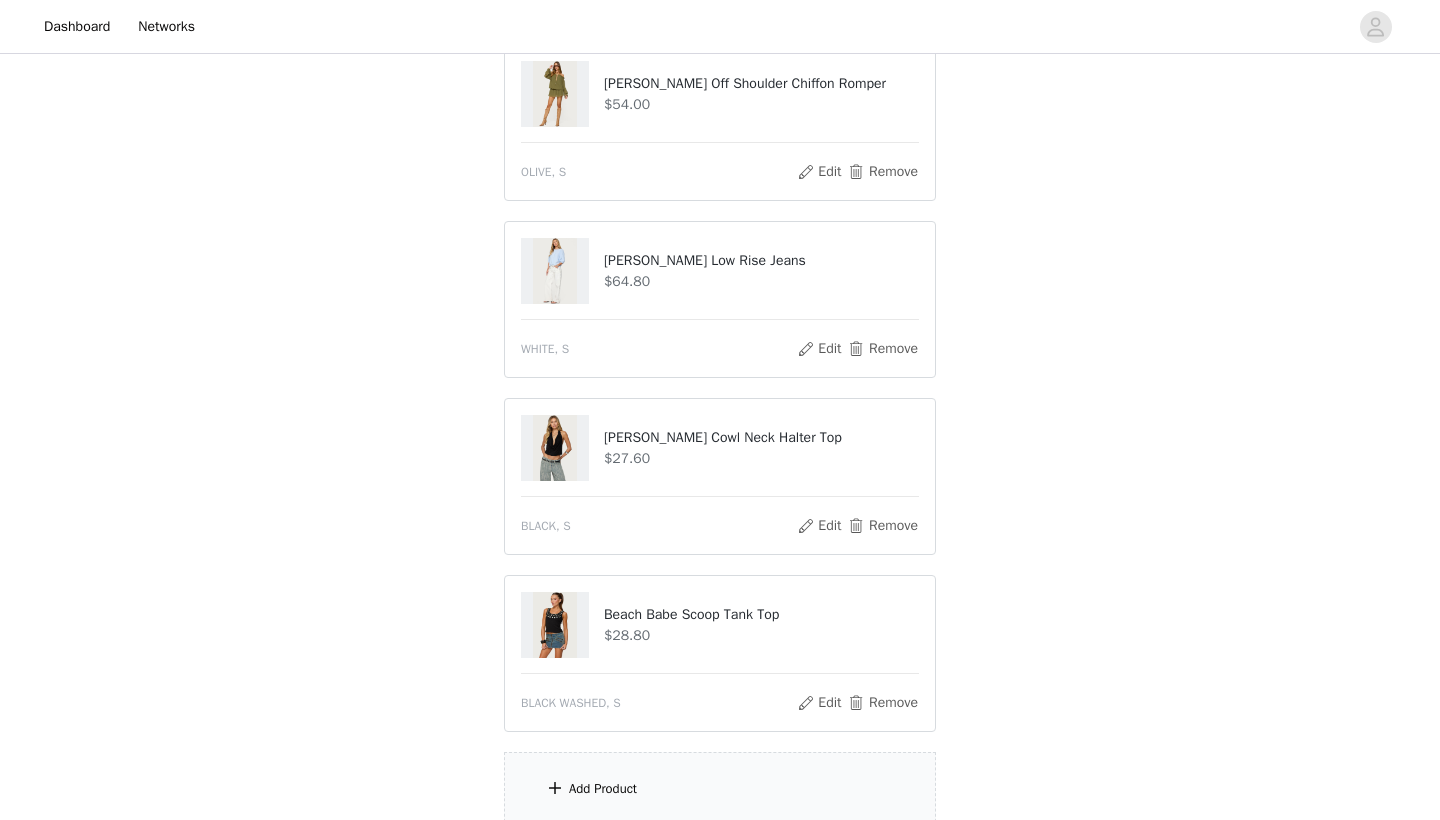 scroll, scrollTop: 324, scrollLeft: 0, axis: vertical 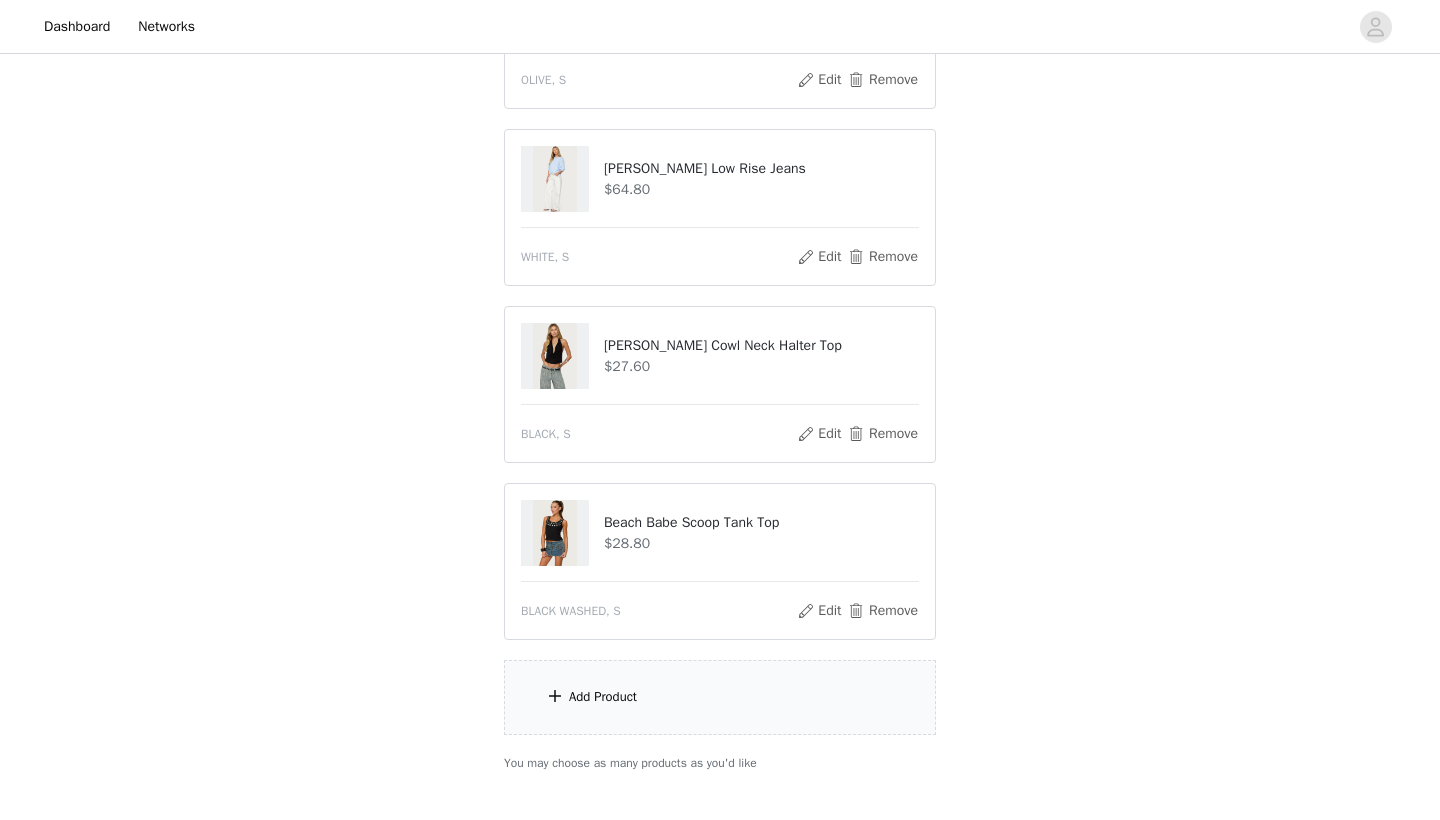click on "Add Product" at bounding box center [720, 697] 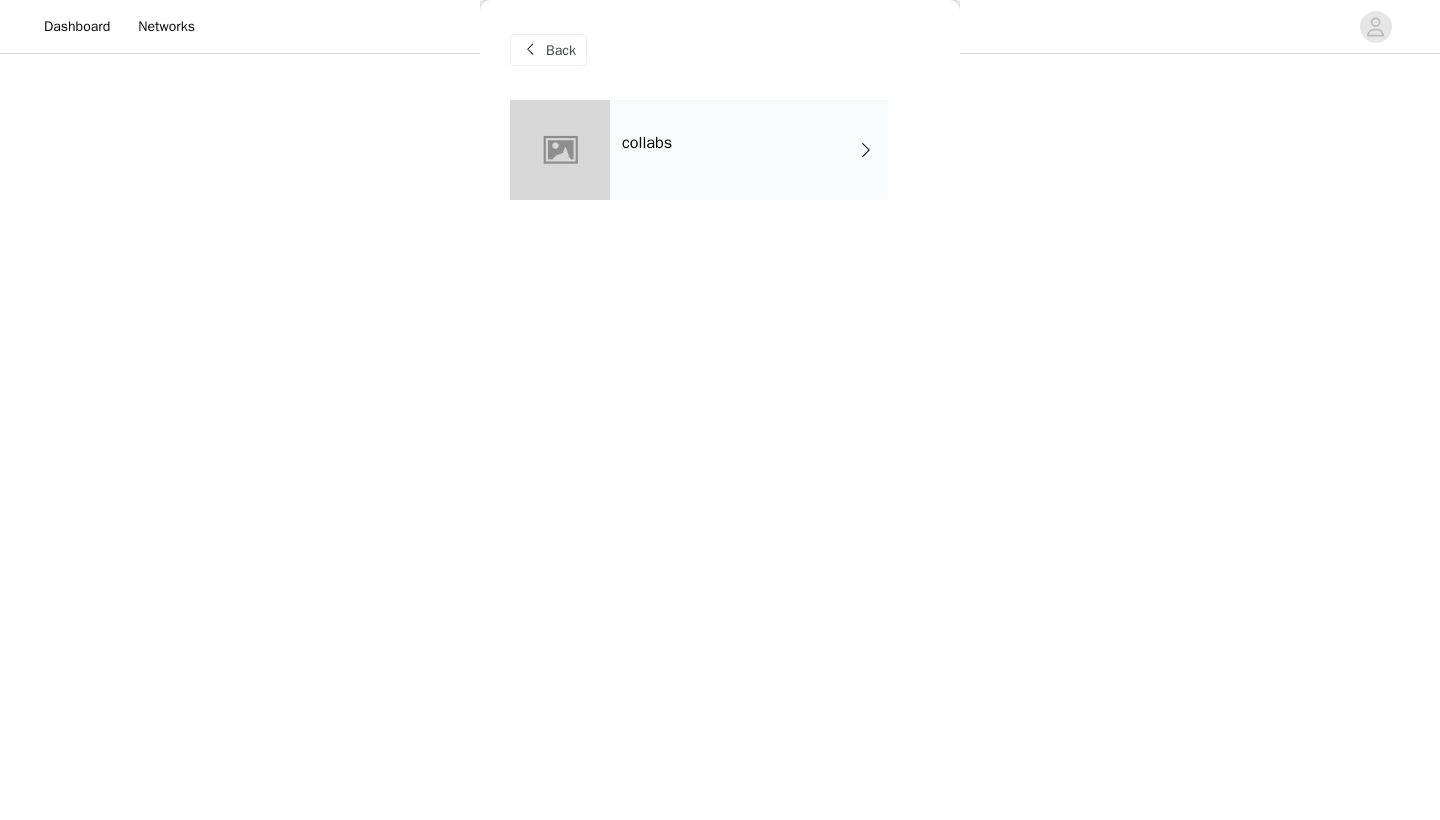 click on "collabs" at bounding box center [749, 150] 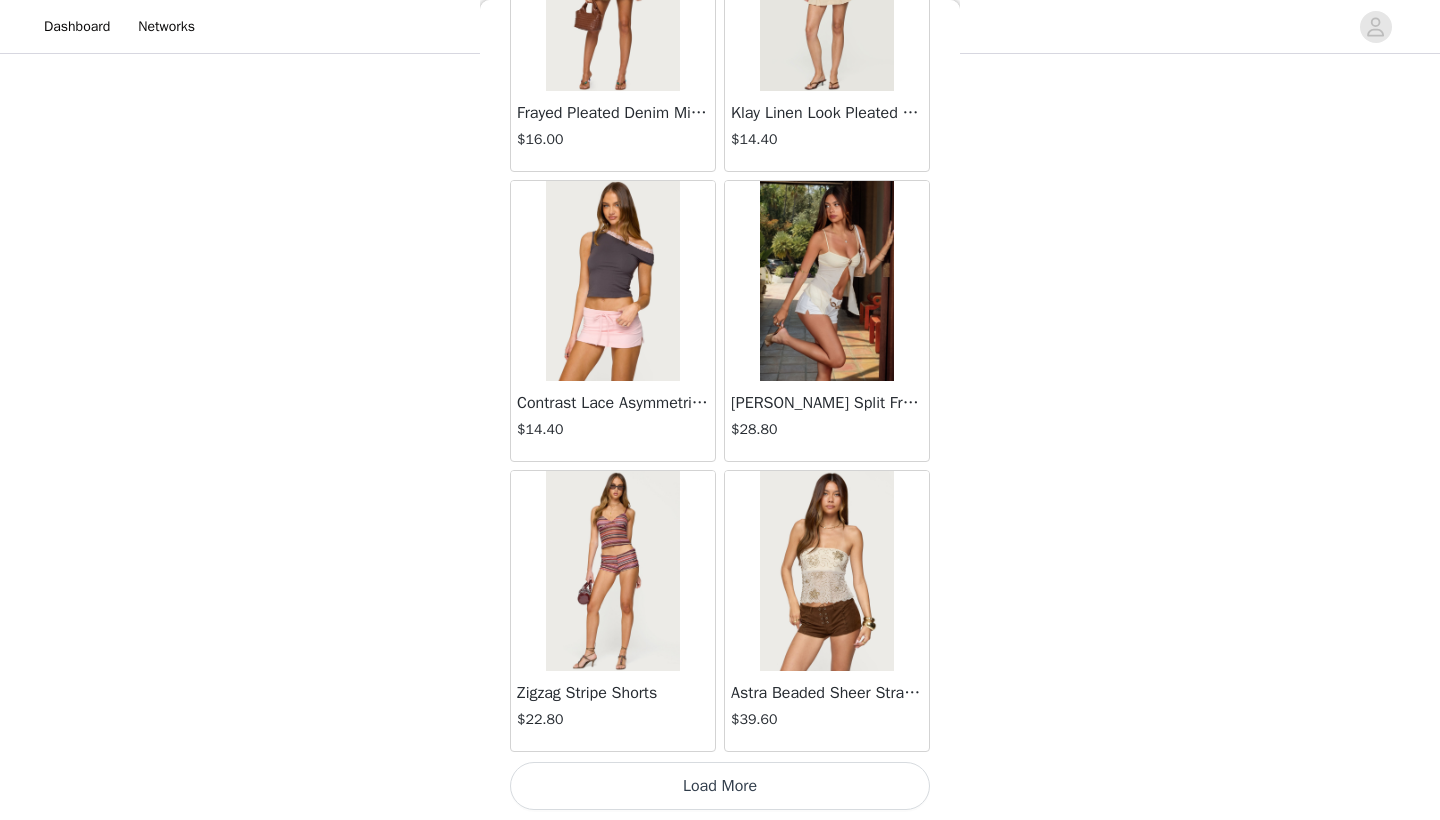 scroll, scrollTop: 2240, scrollLeft: 0, axis: vertical 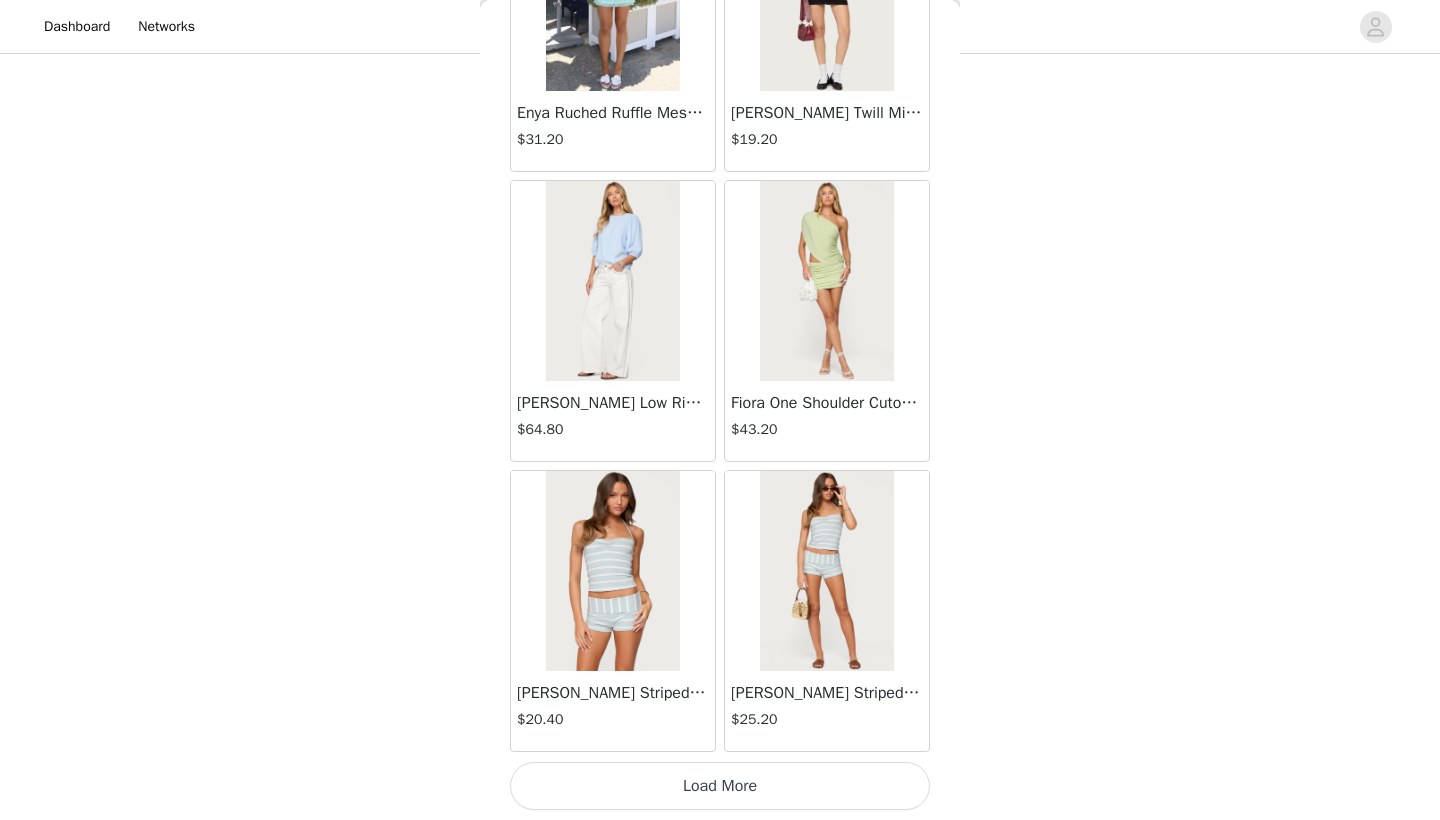 click on "Load More" at bounding box center (720, 786) 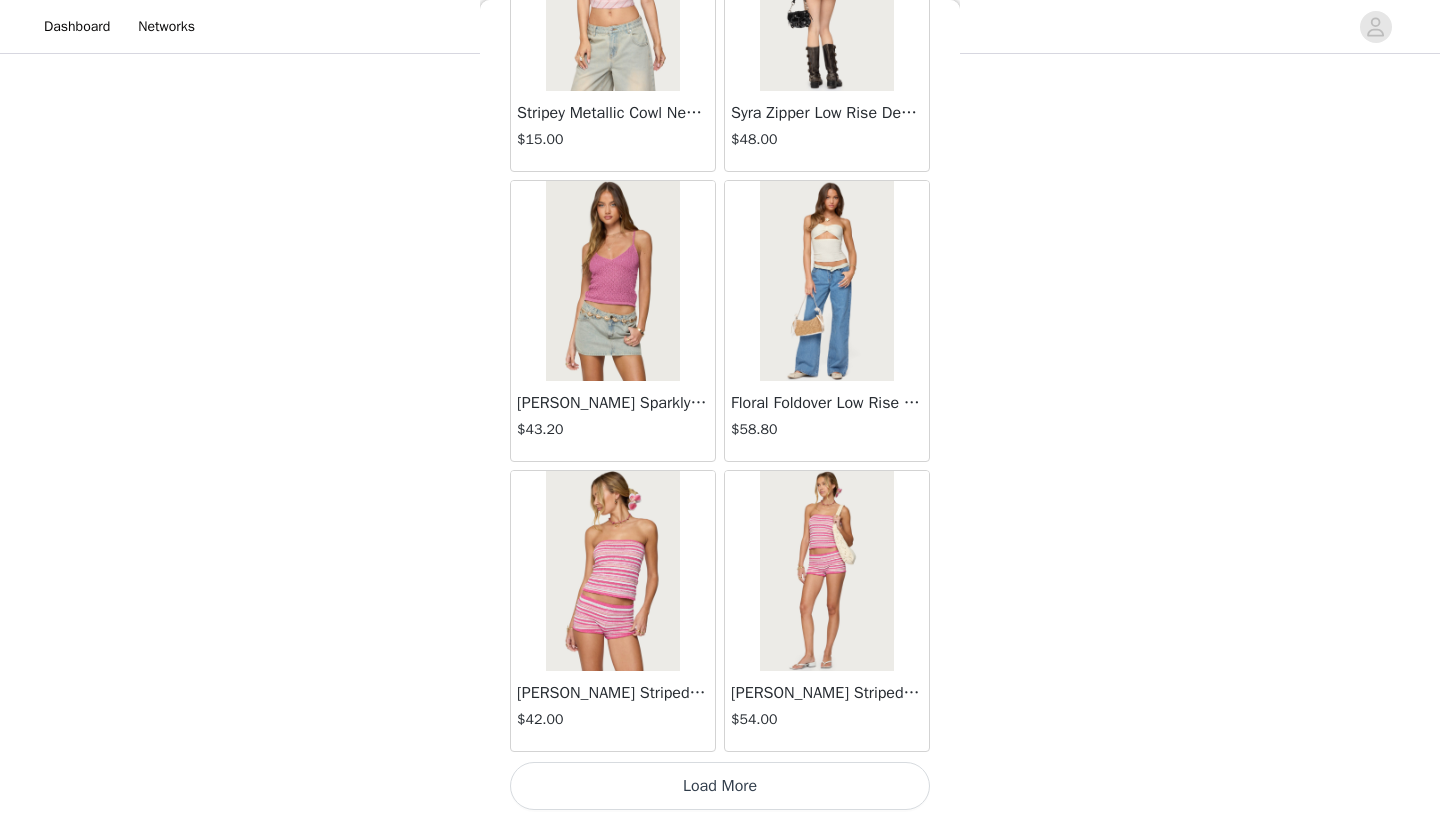 click on "Load More" at bounding box center (720, 786) 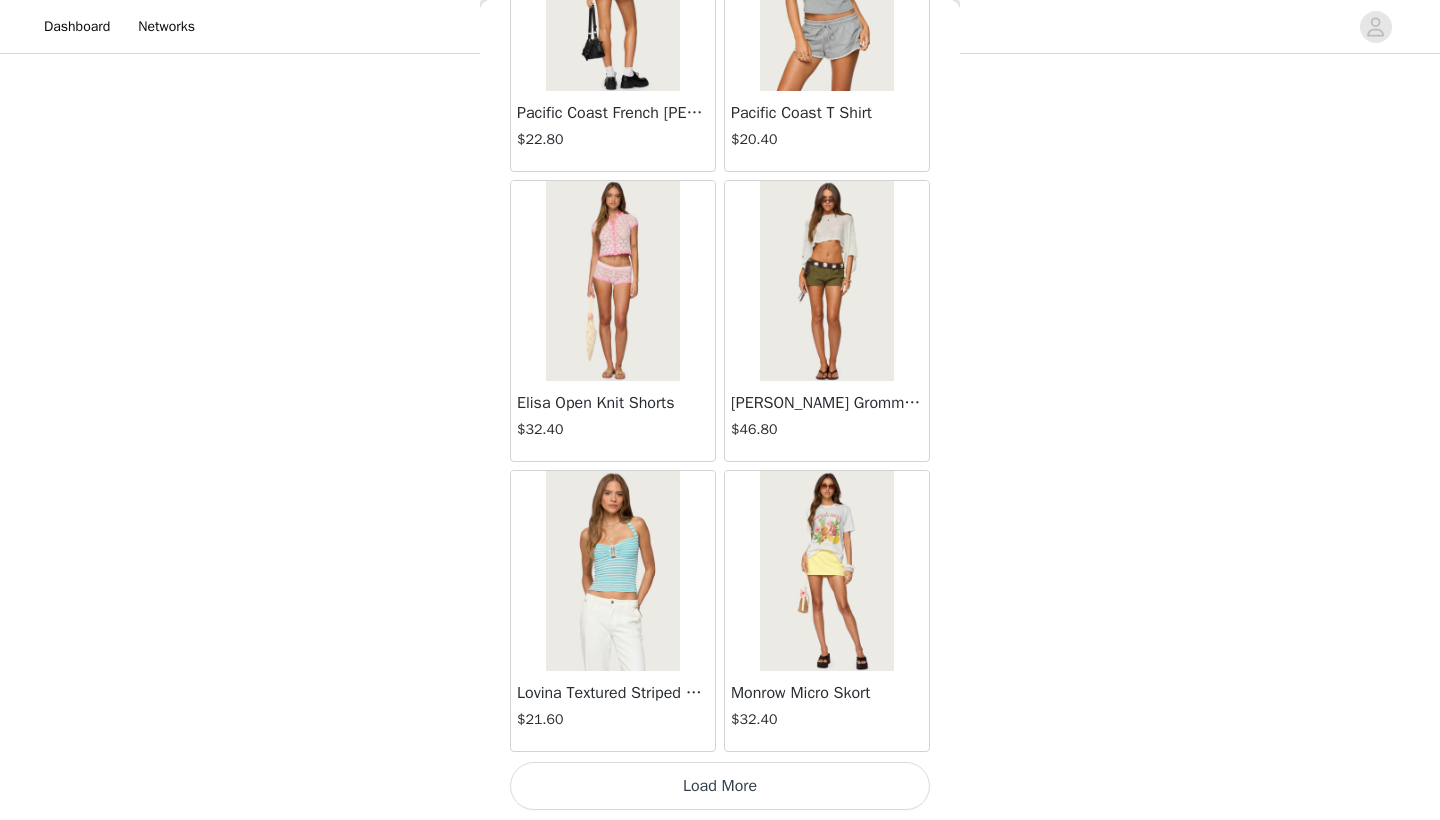 scroll, scrollTop: 10940, scrollLeft: 0, axis: vertical 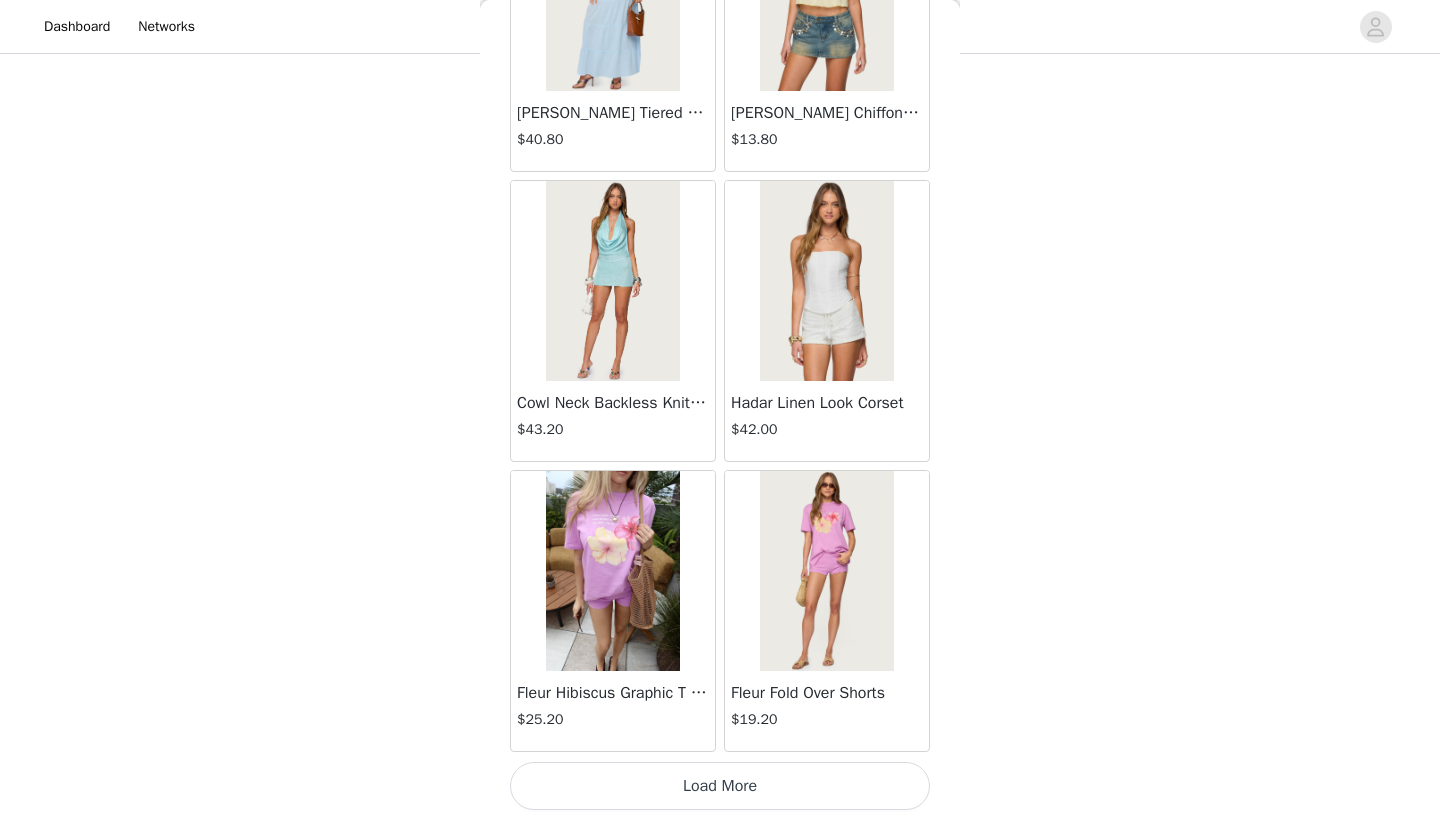 click on "Load More" at bounding box center [720, 786] 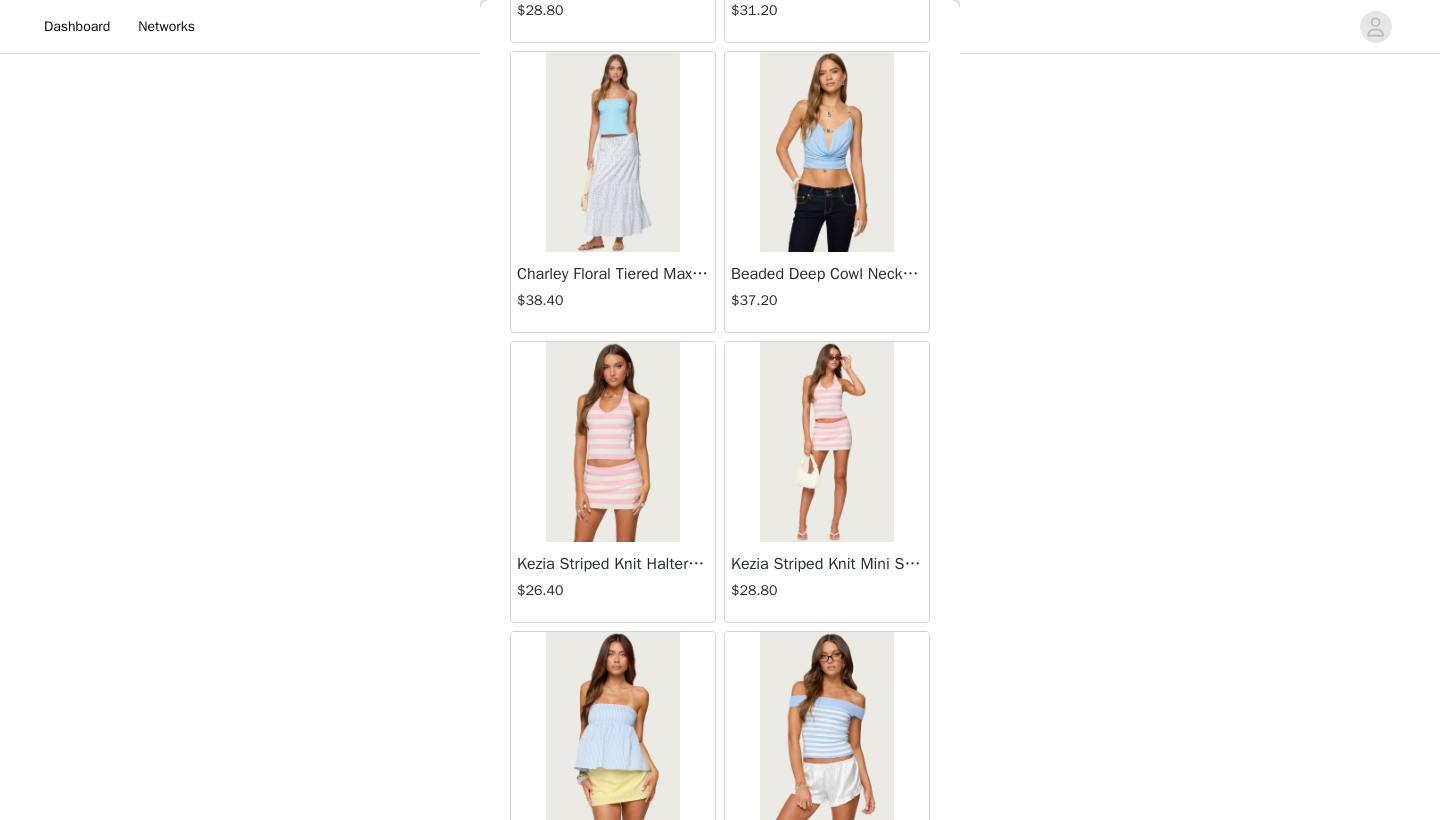 scroll, scrollTop: 16607, scrollLeft: 0, axis: vertical 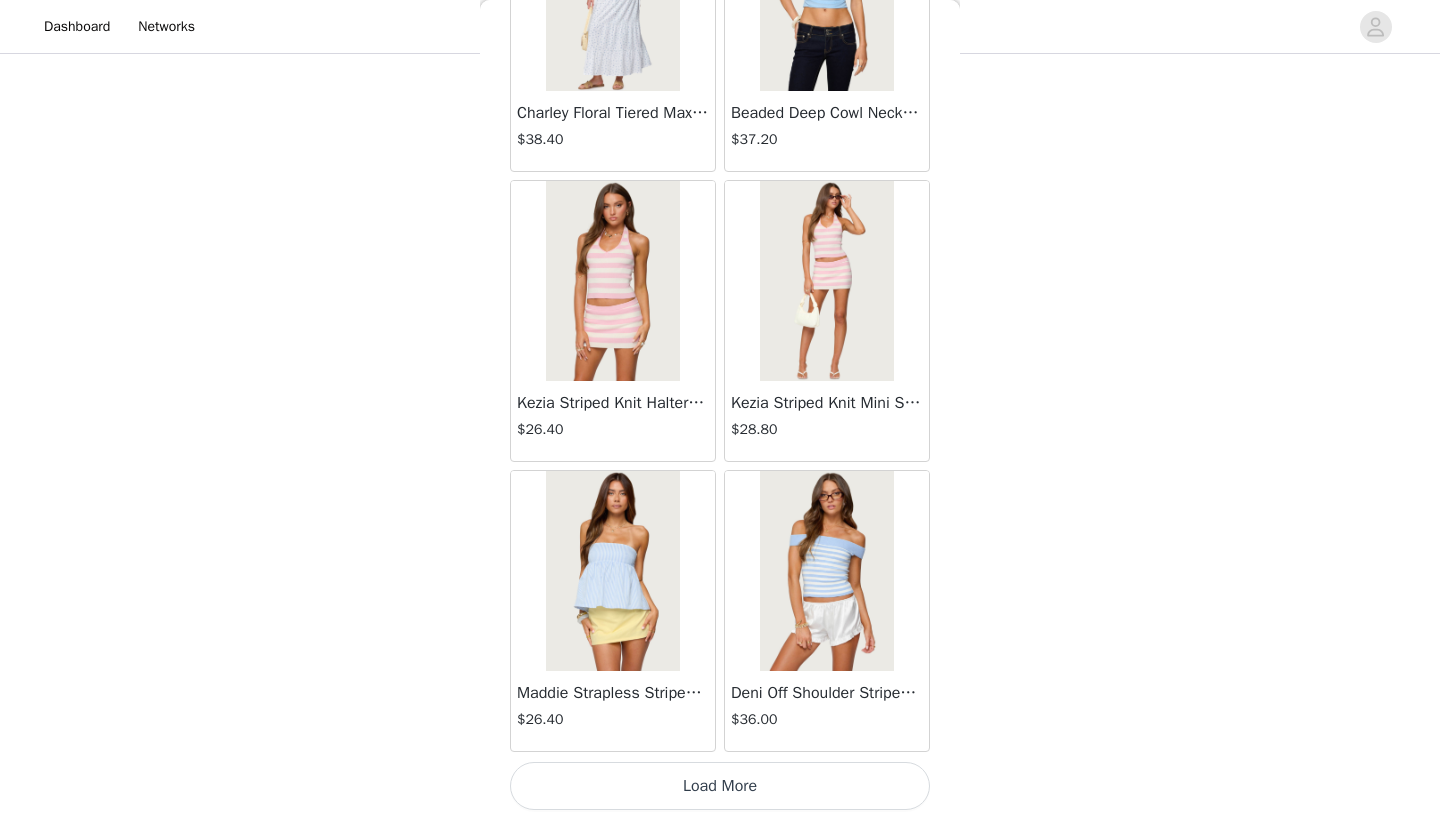 click on "Load More" at bounding box center (720, 786) 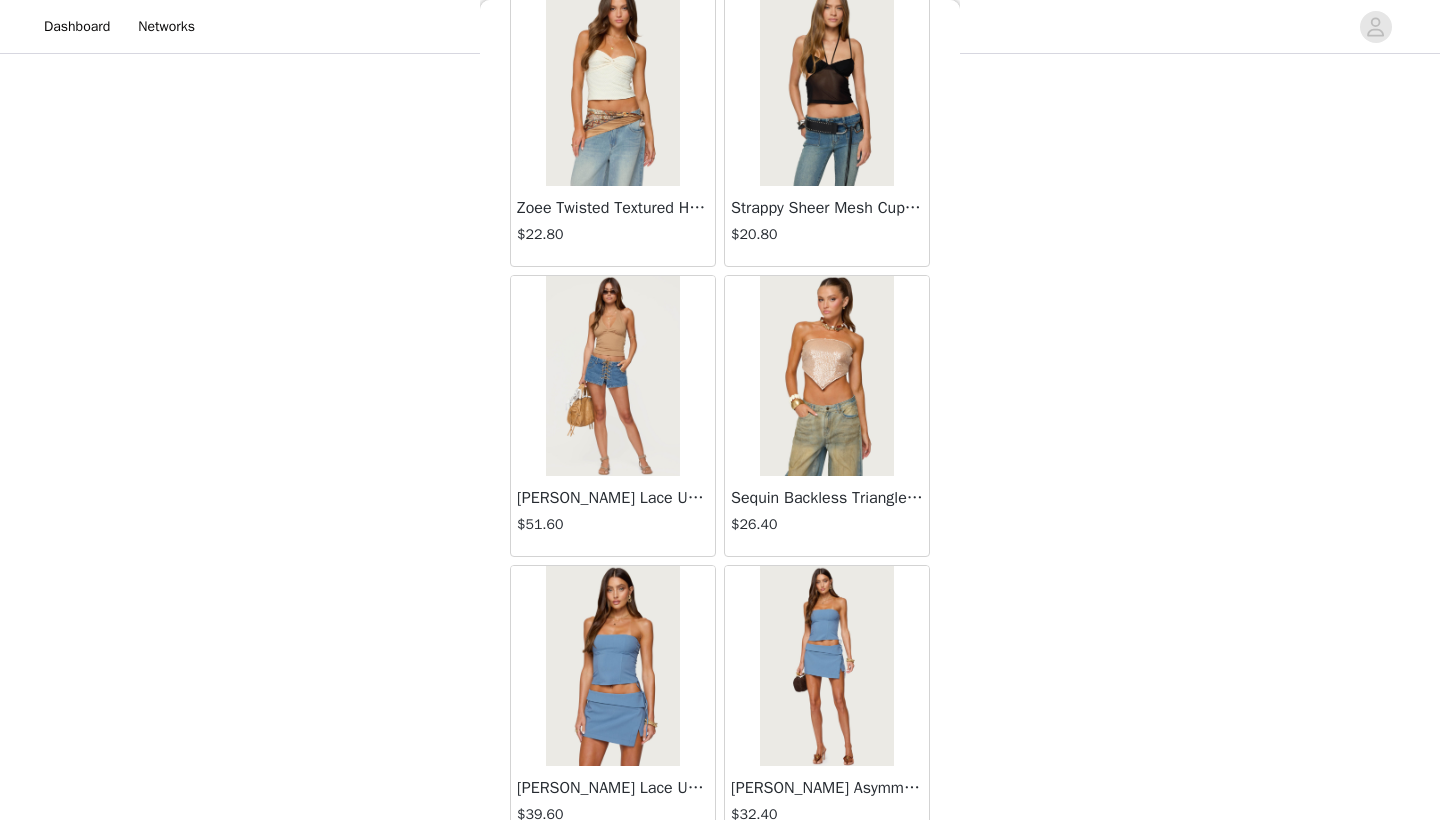 scroll, scrollTop: 18749, scrollLeft: 0, axis: vertical 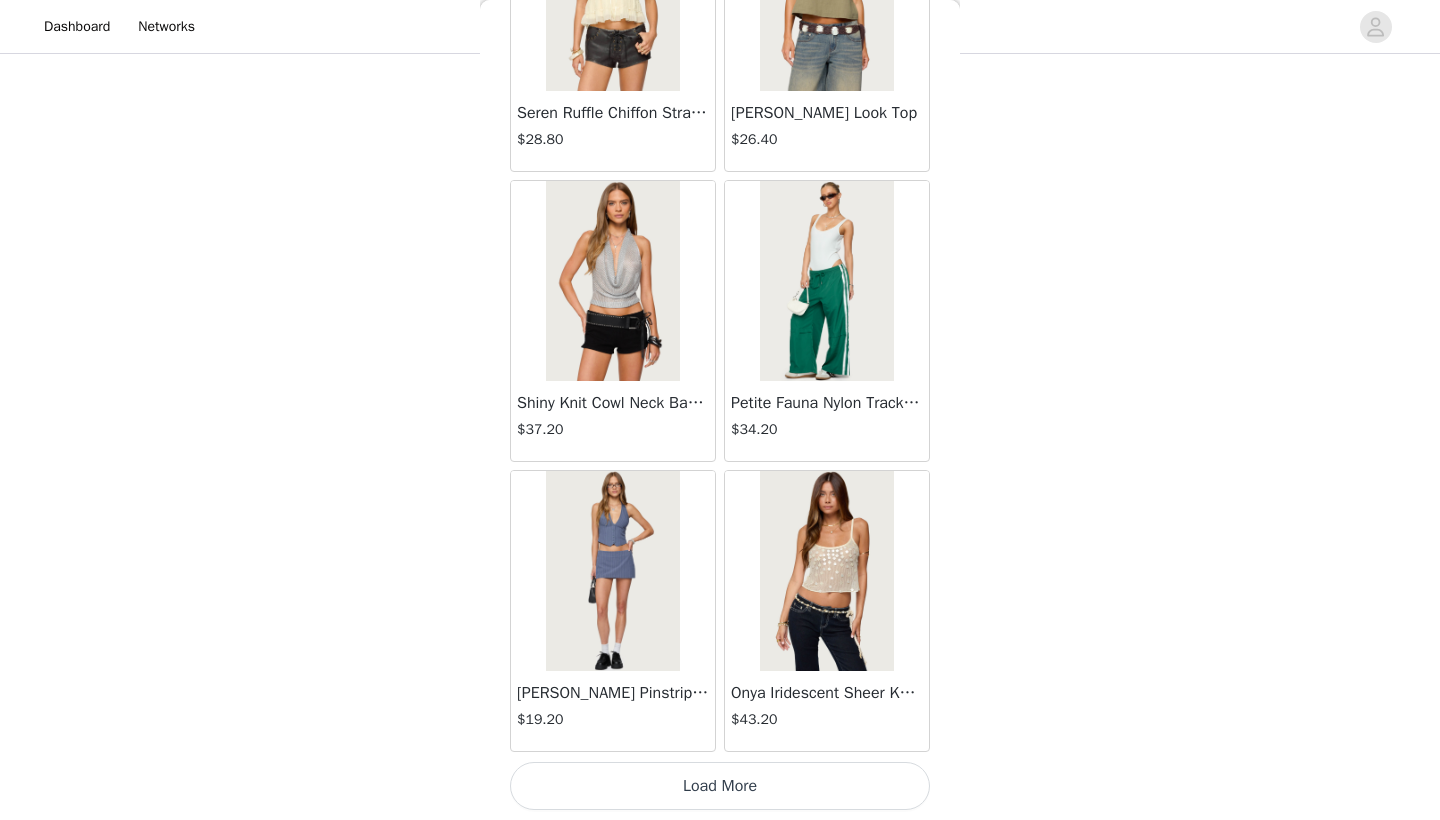 click on "Load More" at bounding box center [720, 786] 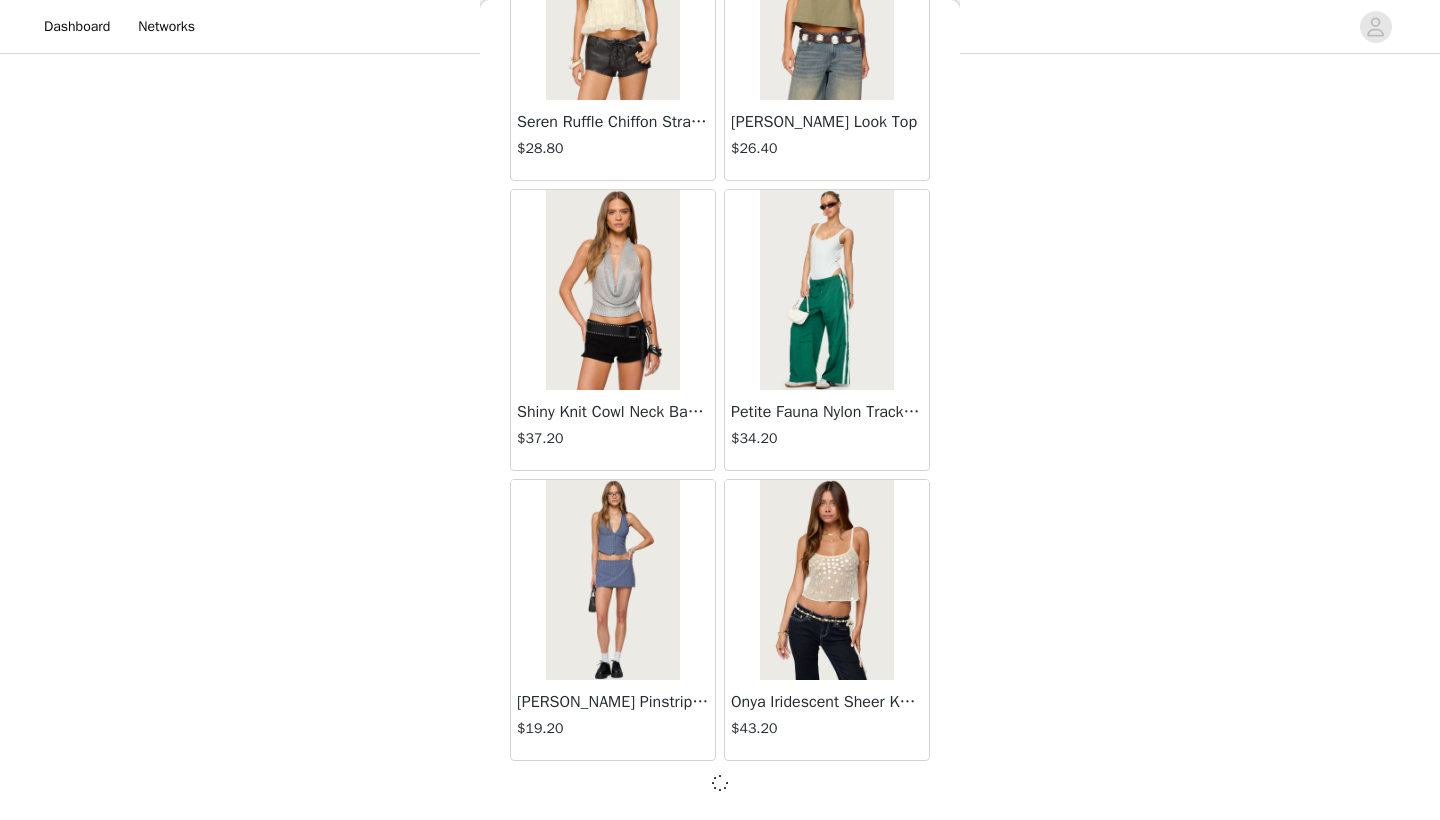scroll, scrollTop: 19631, scrollLeft: 0, axis: vertical 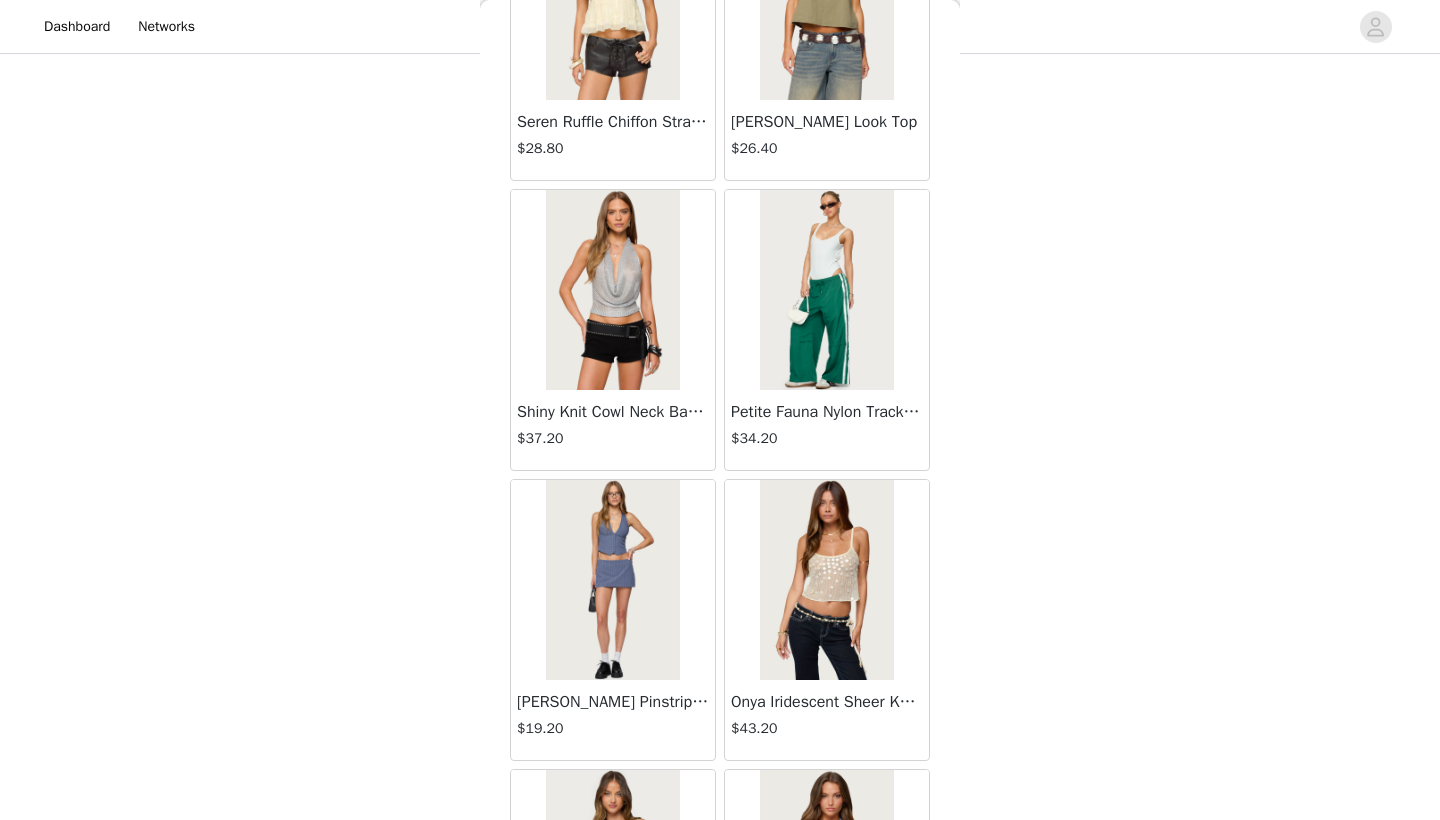 click at bounding box center [826, 580] 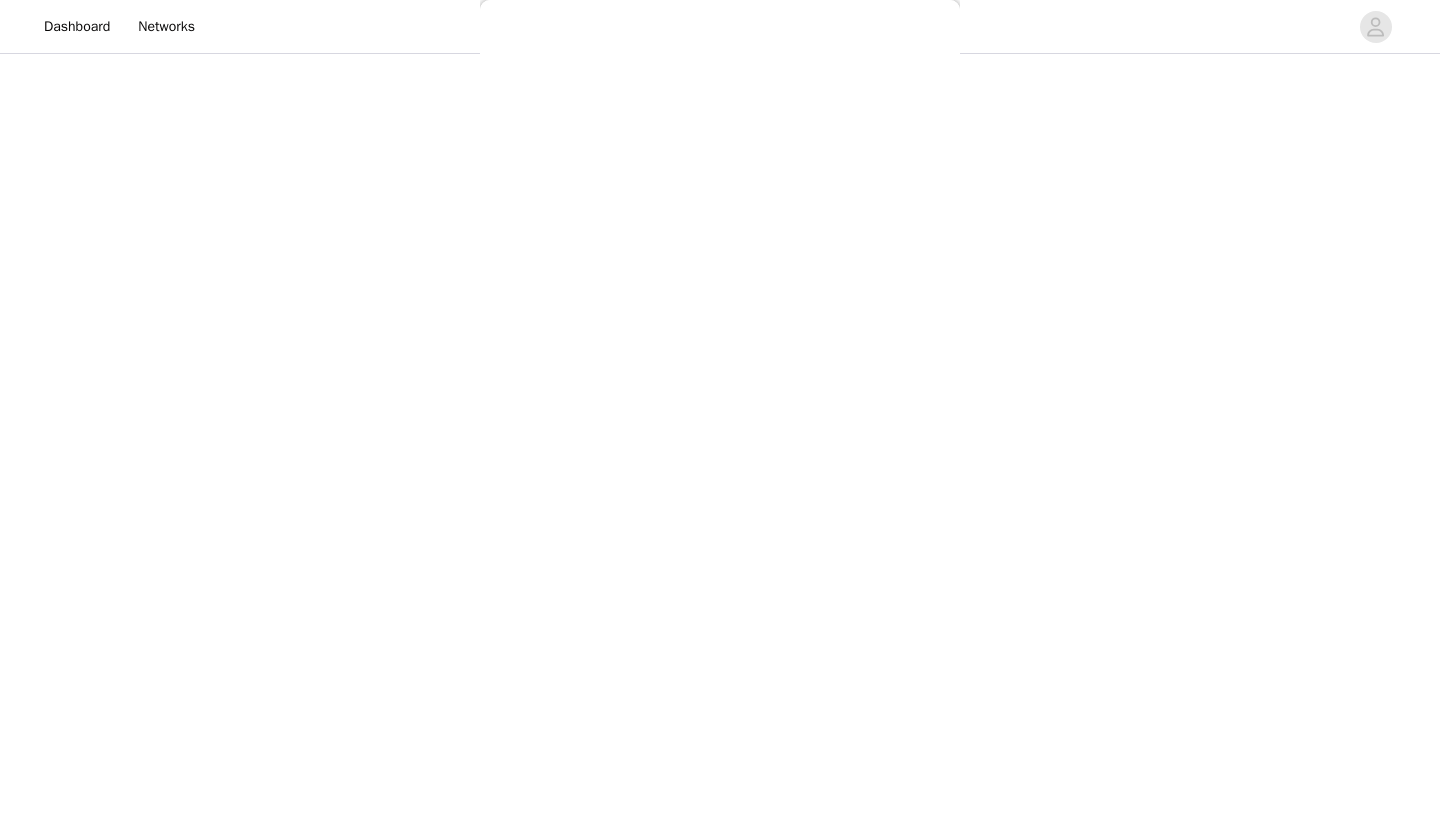 scroll, scrollTop: 0, scrollLeft: 0, axis: both 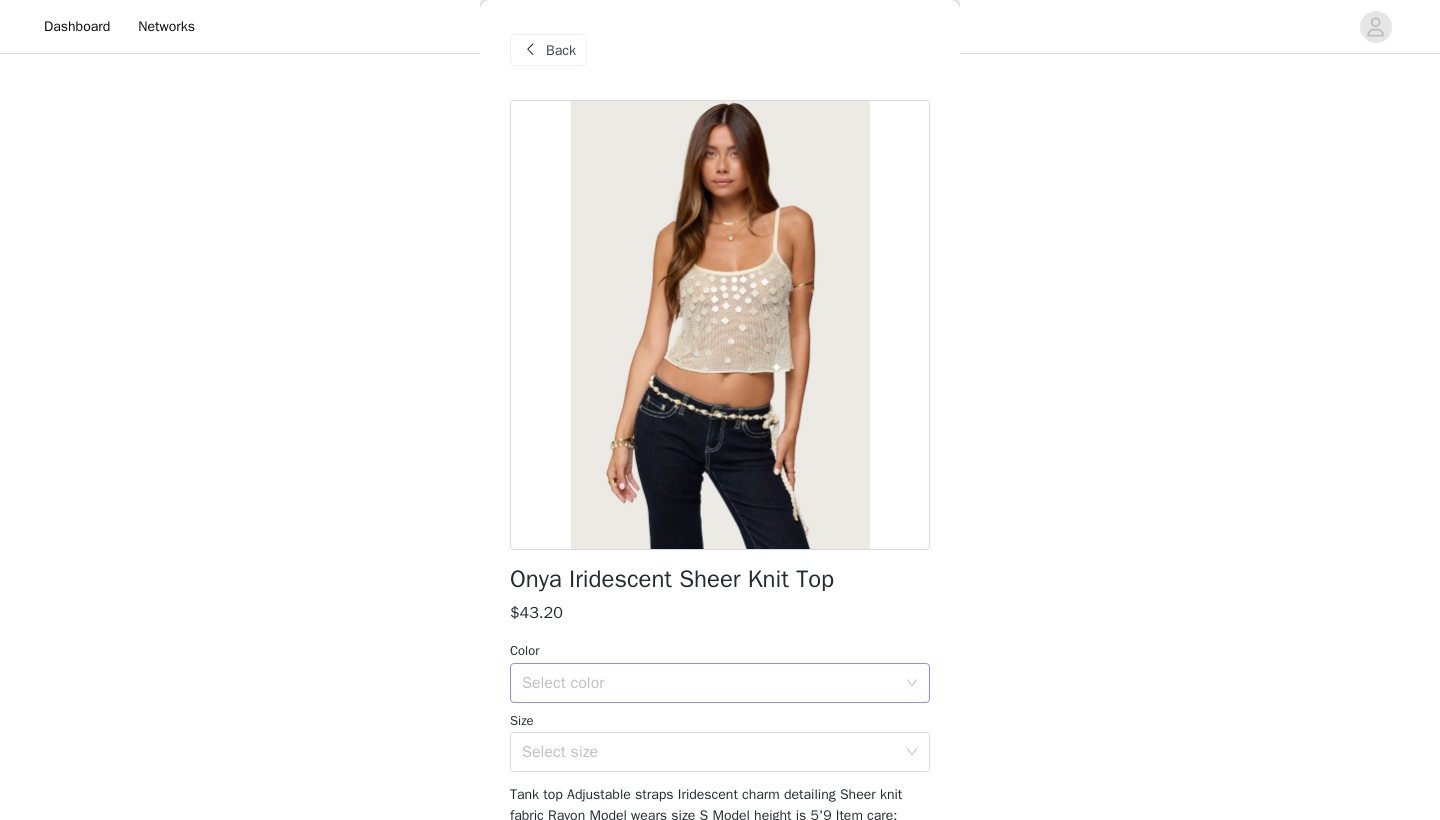 click on "Select color" at bounding box center [709, 683] 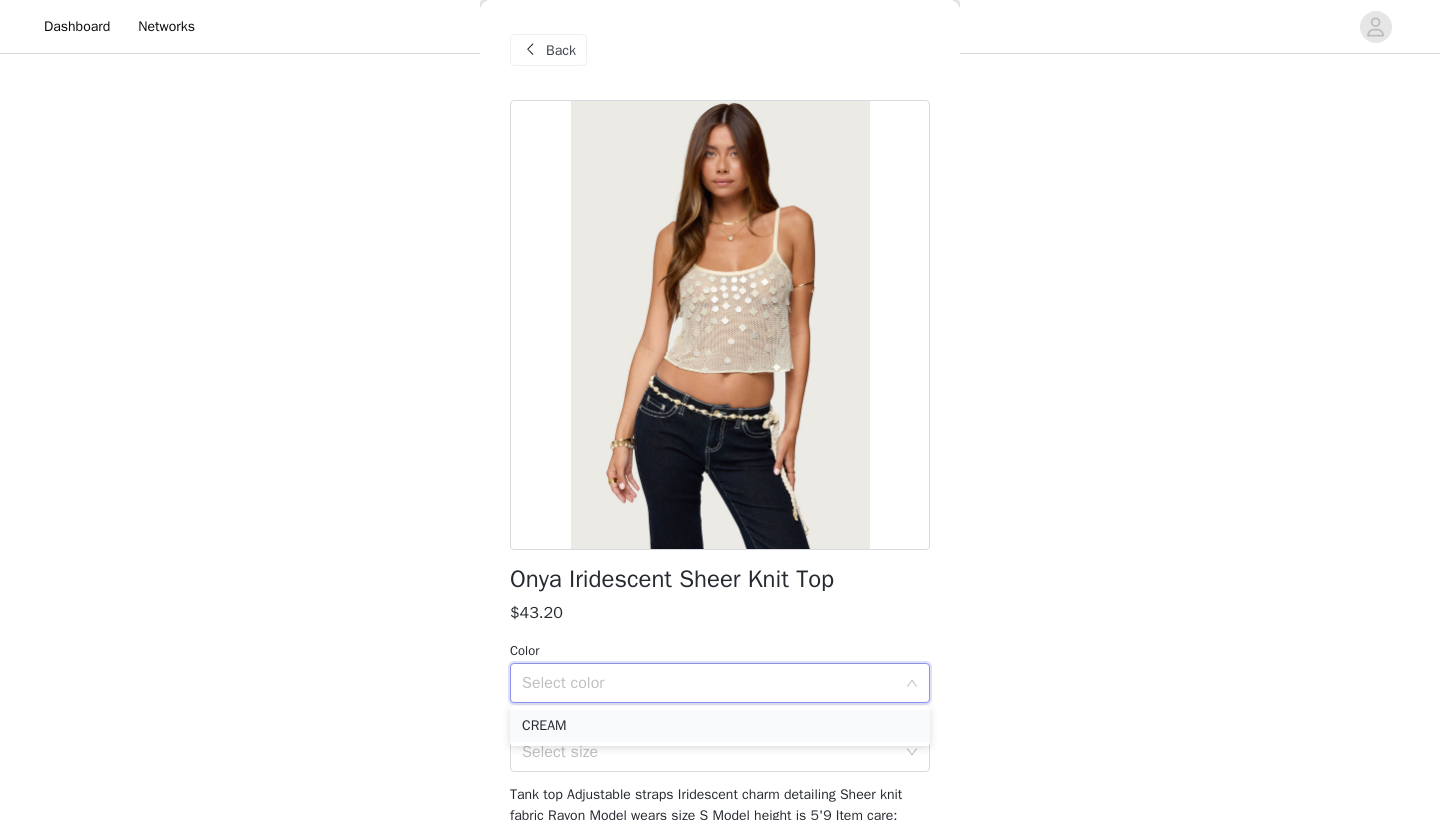 click on "CREAM" at bounding box center [720, 726] 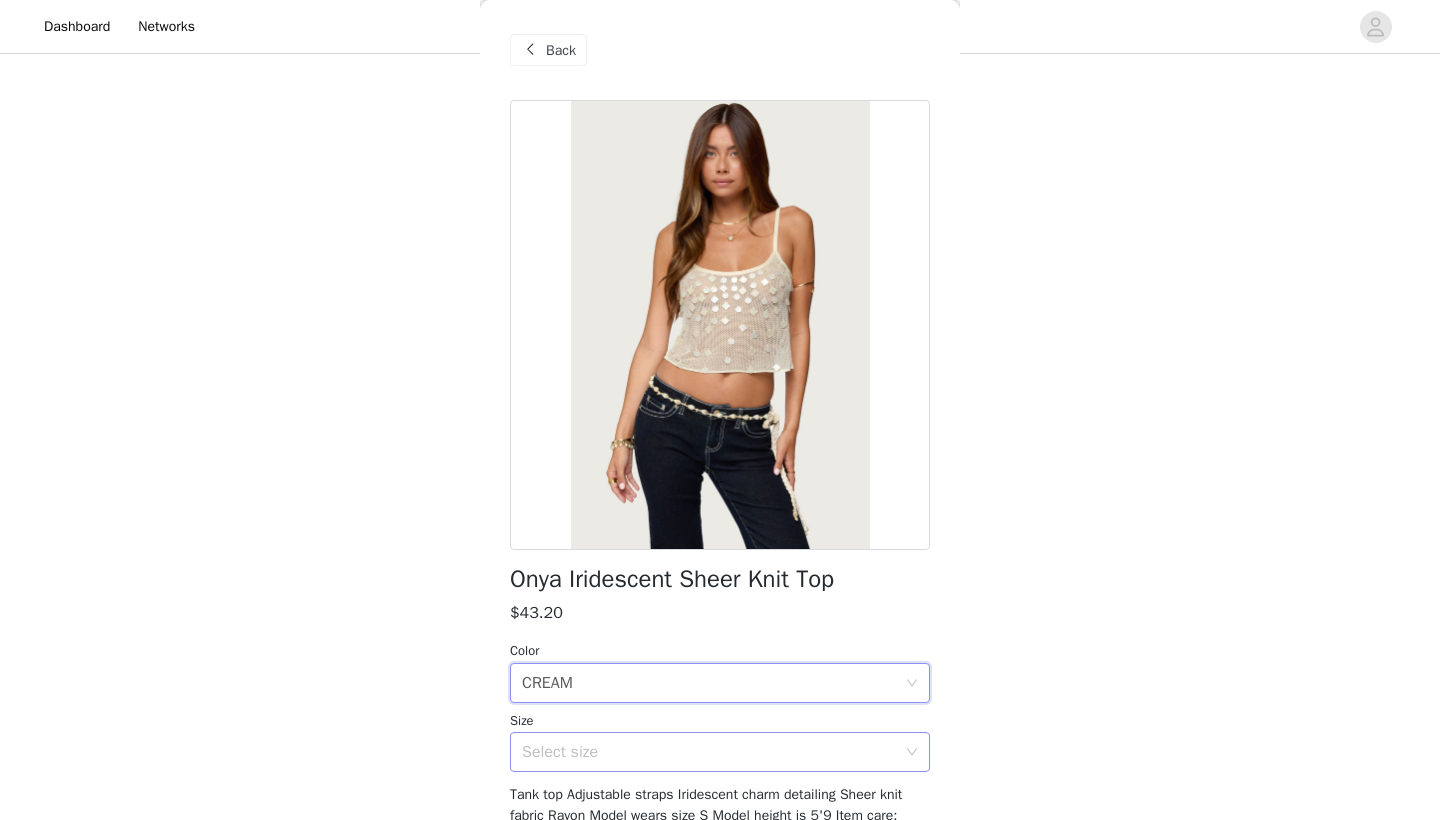 click on "Select size" at bounding box center [709, 752] 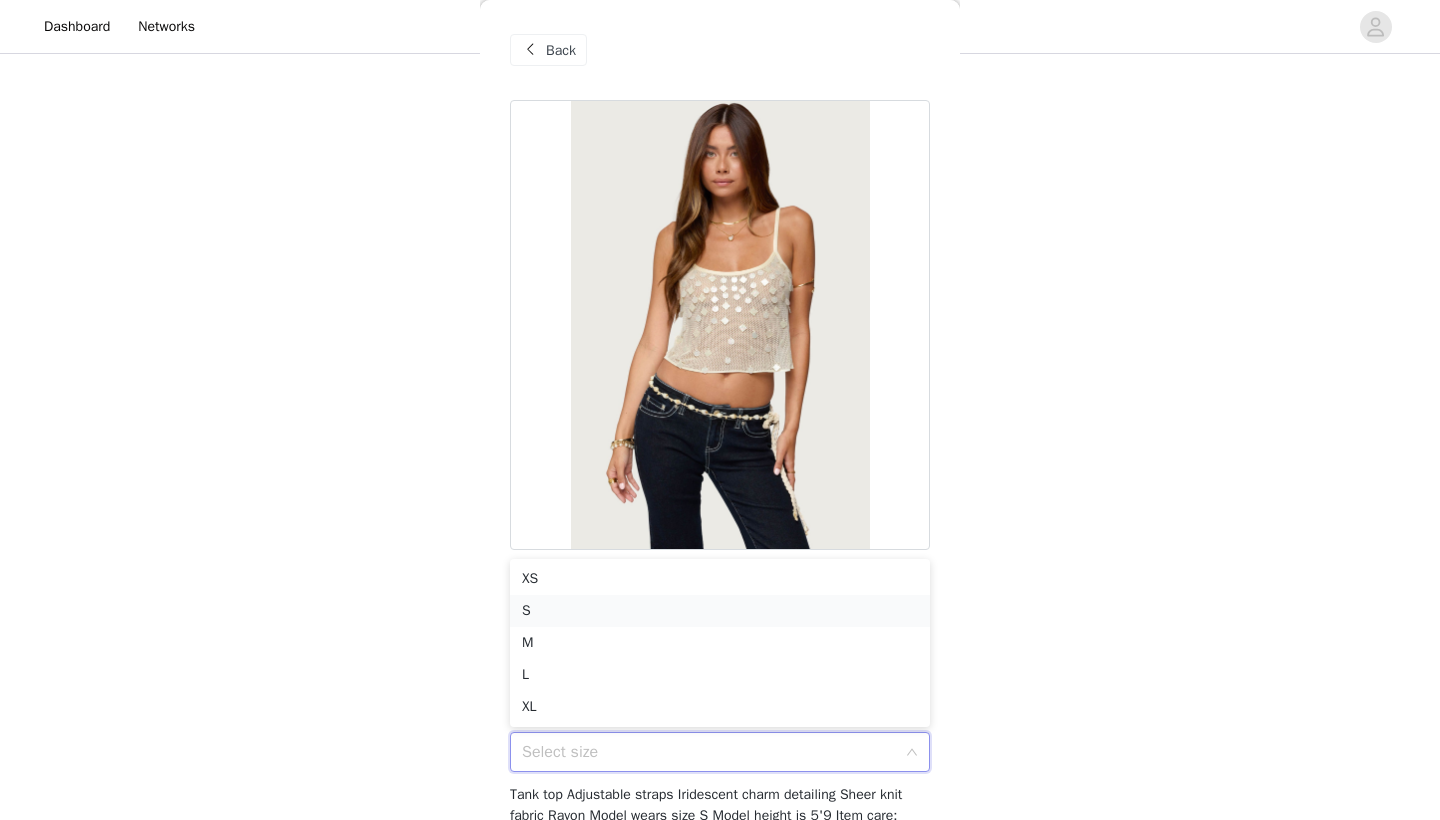 click on "S" at bounding box center (720, 611) 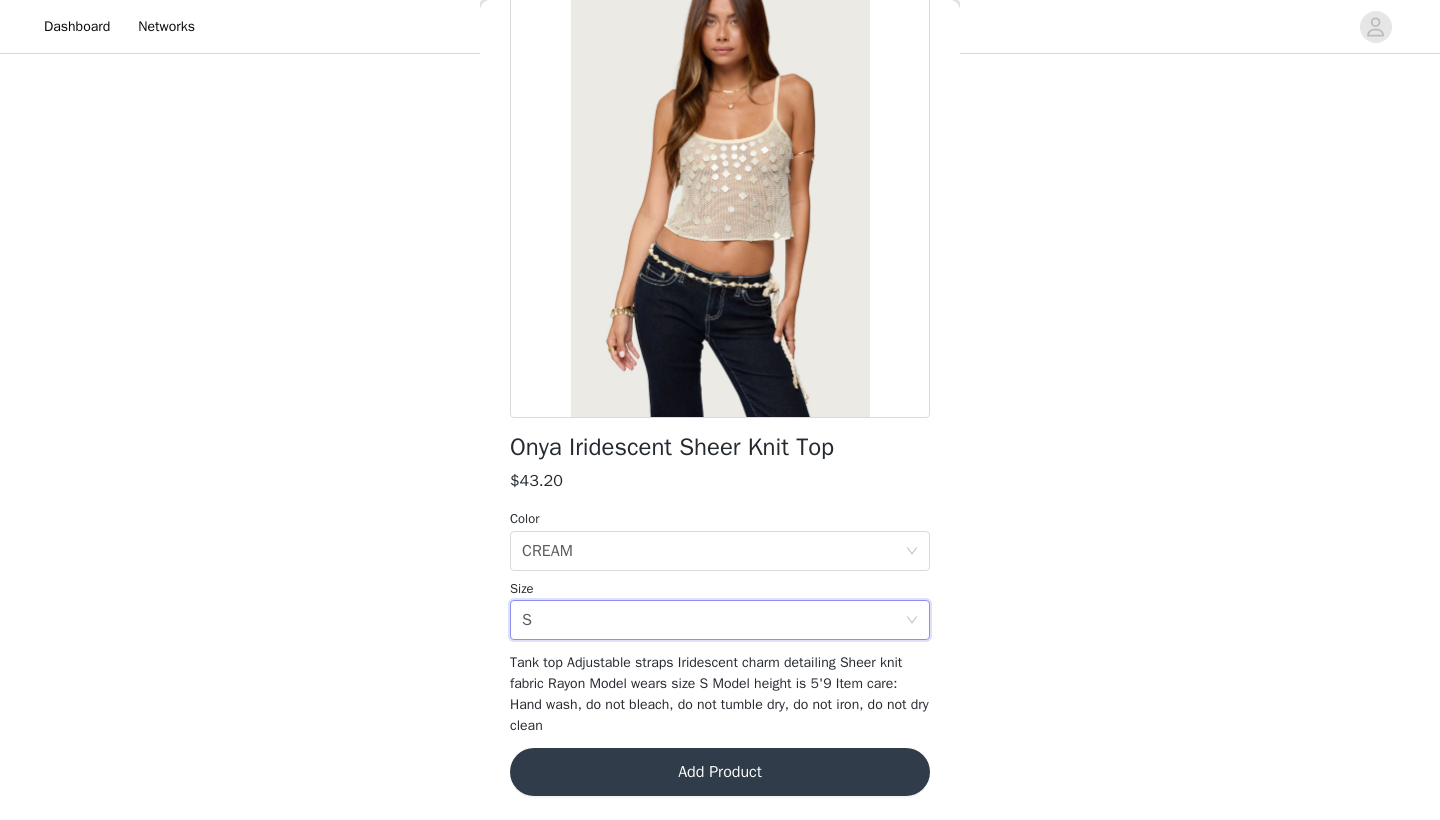 scroll, scrollTop: 131, scrollLeft: 0, axis: vertical 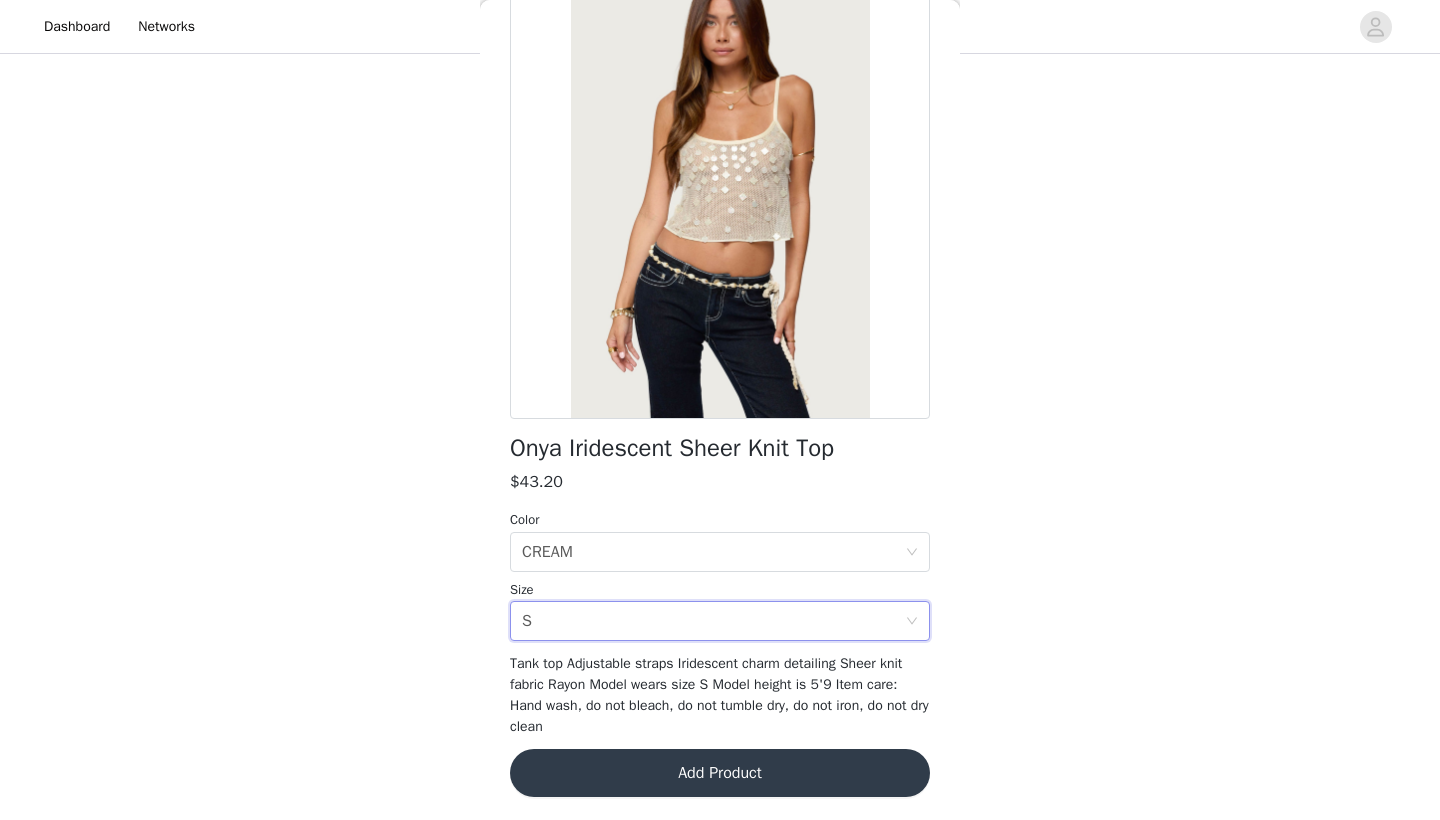 click on "Add Product" at bounding box center (720, 773) 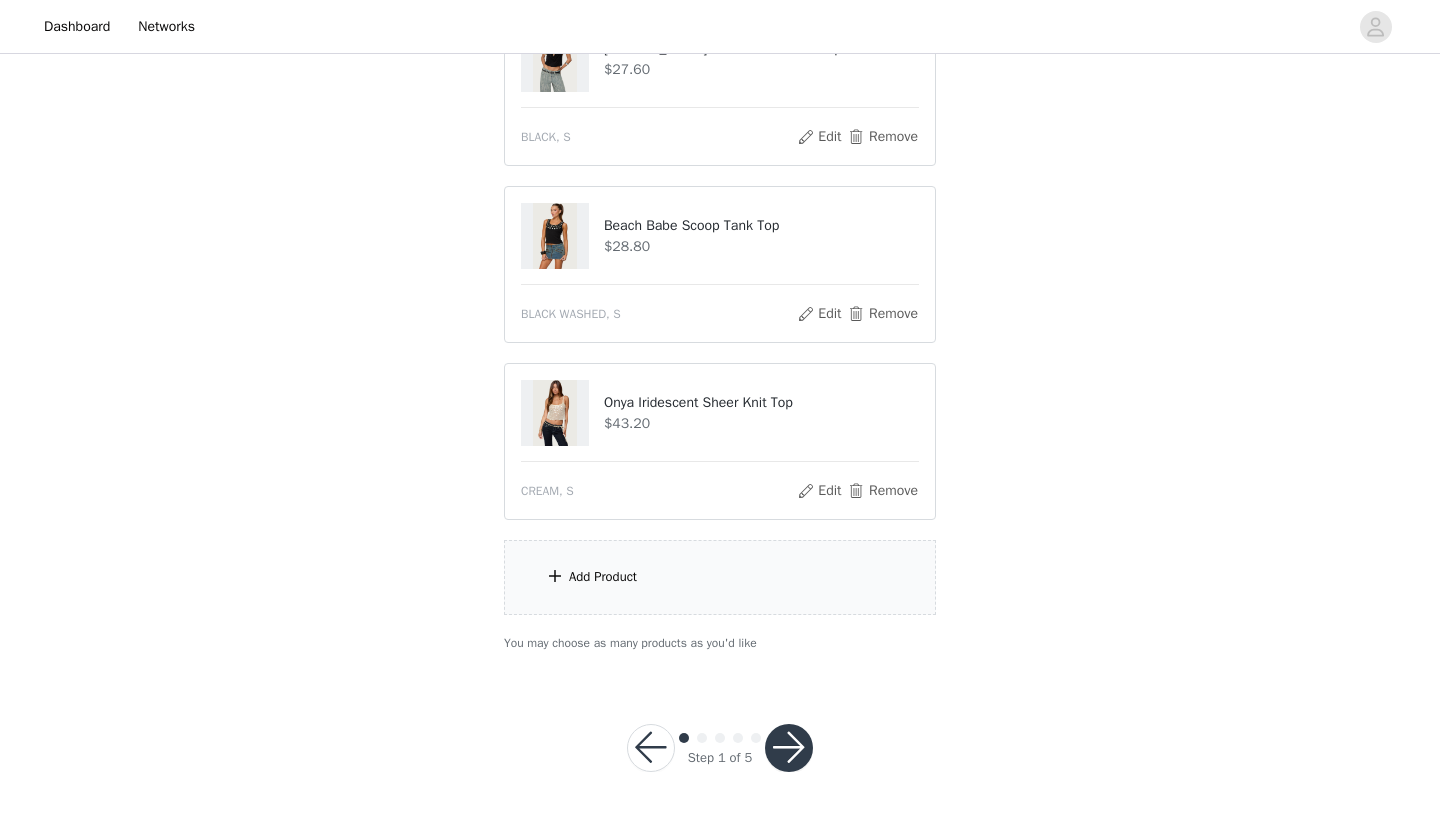 scroll, scrollTop: 620, scrollLeft: 0, axis: vertical 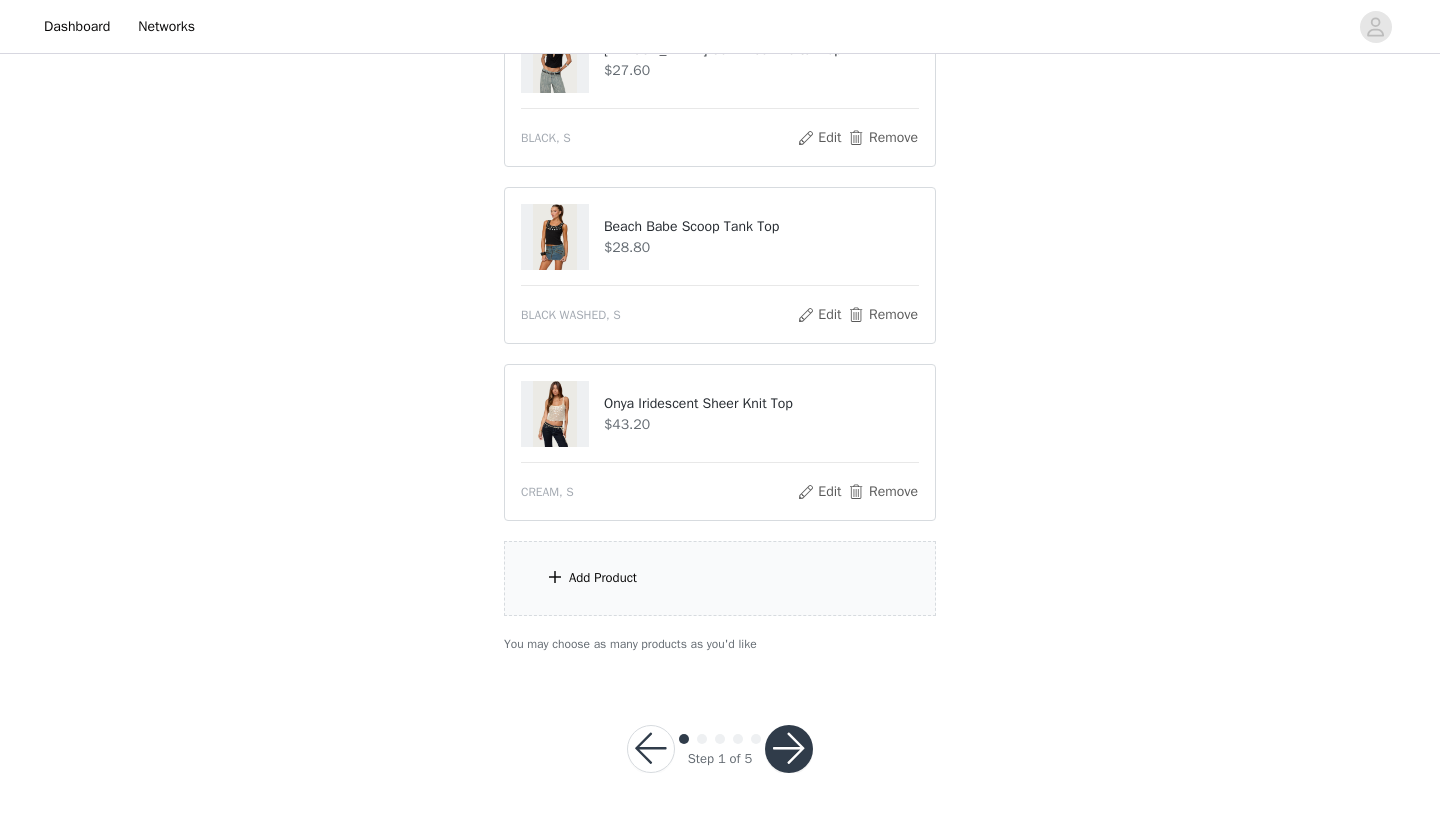 click on "Add Product" at bounding box center [720, 578] 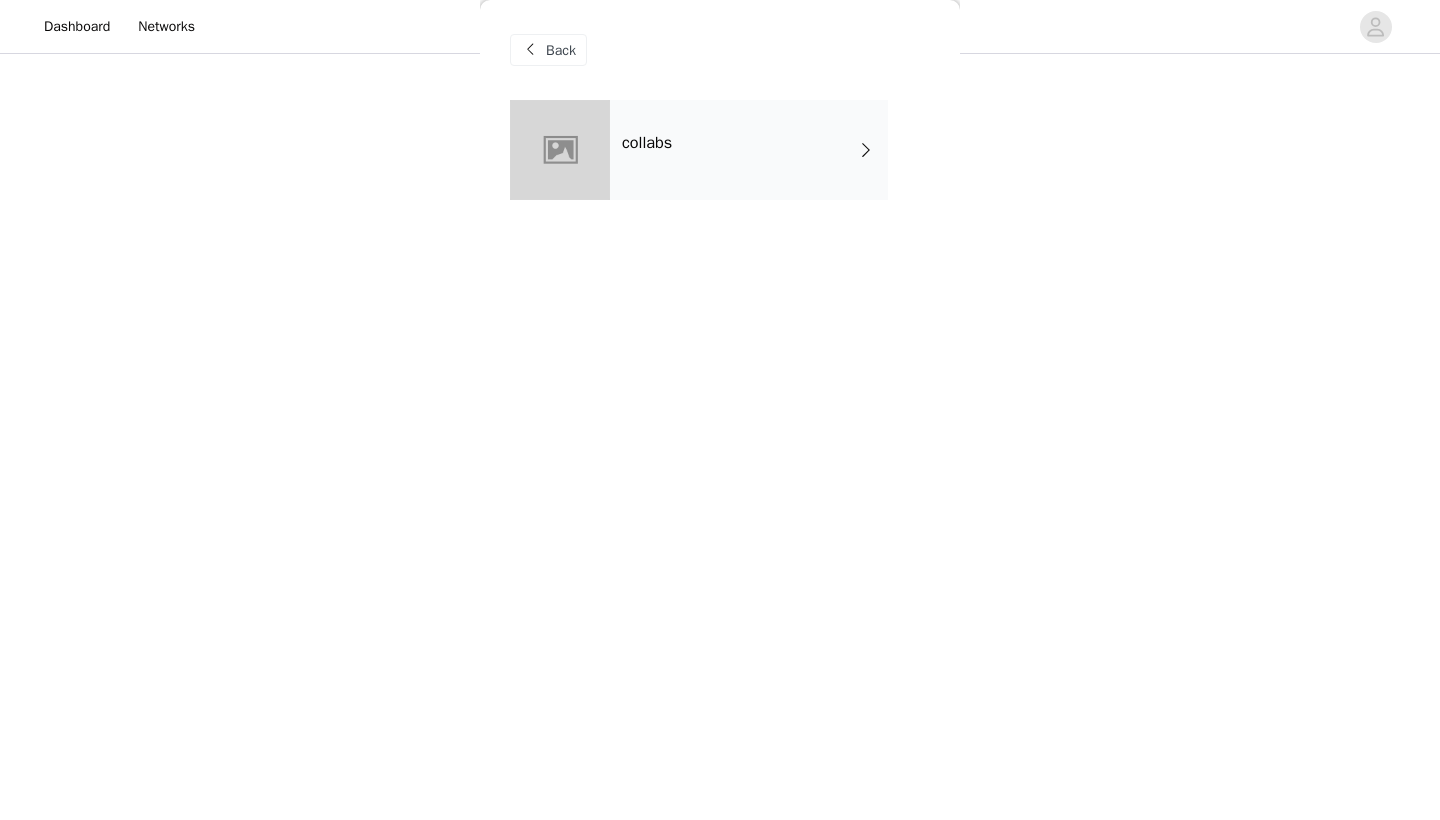 click on "collabs" at bounding box center [749, 150] 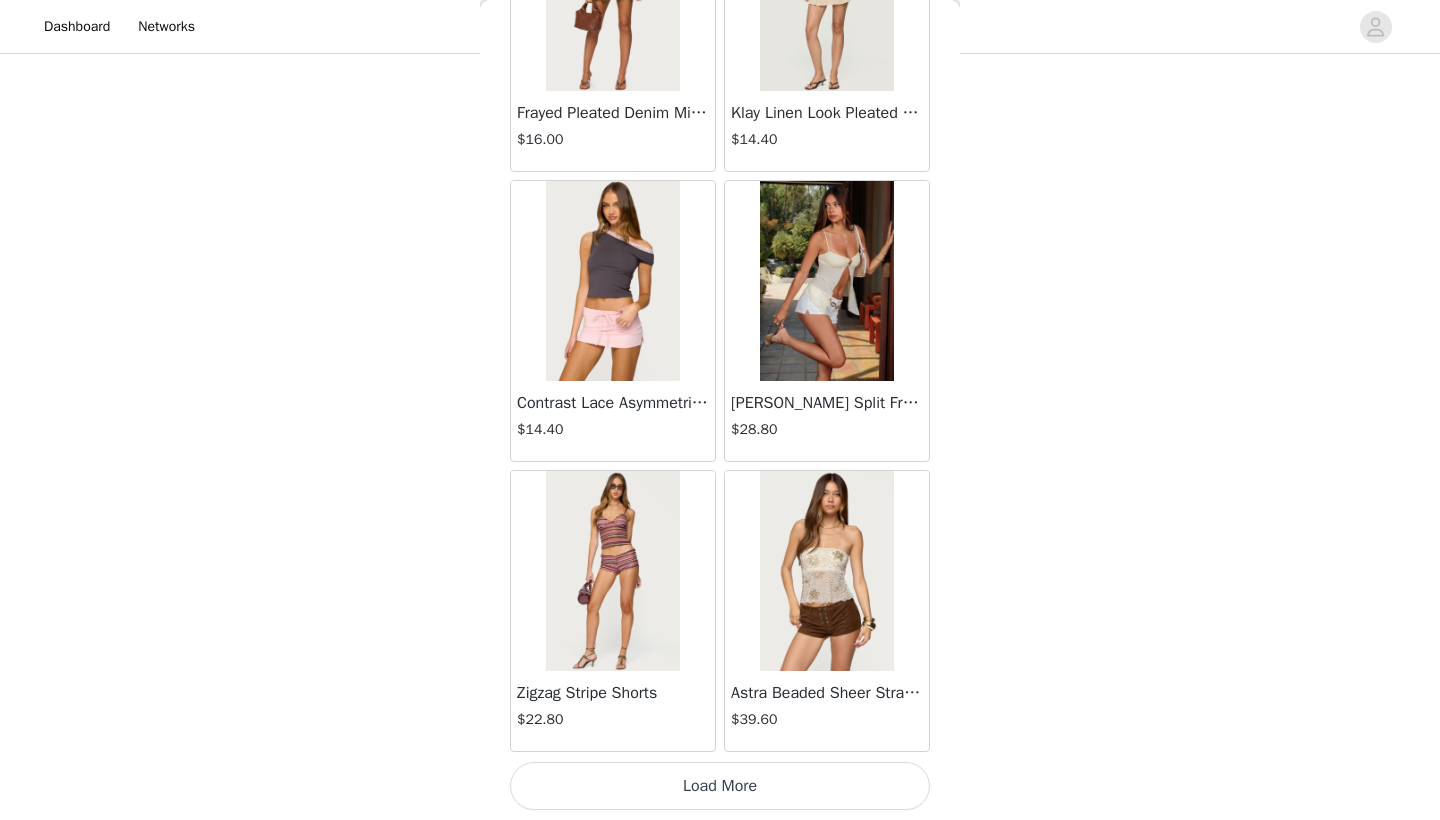 scroll, scrollTop: 2240, scrollLeft: 0, axis: vertical 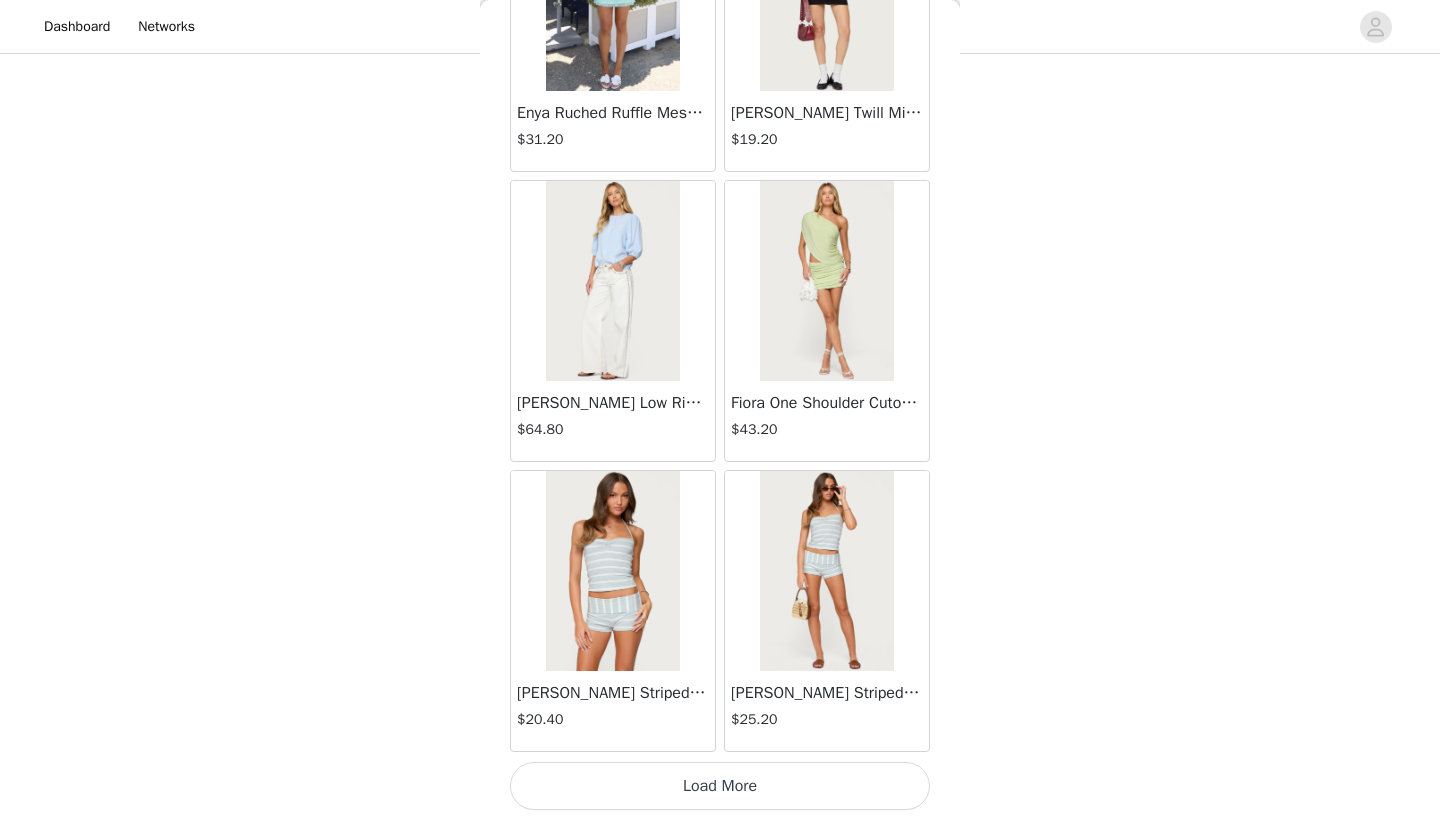 click on "Load More" at bounding box center (720, 786) 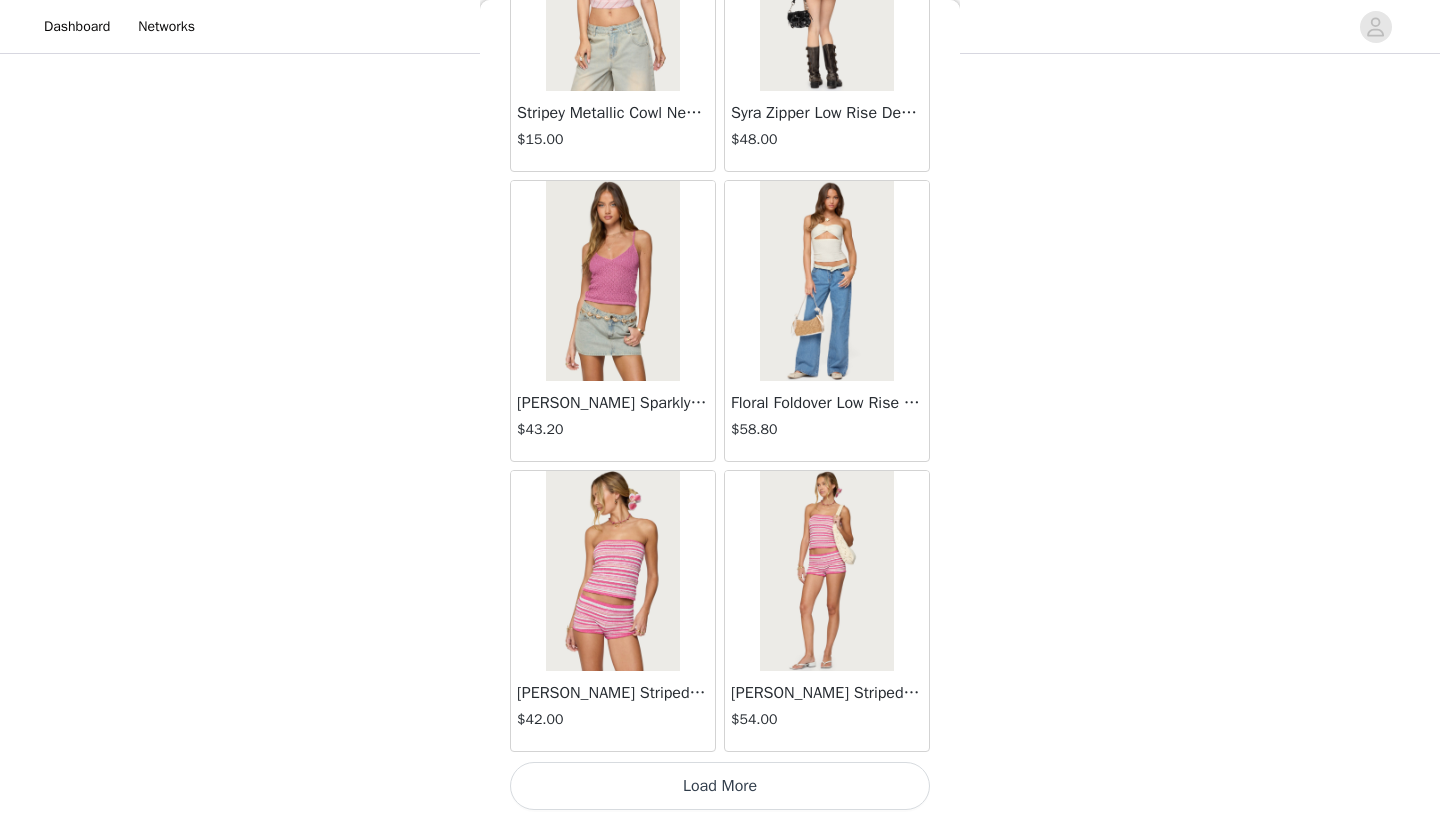 click on "Load More" at bounding box center (720, 786) 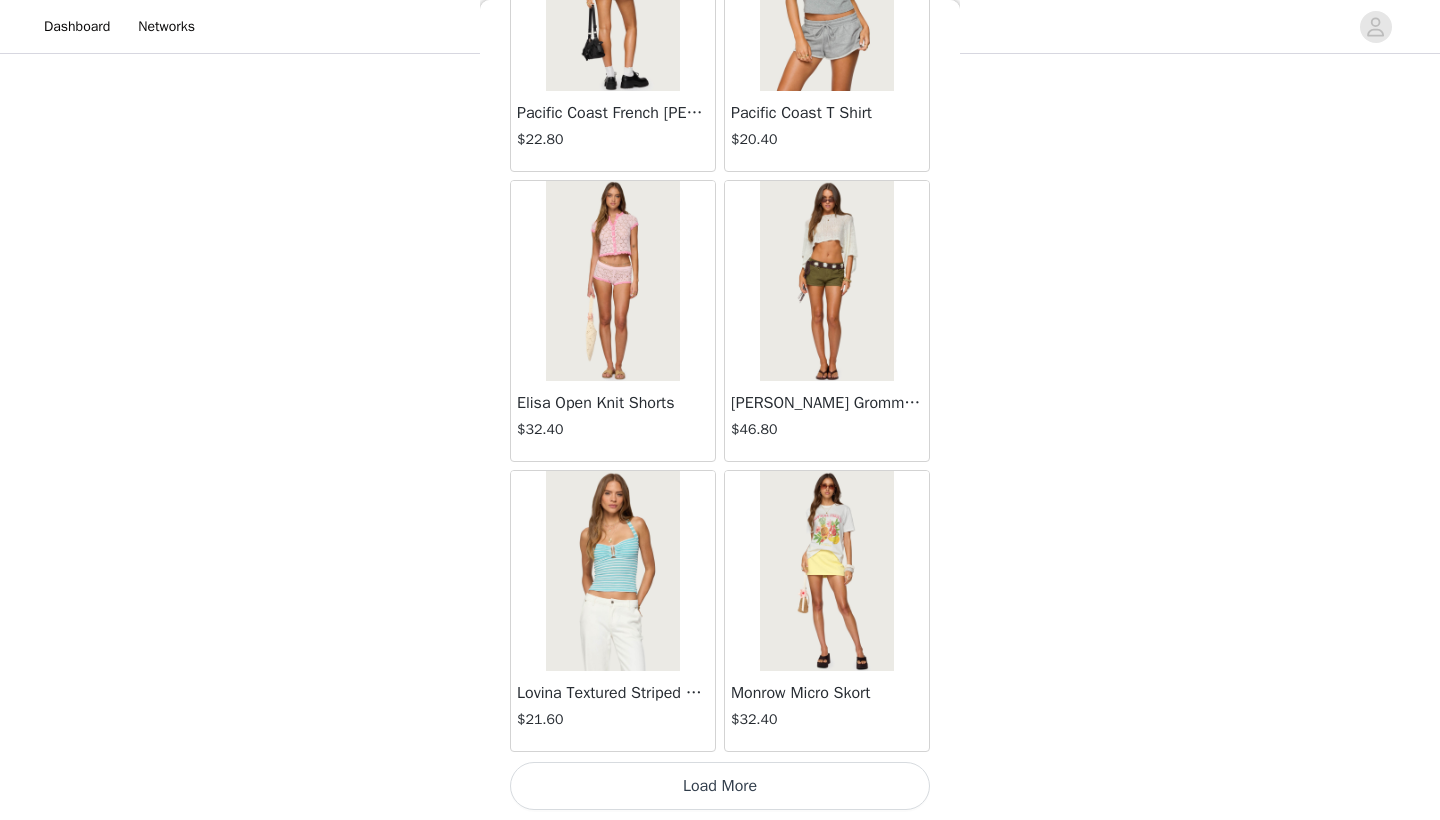click on "Load More" at bounding box center [720, 786] 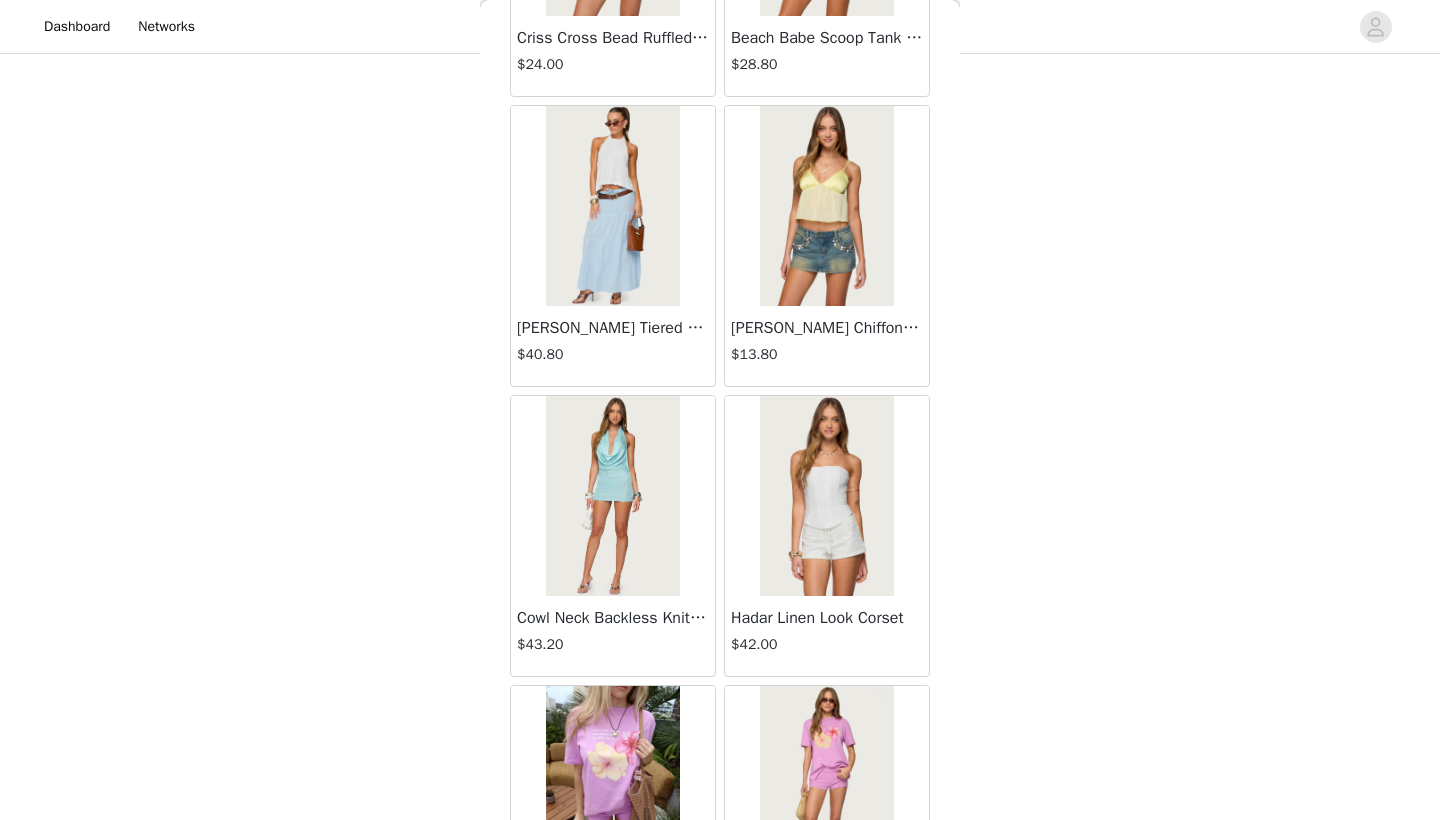 scroll, scrollTop: 13666, scrollLeft: 0, axis: vertical 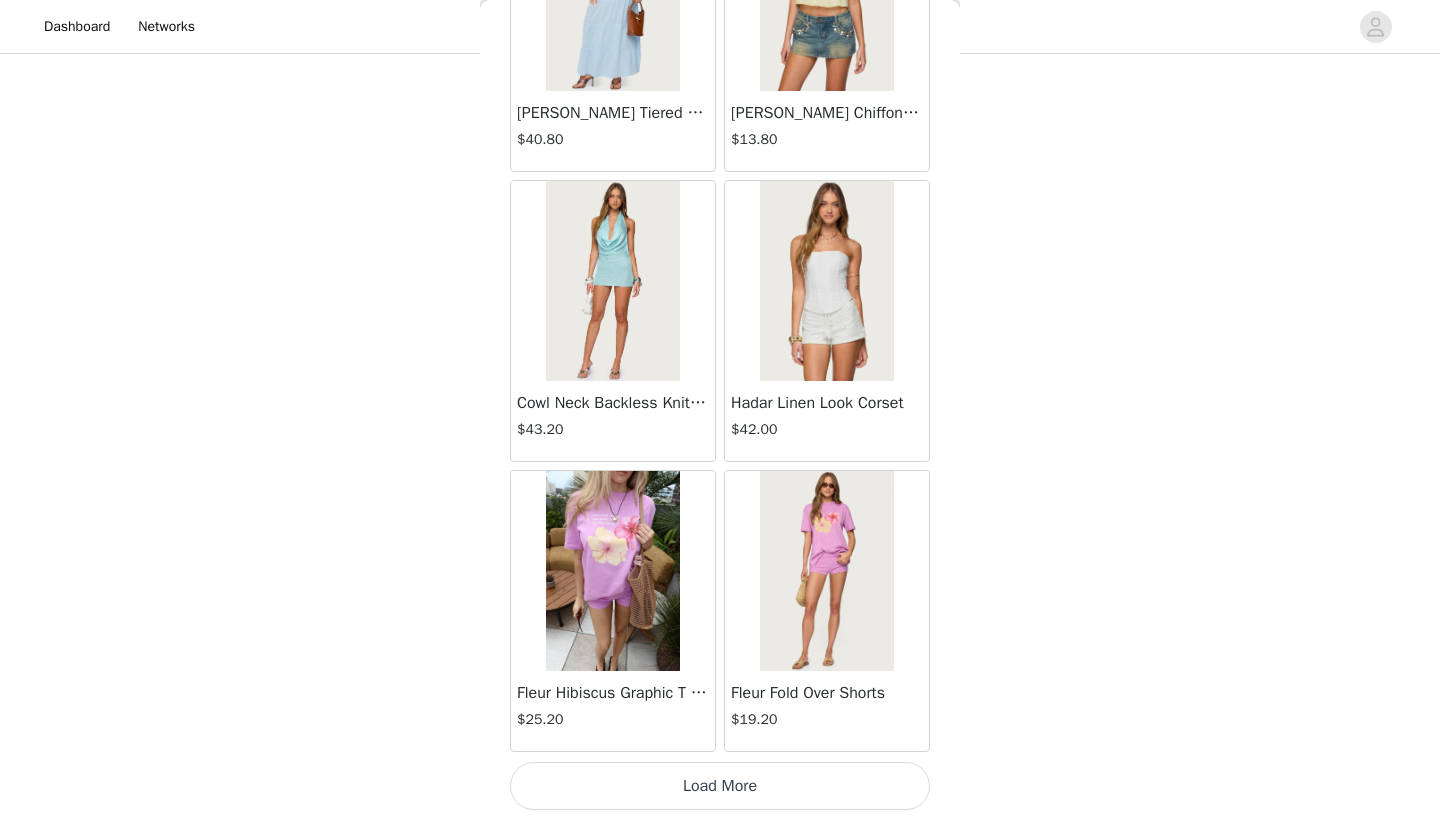 click on "Load More" at bounding box center [720, 786] 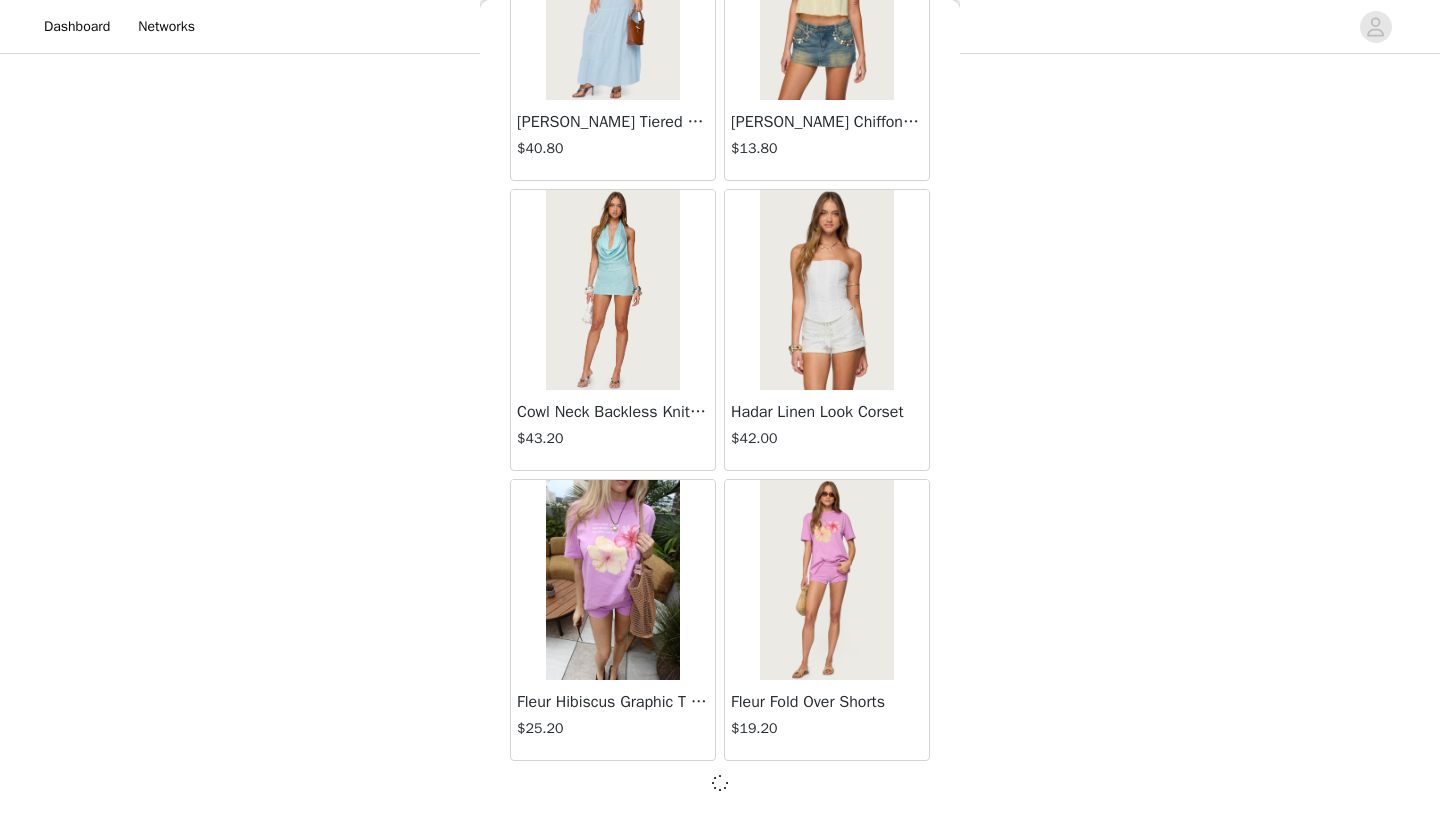 scroll, scrollTop: 13831, scrollLeft: 0, axis: vertical 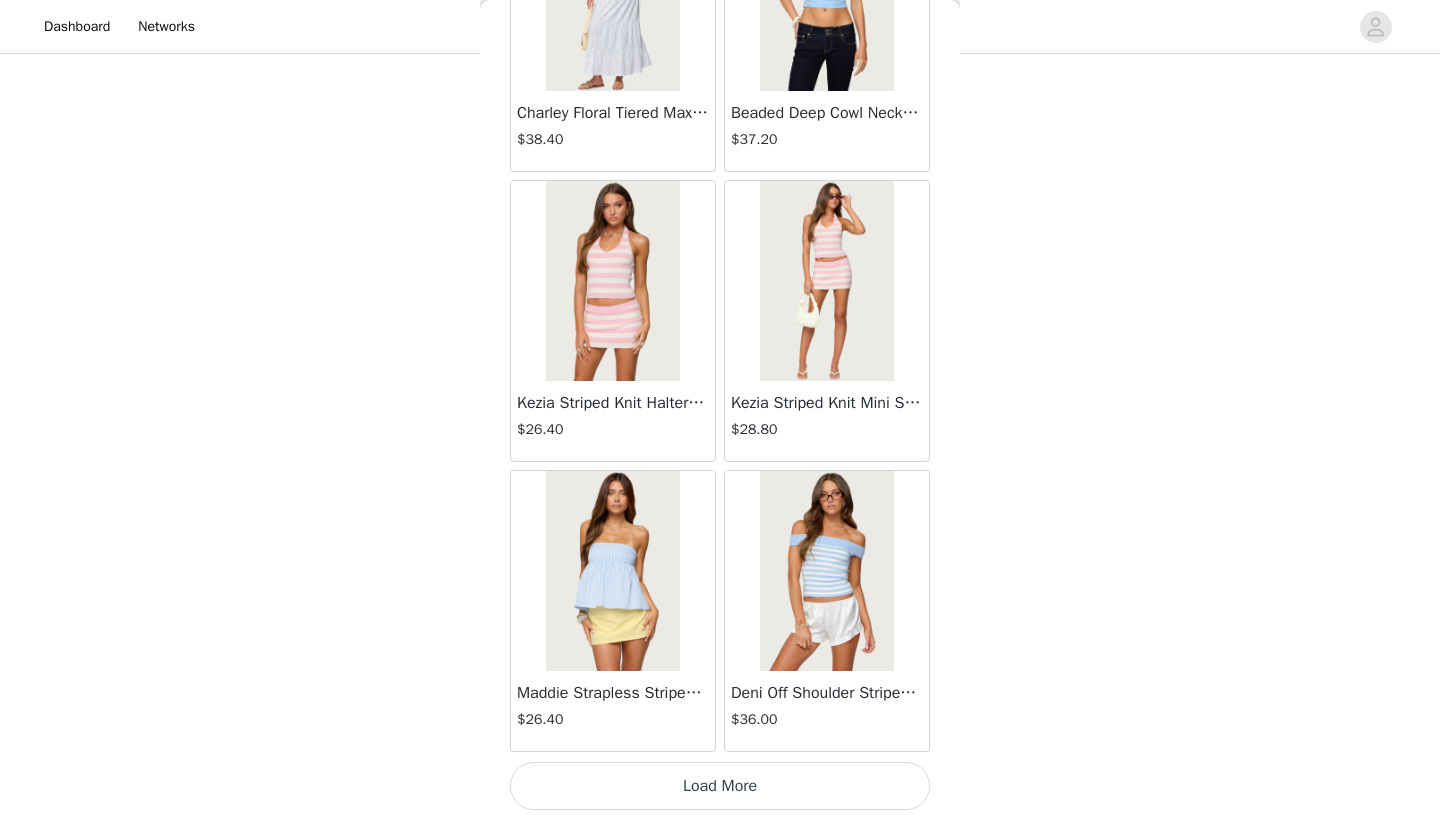 click on "Load More" at bounding box center [720, 786] 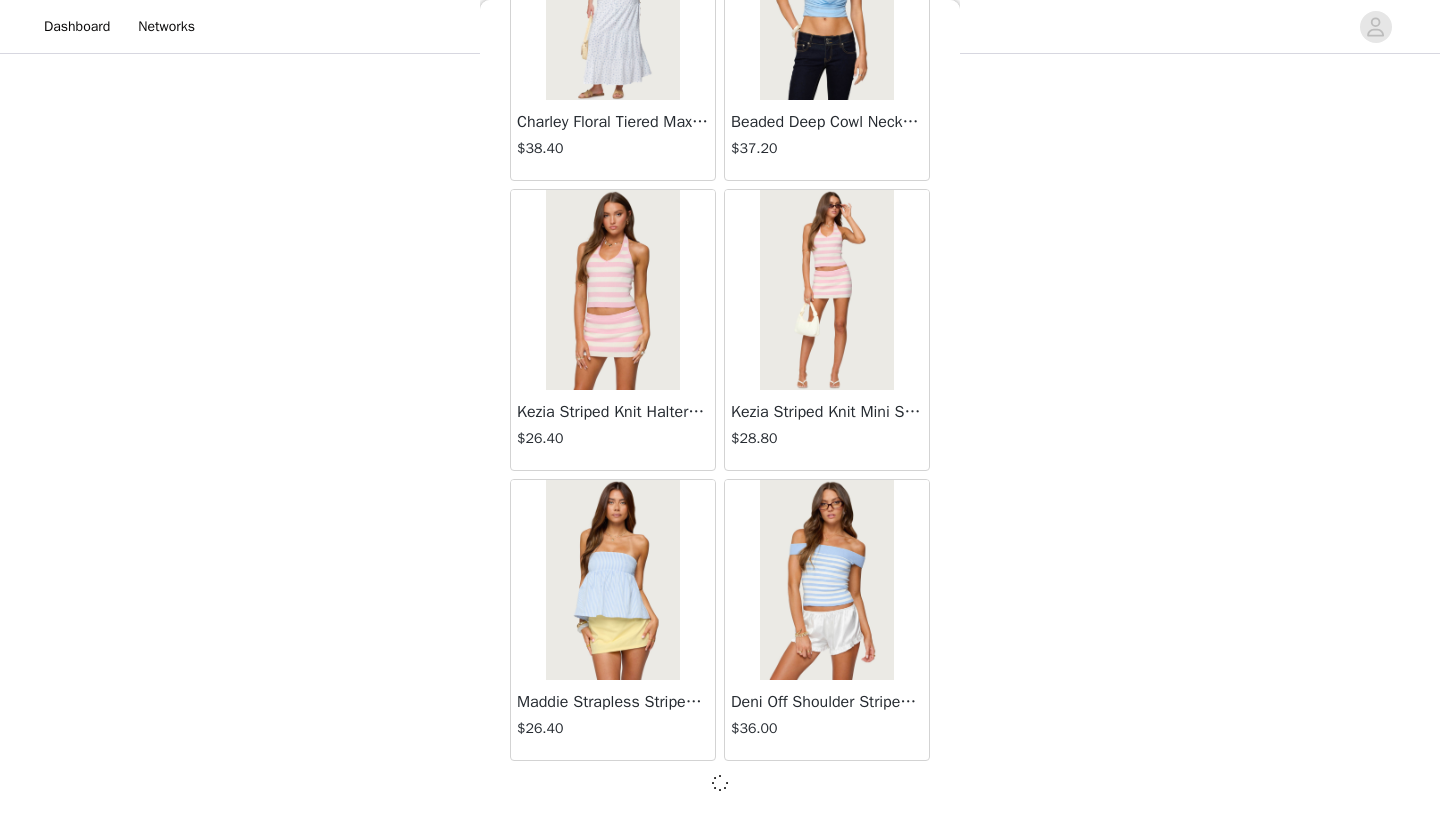 scroll, scrollTop: 16731, scrollLeft: 0, axis: vertical 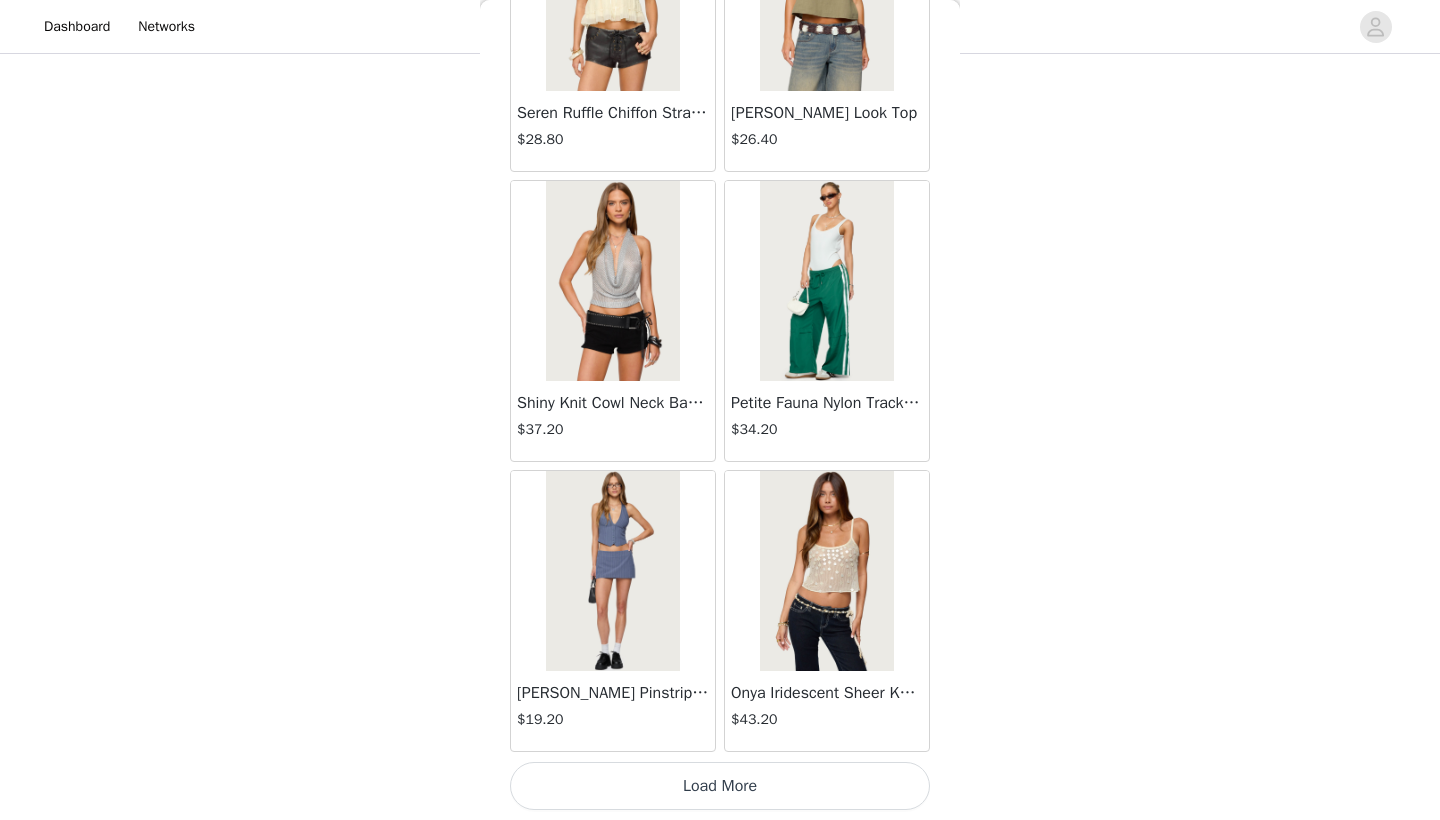 click on "Load More" at bounding box center [720, 786] 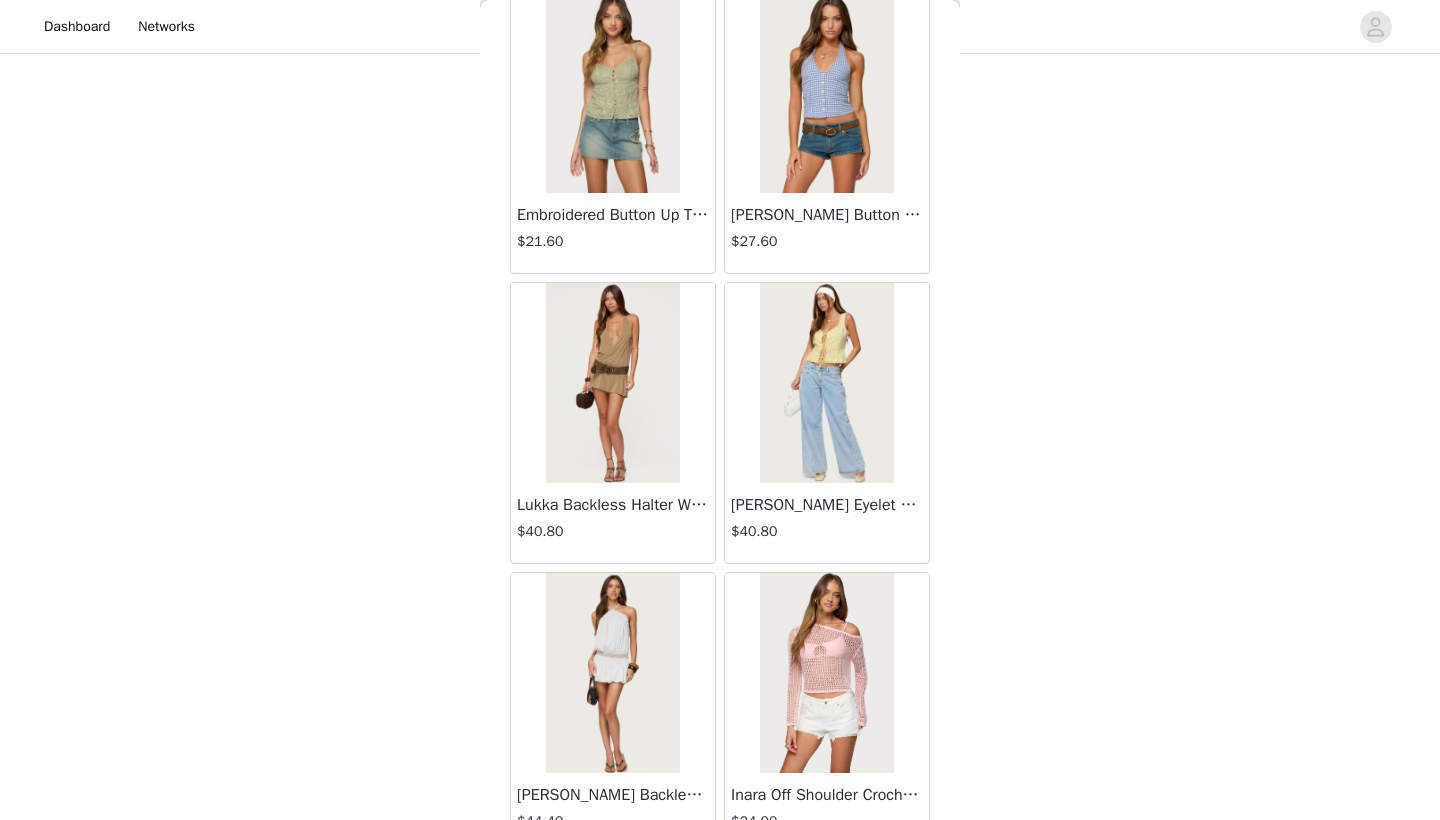 scroll, scrollTop: 20410, scrollLeft: 0, axis: vertical 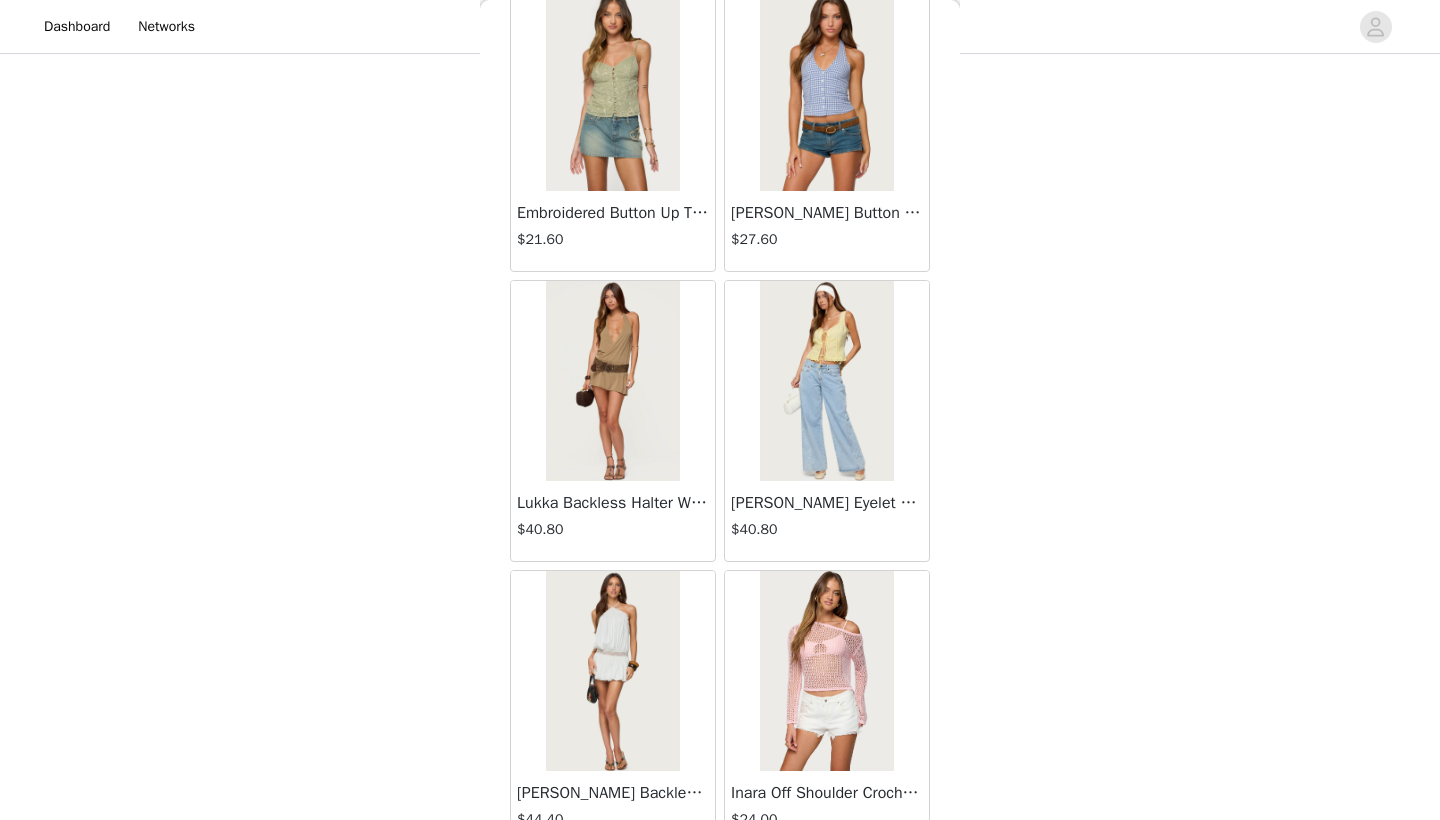 click at bounding box center (612, 381) 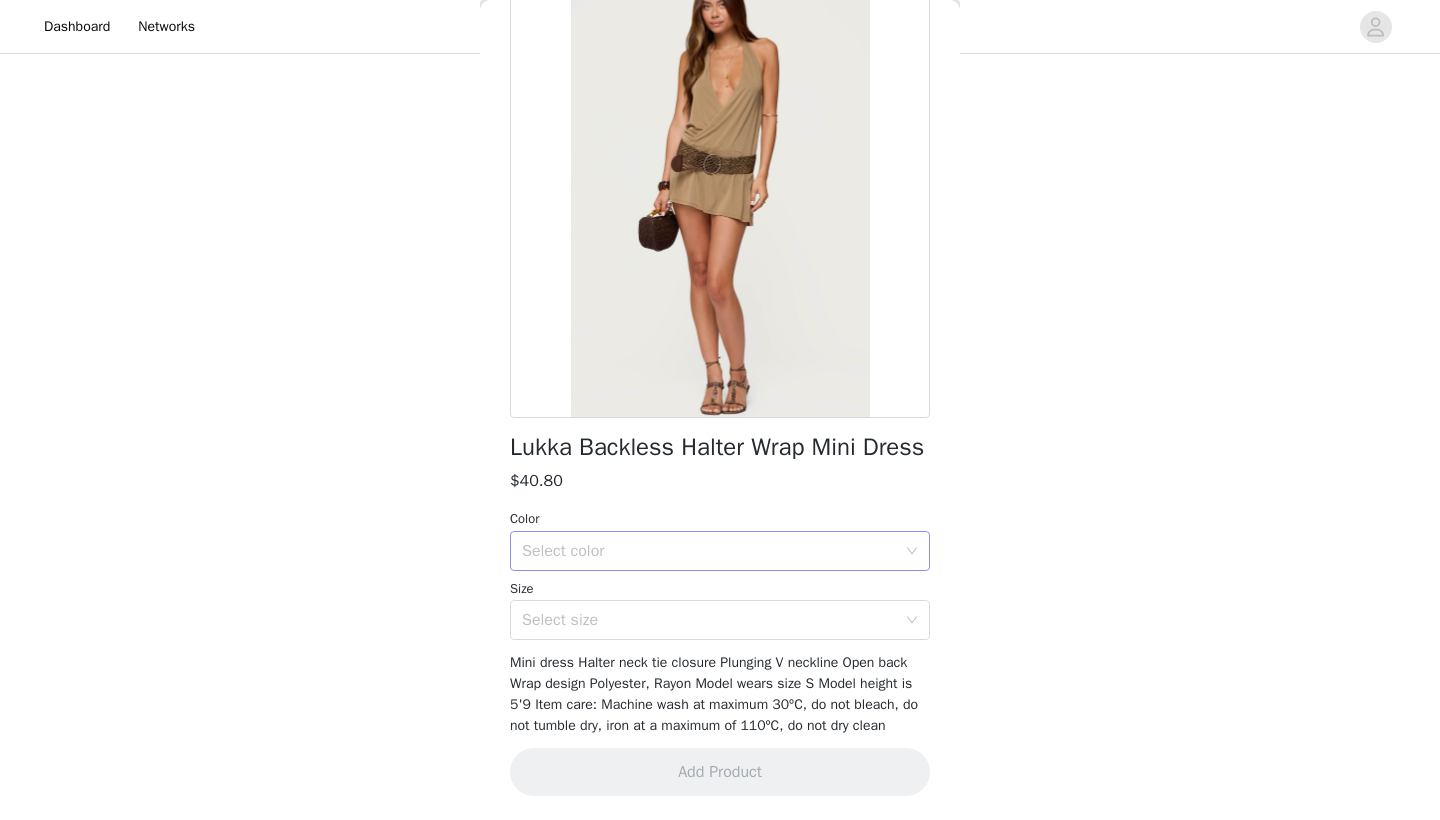 scroll, scrollTop: 150, scrollLeft: 0, axis: vertical 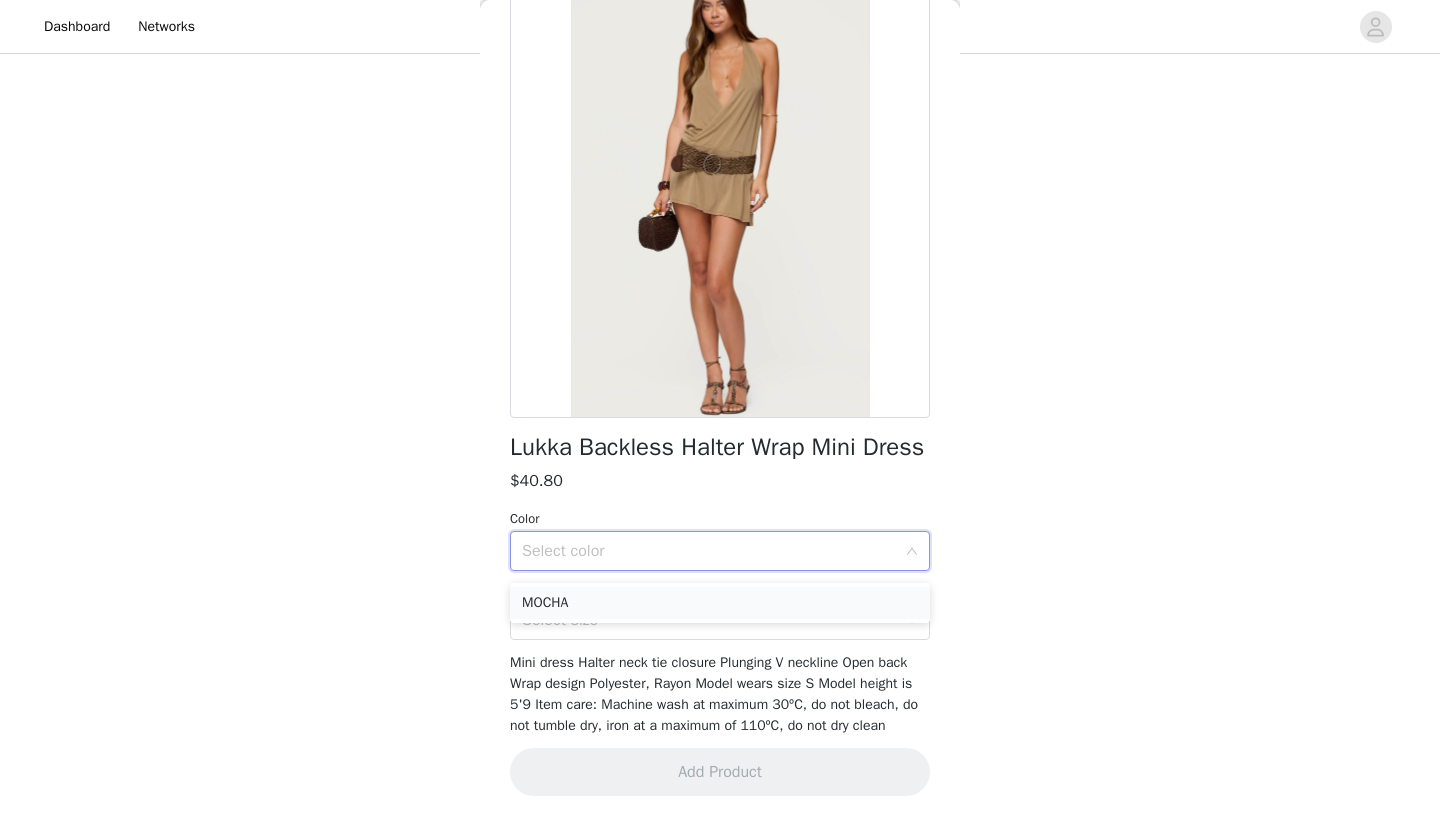 click on "MOCHA" at bounding box center [720, 603] 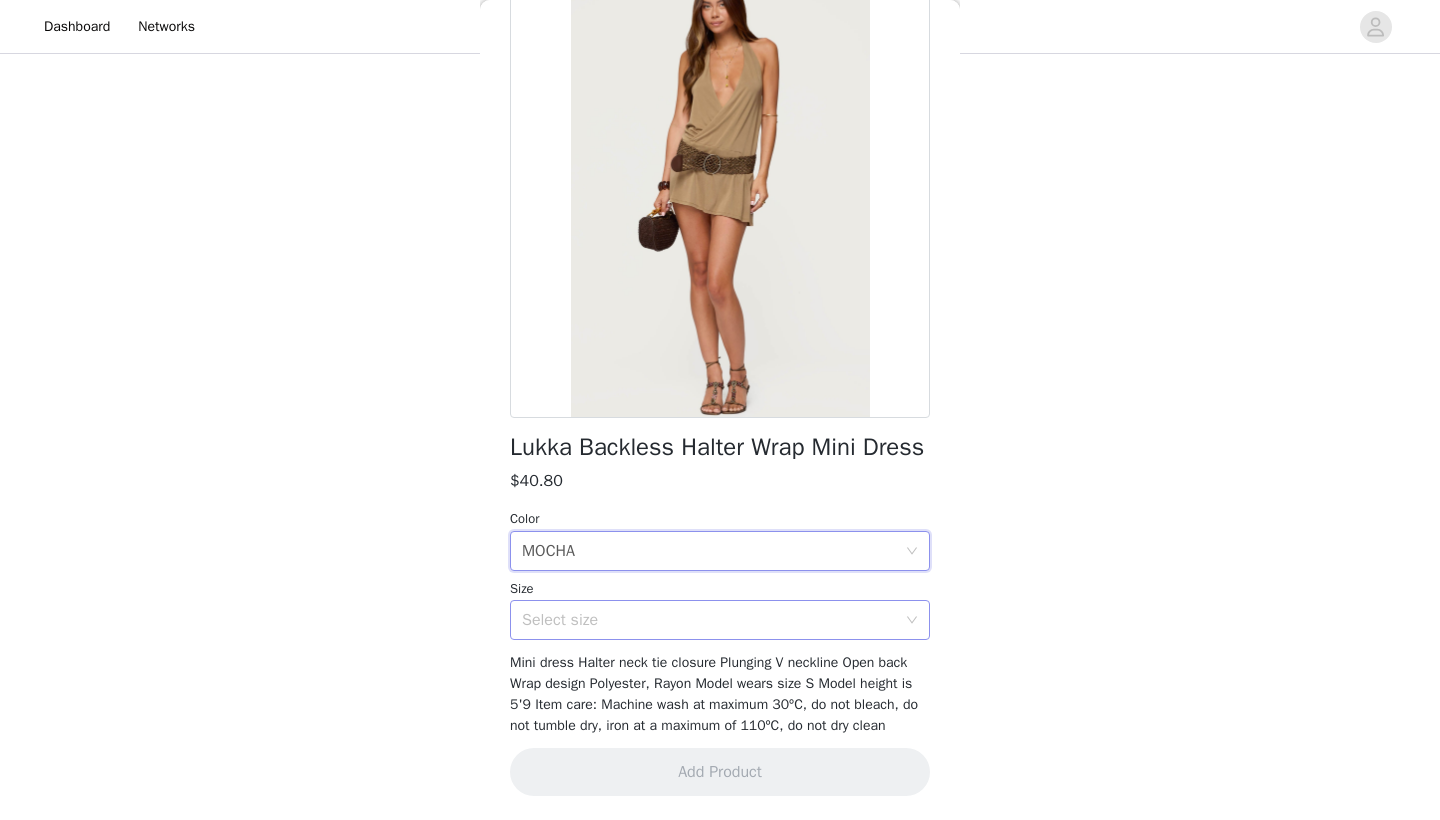 click on "Select size" at bounding box center [709, 620] 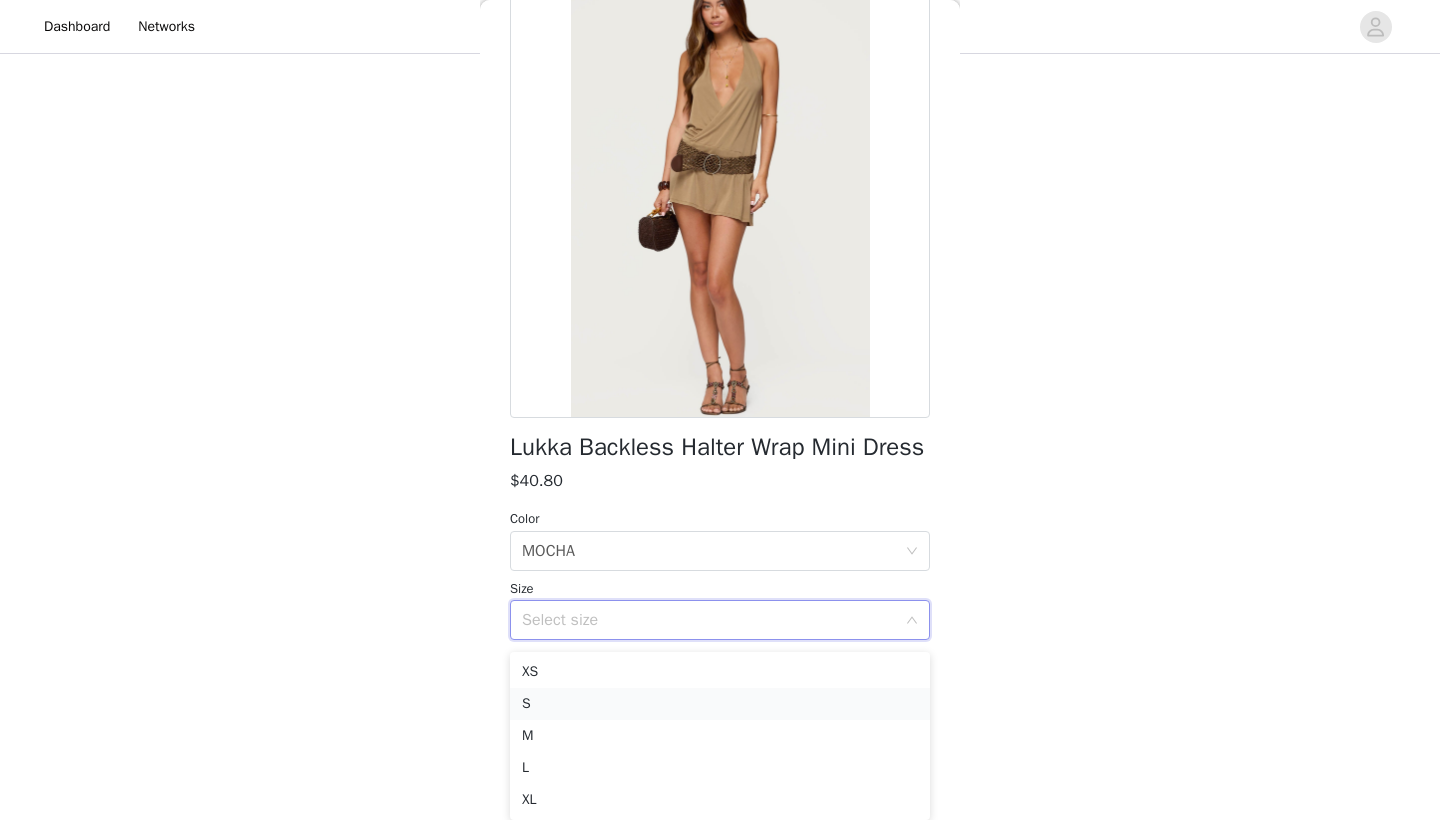 click on "S" at bounding box center (720, 704) 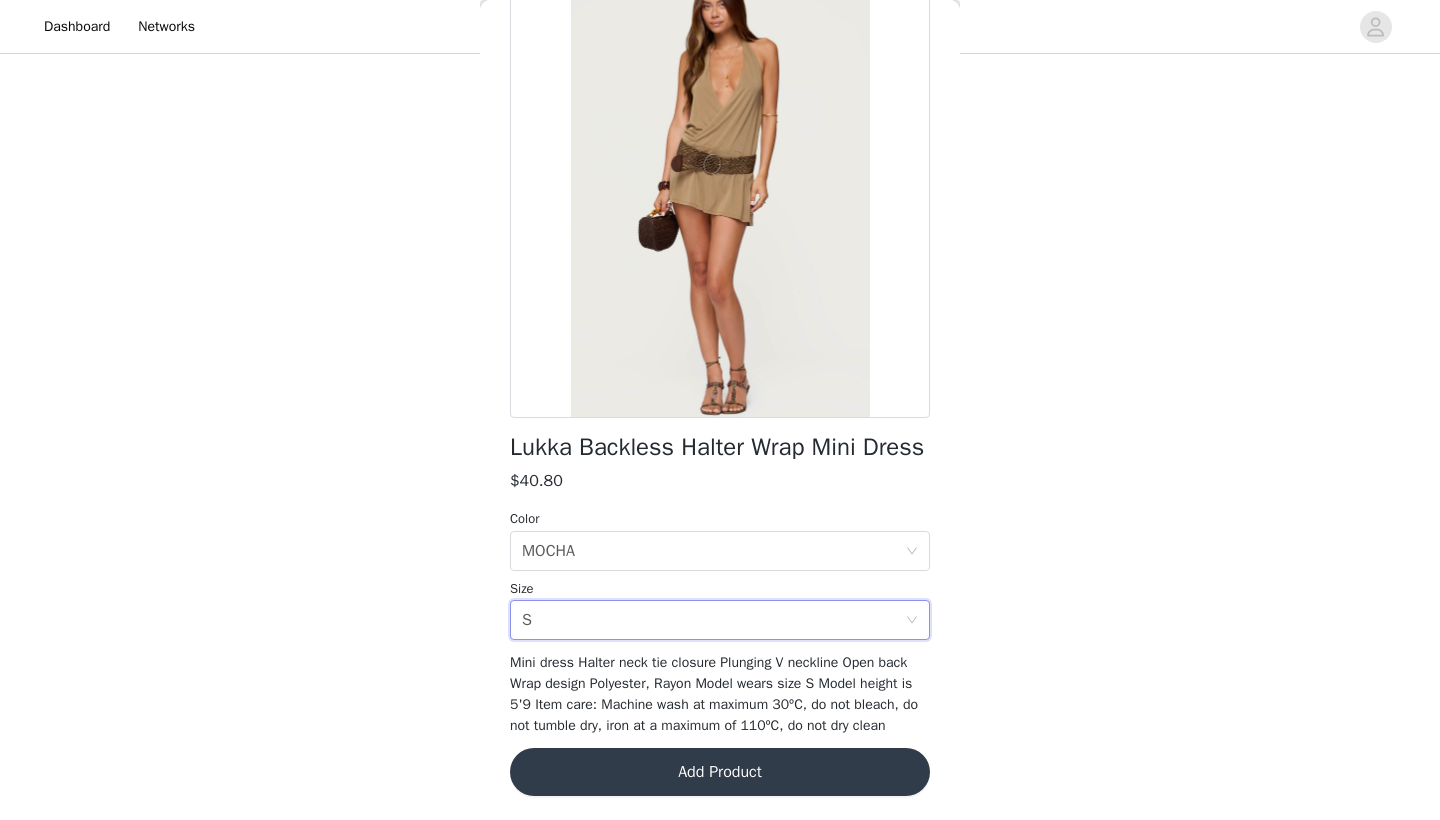 click on "Add Product" at bounding box center [720, 772] 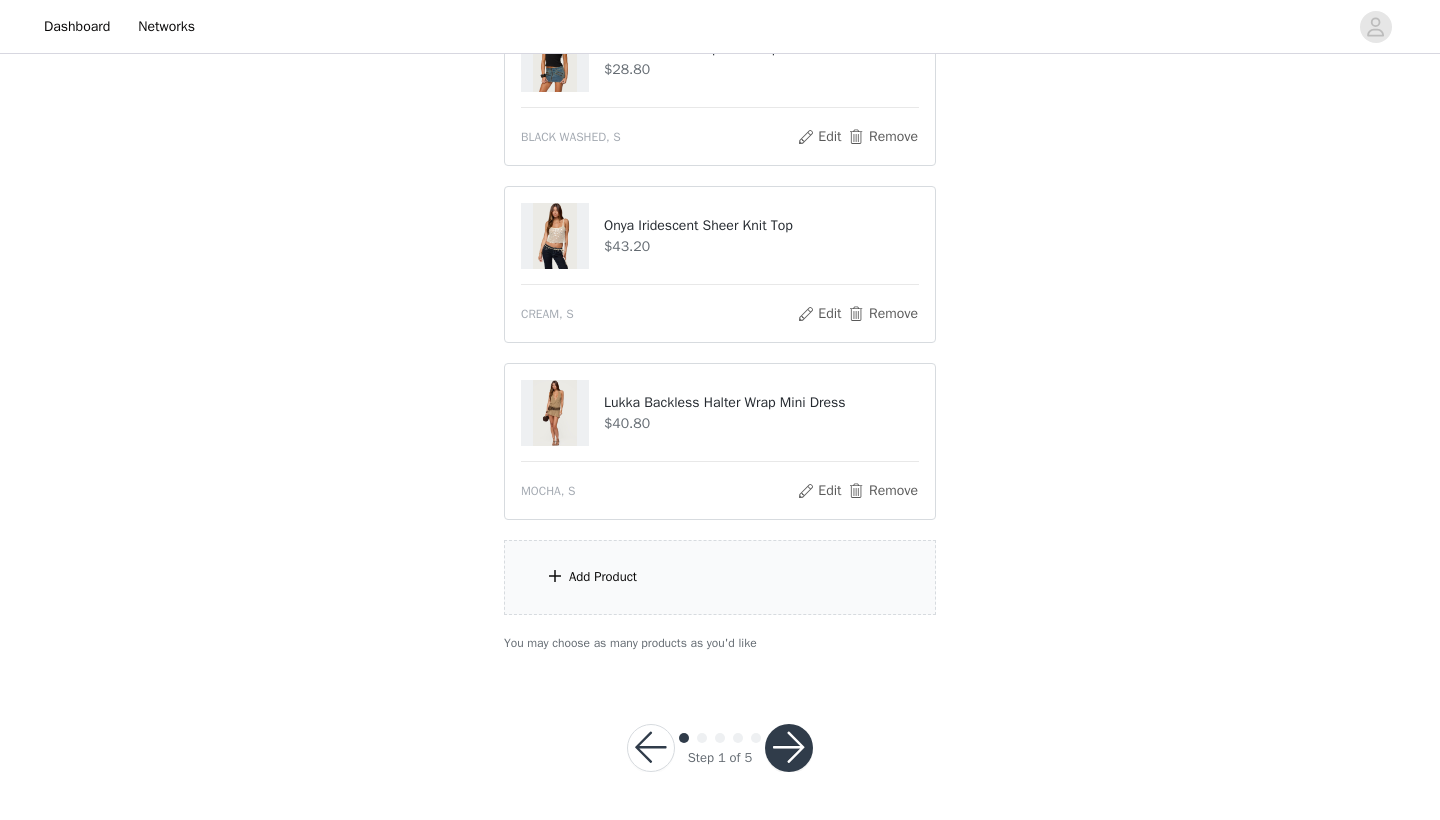 scroll, scrollTop: 797, scrollLeft: 0, axis: vertical 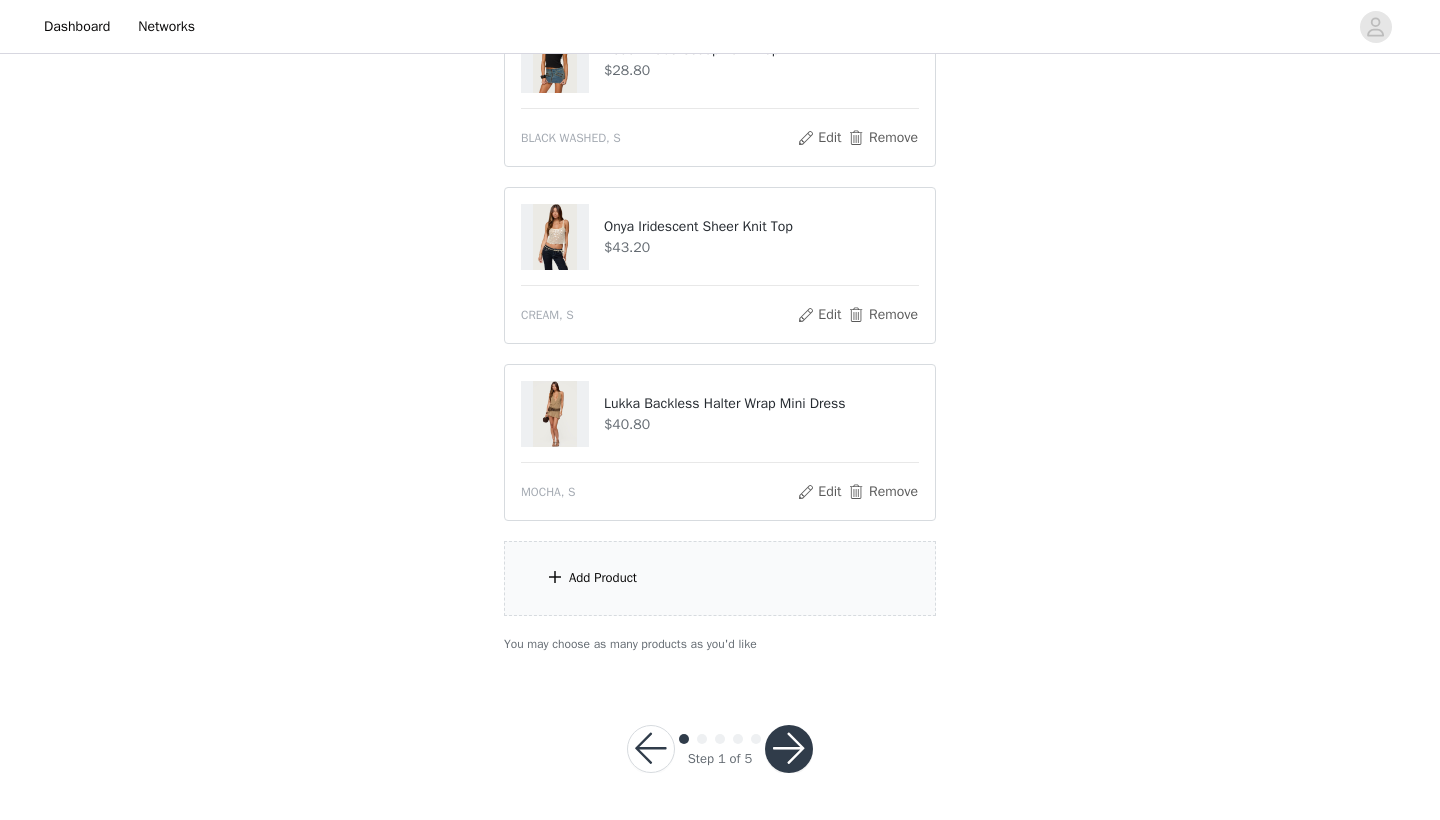 click on "Add Product" at bounding box center (720, 578) 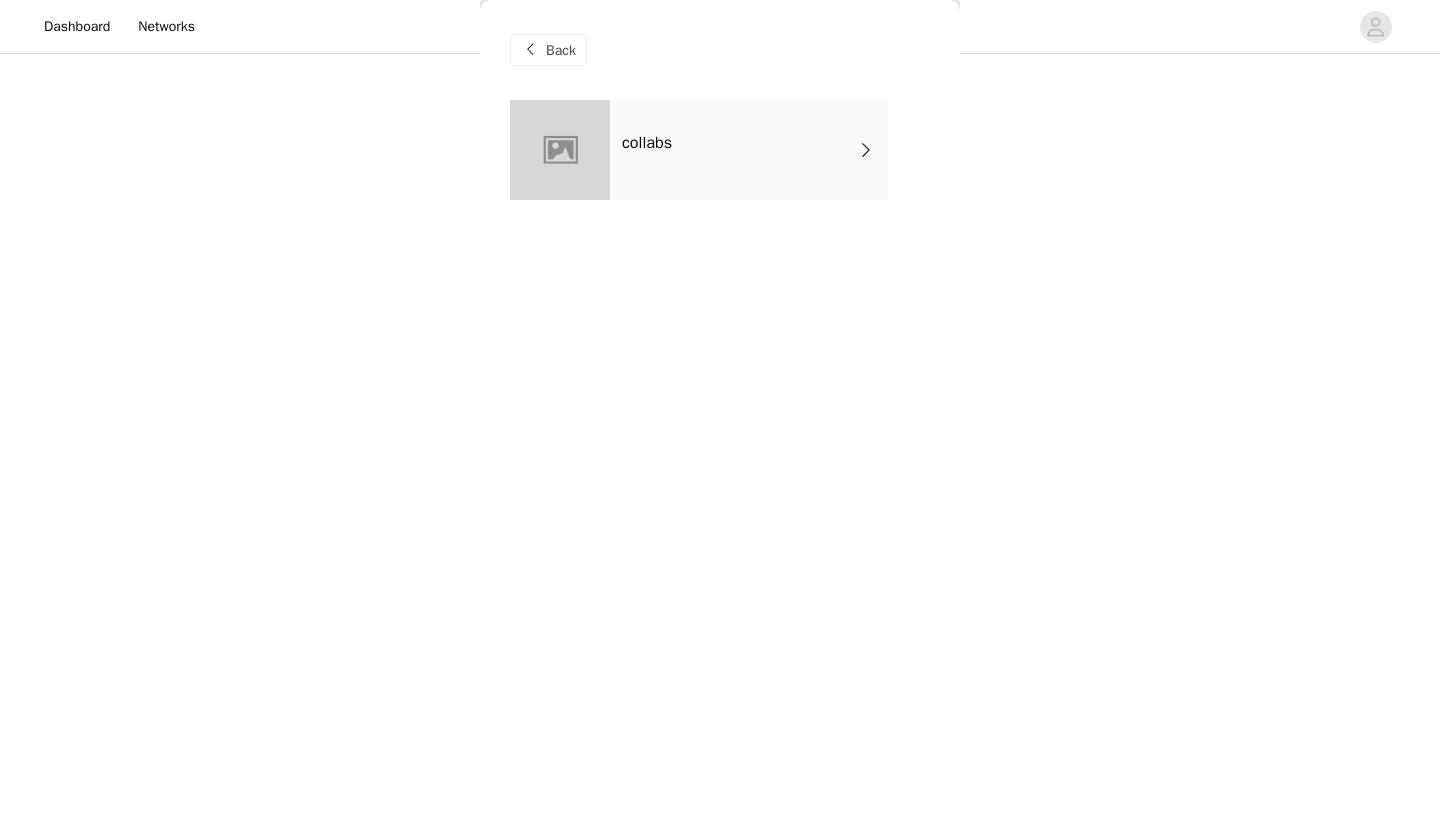 click on "collabs" at bounding box center [749, 150] 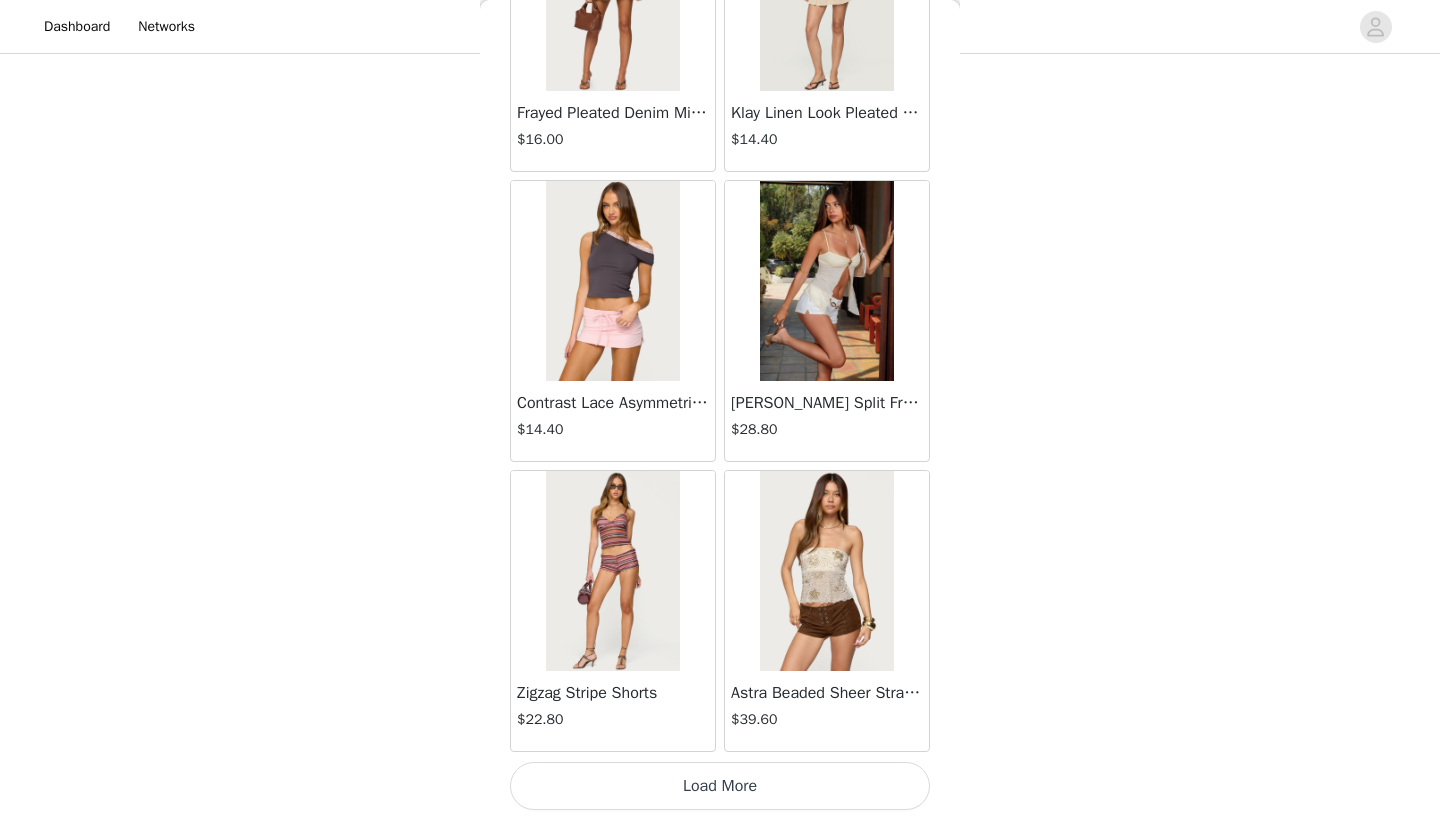 scroll, scrollTop: 2240, scrollLeft: 0, axis: vertical 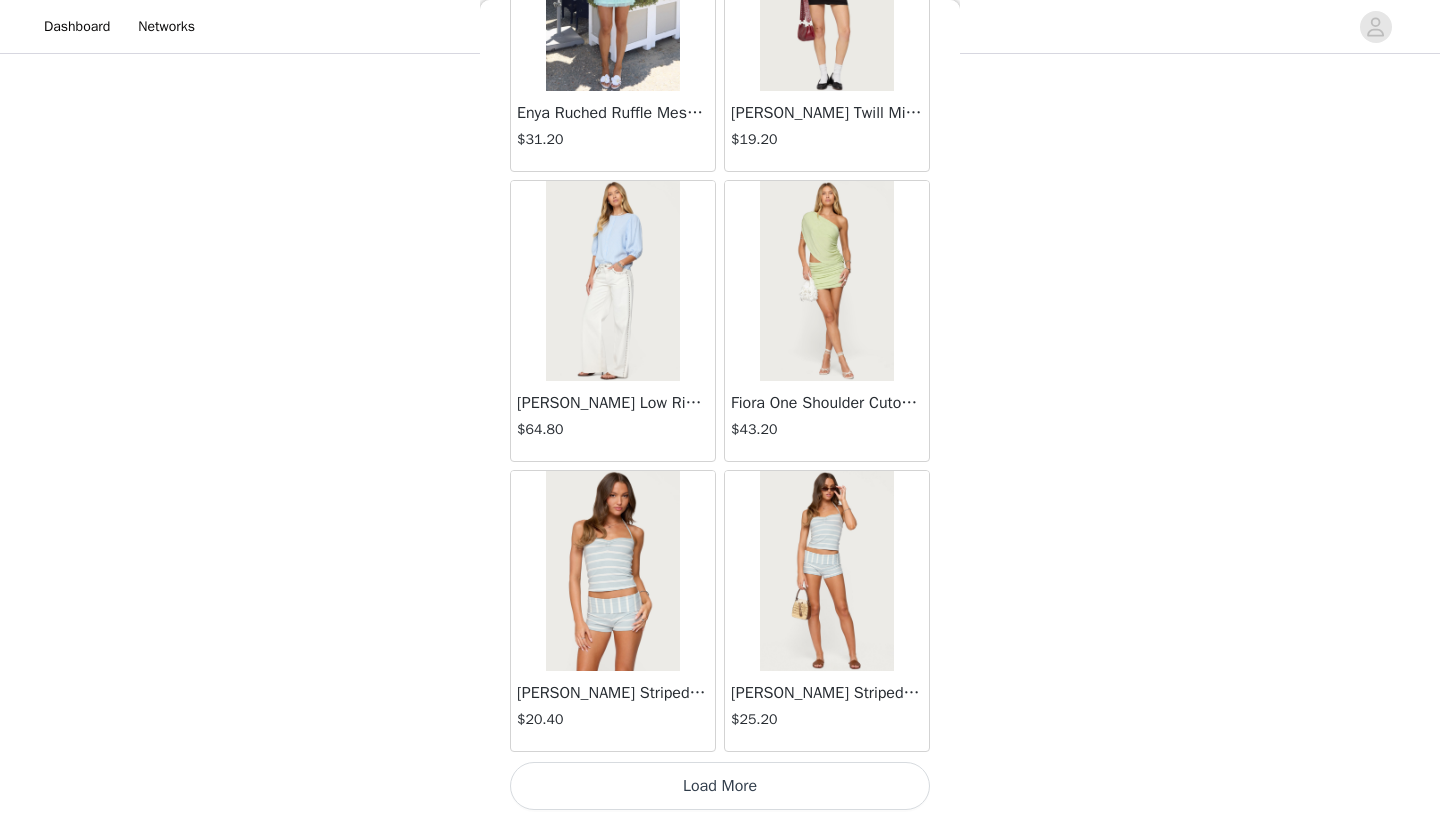 click on "Load More" at bounding box center [720, 786] 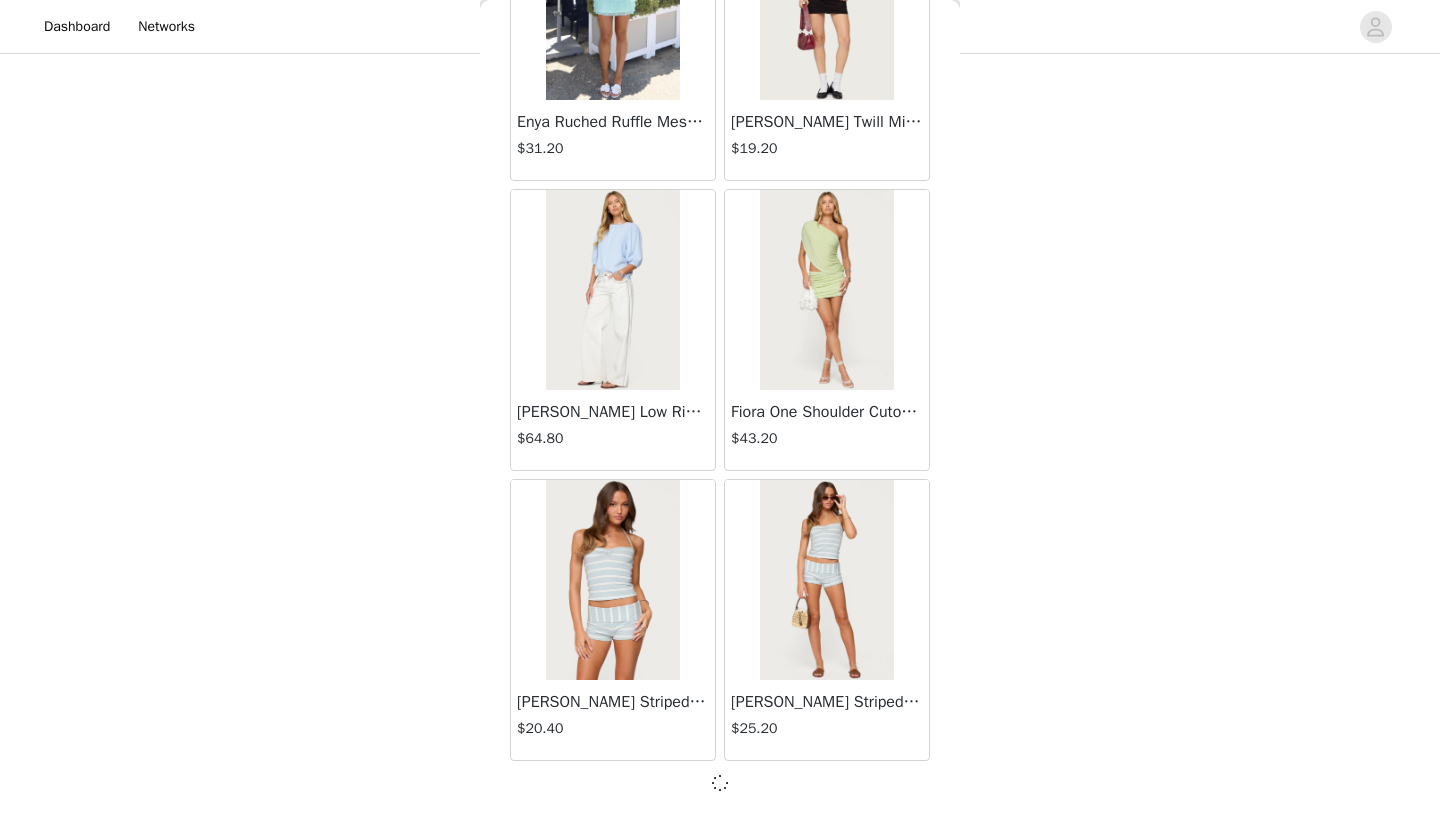 scroll, scrollTop: 5131, scrollLeft: 0, axis: vertical 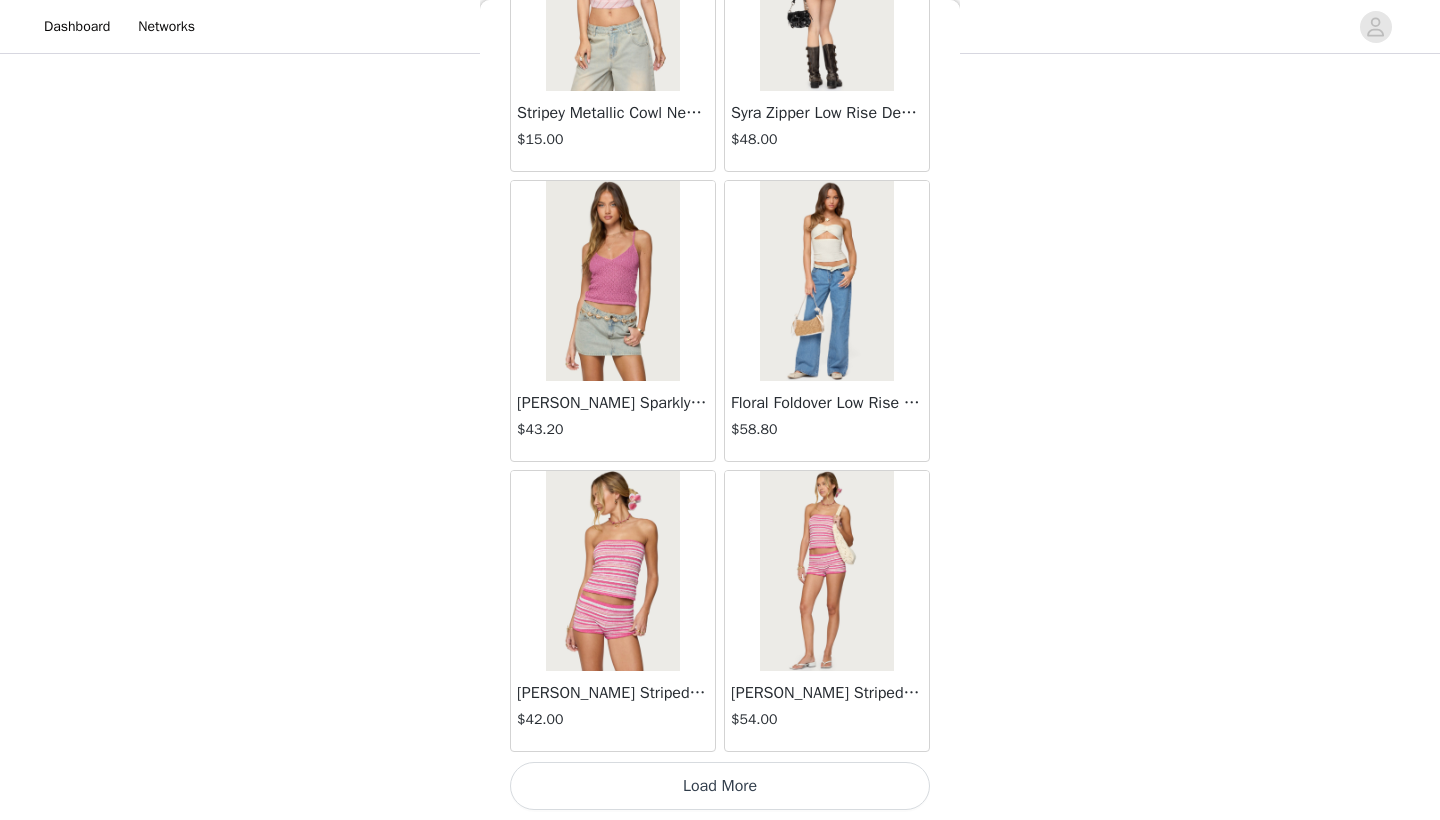 click on "Load More" at bounding box center [720, 786] 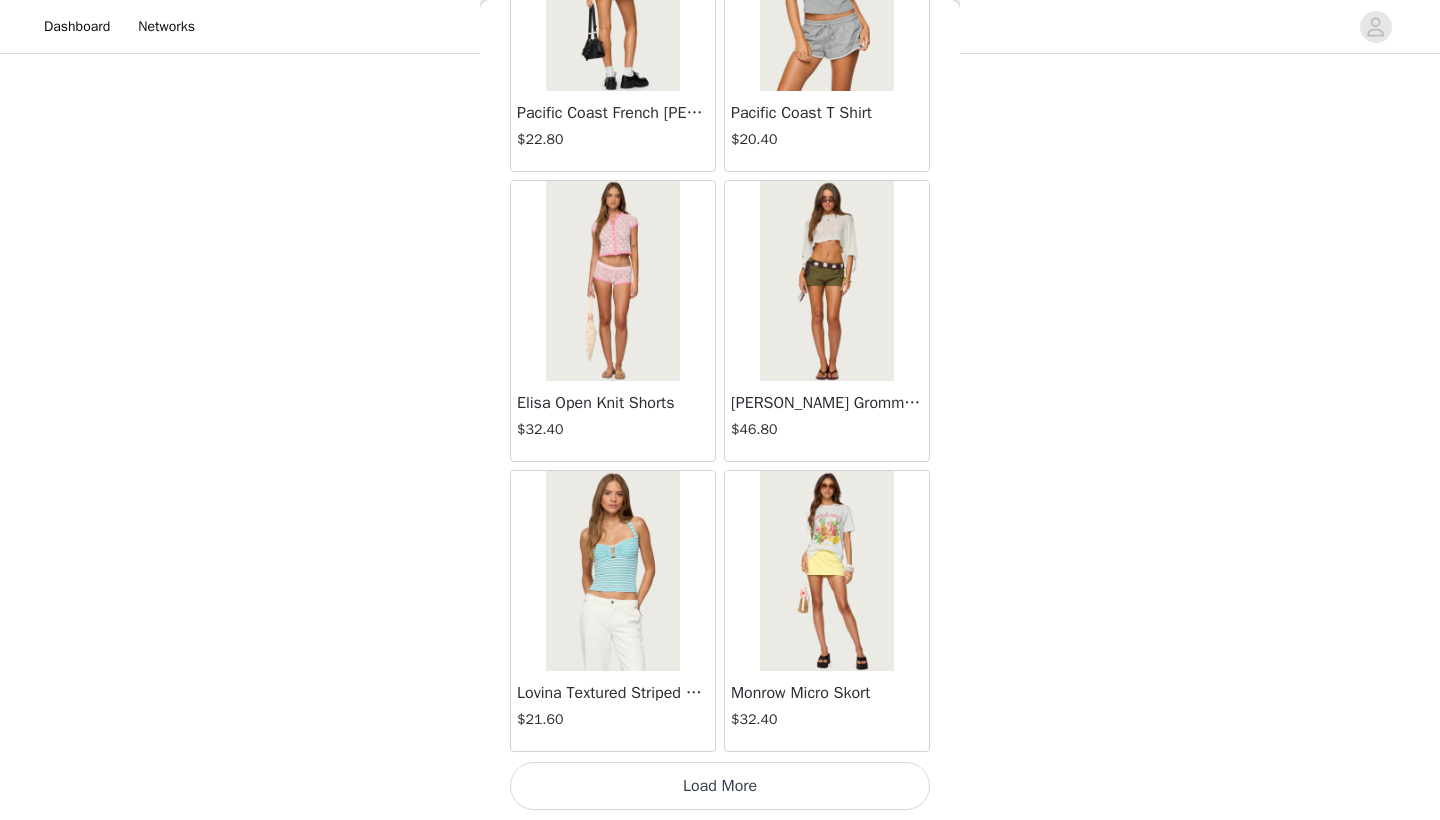 click on "Load More" at bounding box center (720, 786) 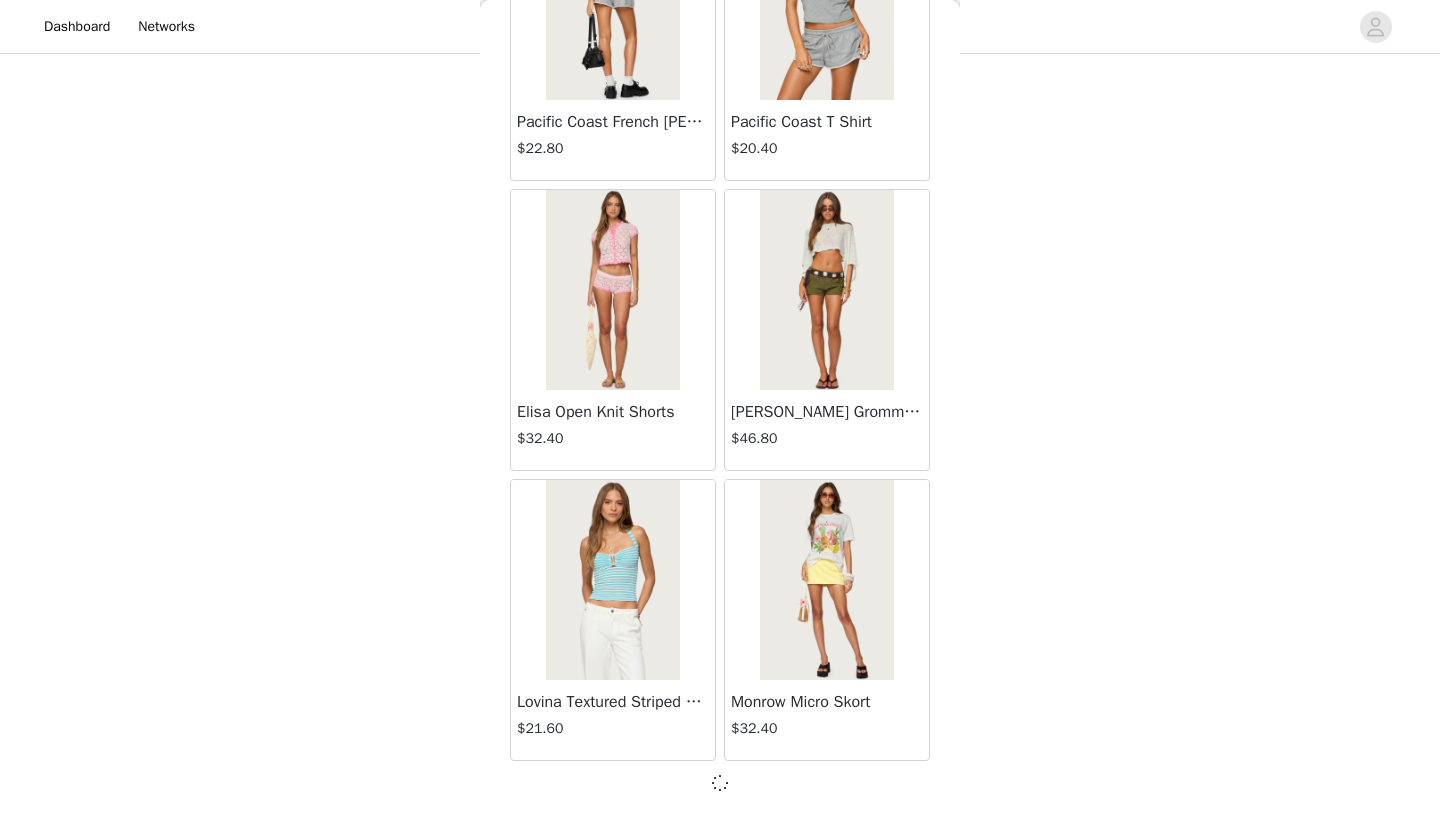 scroll, scrollTop: 10931, scrollLeft: 0, axis: vertical 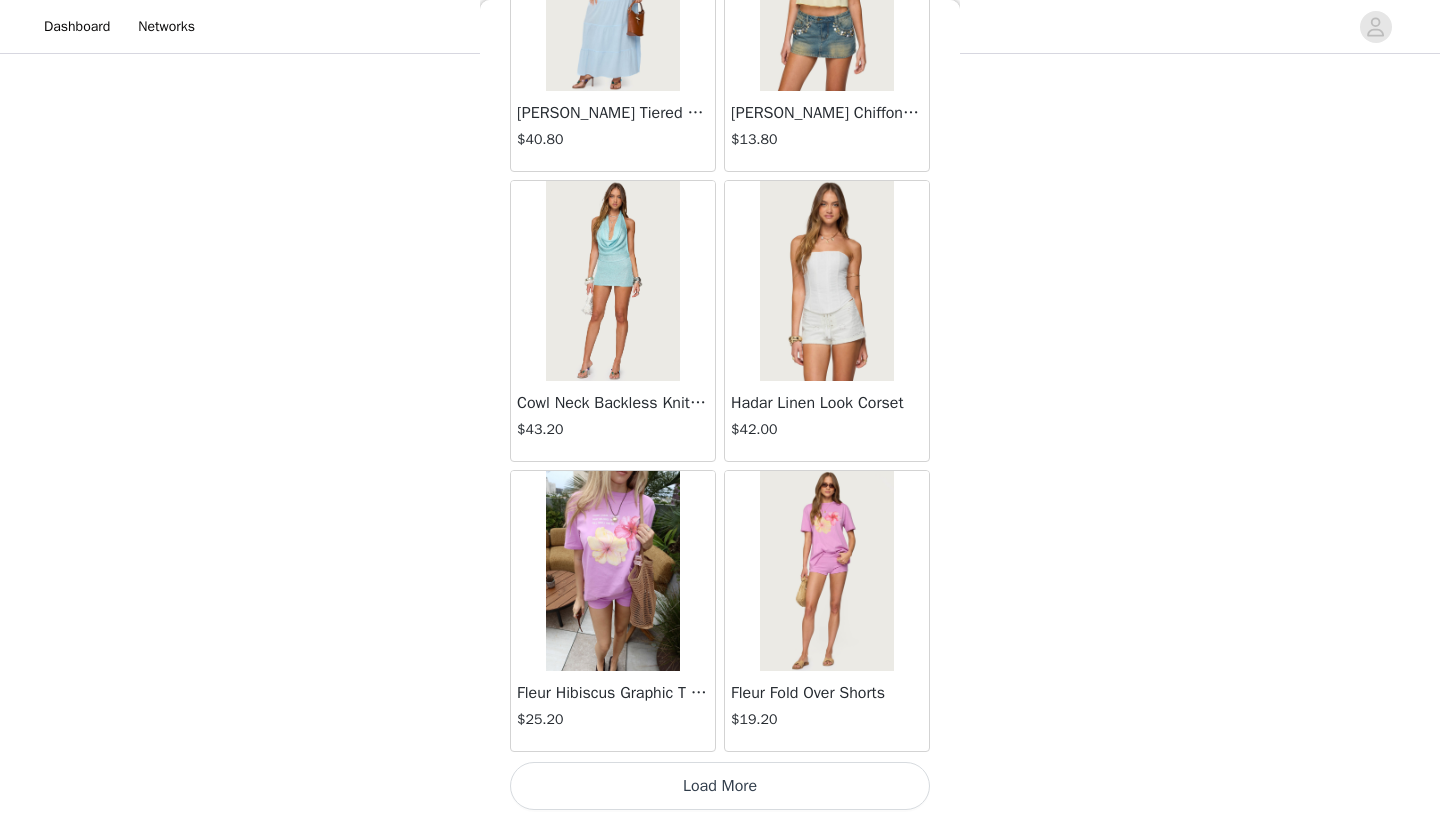 click on "Load More" at bounding box center [720, 786] 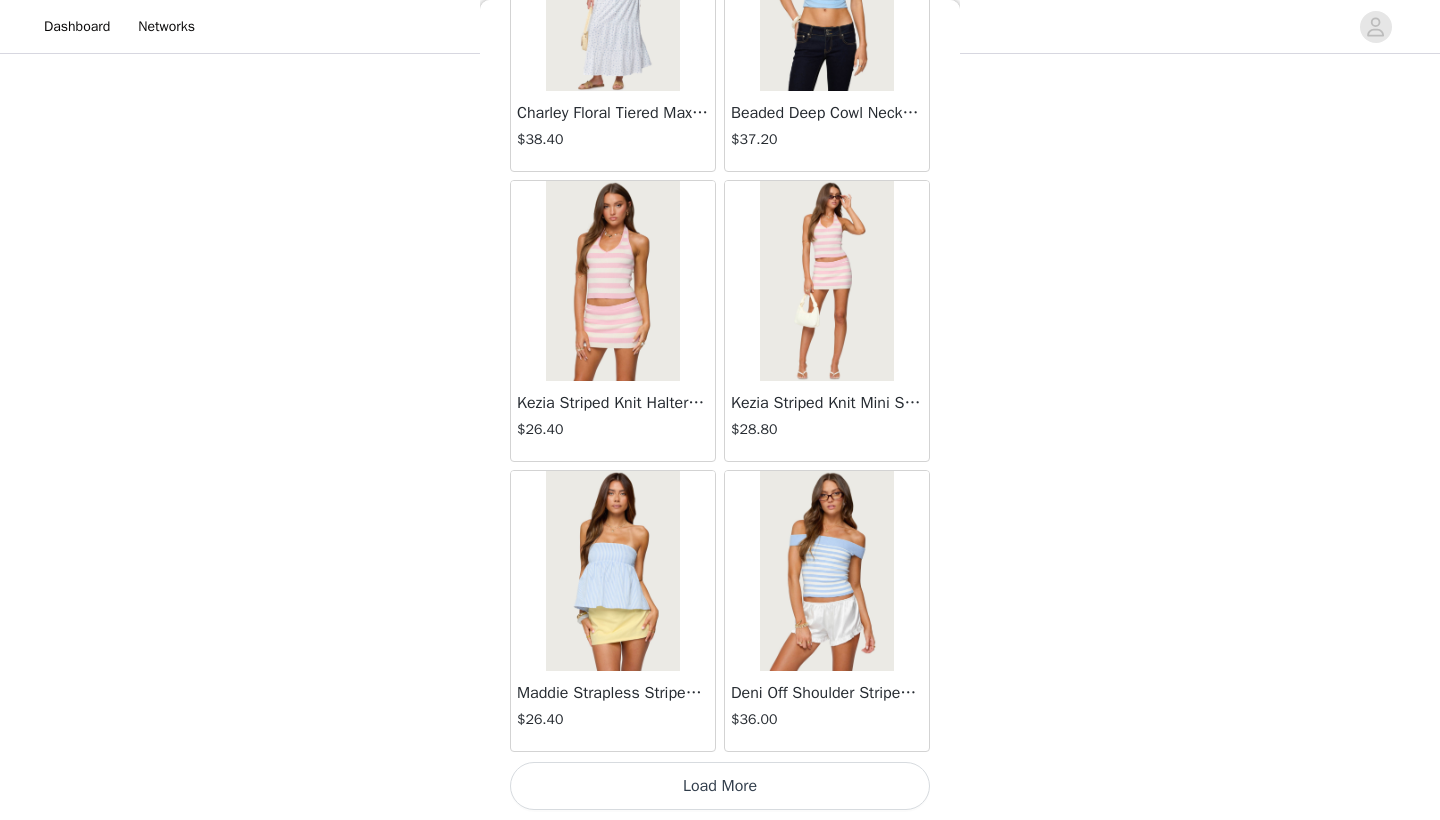 click on "Load More" at bounding box center (720, 786) 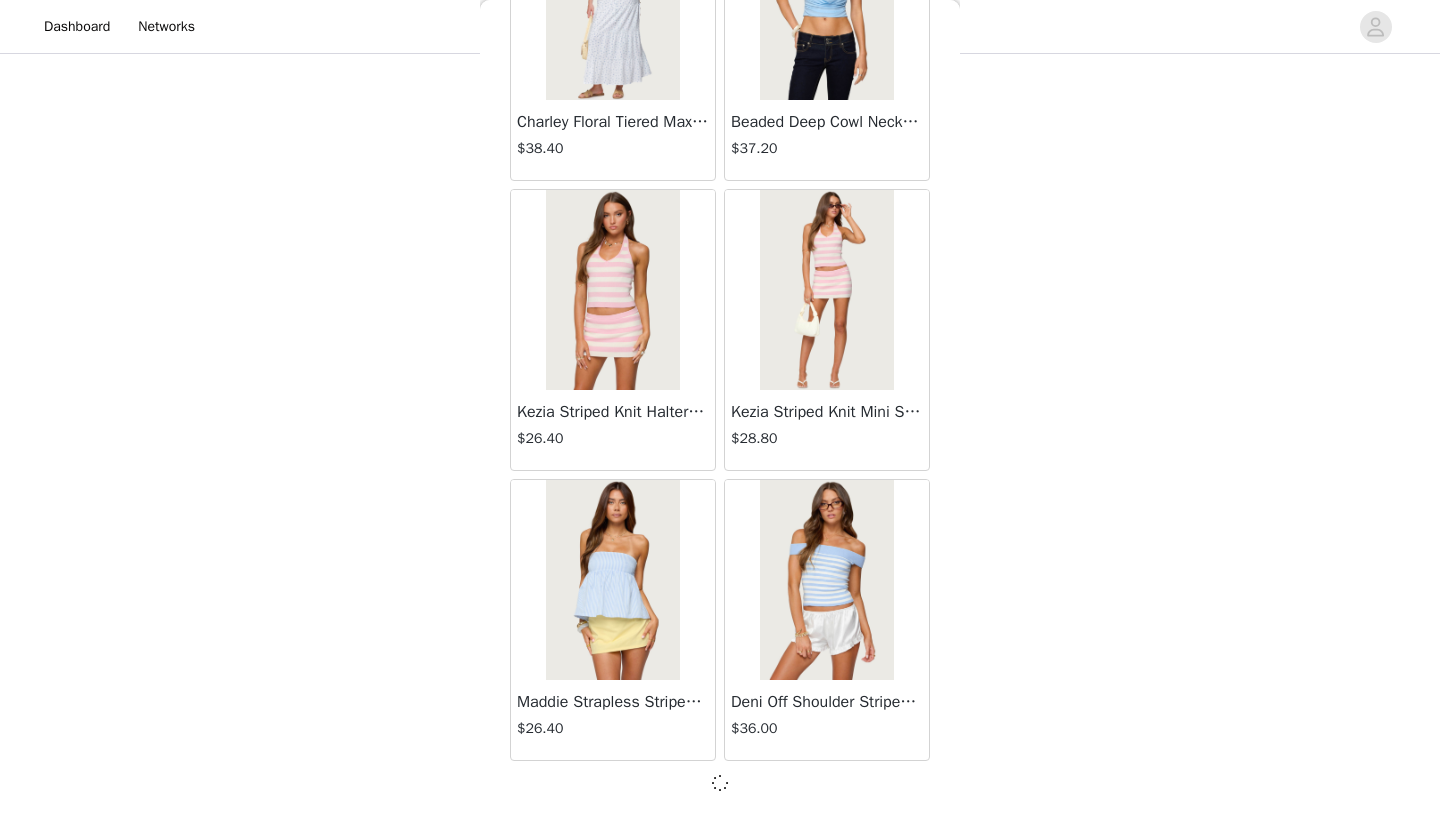 scroll, scrollTop: 16731, scrollLeft: 0, axis: vertical 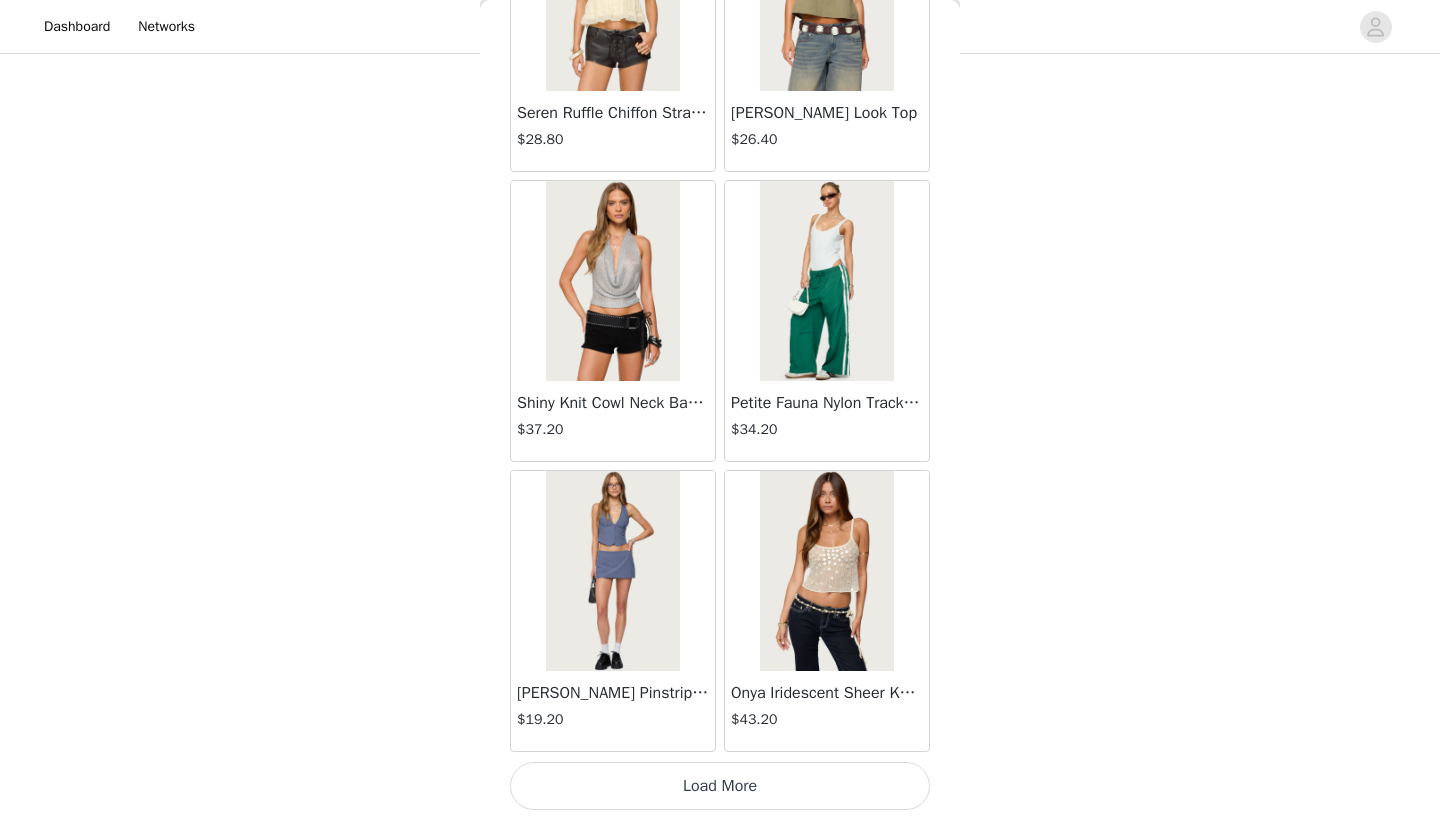 click on "Load More" at bounding box center (720, 786) 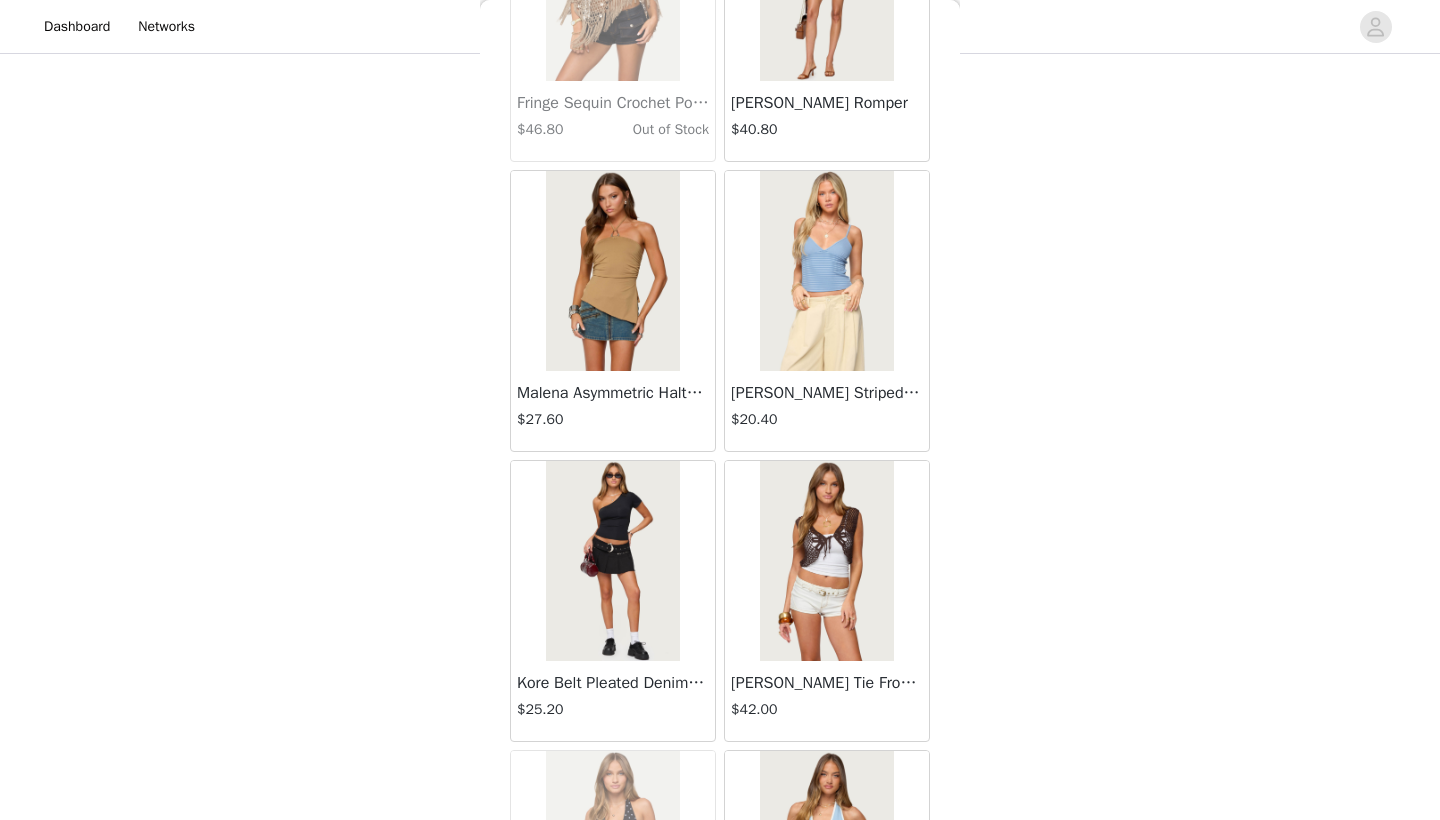 scroll, scrollTop: 21978, scrollLeft: 0, axis: vertical 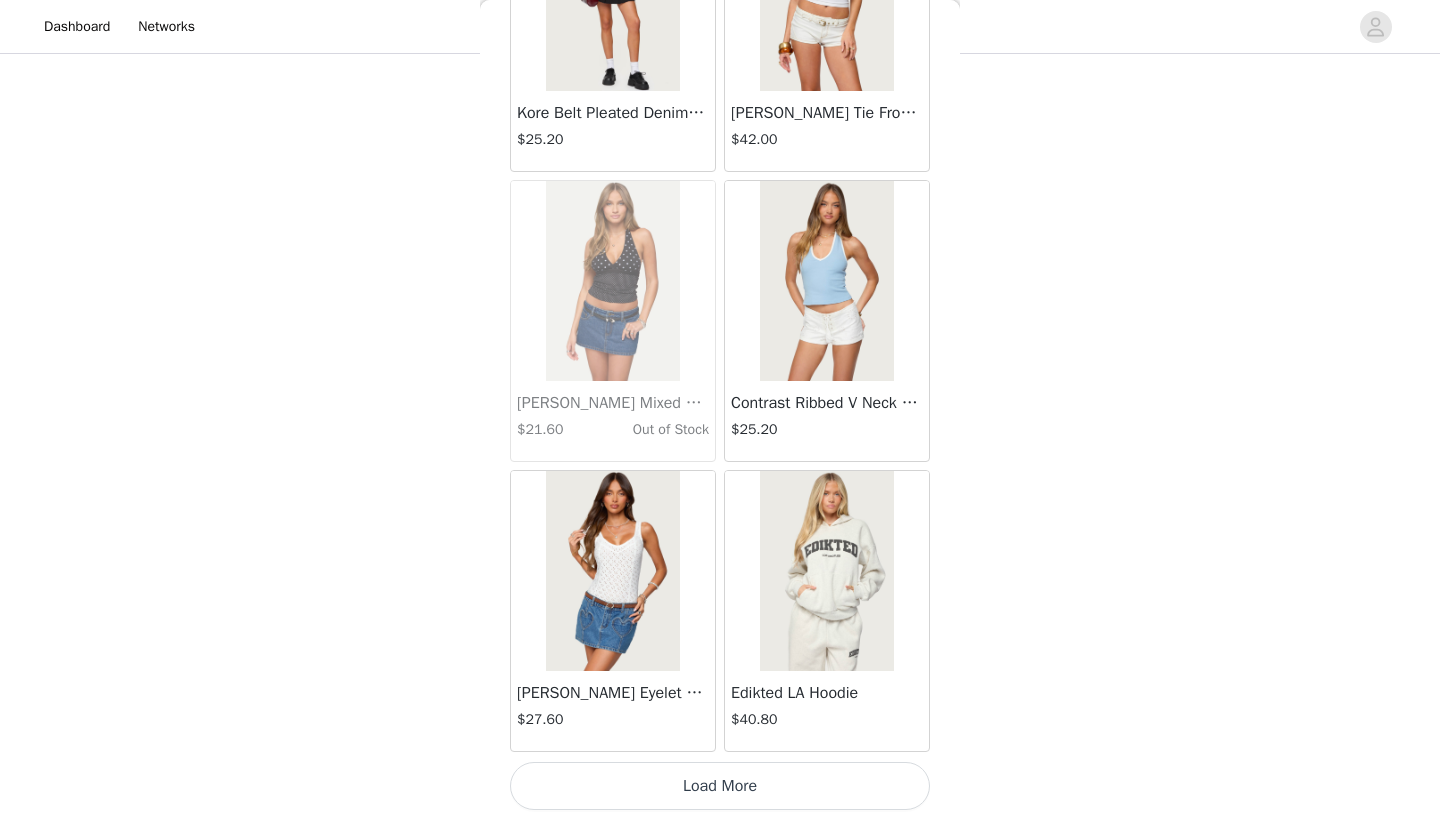 click on "Load More" at bounding box center [720, 786] 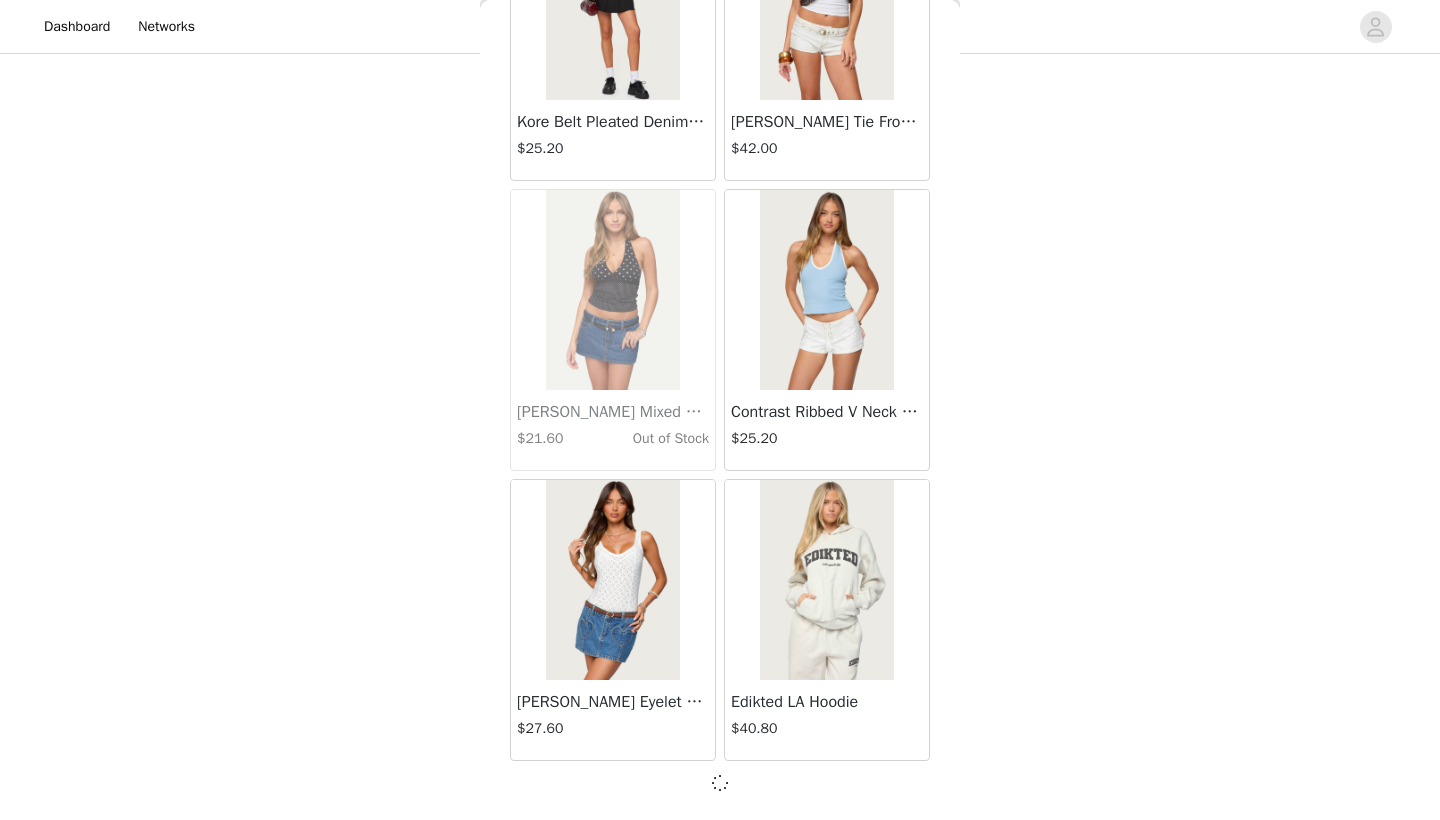 click at bounding box center (720, 783) 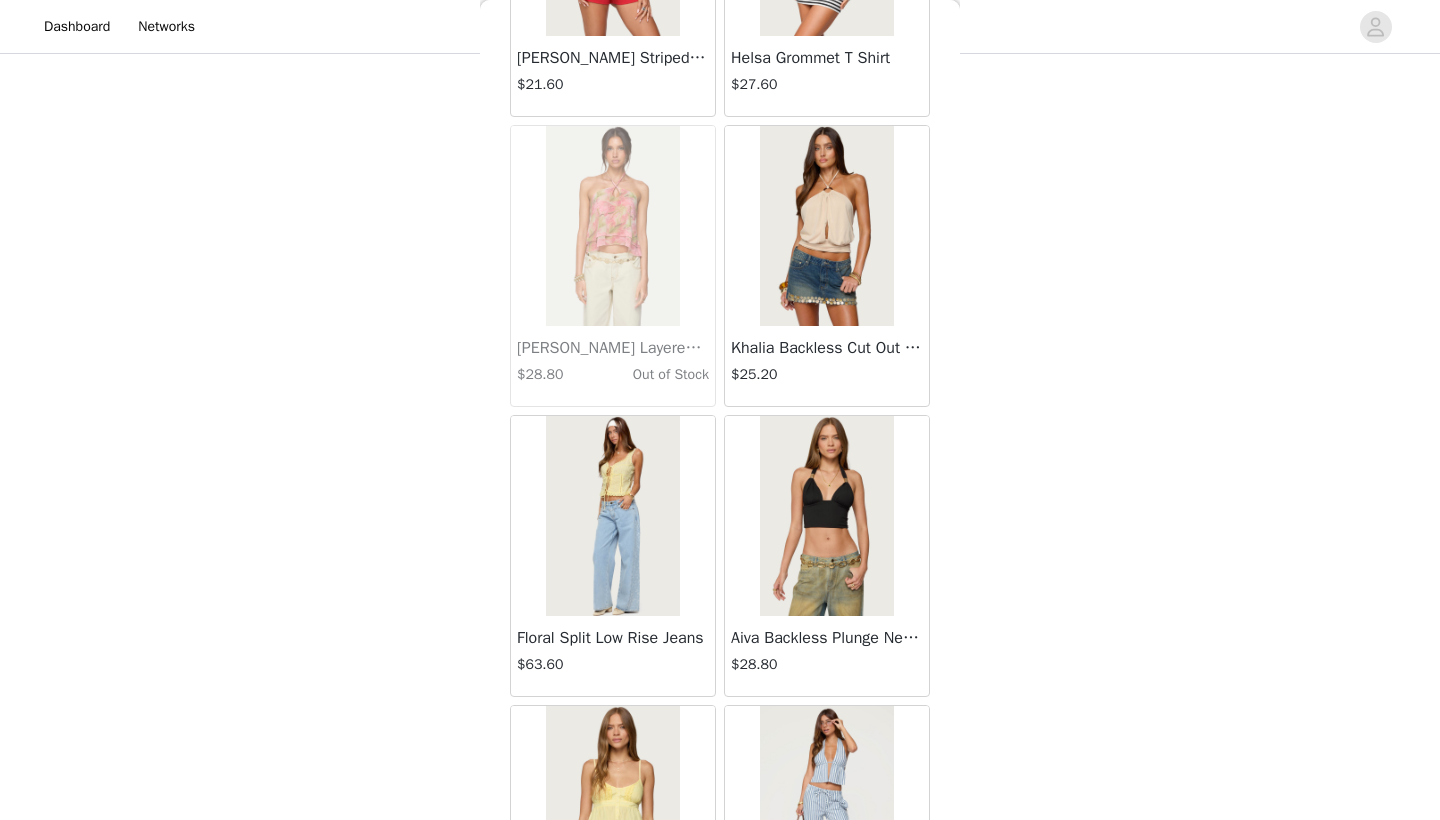 scroll, scrollTop: 23517, scrollLeft: 0, axis: vertical 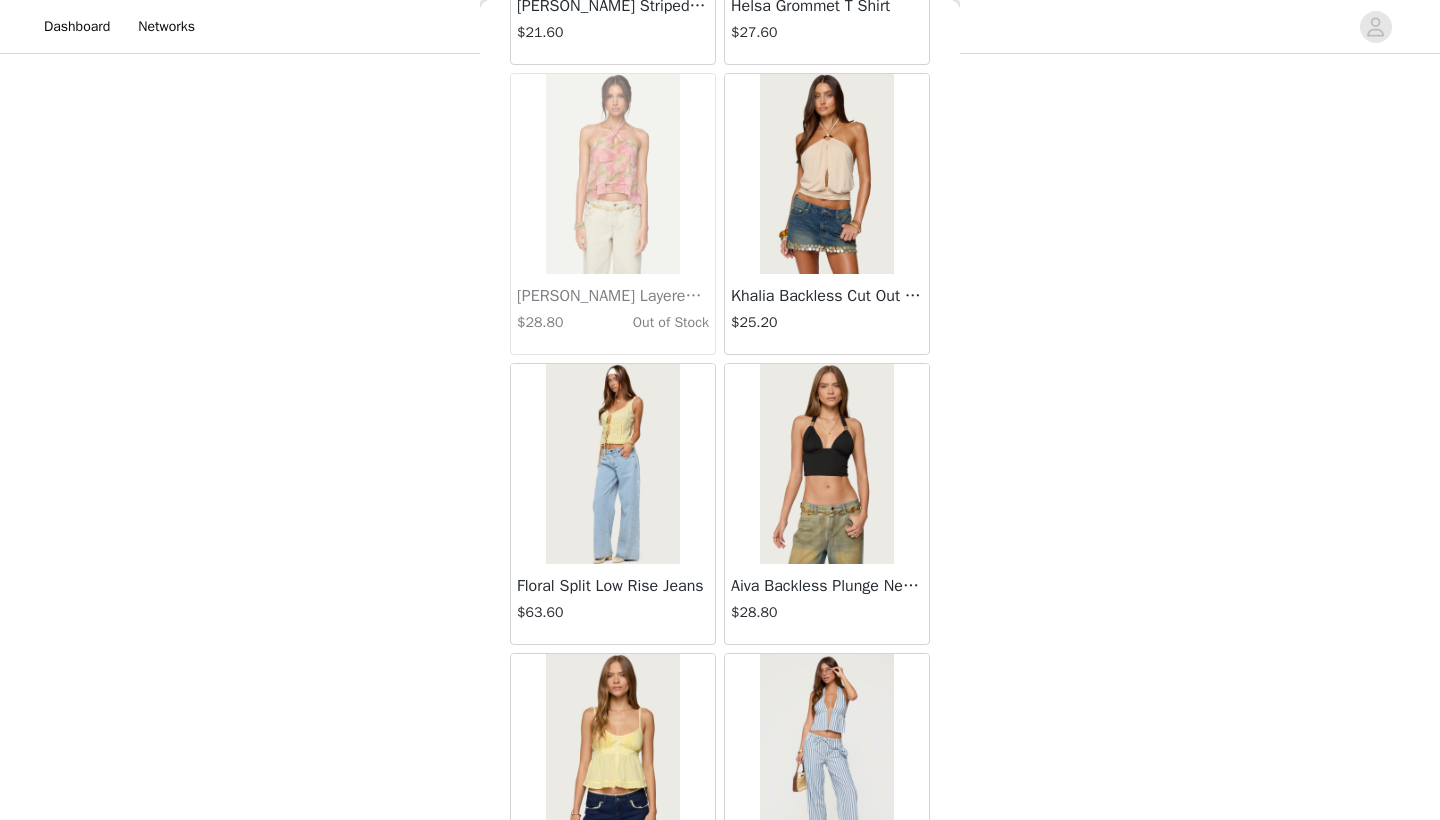 click at bounding box center (826, 174) 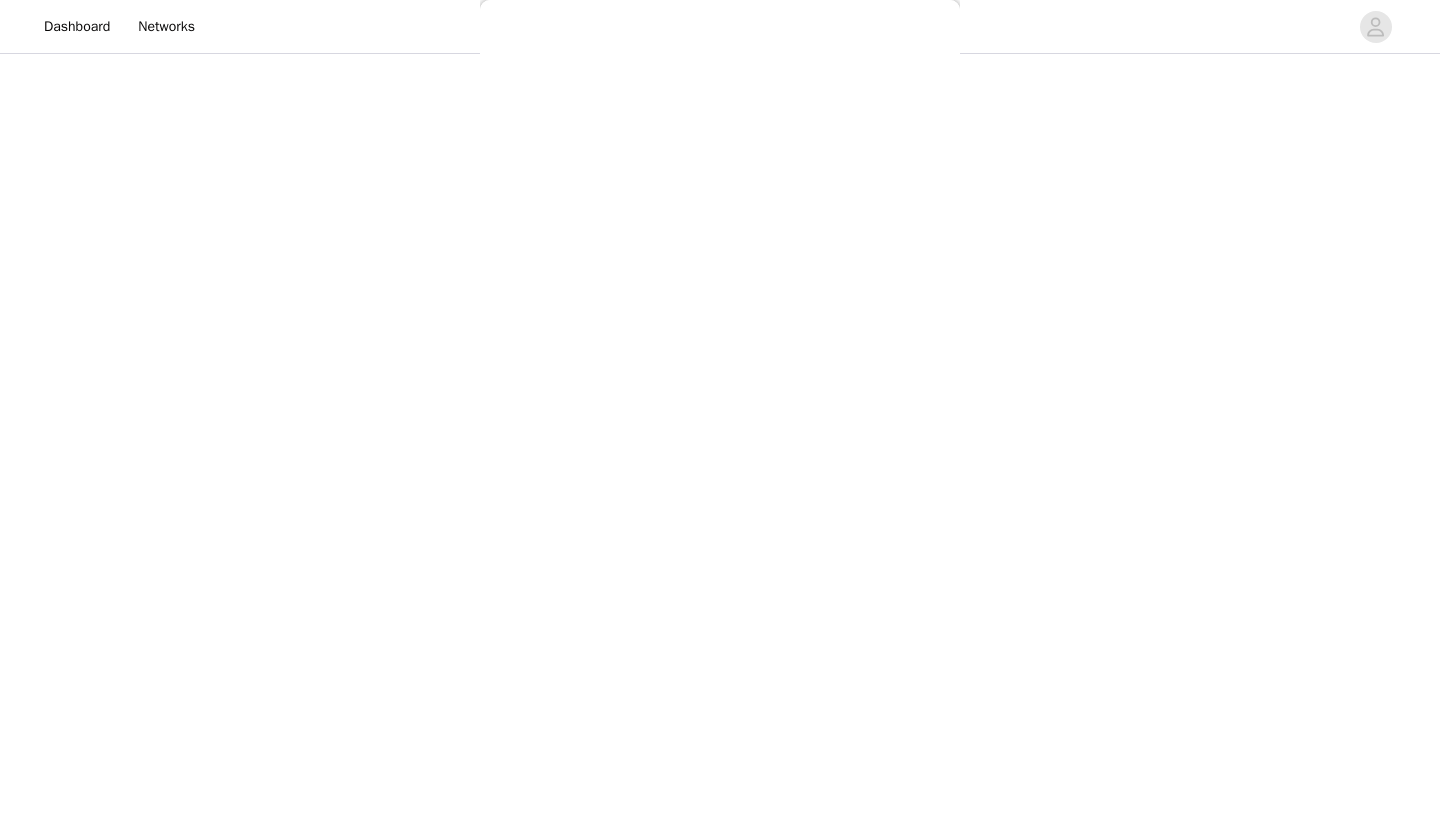 click on "Back       Lovina Grommet Pleated Mini Skort   $16.80       Metallic & Sequin Textured Tank Top   $27.60       Nelley Backless Beaded Sequin Chiffon Top   $36.00       [PERSON_NAME] Asymmetric One Shoulder Crochet Top   $21.60       [PERSON_NAME] Plaid Micro Shorts   $30.00       [PERSON_NAME] Floral Texured Sheer Halter Top   $27.60       Maree Bead V Neck Top   $22.80       Maree Bead Cut Out Mini Skirt   $20.40       [PERSON_NAME] Cut Out Halter Top   $28.80       Juney Pinstripe Tailored Button Up Shirt   $36.00       Avenly Striped Tie Front Babydoll Top   $27.60       [PERSON_NAME] Studded Grommet Tube Top   $30.00       Avalai Linen Look Mini Skort   $38.40       Beaded Deep Cowl Neck Backless Top   $37.20       Frayed Pleated Denim Mini Skort   $16.00       Klay Linen Look Pleated Mini Skort   $14.40       Contrast Lace Asymmetric Off Shoulder Top   $14.40       [PERSON_NAME] Split Front Sheer Mesh Top   $28.80       Zigzag Stripe Shorts   $22.80       Astra Beaded Sheer Strapless Top   $39.60       Beaded Floral Embroidered Tank Top   $38.40" at bounding box center (720, 410) 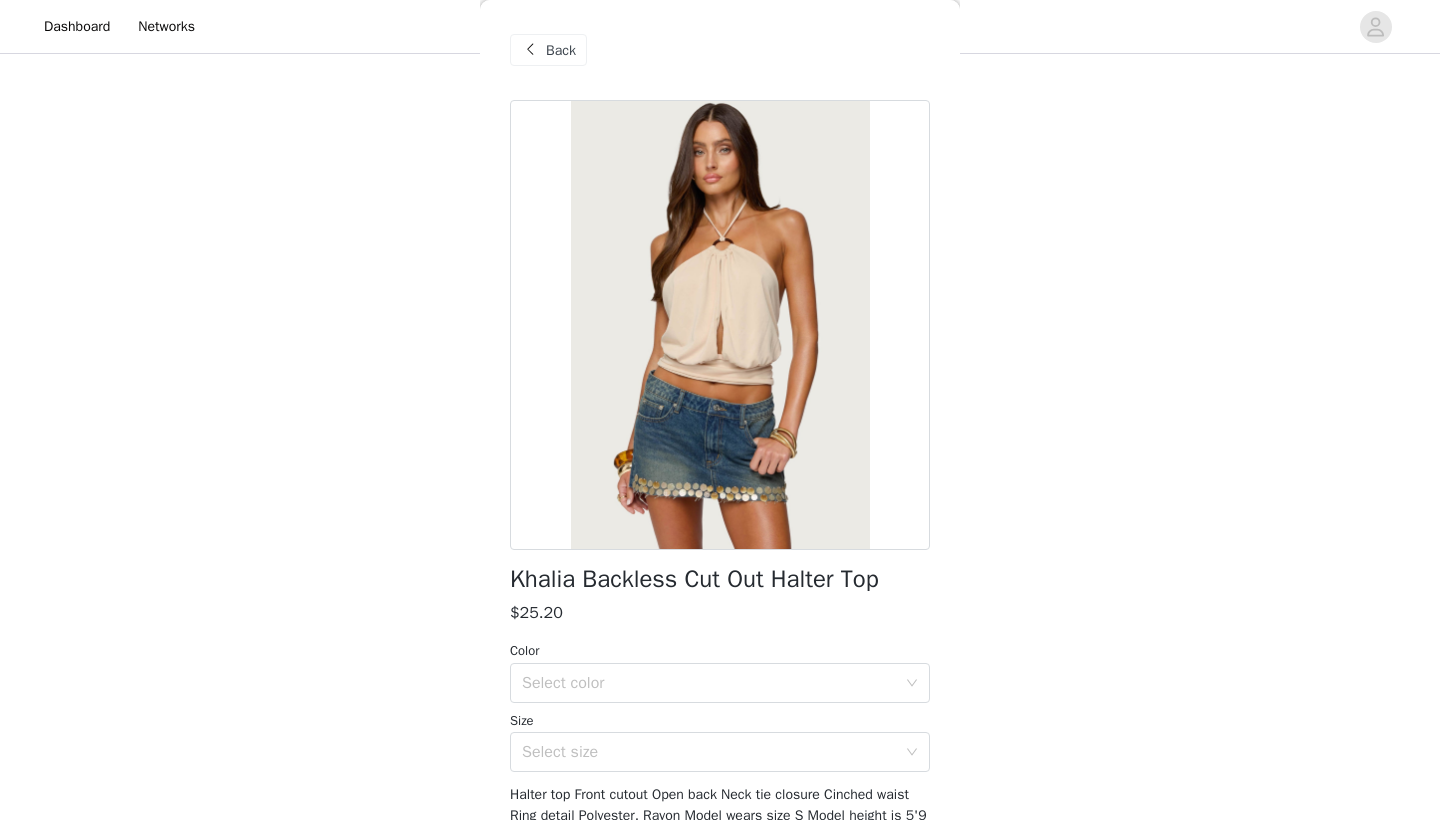 click on "Color" at bounding box center (720, 651) 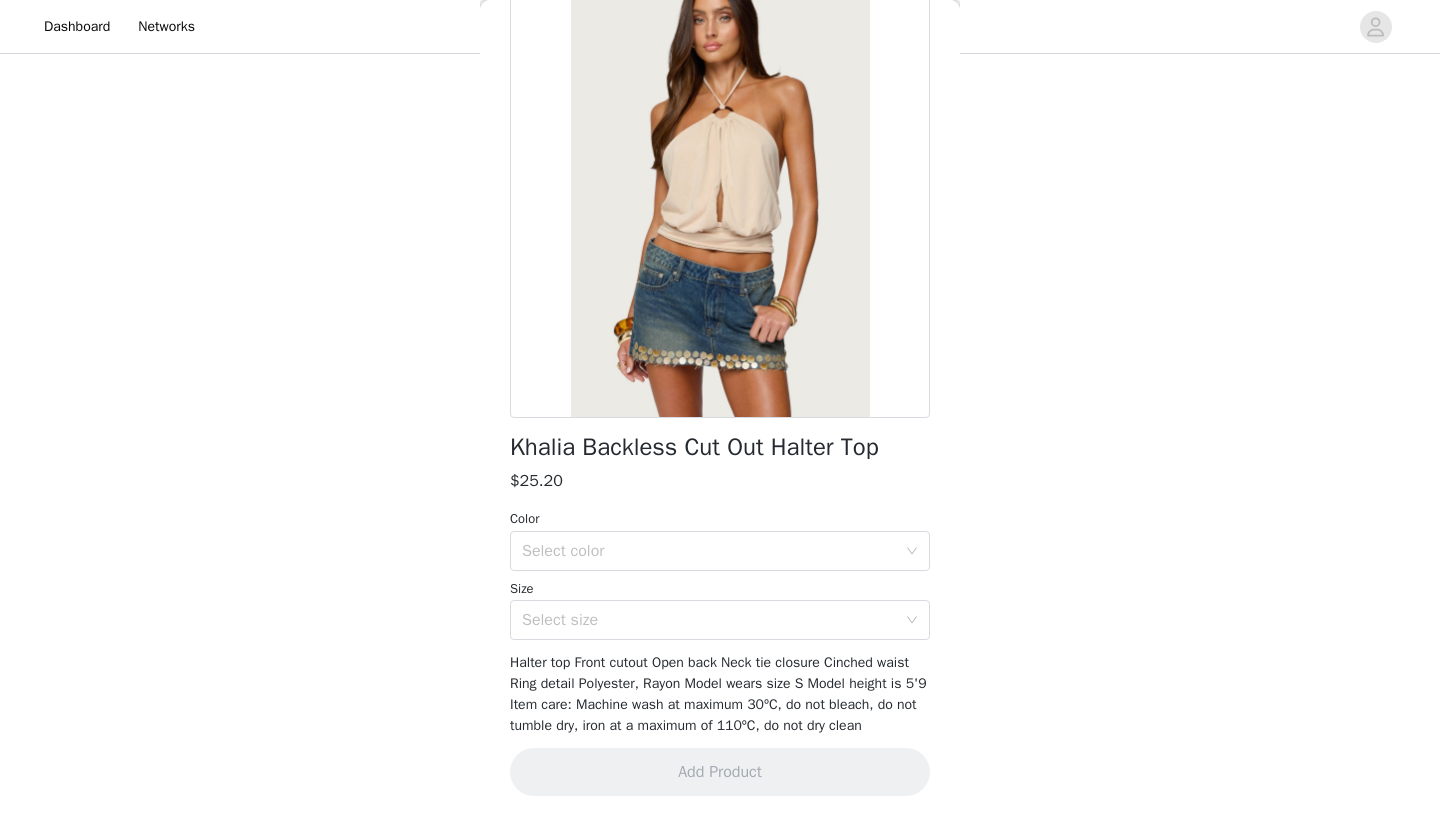 scroll, scrollTop: 152, scrollLeft: 0, axis: vertical 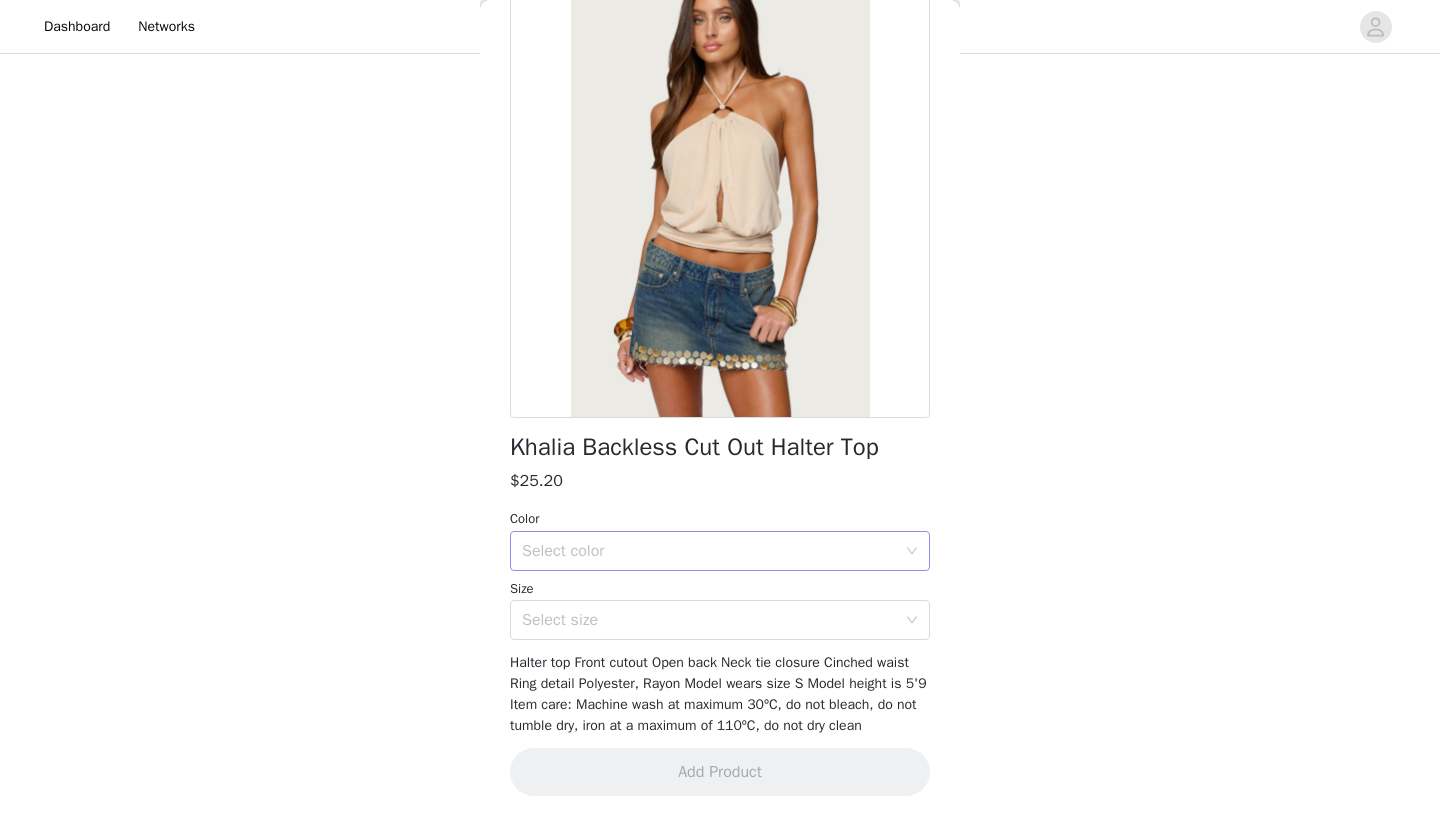 click on "Select color" at bounding box center (709, 551) 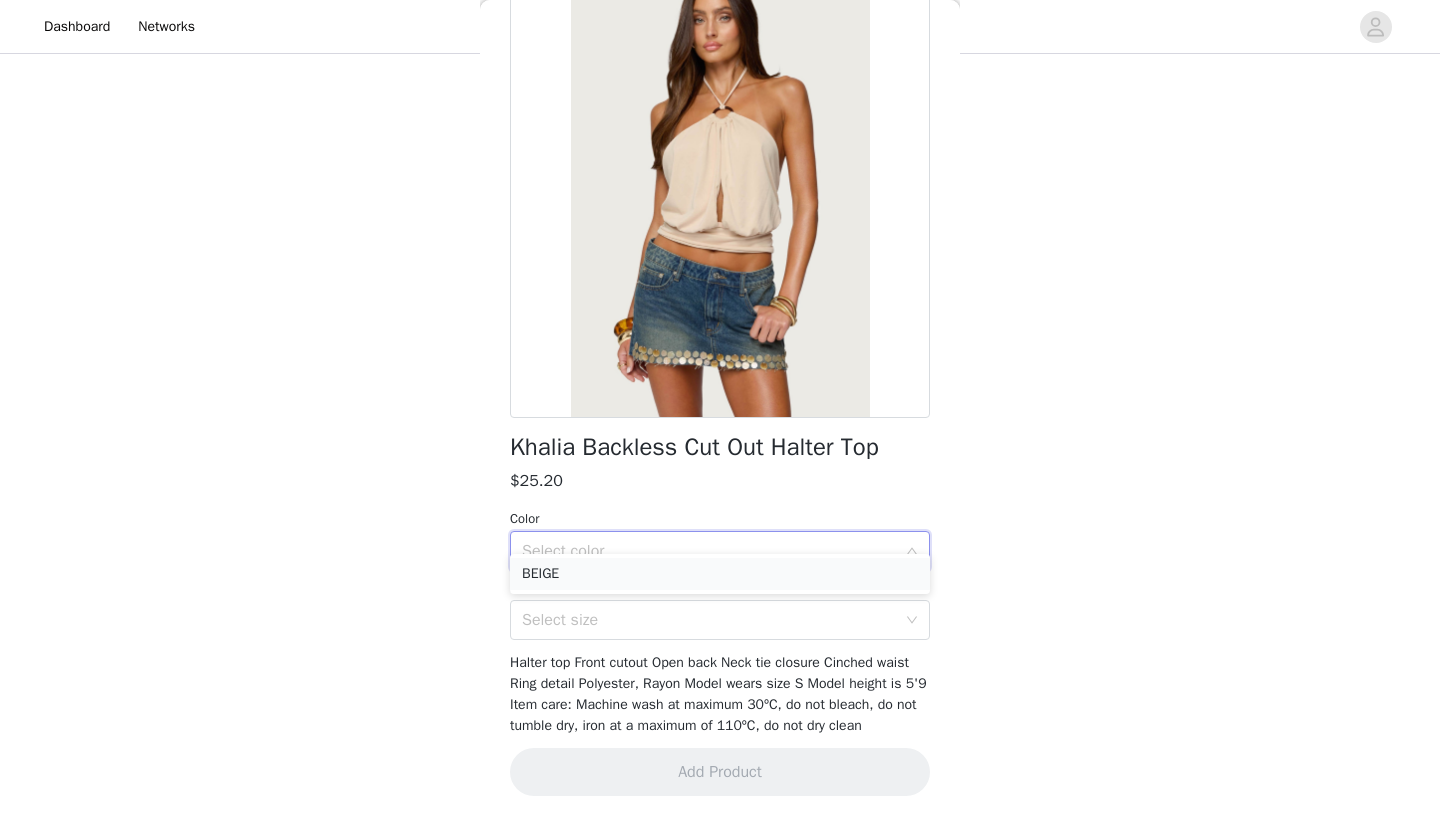 click on "BEIGE" at bounding box center [720, 574] 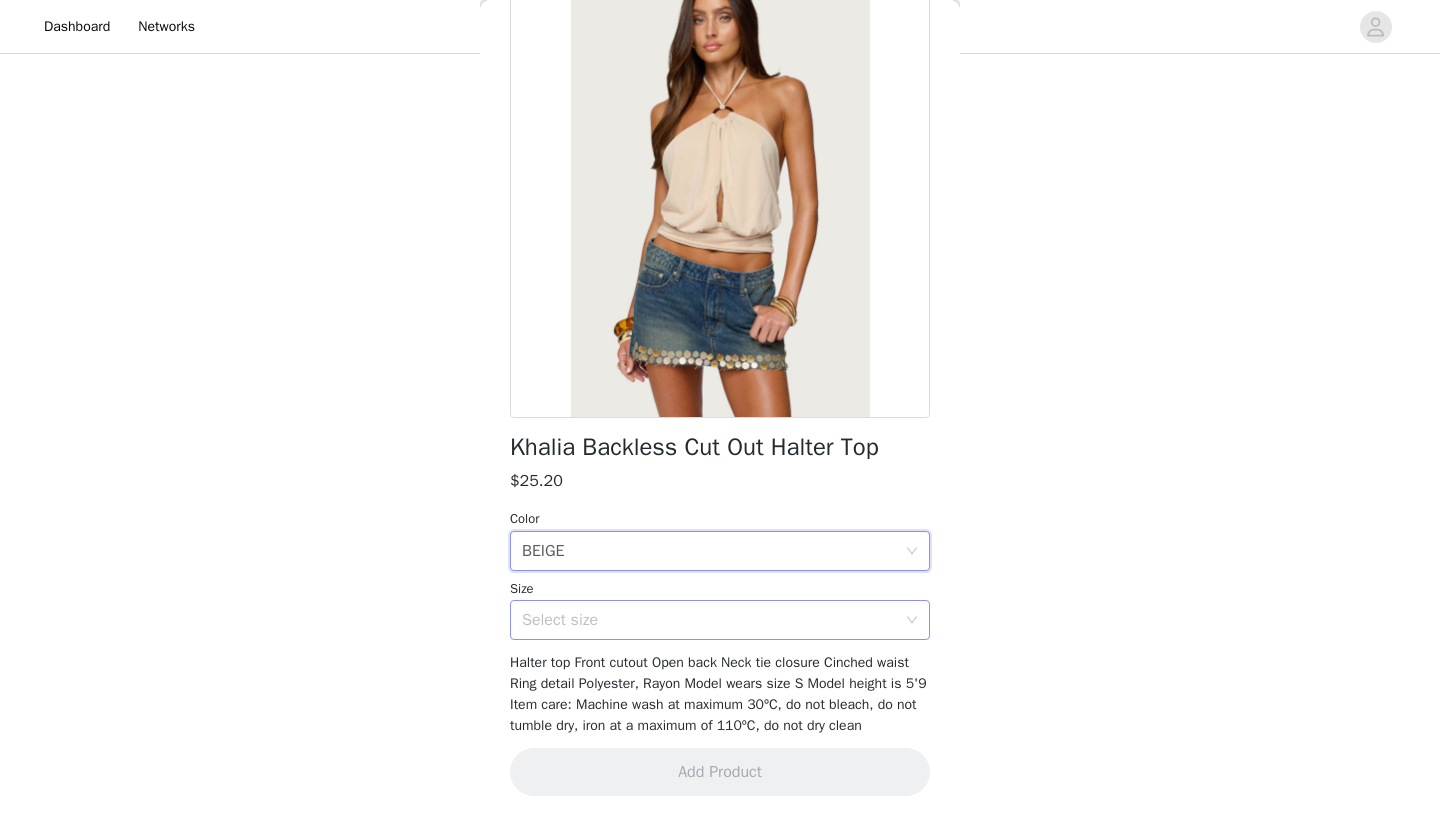 click on "Select size" at bounding box center [709, 620] 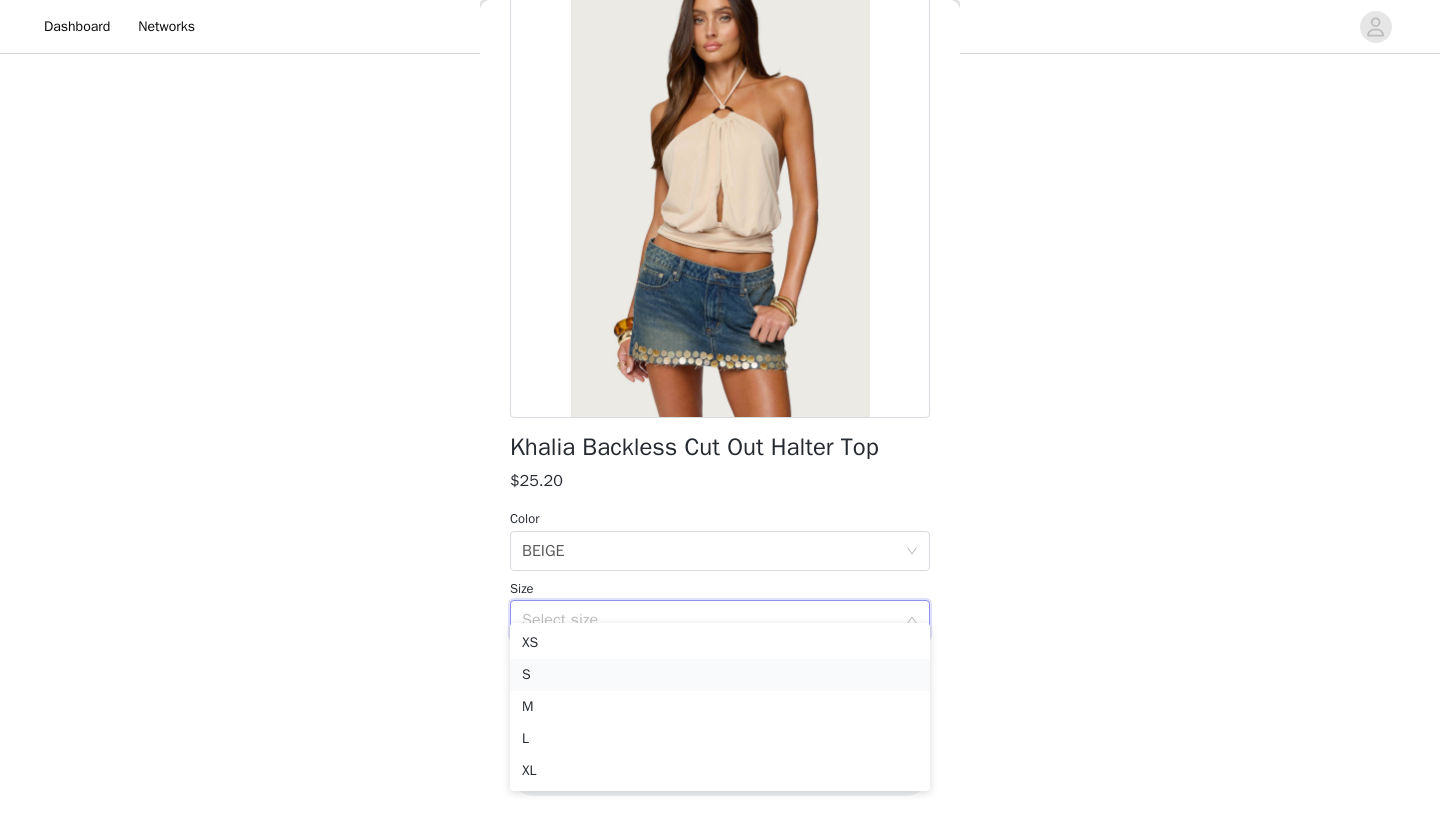 click on "S" at bounding box center [720, 675] 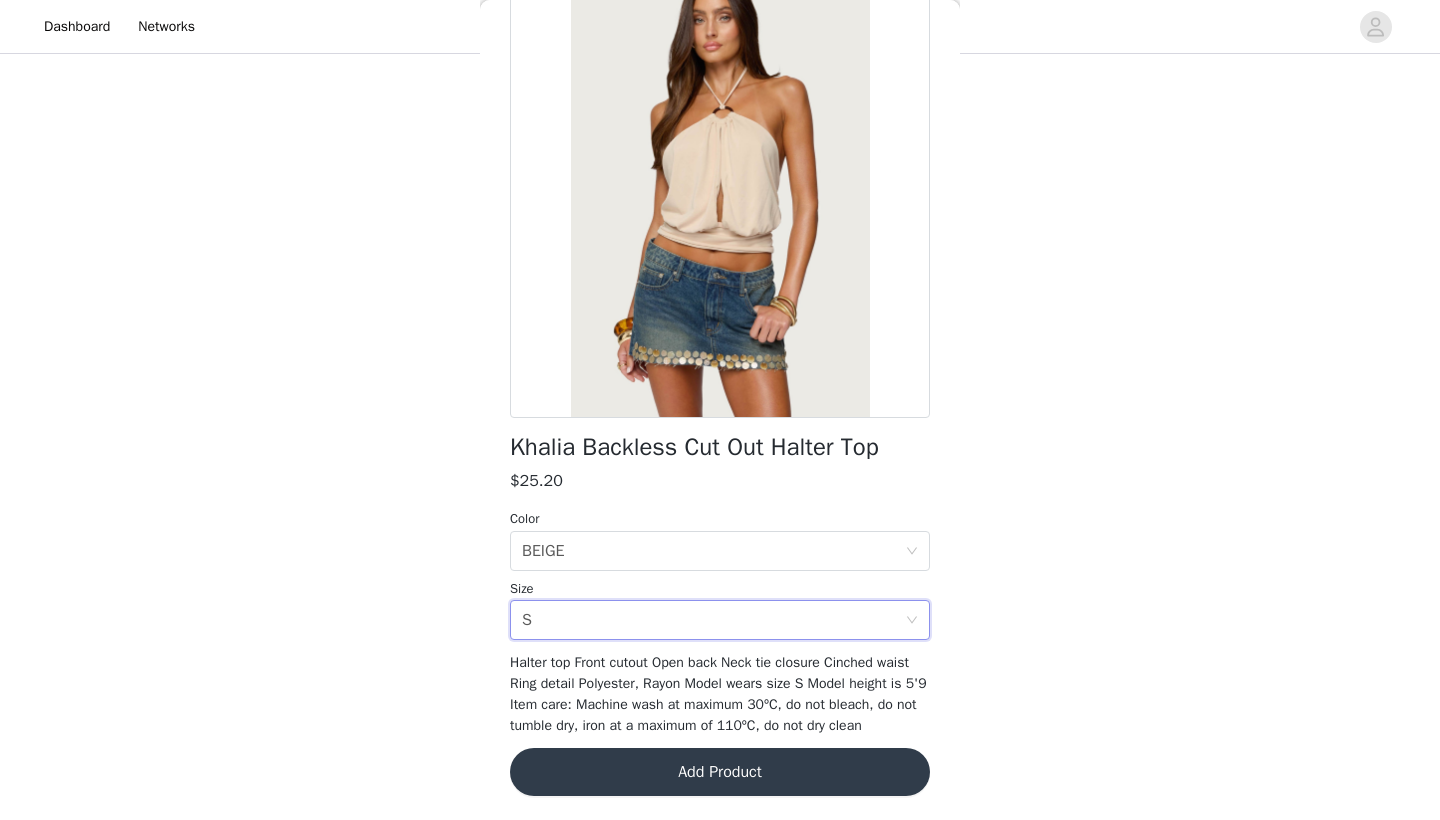 click on "Add Product" at bounding box center (720, 772) 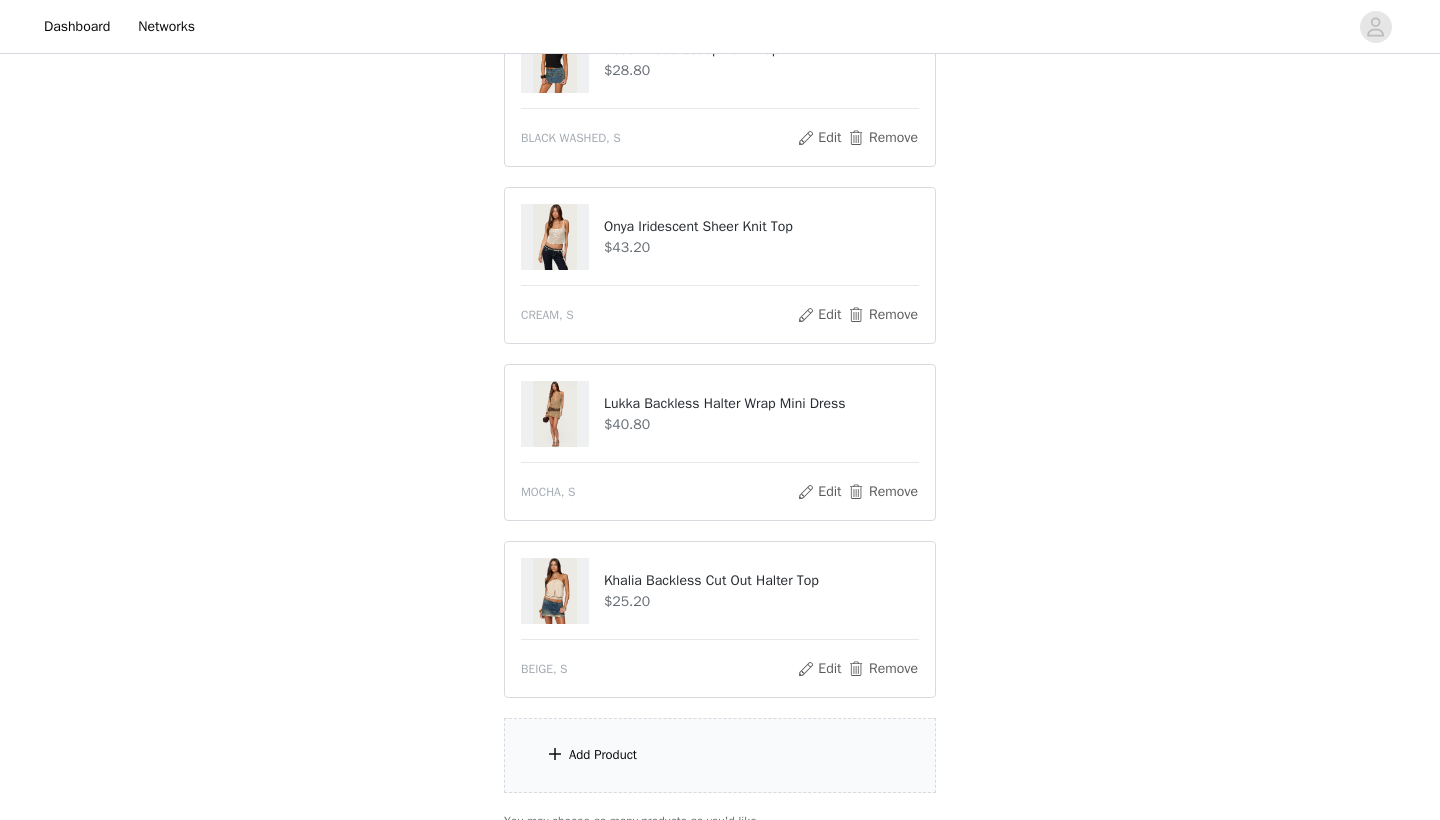 click on "Add Product" at bounding box center (720, 755) 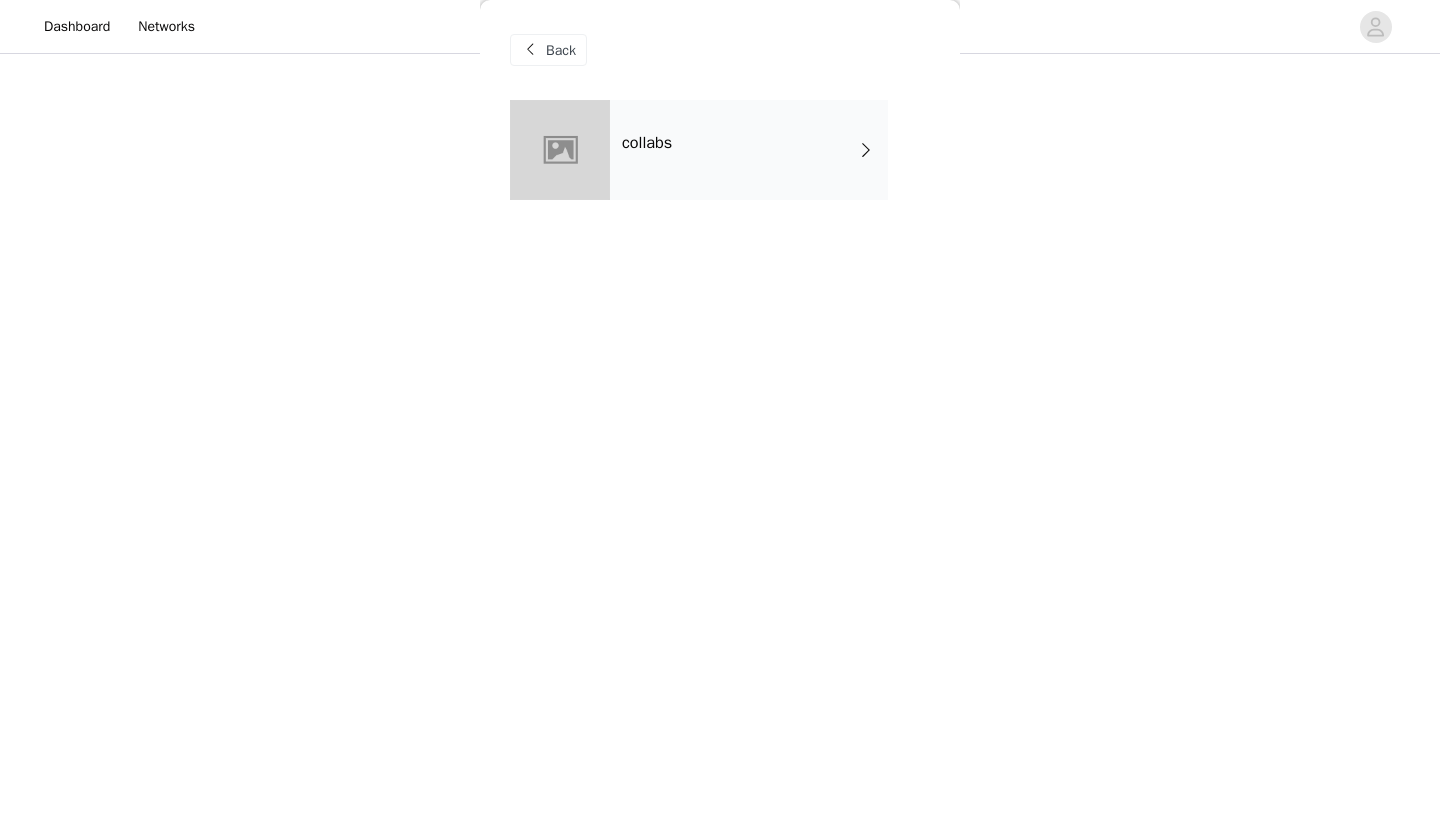 click on "collabs" at bounding box center (749, 150) 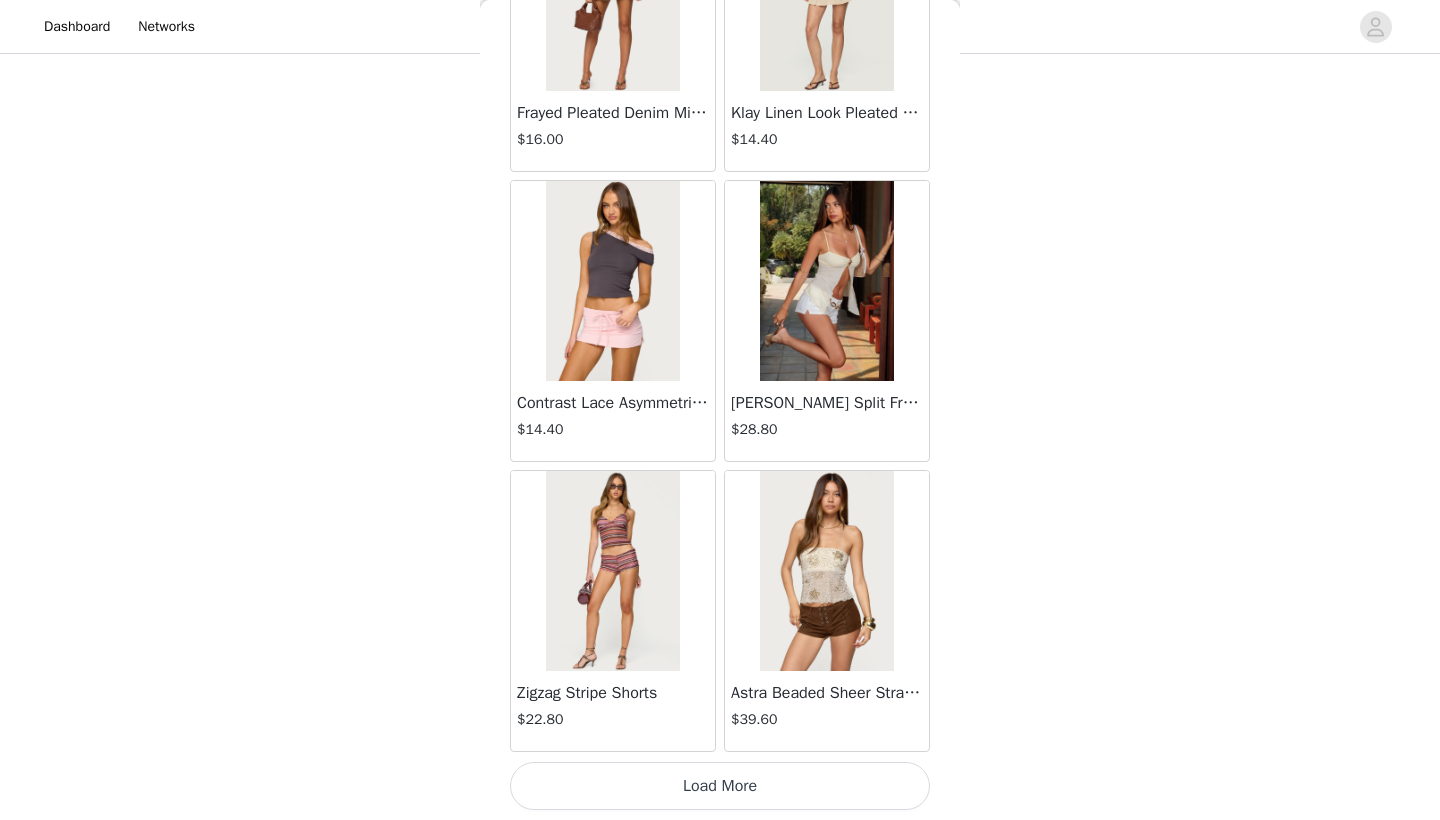 scroll, scrollTop: 2240, scrollLeft: 0, axis: vertical 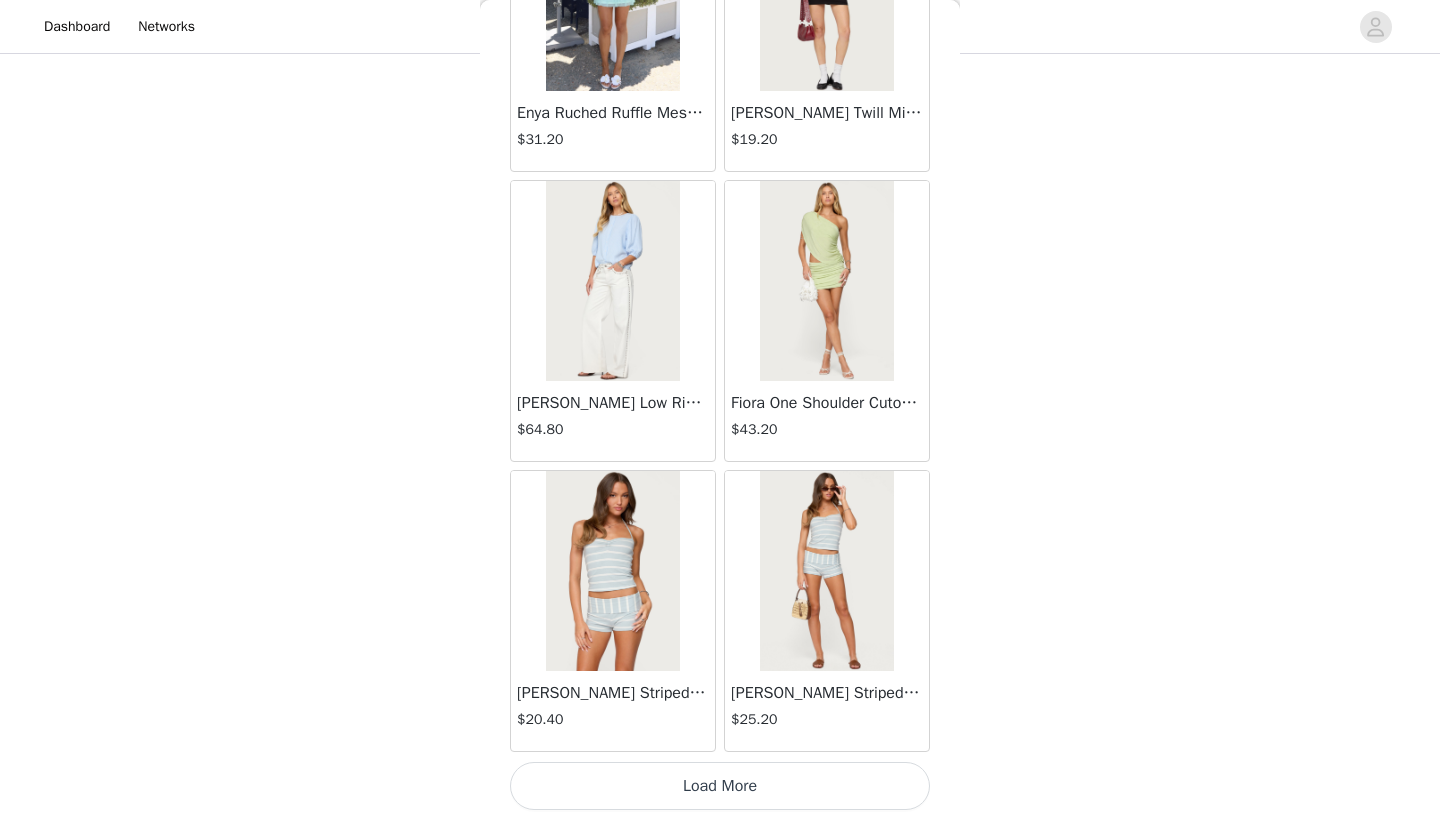 click on "Load More" at bounding box center [720, 786] 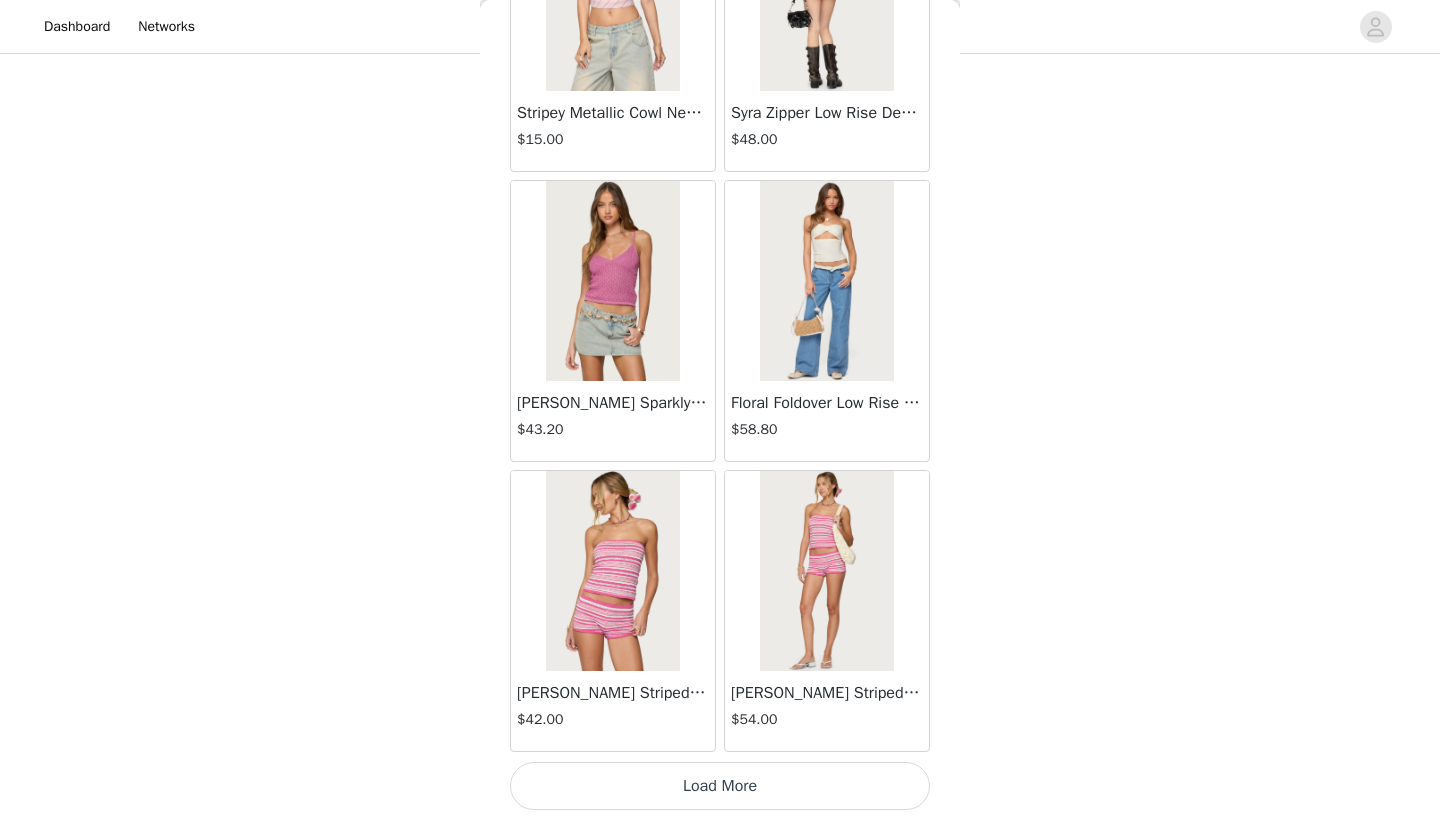 click on "Load More" at bounding box center (720, 786) 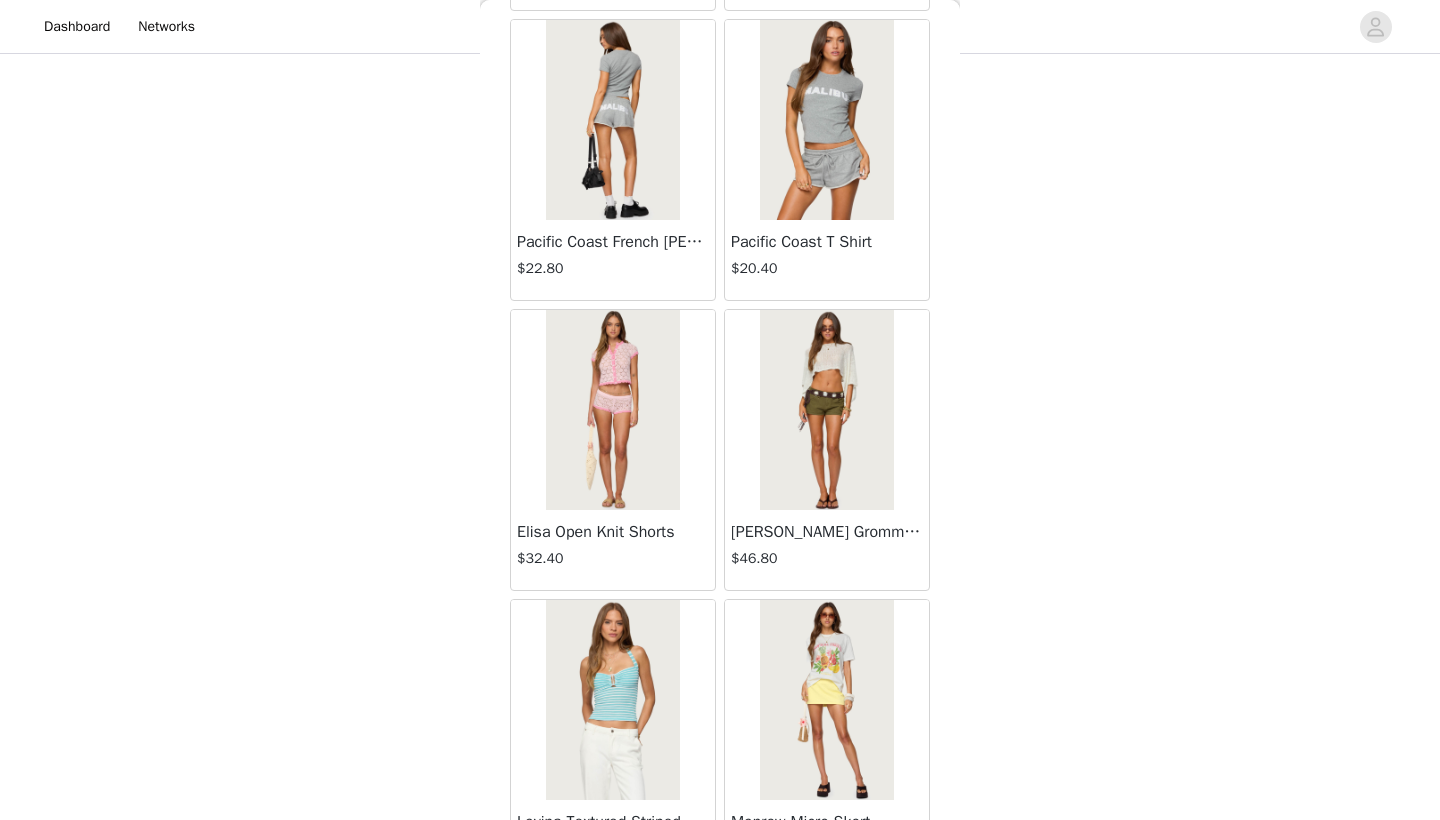 scroll, scrollTop: 10940, scrollLeft: 0, axis: vertical 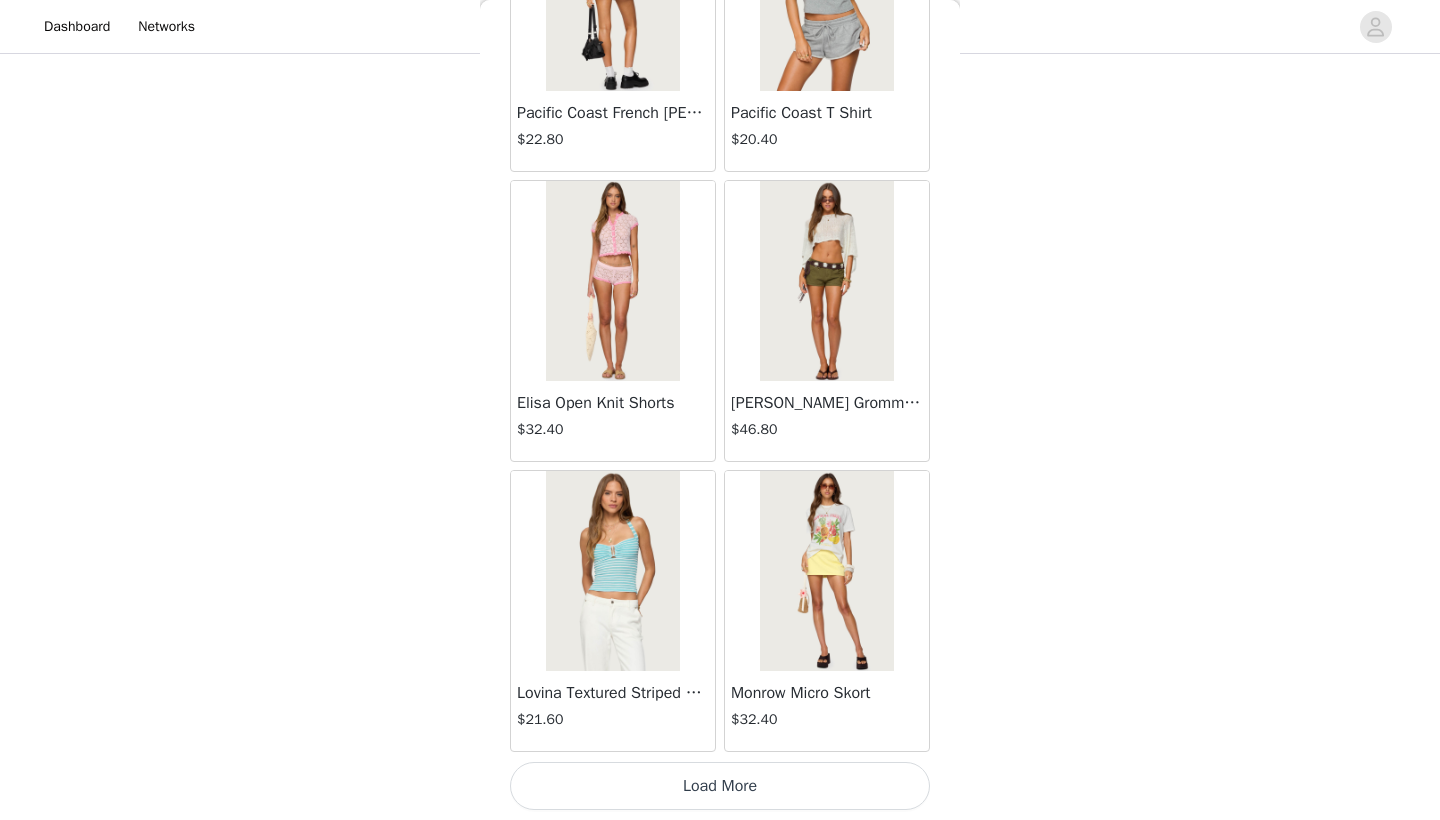 click on "Load More" at bounding box center (720, 786) 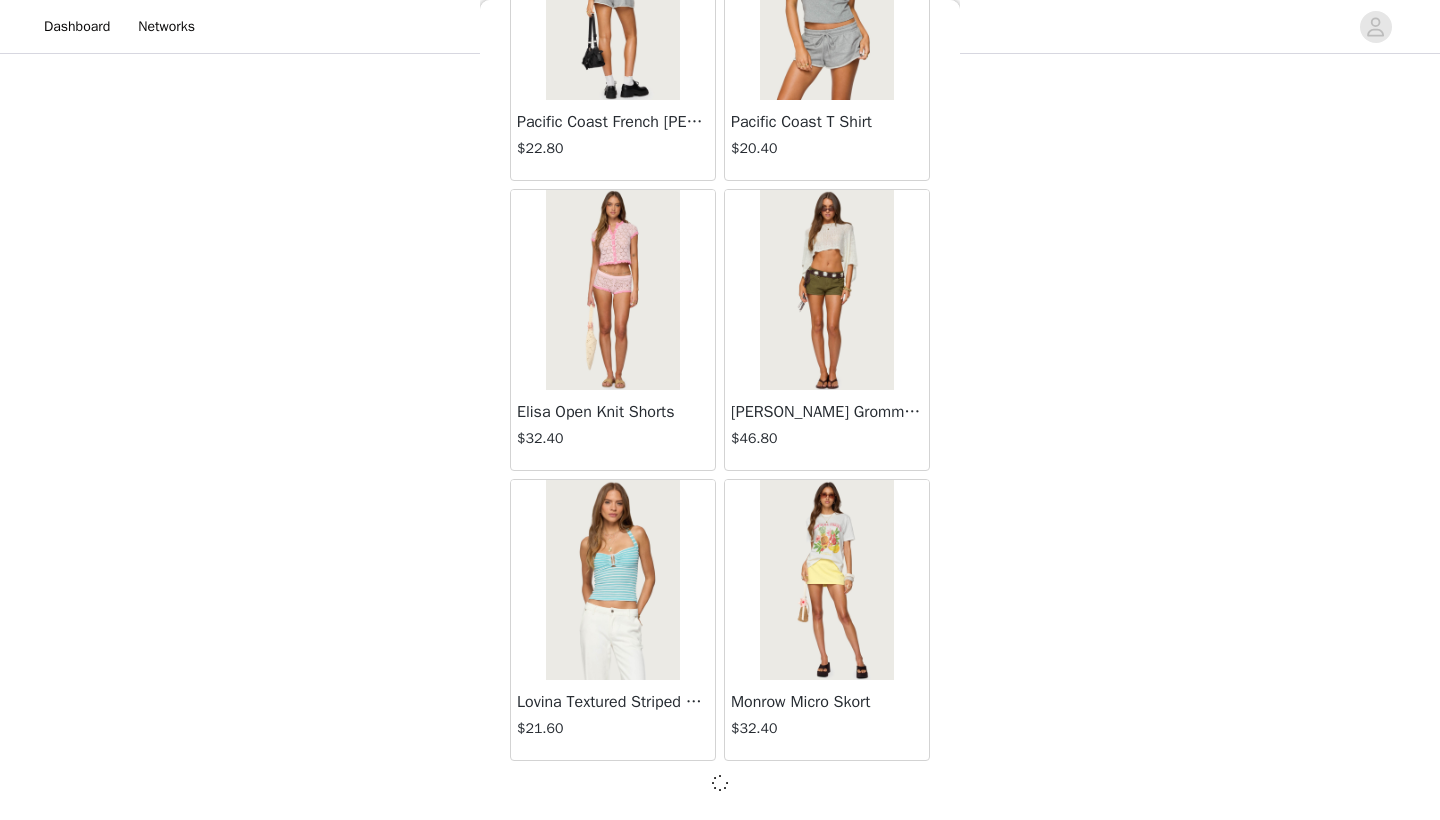 scroll, scrollTop: 10931, scrollLeft: 0, axis: vertical 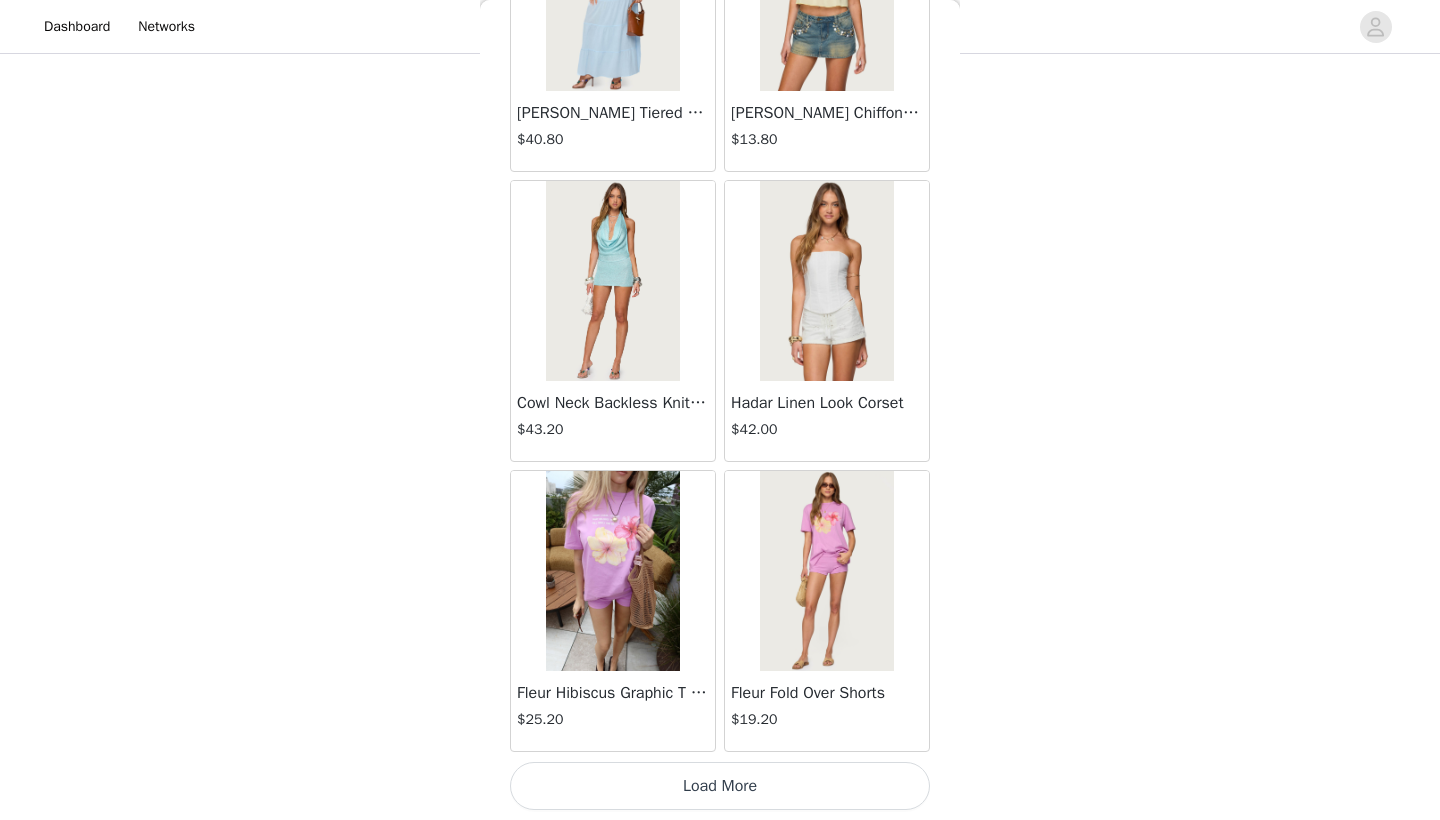 click on "Load More" at bounding box center [720, 786] 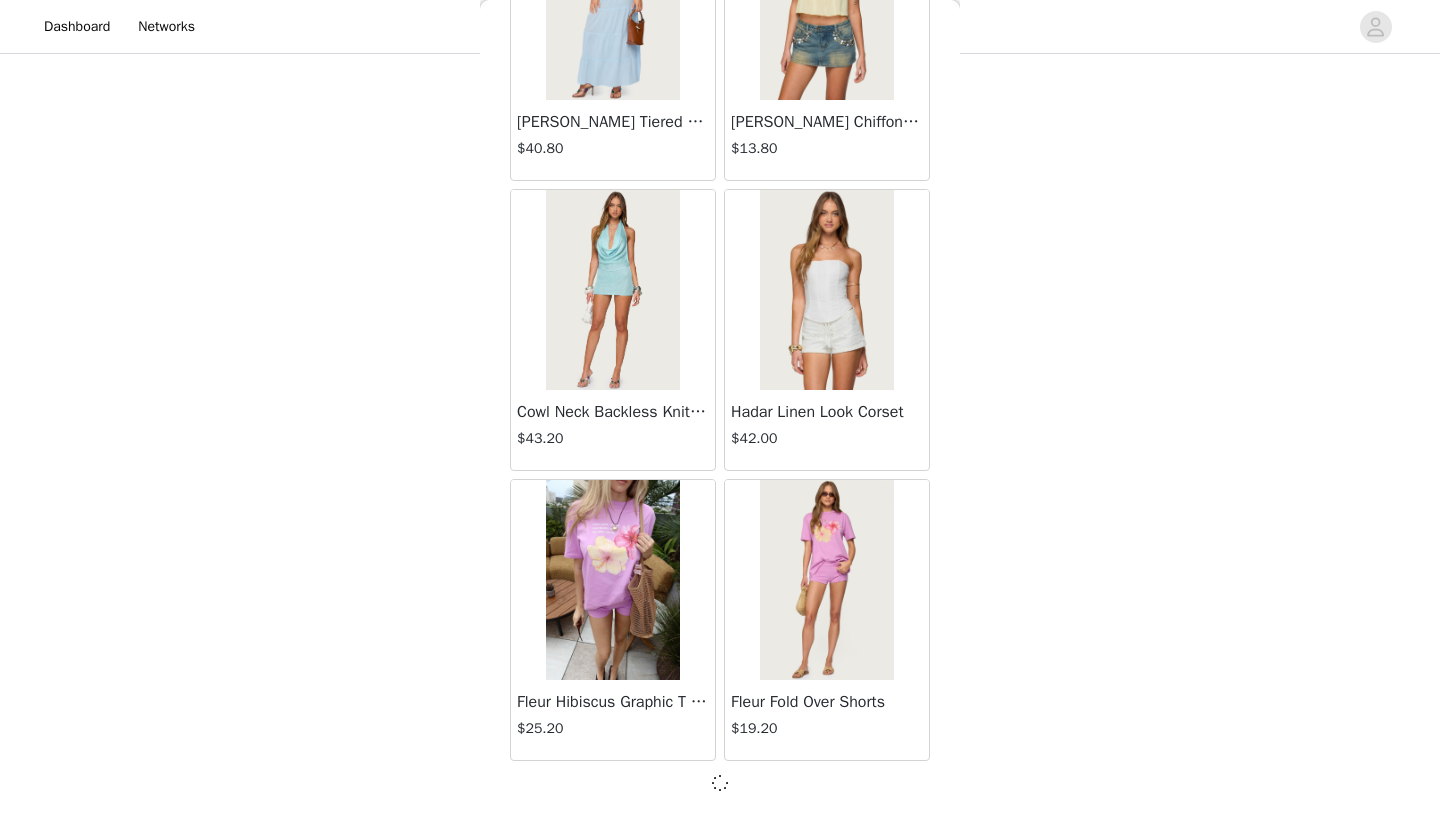 scroll, scrollTop: 13831, scrollLeft: 0, axis: vertical 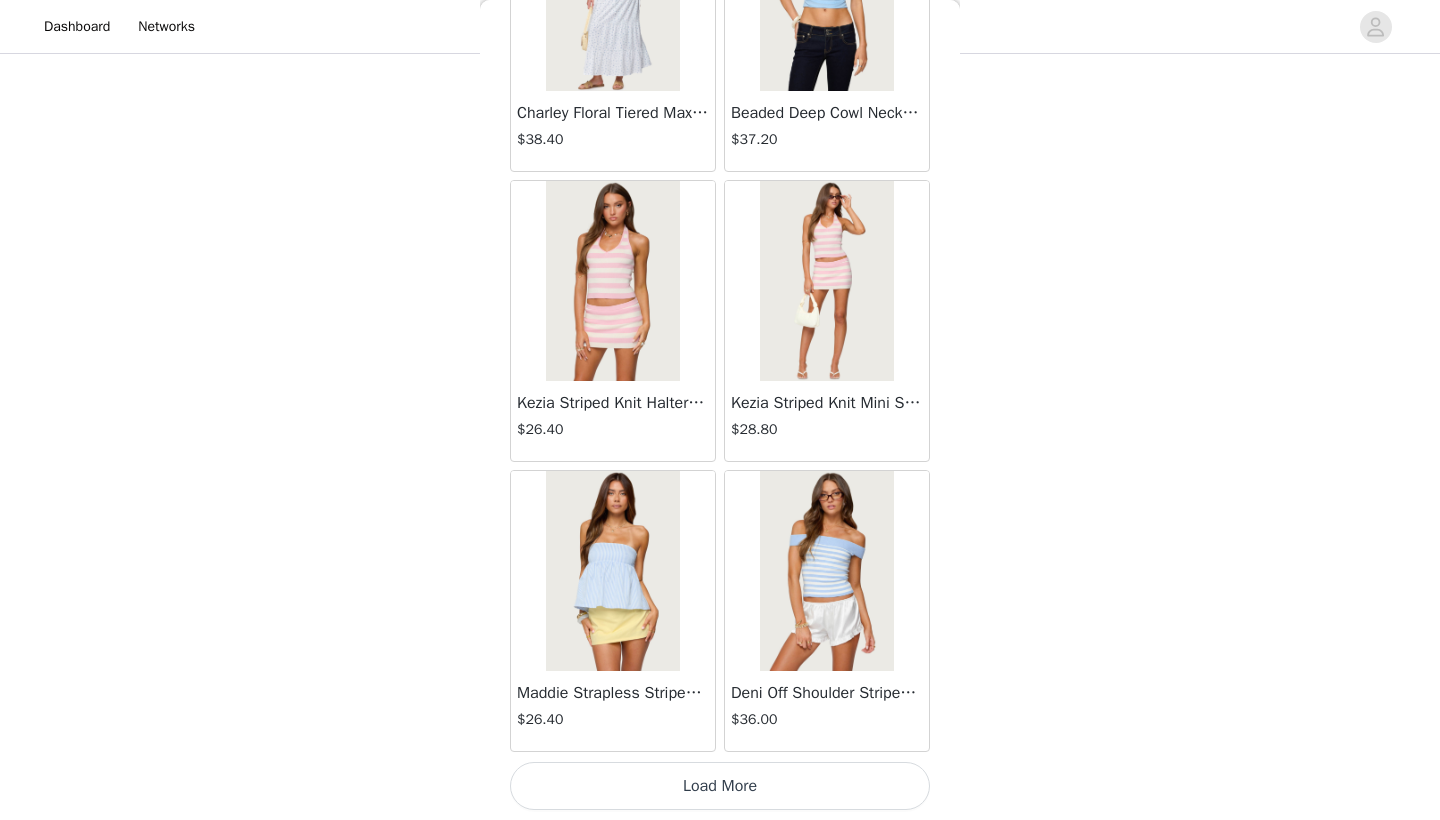 click on "Load More" at bounding box center [720, 786] 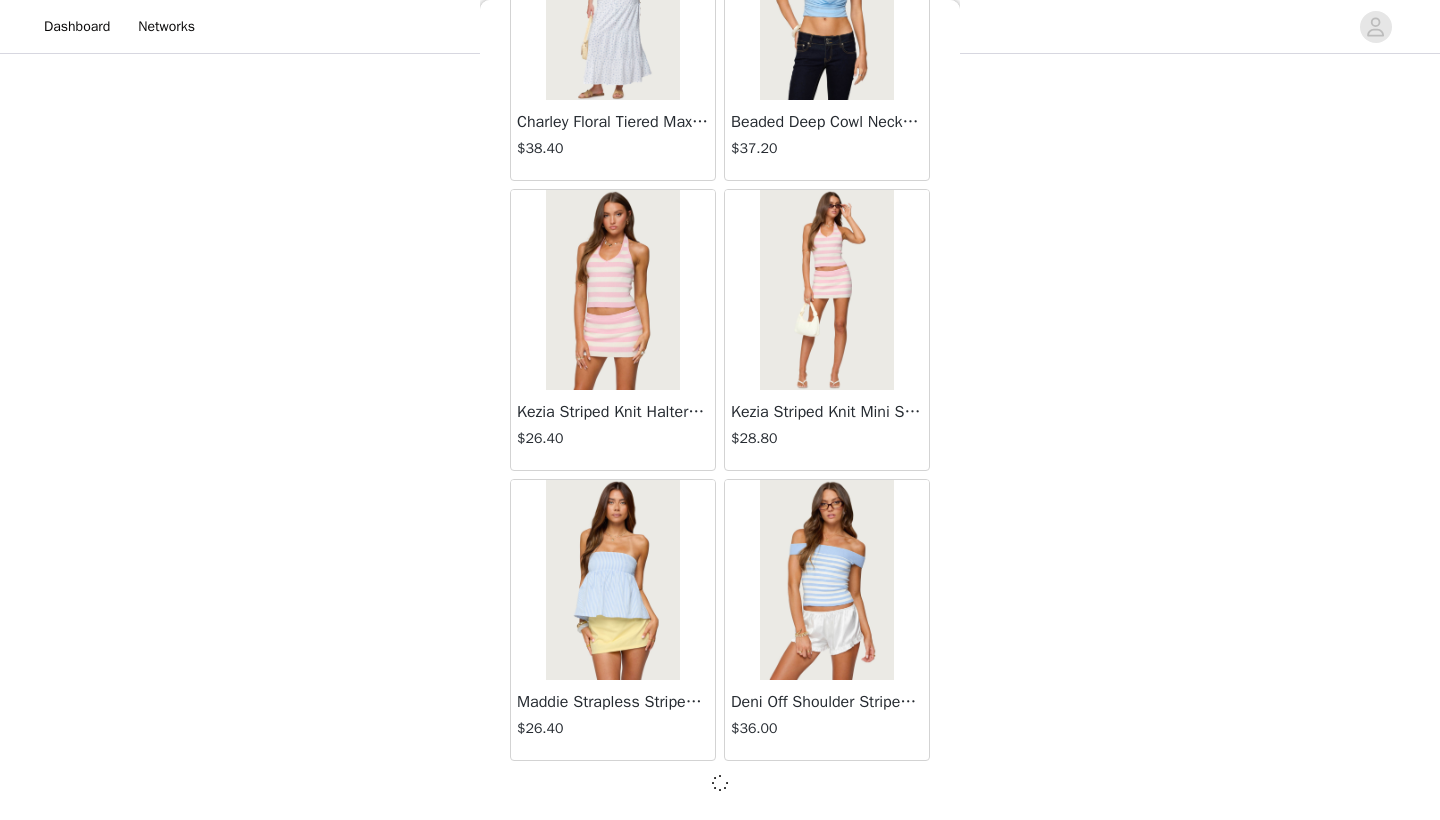 scroll, scrollTop: 16731, scrollLeft: 0, axis: vertical 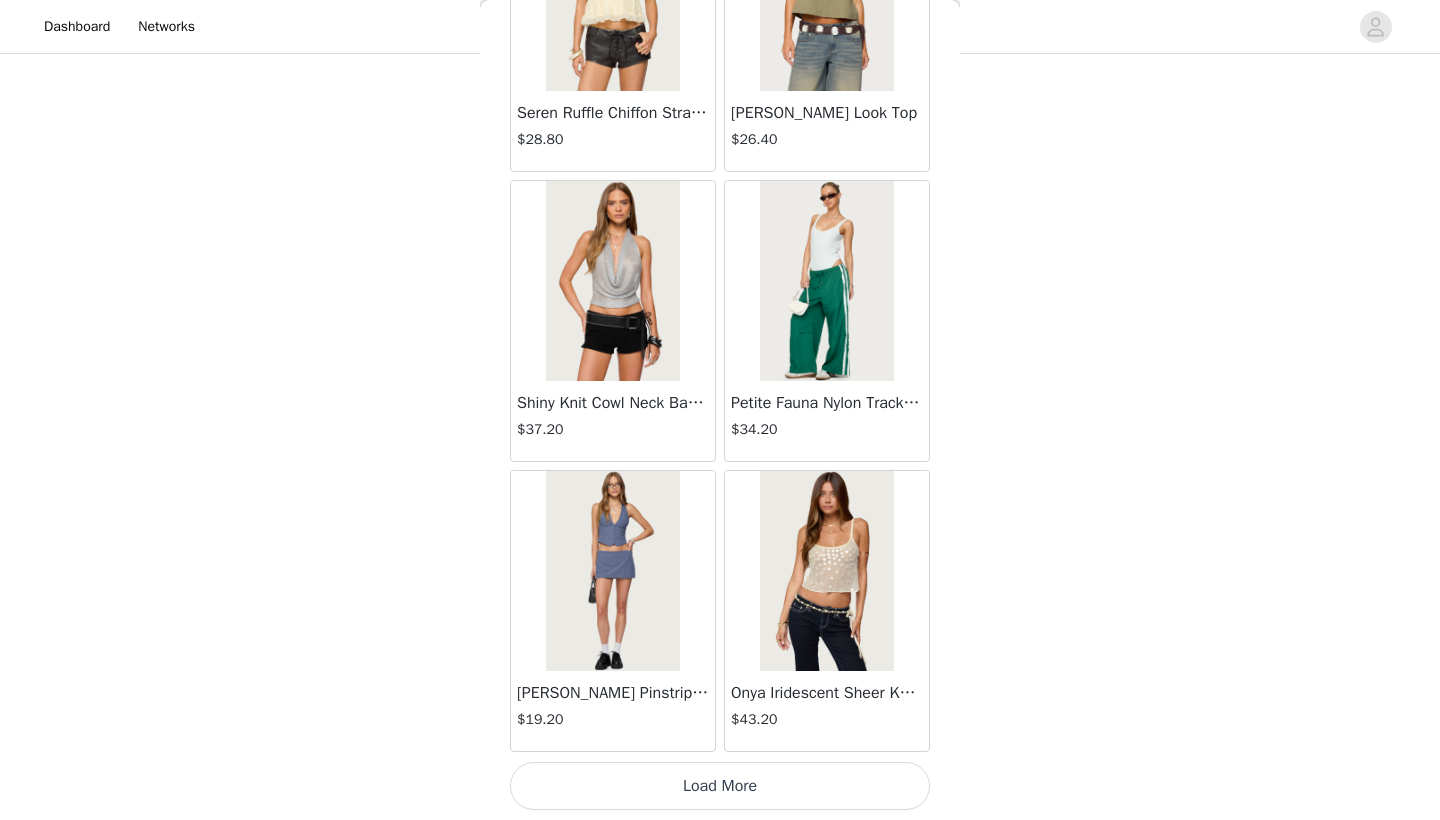 click on "Load More" at bounding box center (720, 786) 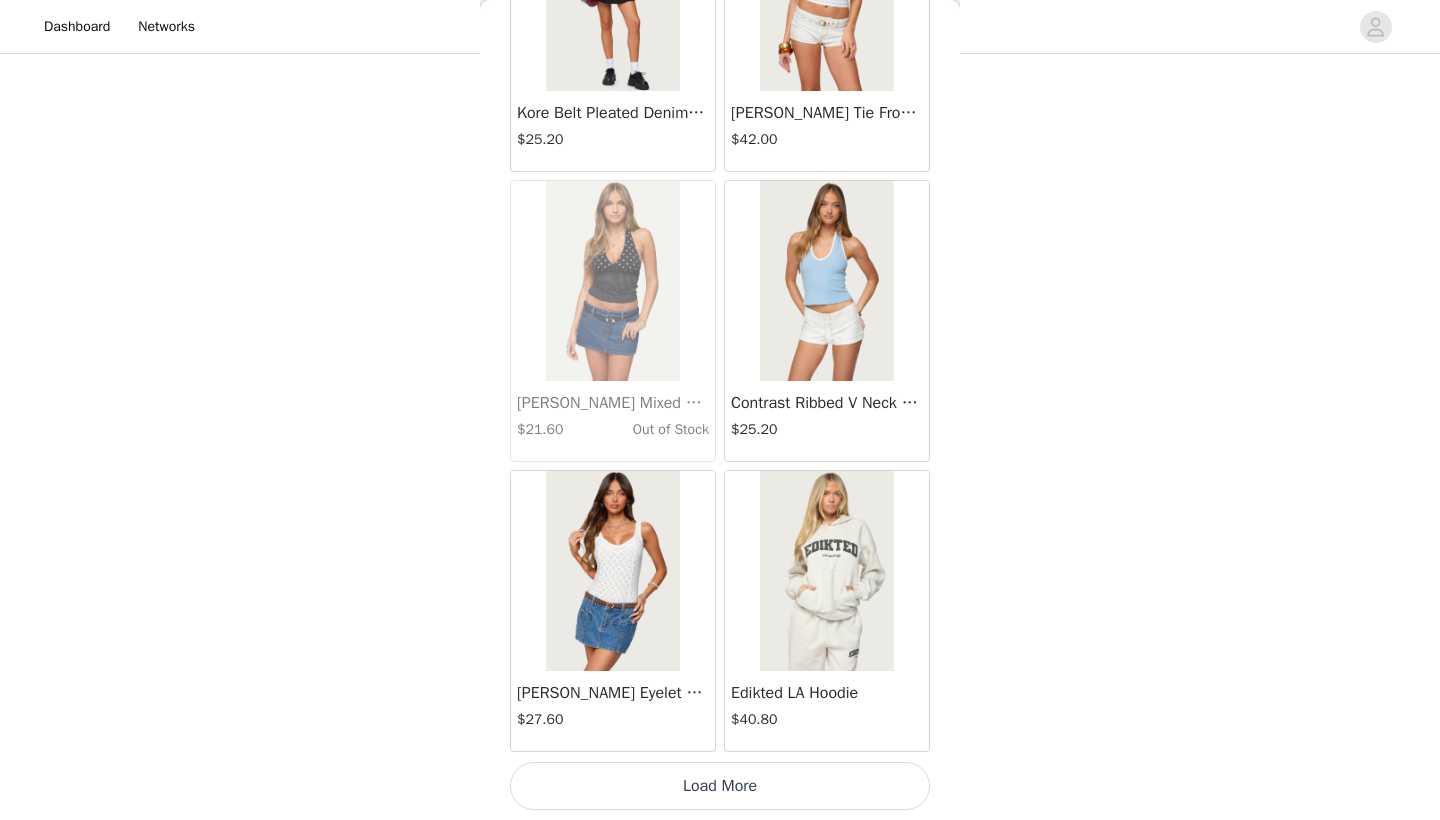 scroll, scrollTop: 22540, scrollLeft: 0, axis: vertical 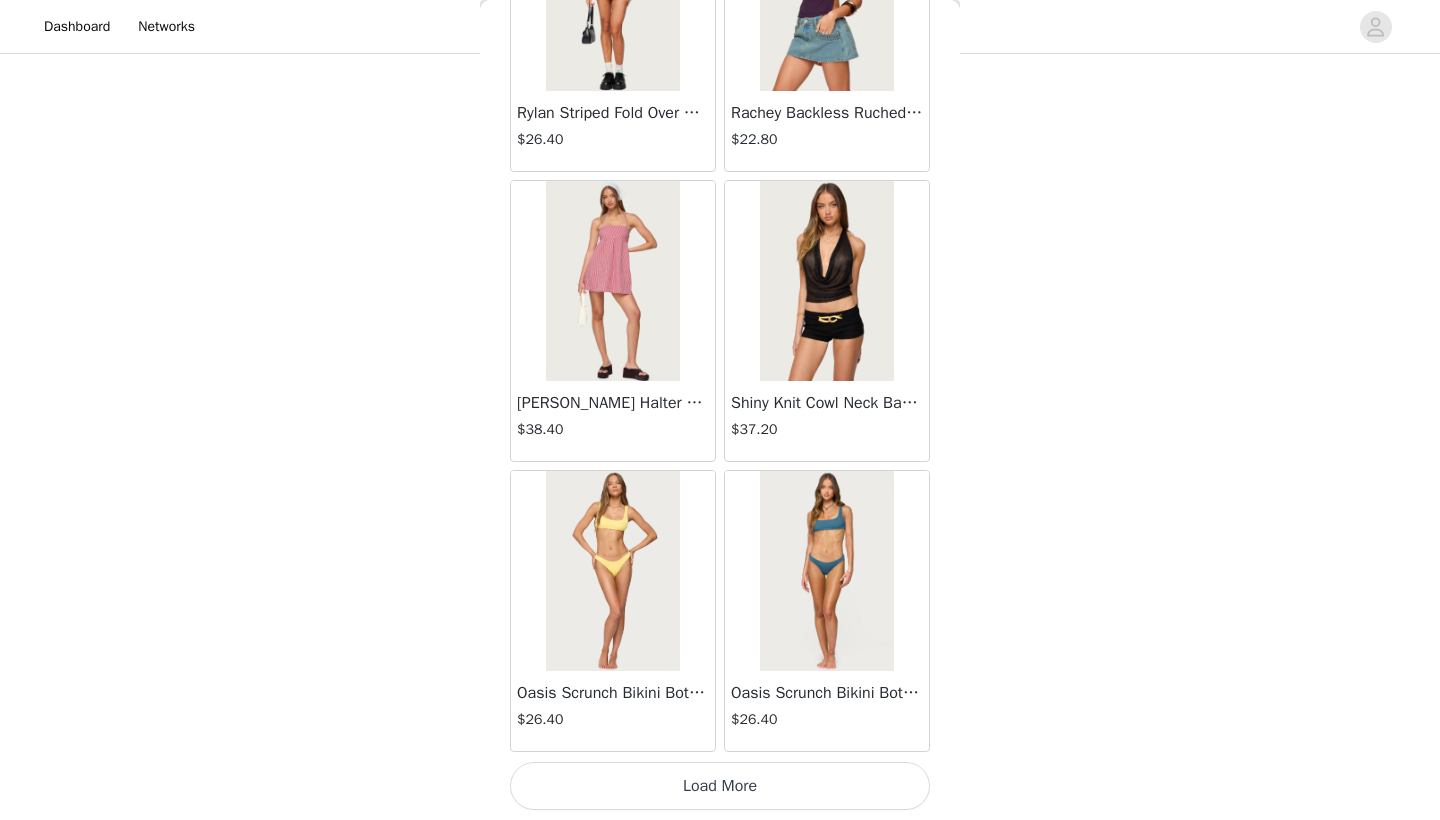 click on "Load More" at bounding box center (720, 786) 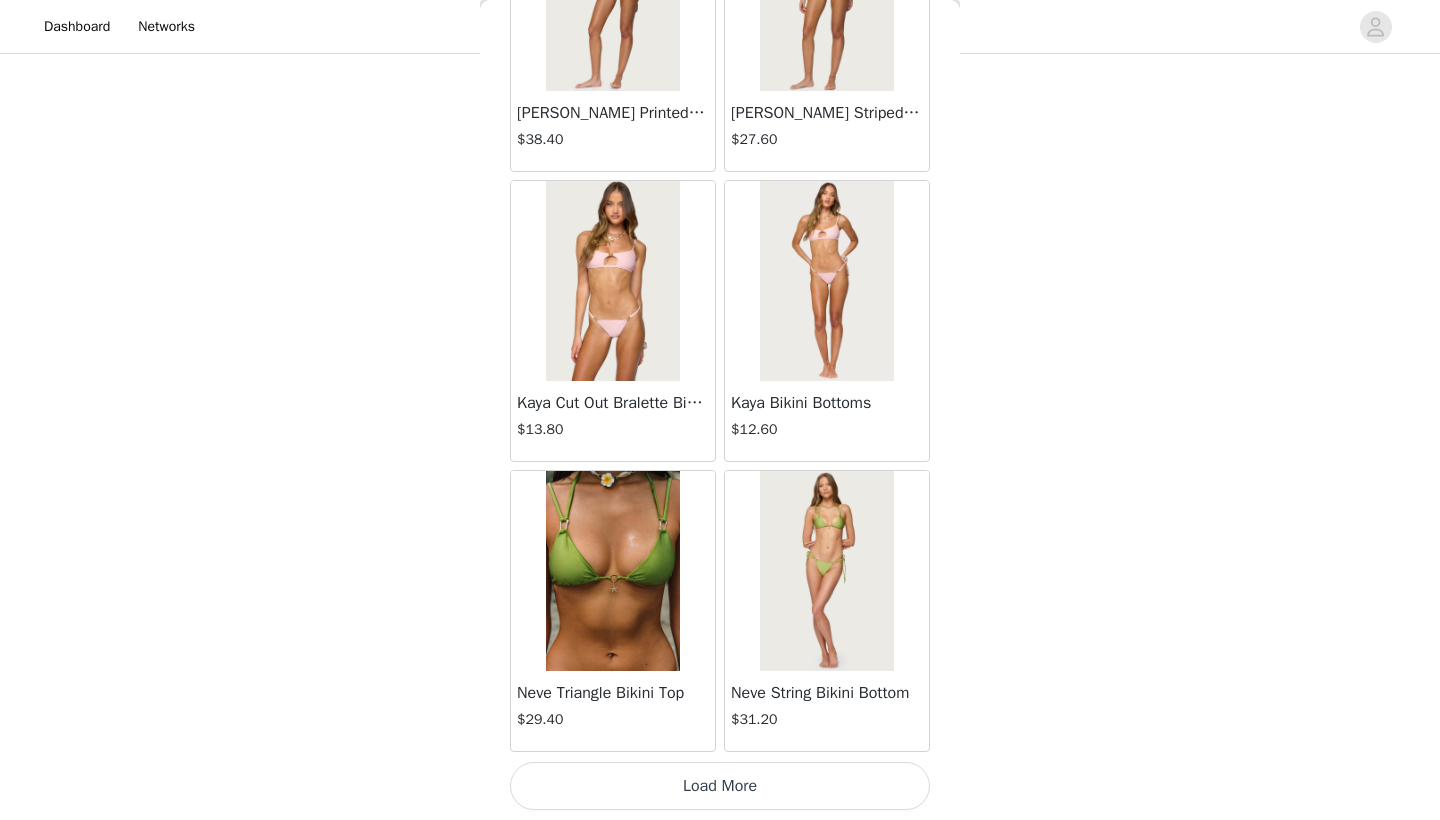 scroll, scrollTop: 28340, scrollLeft: 0, axis: vertical 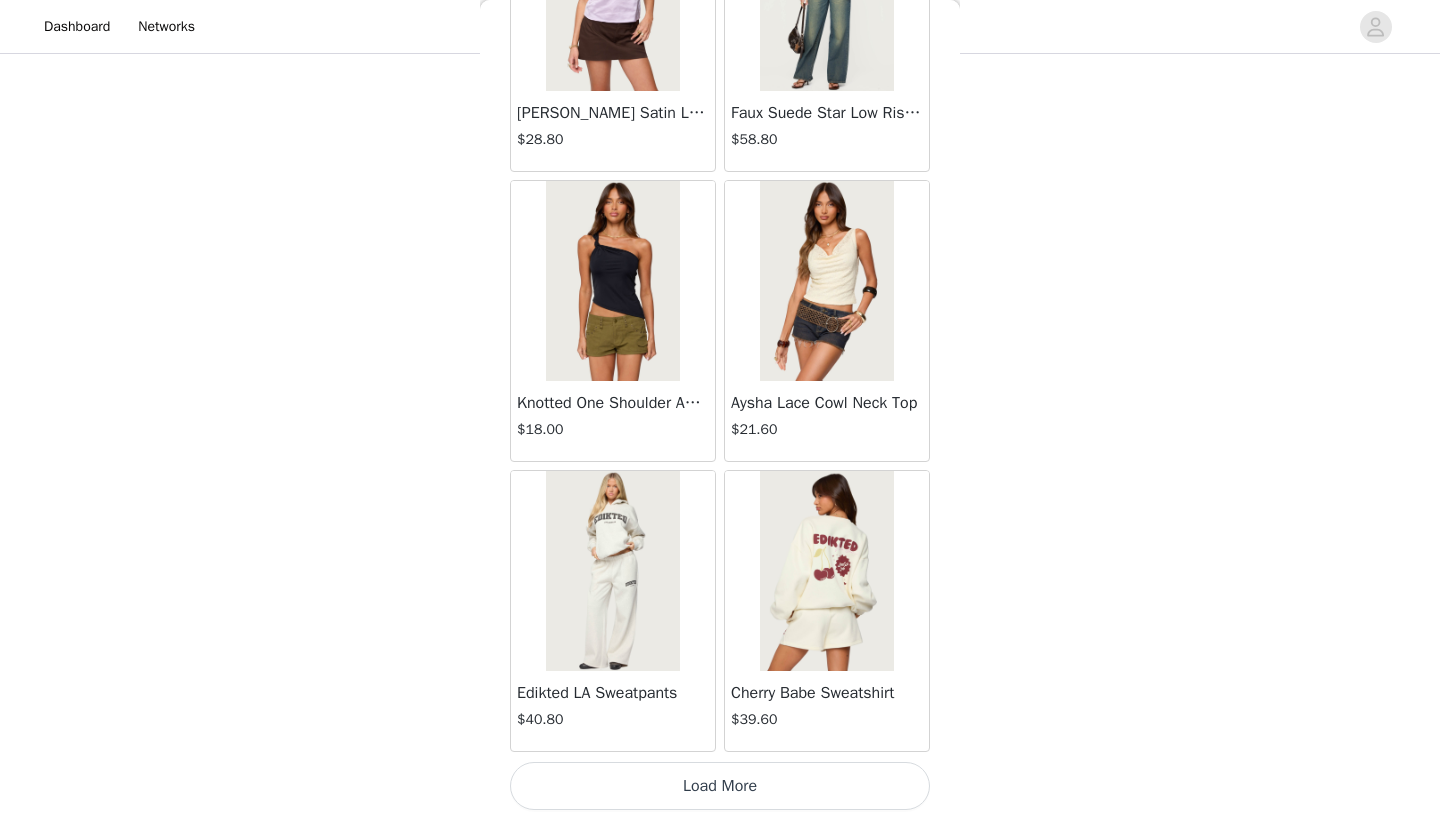 click on "Load More" at bounding box center [720, 786] 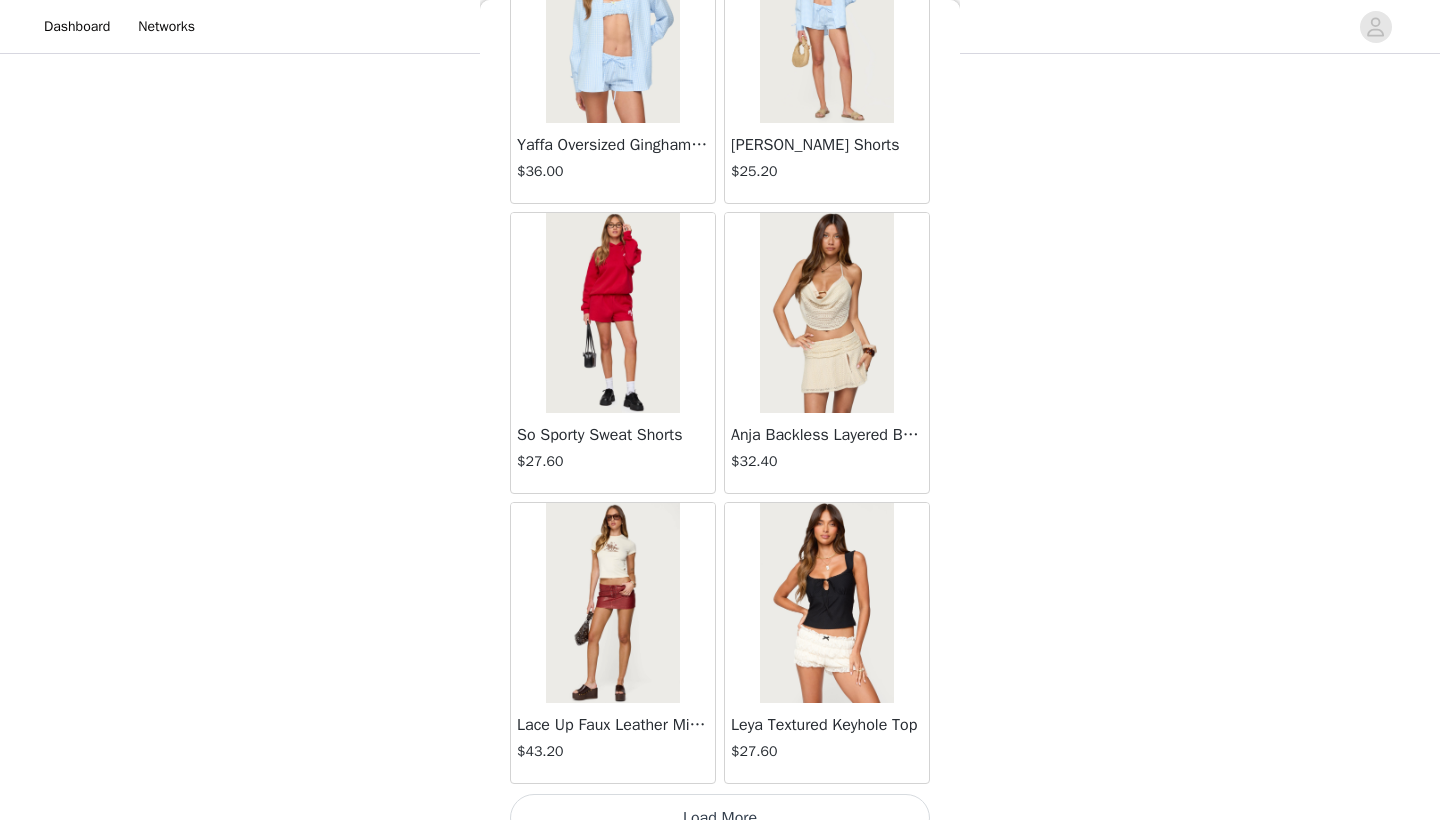 scroll, scrollTop: 34110, scrollLeft: 0, axis: vertical 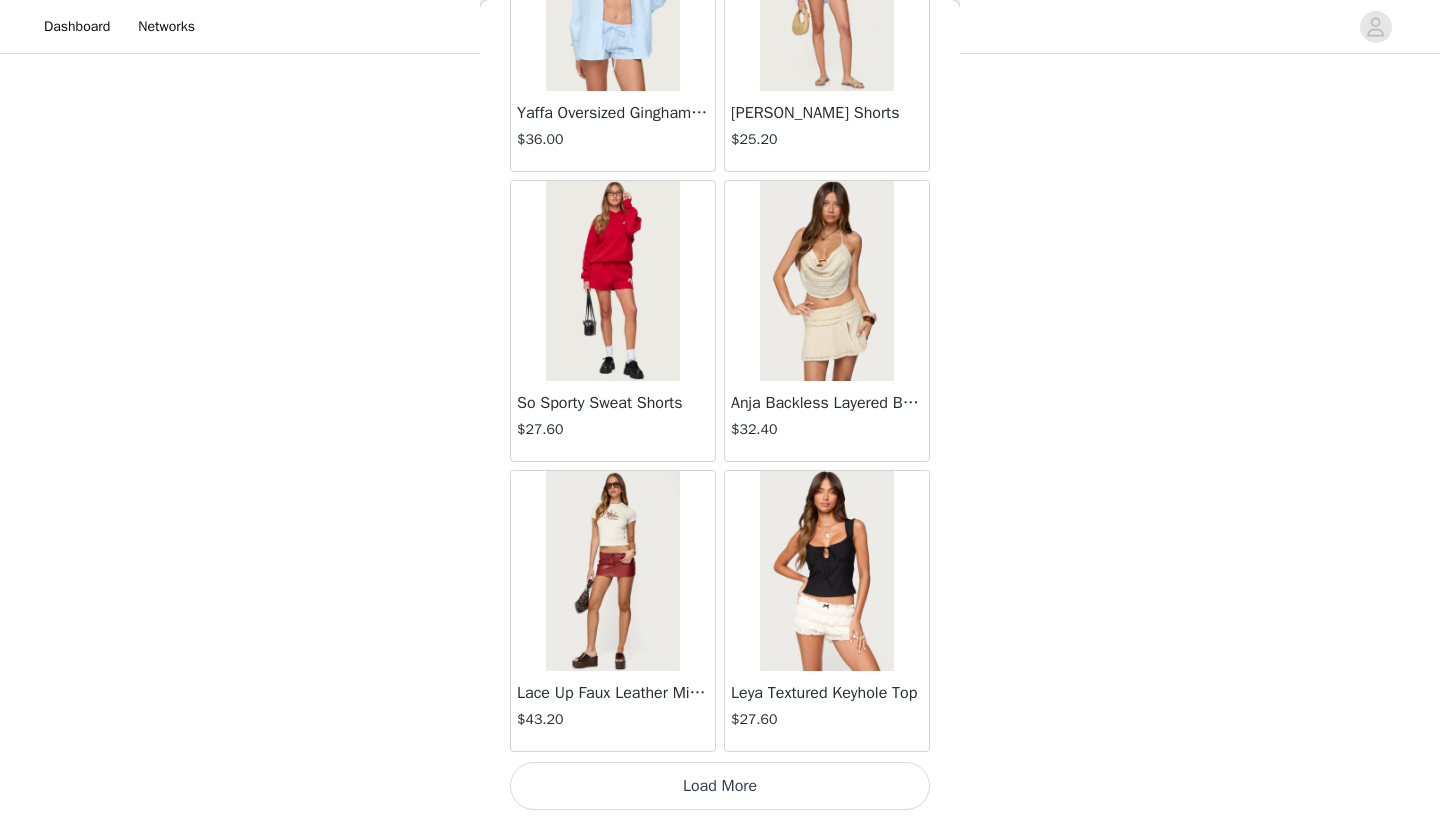 click on "Load More" at bounding box center [720, 786] 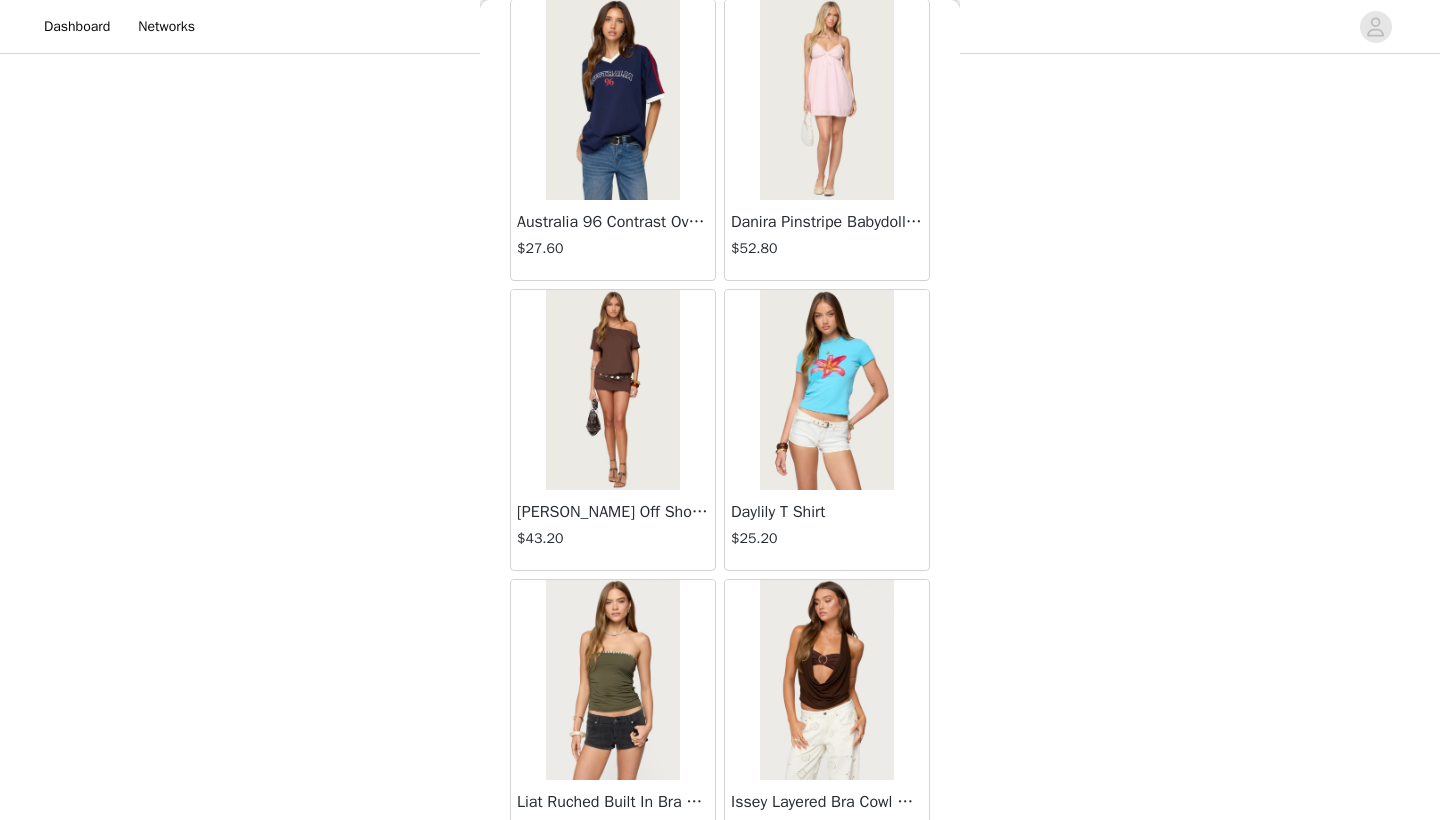 scroll, scrollTop: 35202, scrollLeft: 0, axis: vertical 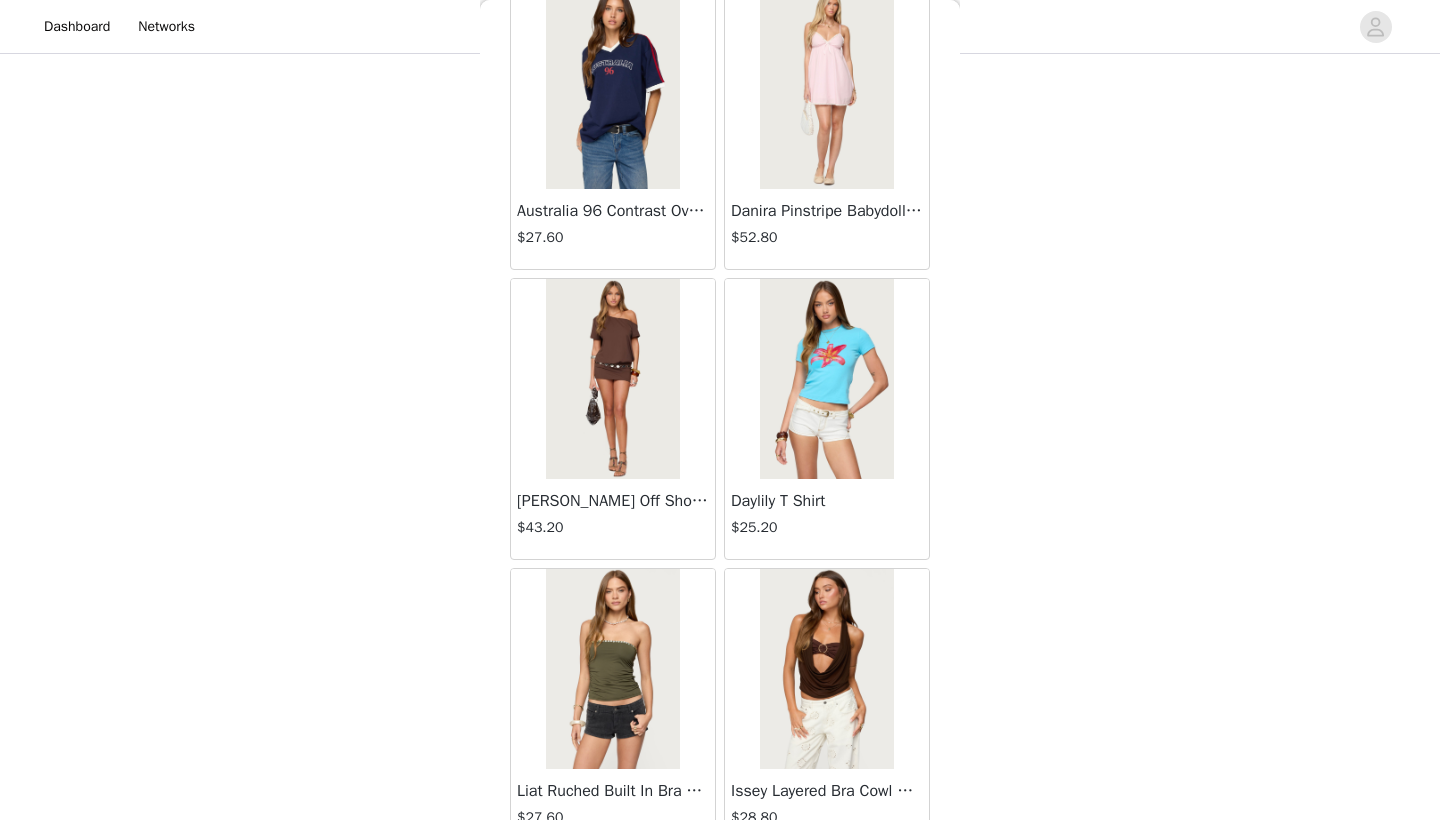 click at bounding box center (612, 379) 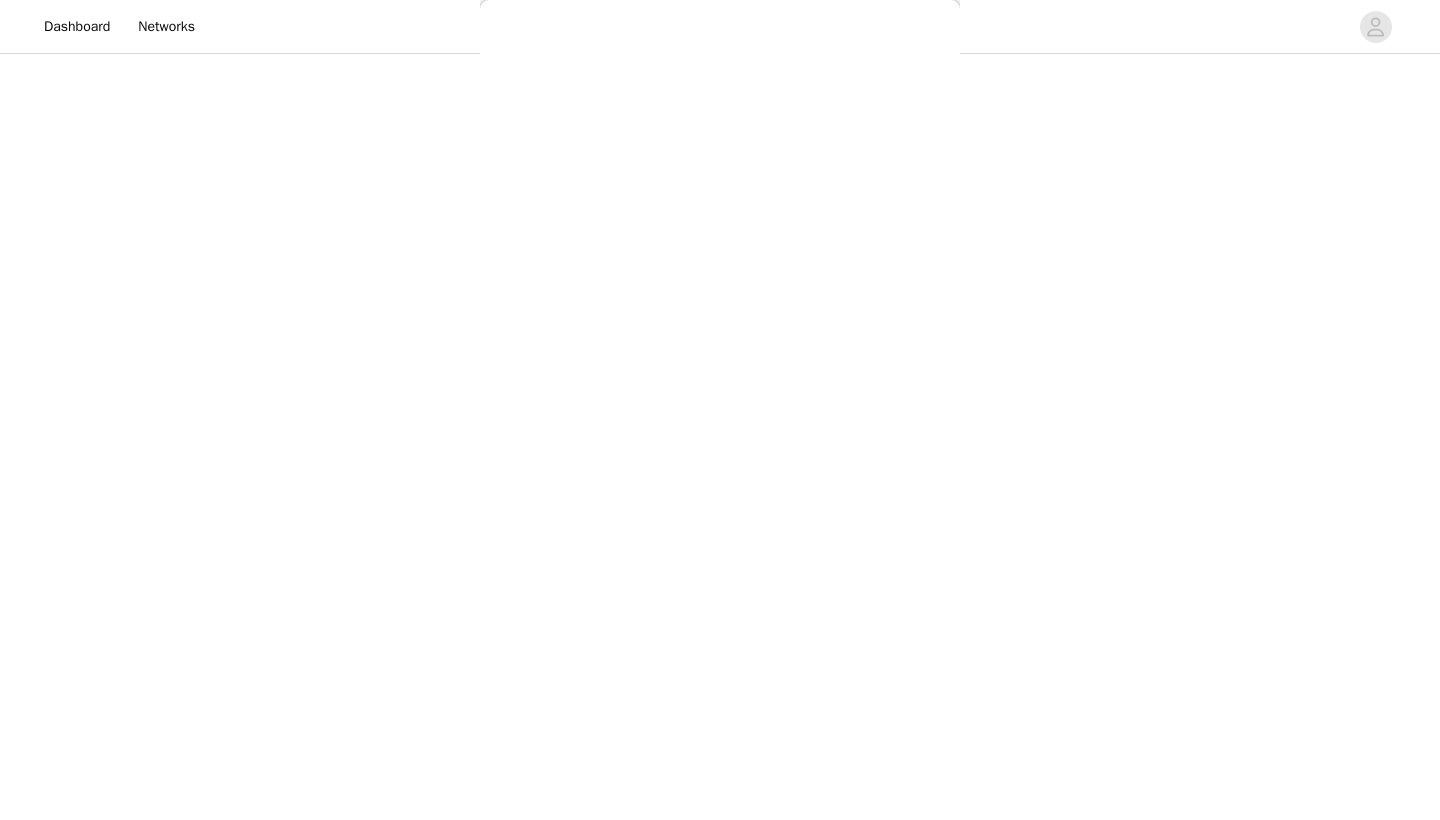 scroll, scrollTop: 0, scrollLeft: 0, axis: both 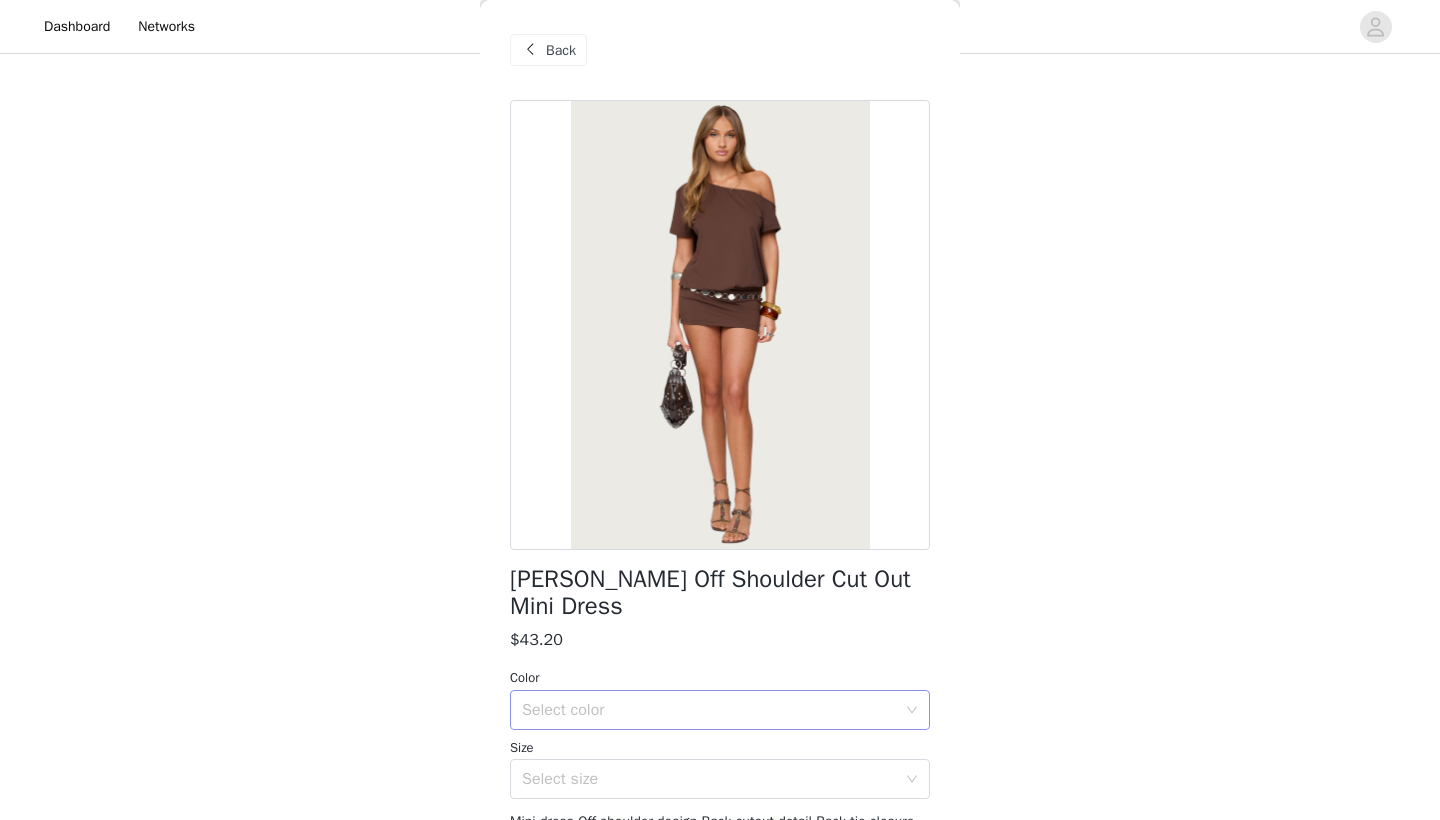 click on "Select color" at bounding box center (709, 710) 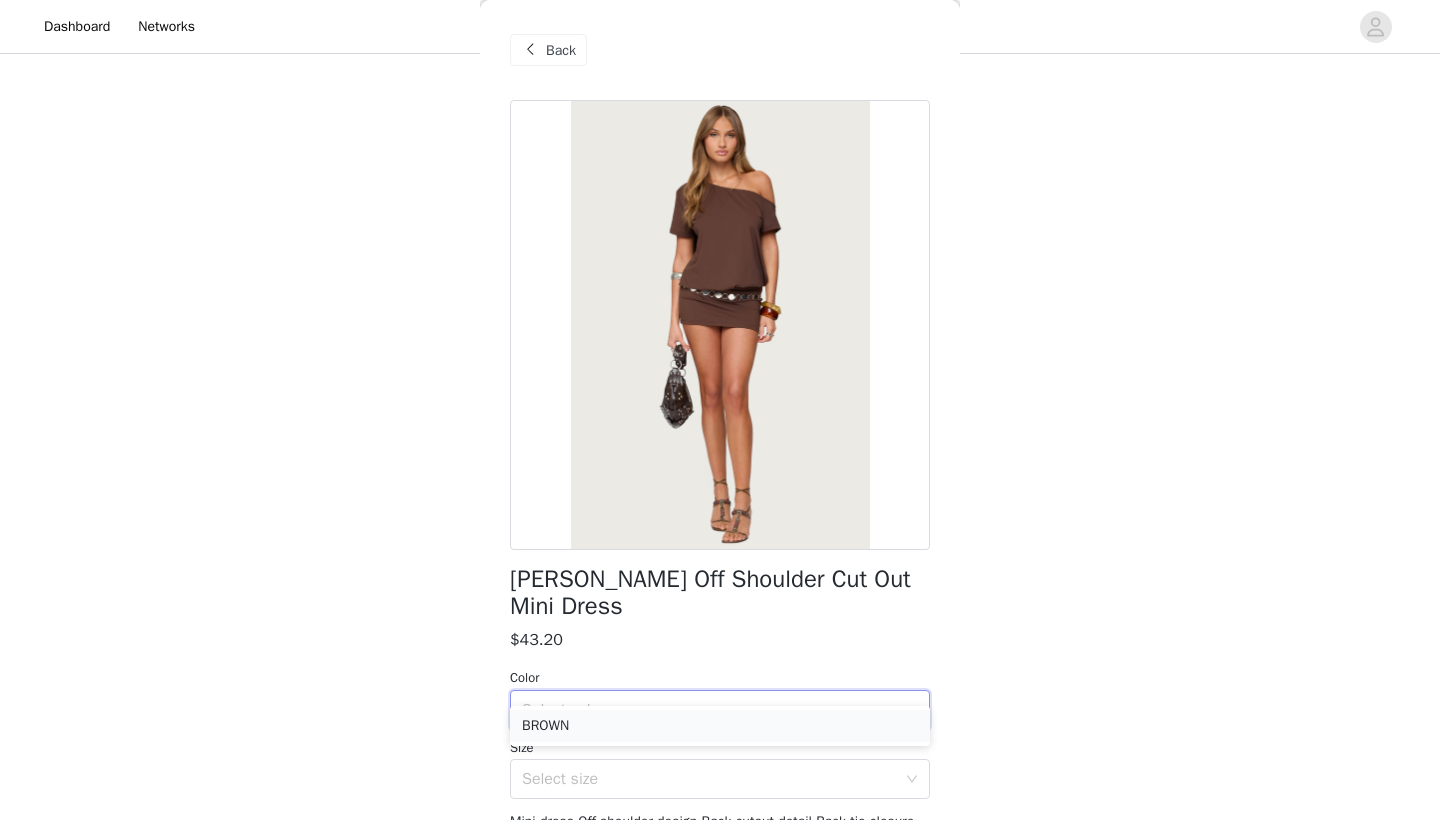 click on "BROWN" at bounding box center (720, 726) 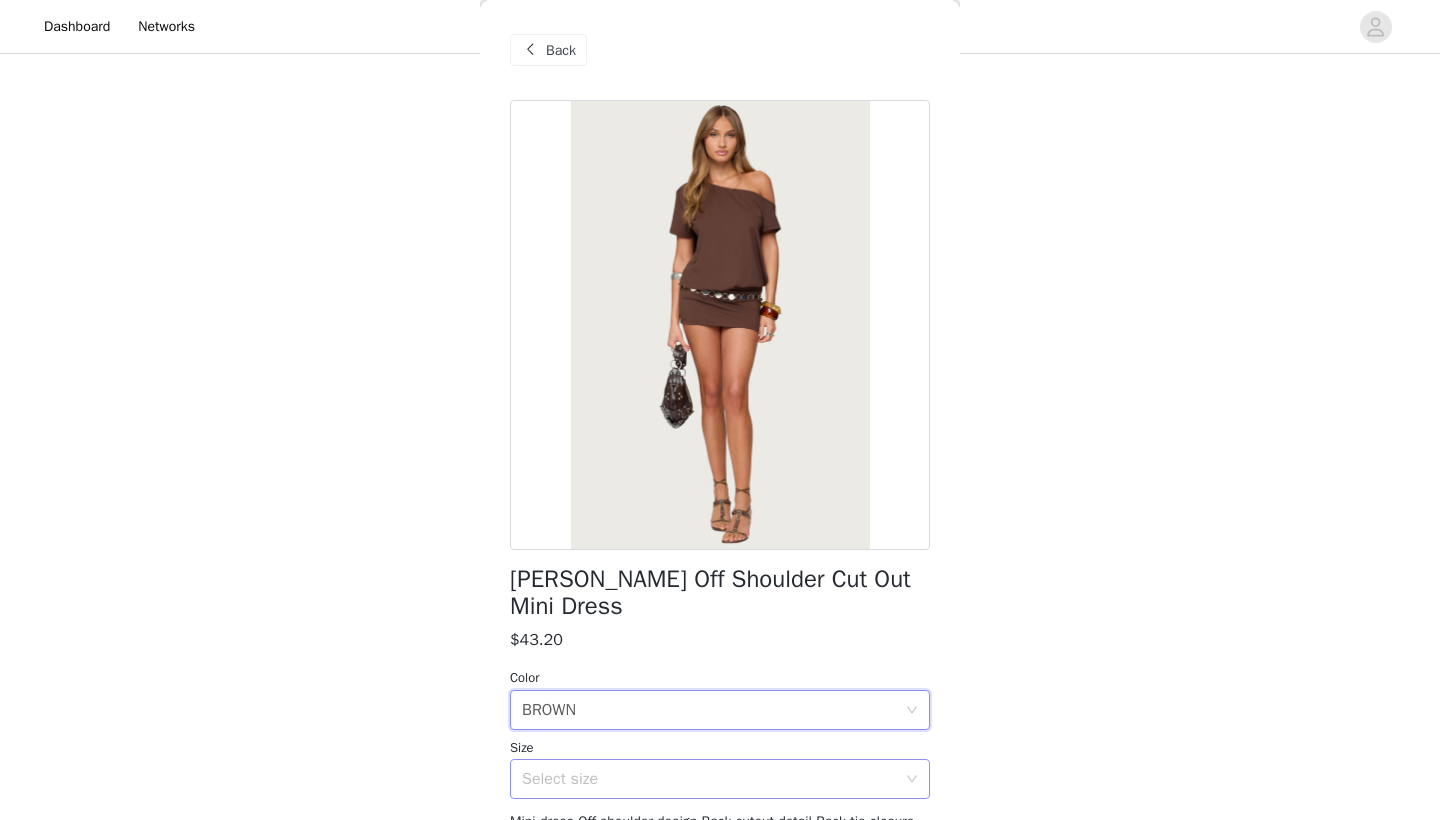 click on "Select size" at bounding box center [713, 779] 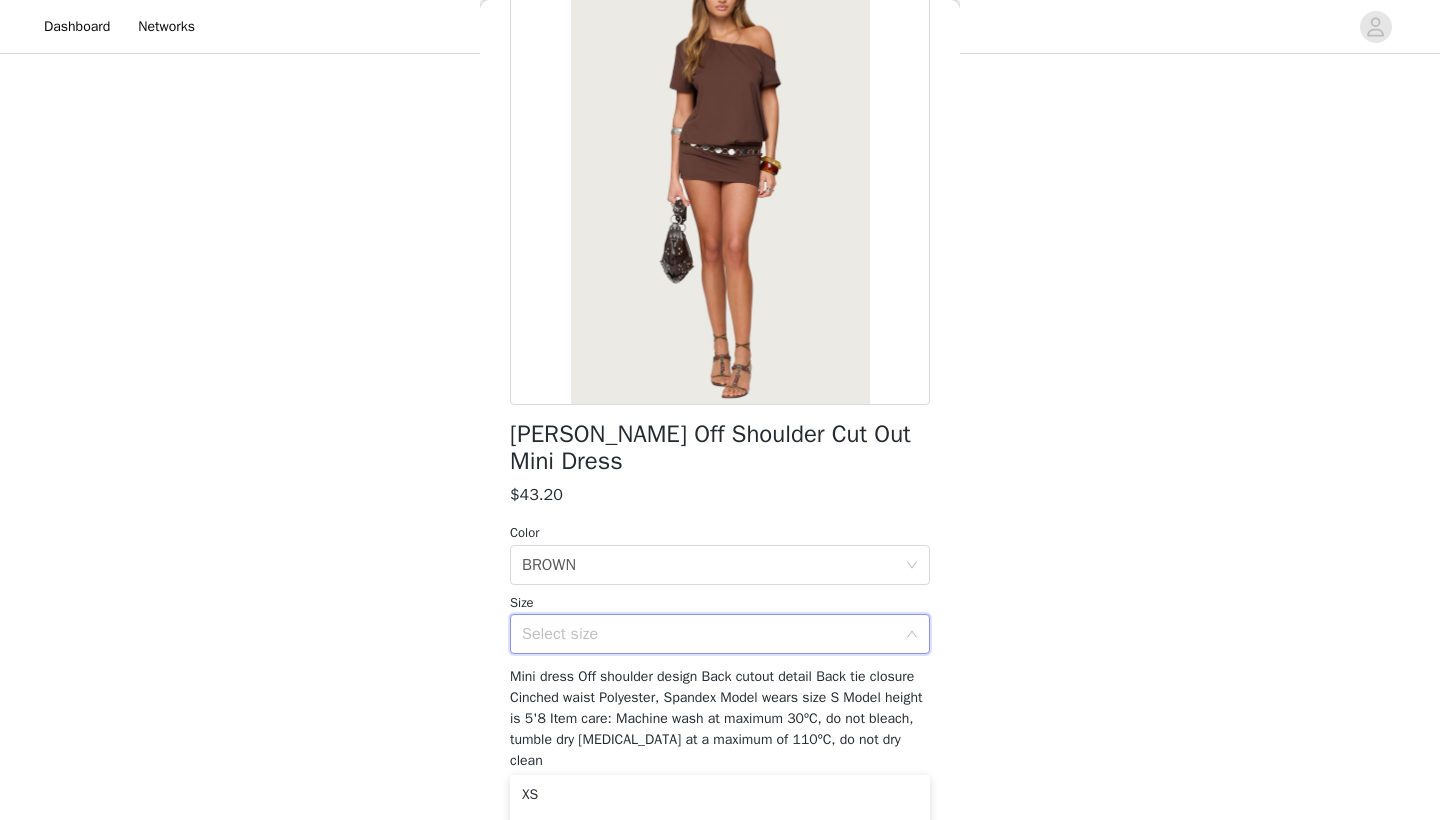 scroll, scrollTop: 147, scrollLeft: 0, axis: vertical 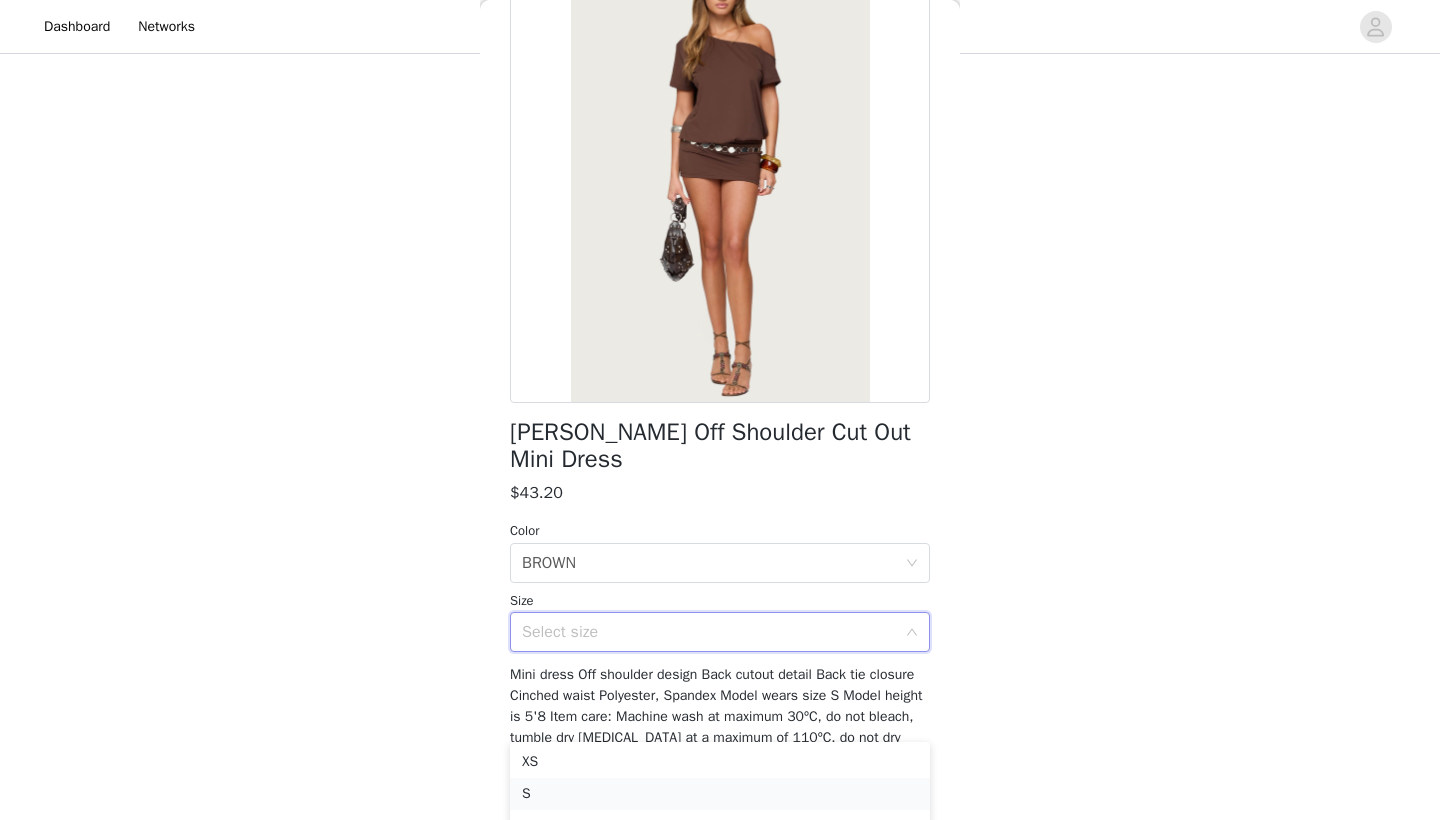 click on "S" at bounding box center (720, 794) 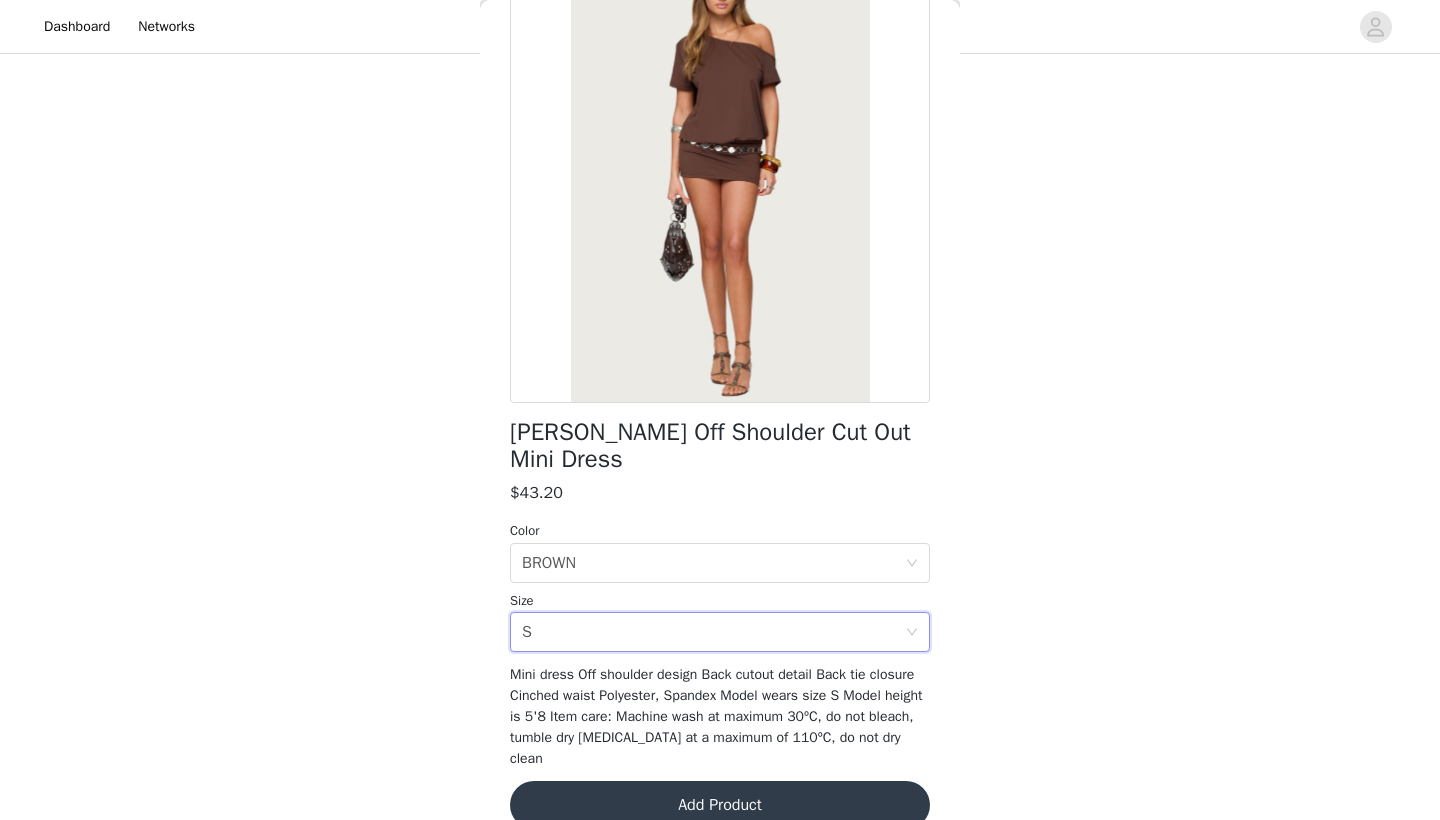 scroll, scrollTop: 974, scrollLeft: 0, axis: vertical 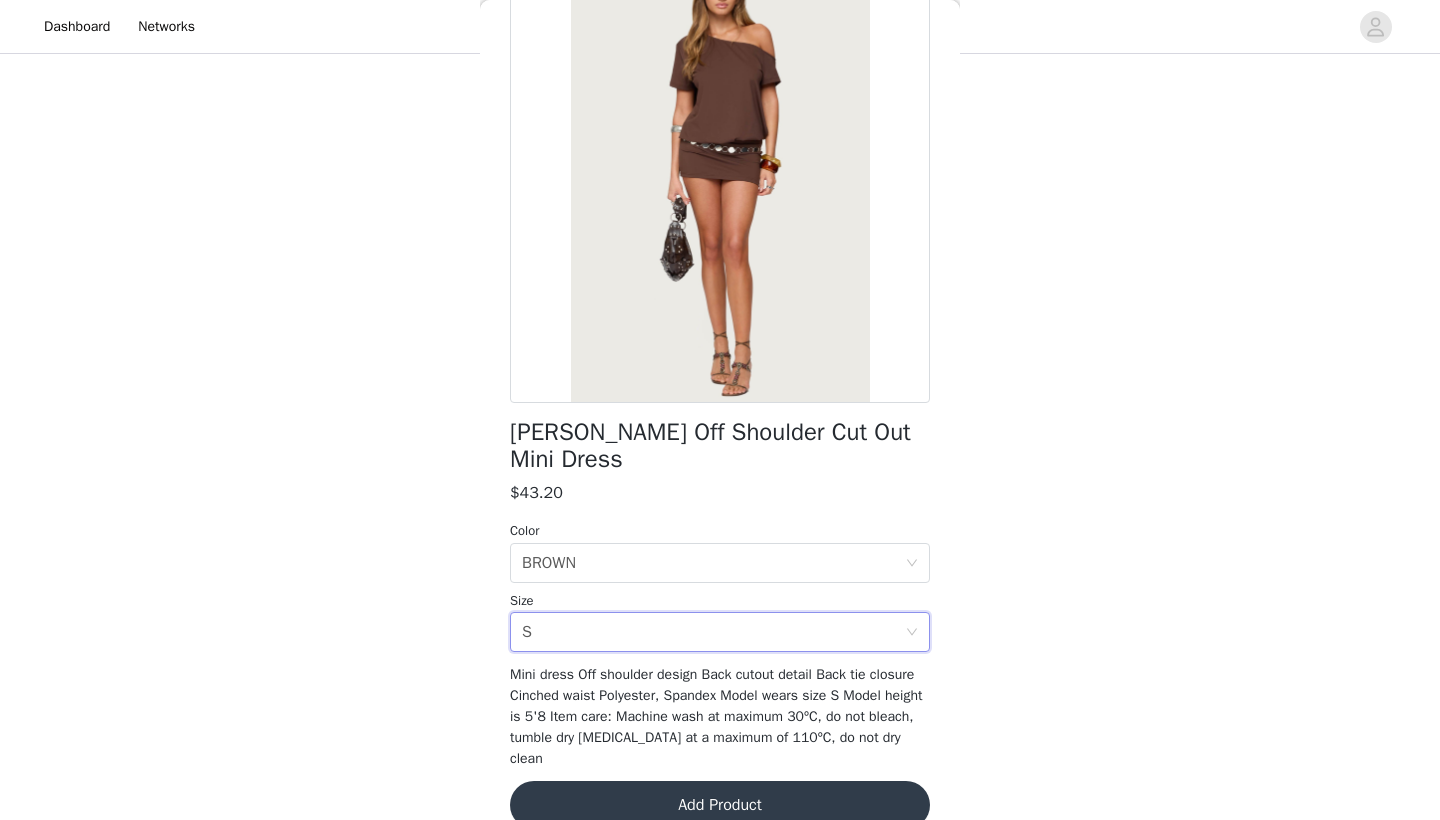 click on "Add Product" at bounding box center [720, 805] 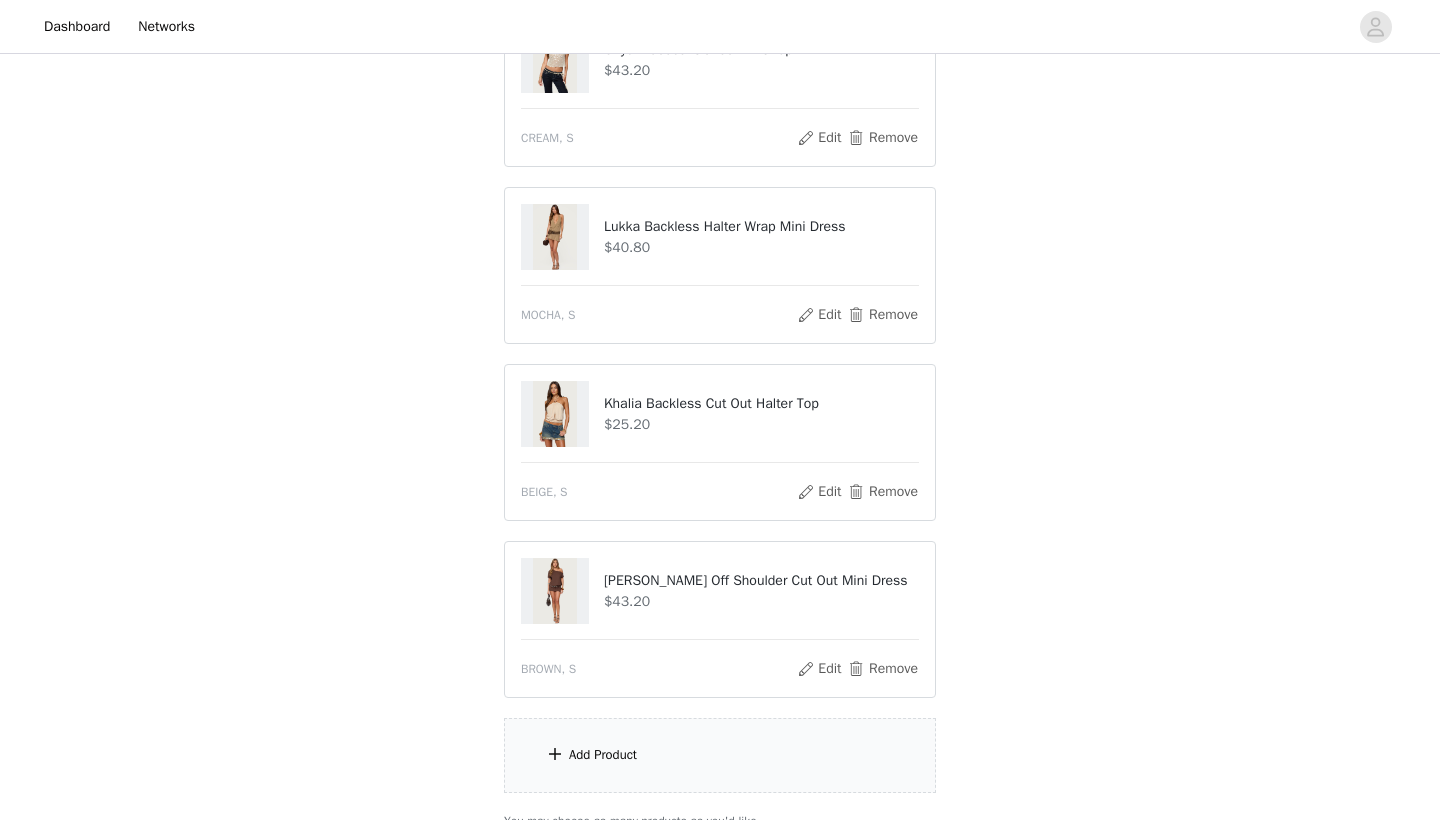 click on "Add Product" at bounding box center [603, 755] 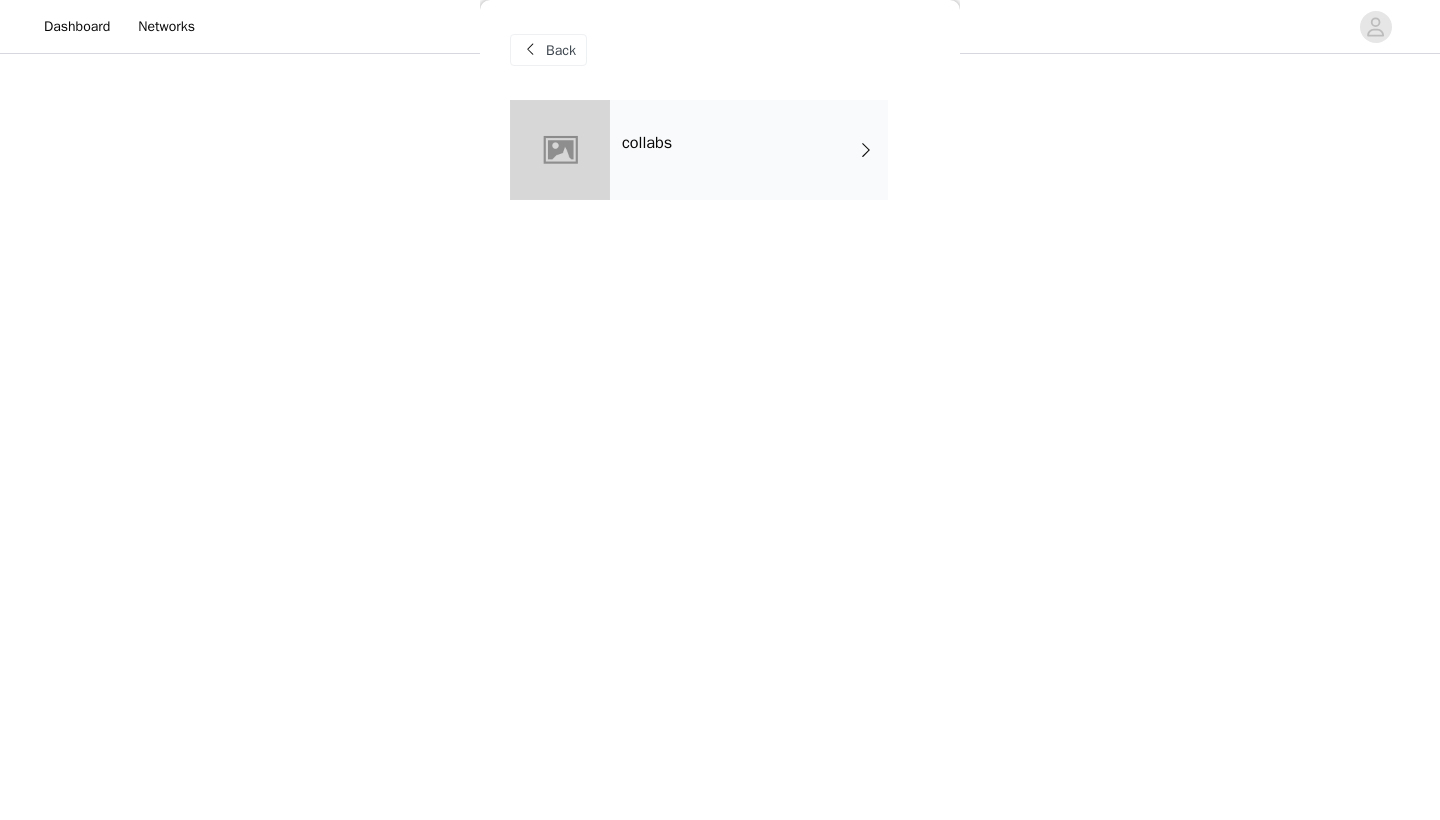 click on "collabs" at bounding box center (749, 150) 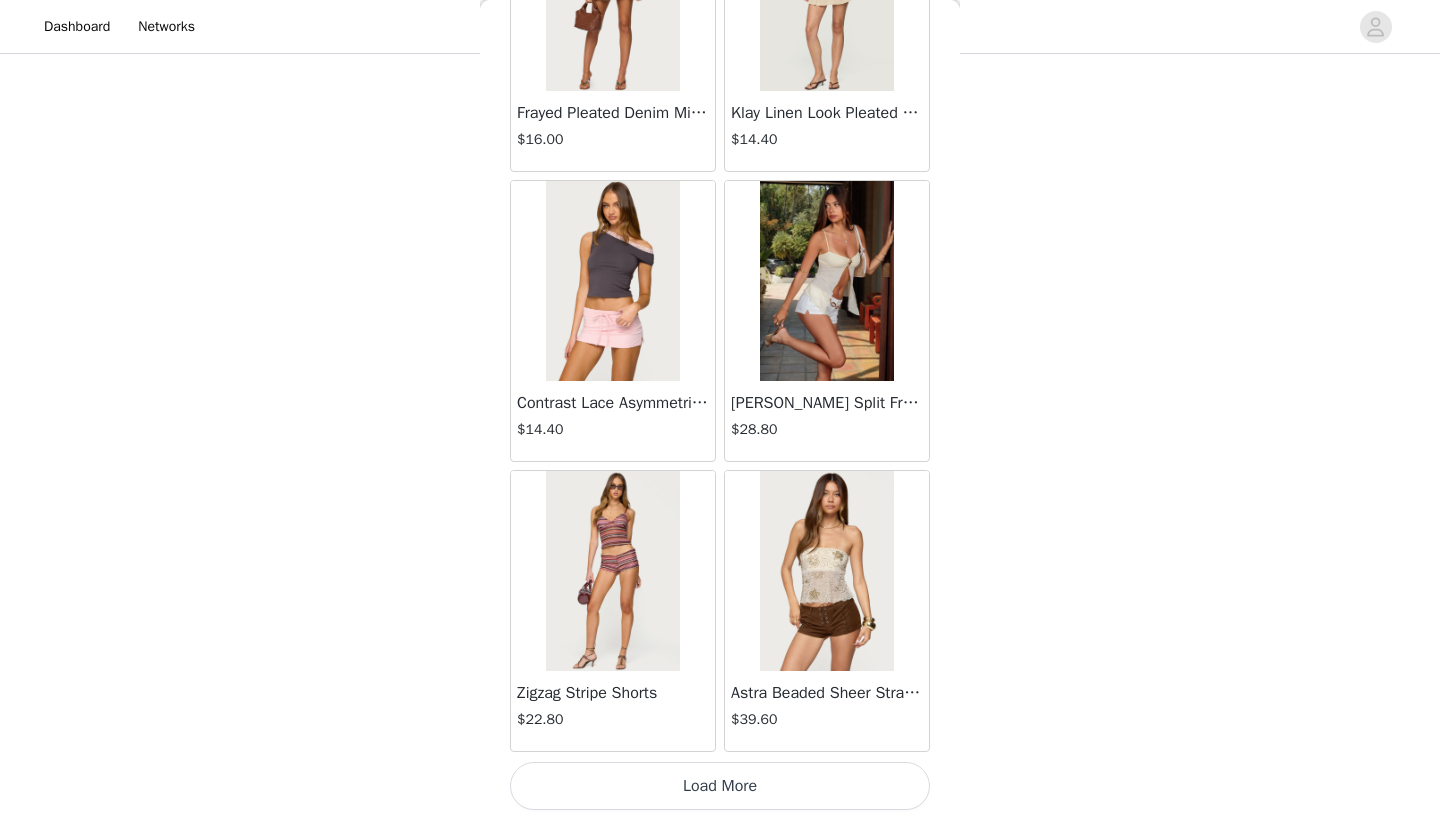 click on "Load More" at bounding box center [720, 786] 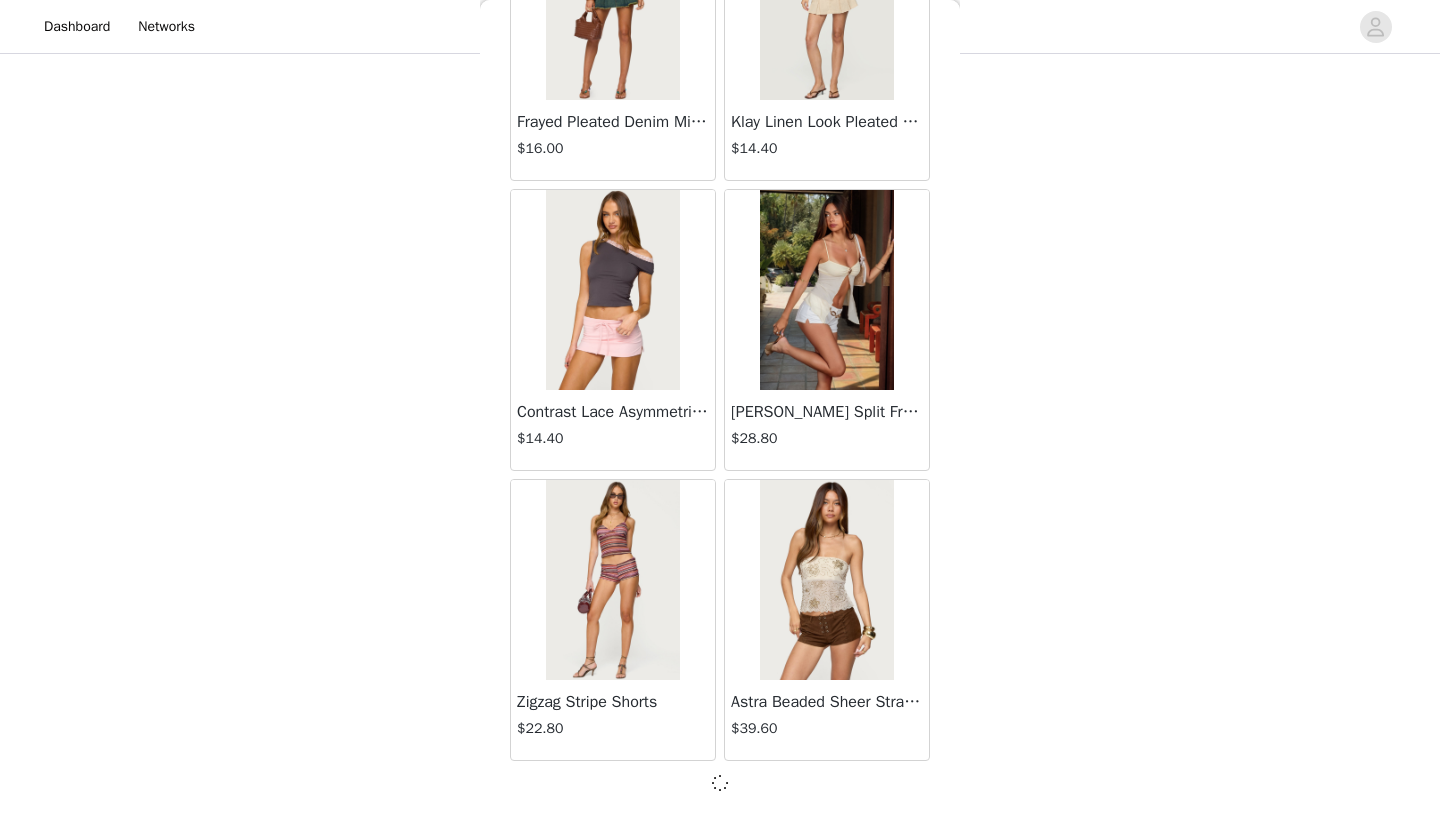 scroll, scrollTop: 2231, scrollLeft: 0, axis: vertical 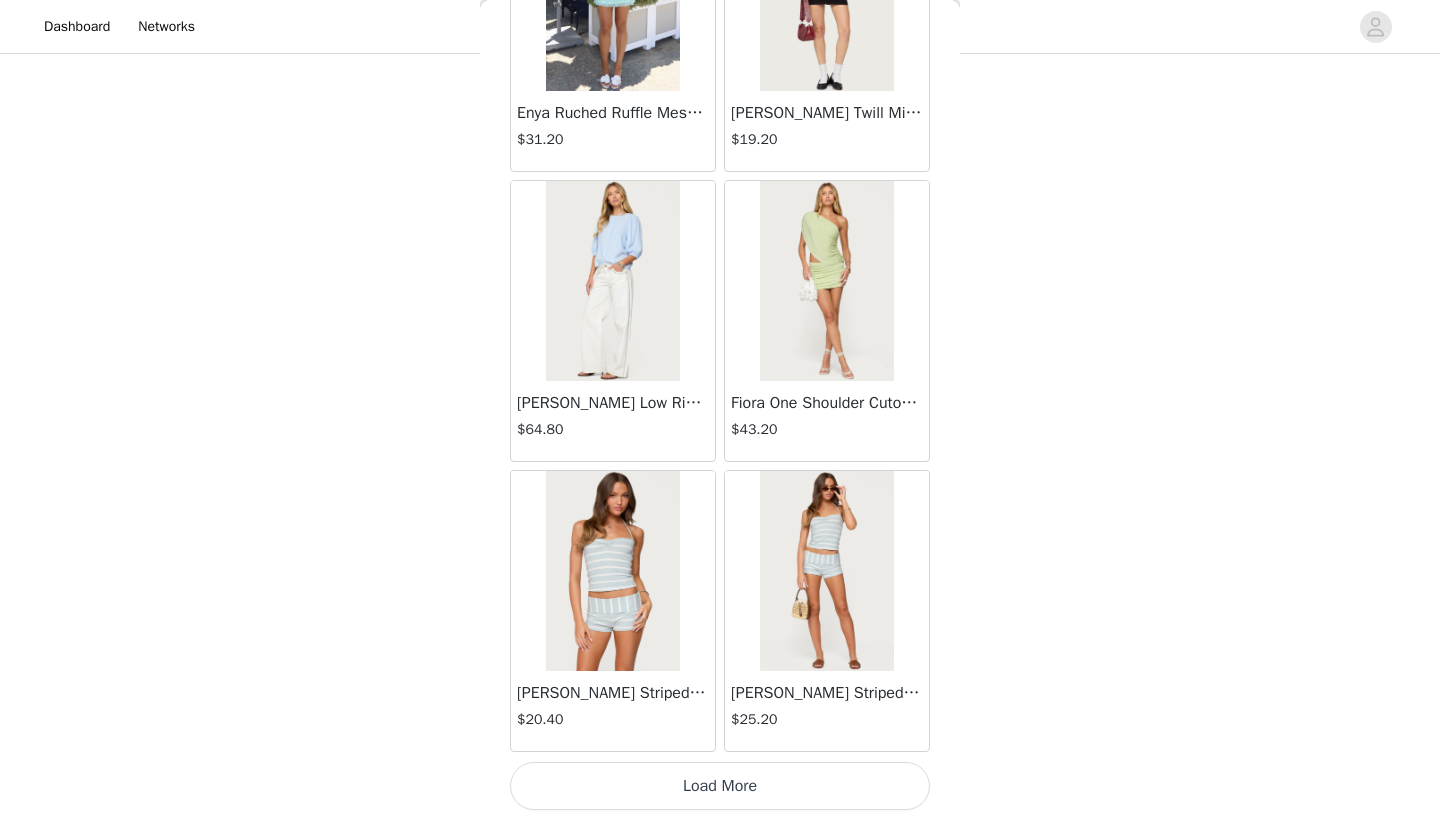 click on "Load More" at bounding box center [720, 786] 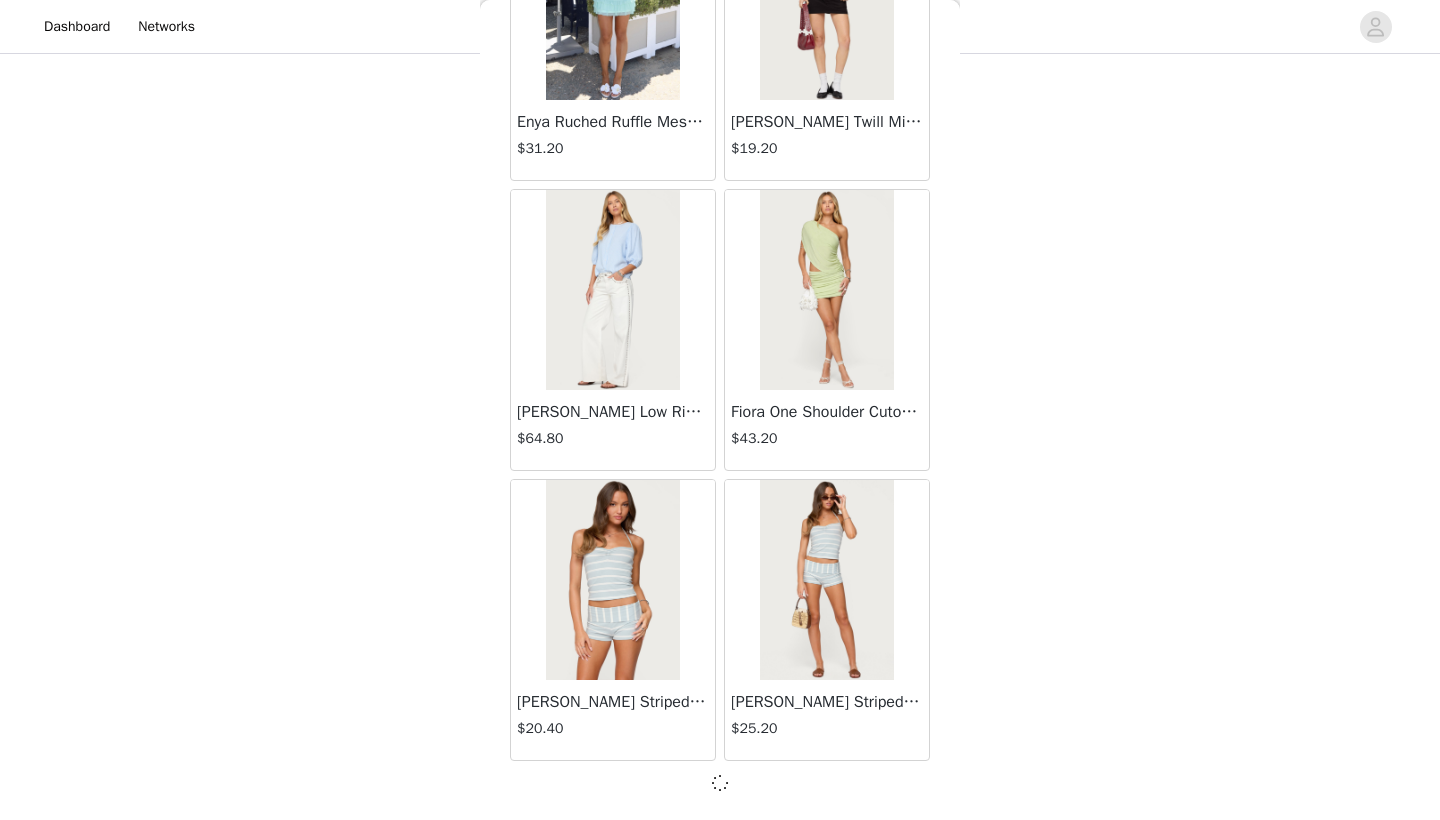 scroll, scrollTop: 5131, scrollLeft: 0, axis: vertical 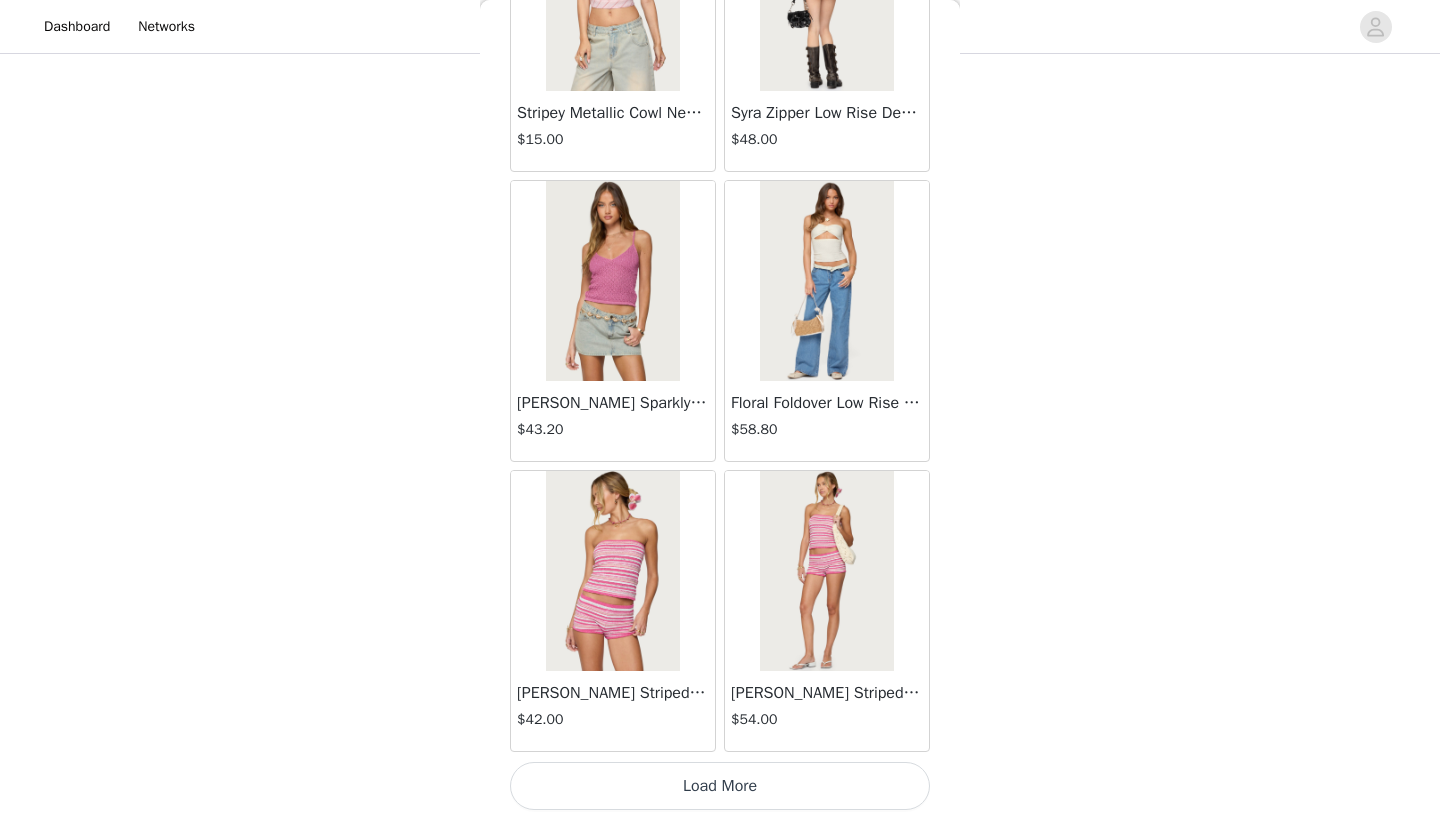 click on "Load More" at bounding box center (720, 786) 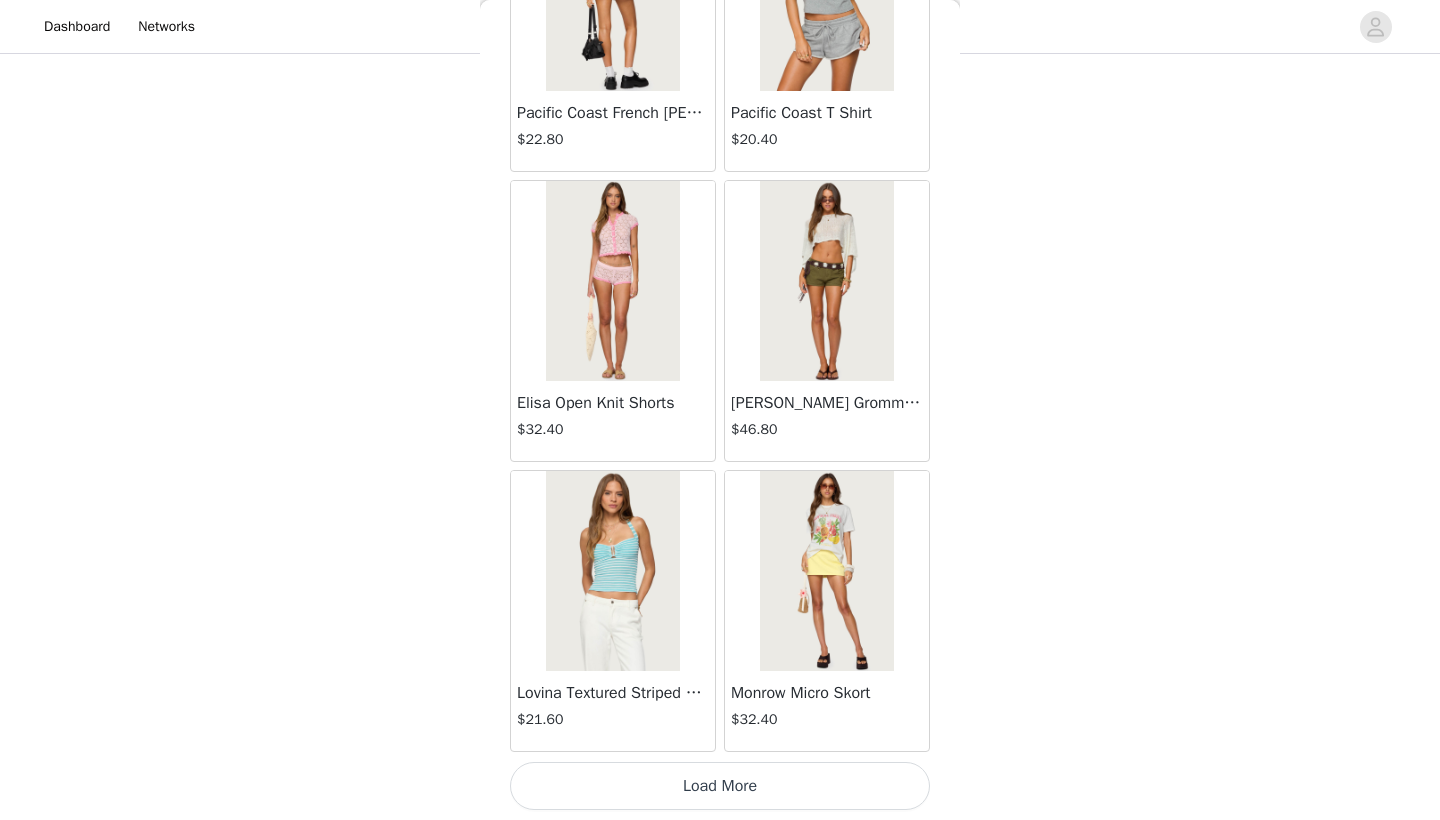 click on "Load More" at bounding box center (720, 786) 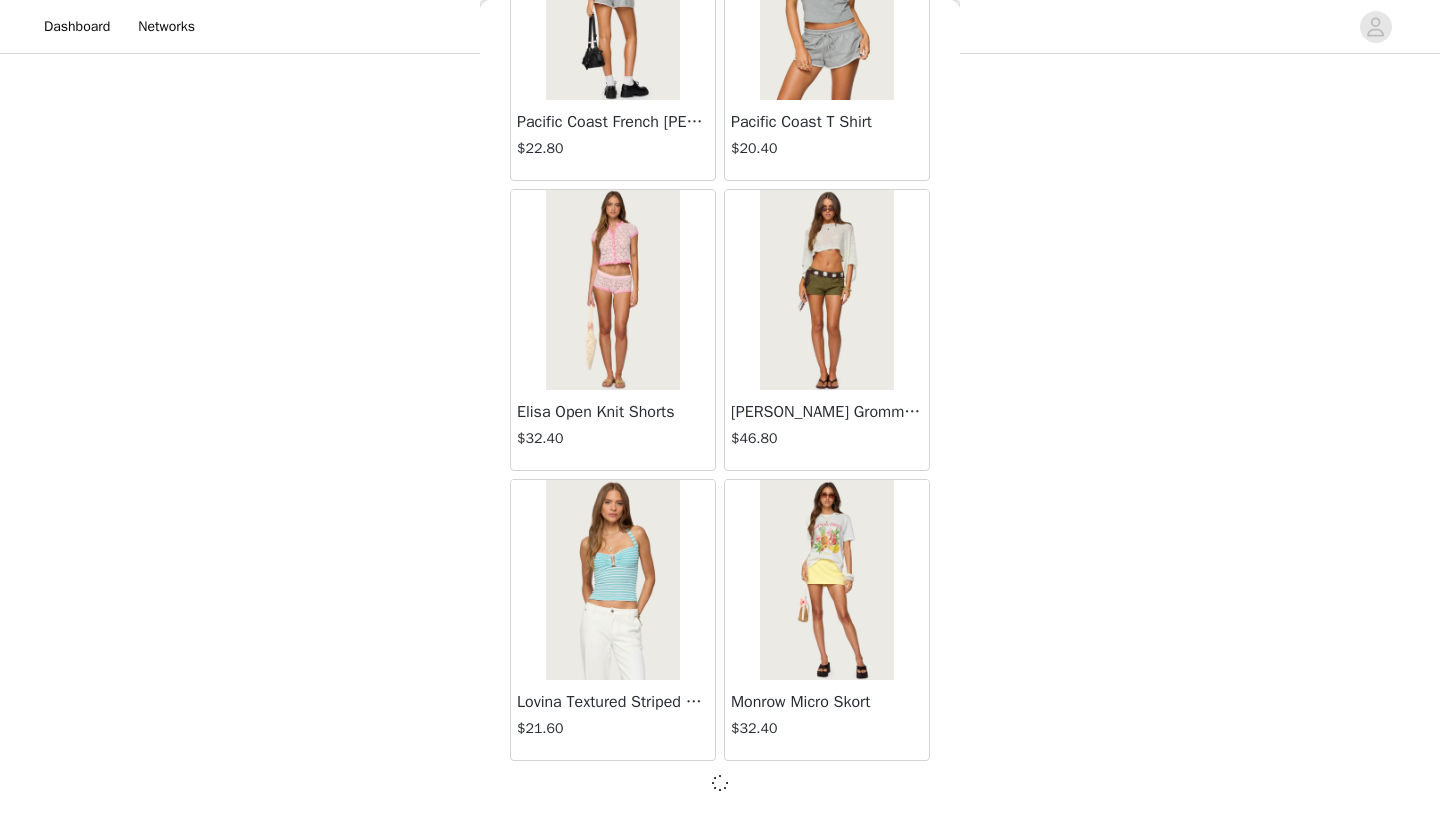 scroll, scrollTop: 10931, scrollLeft: 0, axis: vertical 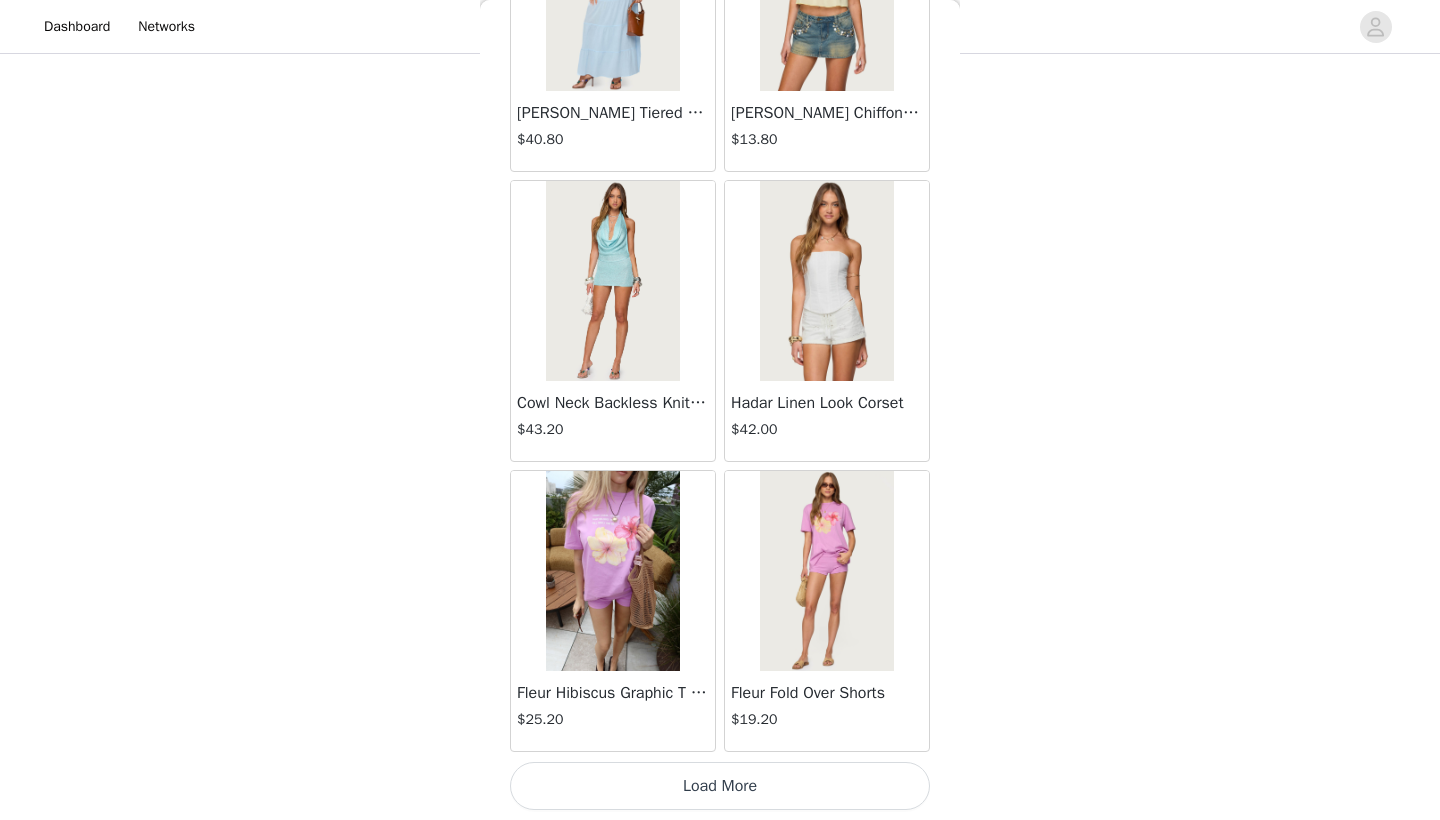 click on "Load More" at bounding box center (720, 786) 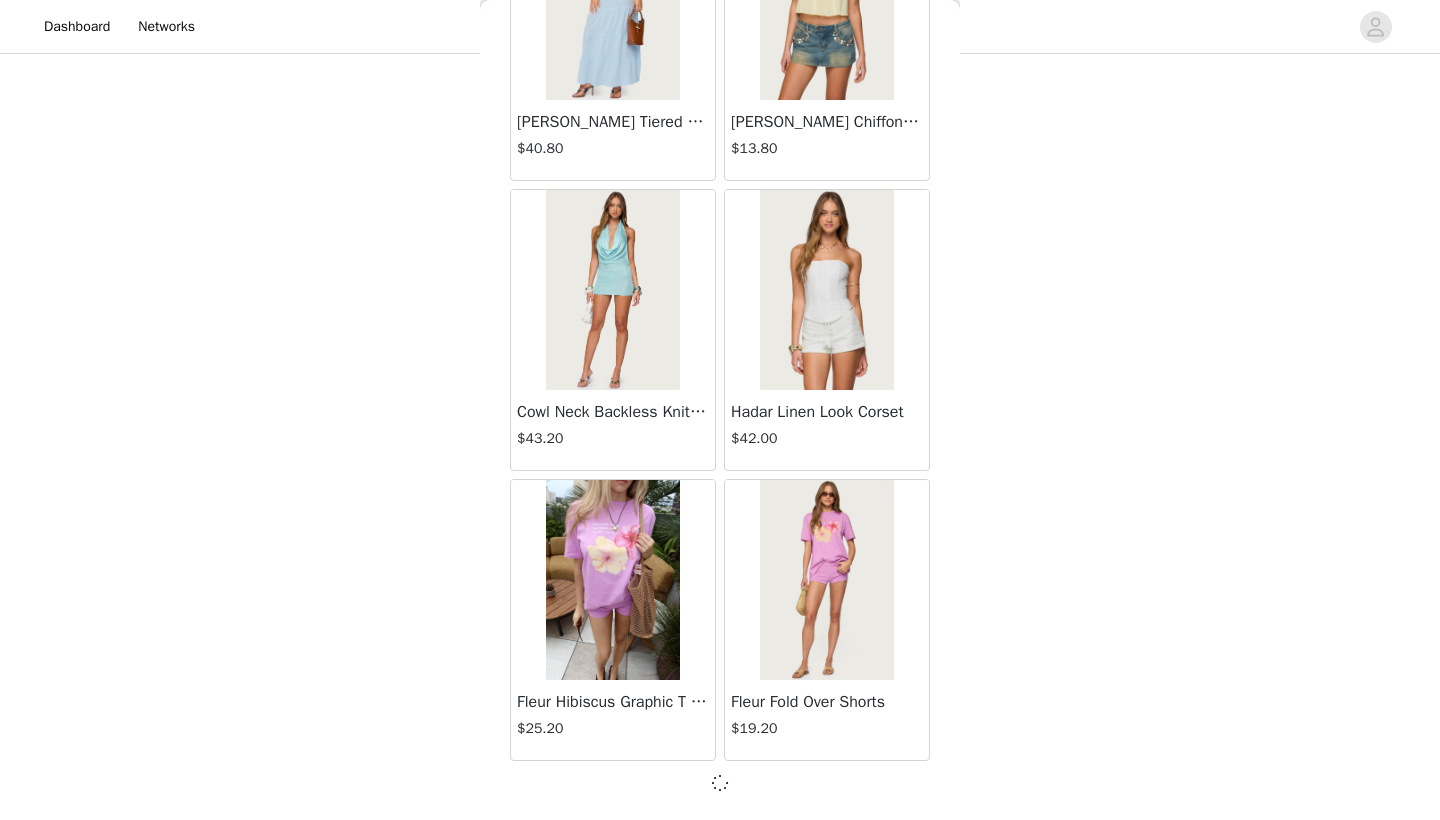 scroll, scrollTop: 13831, scrollLeft: 0, axis: vertical 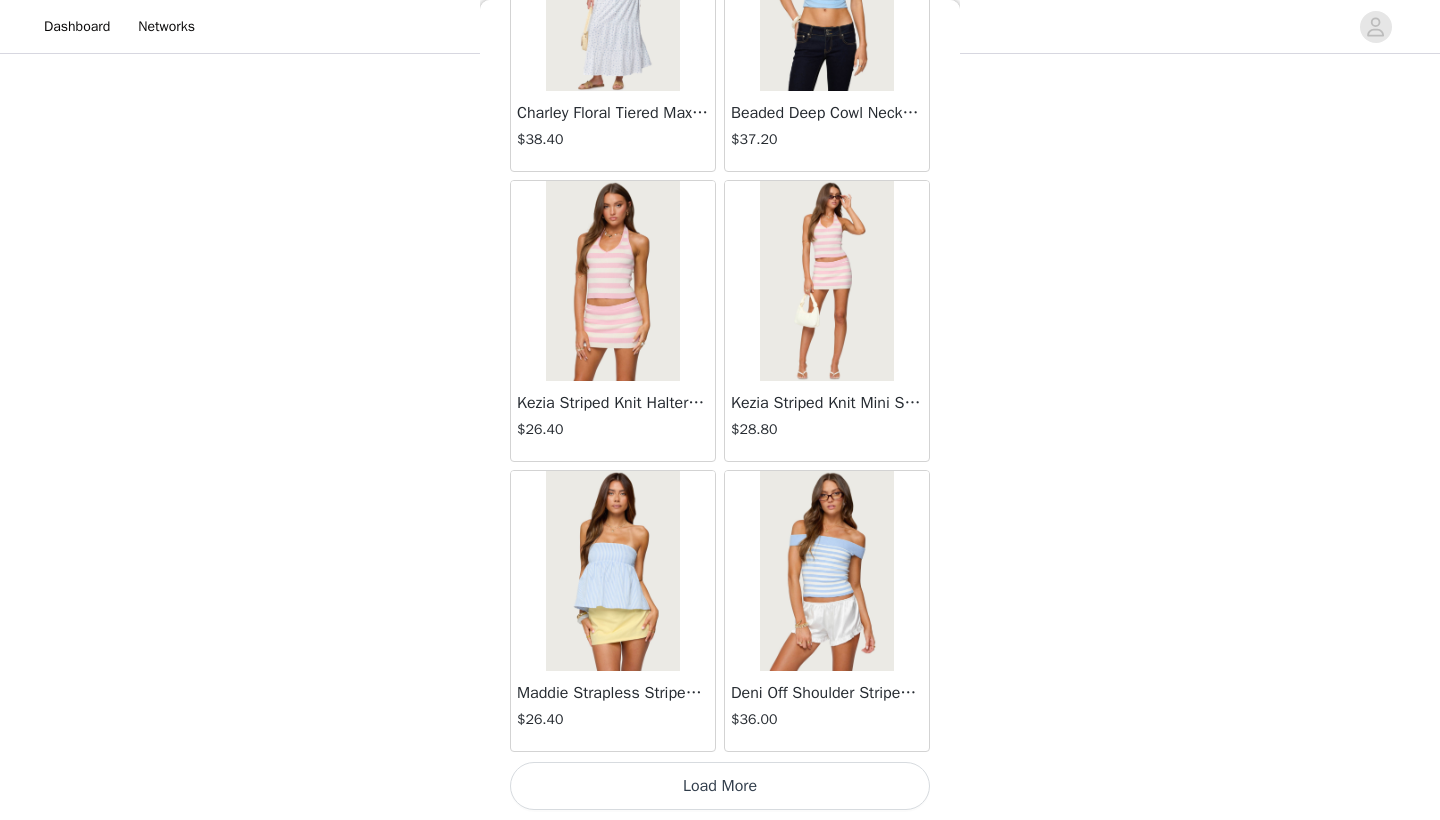 click on "Load More" at bounding box center [720, 786] 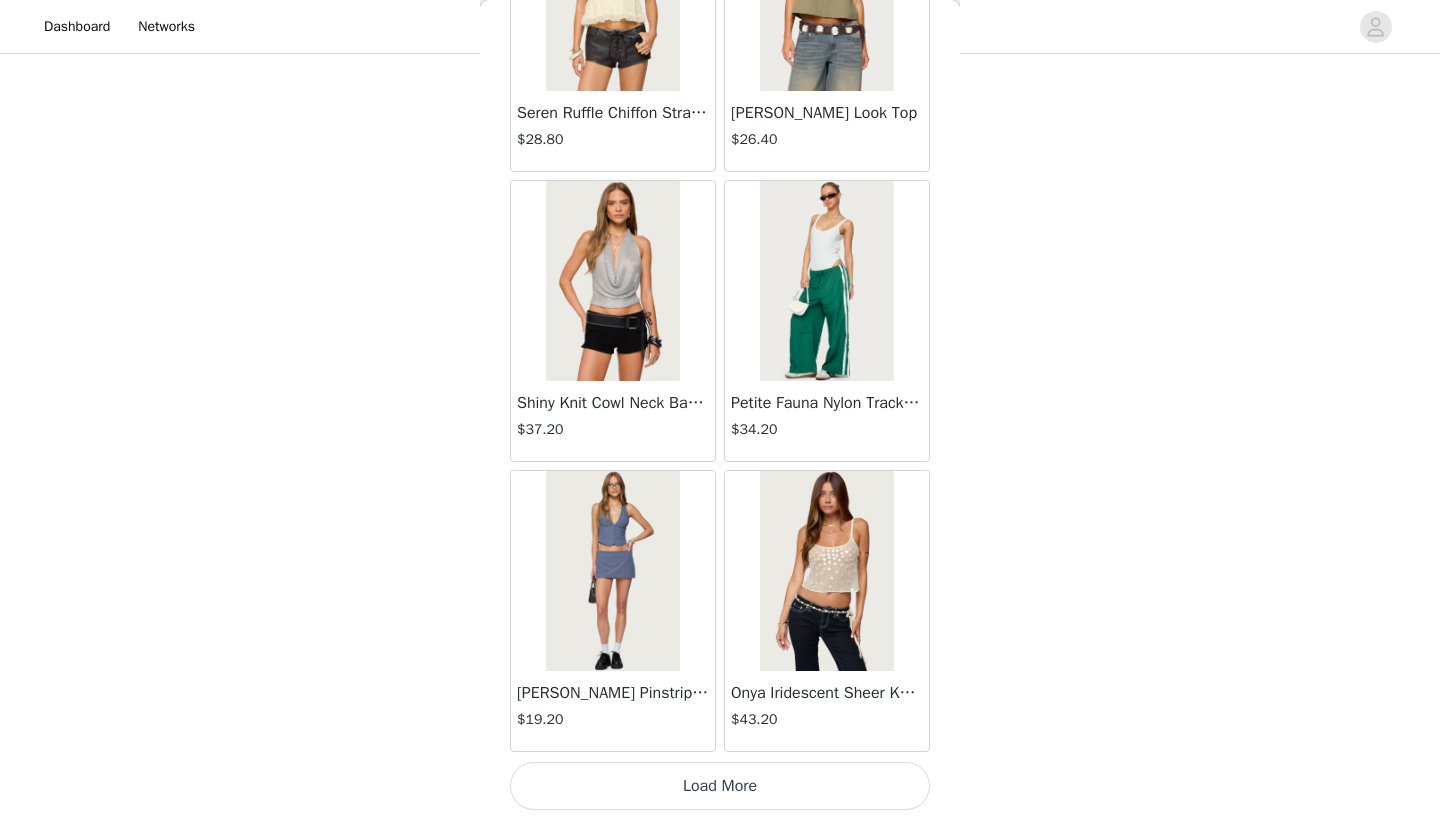 click on "Load More" at bounding box center (720, 786) 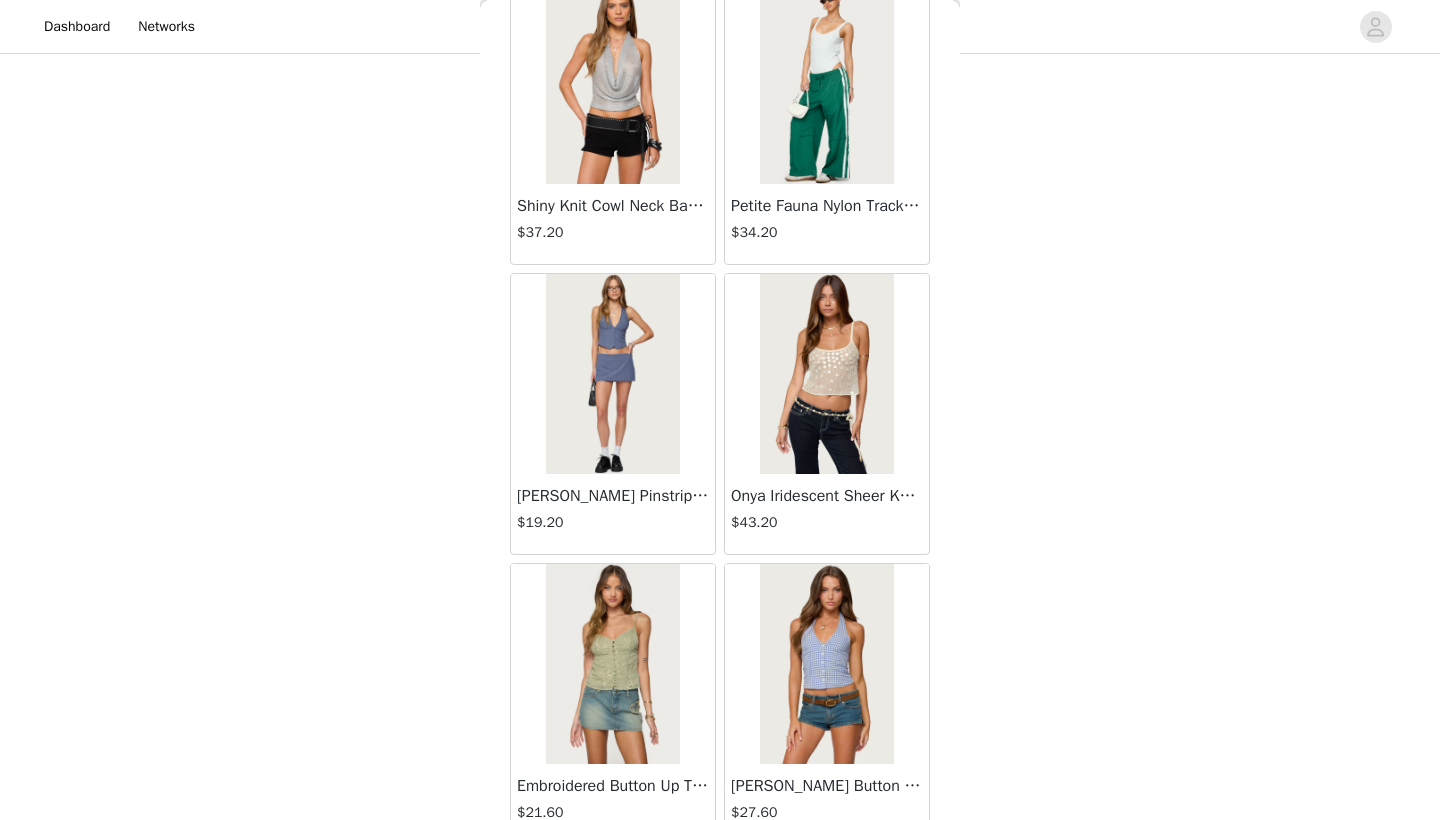 scroll, scrollTop: 20681, scrollLeft: 0, axis: vertical 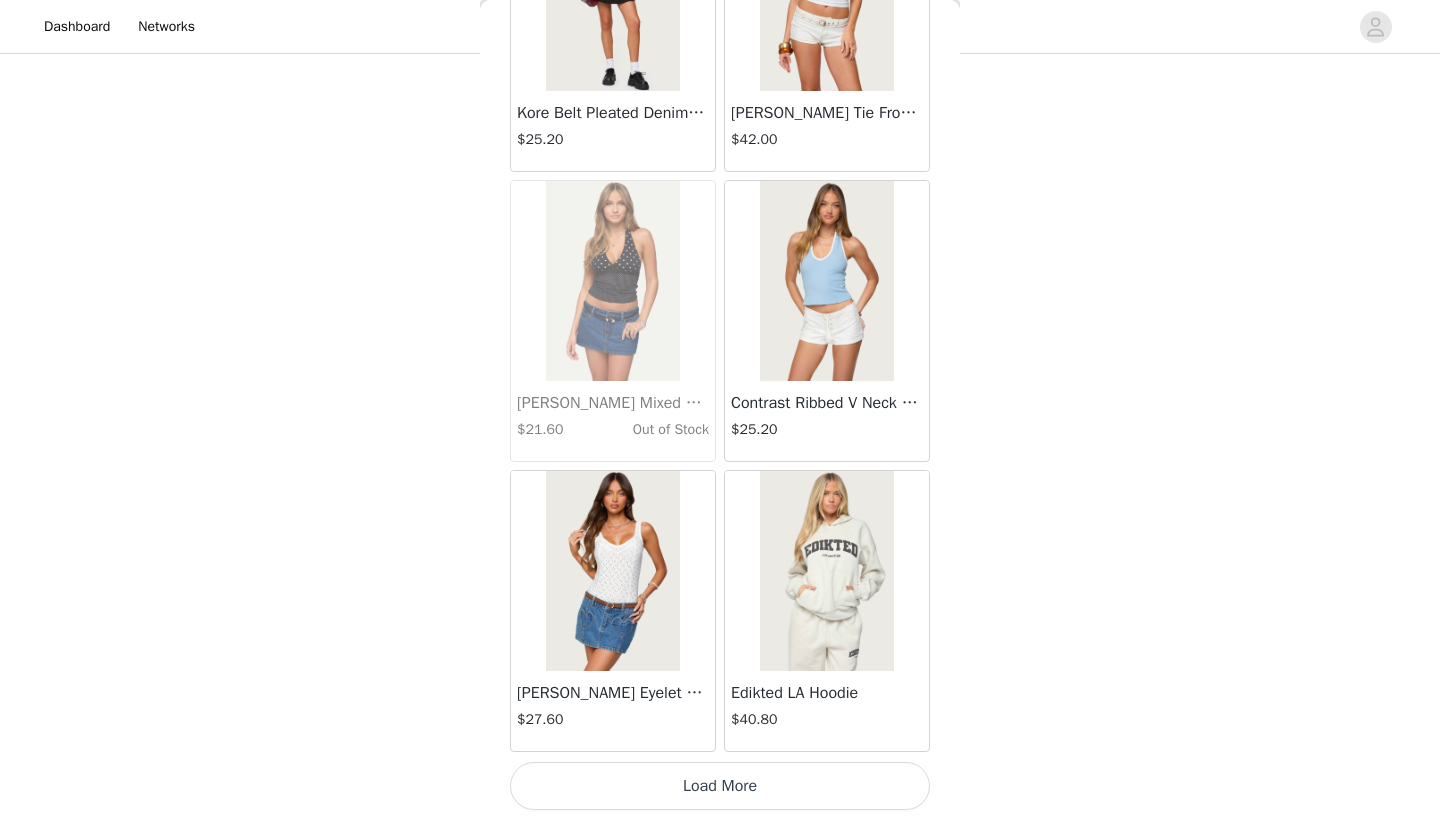 click on "Load More" at bounding box center (720, 786) 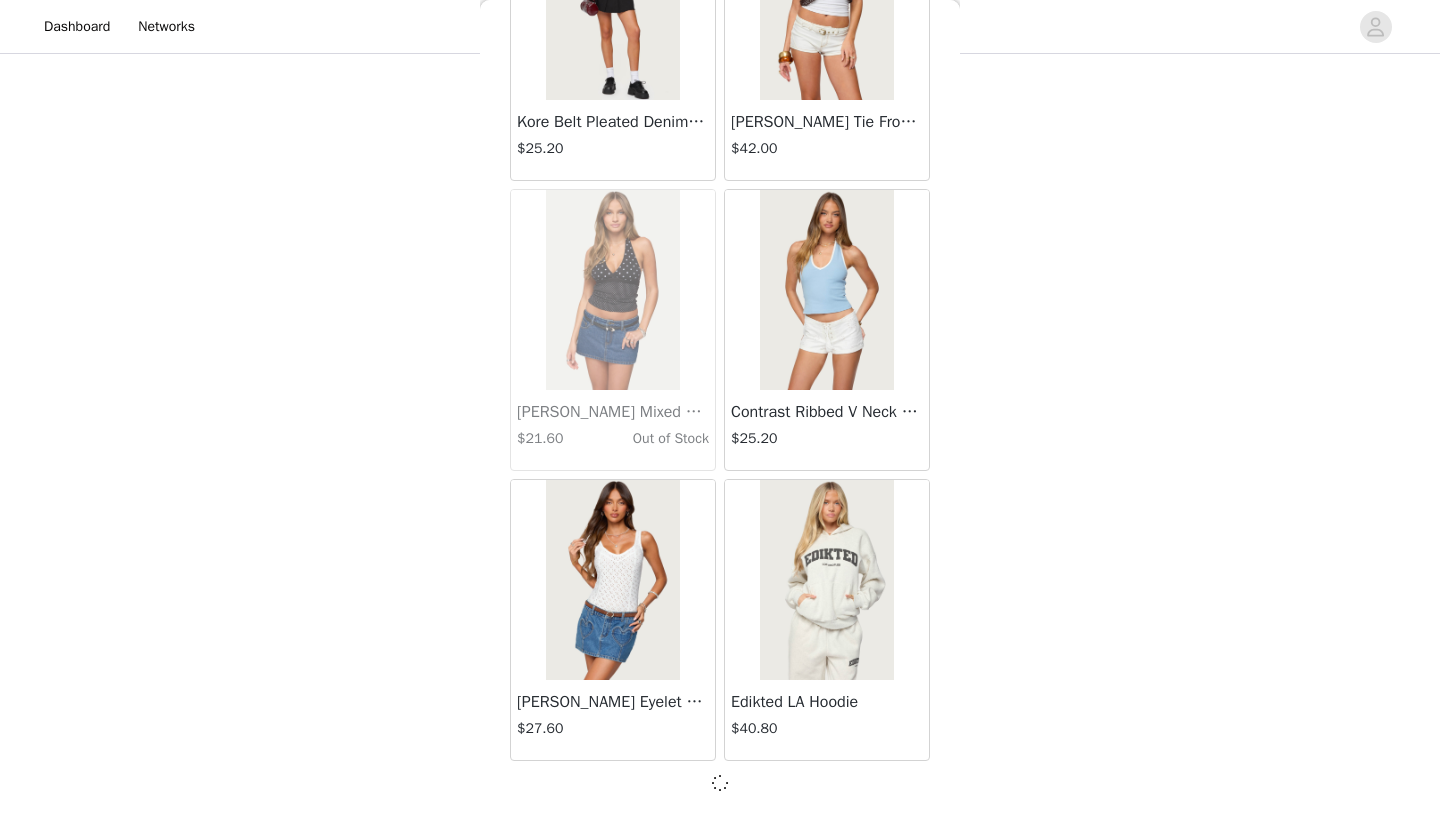 scroll, scrollTop: 22531, scrollLeft: 0, axis: vertical 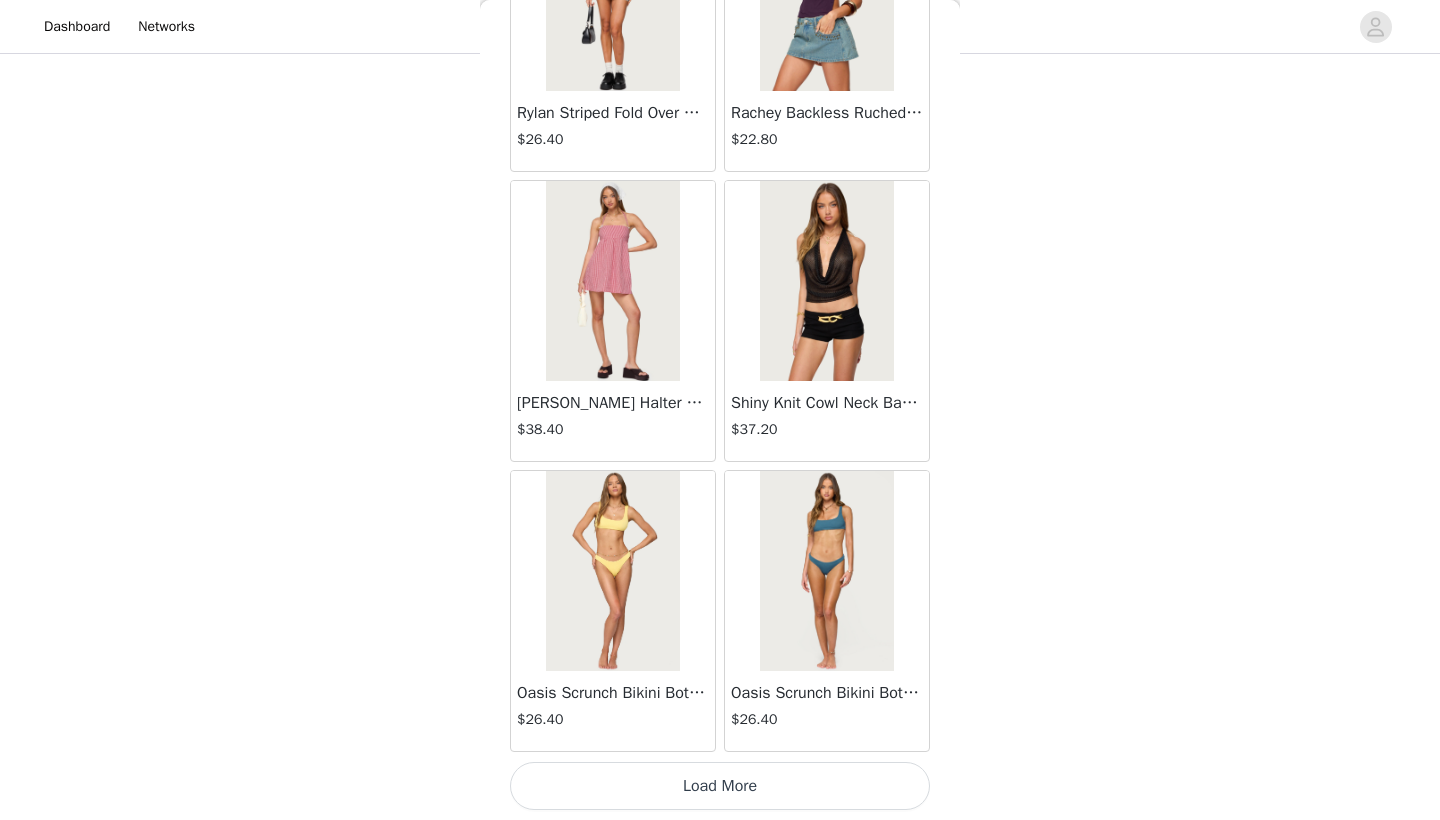 click on "Load More" at bounding box center (720, 786) 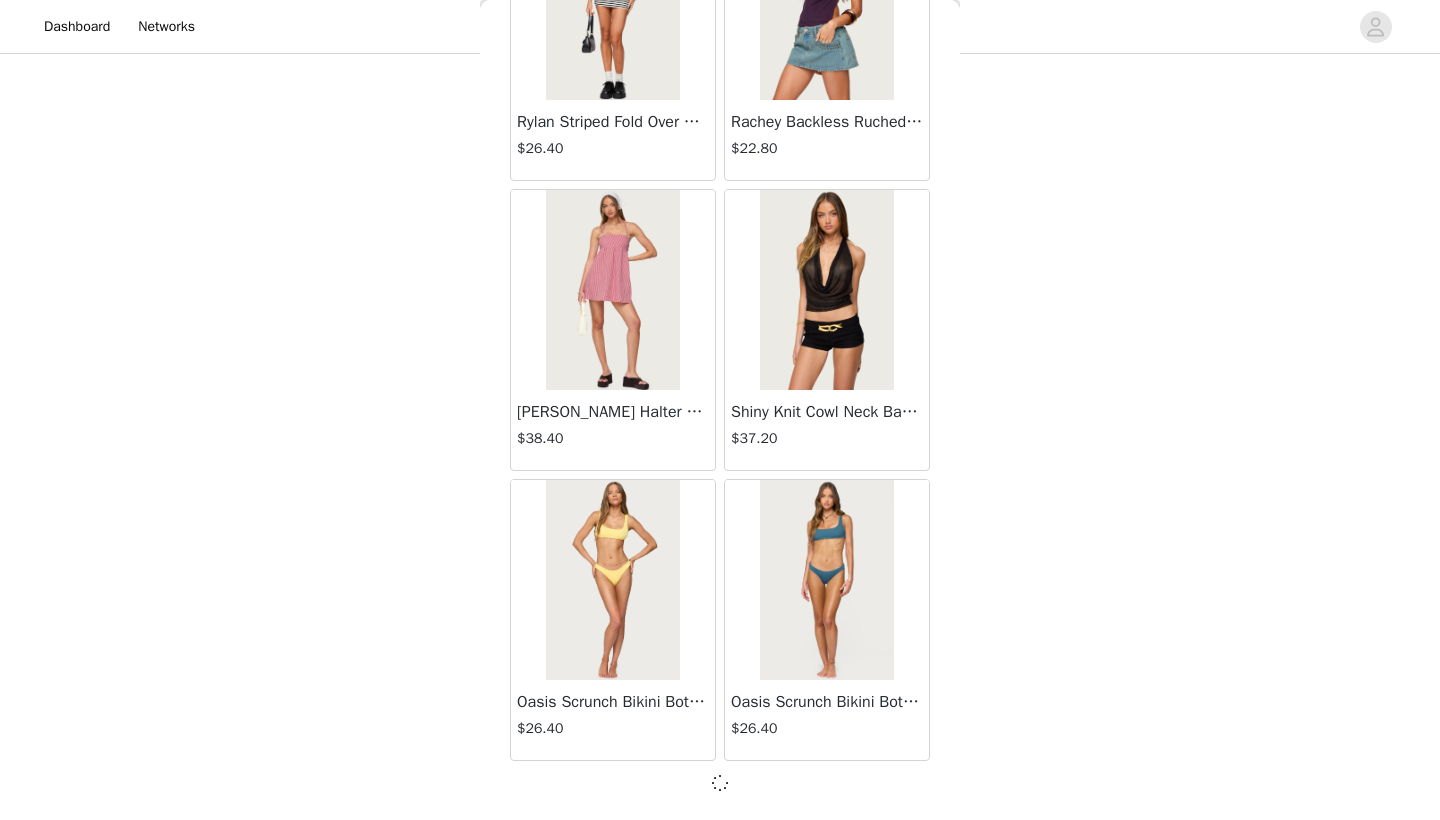 scroll, scrollTop: 25431, scrollLeft: 0, axis: vertical 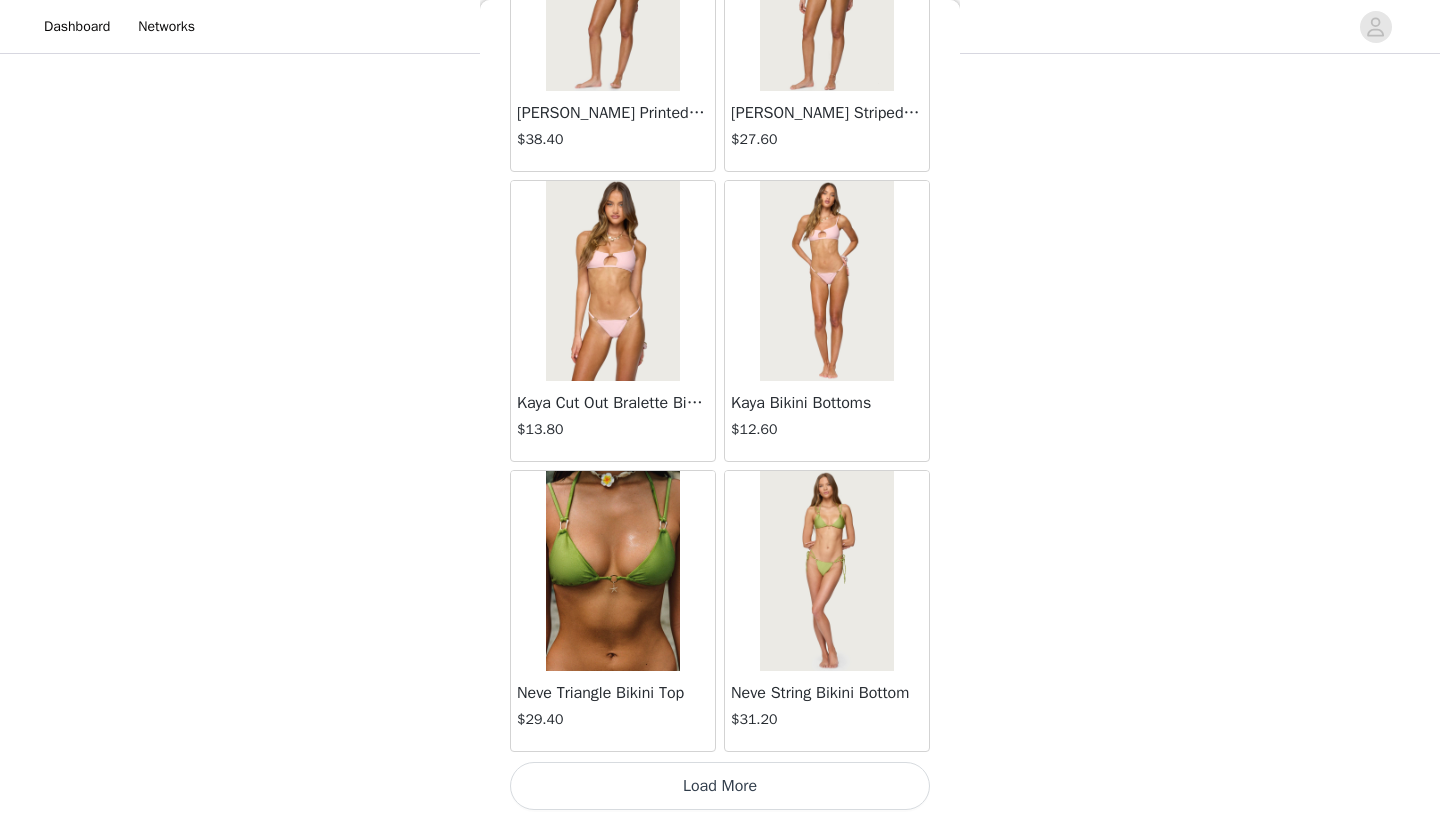 click on "Load More" at bounding box center (720, 786) 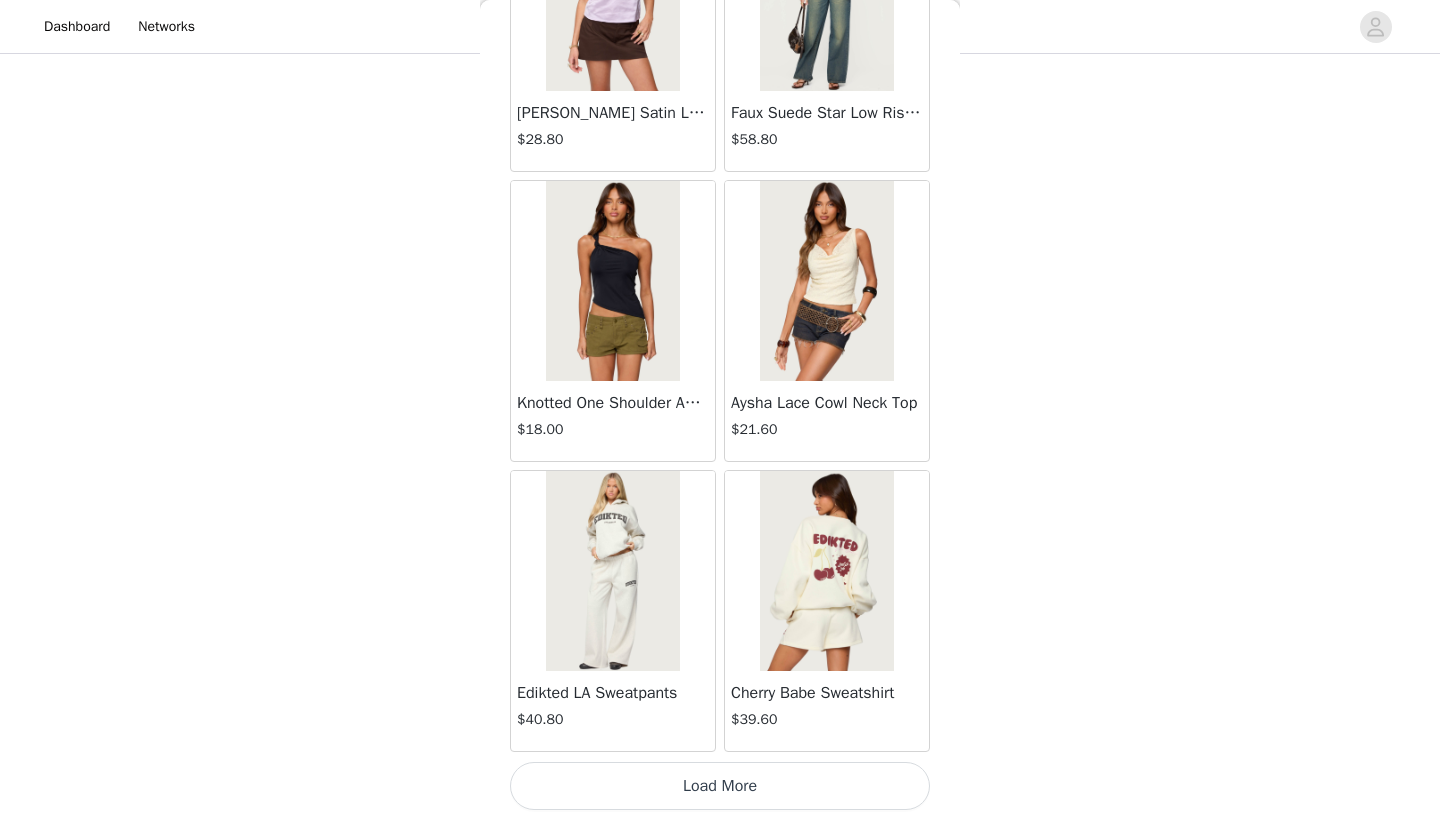 click on "Load More" at bounding box center [720, 786] 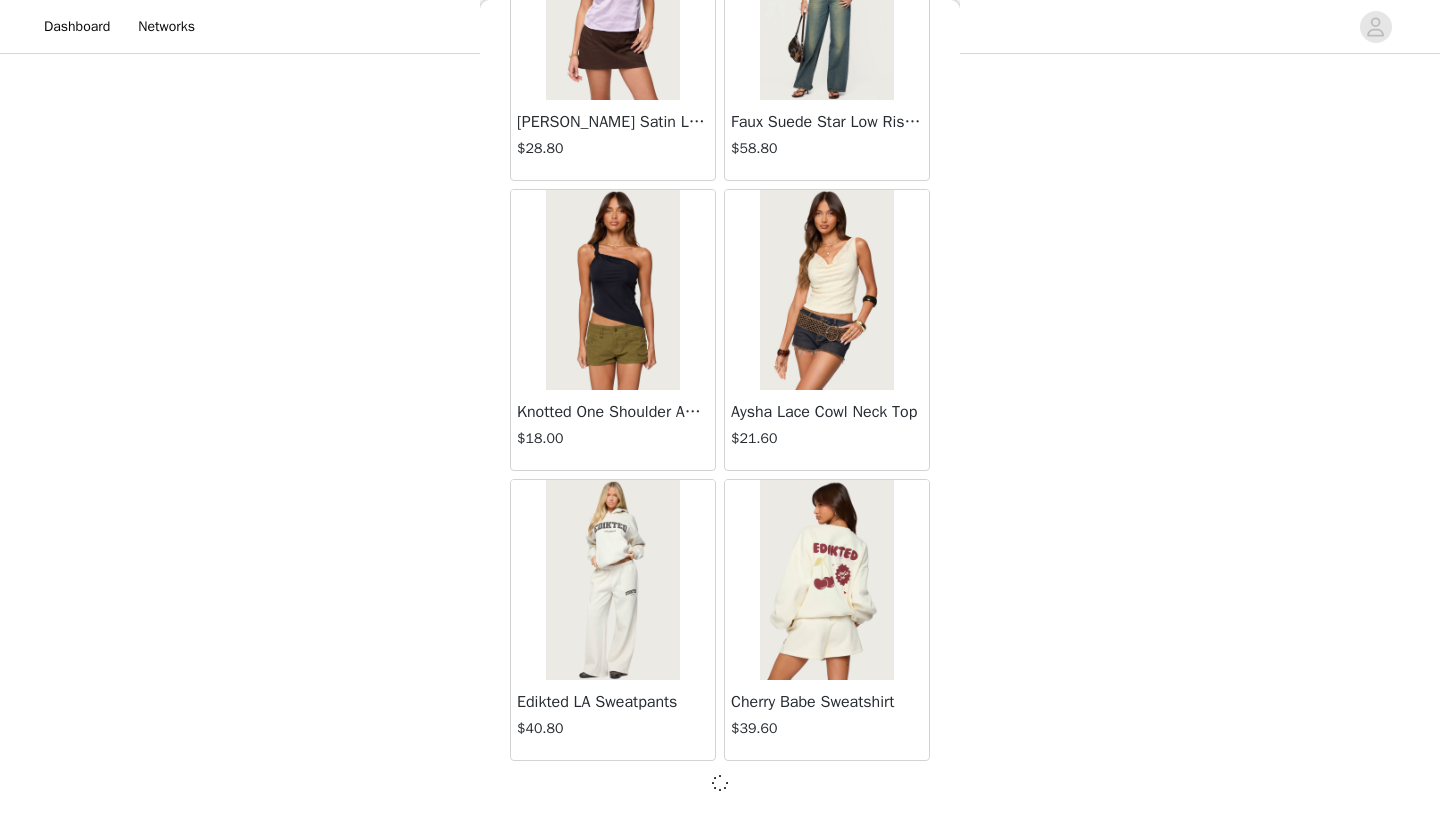 scroll, scrollTop: 31231, scrollLeft: 0, axis: vertical 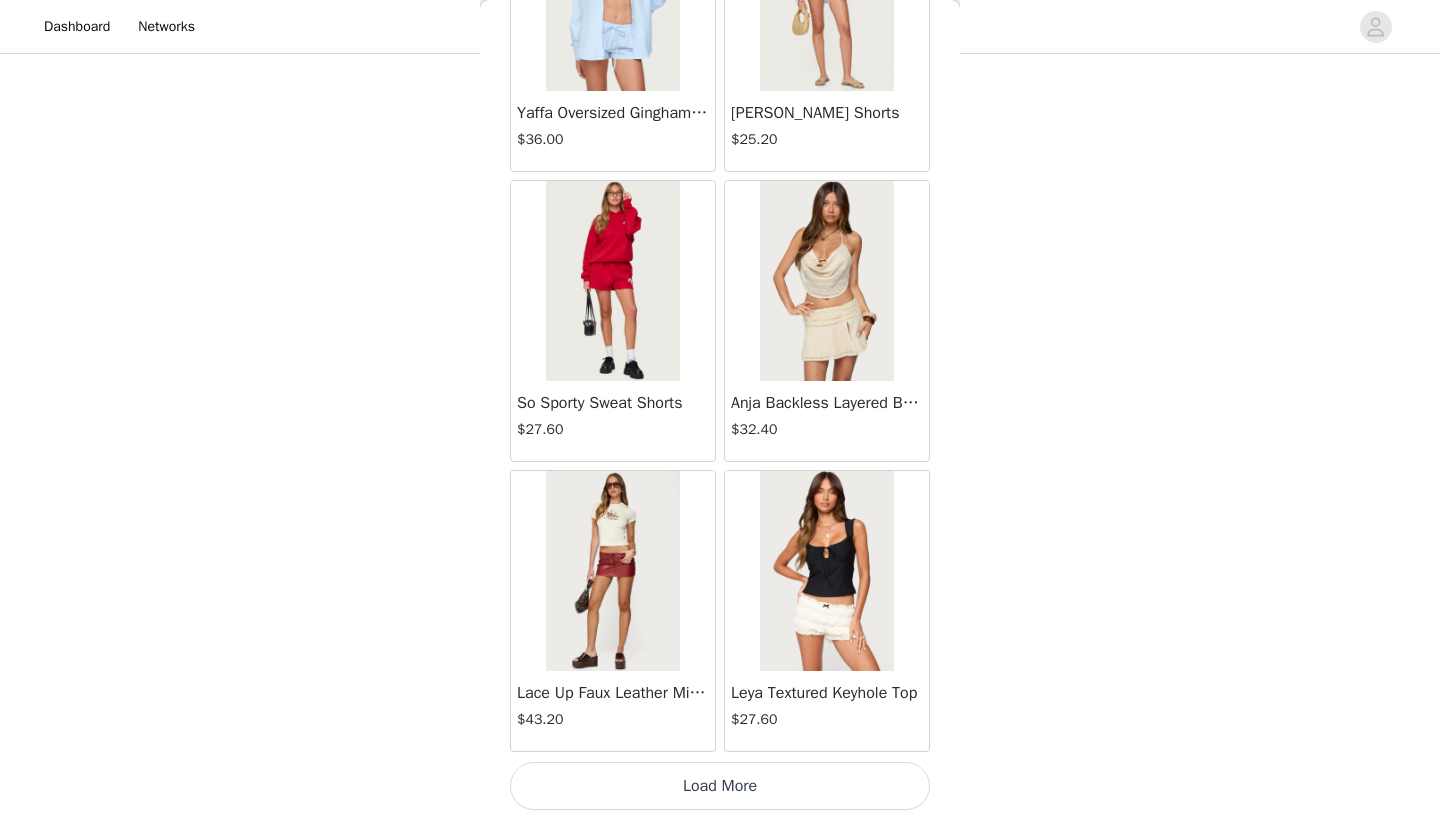 click on "Load More" at bounding box center [720, 786] 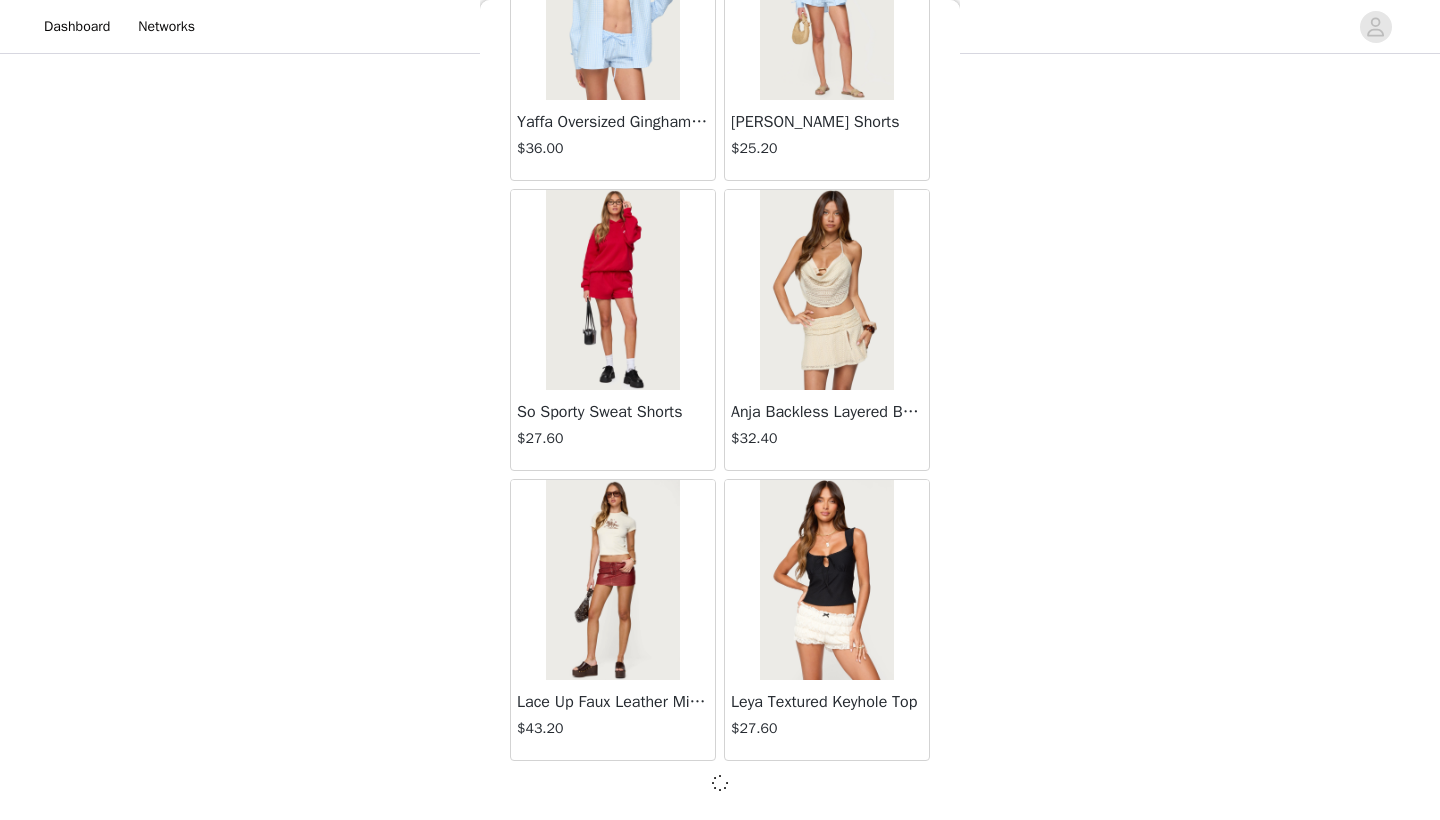 scroll, scrollTop: 34131, scrollLeft: 0, axis: vertical 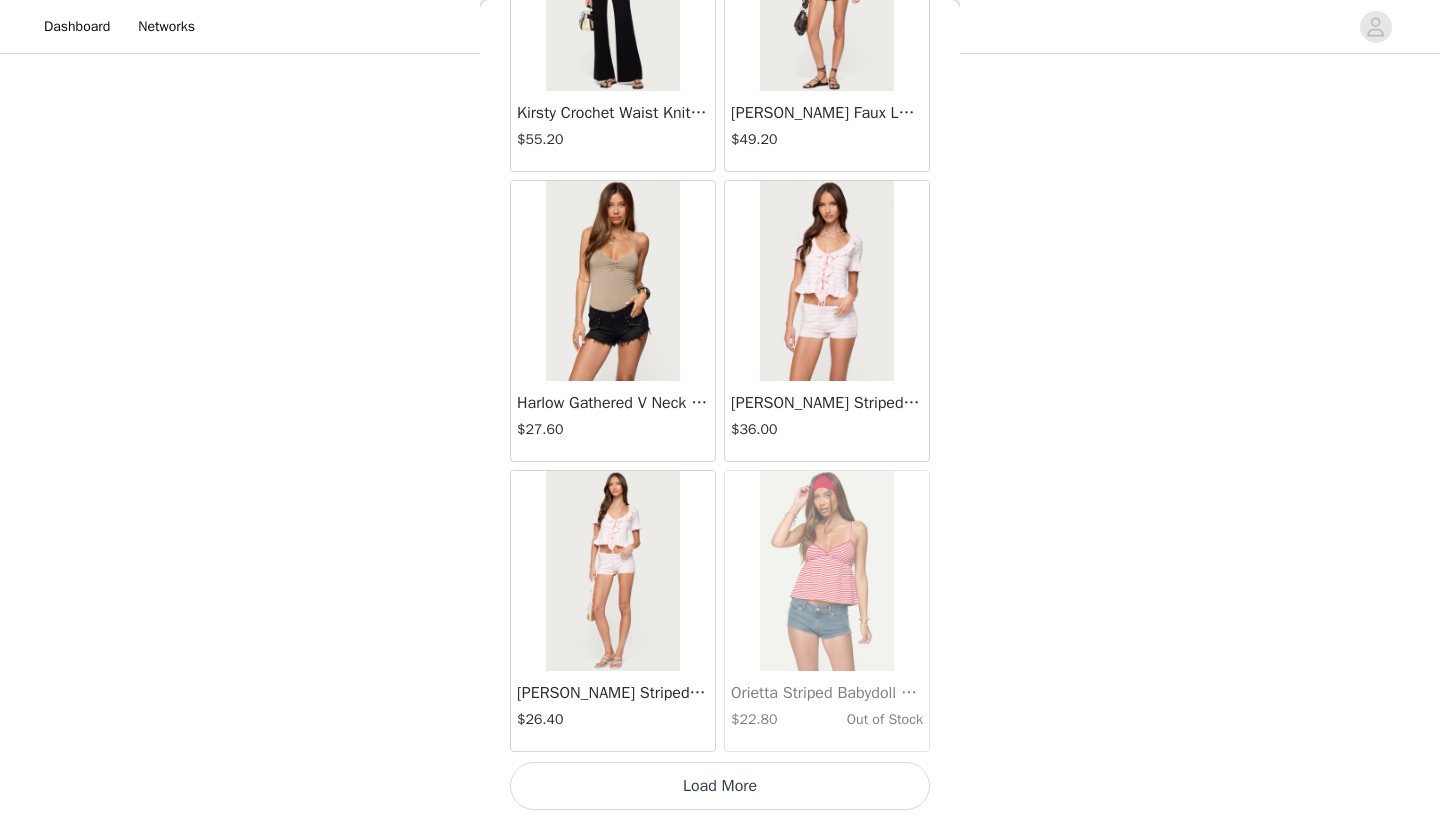click on "Load More" at bounding box center [720, 786] 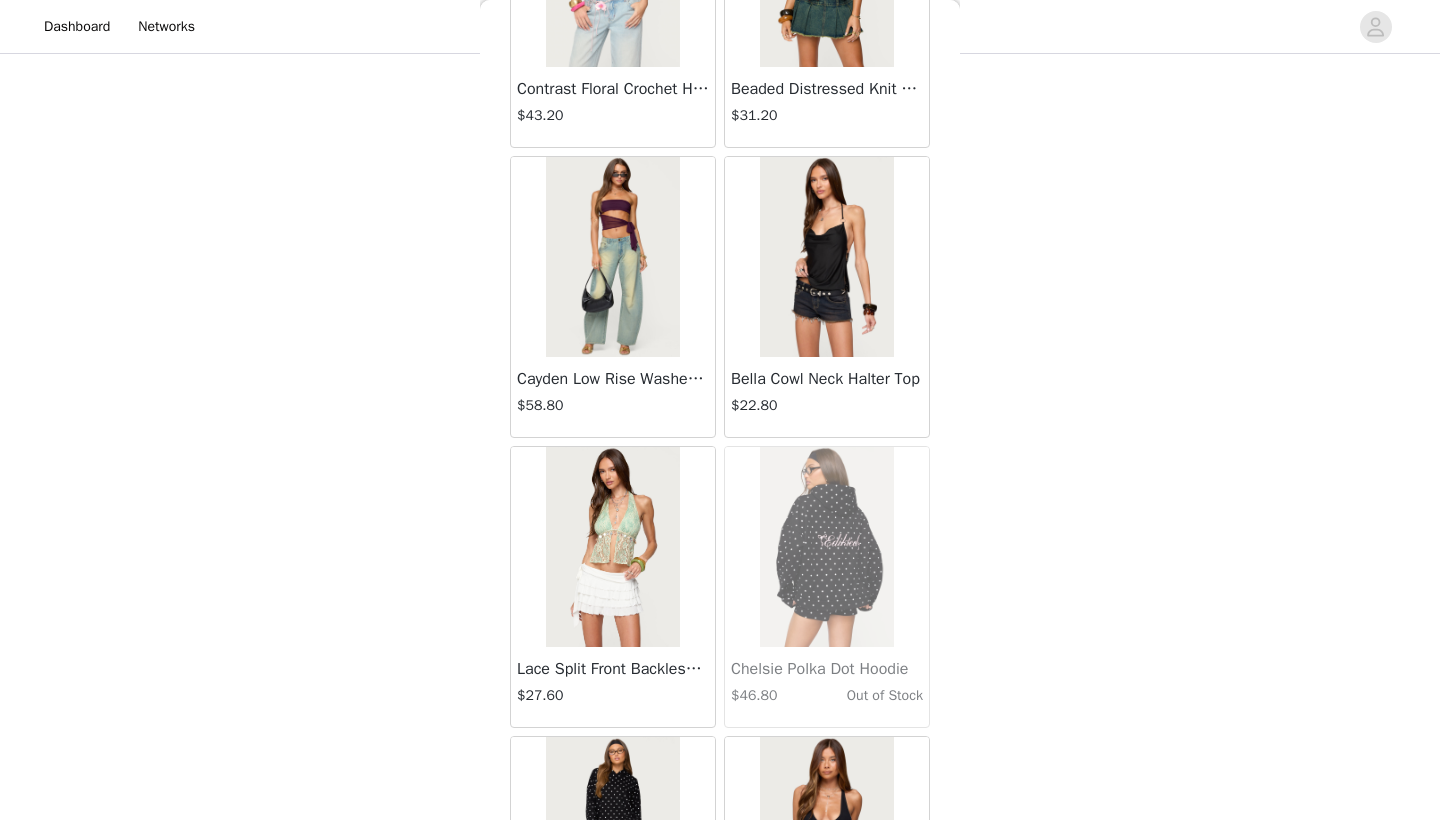scroll, scrollTop: 39673, scrollLeft: 0, axis: vertical 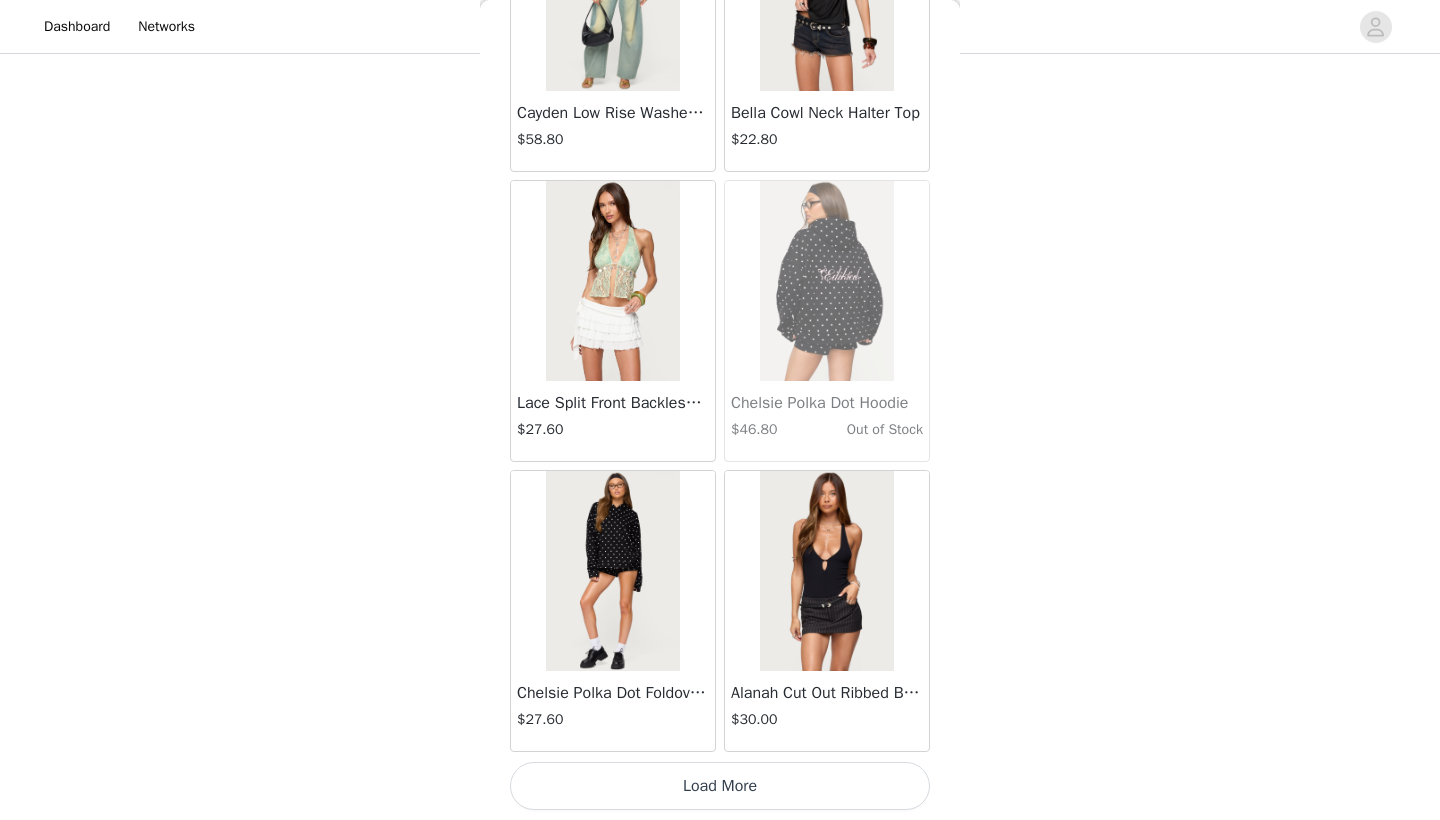 click on "Load More" at bounding box center [720, 786] 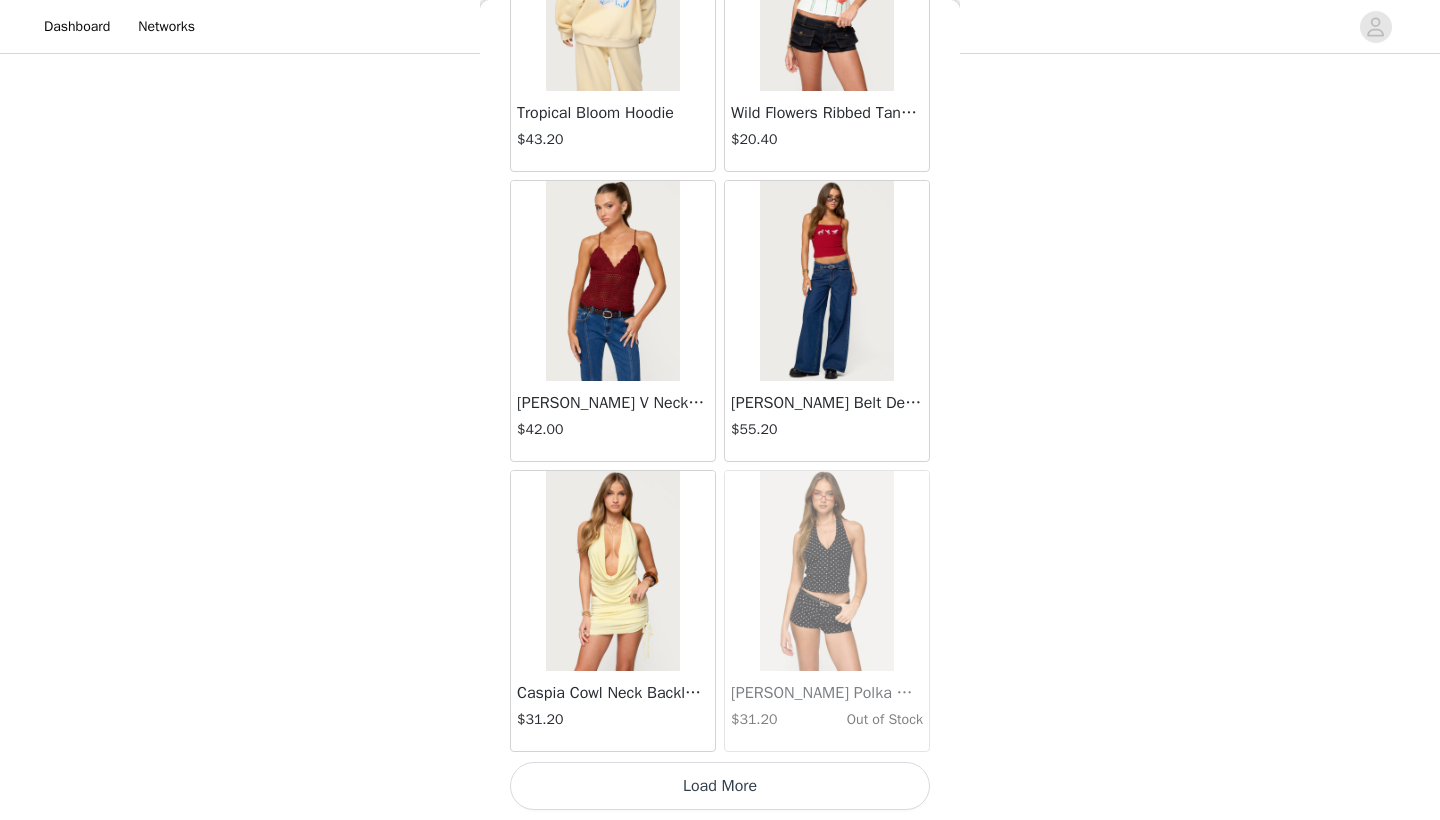 scroll, scrollTop: 42840, scrollLeft: 0, axis: vertical 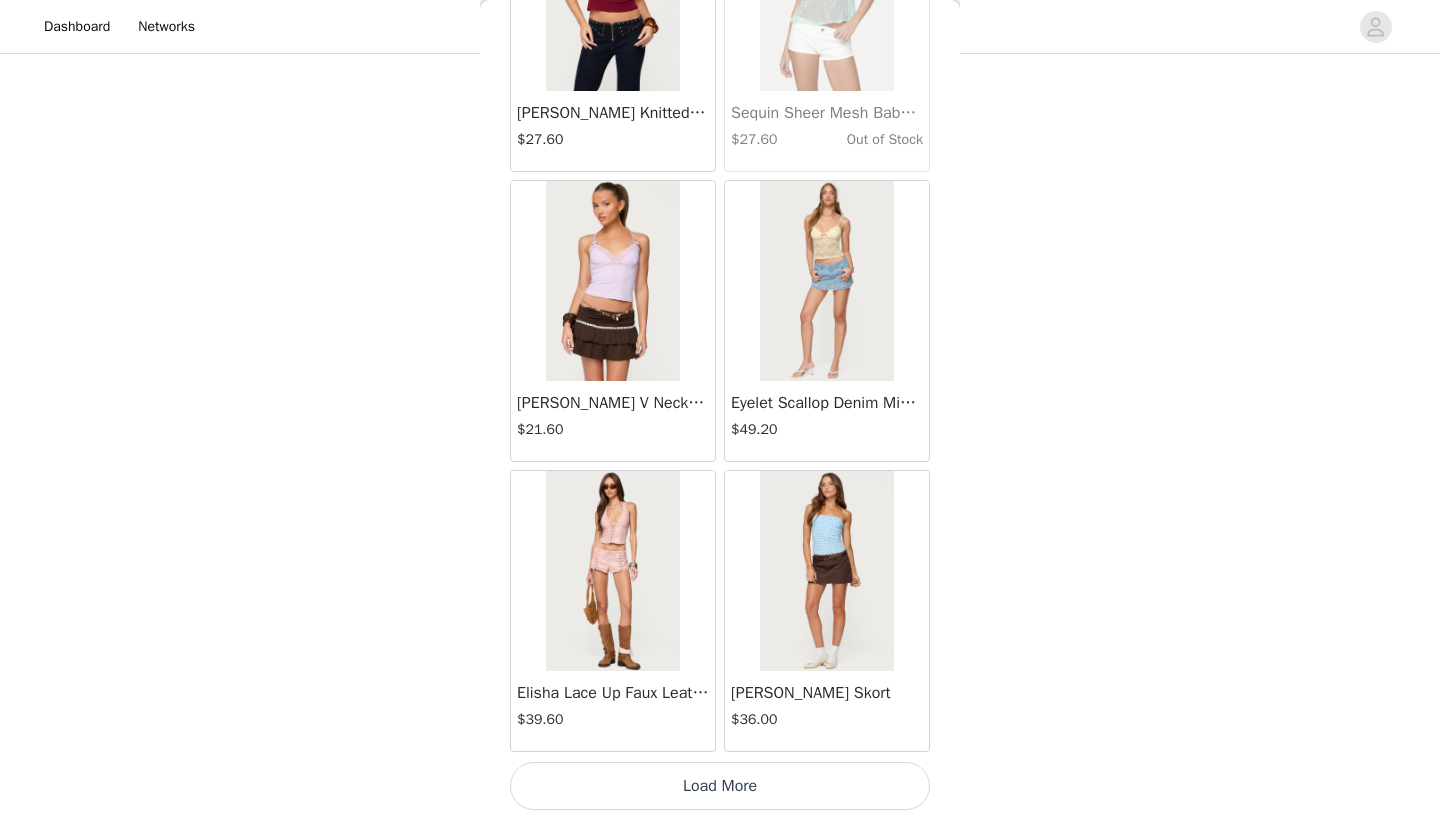 click on "Load More" at bounding box center [720, 786] 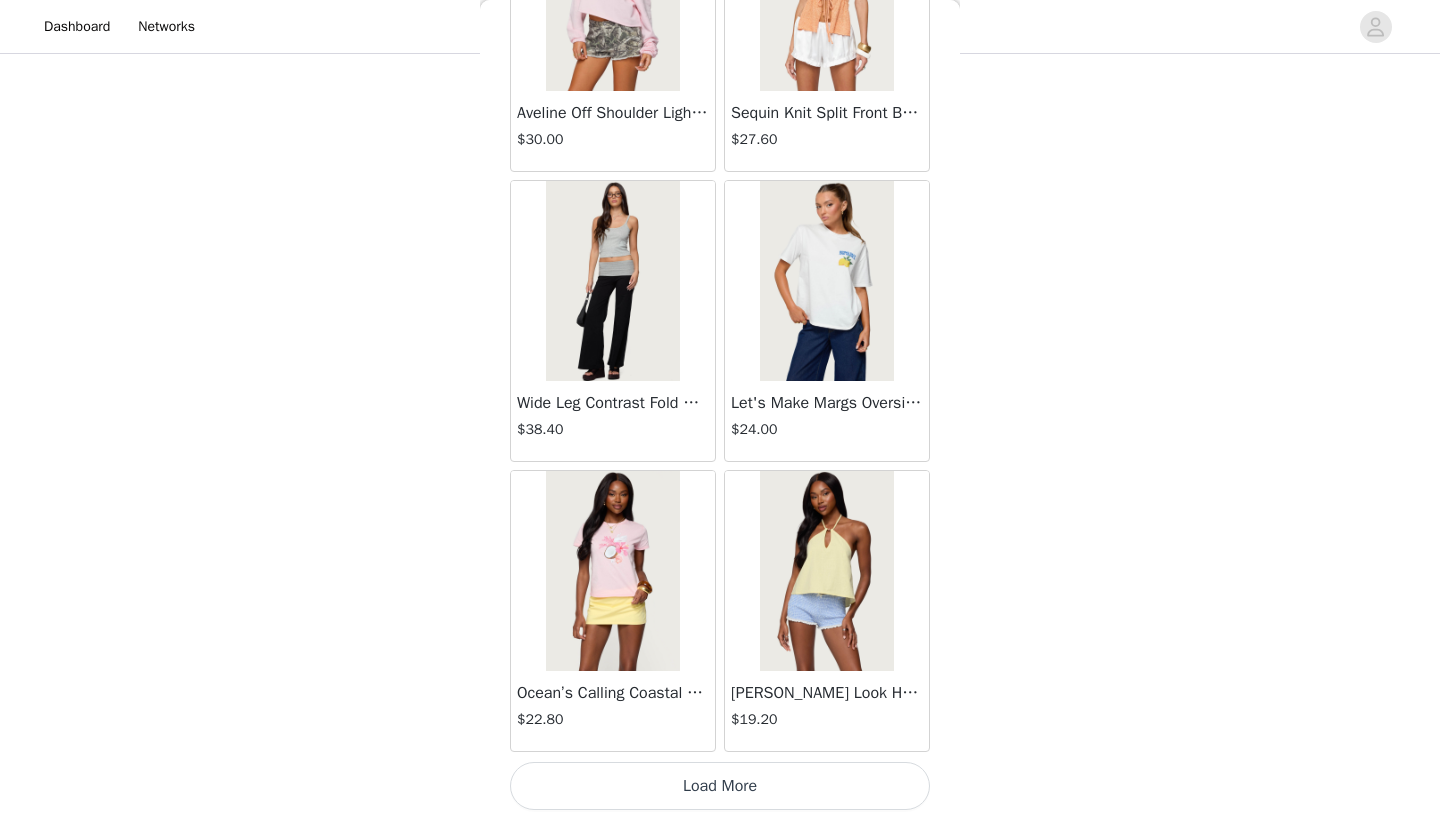 scroll, scrollTop: 48640, scrollLeft: 0, axis: vertical 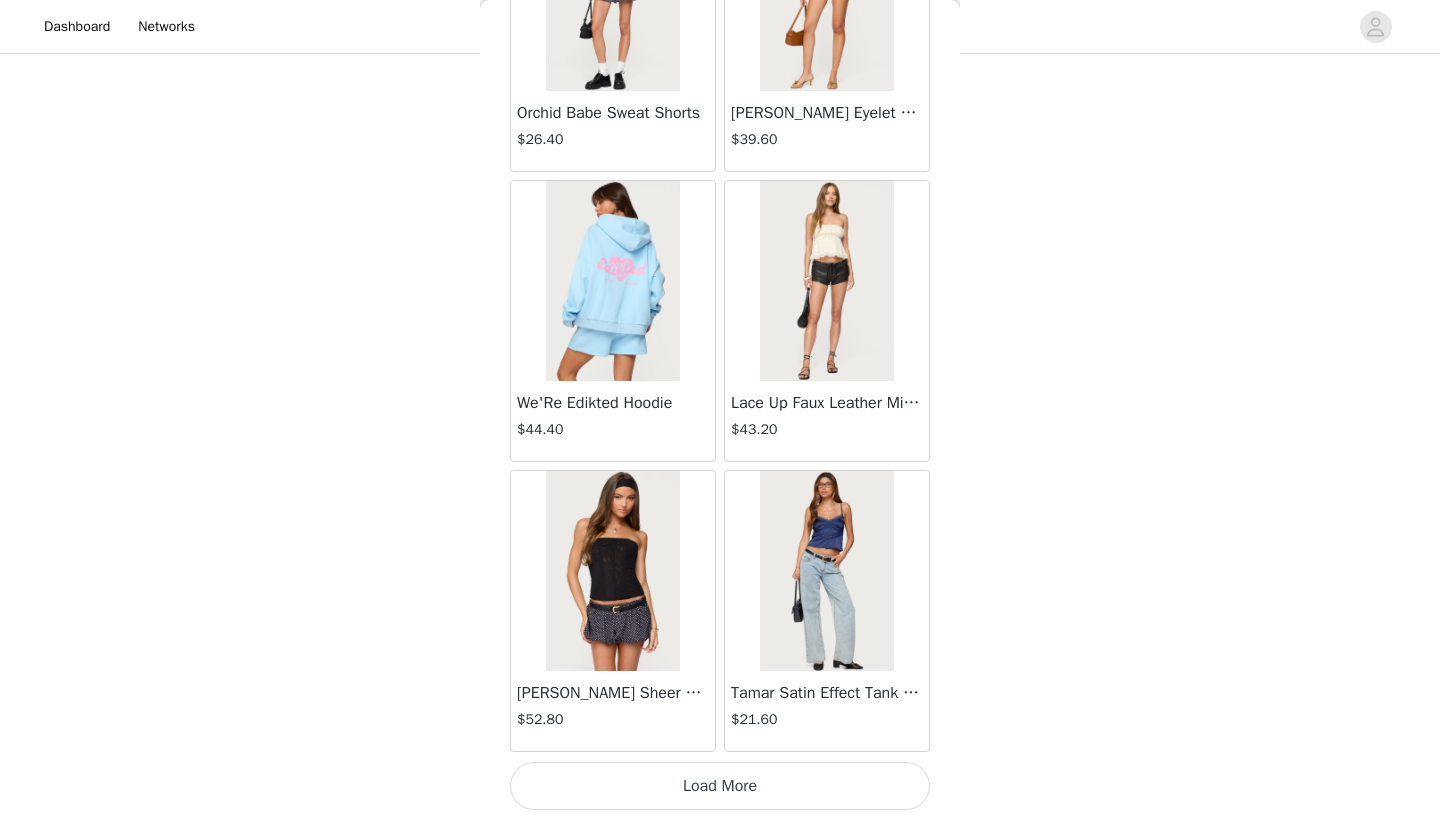 click on "Load More" at bounding box center (720, 786) 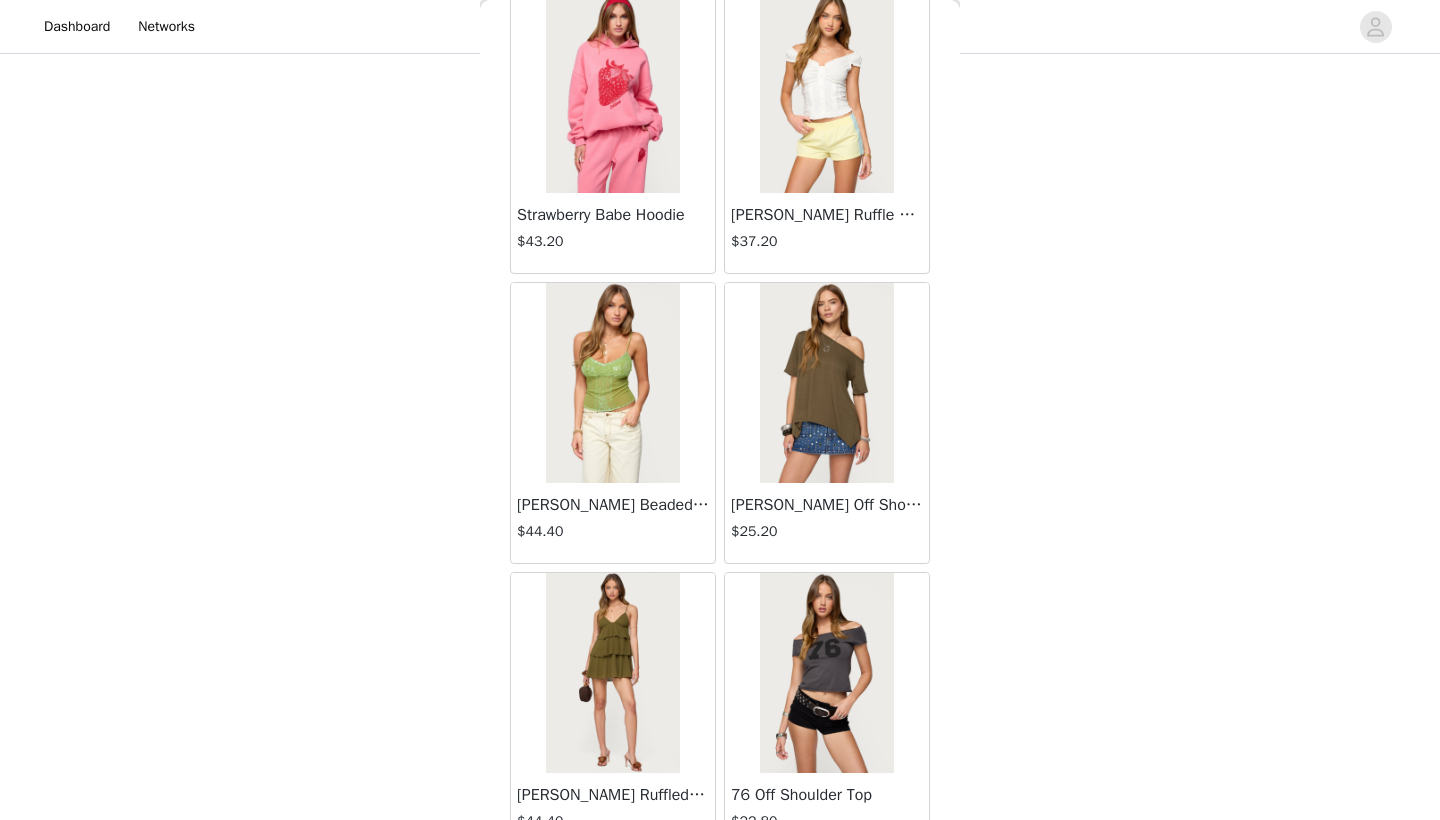 scroll, scrollTop: 52918, scrollLeft: 0, axis: vertical 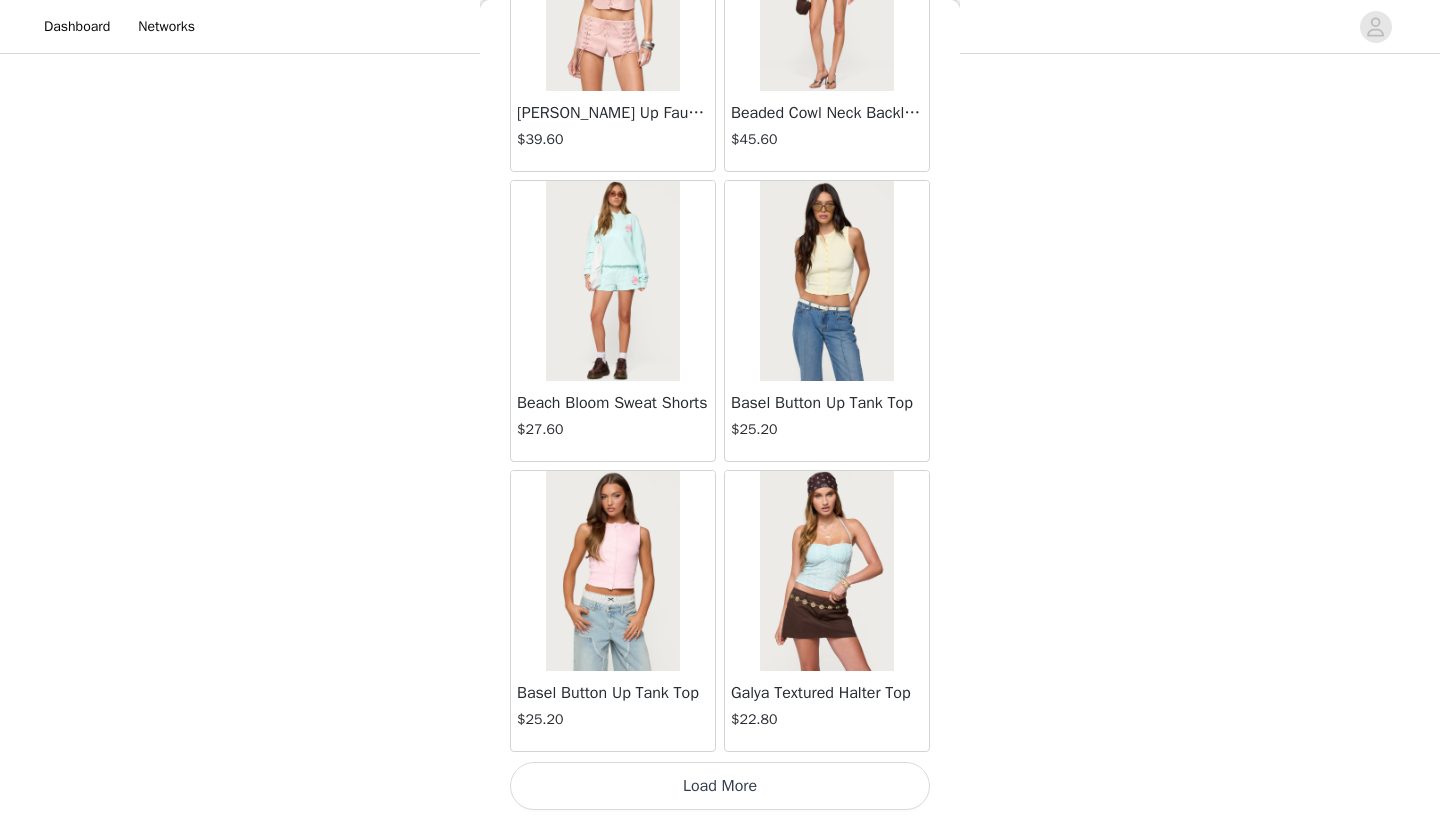click on "Load More" at bounding box center (720, 786) 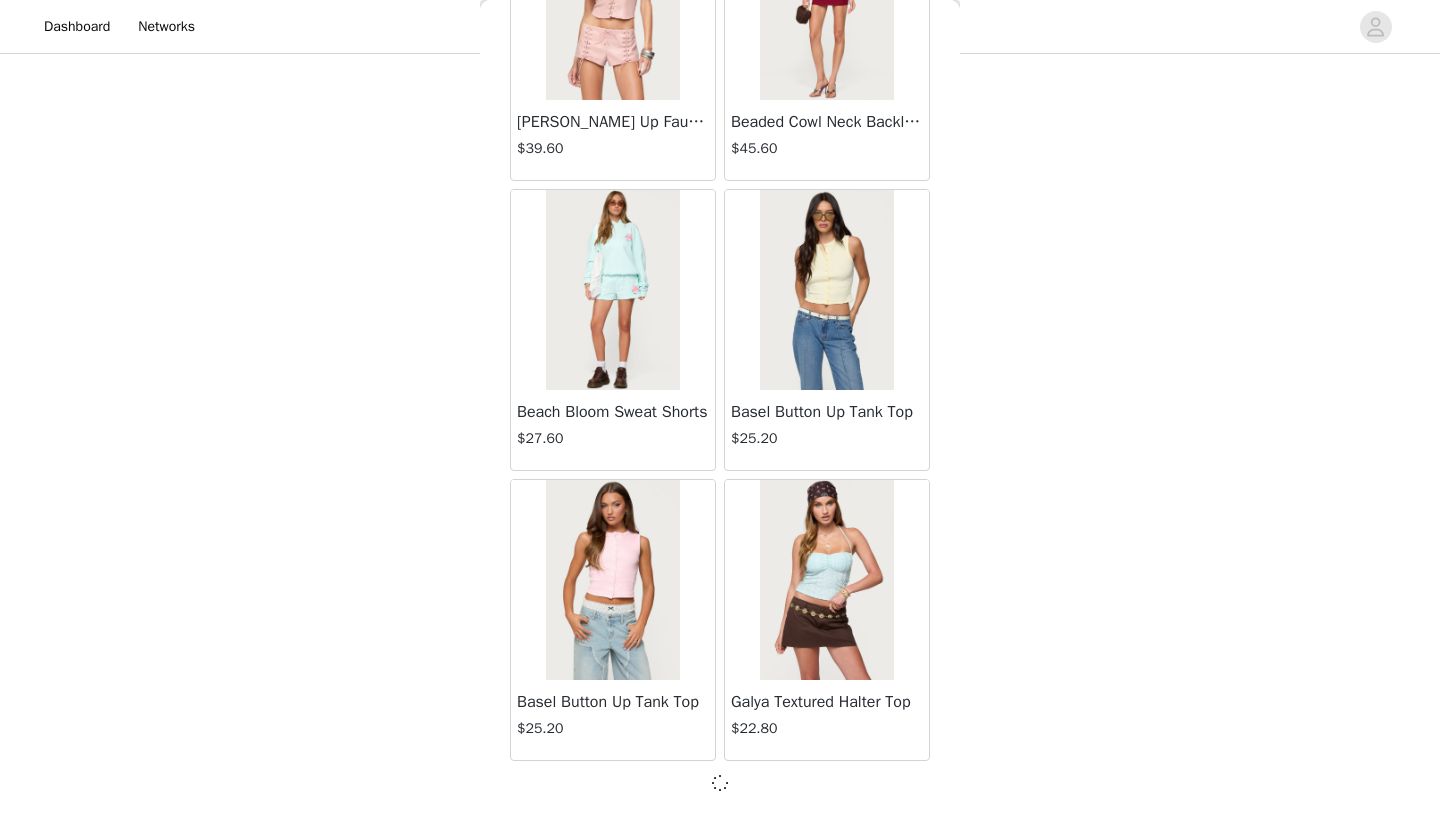 scroll, scrollTop: 54431, scrollLeft: 0, axis: vertical 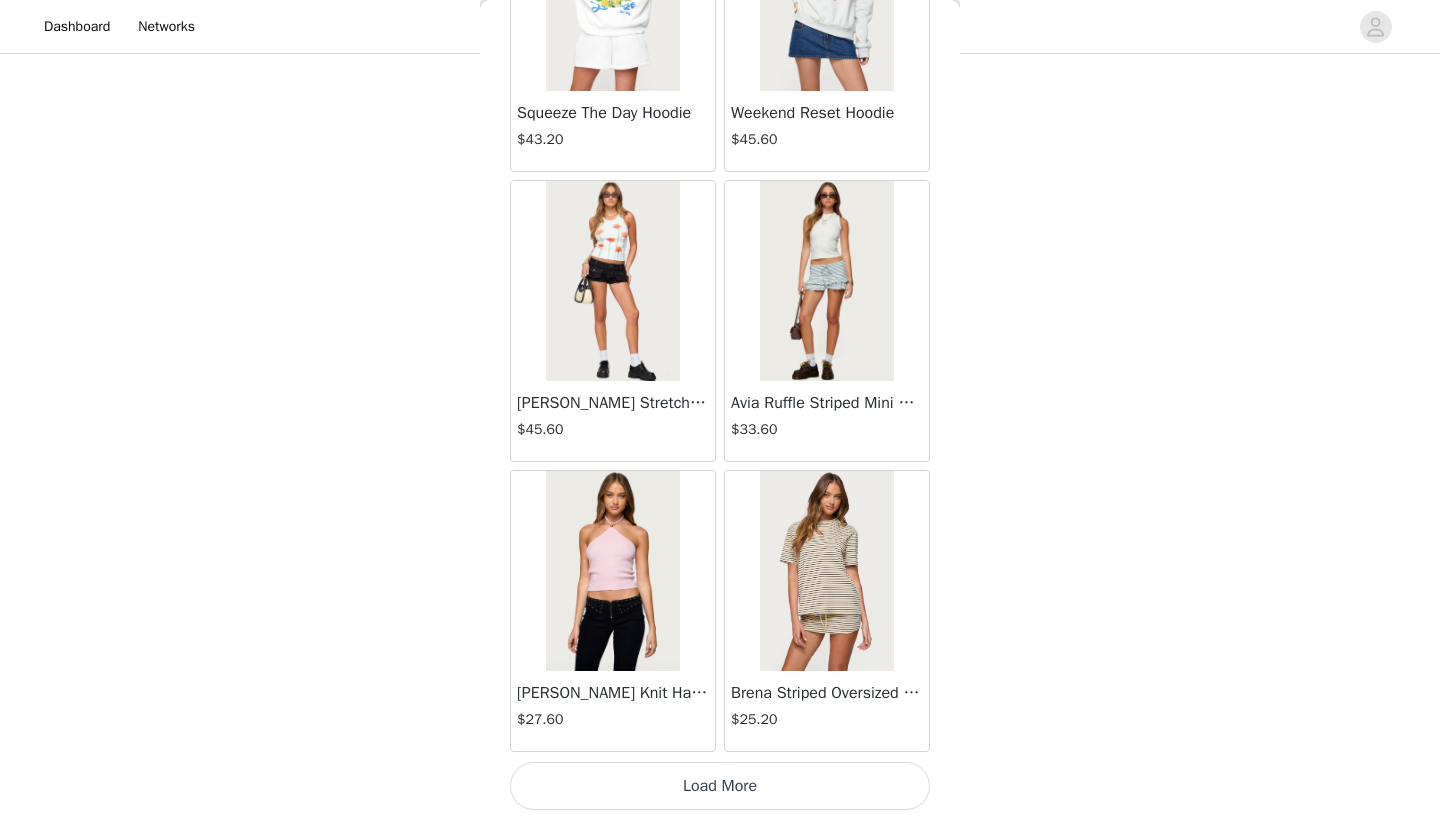 click on "Load More" at bounding box center (720, 786) 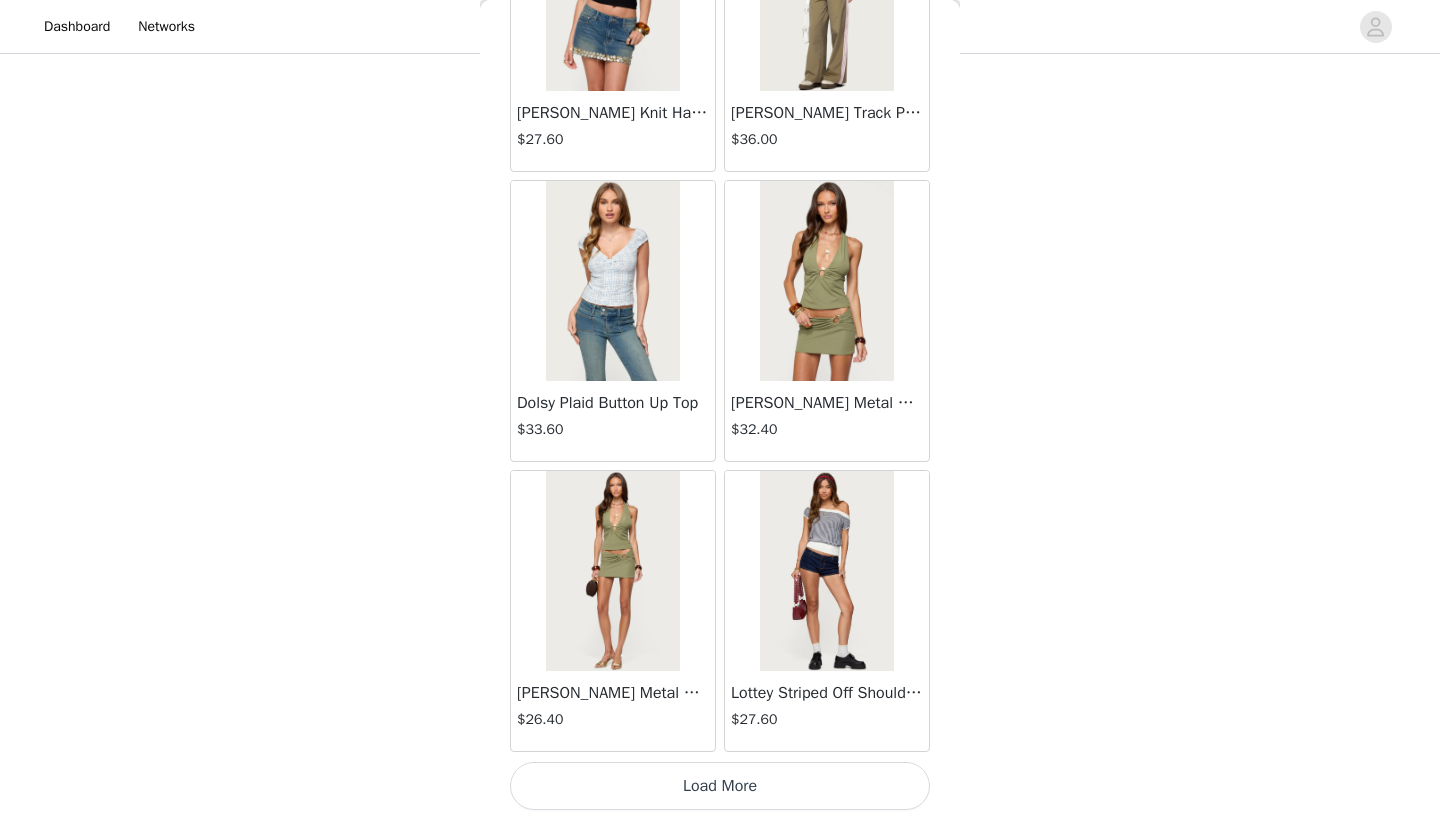 scroll, scrollTop: 60240, scrollLeft: 0, axis: vertical 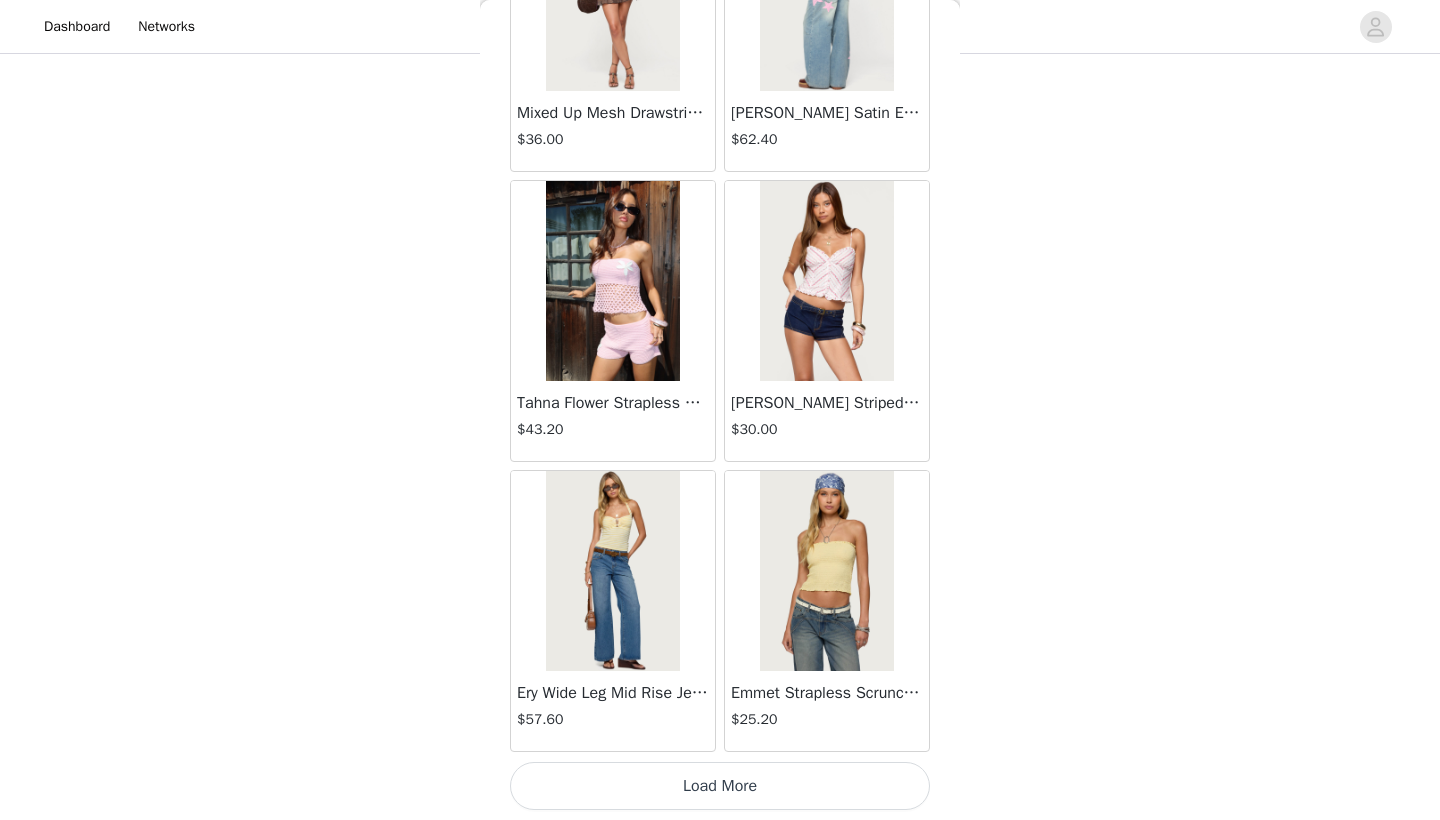 click on "Load More" at bounding box center (720, 786) 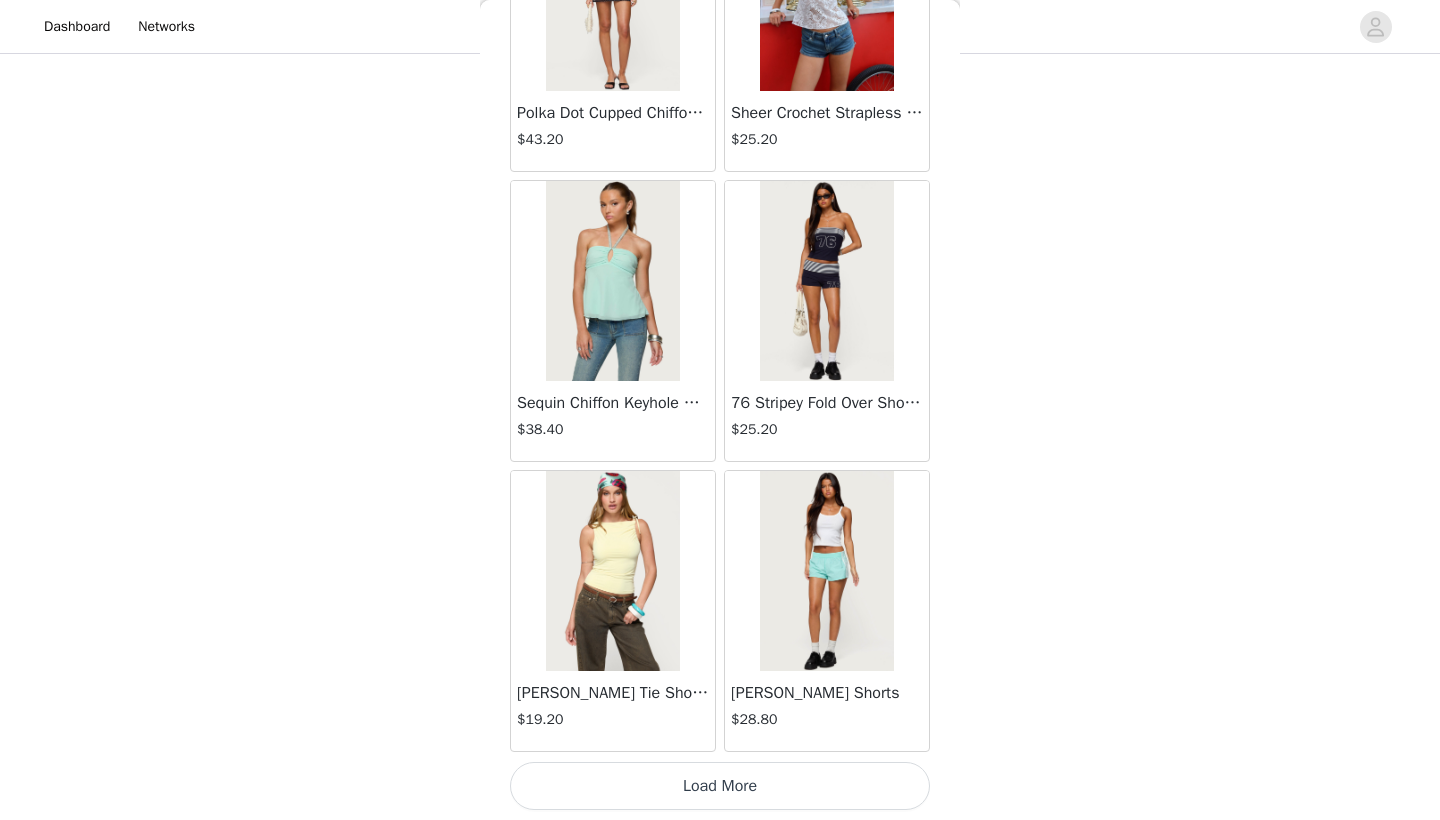 scroll, scrollTop: 66040, scrollLeft: 0, axis: vertical 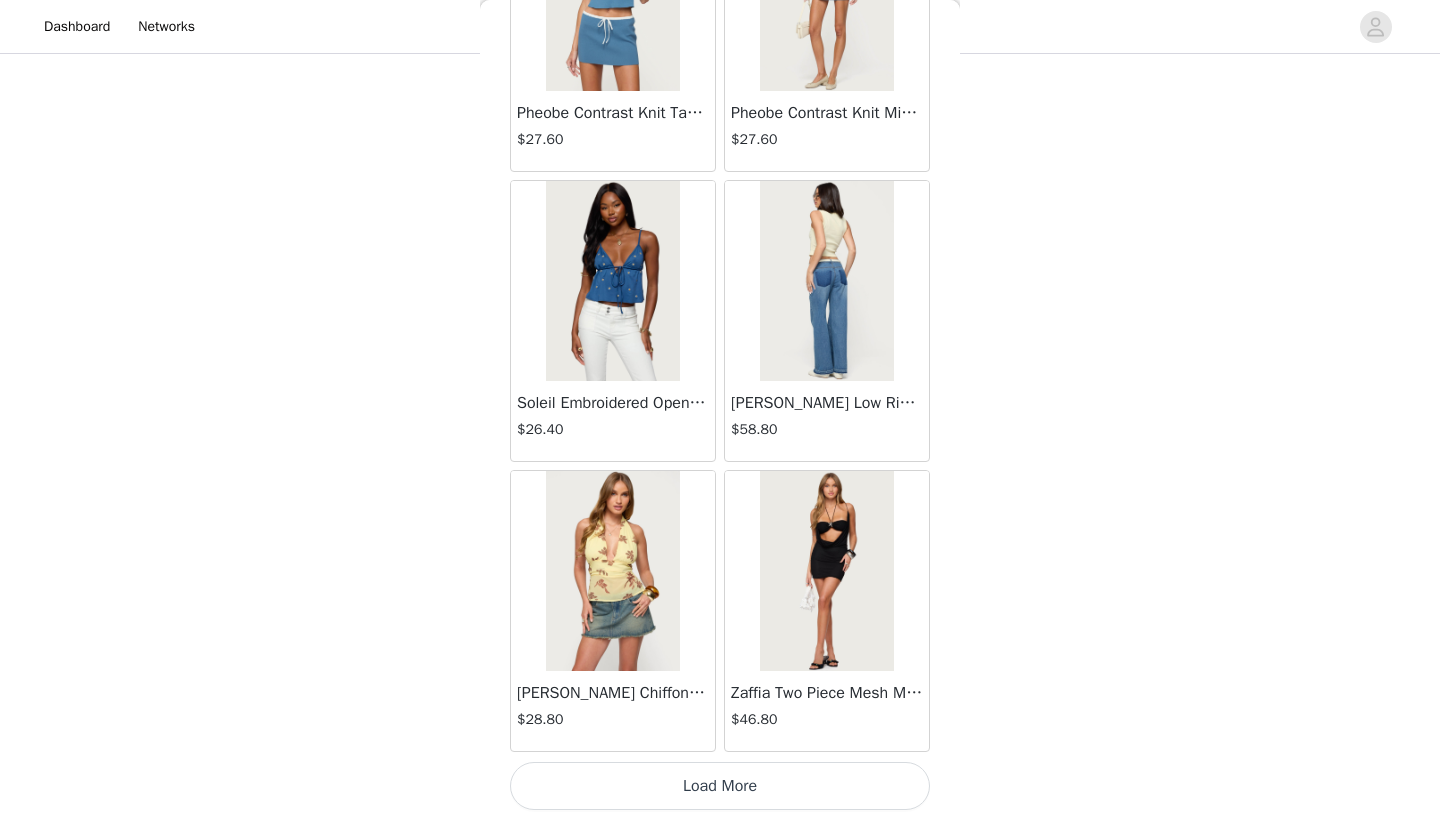 click on "Load More" at bounding box center (720, 786) 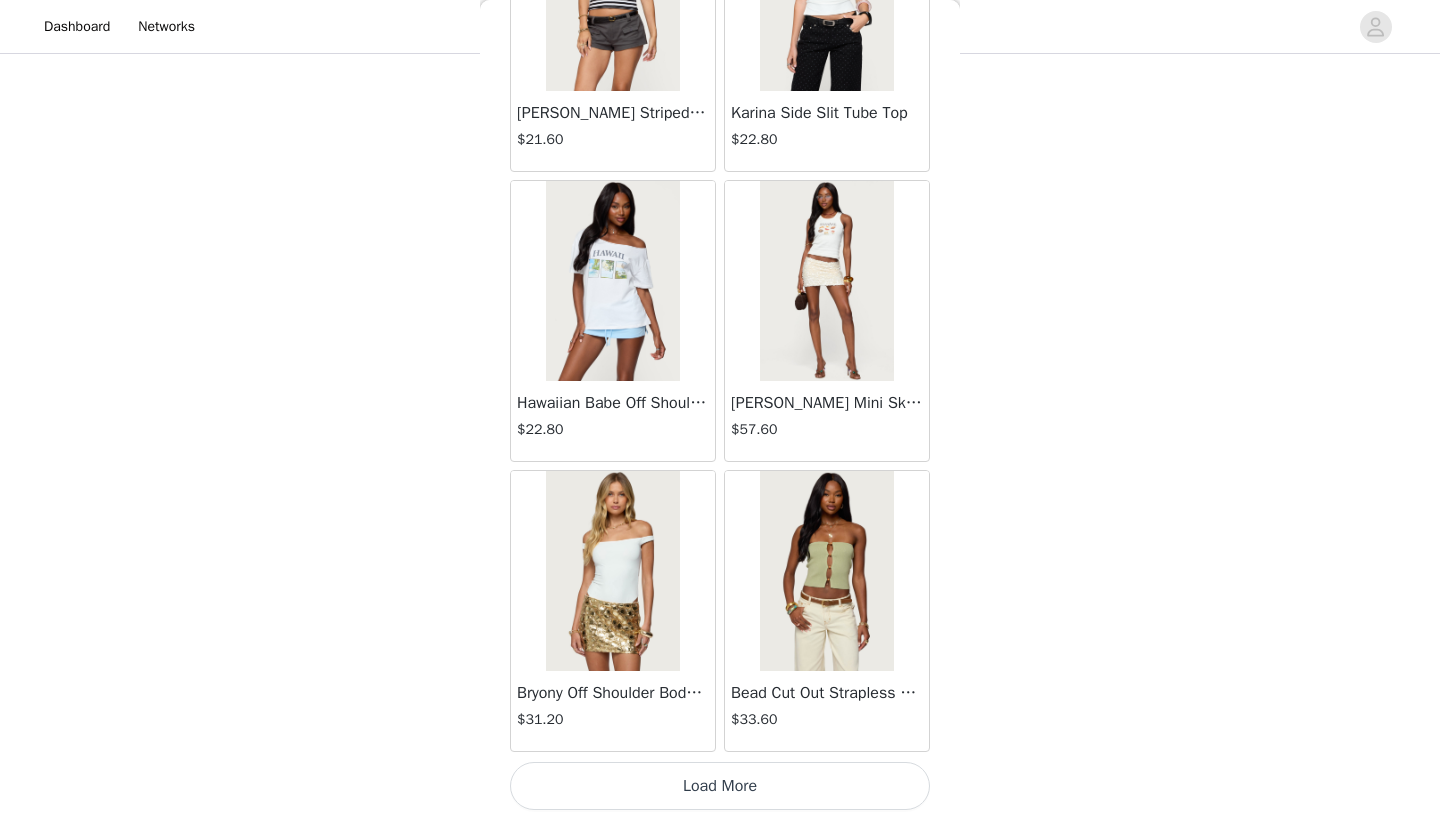 scroll, scrollTop: 71840, scrollLeft: 0, axis: vertical 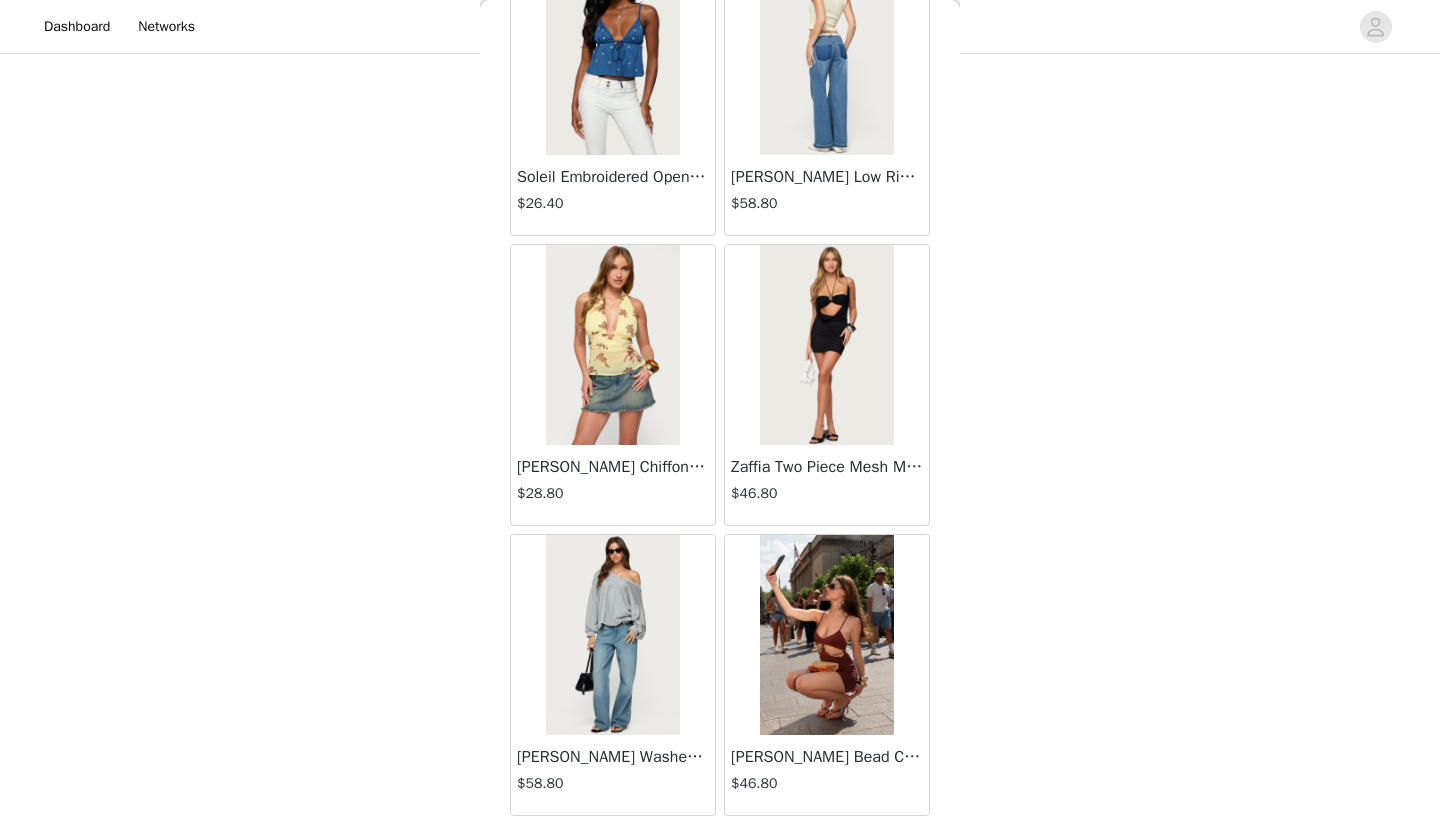 click at bounding box center [612, 635] 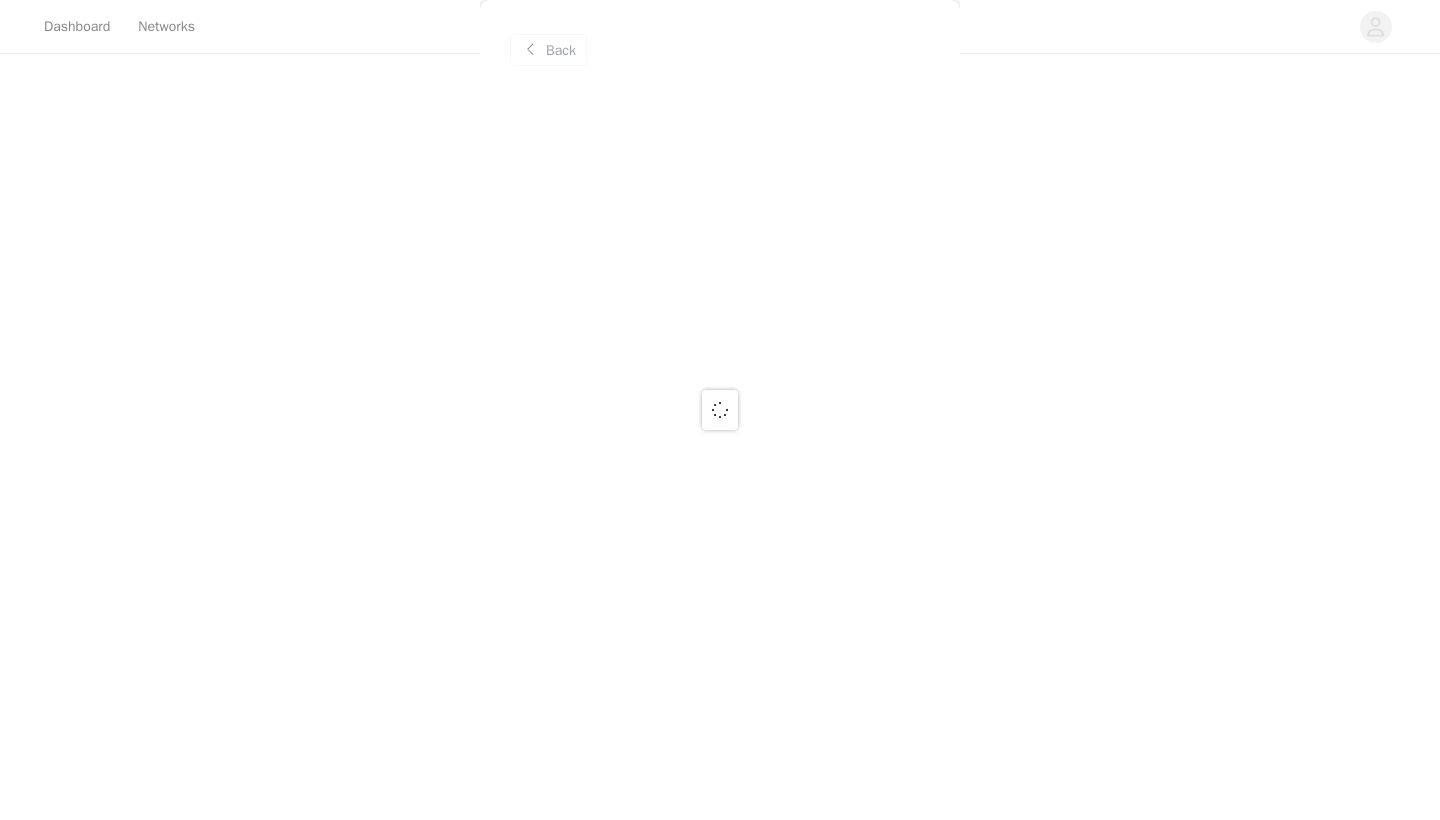 scroll, scrollTop: 0, scrollLeft: 0, axis: both 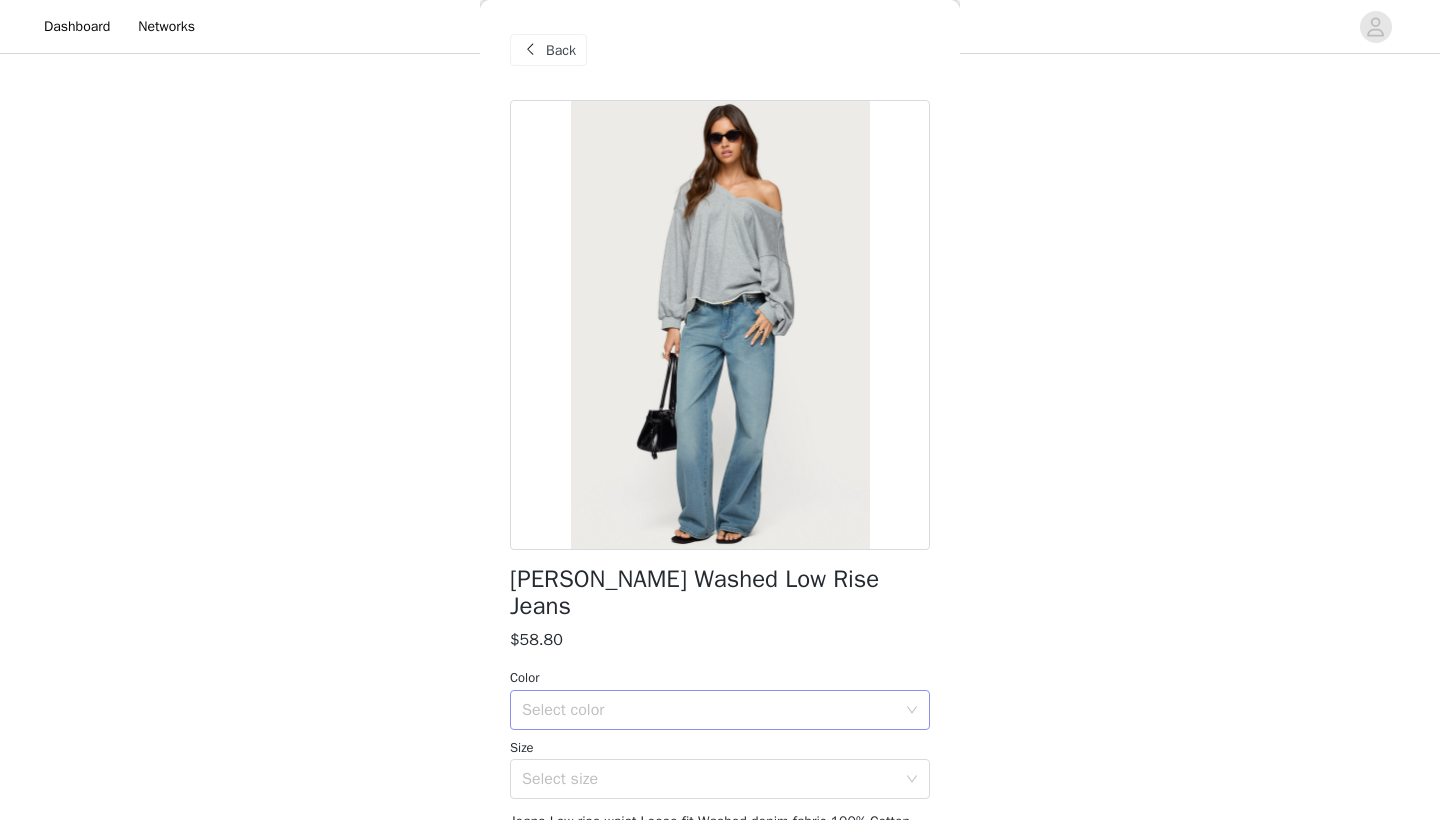 click on "Select color" at bounding box center [709, 710] 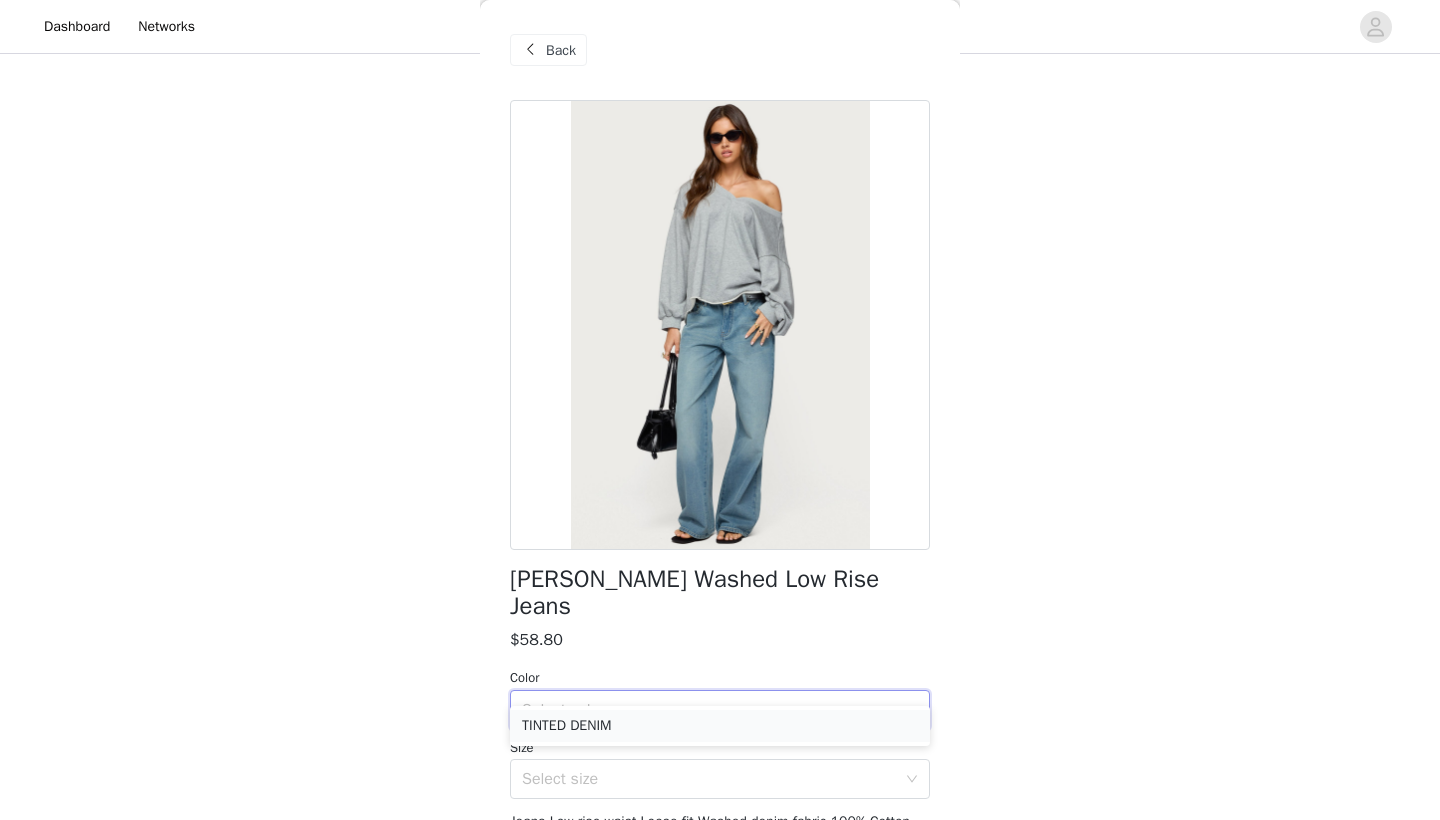click on "TINTED DENIM" at bounding box center (720, 726) 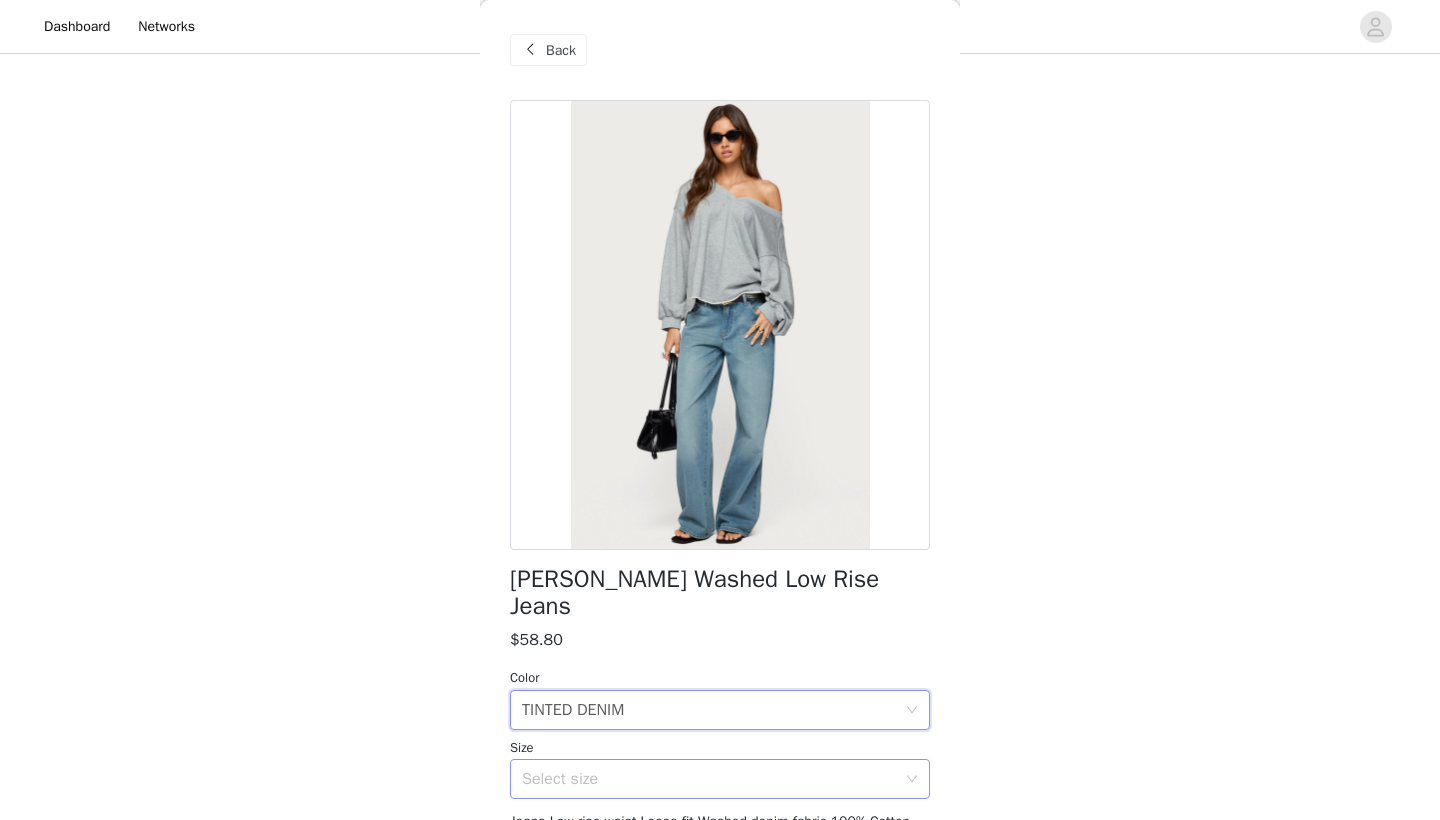 click on "Select size" at bounding box center (709, 779) 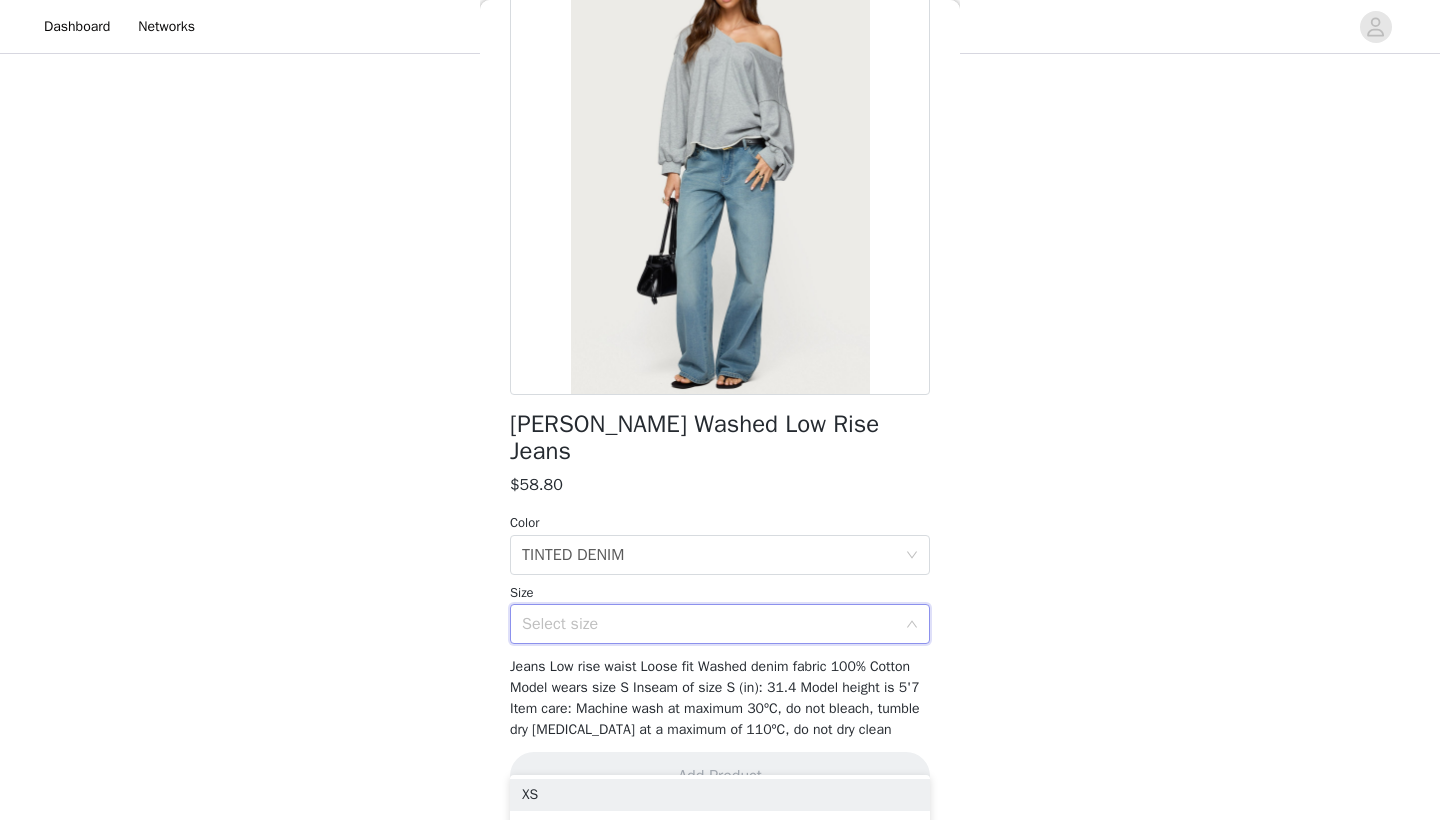 scroll, scrollTop: 152, scrollLeft: 0, axis: vertical 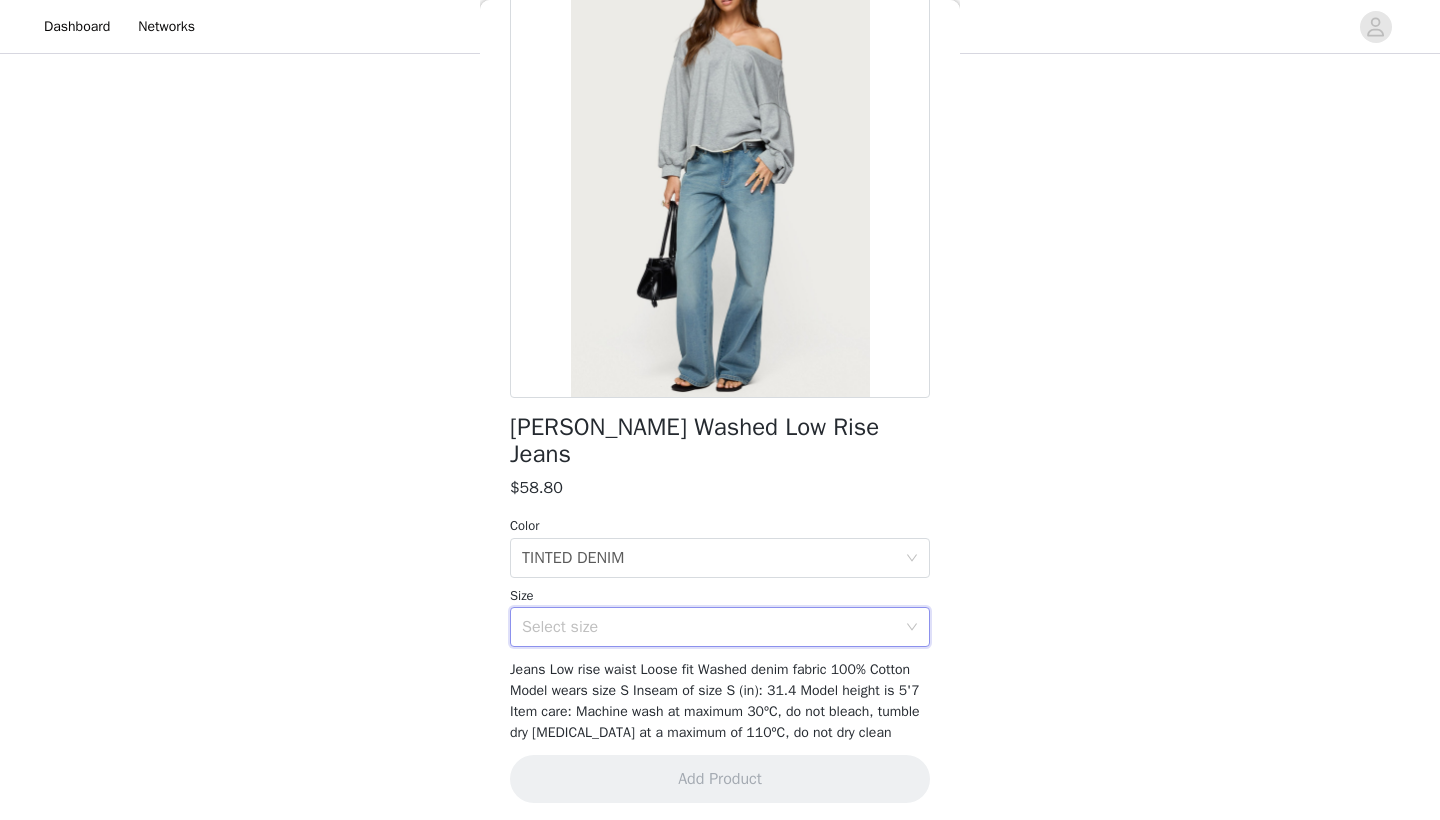 click on "[PERSON_NAME] Washed Low Rise Jeans       $58.80         Color   Select color TINTED DENIM Size   Select size   Jeans Low rise waist Loose fit Washed denim fabric 100% Cotton Model wears size S Inseam of size S (in): 31.4 Model height is 5'7 Item care: Machine wash at maximum 30ºC, do not bleach, tumble dry [MEDICAL_DATA] at a maximum of 110ºC, do not dry clean   Add Product" at bounding box center [720, 387] 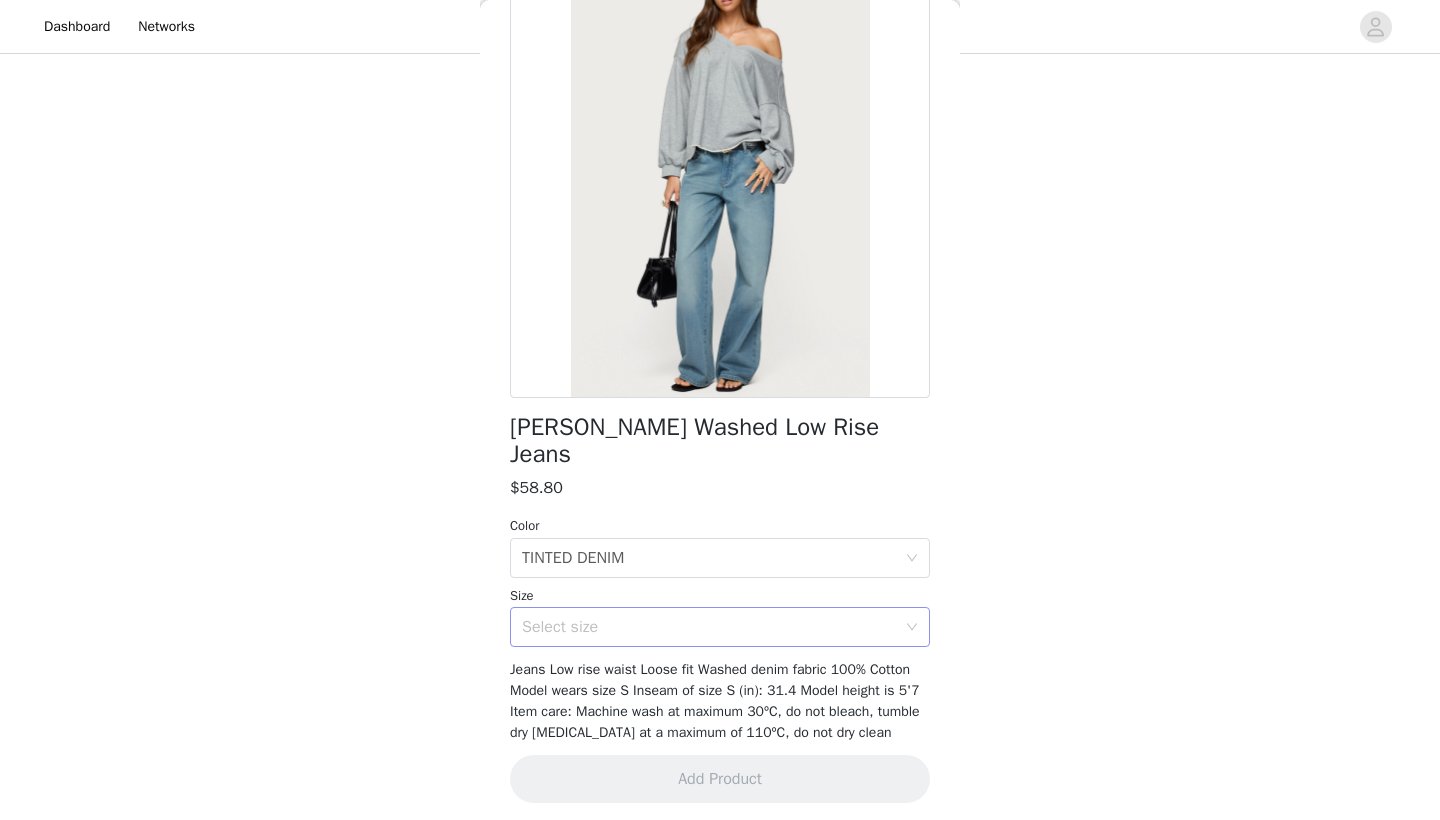 click on "Select size" at bounding box center [709, 627] 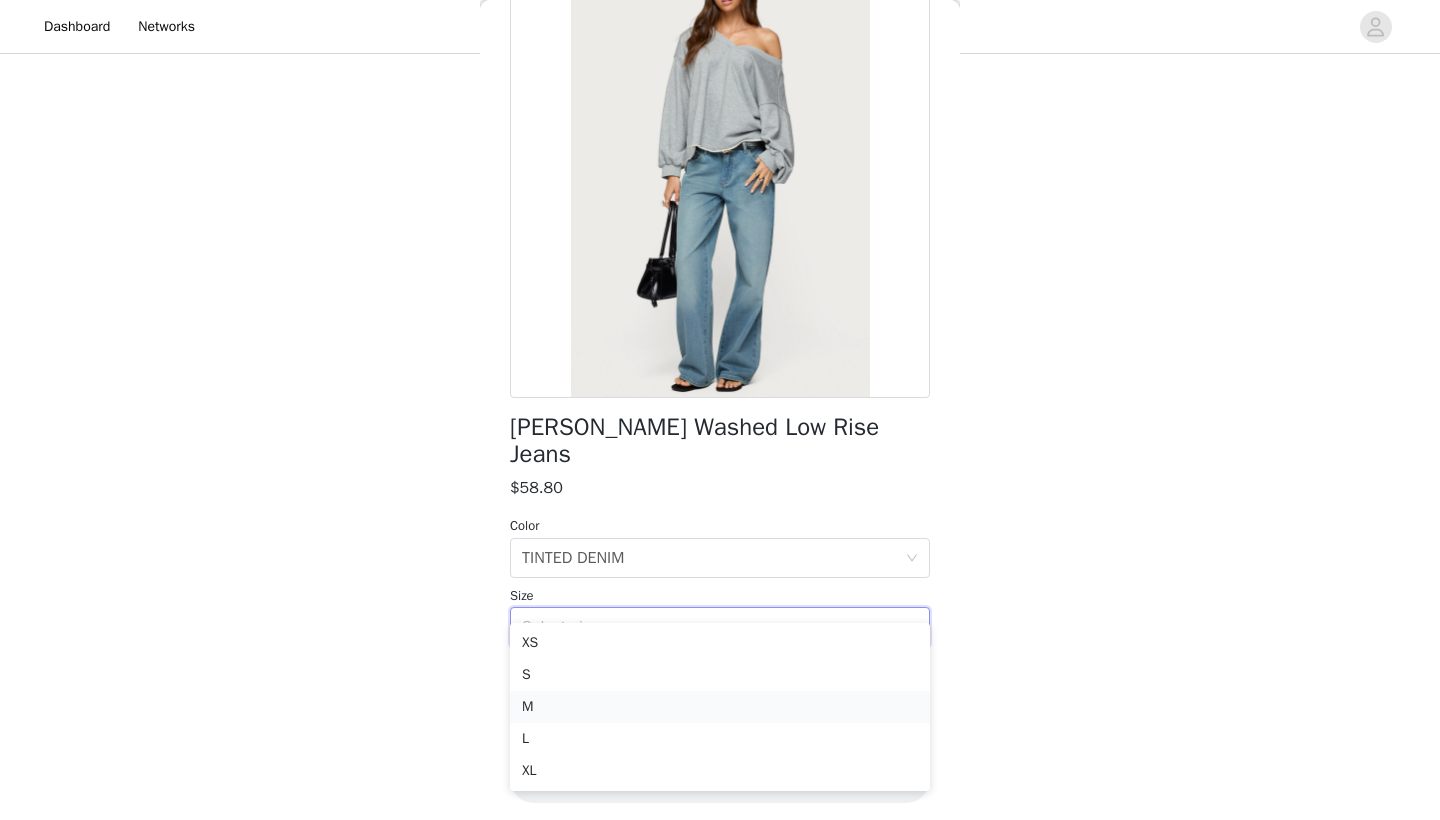 click on "M" at bounding box center [720, 707] 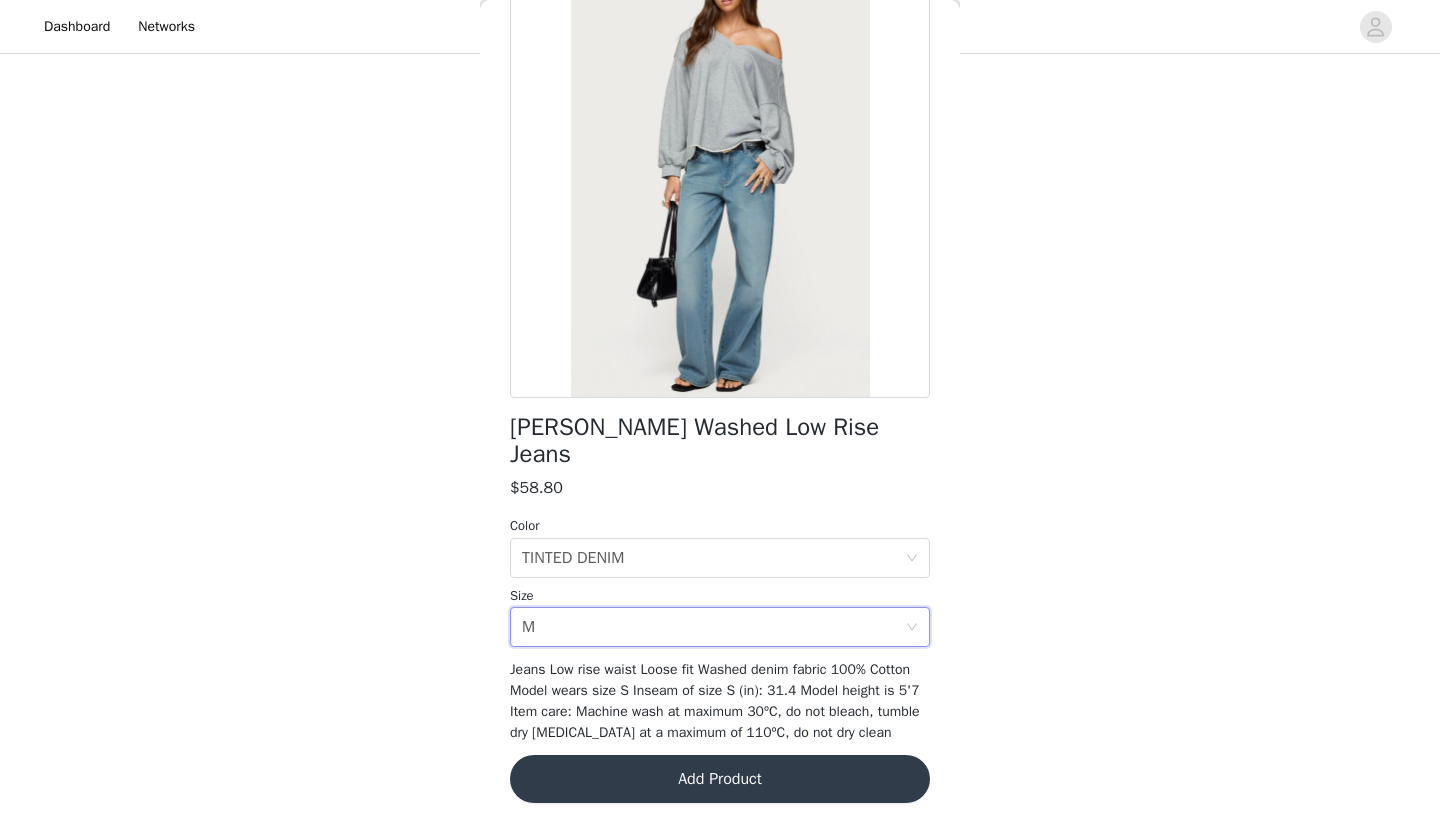 click on "Add Product" at bounding box center (720, 779) 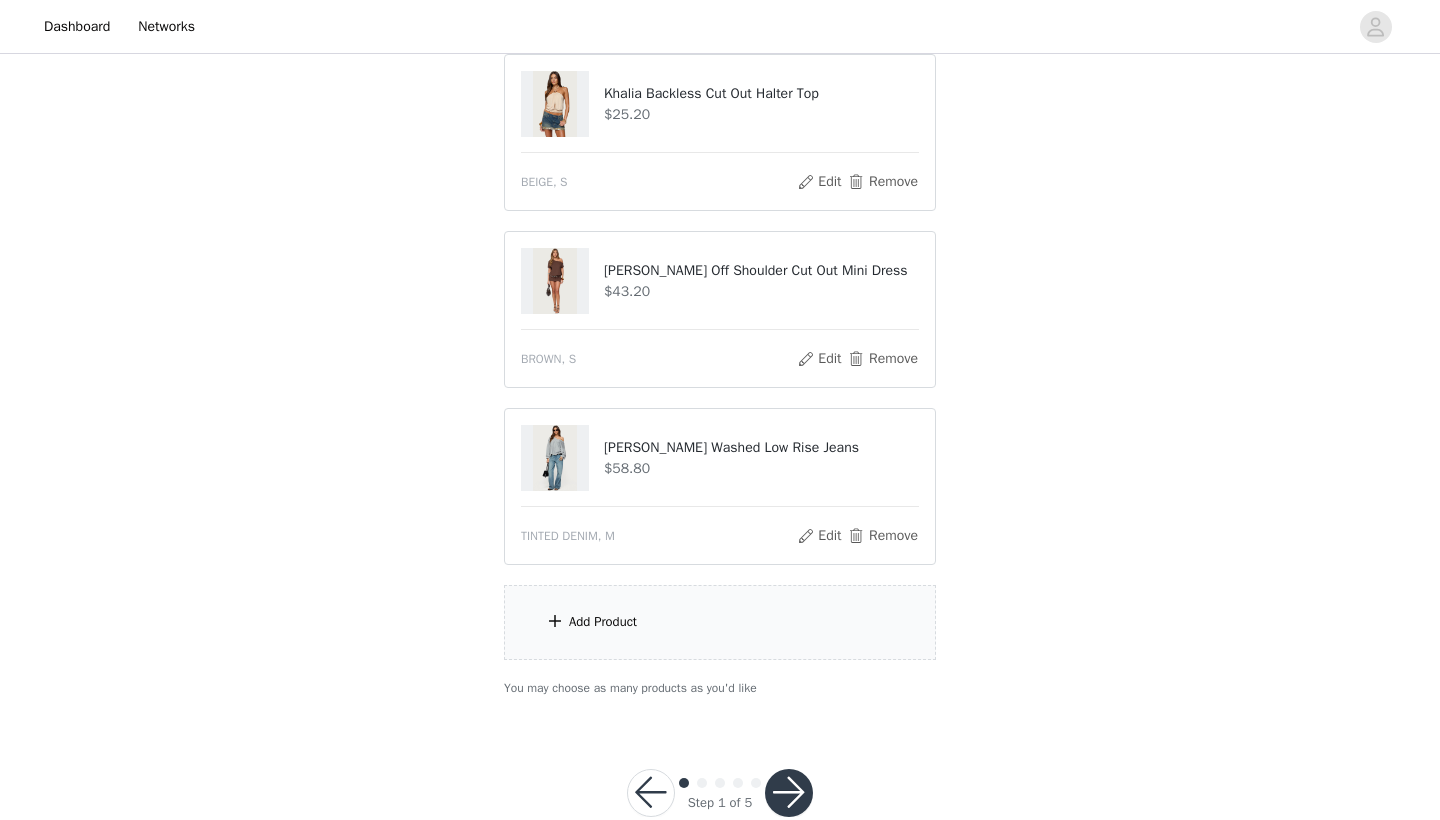 scroll, scrollTop: 1291, scrollLeft: 0, axis: vertical 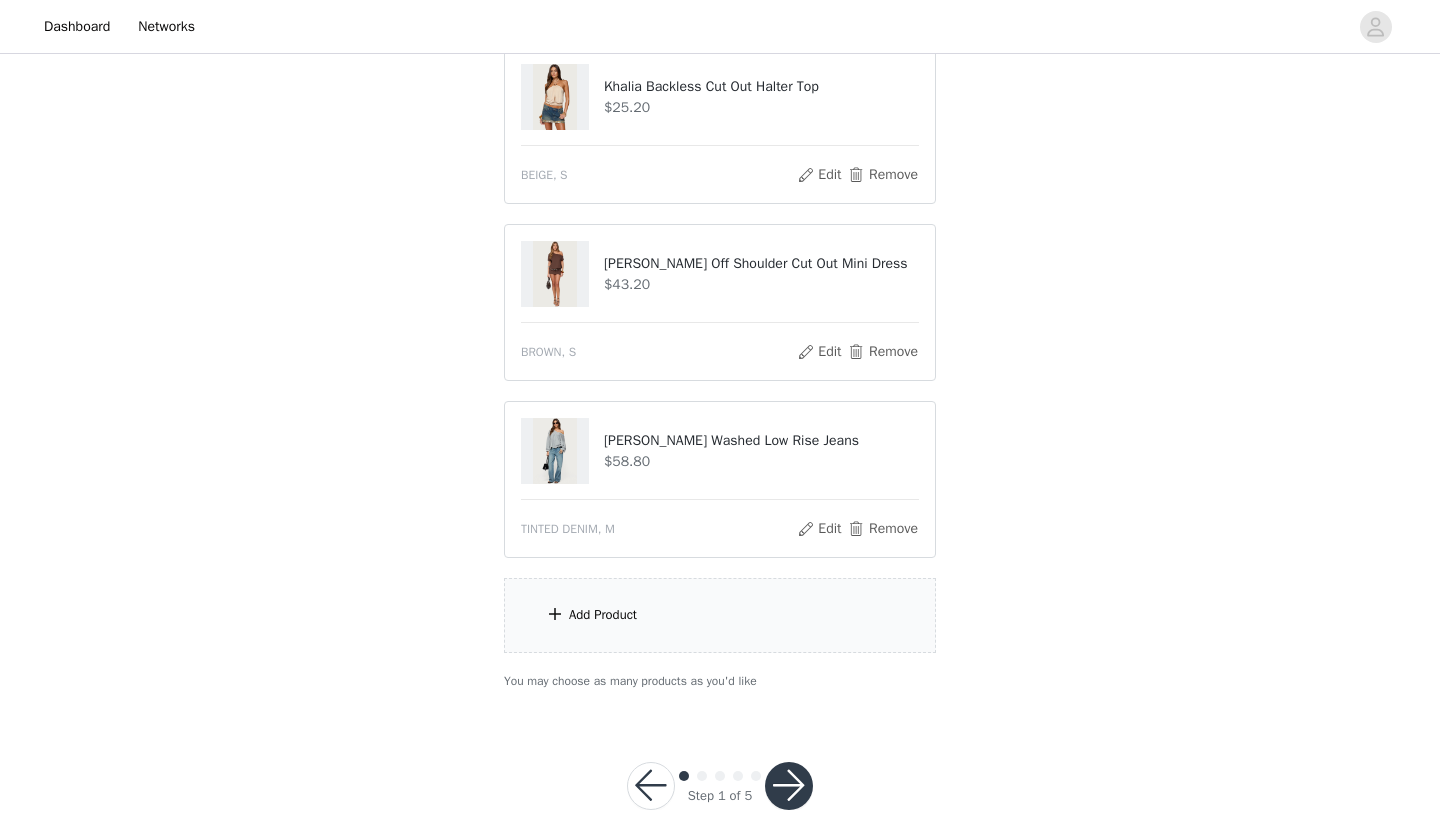 click on "Add Product" at bounding box center [603, 615] 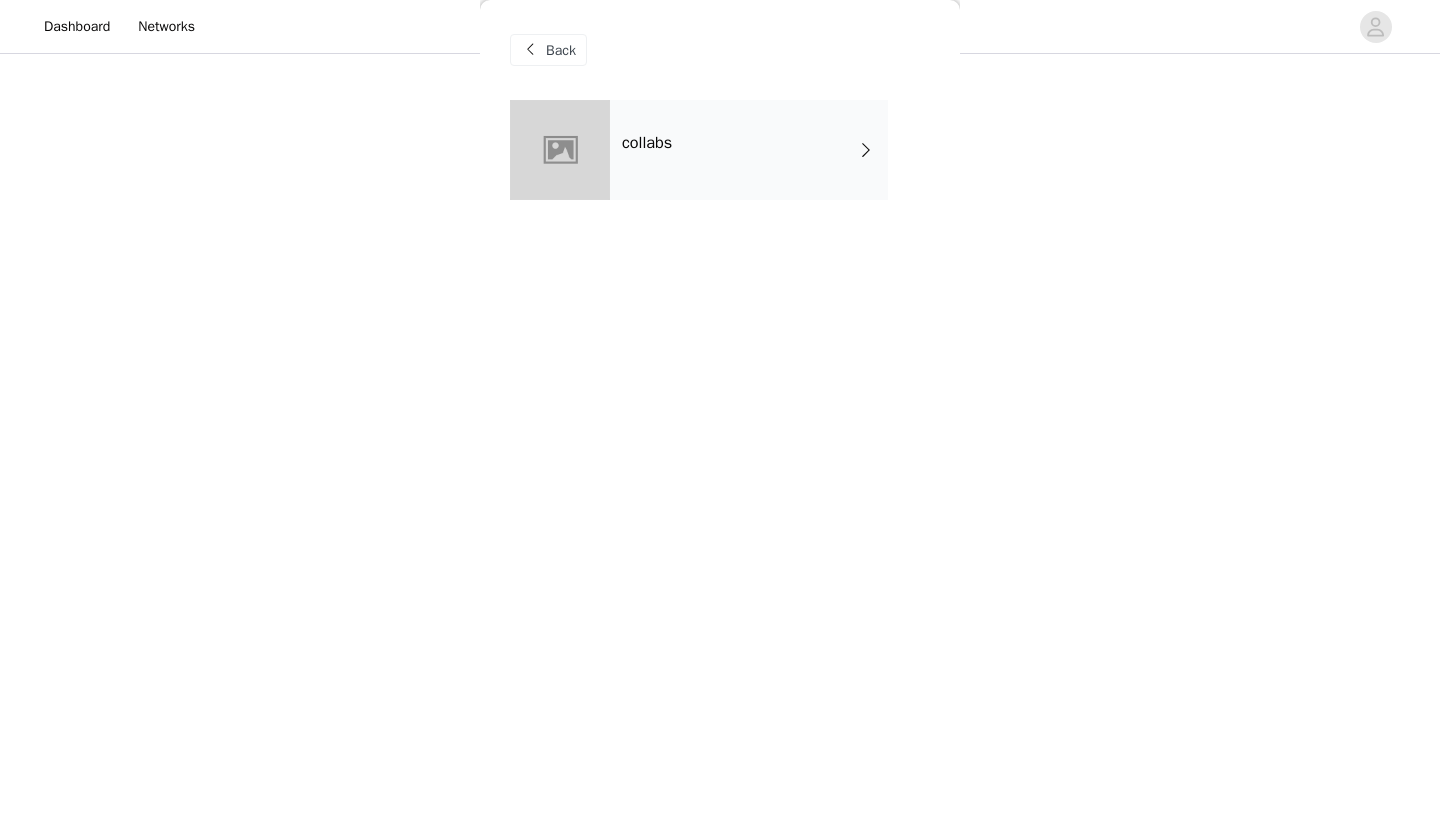 click on "collabs" at bounding box center (749, 150) 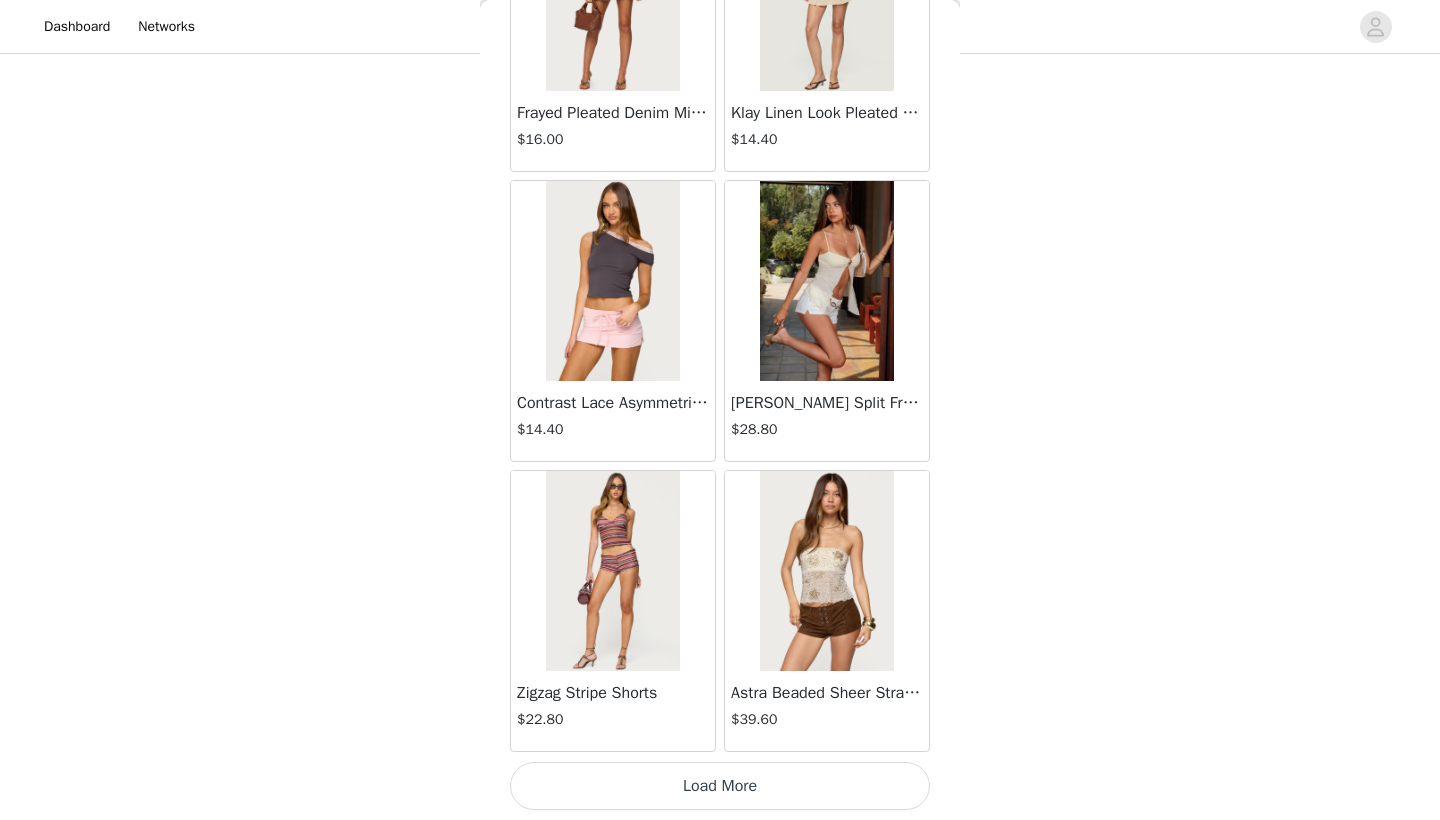 click on "Load More" at bounding box center [720, 786] 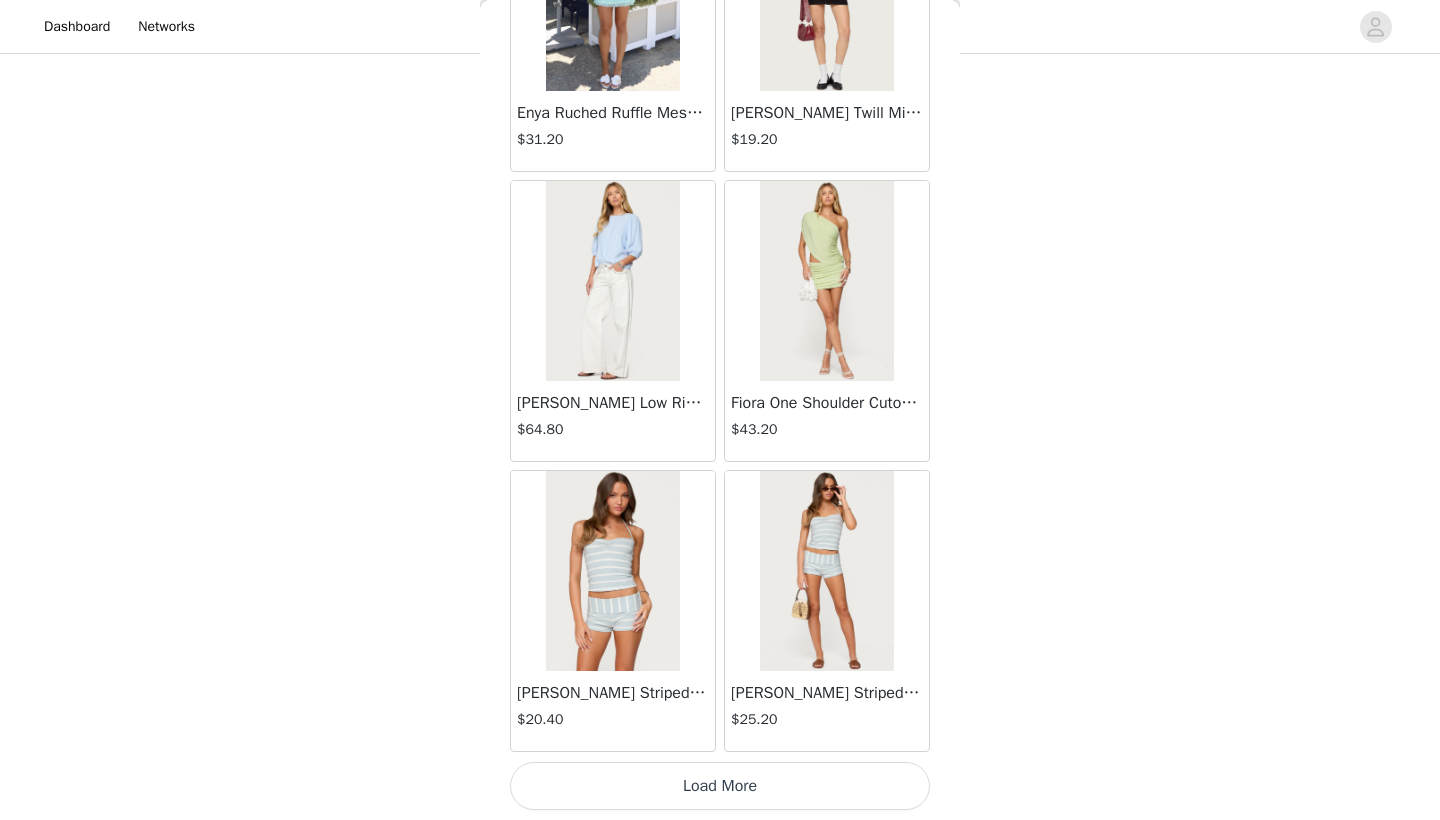 scroll, scrollTop: 5140, scrollLeft: 0, axis: vertical 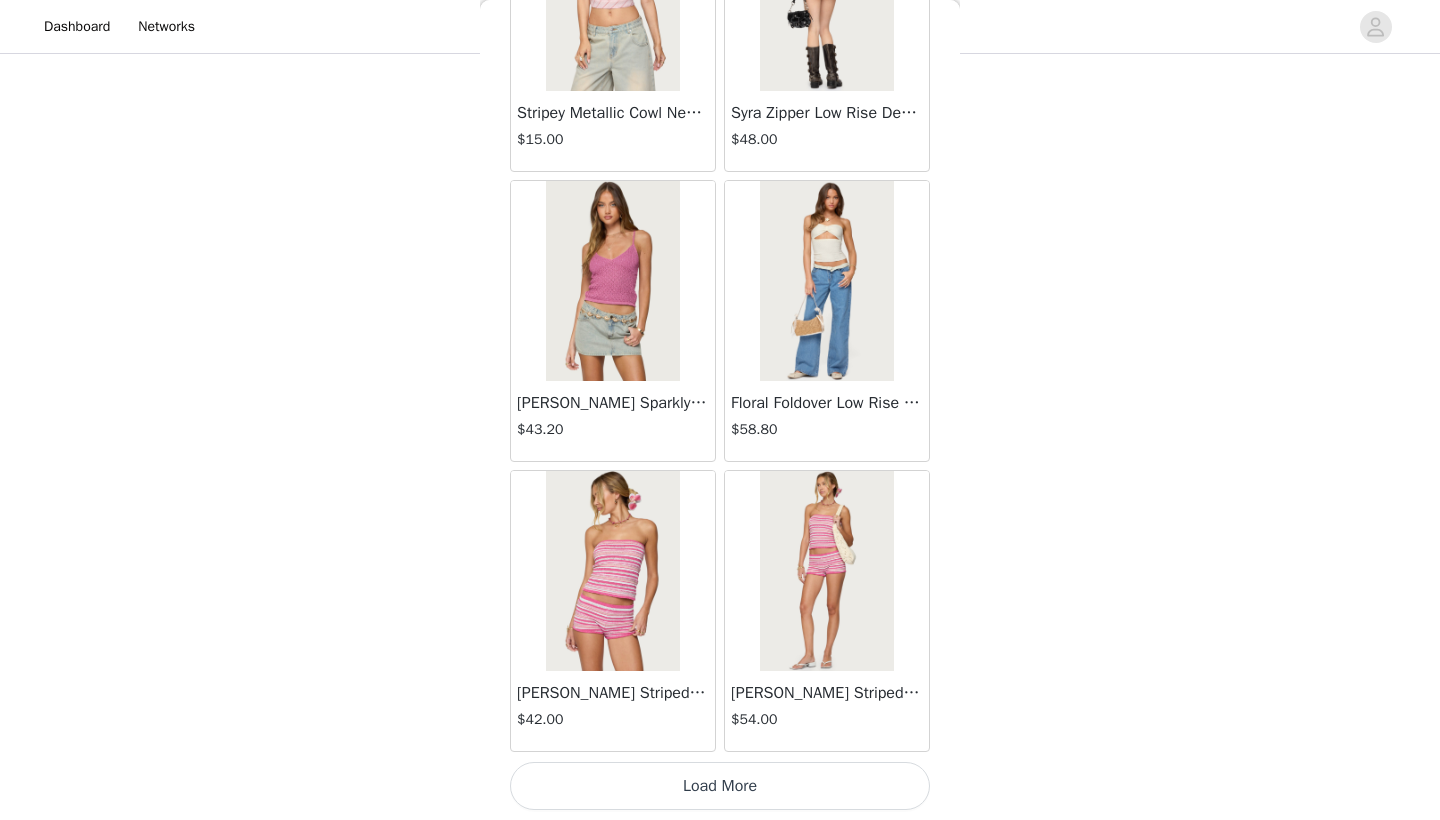 click on "Load More" at bounding box center (720, 786) 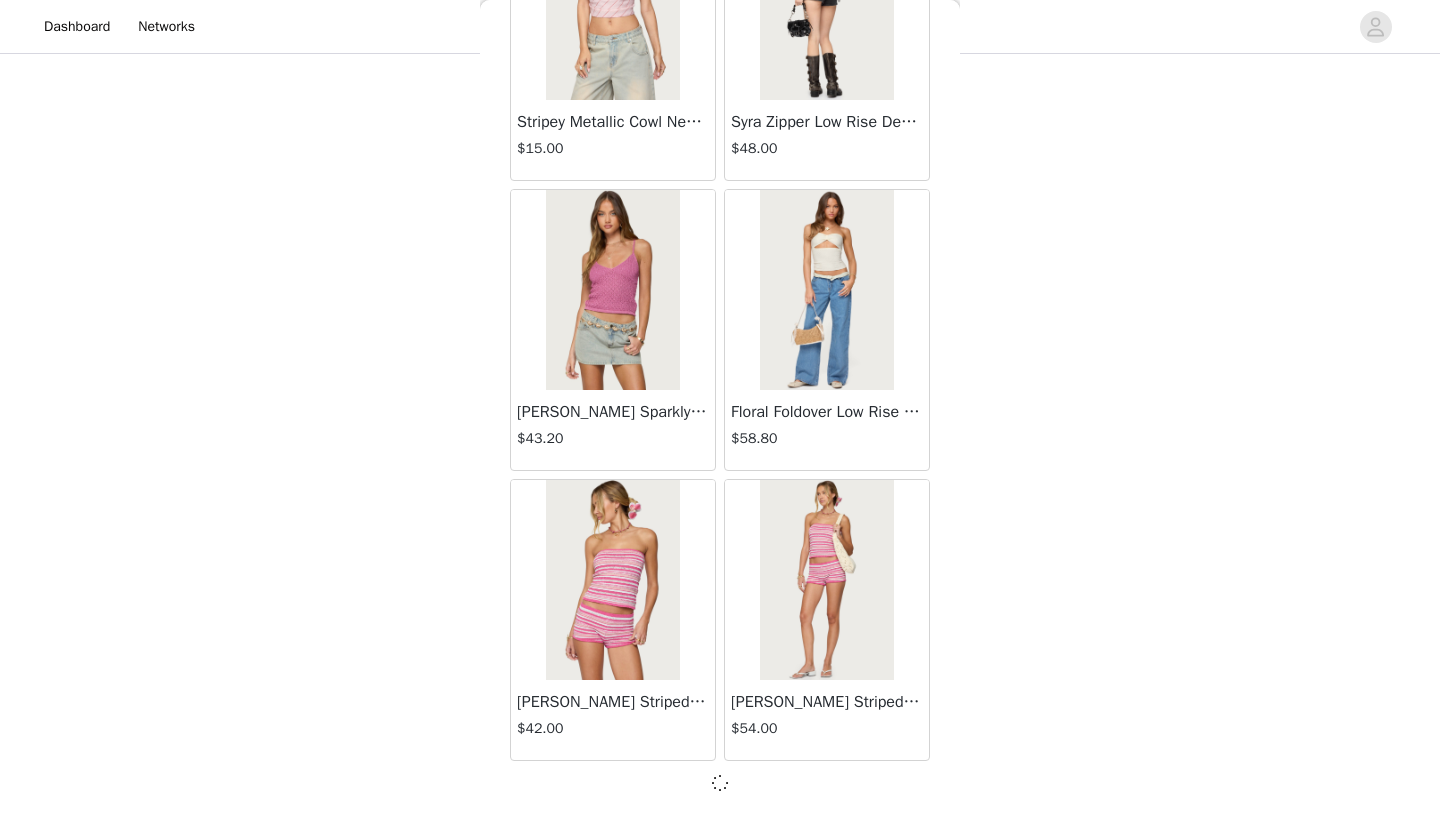 scroll, scrollTop: 8031, scrollLeft: 0, axis: vertical 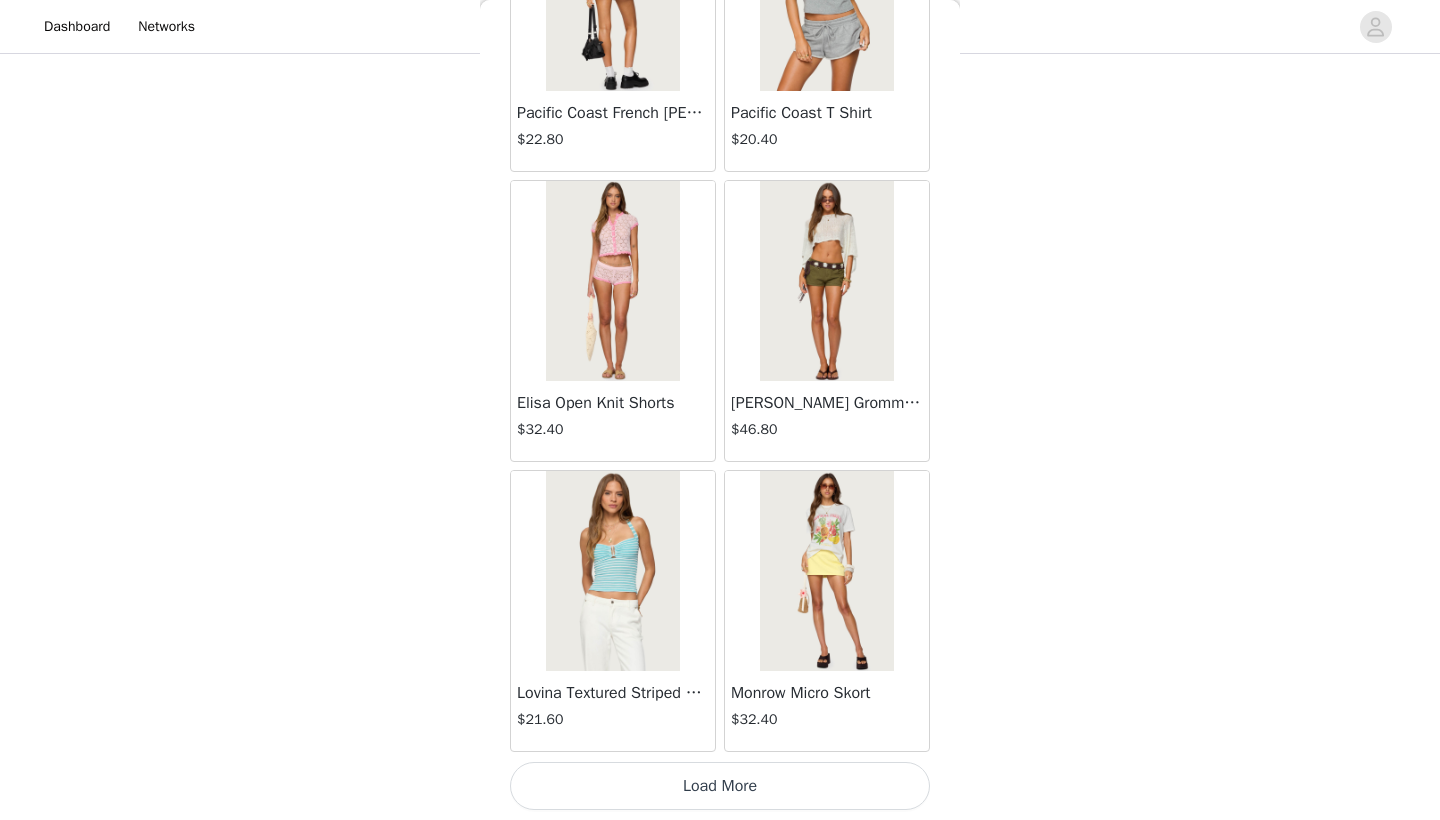 click on "Load More" at bounding box center [720, 786] 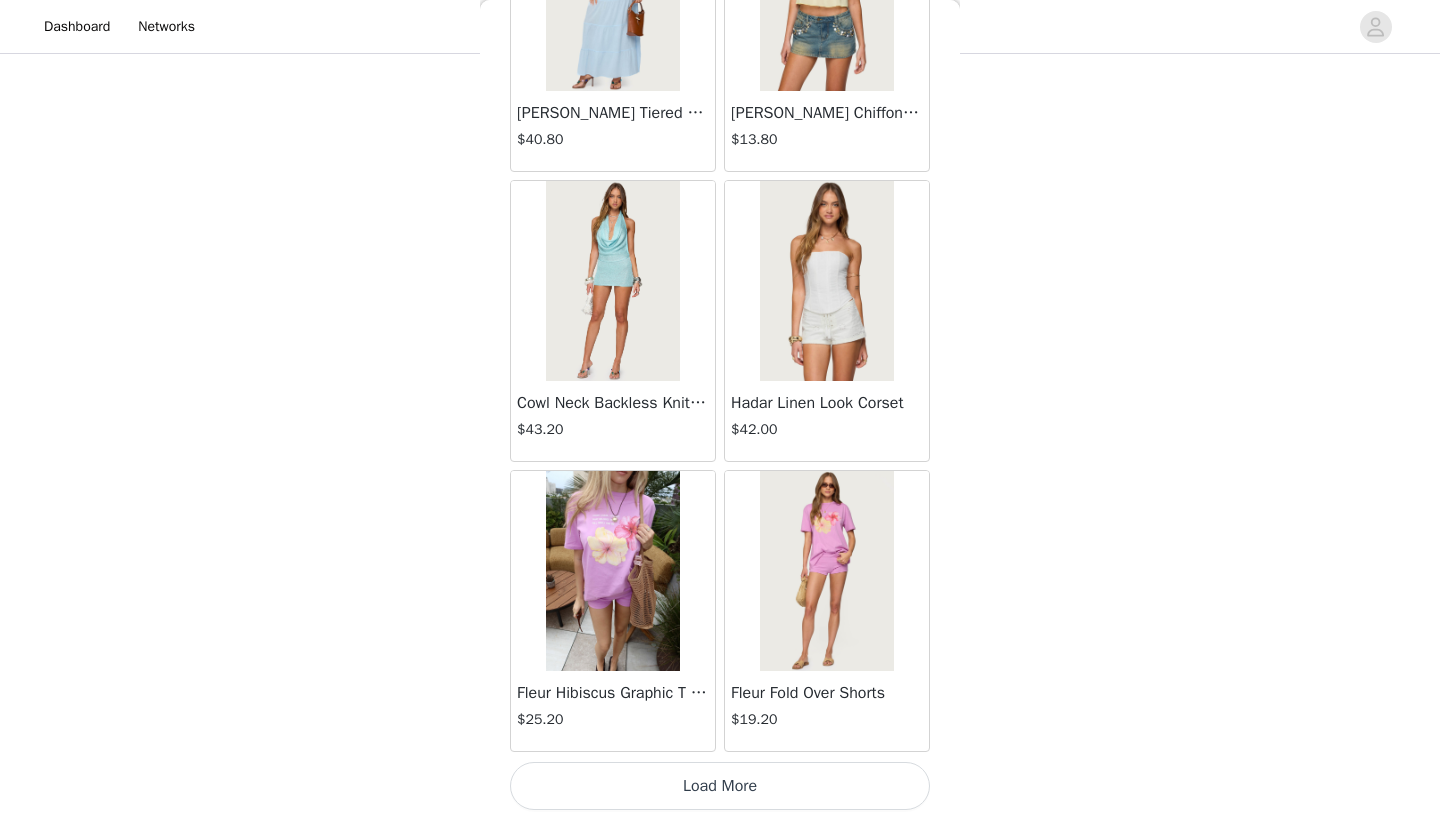 scroll, scrollTop: 13840, scrollLeft: 0, axis: vertical 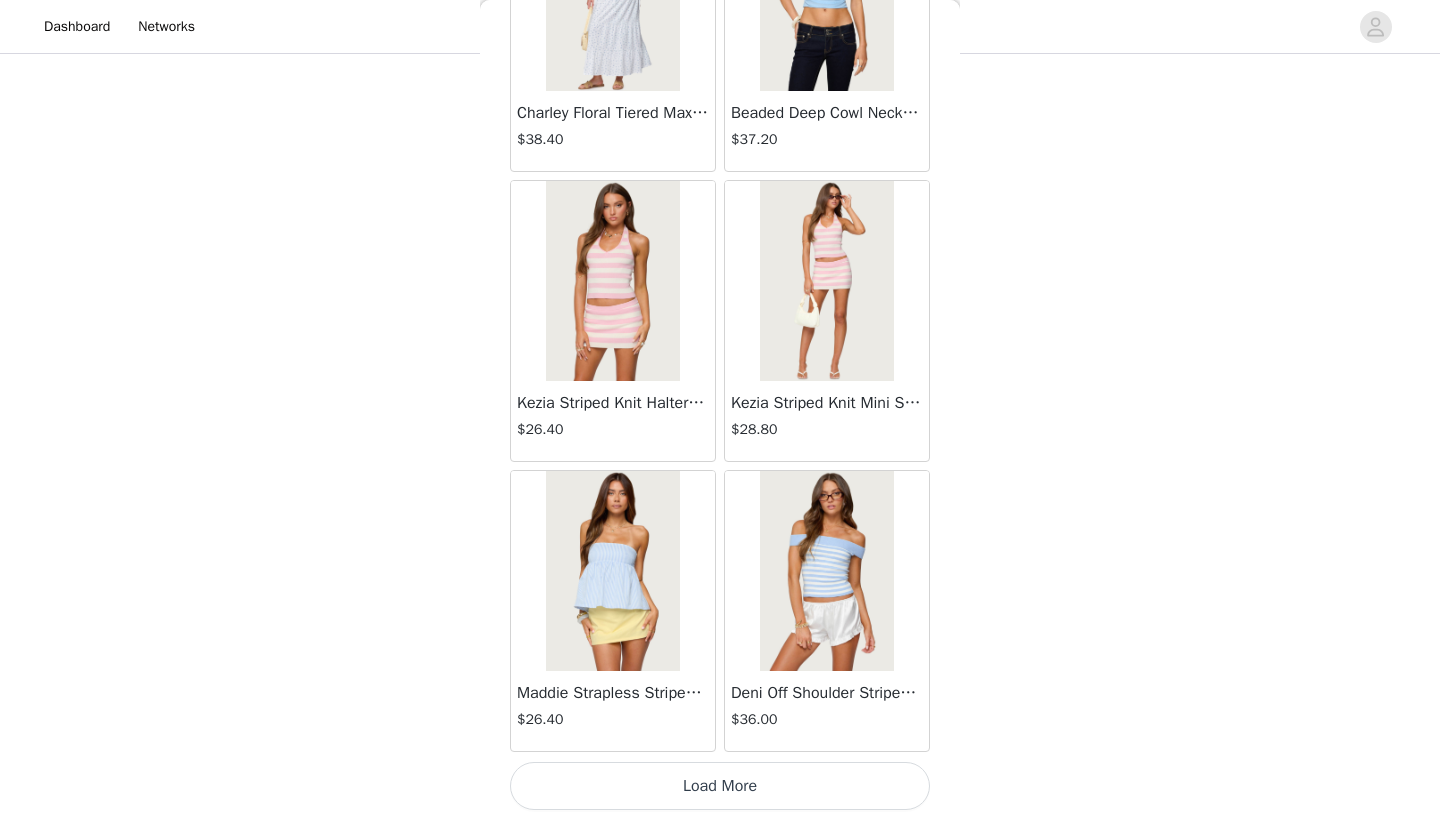 click on "Load More" at bounding box center (720, 786) 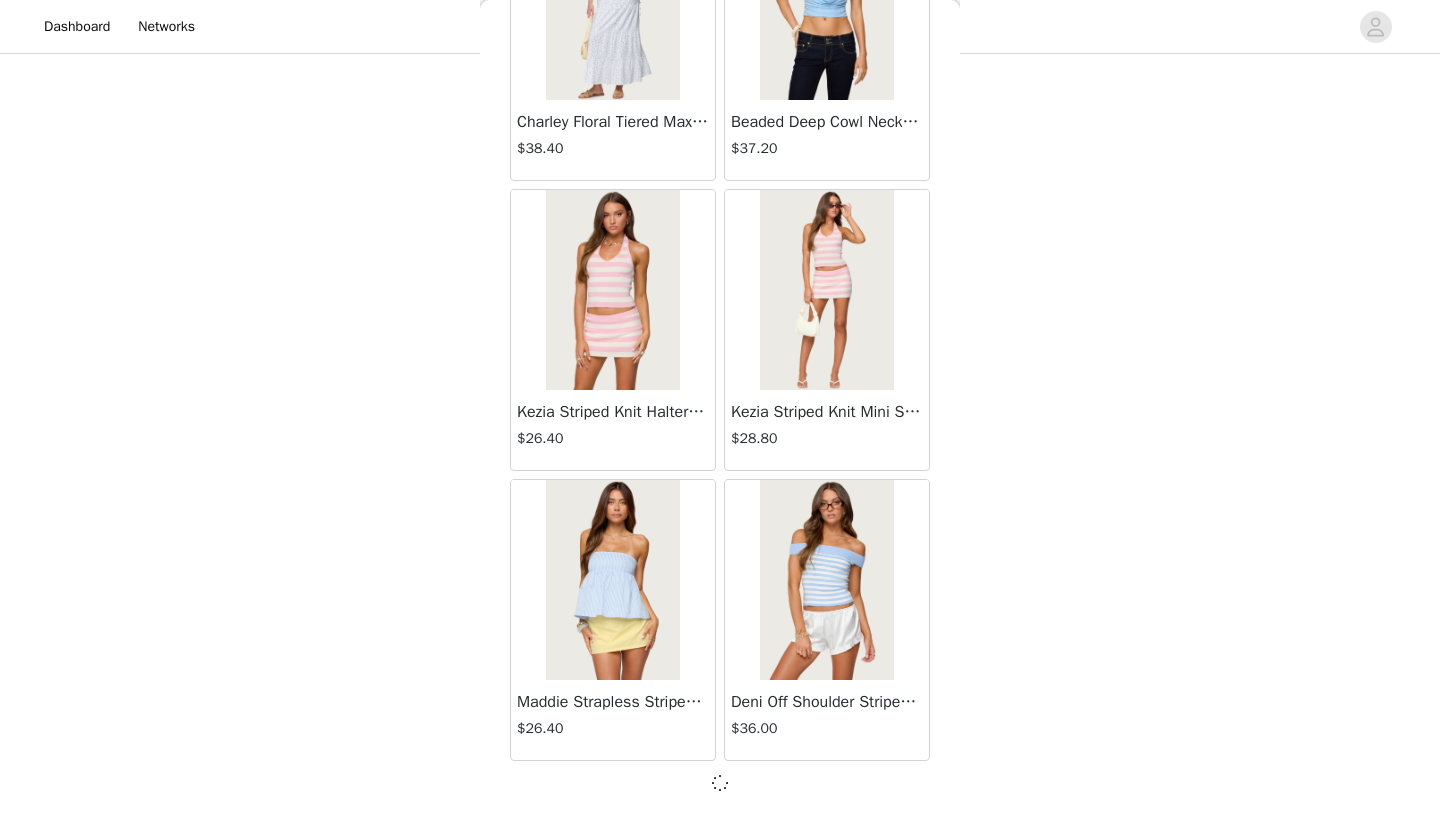 scroll, scrollTop: 16731, scrollLeft: 0, axis: vertical 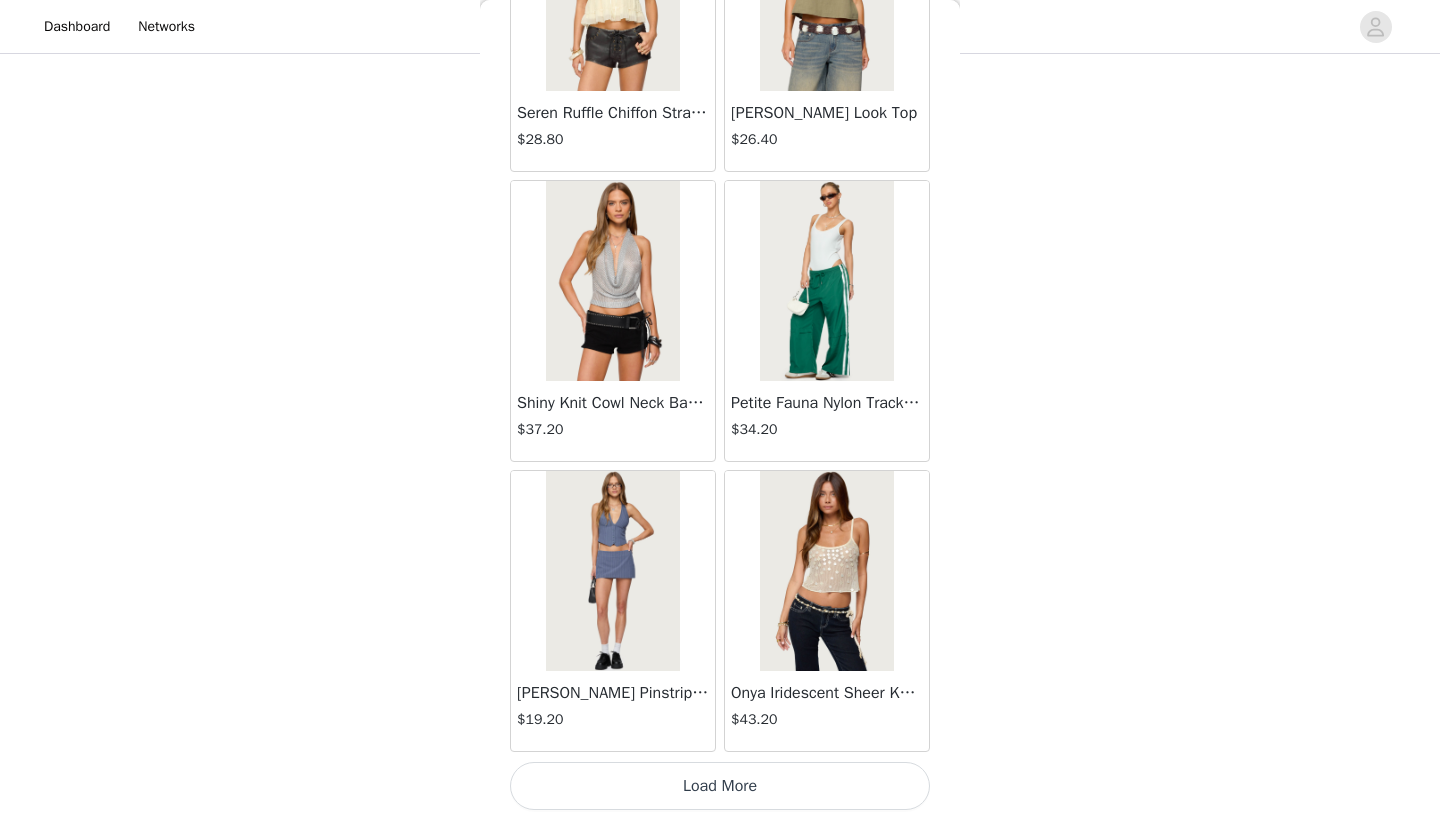 click on "Load More" at bounding box center [720, 786] 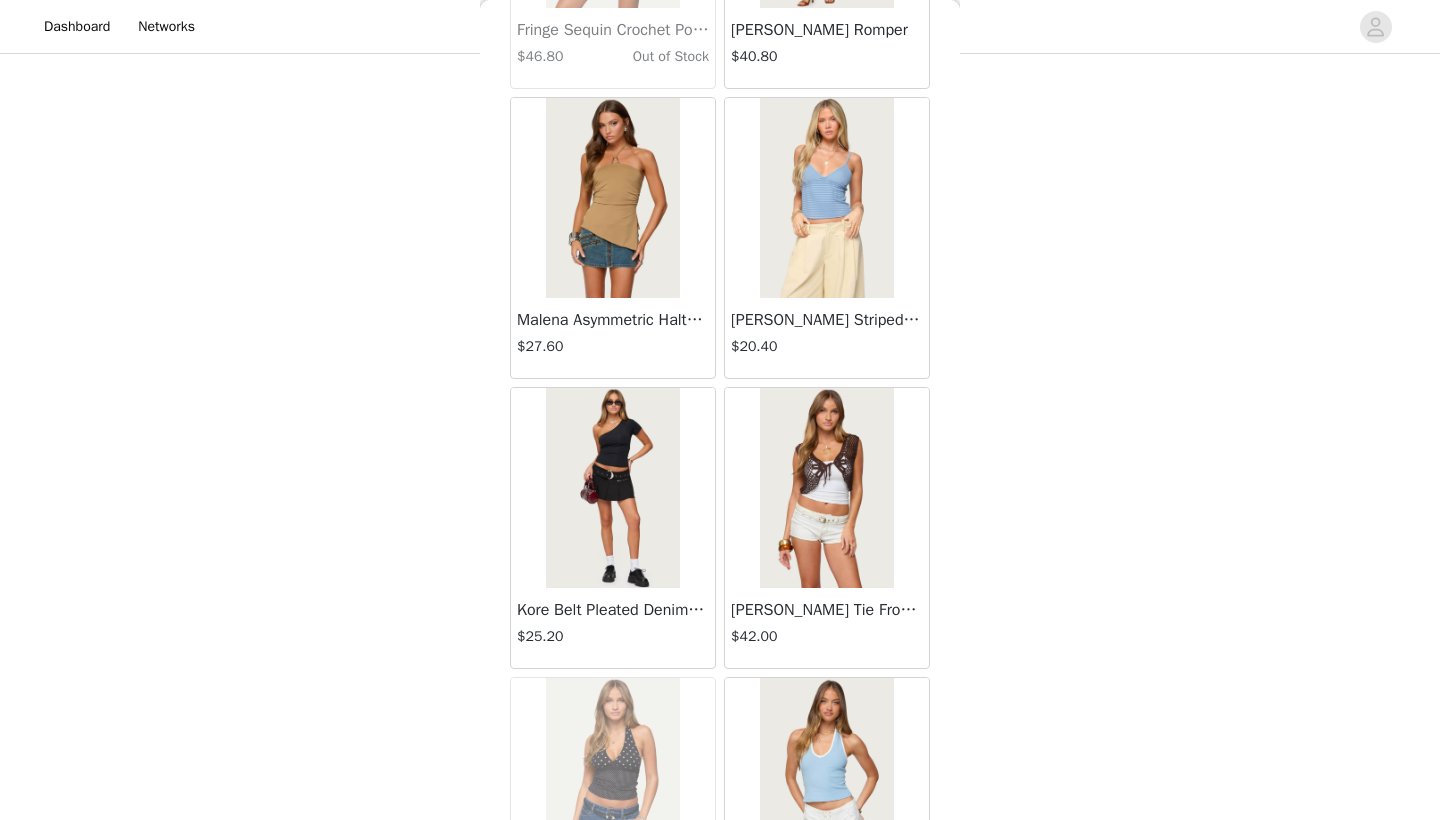 scroll, scrollTop: 22044, scrollLeft: 0, axis: vertical 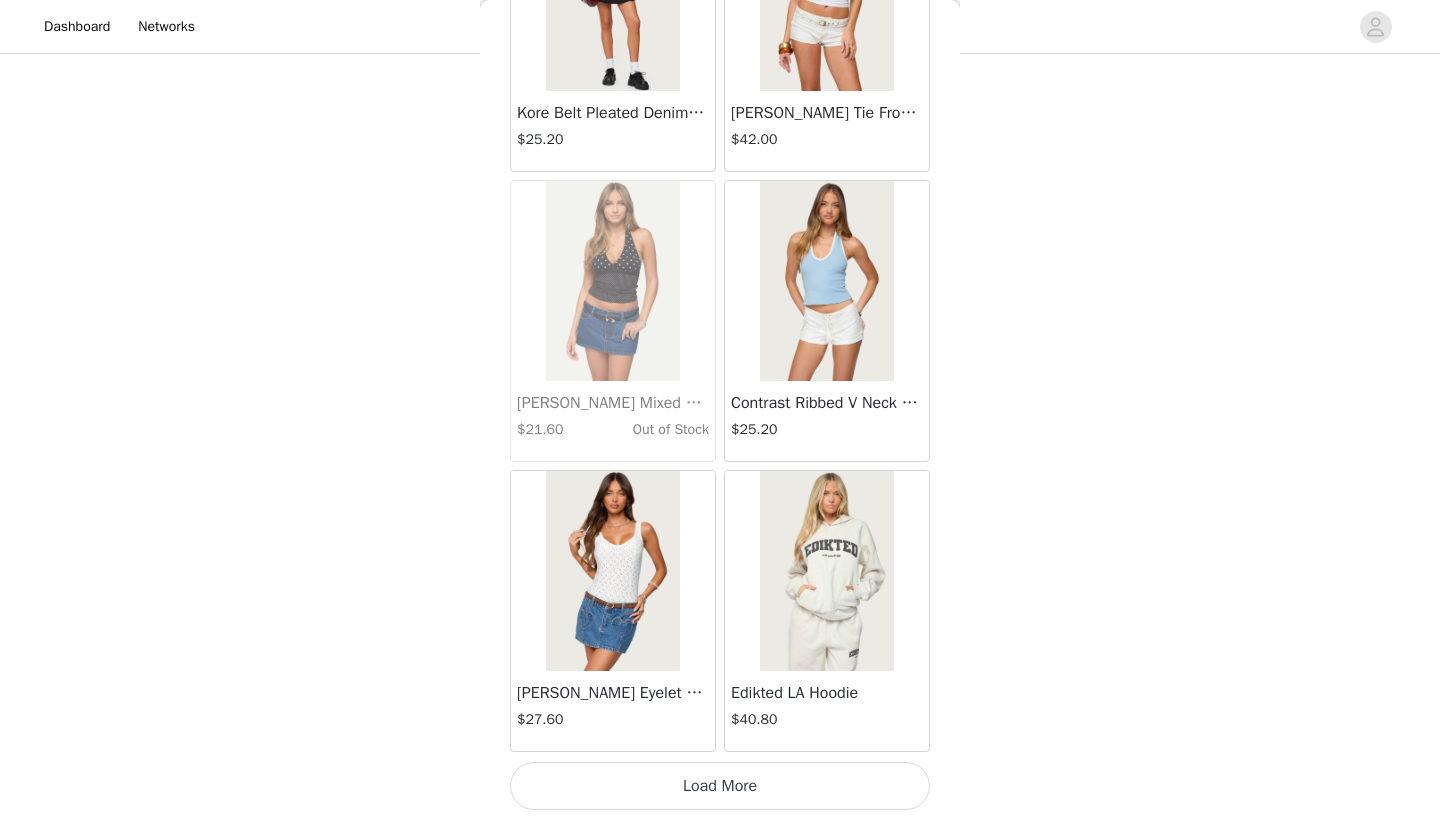 click on "Load More" at bounding box center (720, 786) 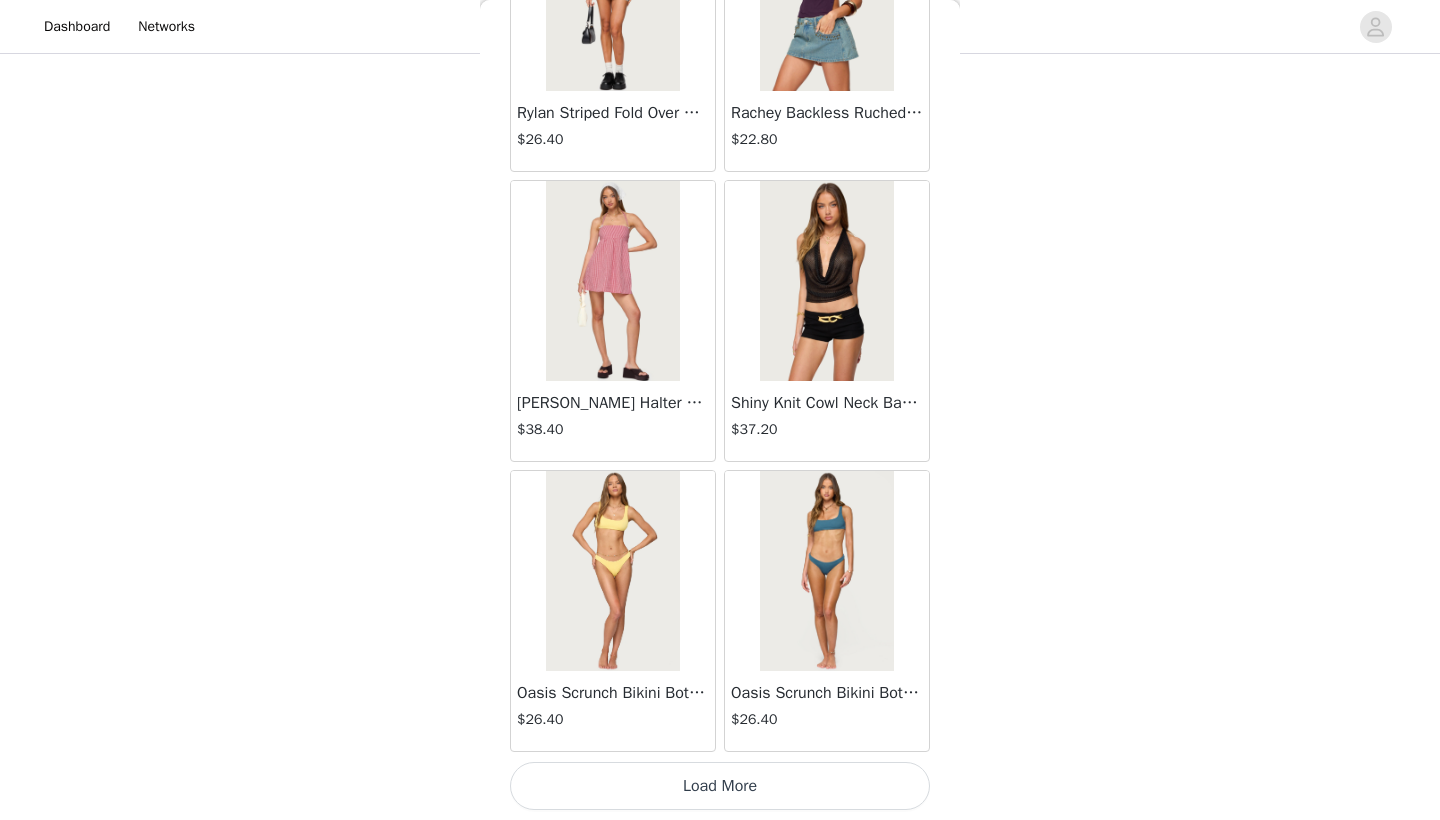 scroll, scrollTop: 25440, scrollLeft: 0, axis: vertical 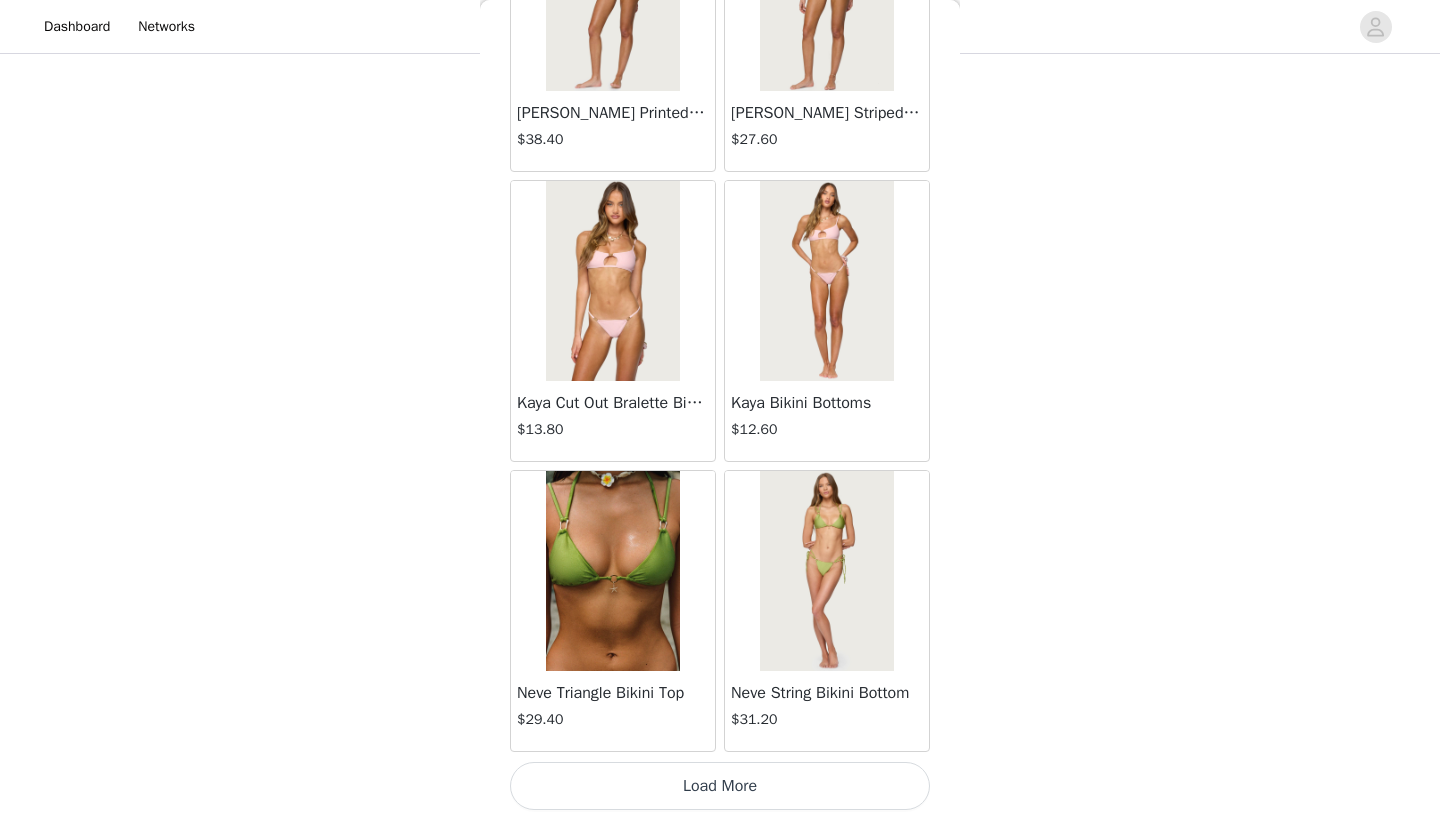 click on "Load More" at bounding box center [720, 786] 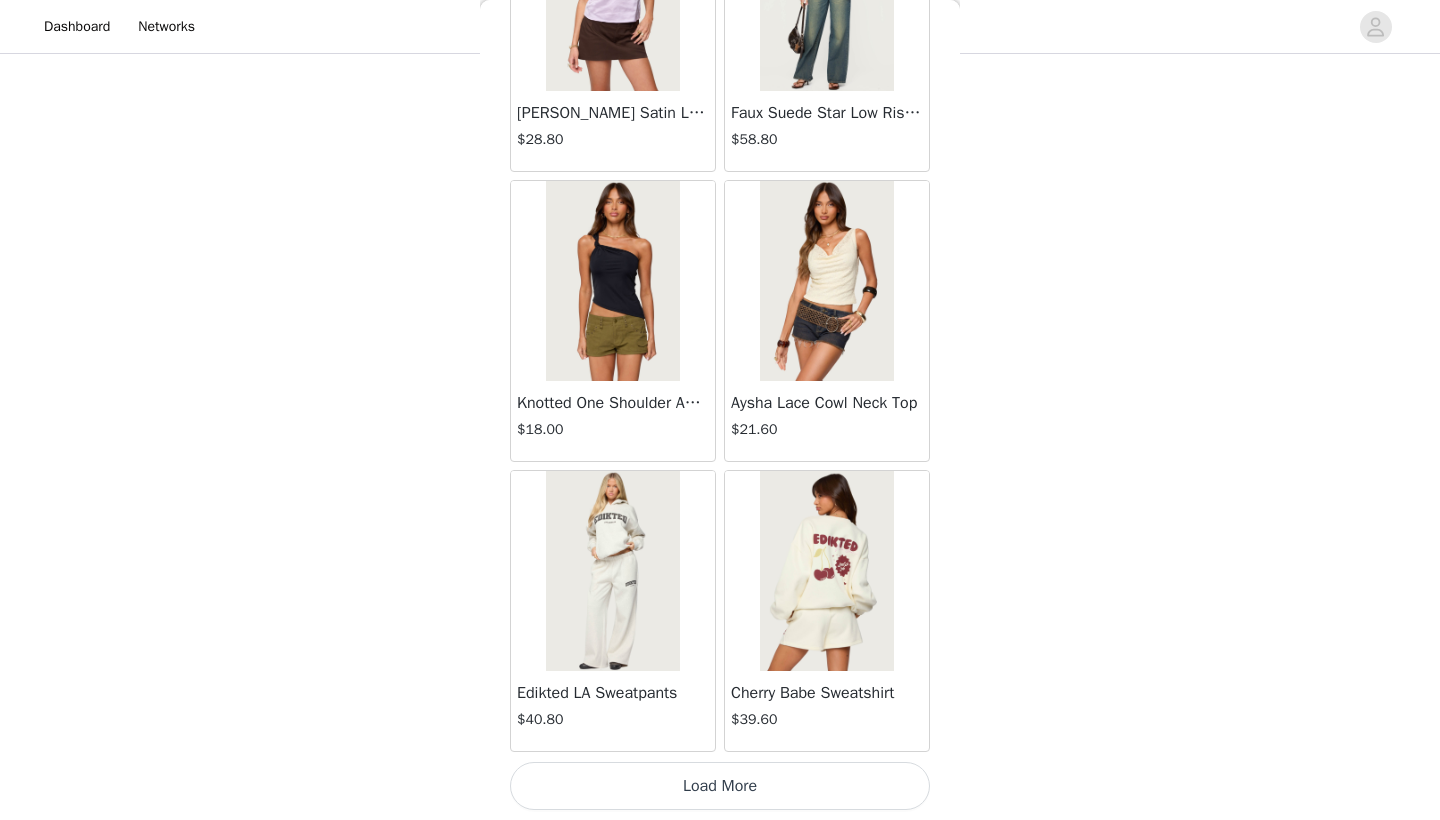 scroll, scrollTop: 31240, scrollLeft: 0, axis: vertical 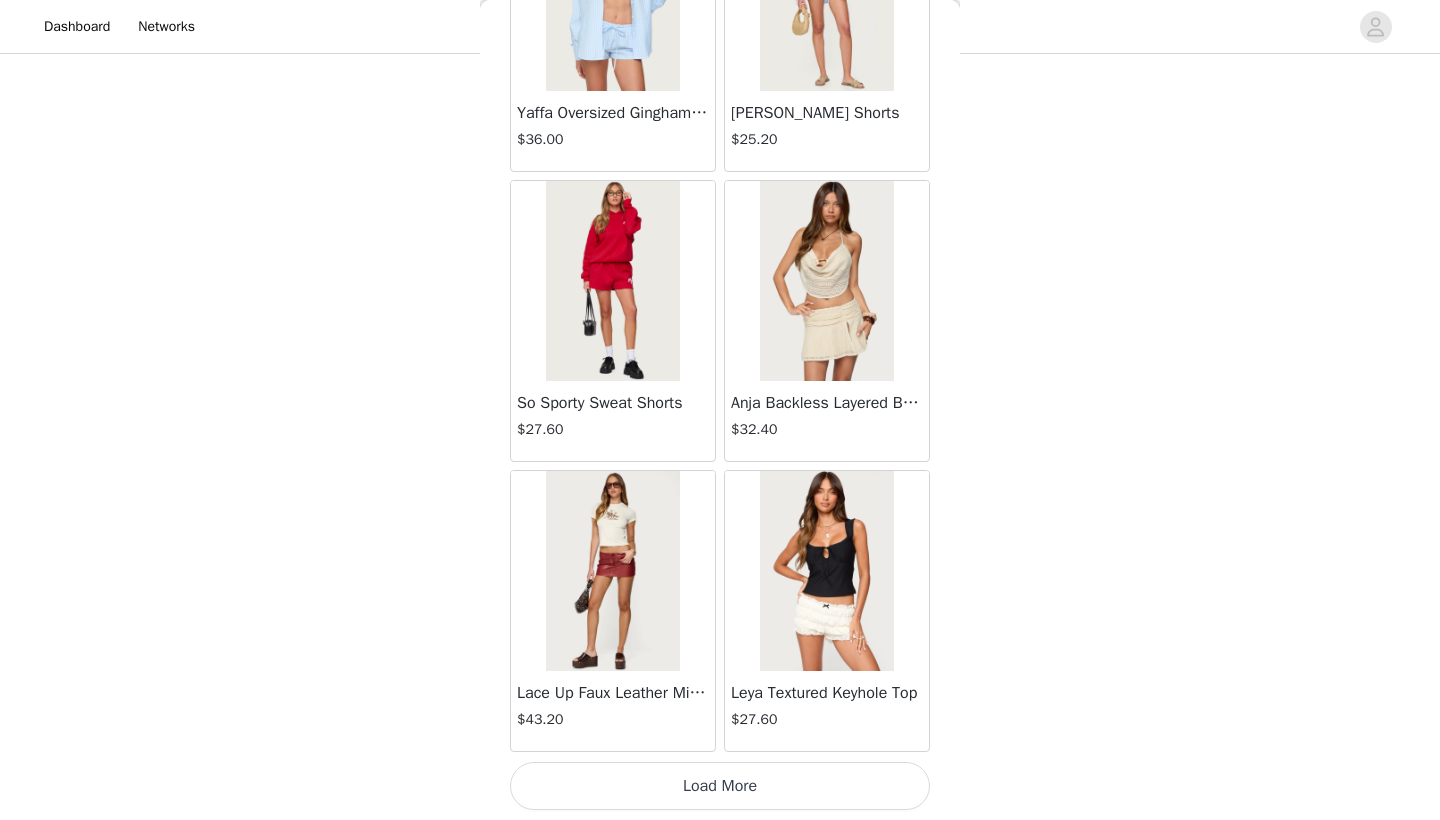 click on "Load More" at bounding box center (720, 786) 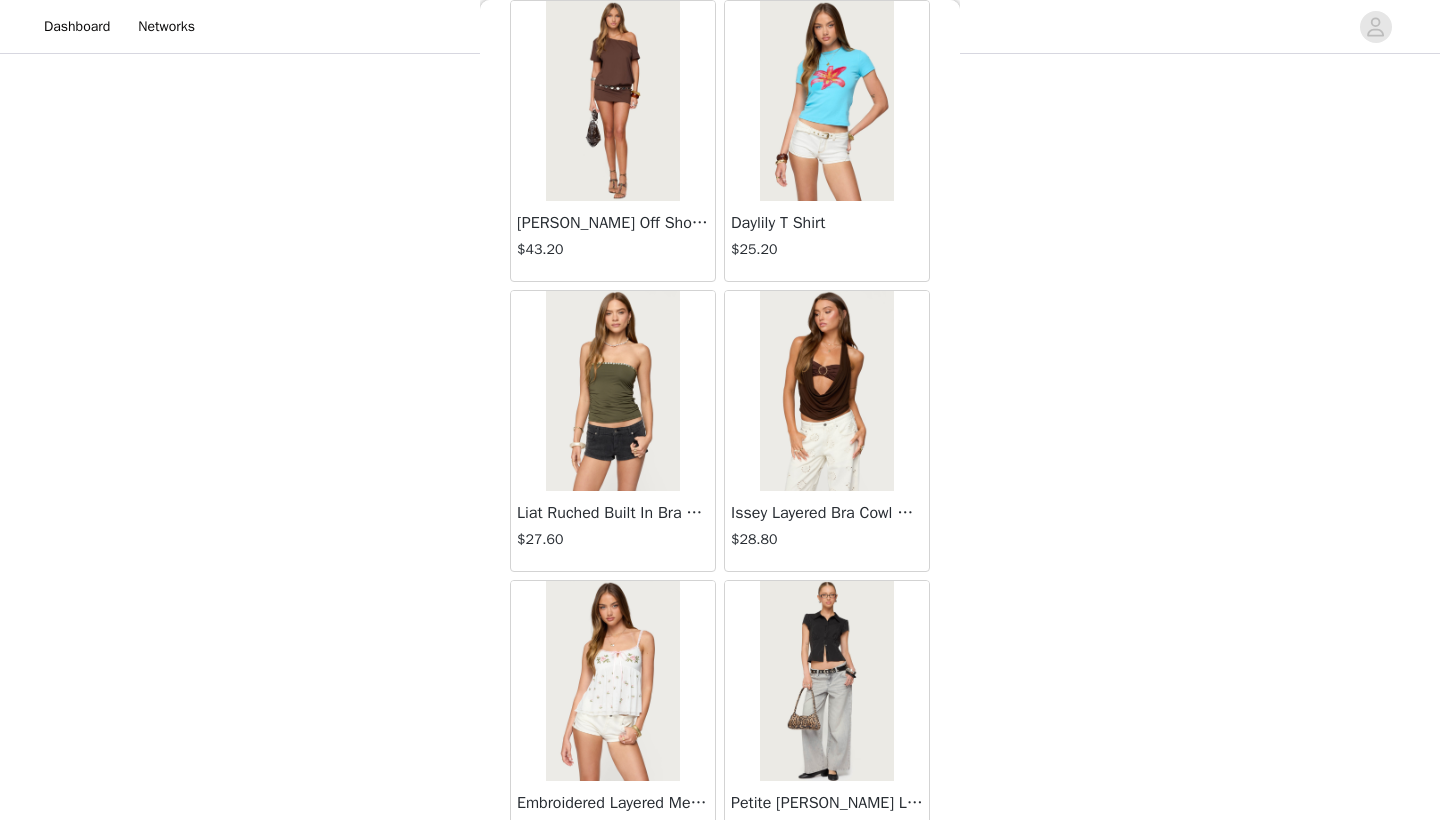scroll, scrollTop: 35483, scrollLeft: 0, axis: vertical 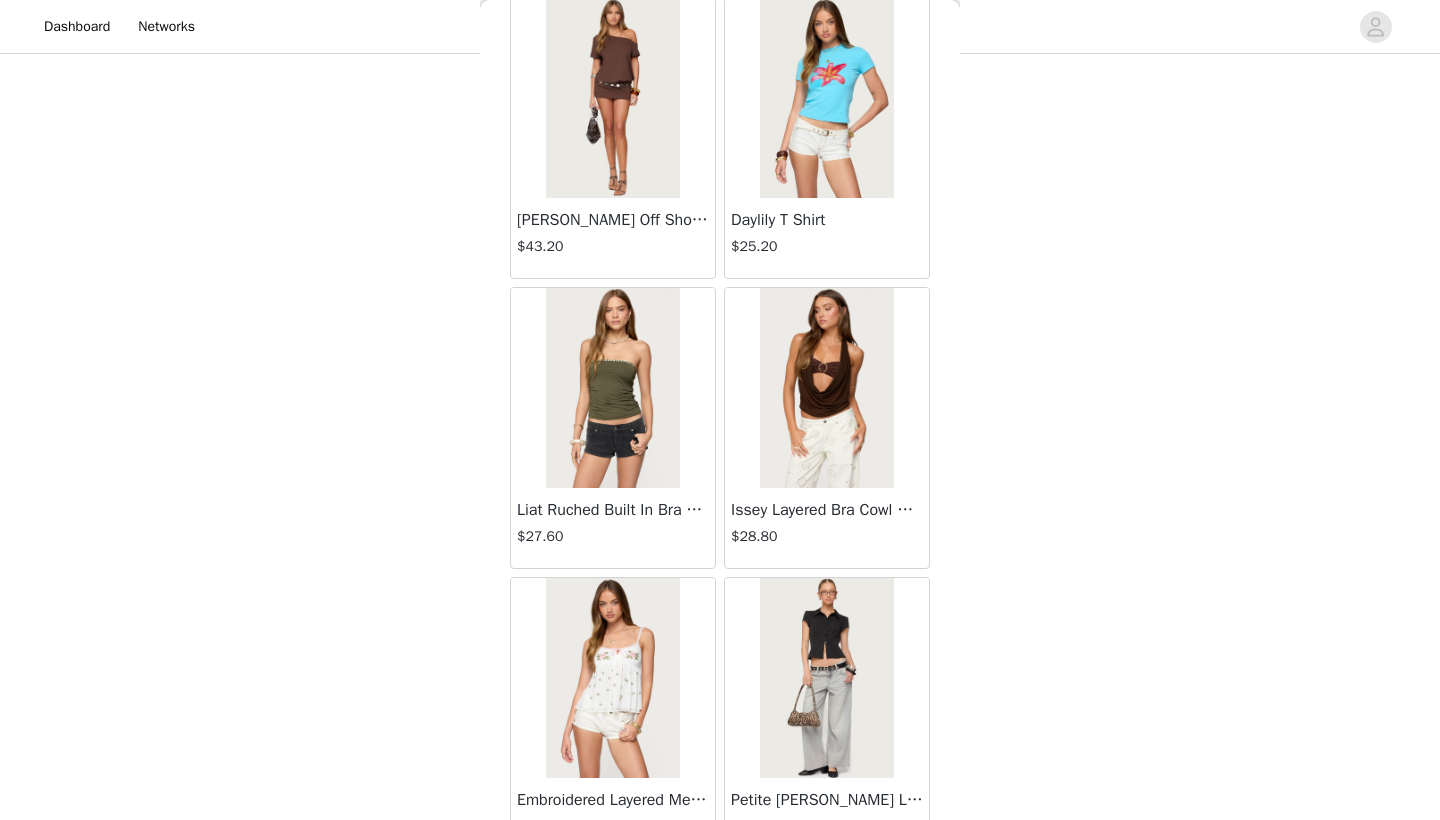 click at bounding box center (612, 388) 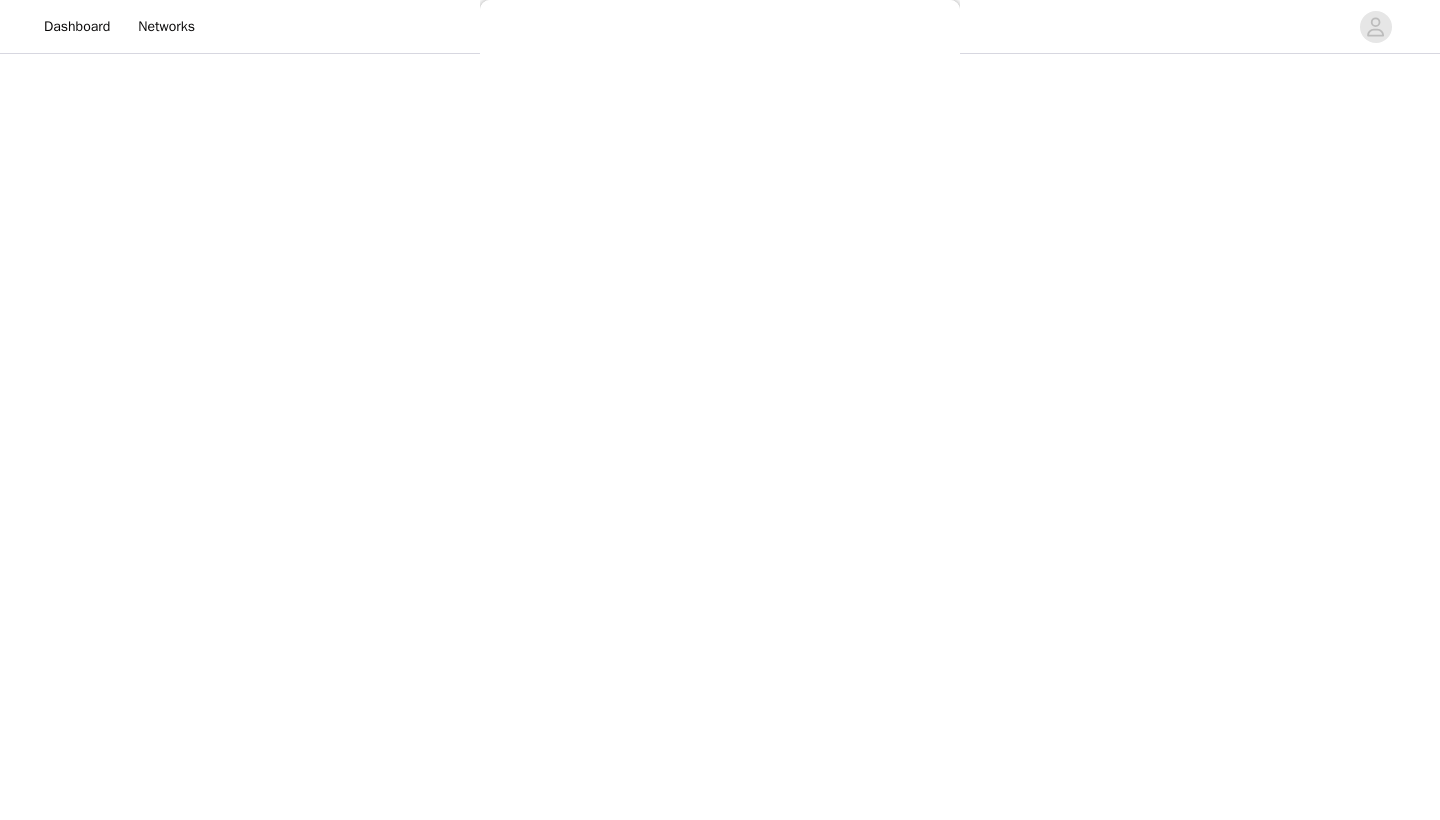 scroll, scrollTop: 0, scrollLeft: 0, axis: both 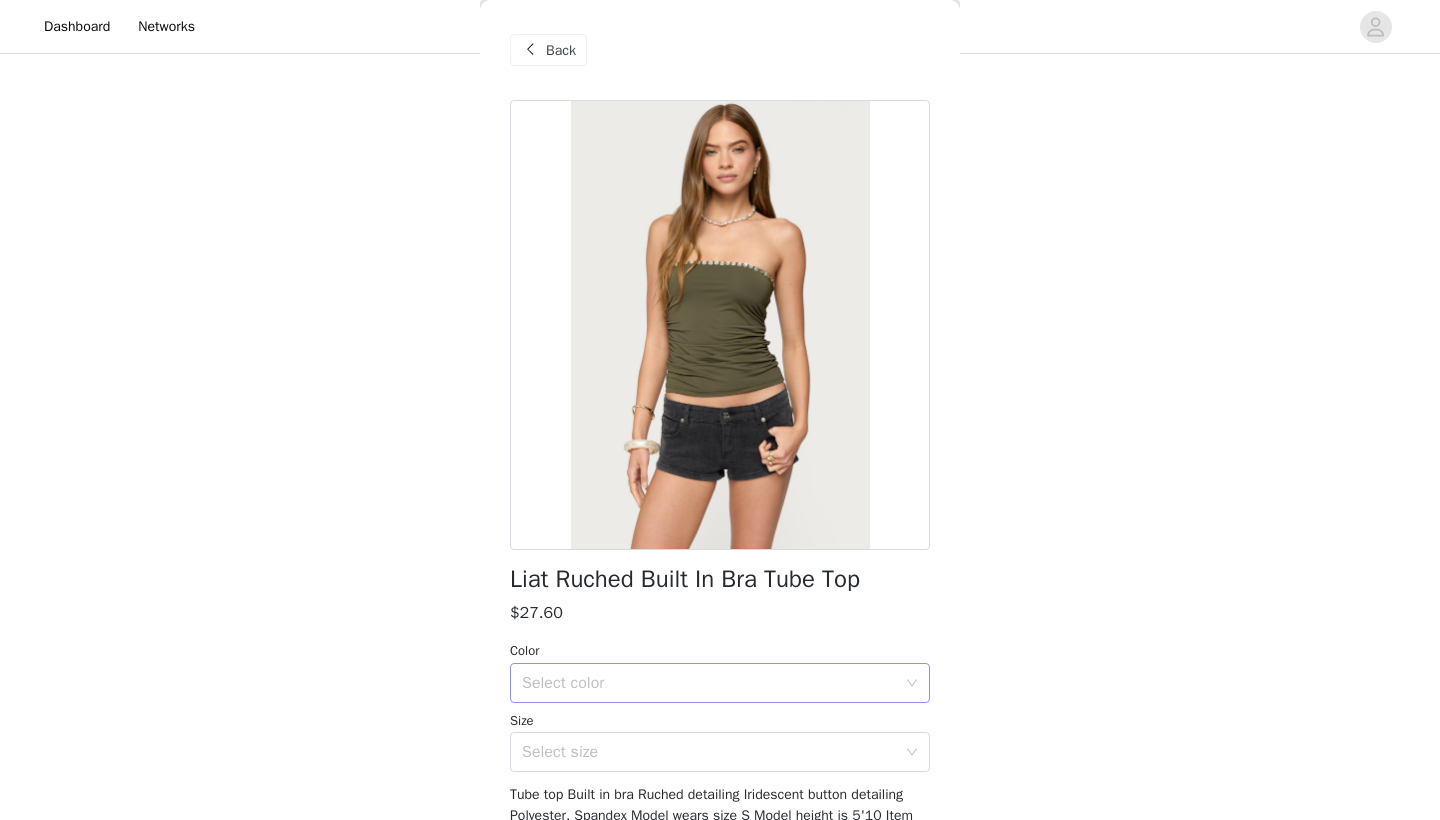 click on "Select color" at bounding box center (709, 683) 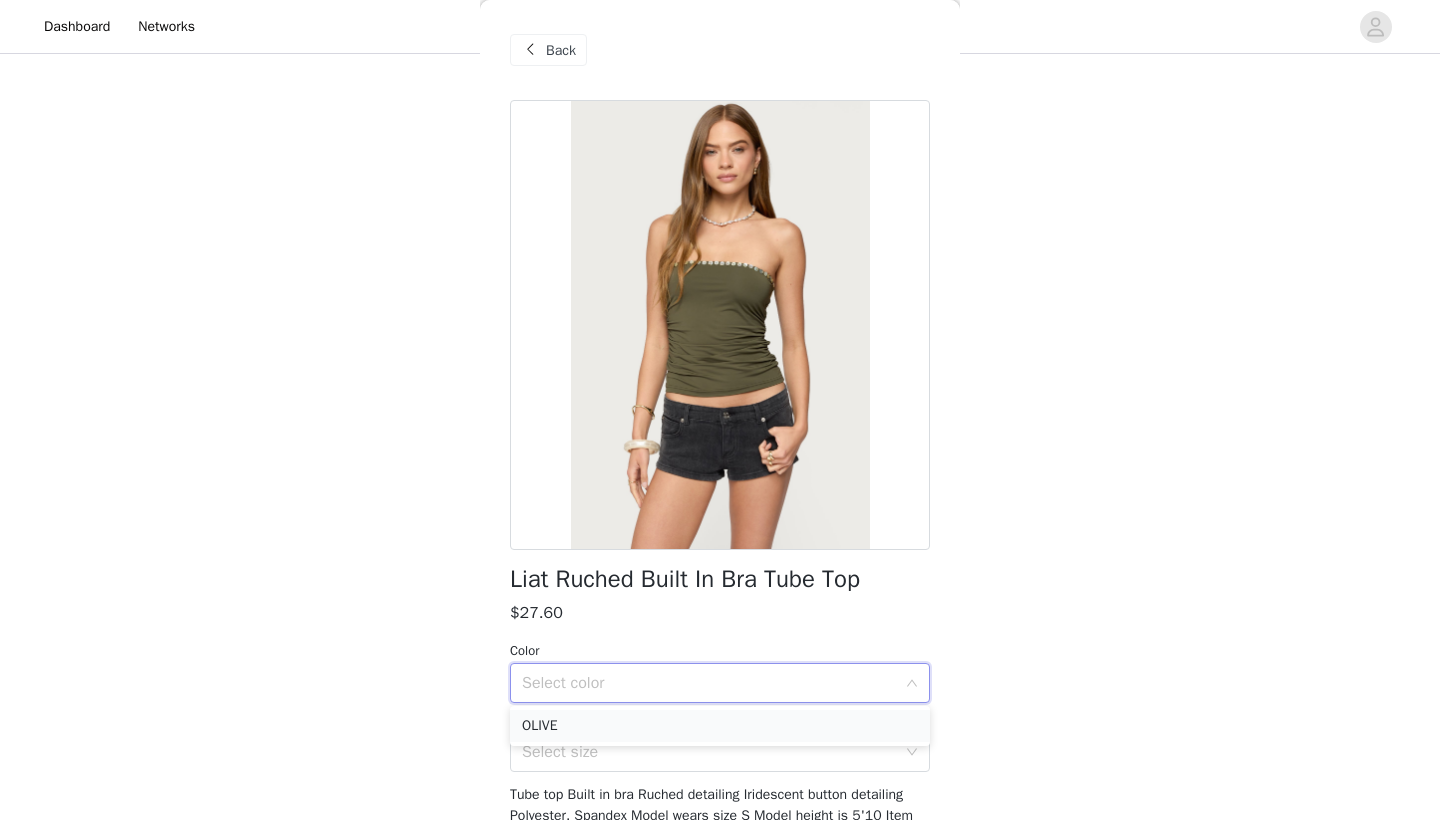 click on "OLIVE" at bounding box center (720, 726) 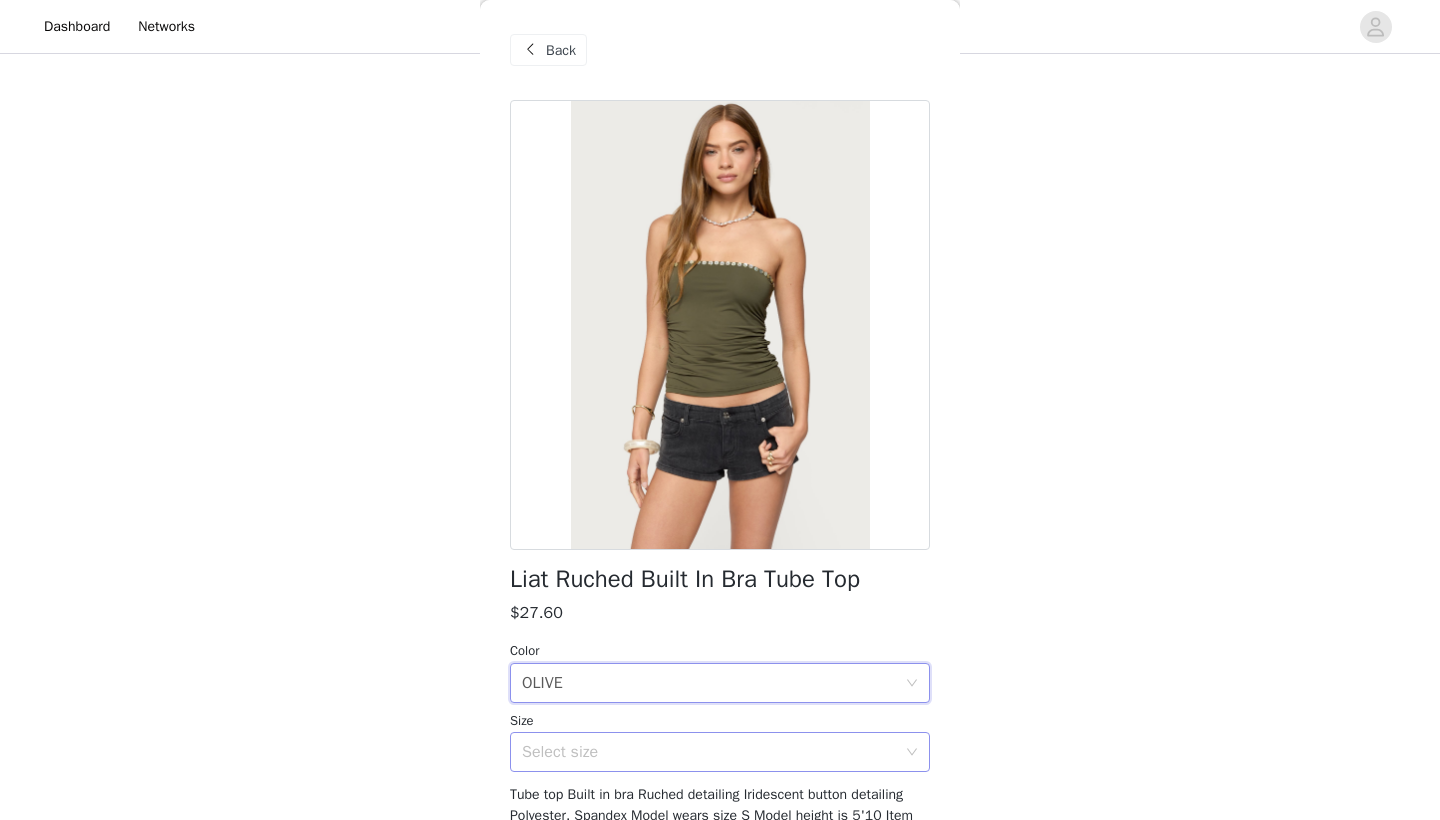 click on "Select size" at bounding box center (709, 752) 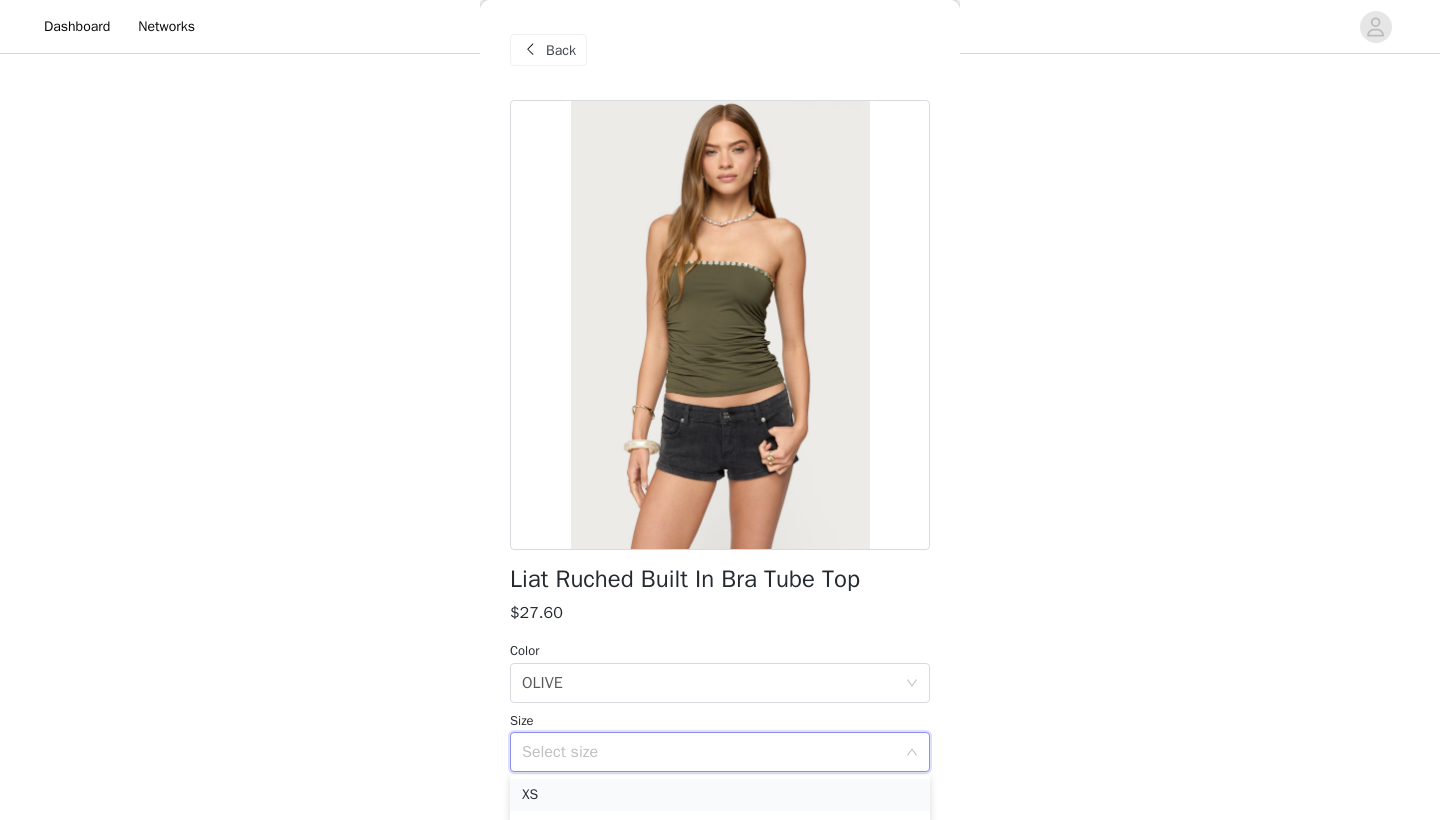 click on "XS" at bounding box center (720, 795) 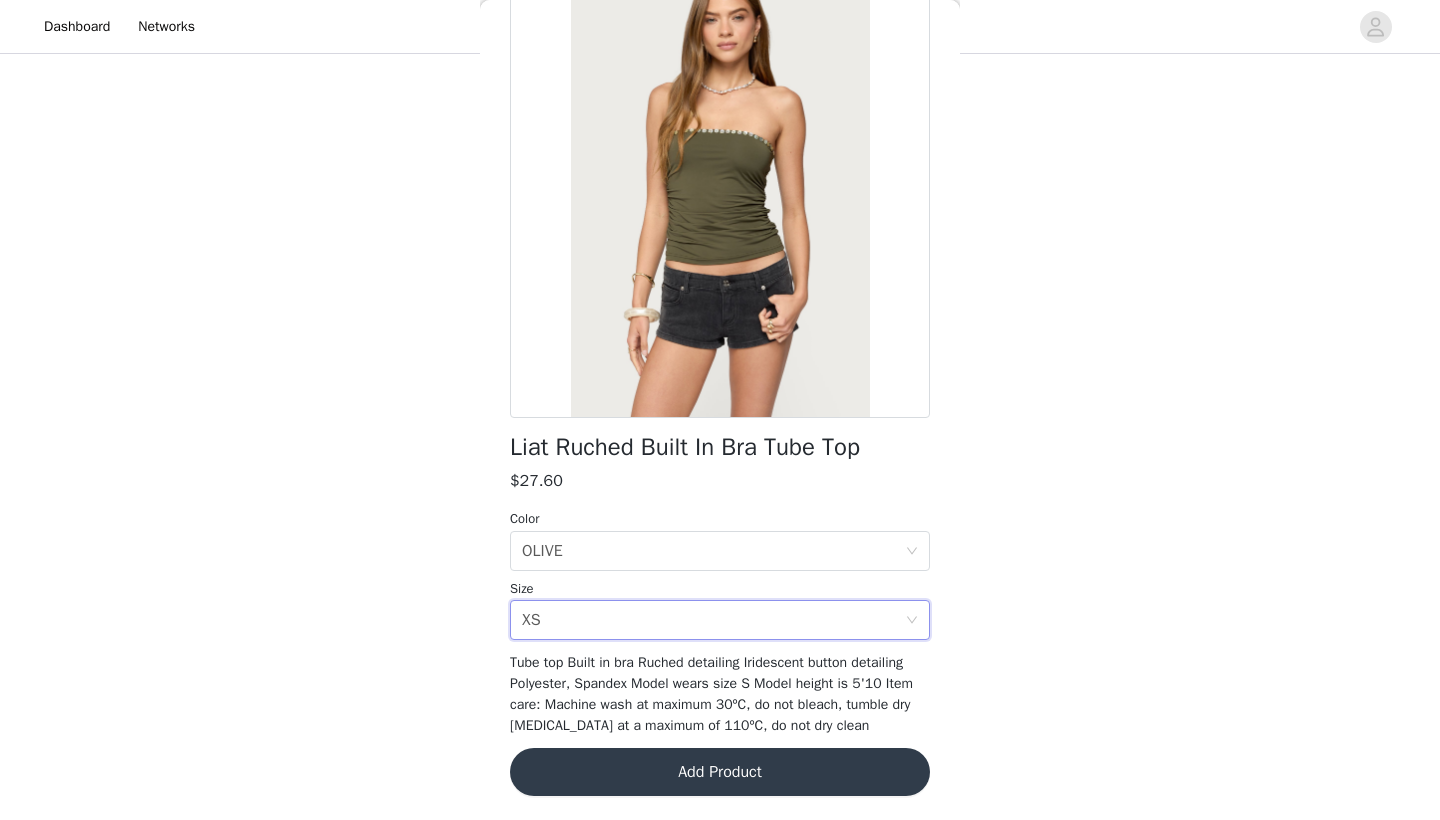 scroll, scrollTop: 131, scrollLeft: 0, axis: vertical 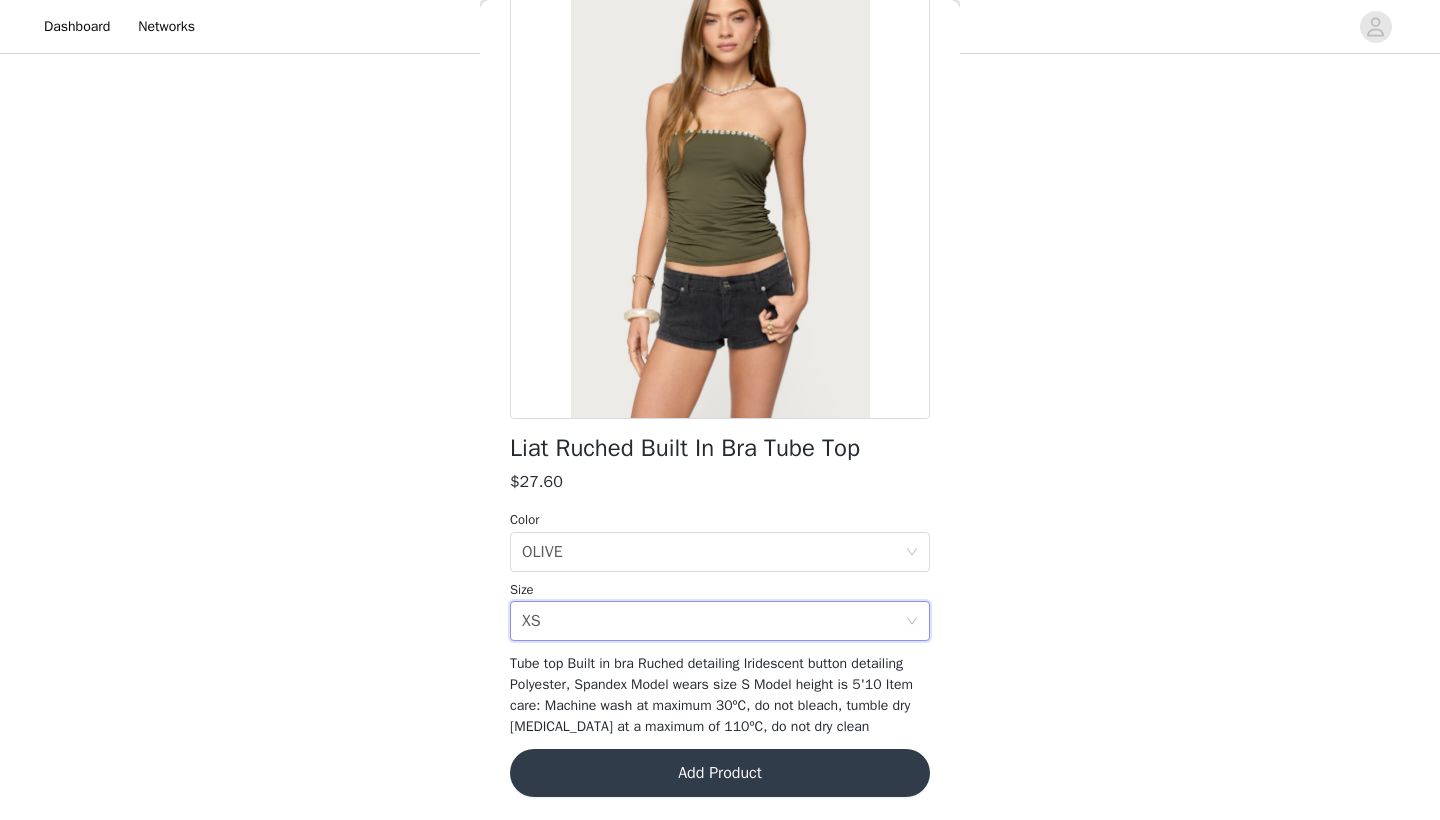 click on "Add Product" at bounding box center [720, 773] 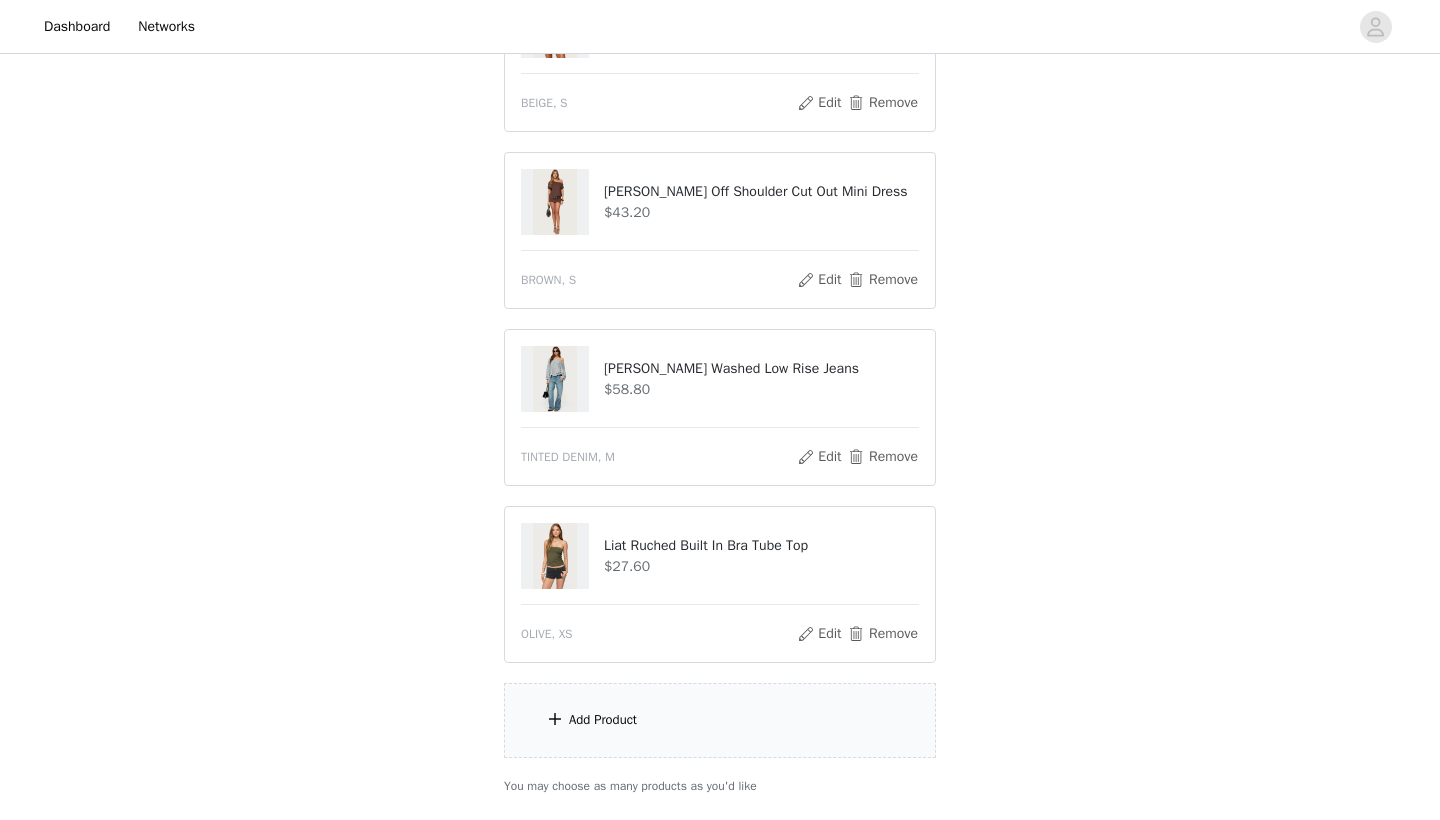 scroll, scrollTop: 1503, scrollLeft: 0, axis: vertical 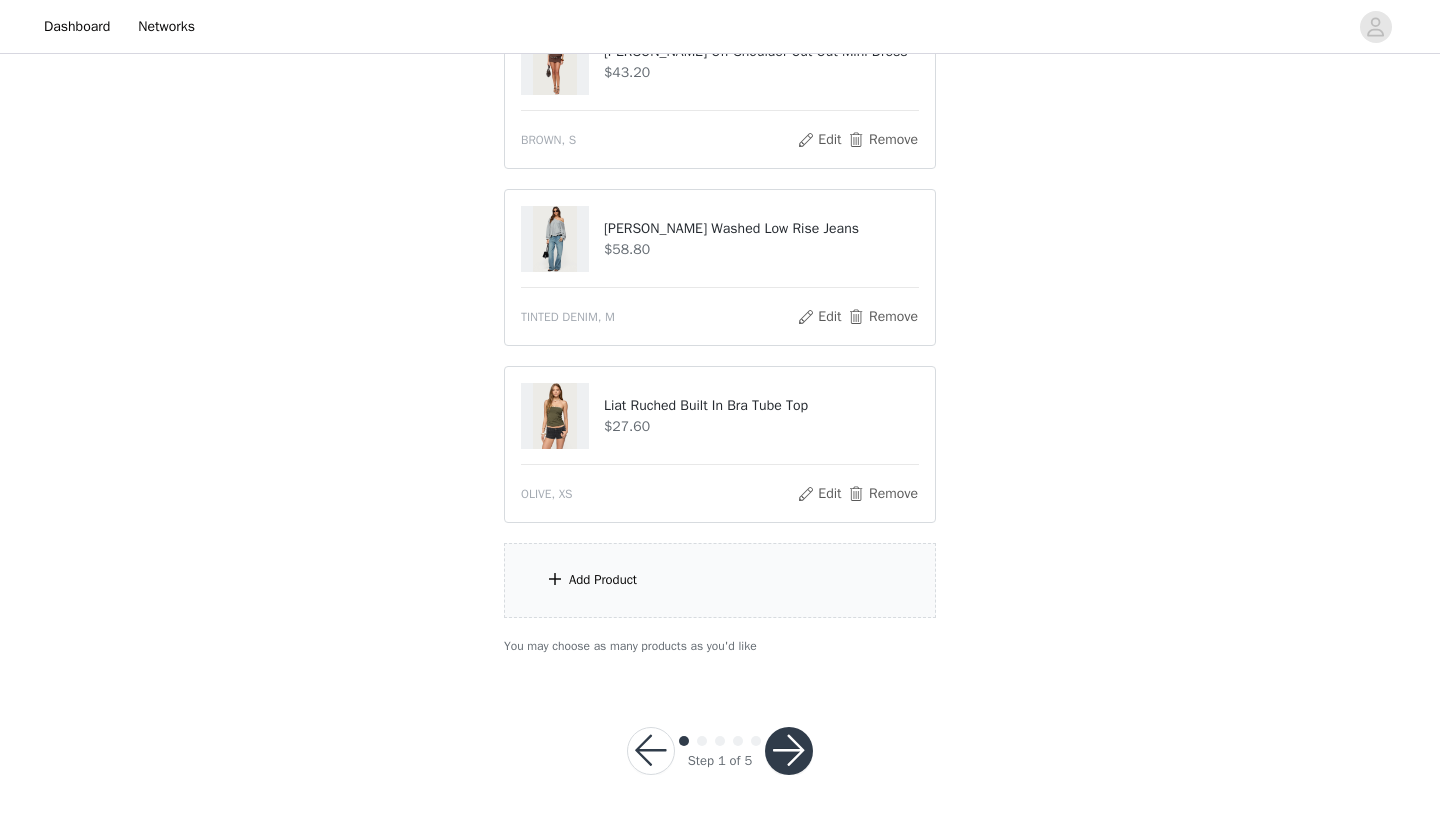 click on "Add Product" at bounding box center (720, 580) 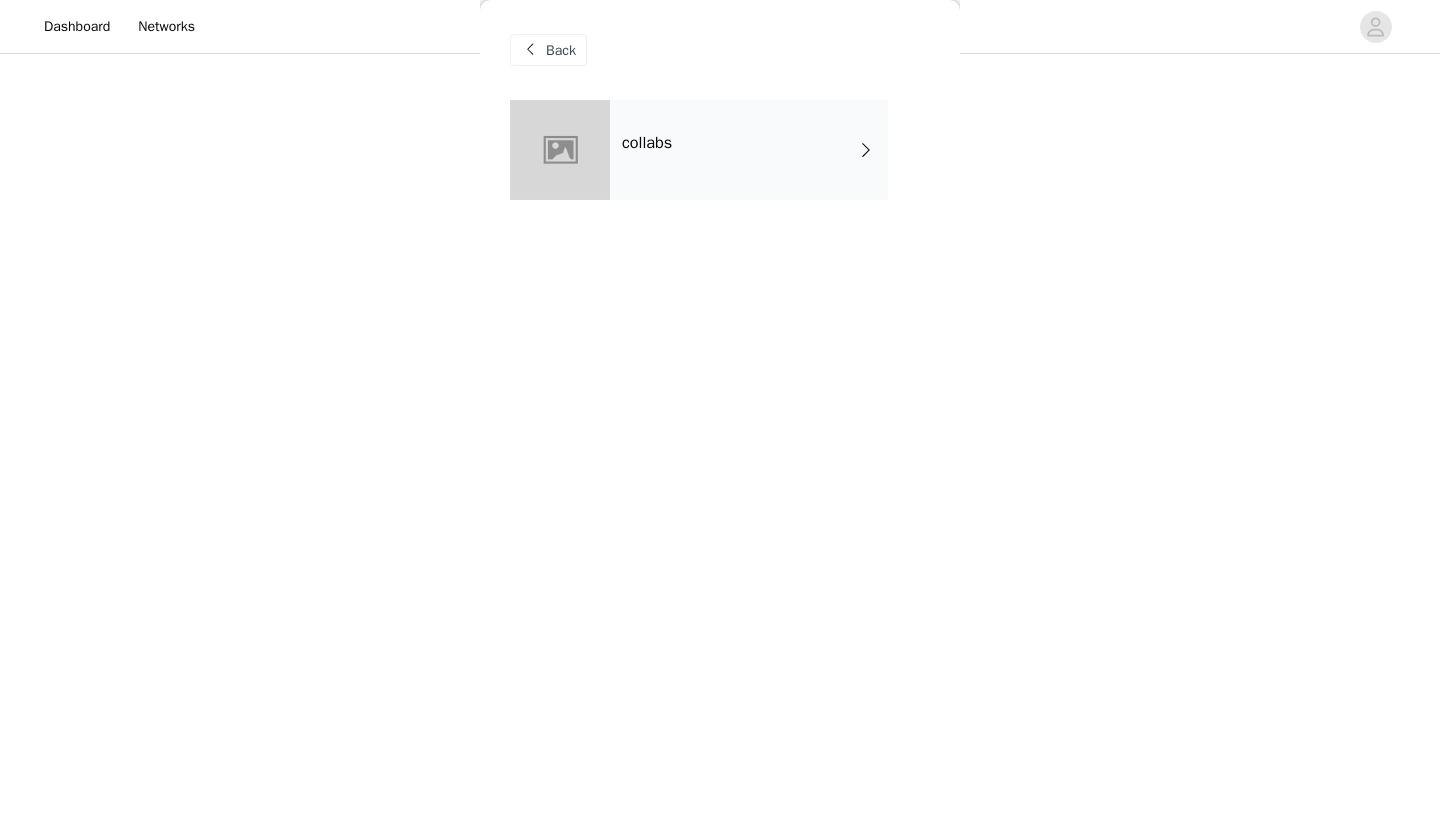 click on "collabs" at bounding box center (749, 150) 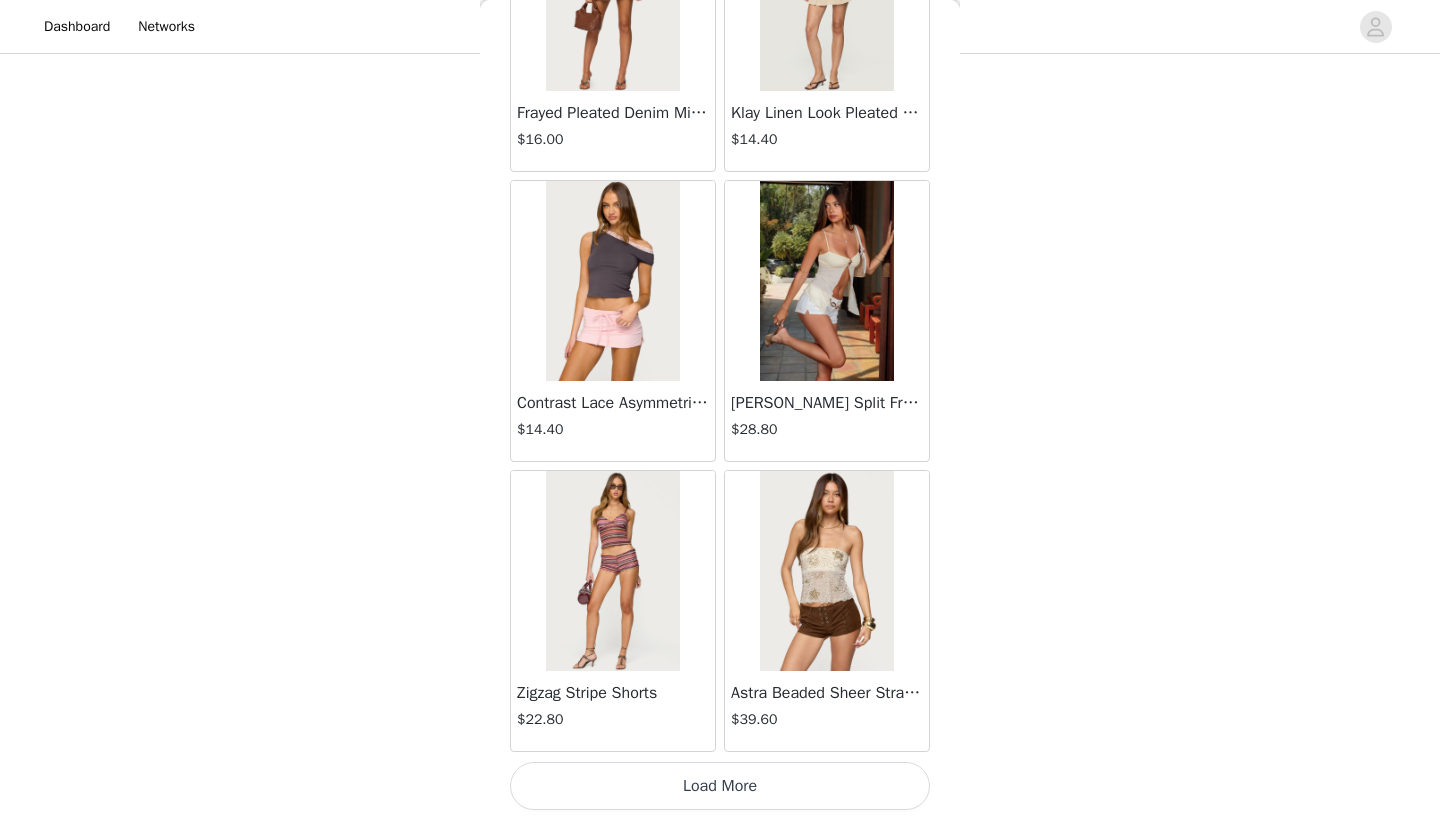 scroll, scrollTop: 2240, scrollLeft: 0, axis: vertical 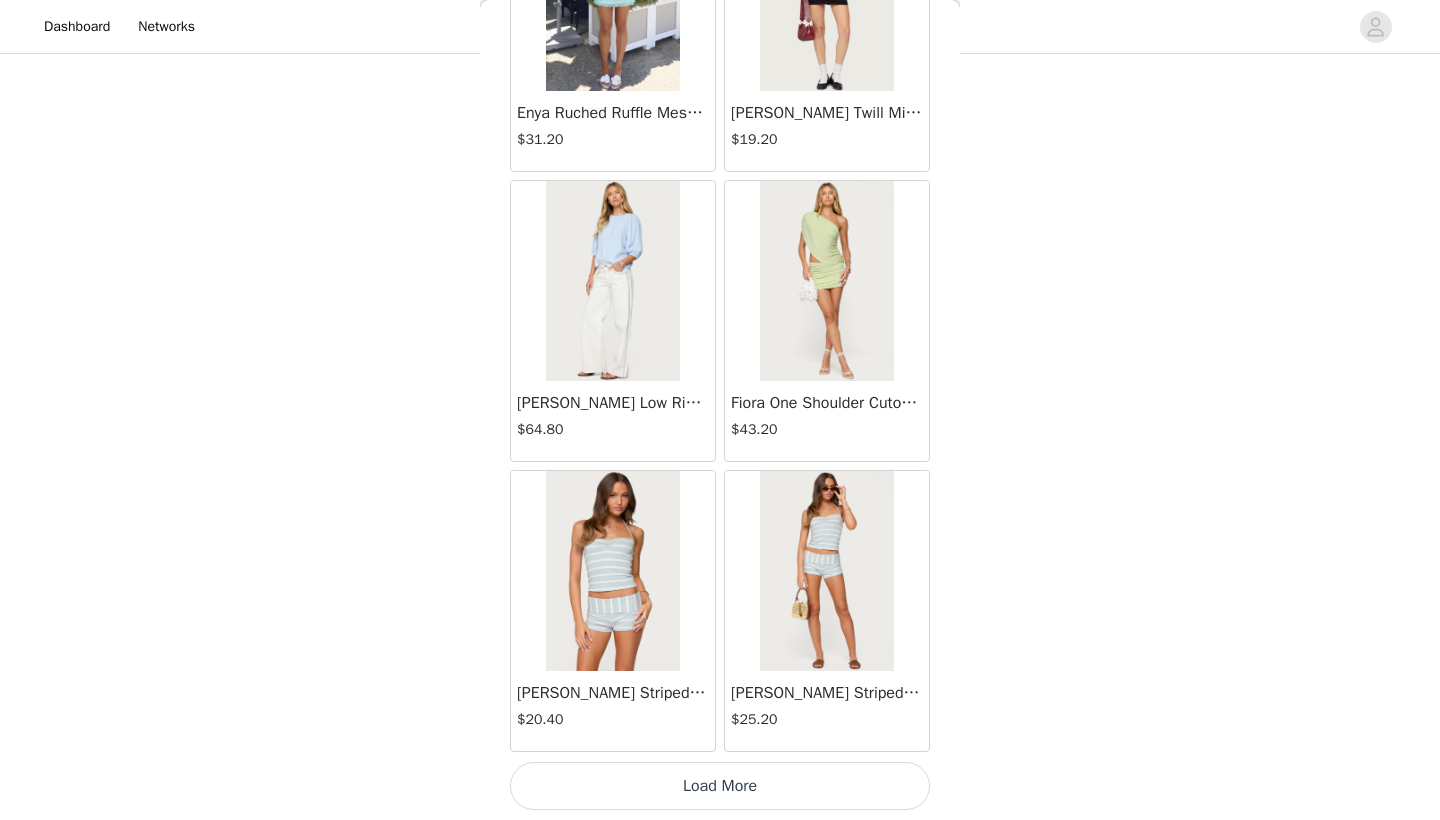 click on "Load More" at bounding box center (720, 786) 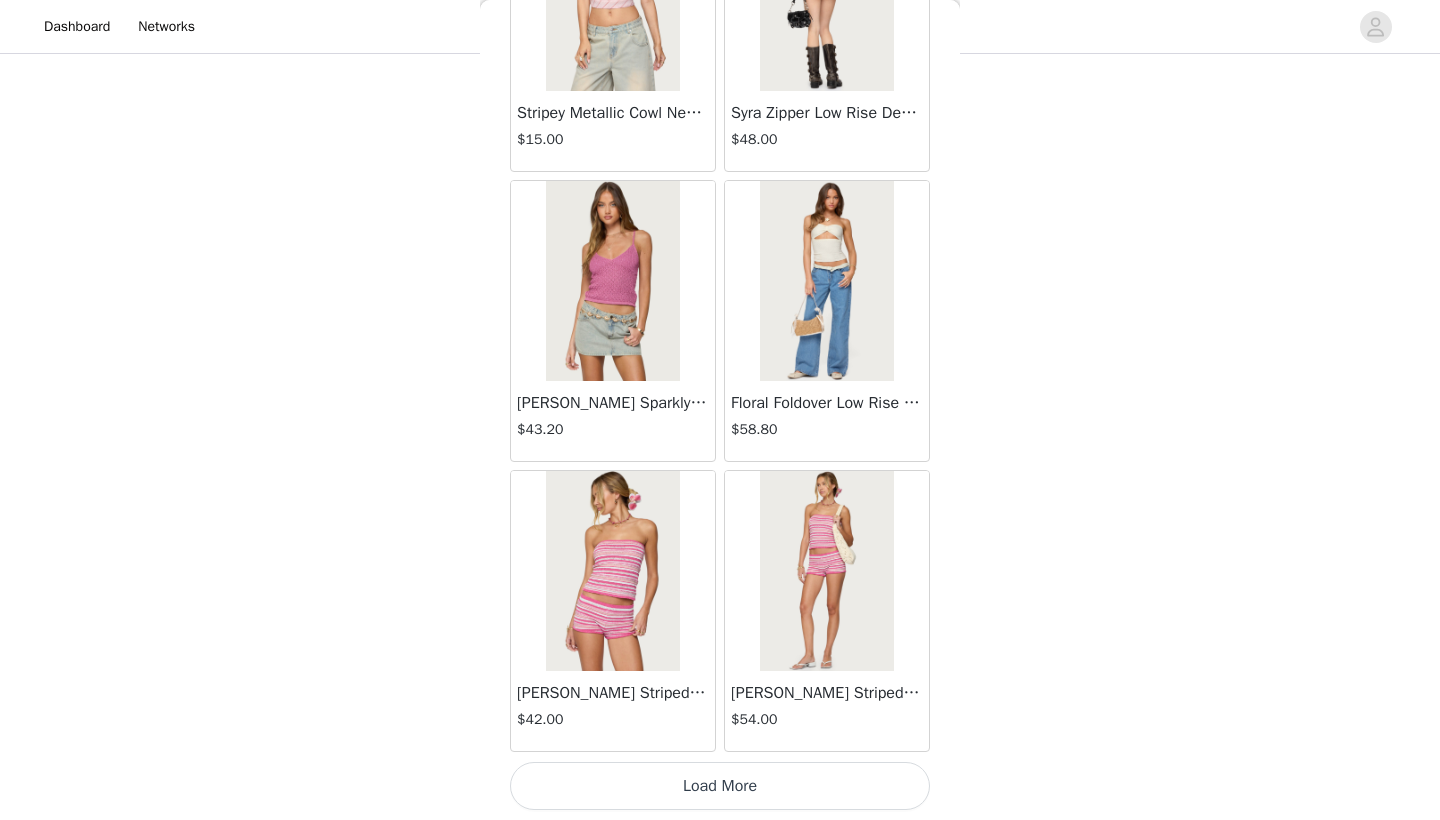 click on "Load More" at bounding box center (720, 786) 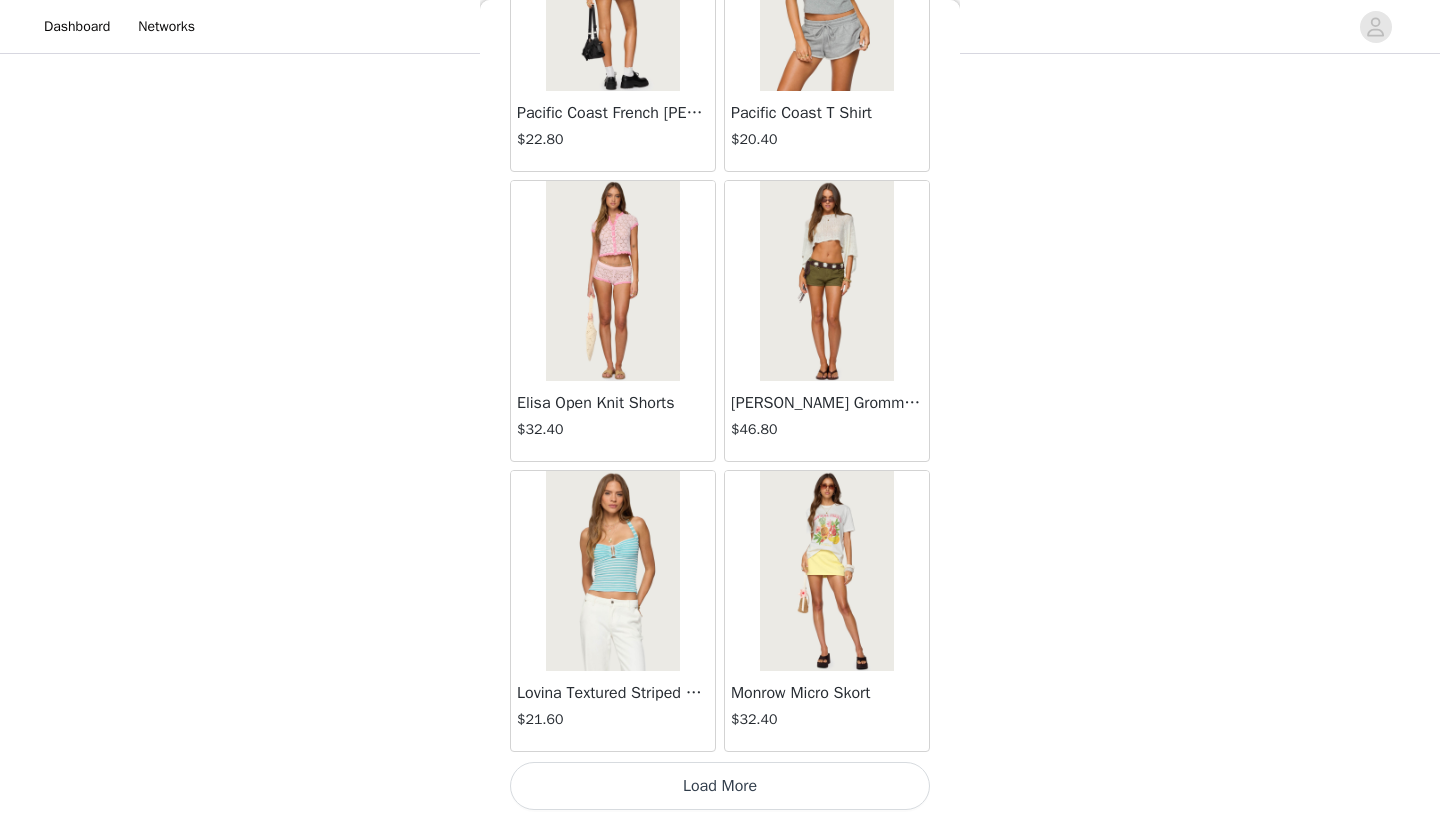 click on "Load More" at bounding box center [720, 786] 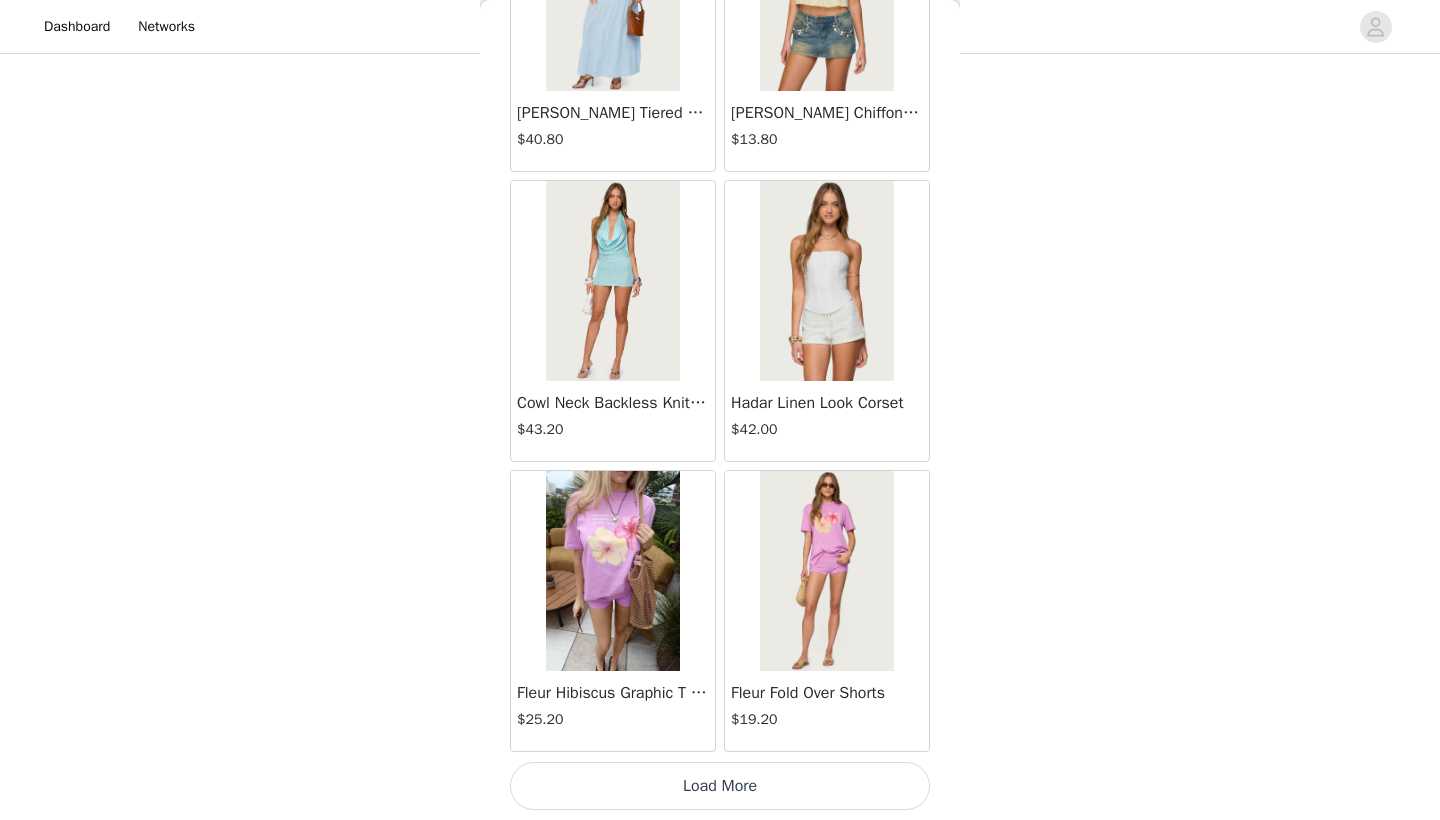 click on "Load More" at bounding box center [720, 786] 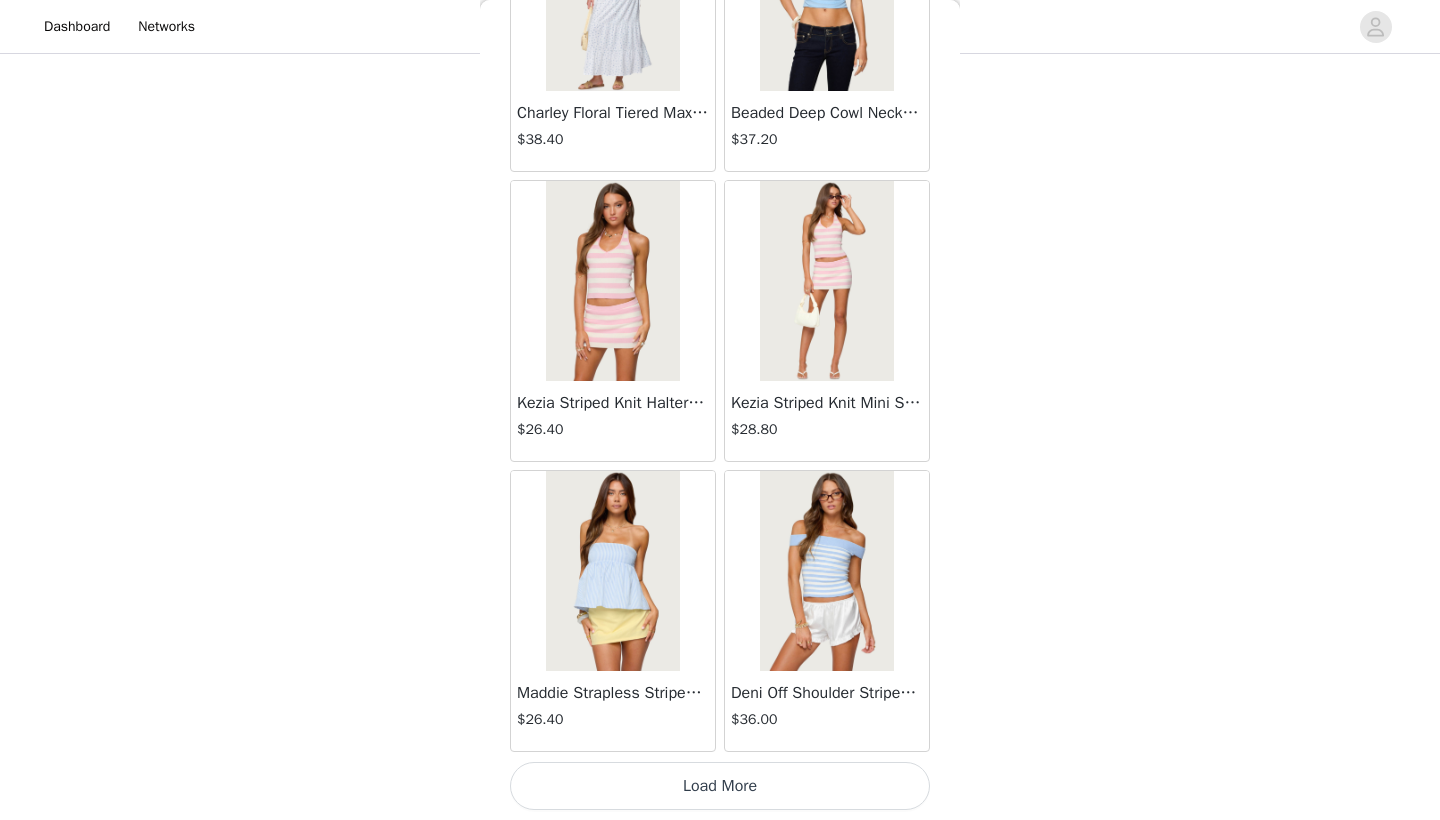 click on "Load More" at bounding box center [720, 786] 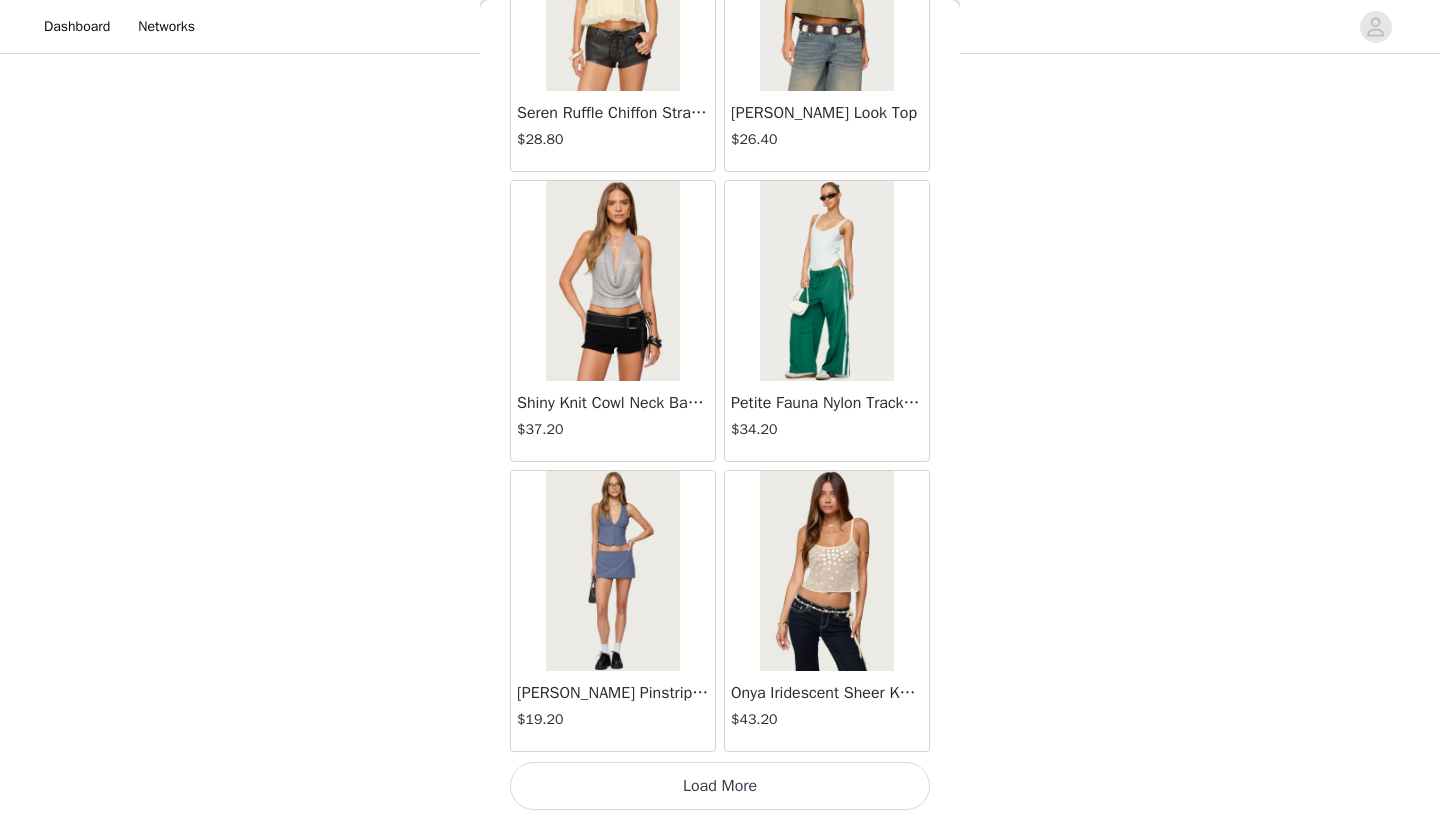 click on "Load More" at bounding box center (720, 786) 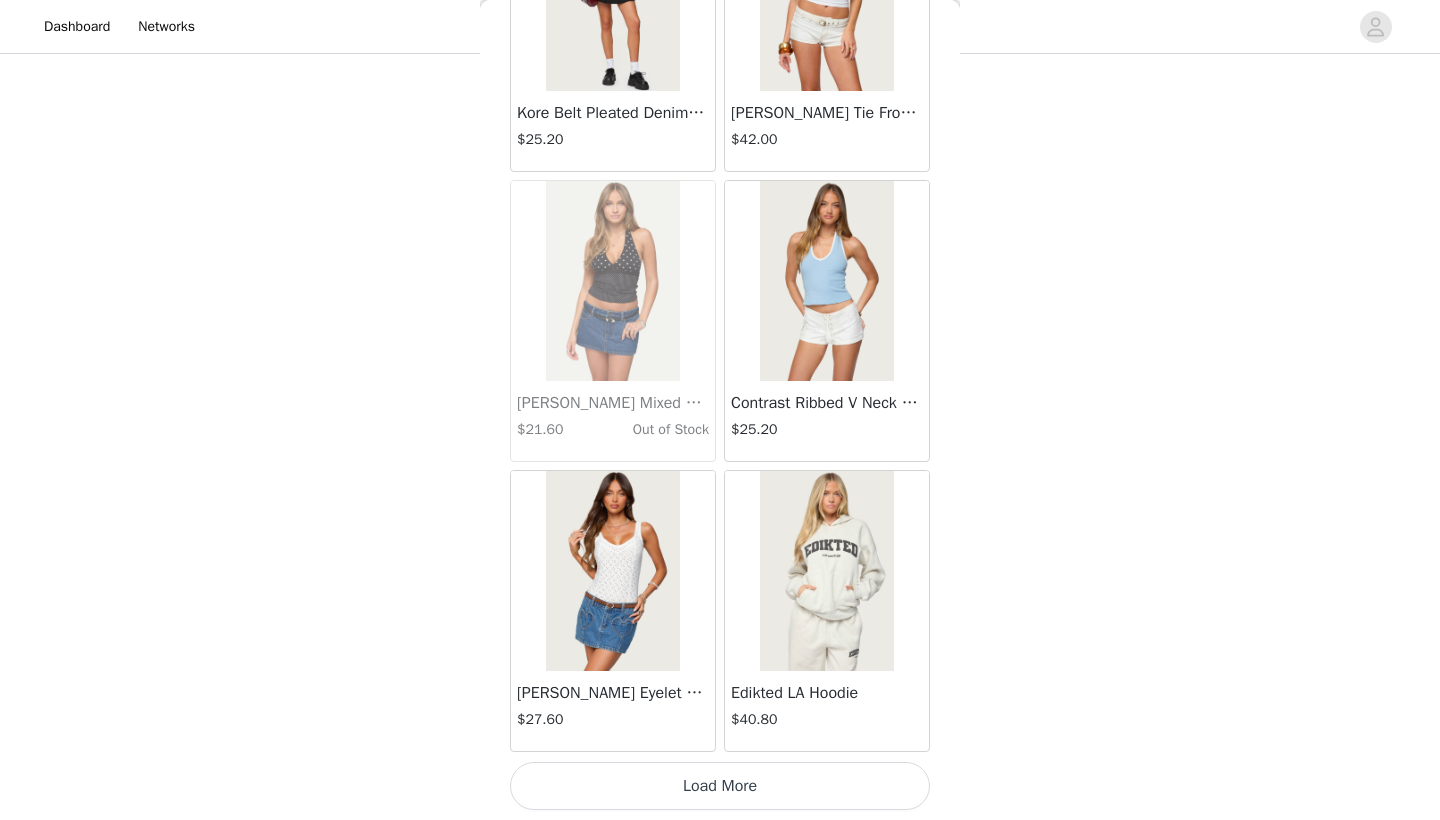 scroll, scrollTop: 22540, scrollLeft: 0, axis: vertical 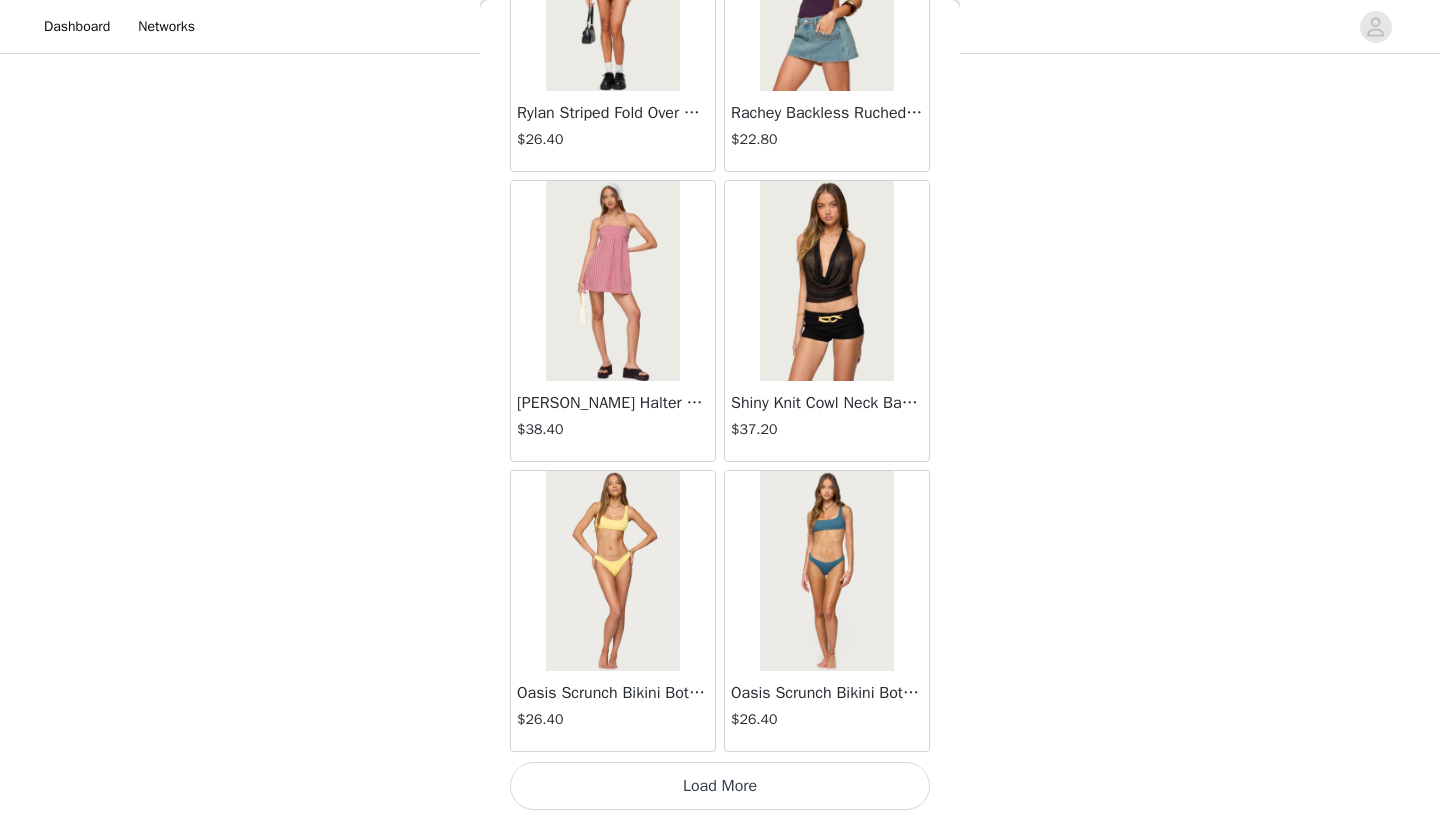 click on "Load More" at bounding box center [720, 786] 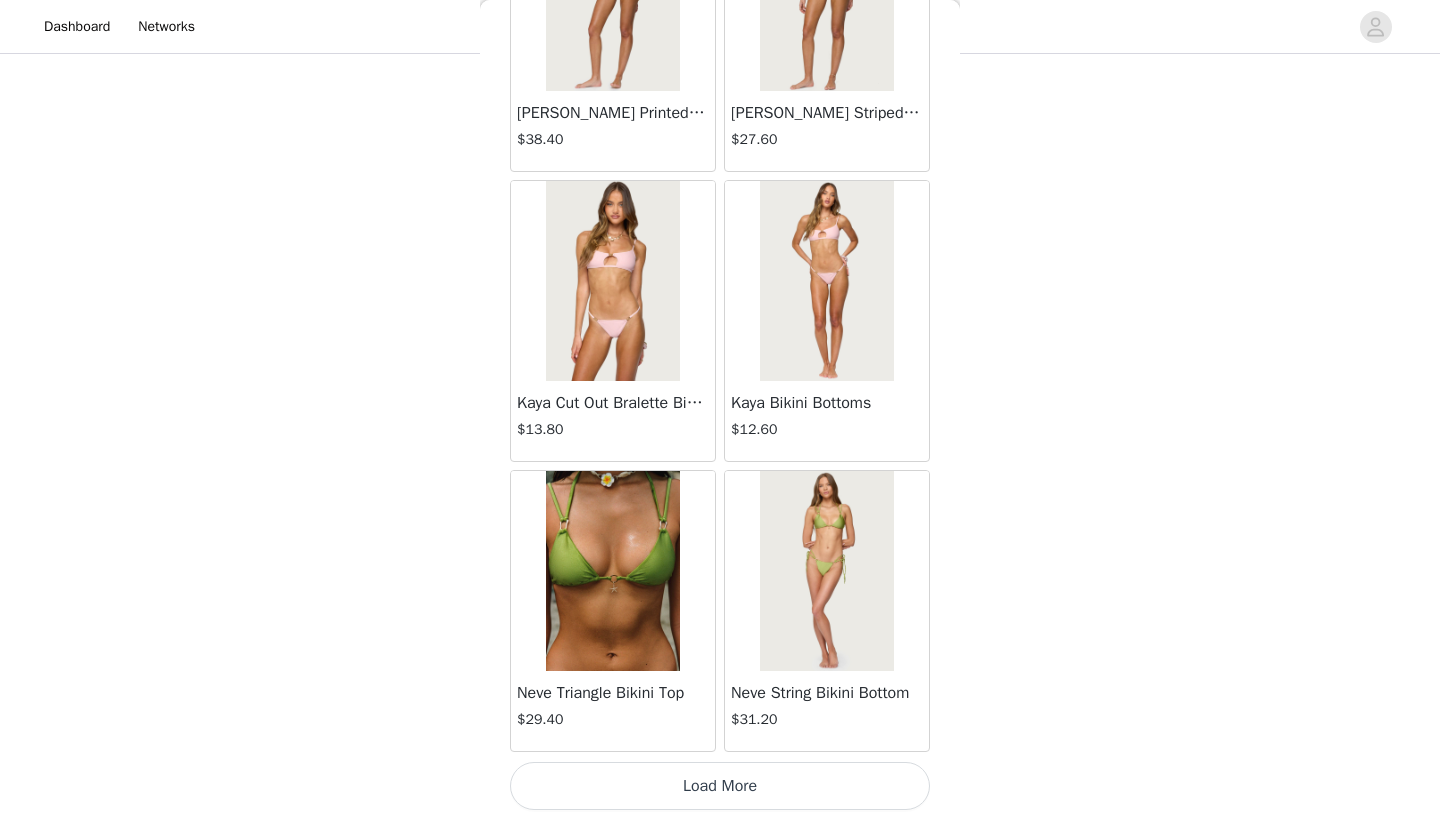 click on "Load More" at bounding box center (720, 786) 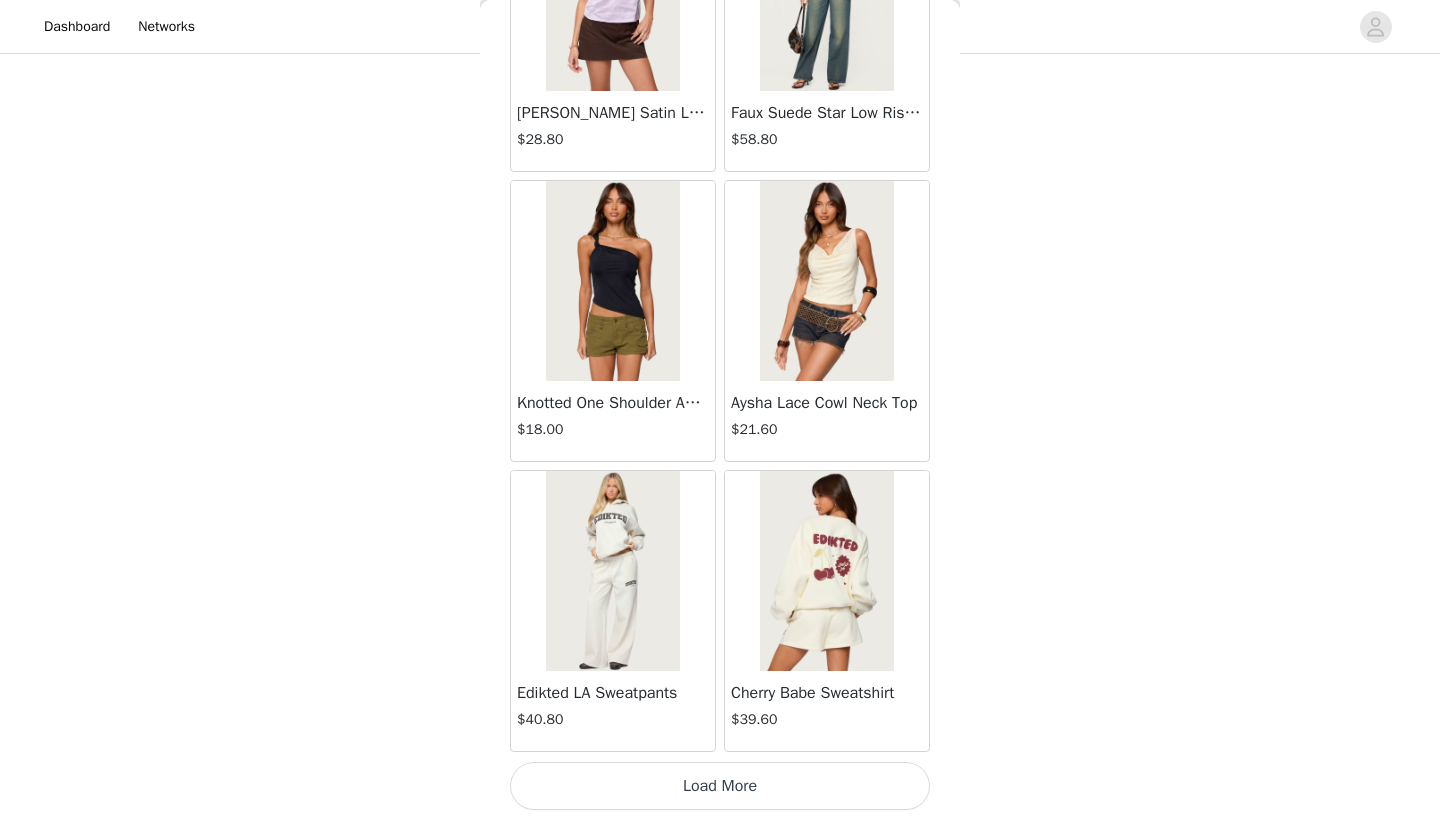 scroll, scrollTop: 31240, scrollLeft: 0, axis: vertical 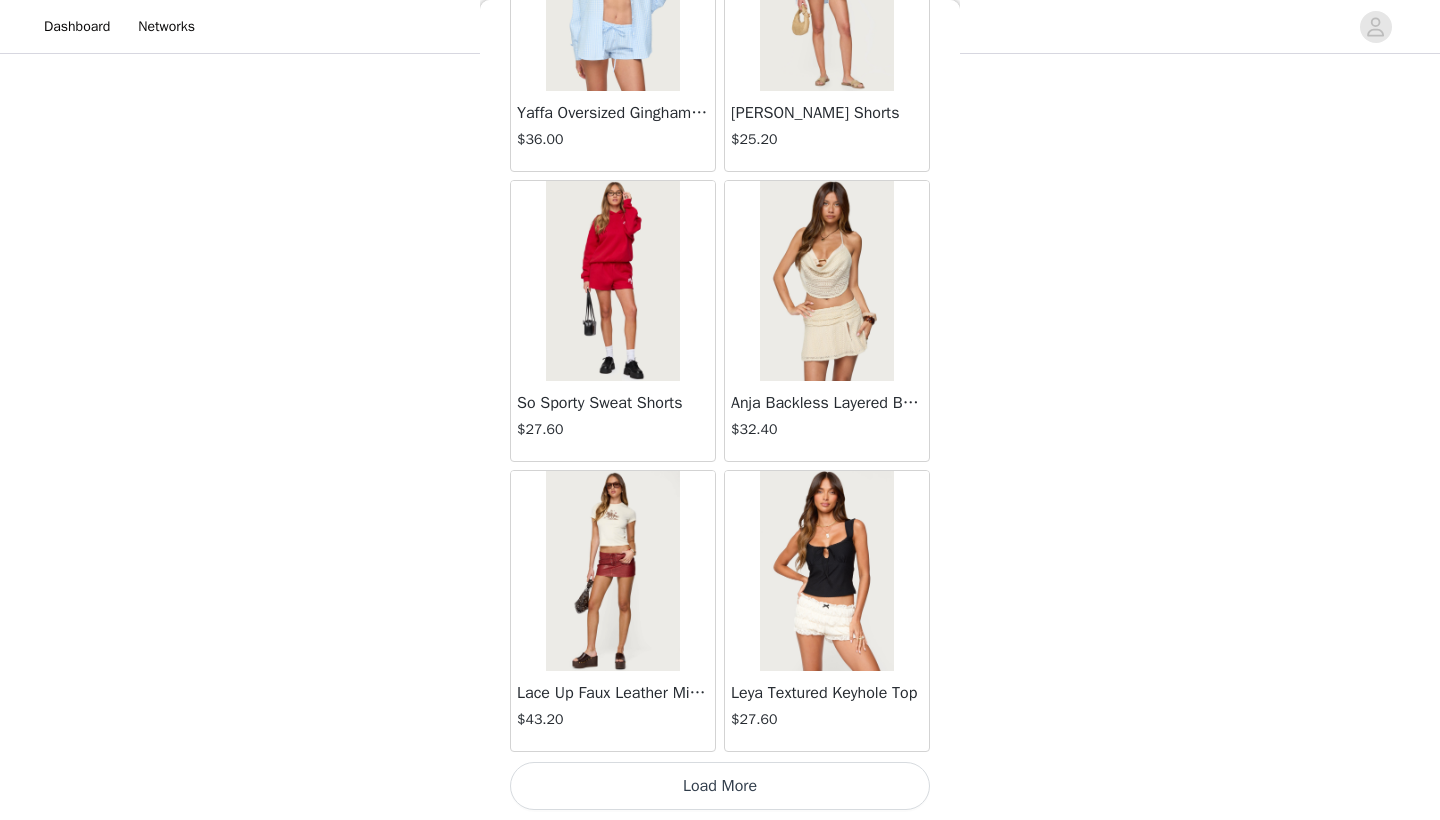 click on "Load More" at bounding box center (720, 786) 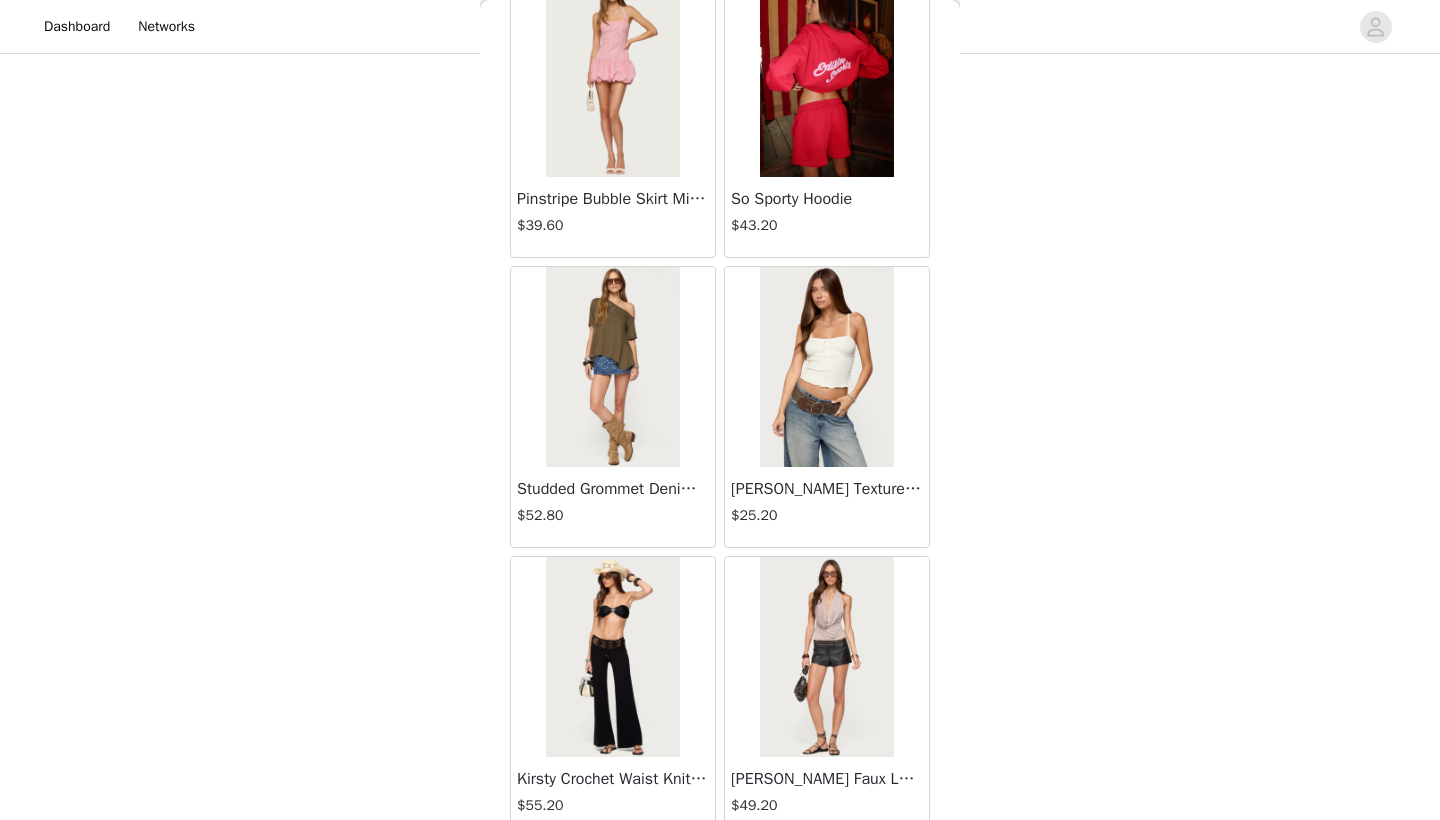 scroll, scrollTop: 36373, scrollLeft: 0, axis: vertical 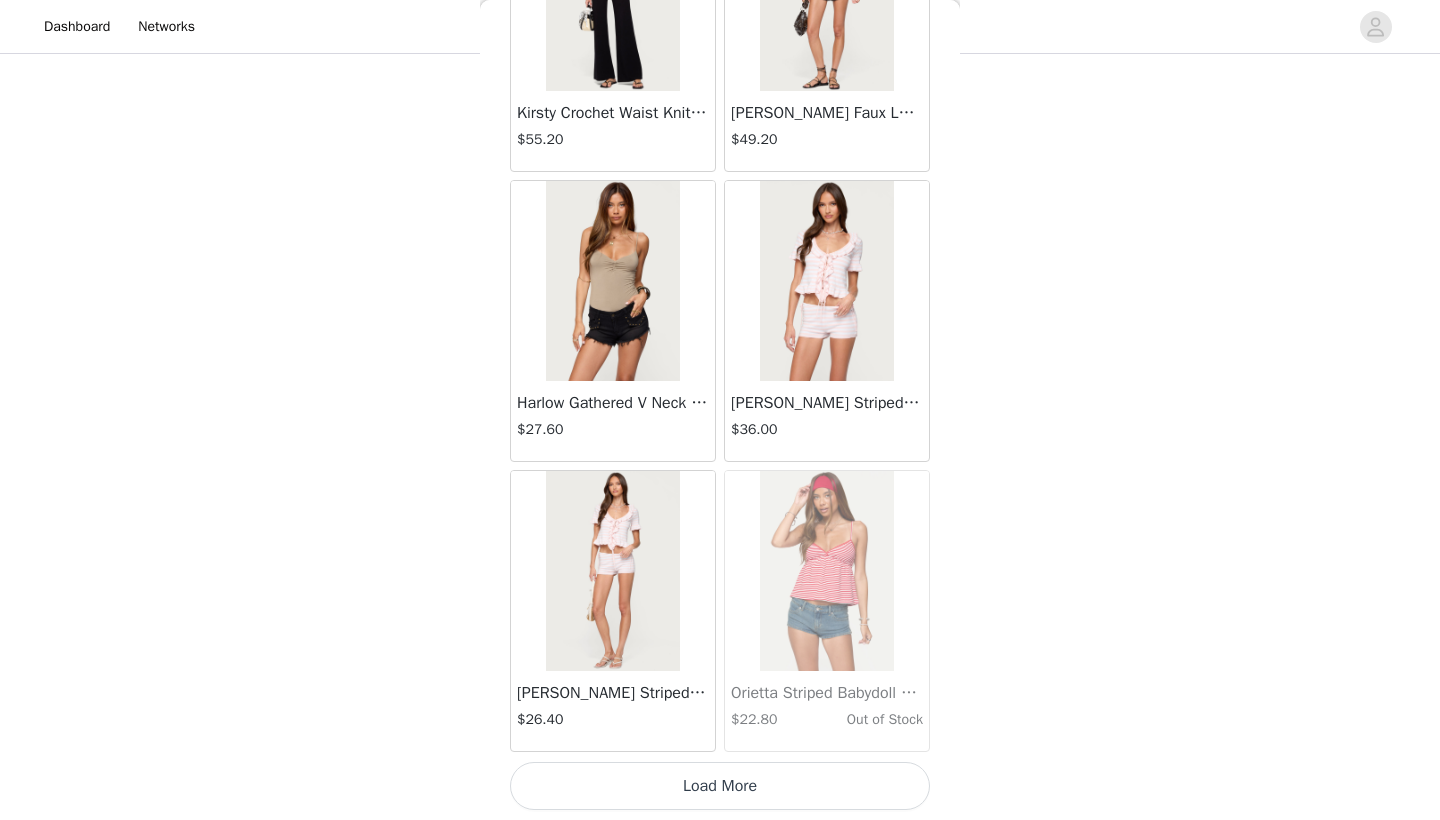 click on "Load More" at bounding box center [720, 786] 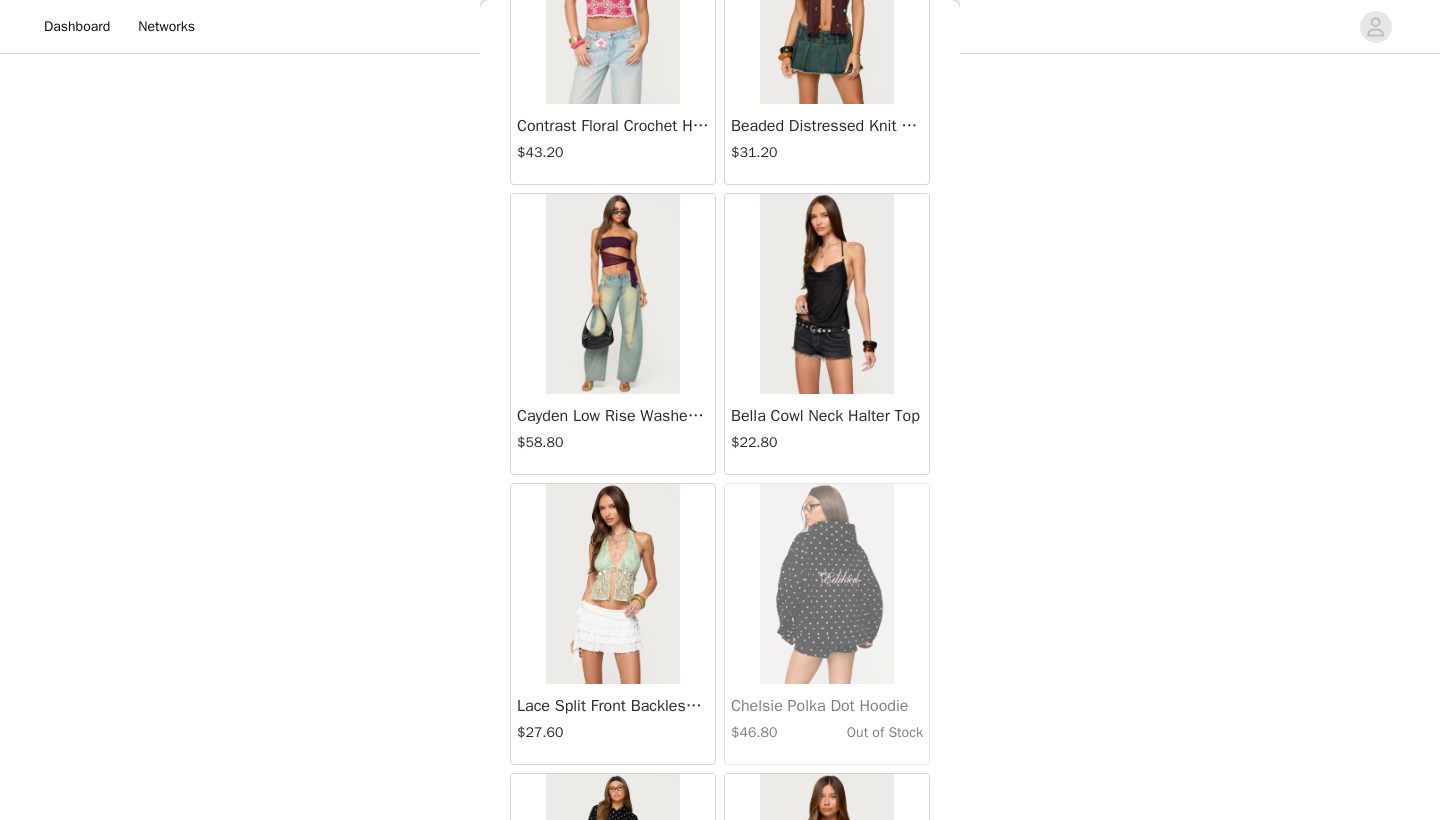 scroll, scrollTop: 39638, scrollLeft: 0, axis: vertical 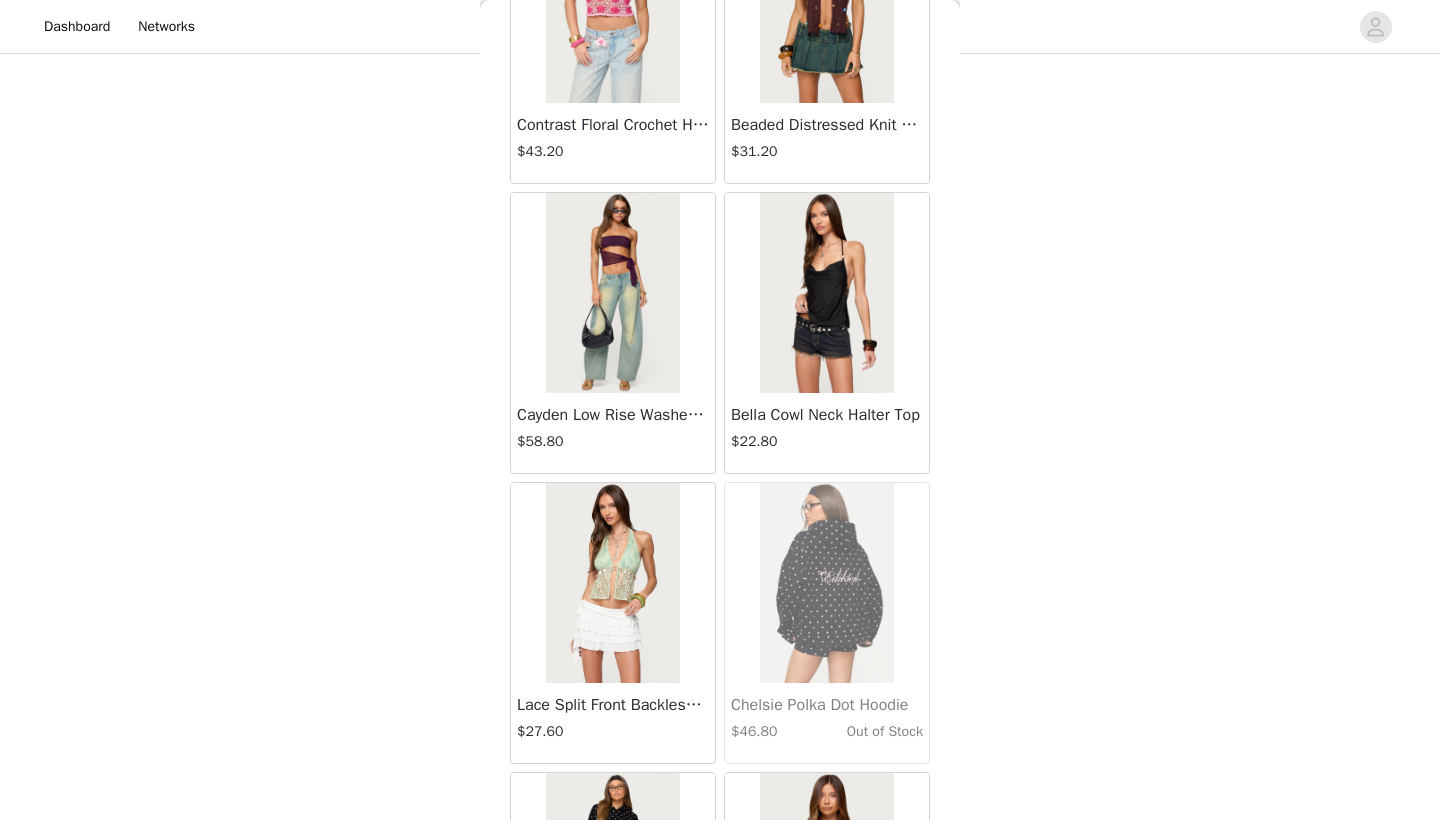 click at bounding box center [826, 293] 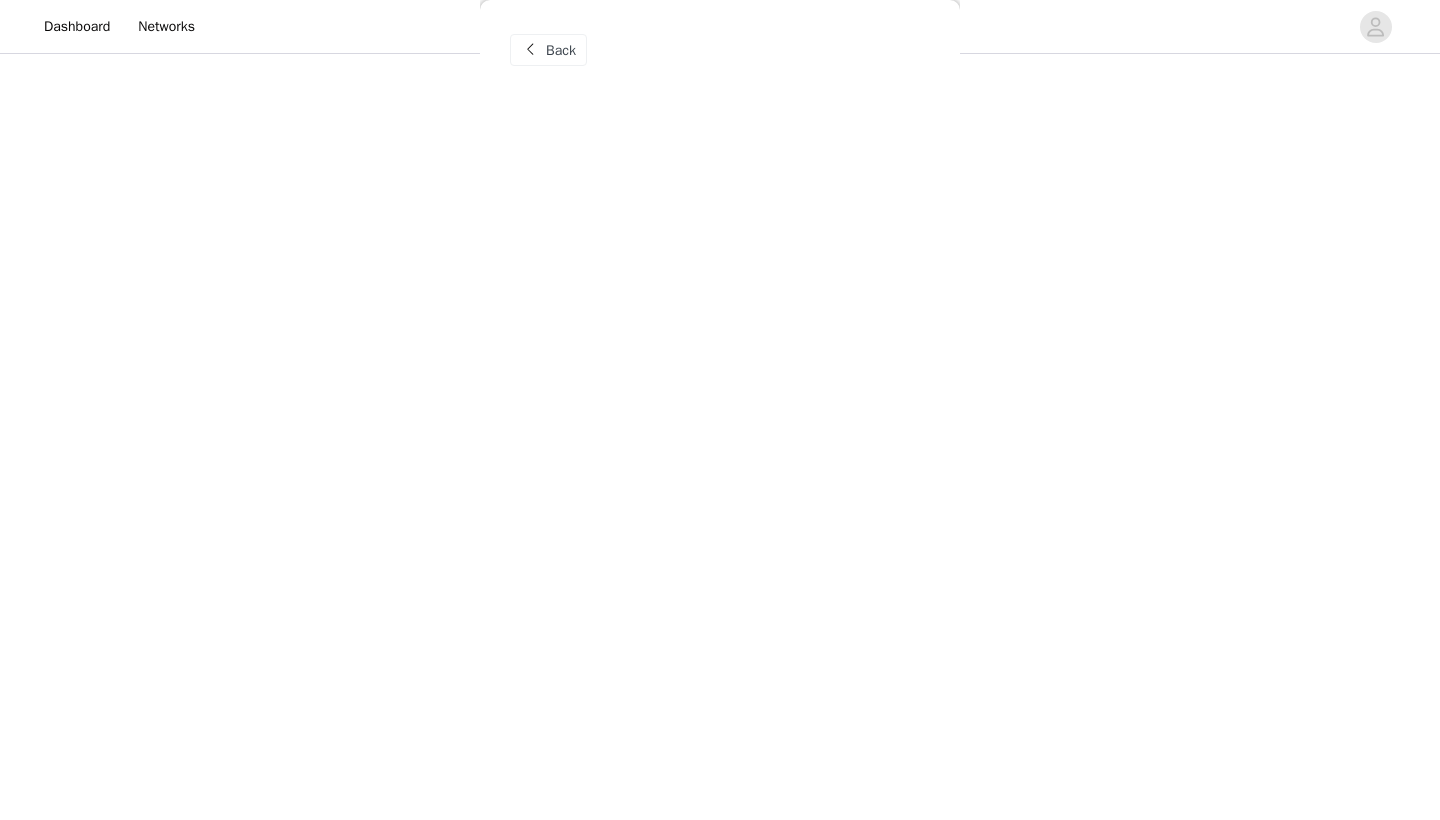 scroll, scrollTop: 0, scrollLeft: 0, axis: both 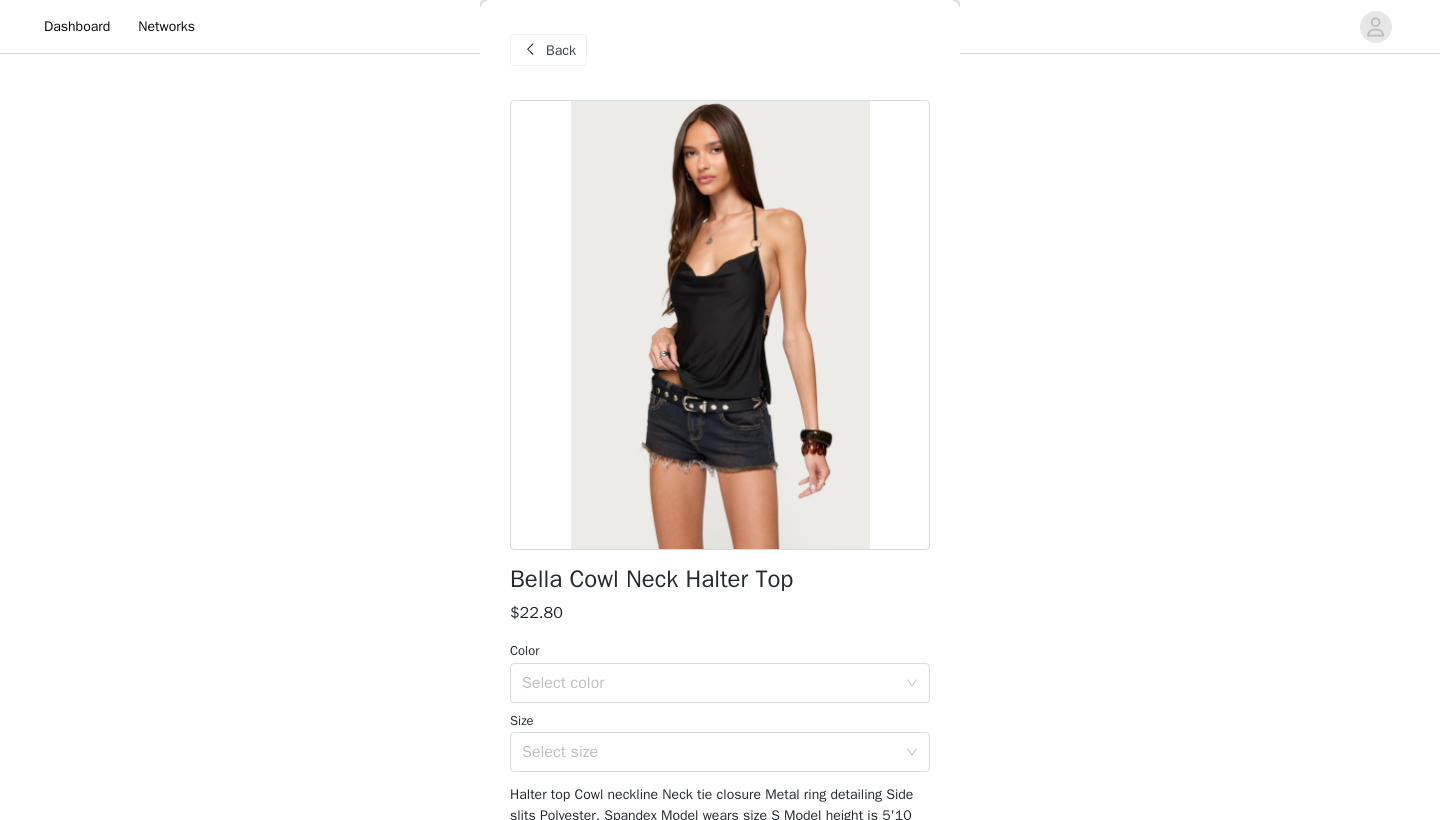 click on "Back" at bounding box center (561, 50) 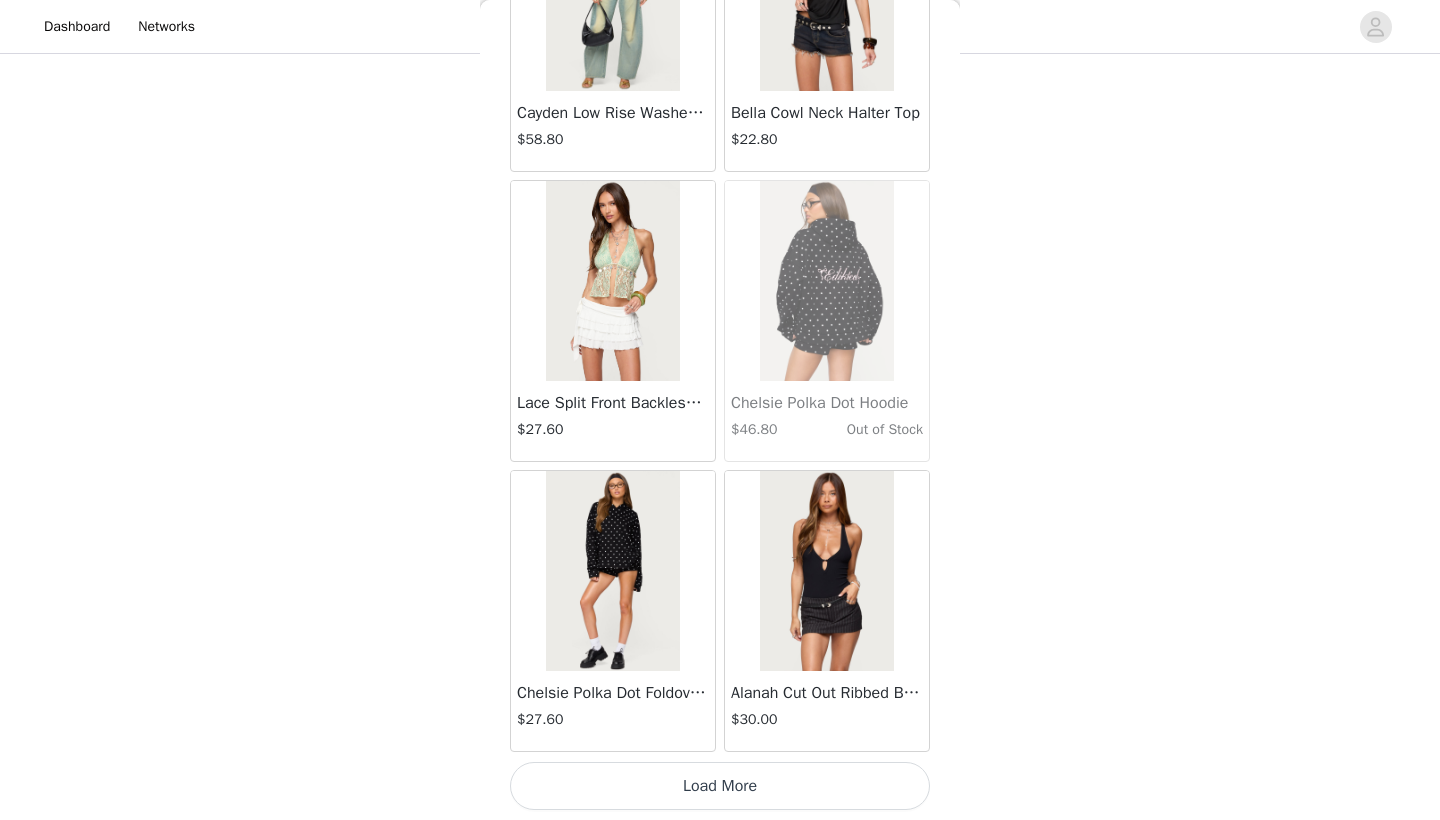 scroll, scrollTop: 39940, scrollLeft: 0, axis: vertical 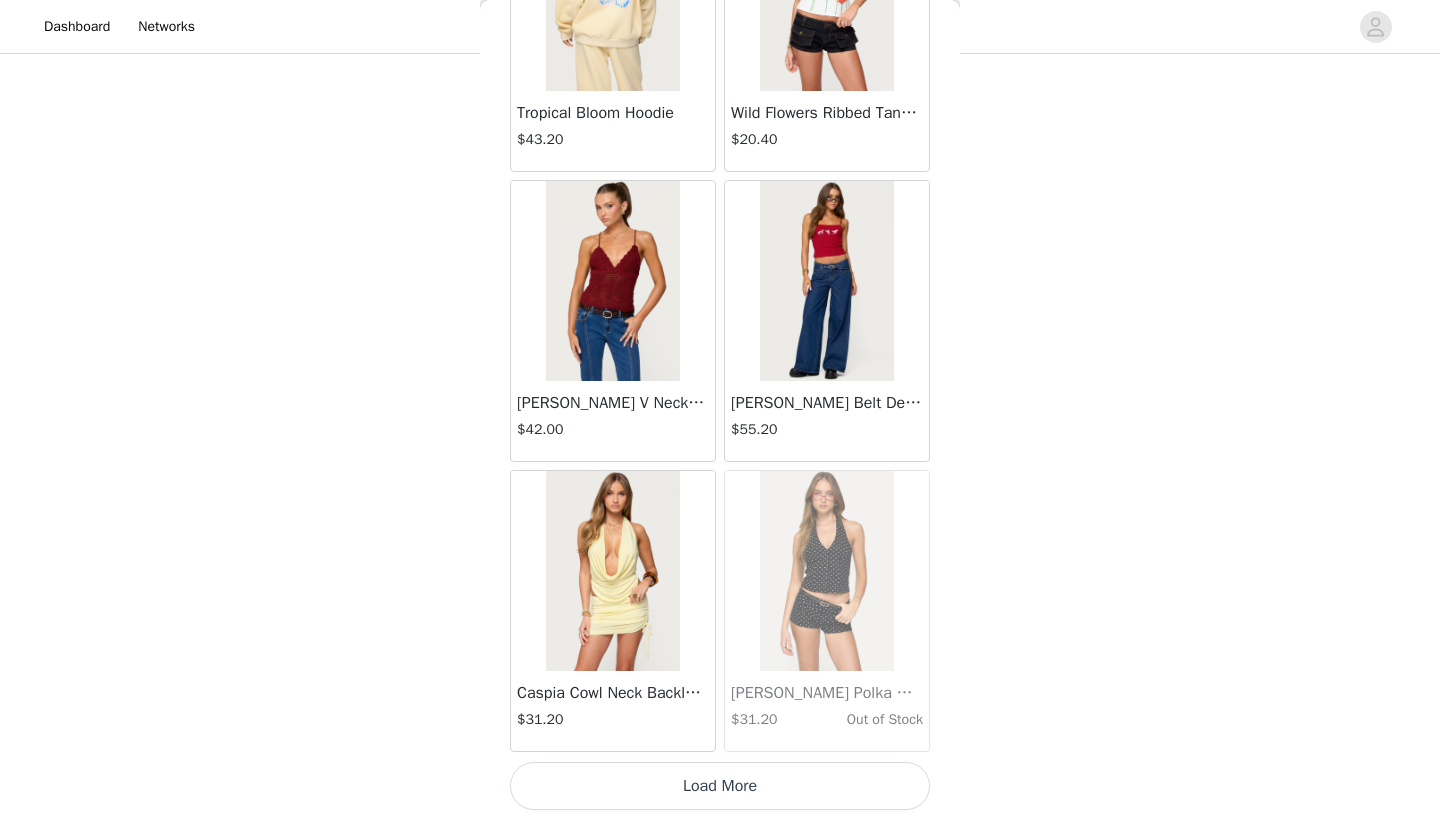 click on "Load More" at bounding box center [720, 786] 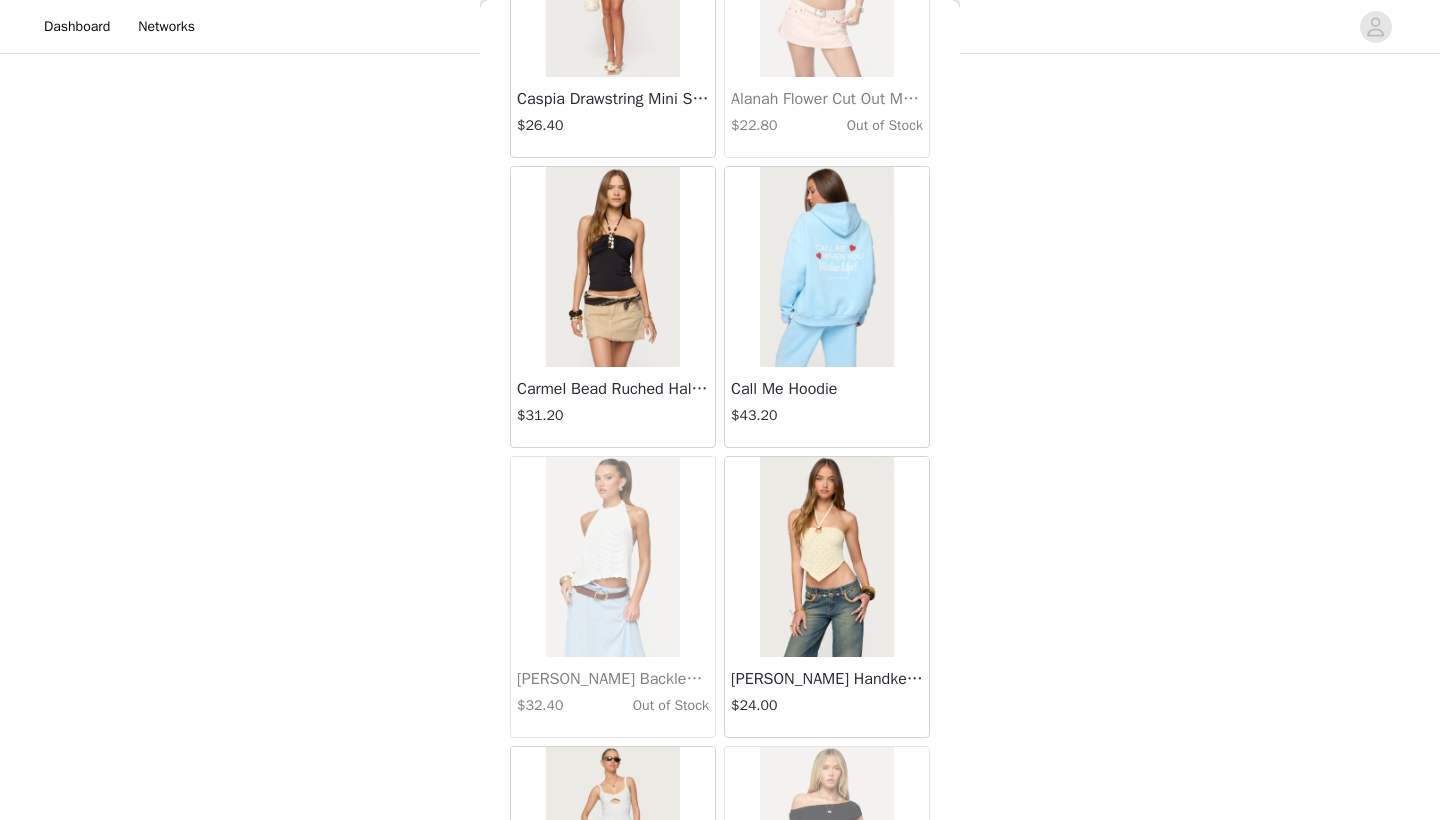 scroll, scrollTop: 43734, scrollLeft: 0, axis: vertical 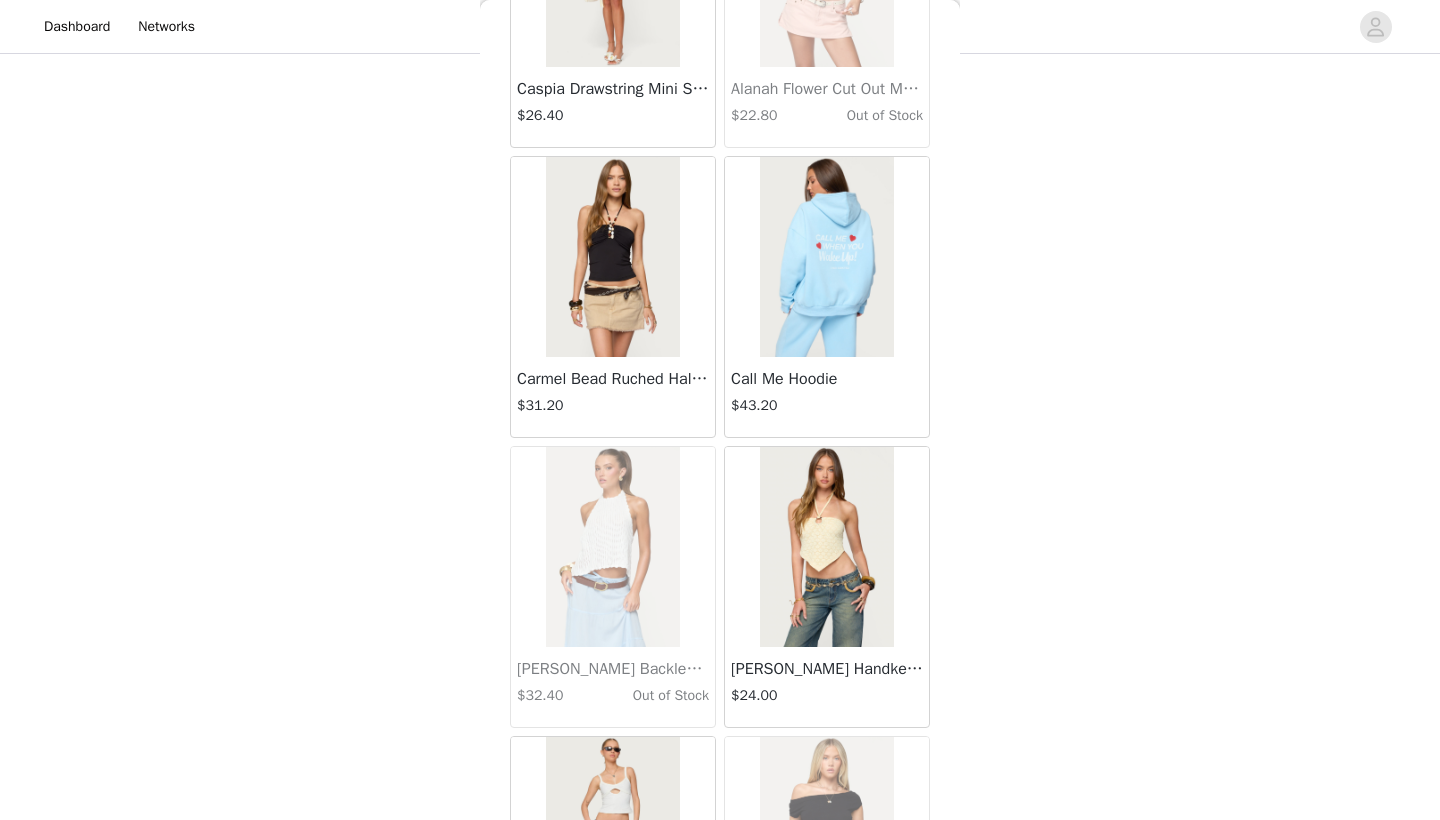 click at bounding box center (612, 257) 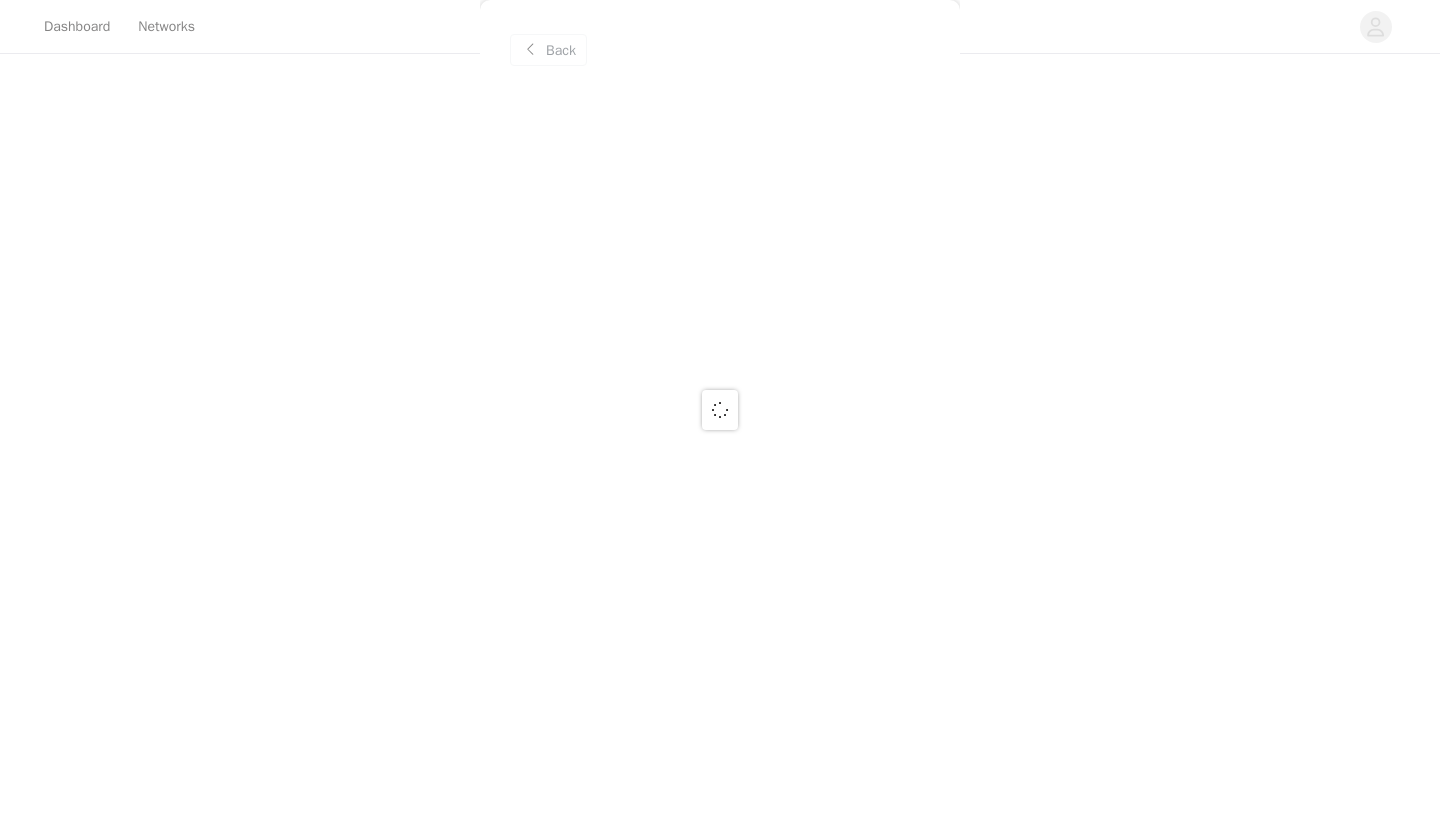 scroll, scrollTop: 0, scrollLeft: 0, axis: both 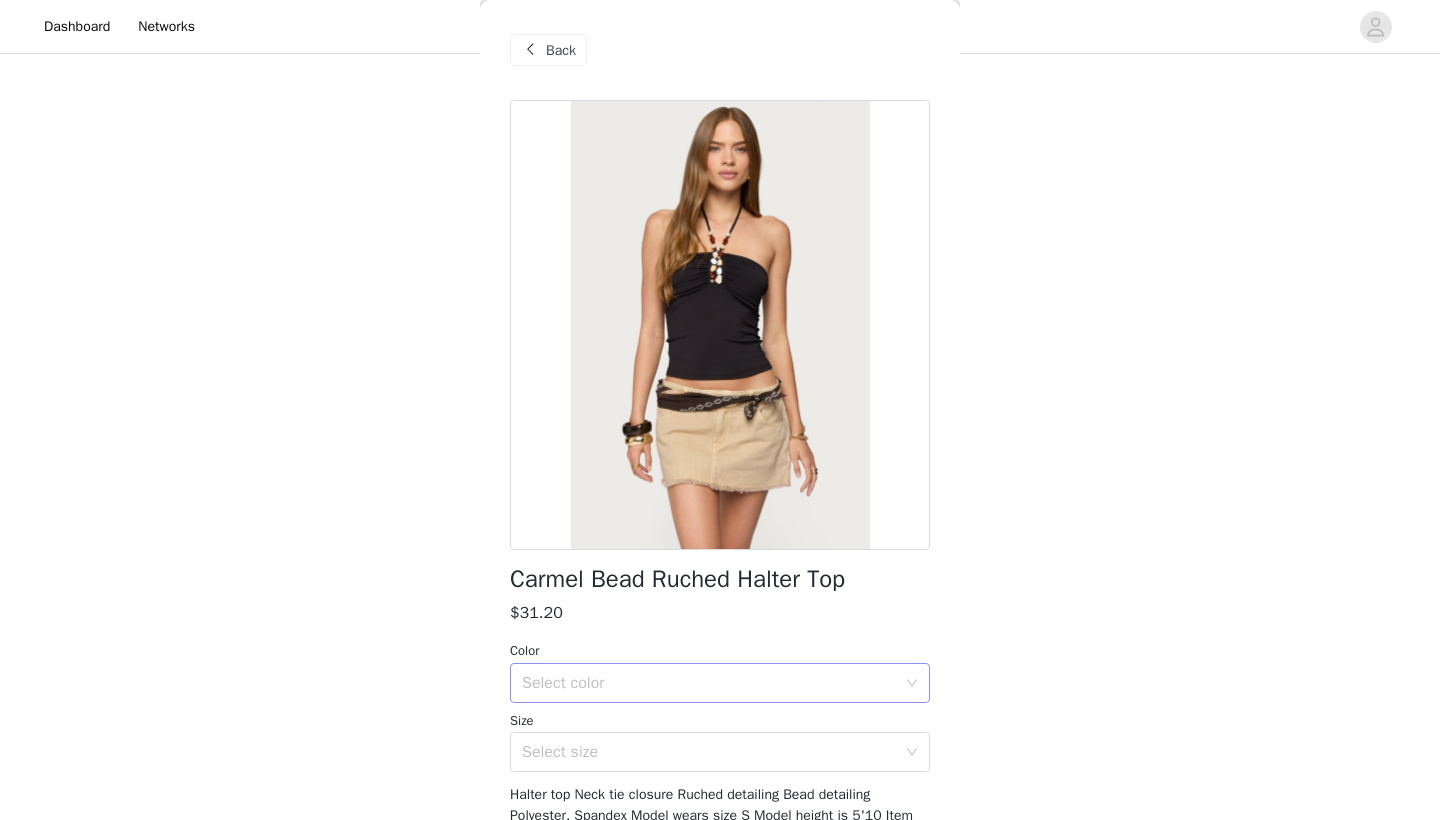 click on "Select color" at bounding box center (709, 683) 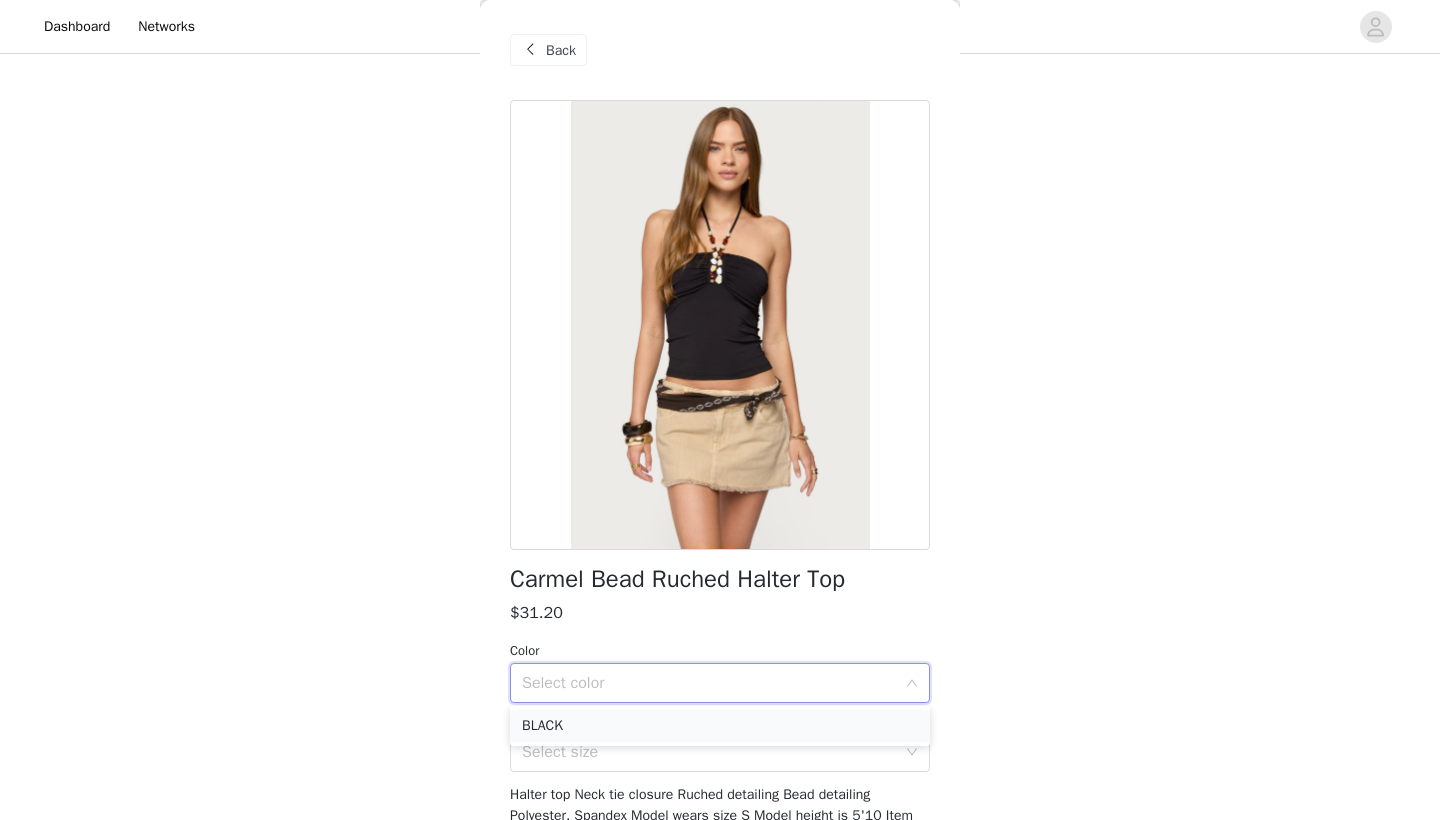 click on "BLACK" at bounding box center (720, 726) 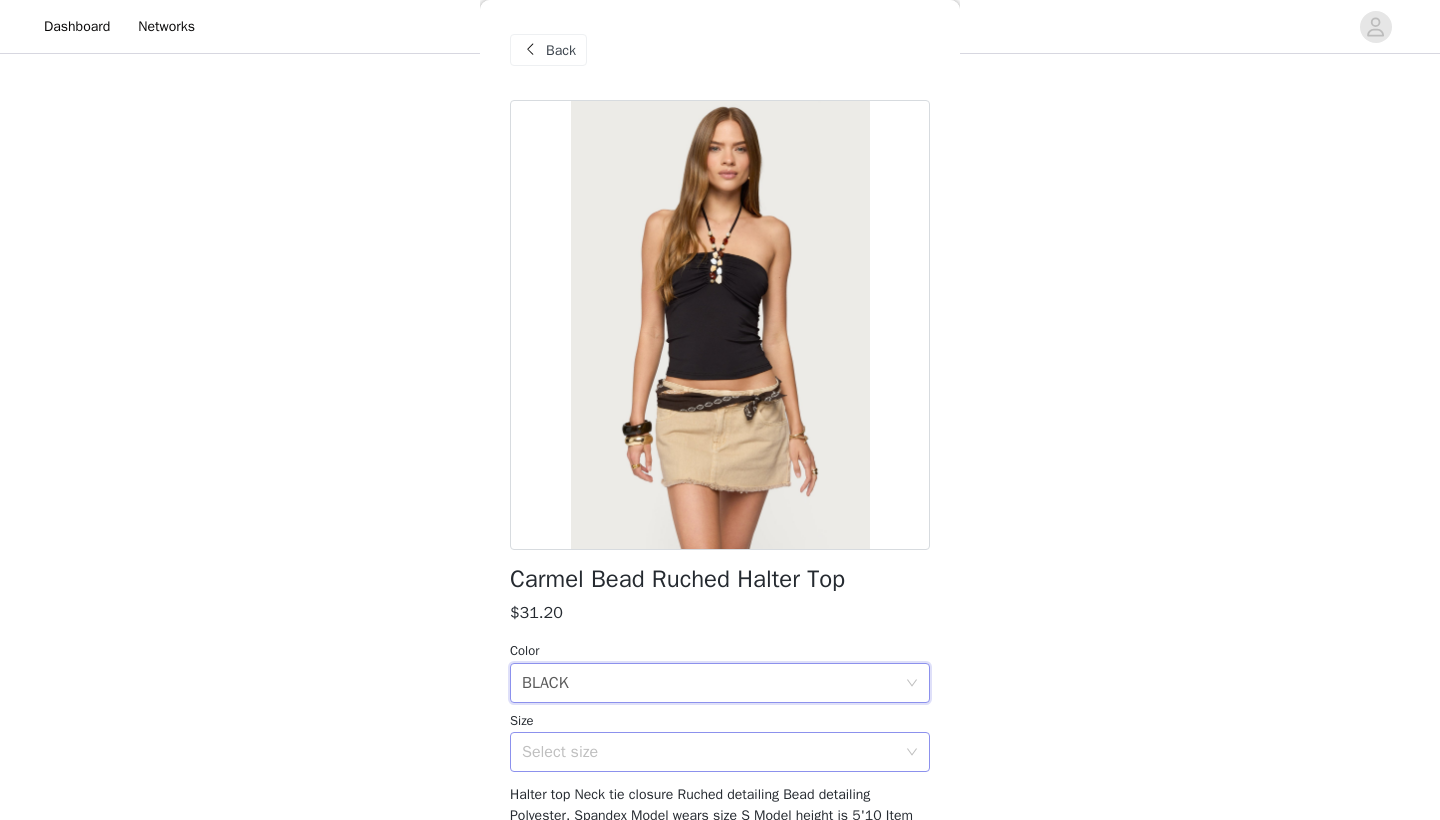 click on "Select size" at bounding box center [709, 752] 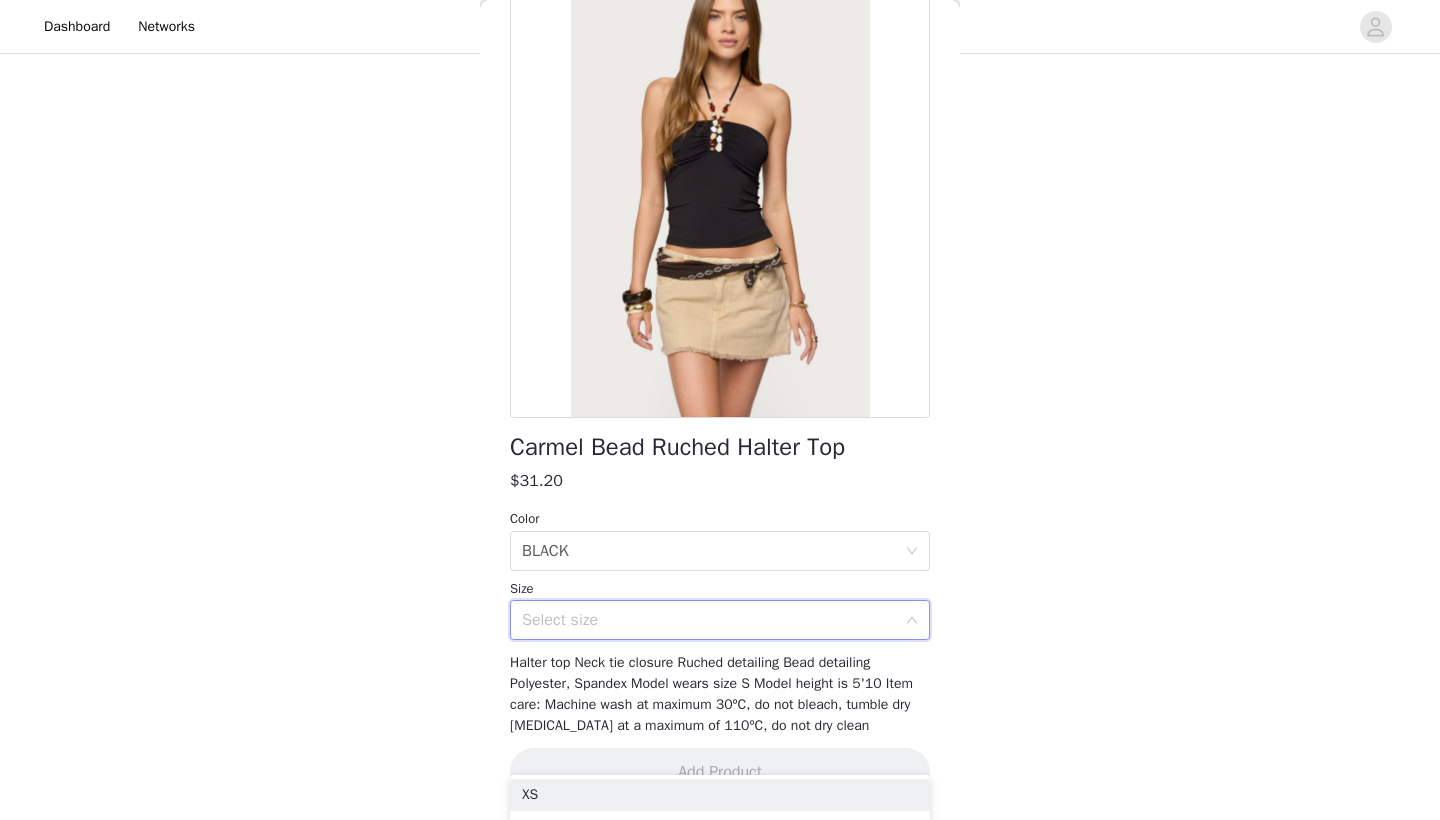 scroll, scrollTop: 131, scrollLeft: 0, axis: vertical 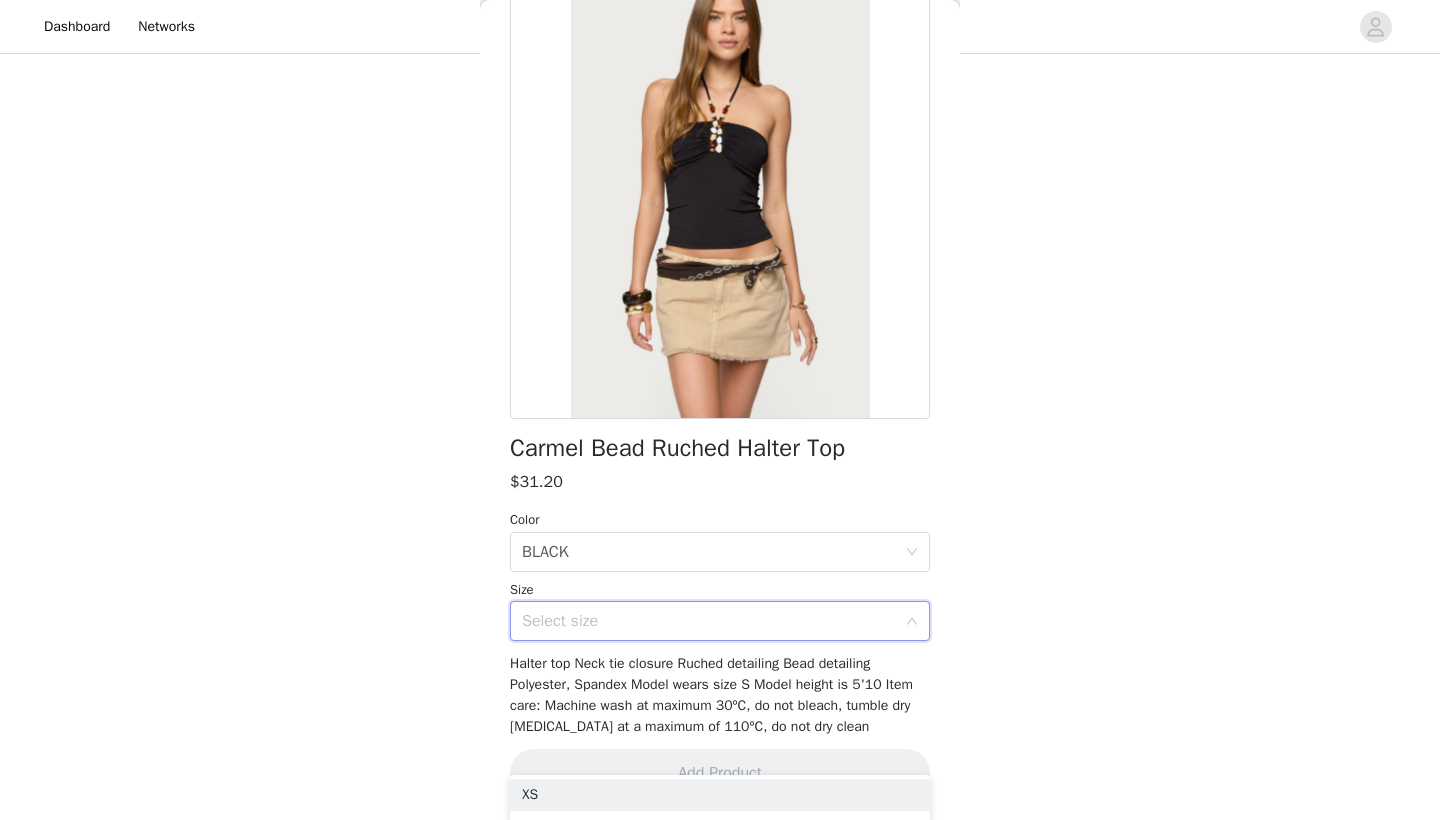 click on "Back     Carmel Bead Ruched Halter Top       $31.20         Color   Select color BLACK Size   Select size   Halter top Neck tie closure Ruched detailing Bead detailing Polyester, Spandex Model wears size S Model height is 5'10 Item care: Machine wash at maximum 30ºC, do not bleach, tumble dry [MEDICAL_DATA] at a maximum of 110ºC, do not dry clean   Add Product" at bounding box center (720, 410) 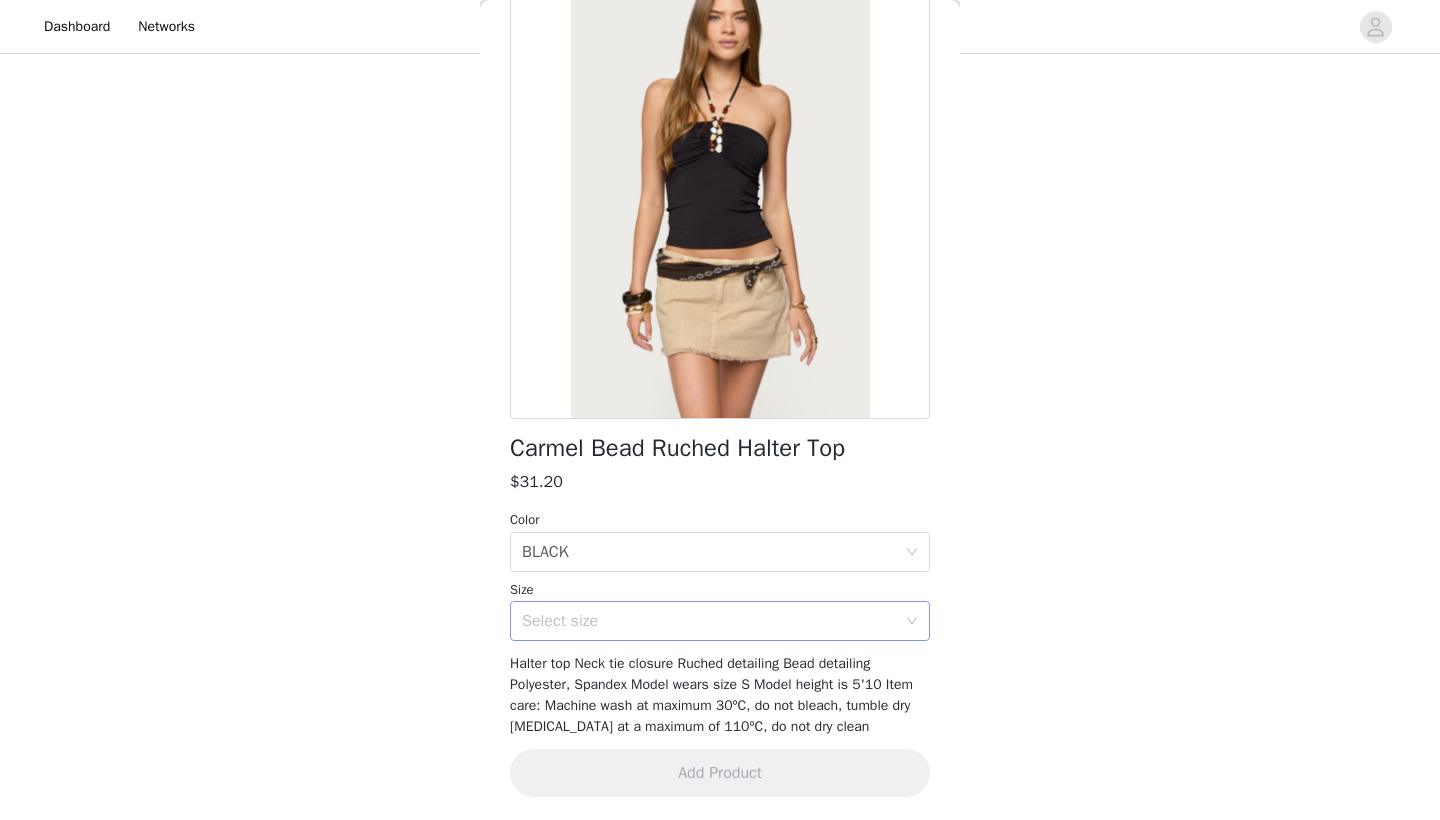 click on "Select size" at bounding box center (709, 621) 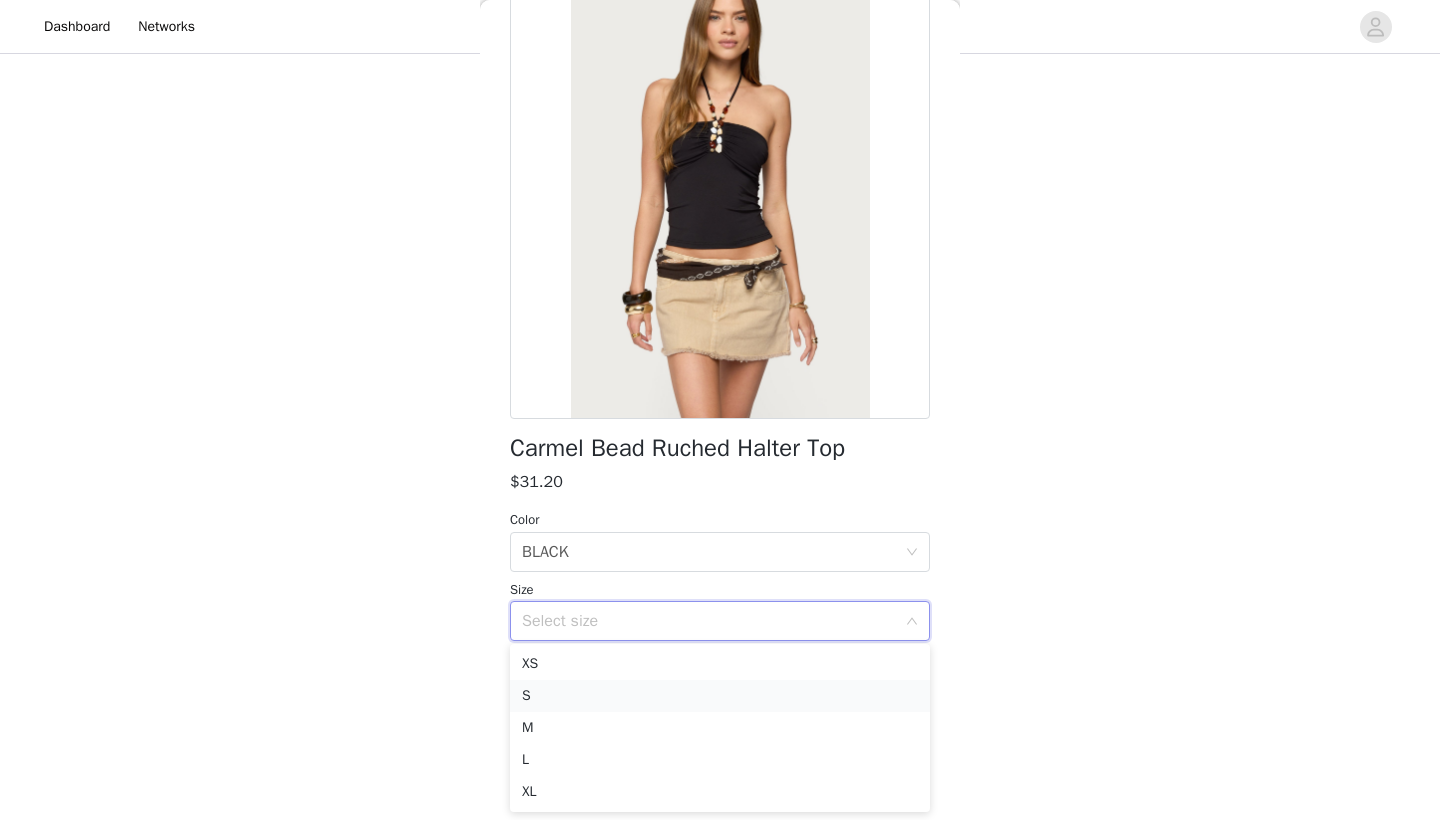 click on "S" at bounding box center [720, 696] 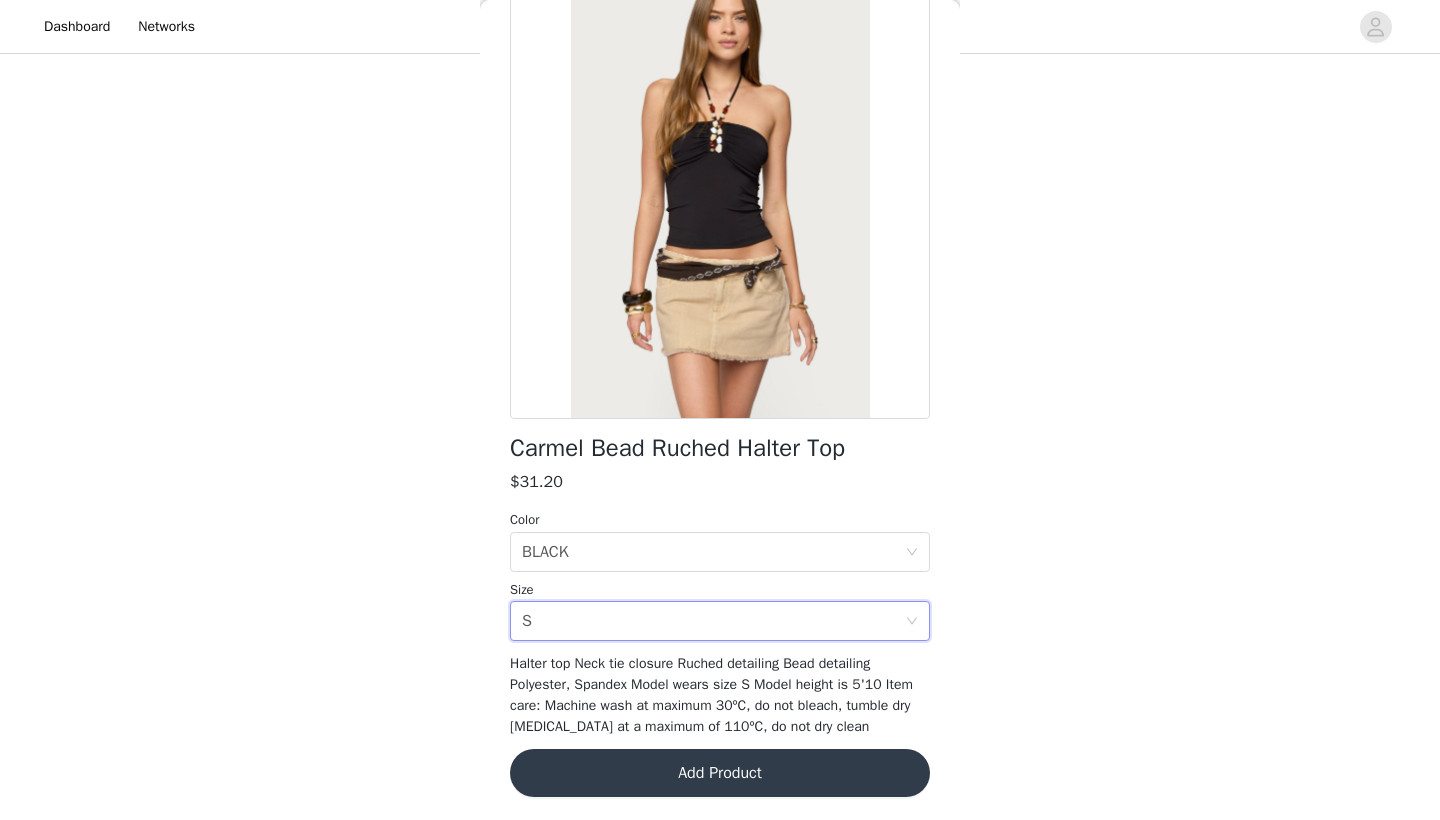 click on "Add Product" at bounding box center [720, 773] 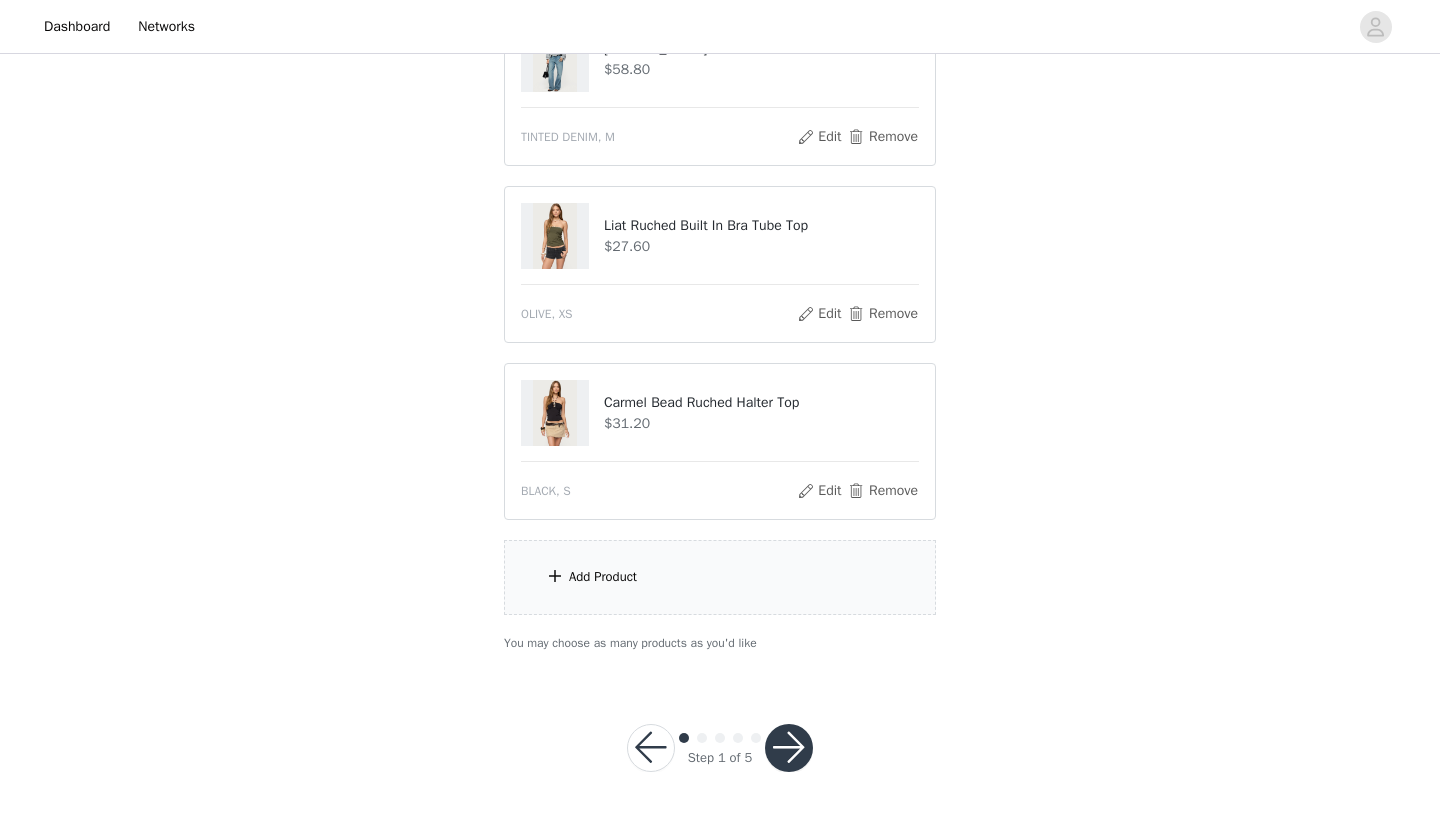 scroll, scrollTop: 1682, scrollLeft: 0, axis: vertical 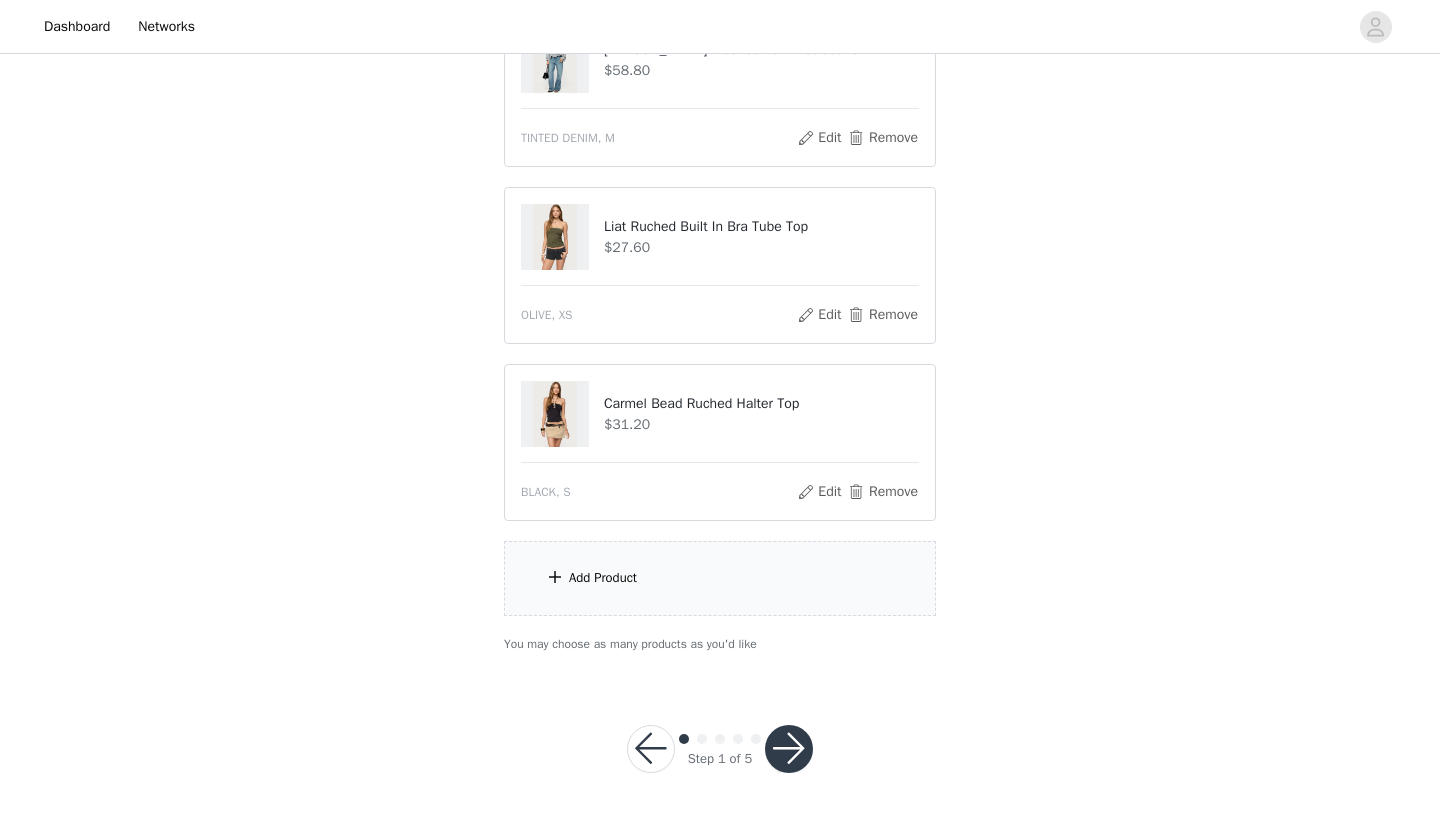 click on "Add Product" at bounding box center (720, 578) 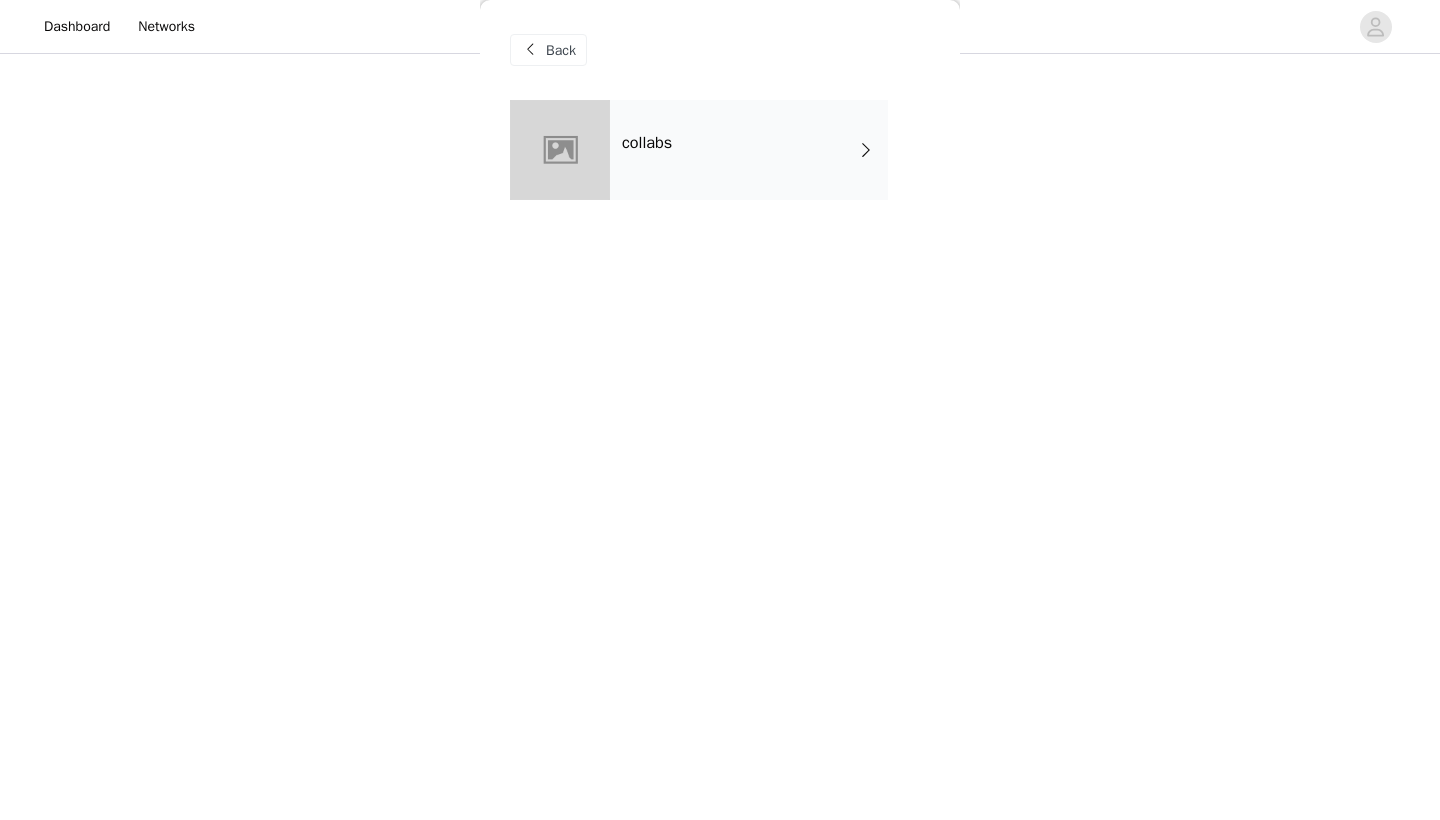 click on "collabs" at bounding box center (749, 150) 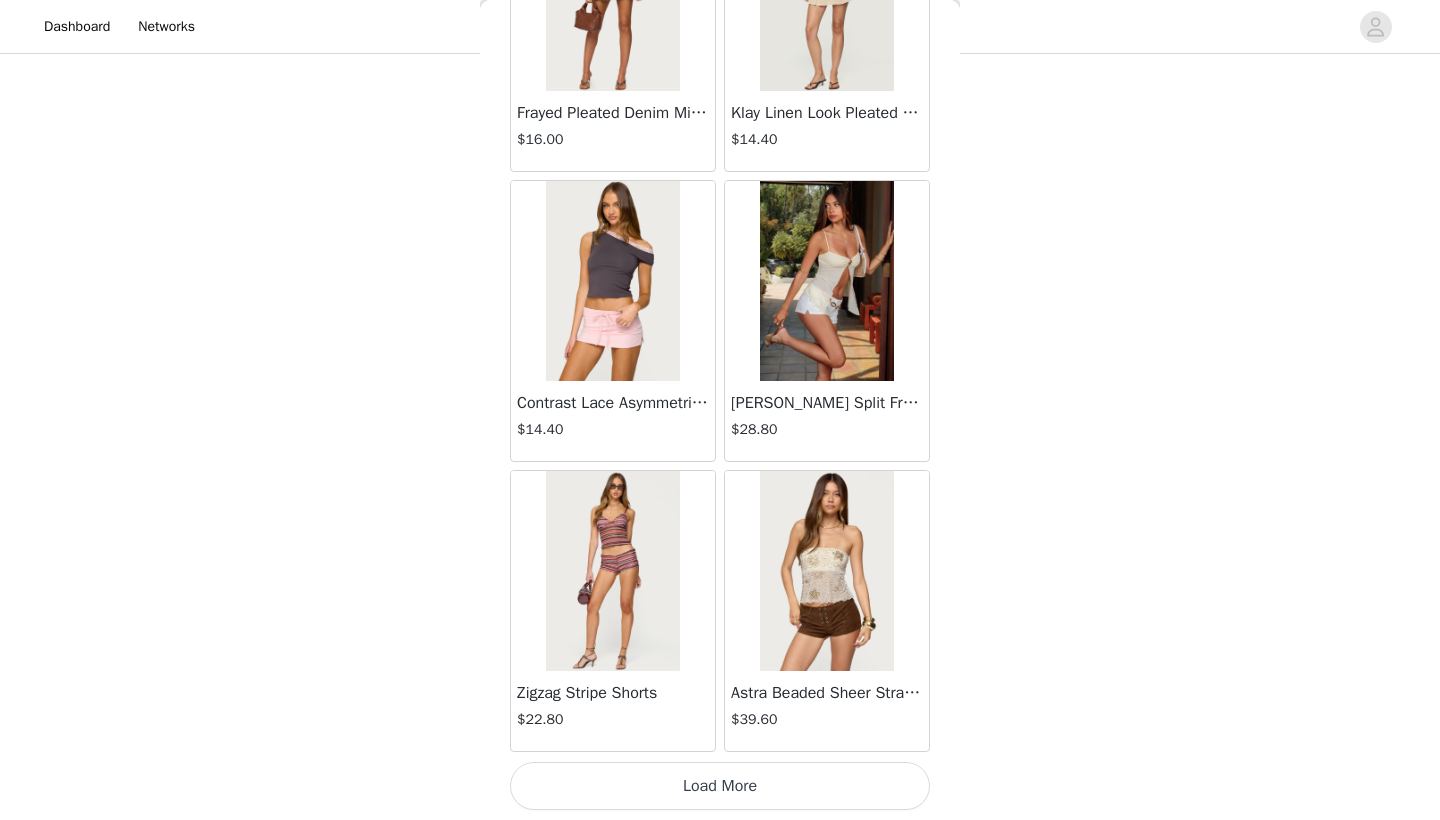 scroll, scrollTop: 2240, scrollLeft: 0, axis: vertical 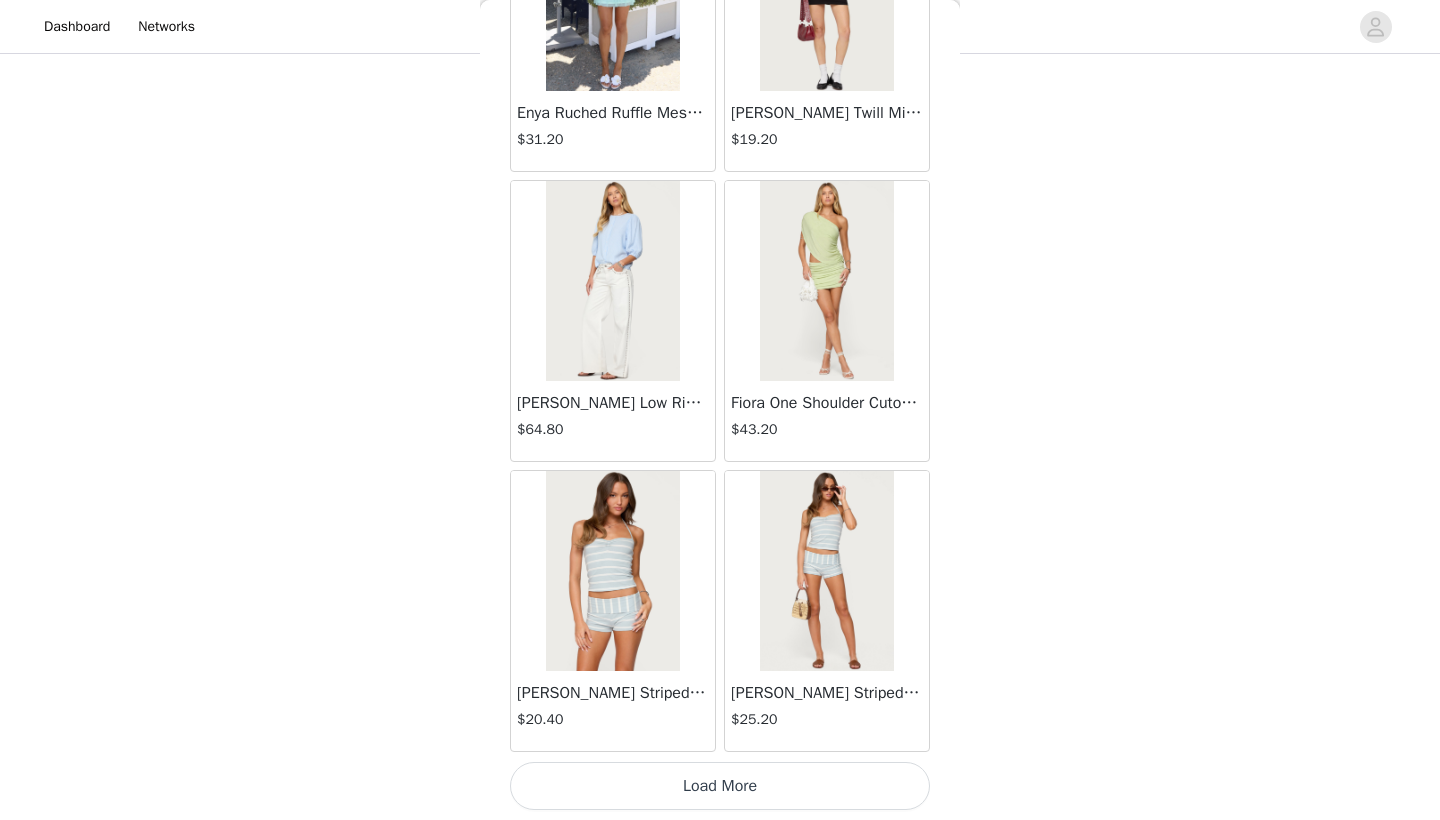 click on "Load More" at bounding box center (720, 786) 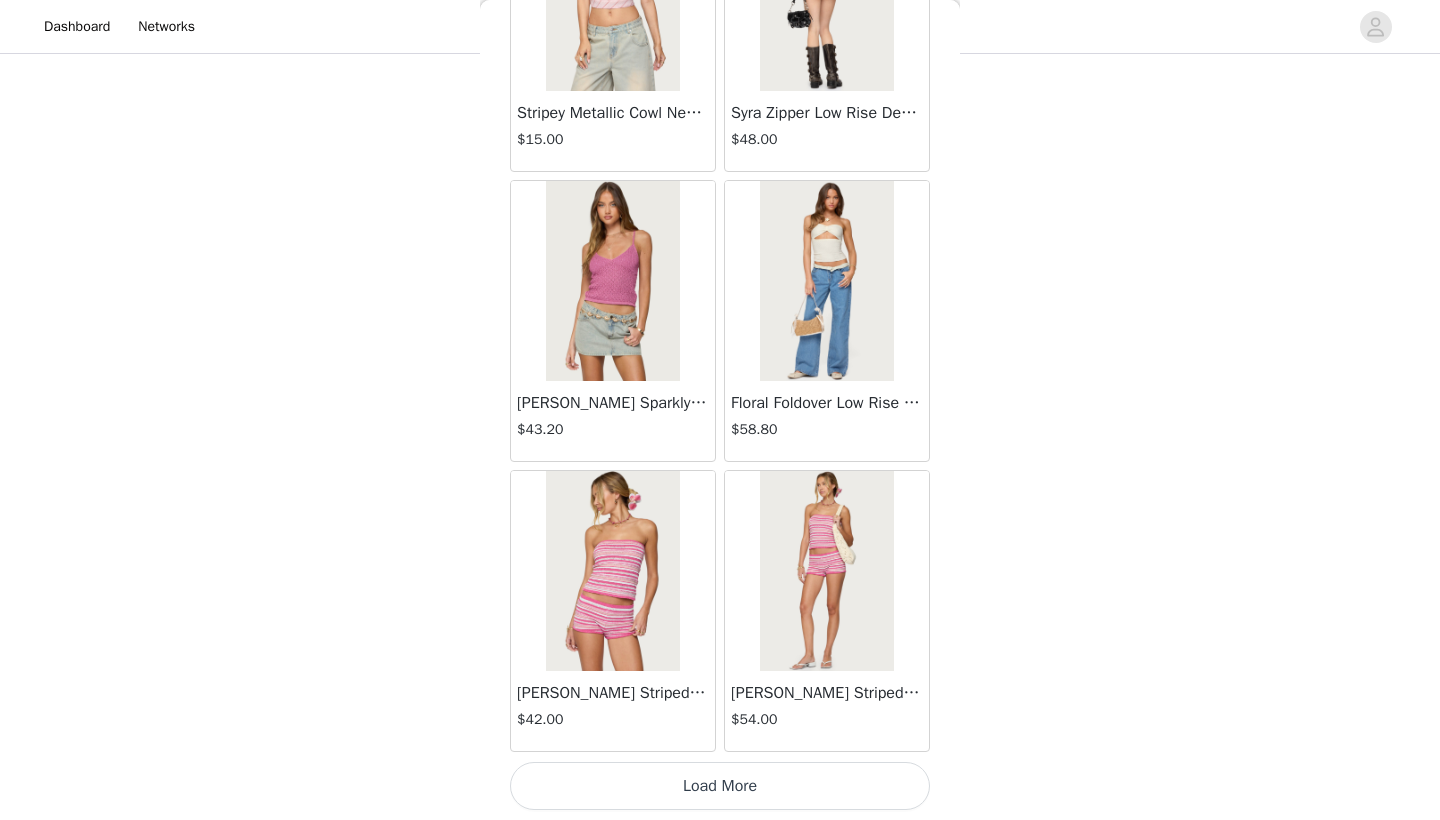 click on "Load More" at bounding box center [720, 786] 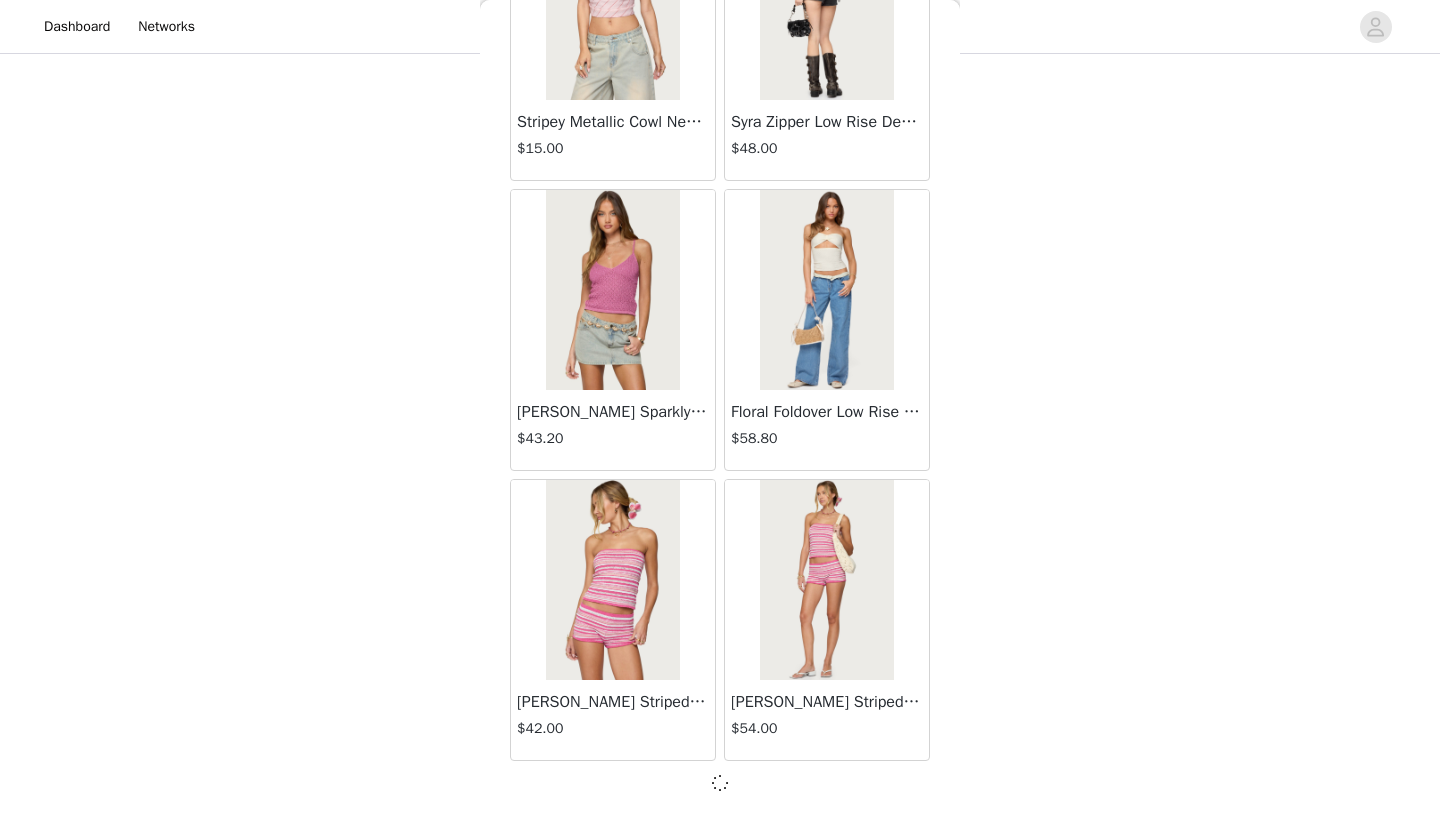 scroll, scrollTop: 8031, scrollLeft: 0, axis: vertical 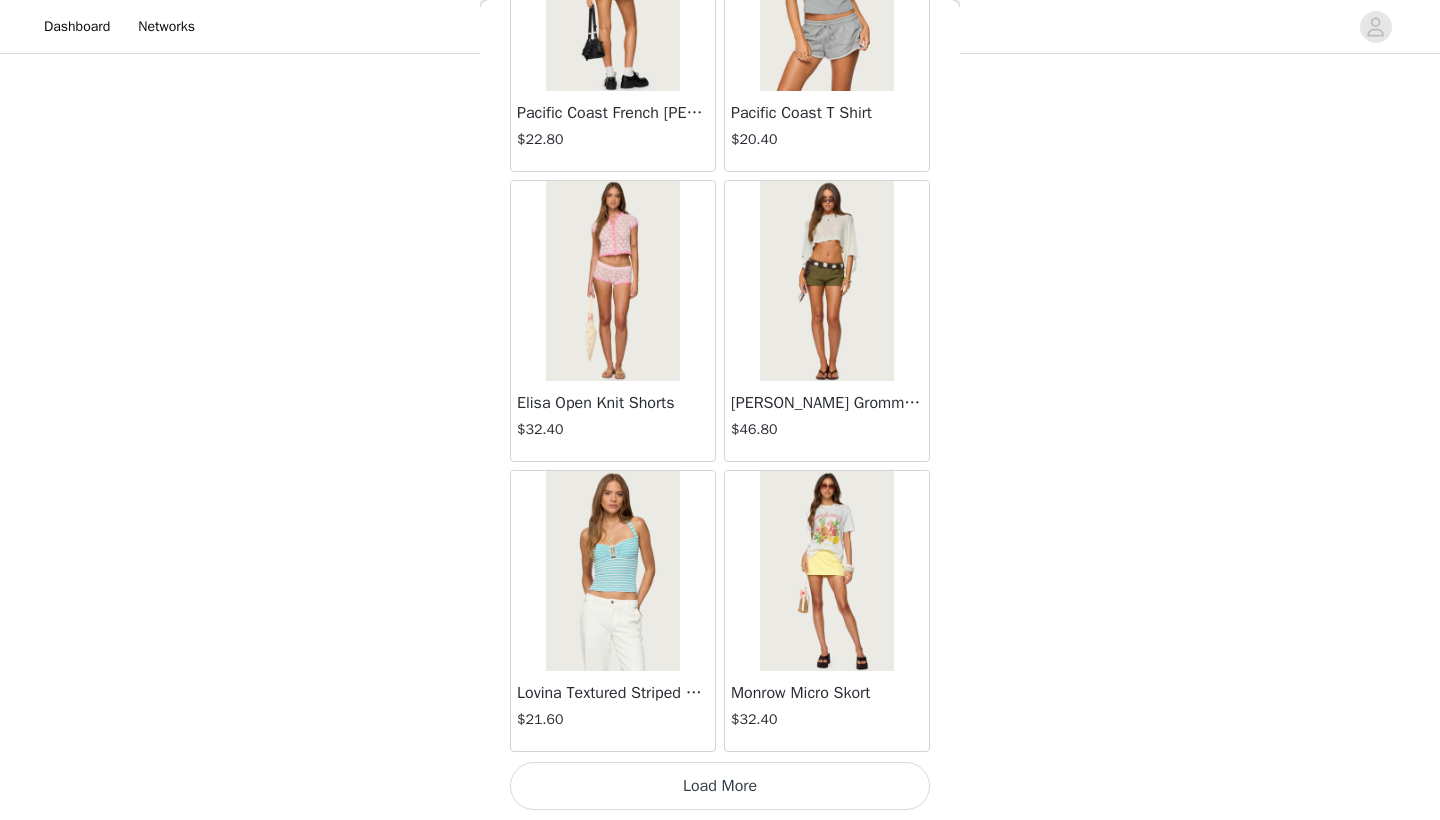 click on "Load More" at bounding box center (720, 786) 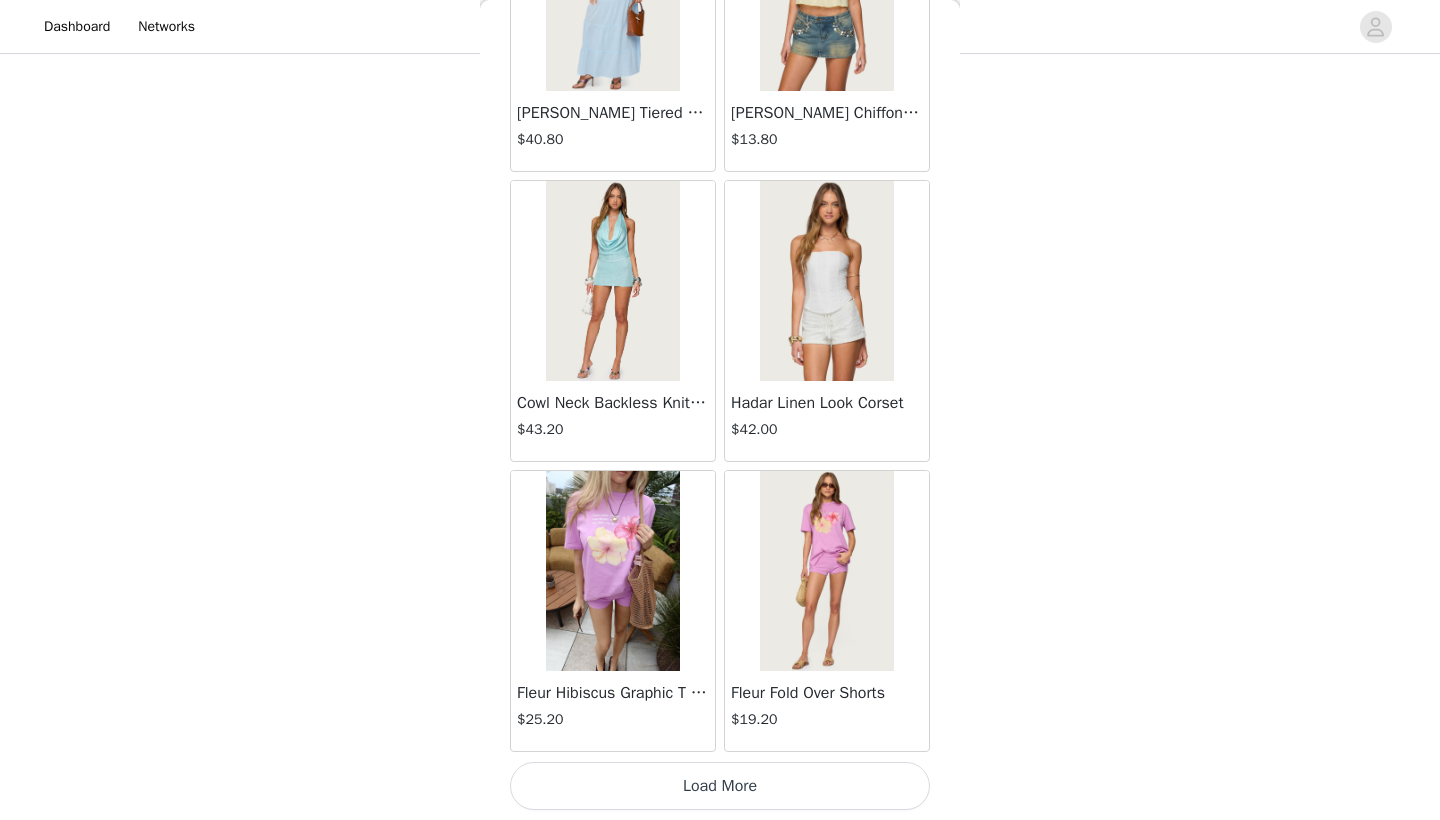 scroll, scrollTop: 13840, scrollLeft: 0, axis: vertical 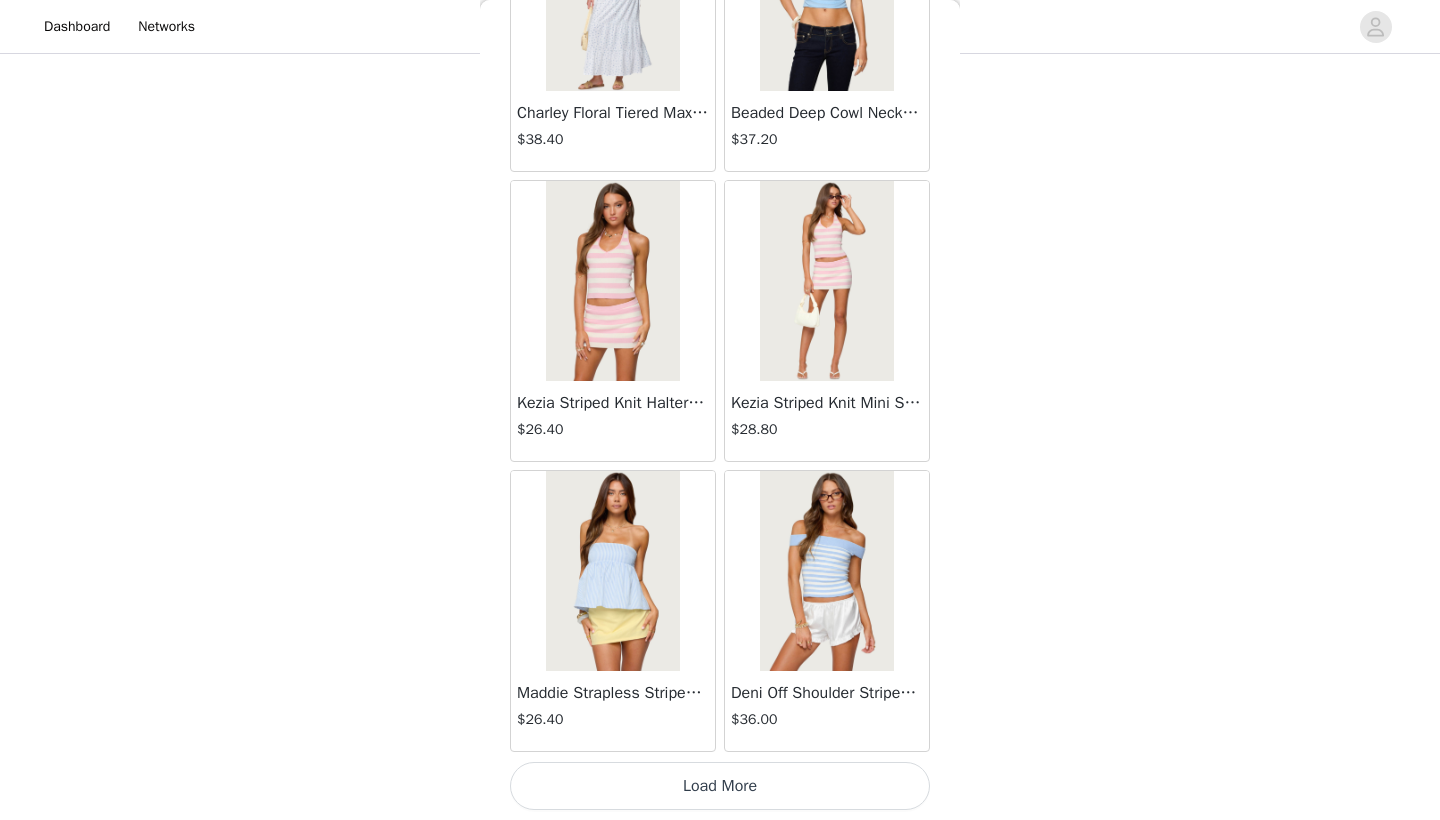 click on "Load More" at bounding box center (720, 786) 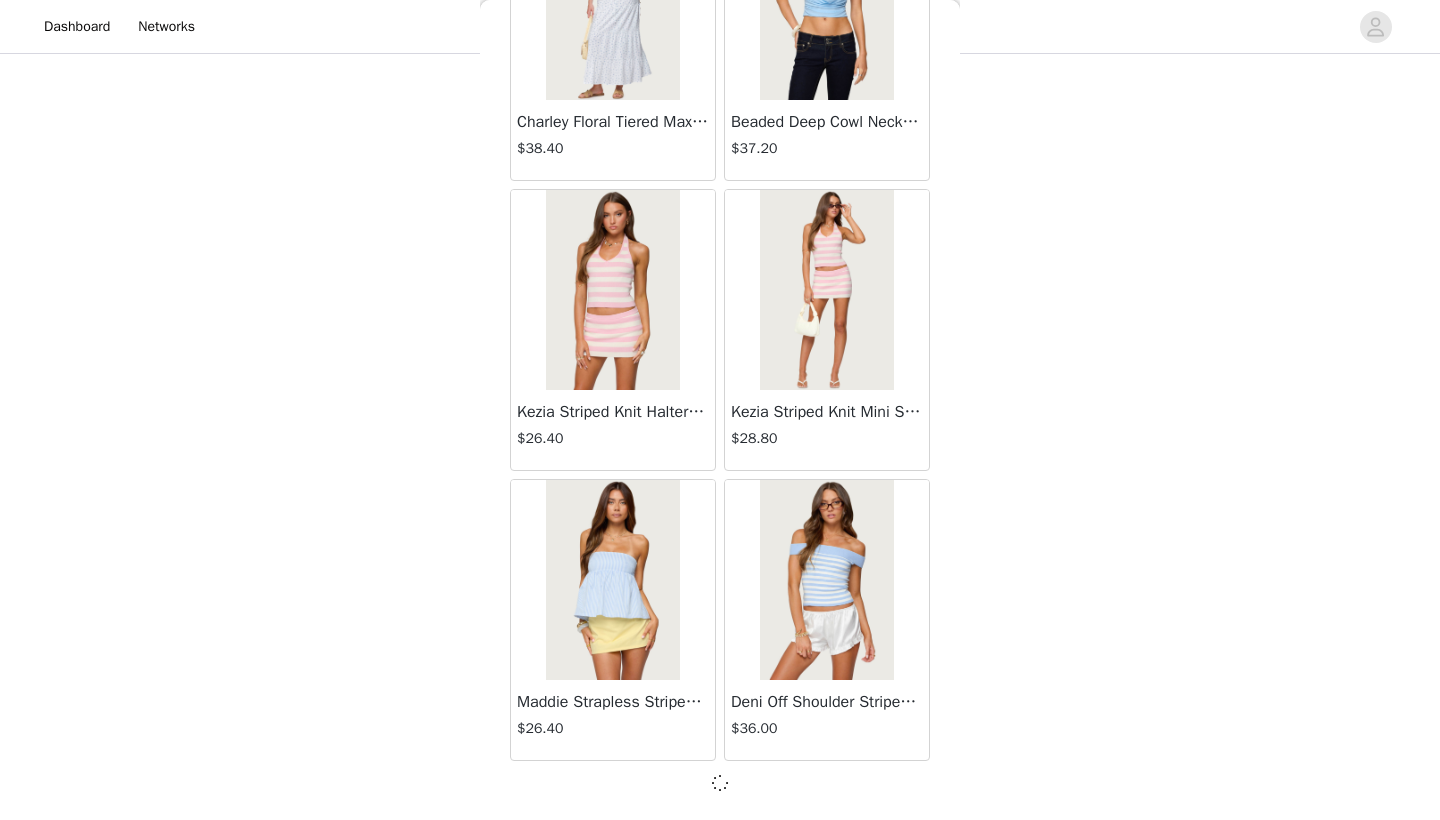 scroll, scrollTop: 16731, scrollLeft: 0, axis: vertical 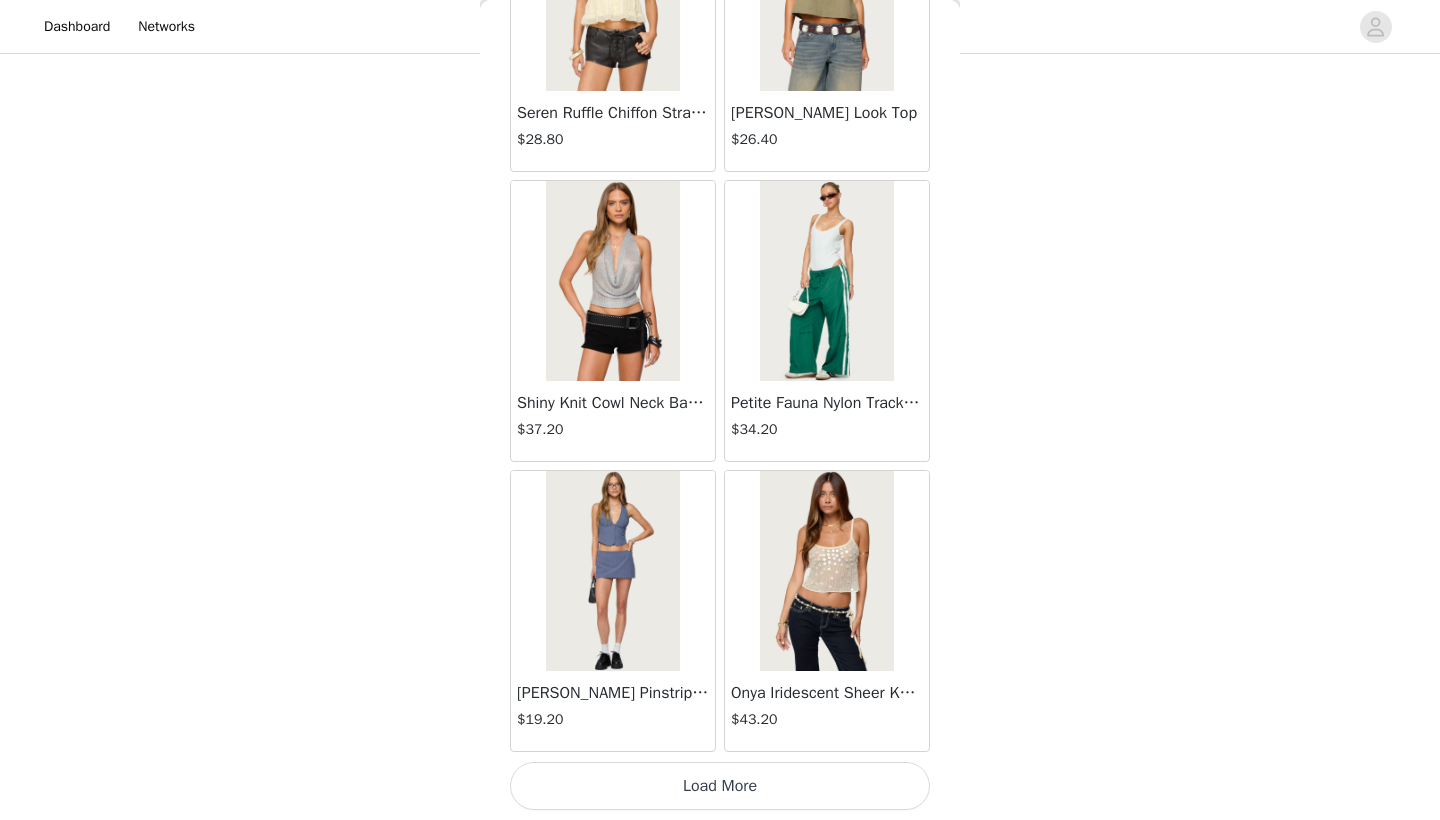 click on "Load More" at bounding box center (720, 786) 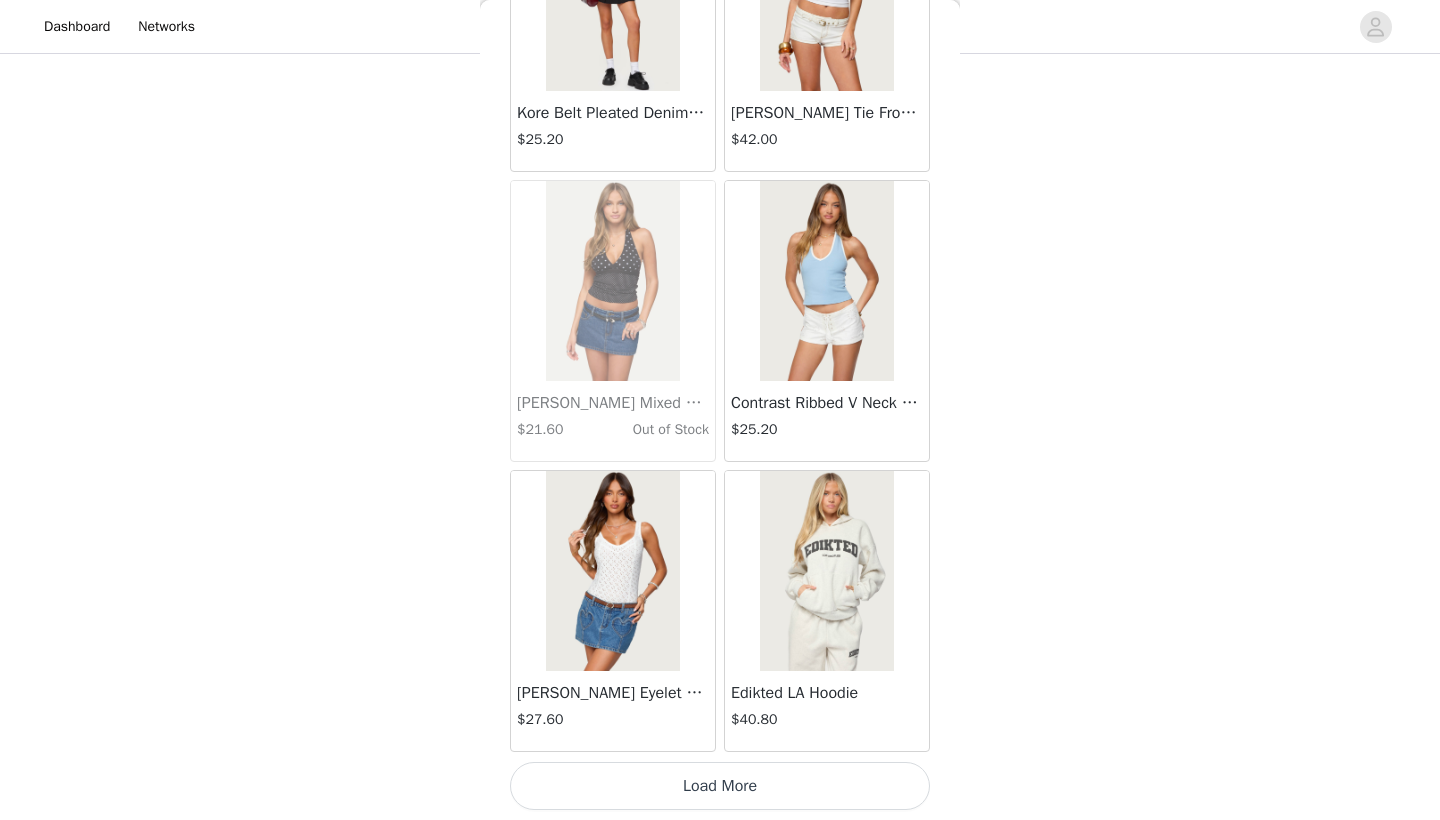 click on "Load More" at bounding box center [720, 786] 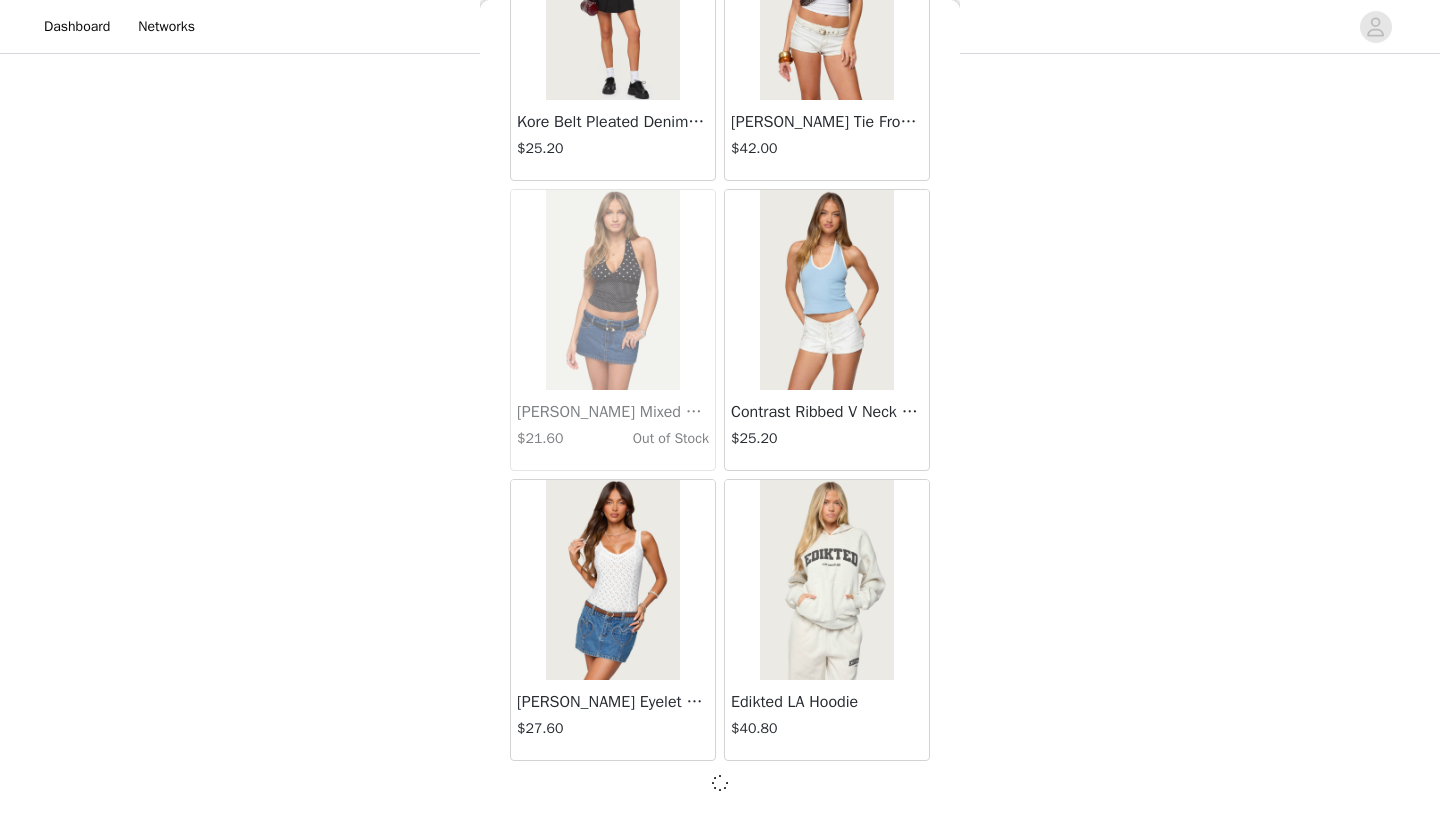scroll, scrollTop: 22531, scrollLeft: 0, axis: vertical 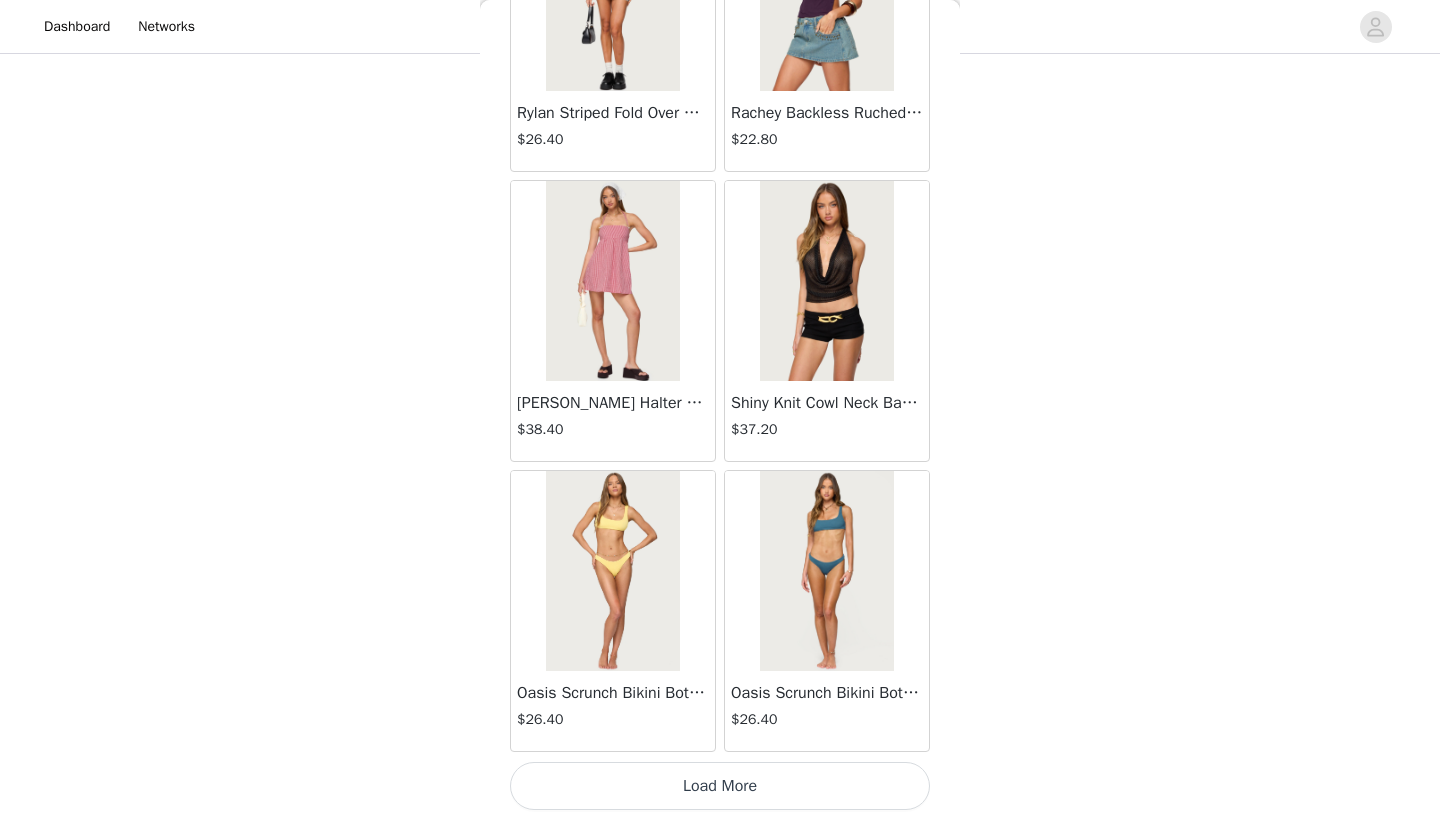 click on "Load More" at bounding box center (720, 786) 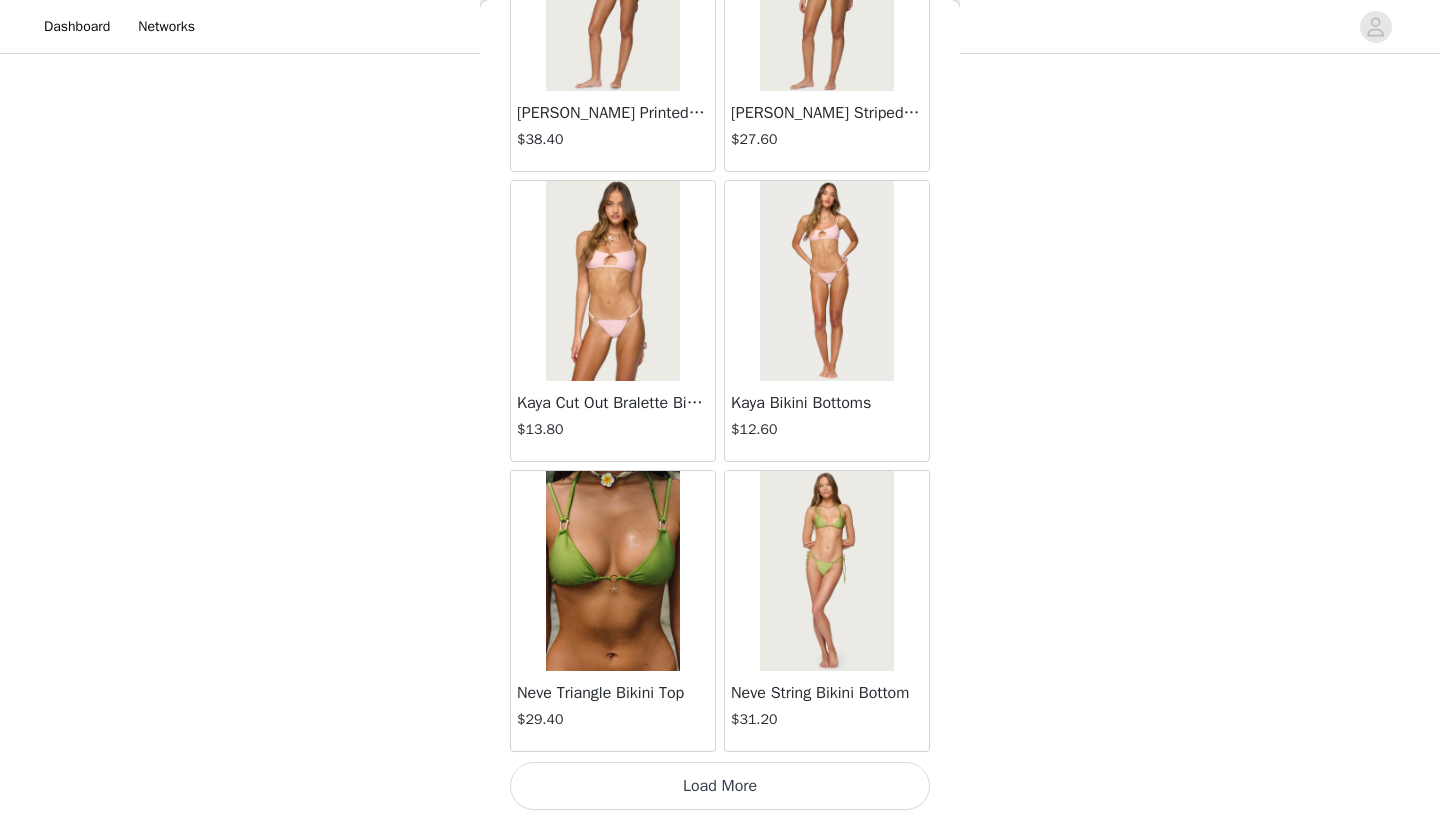 click on "Load More" at bounding box center [720, 786] 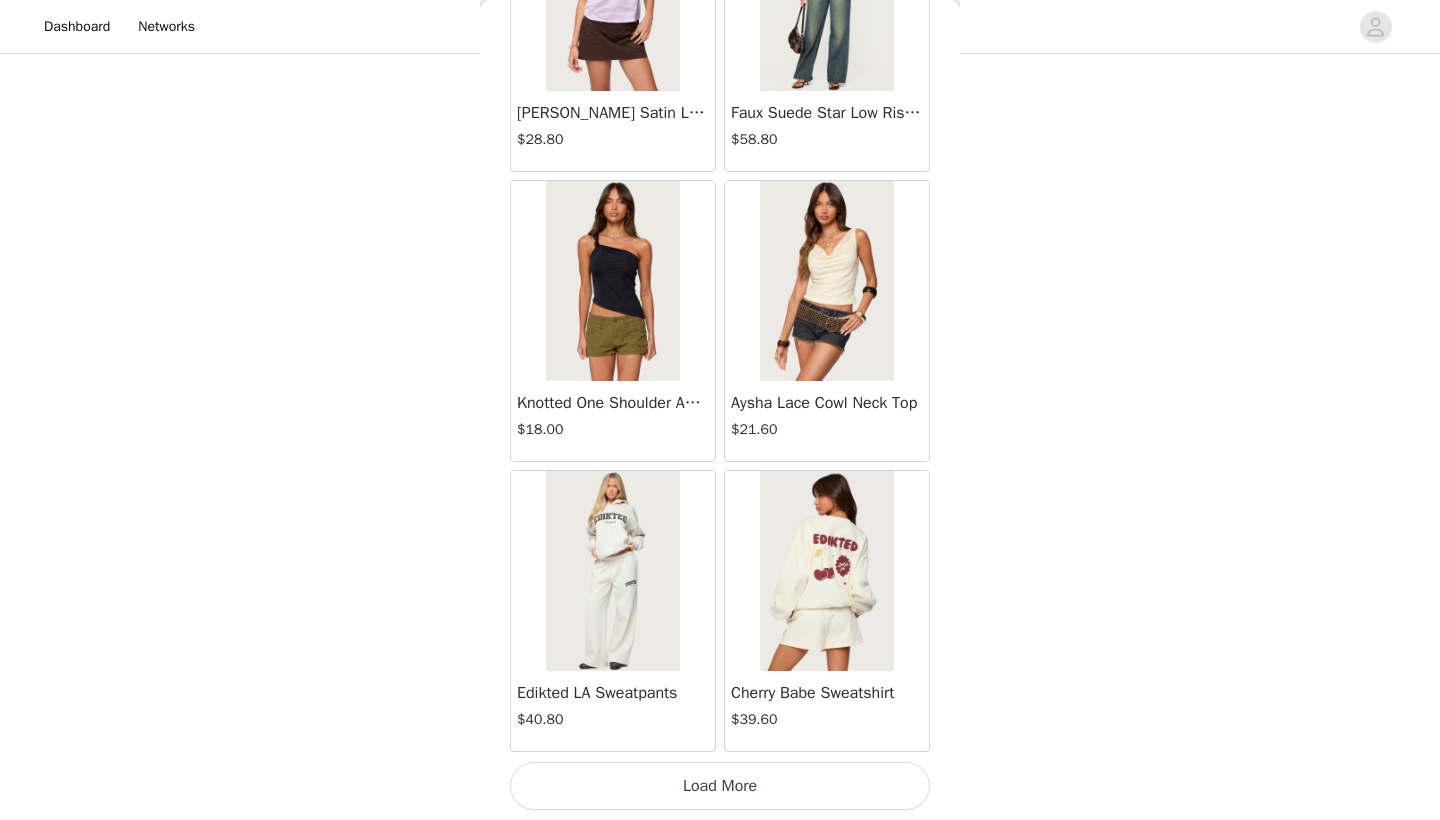 scroll, scrollTop: 31240, scrollLeft: 0, axis: vertical 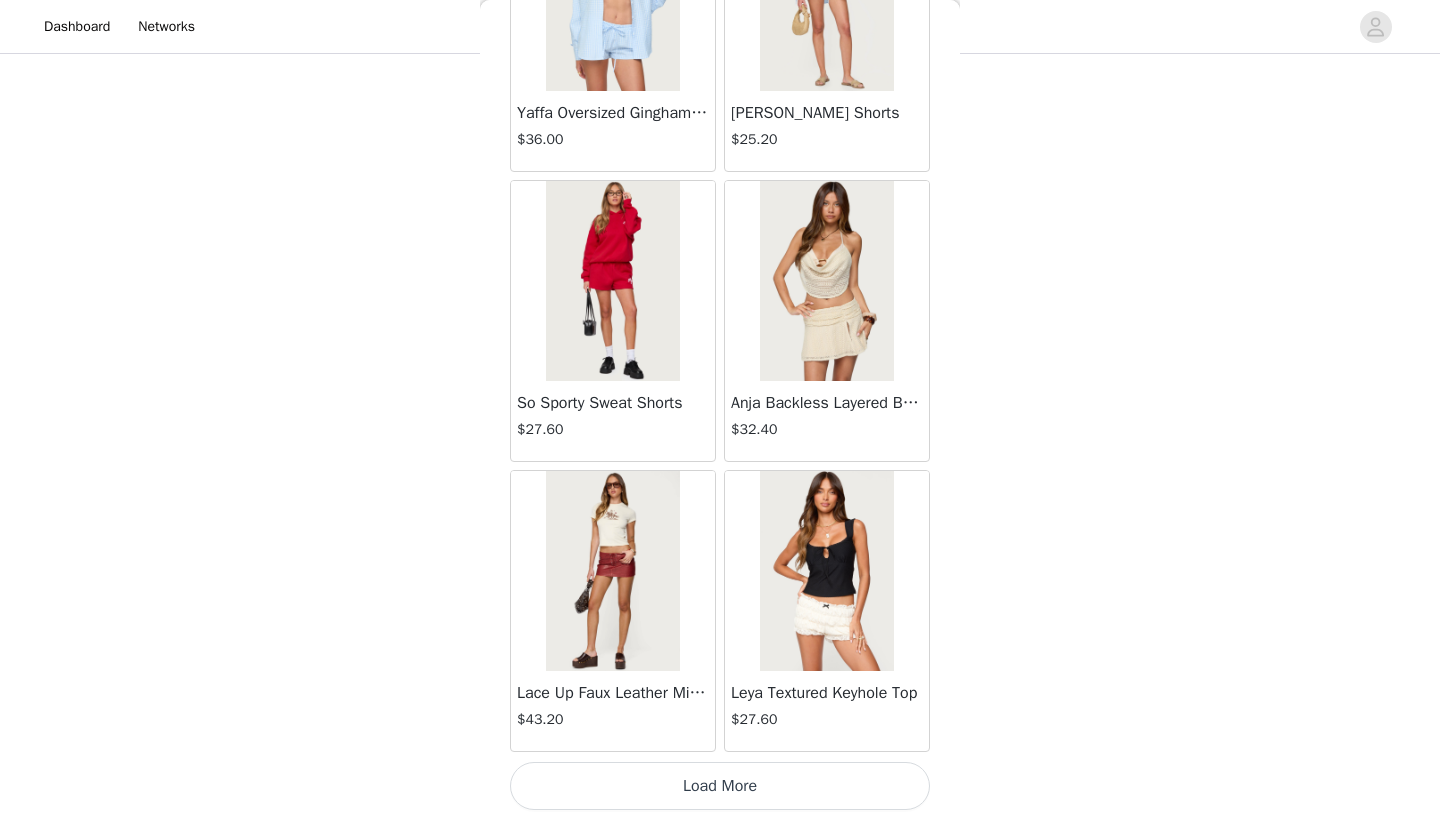 click on "Load More" at bounding box center [720, 786] 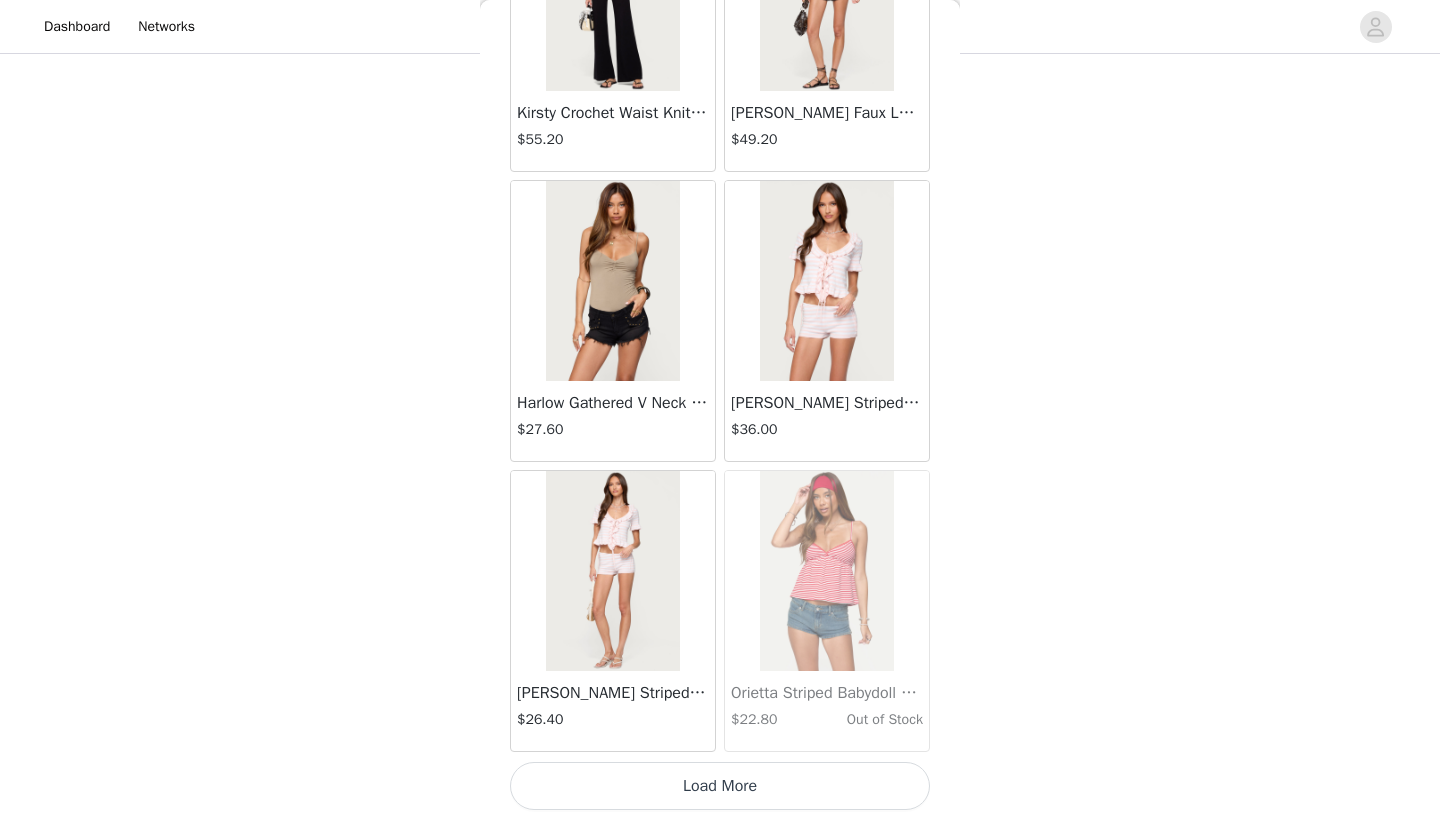 click on "Load More" at bounding box center (720, 786) 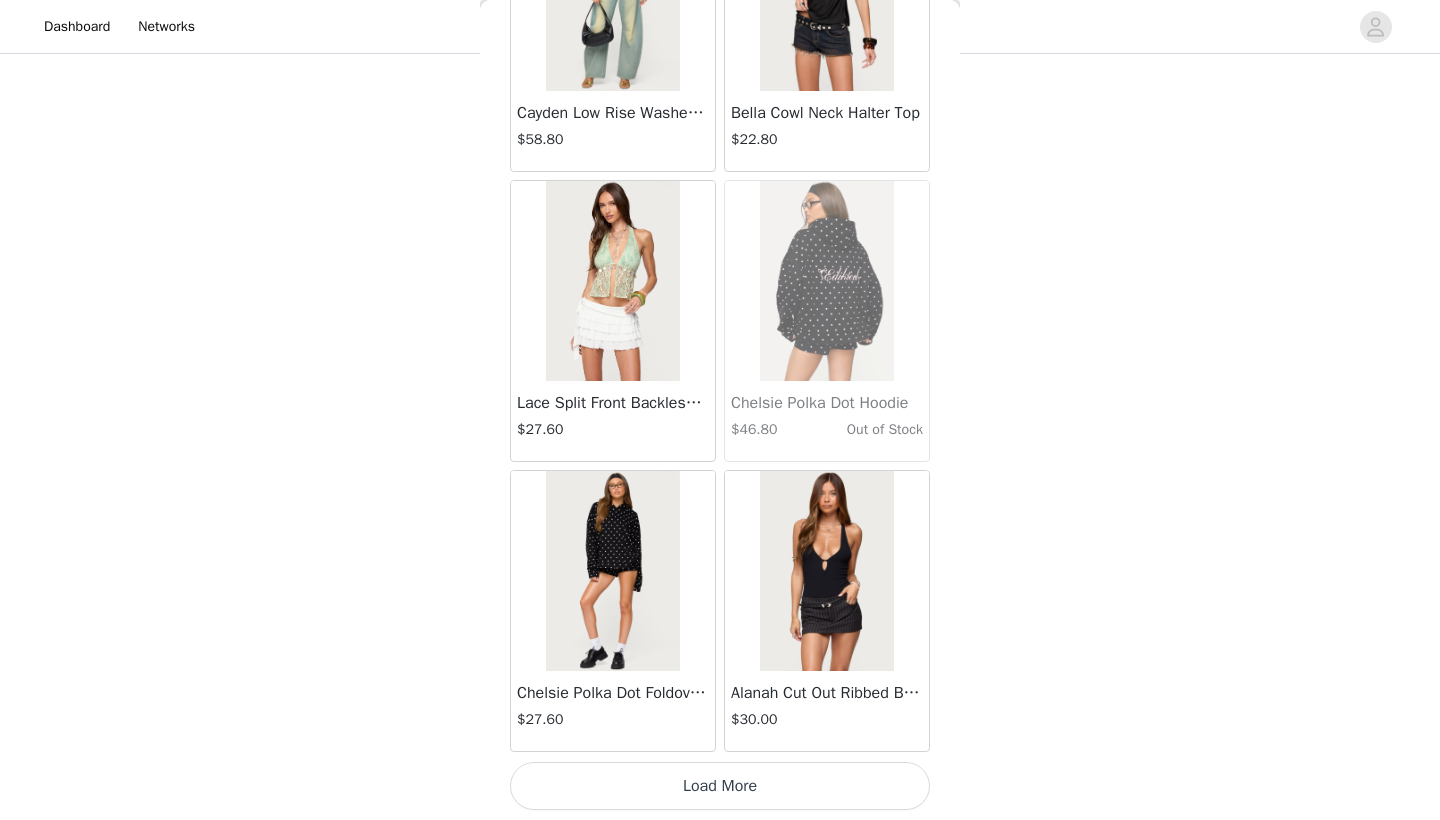 click on "Load More" at bounding box center (720, 786) 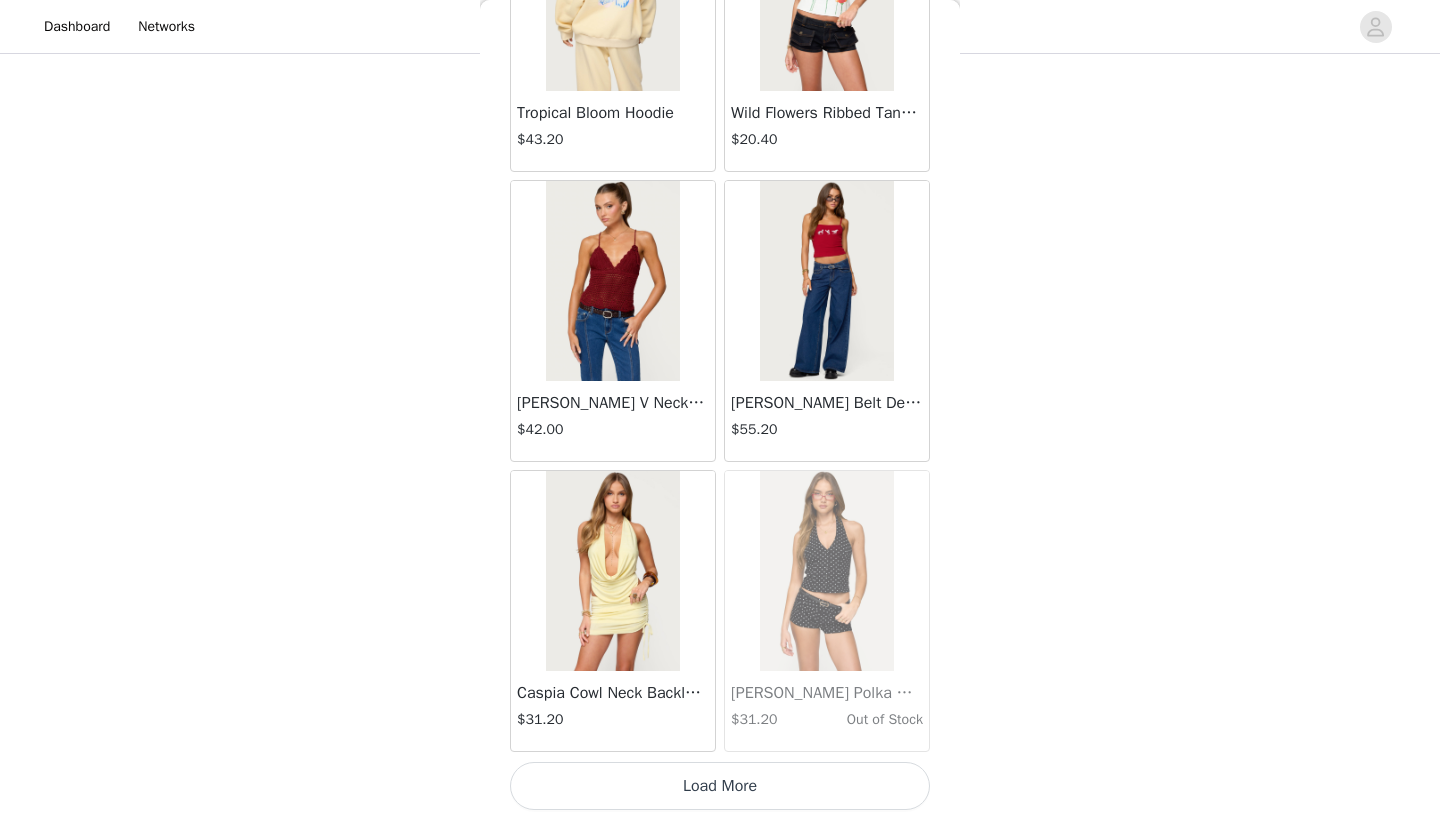 scroll, scrollTop: 42840, scrollLeft: 0, axis: vertical 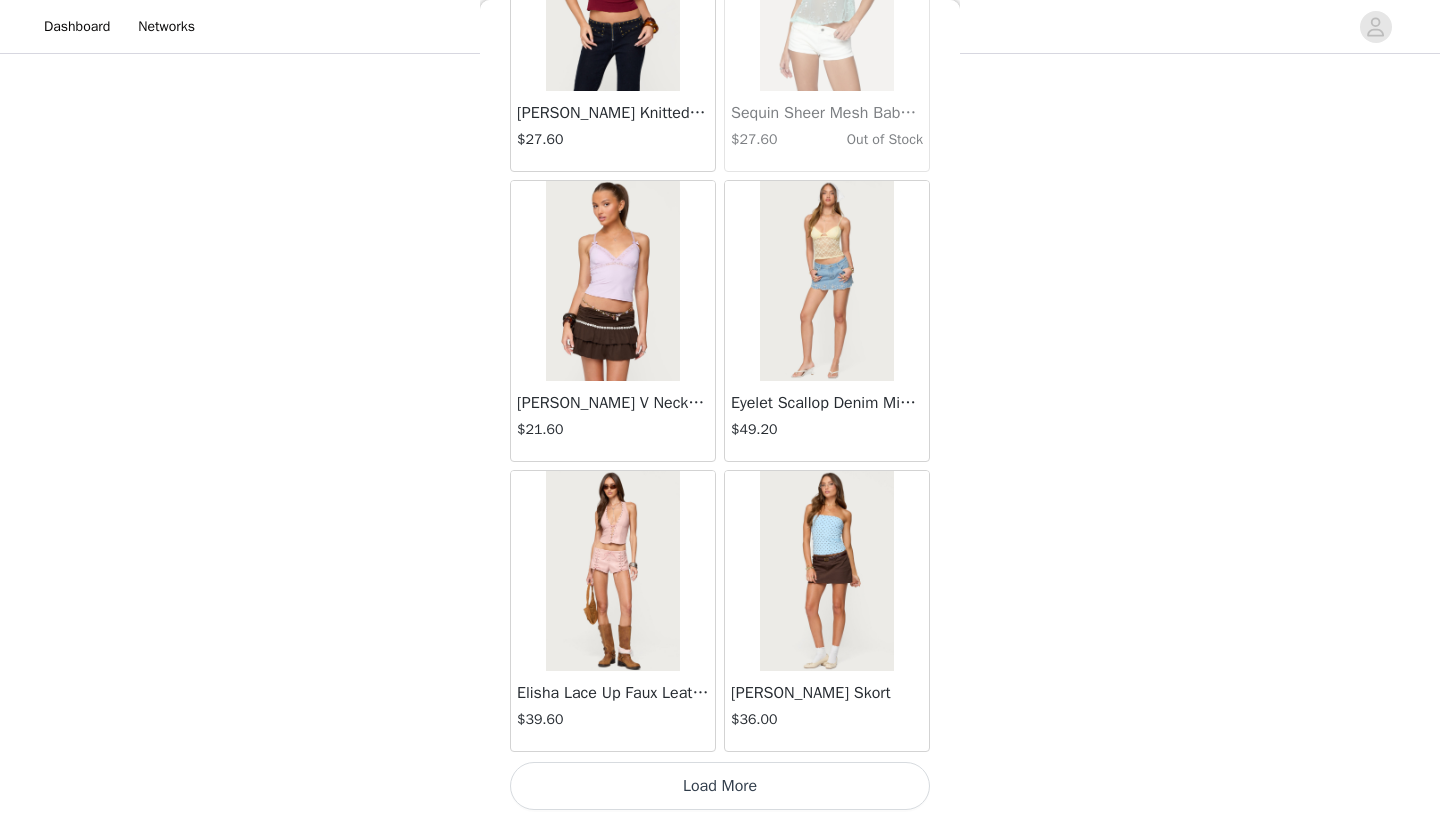 click on "Load More" at bounding box center (720, 786) 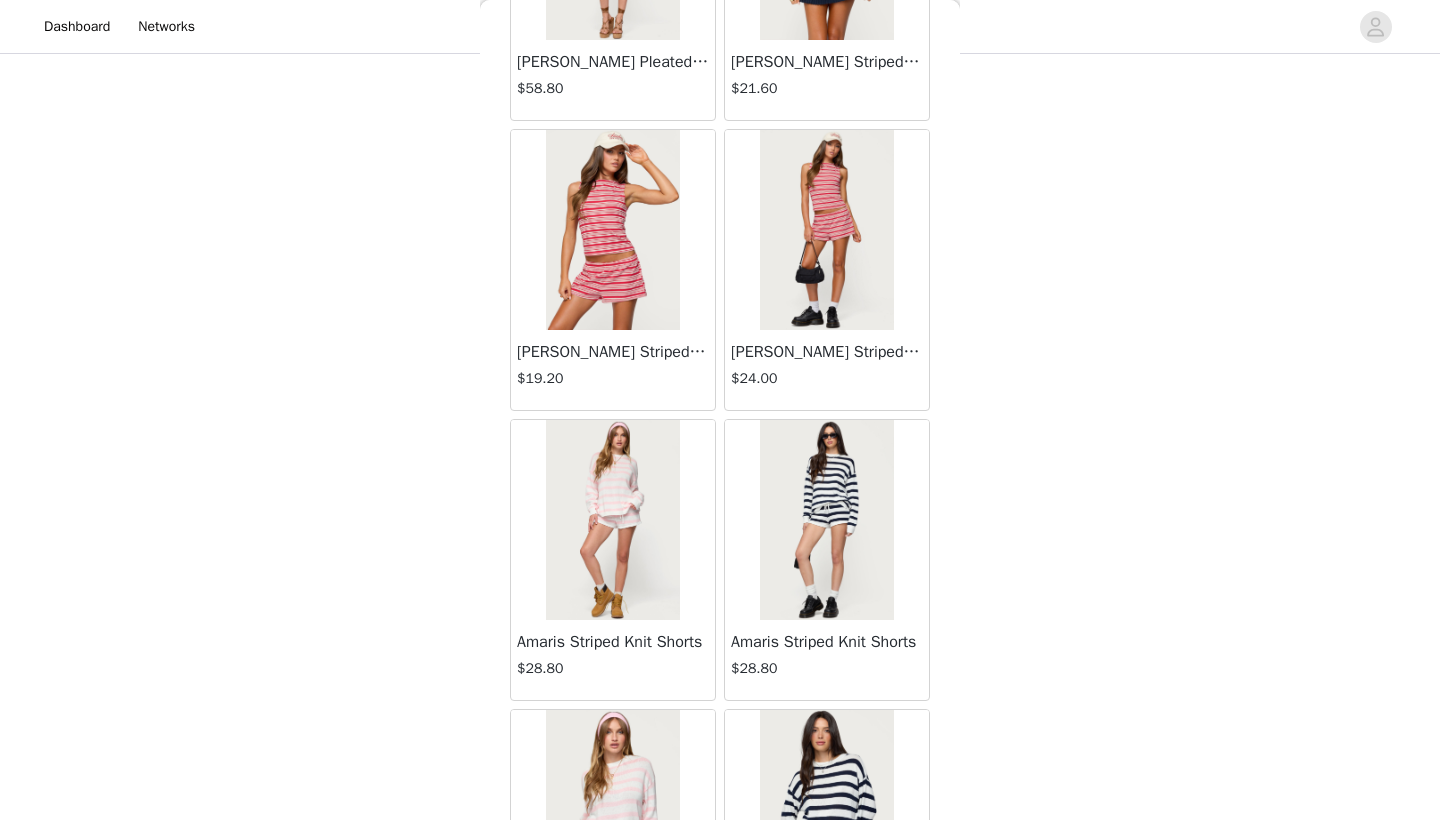 scroll, scrollTop: 47009, scrollLeft: 0, axis: vertical 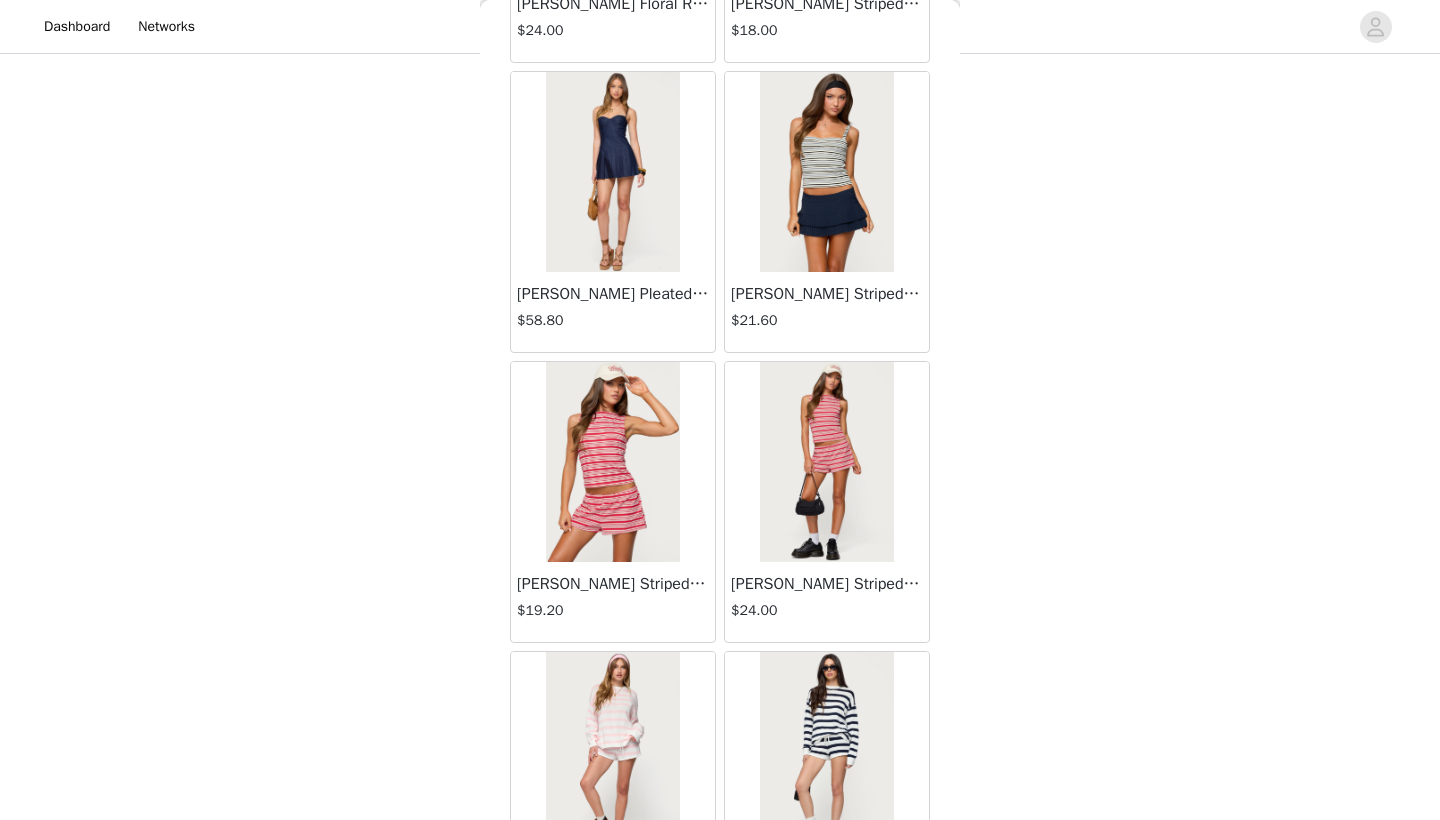 click at bounding box center [612, 462] 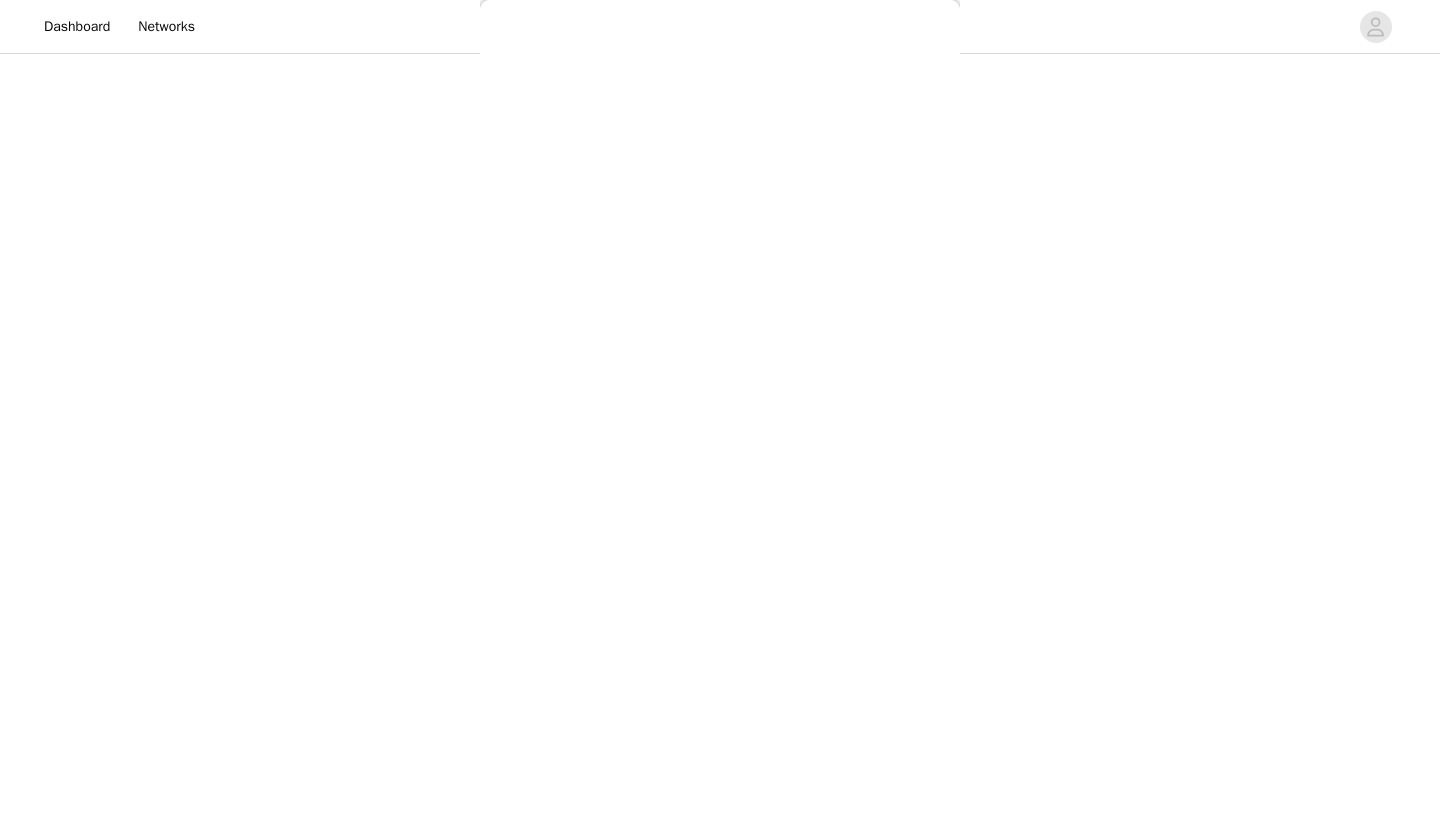 scroll, scrollTop: 0, scrollLeft: 0, axis: both 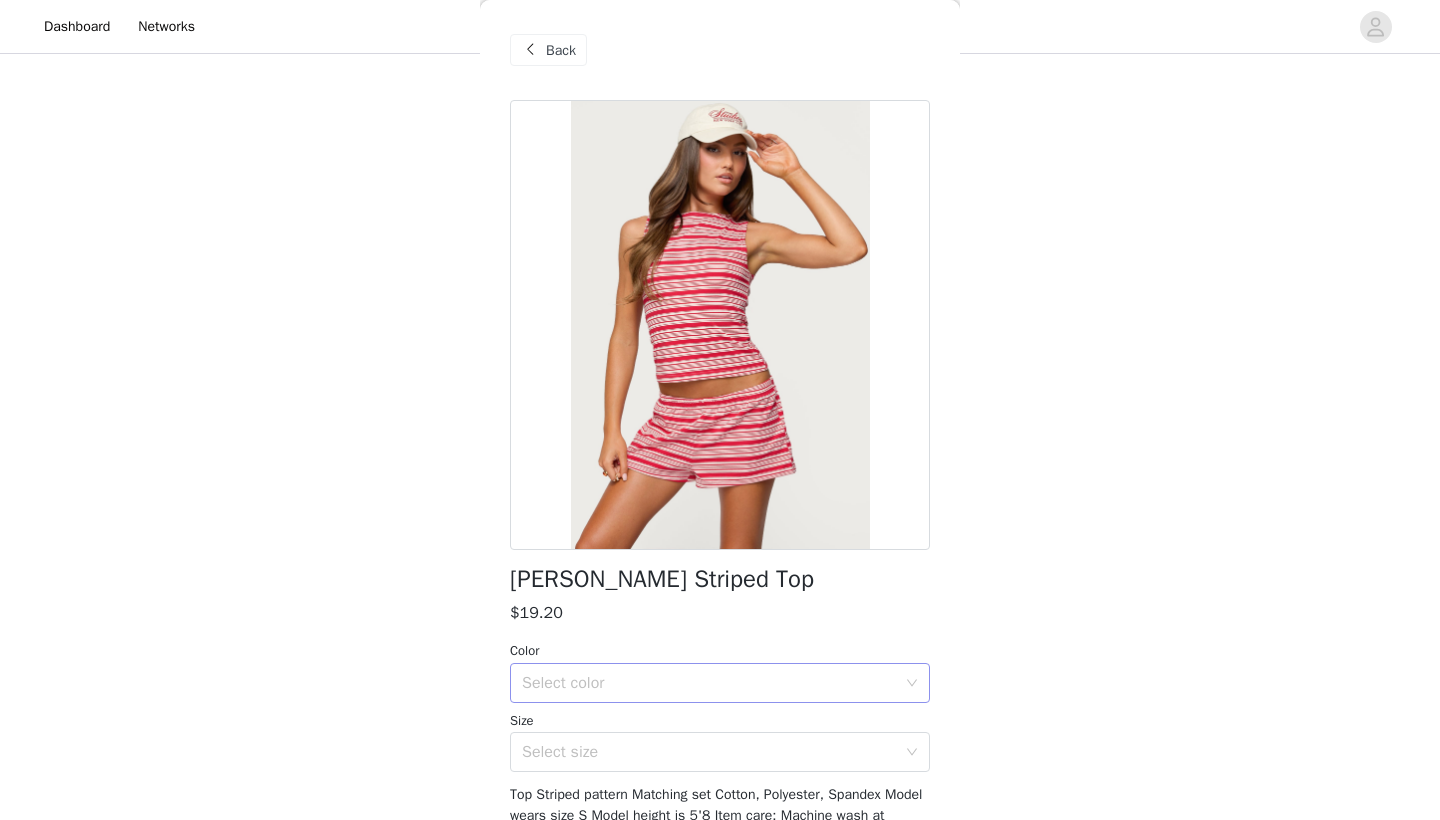click on "Select color" at bounding box center [709, 683] 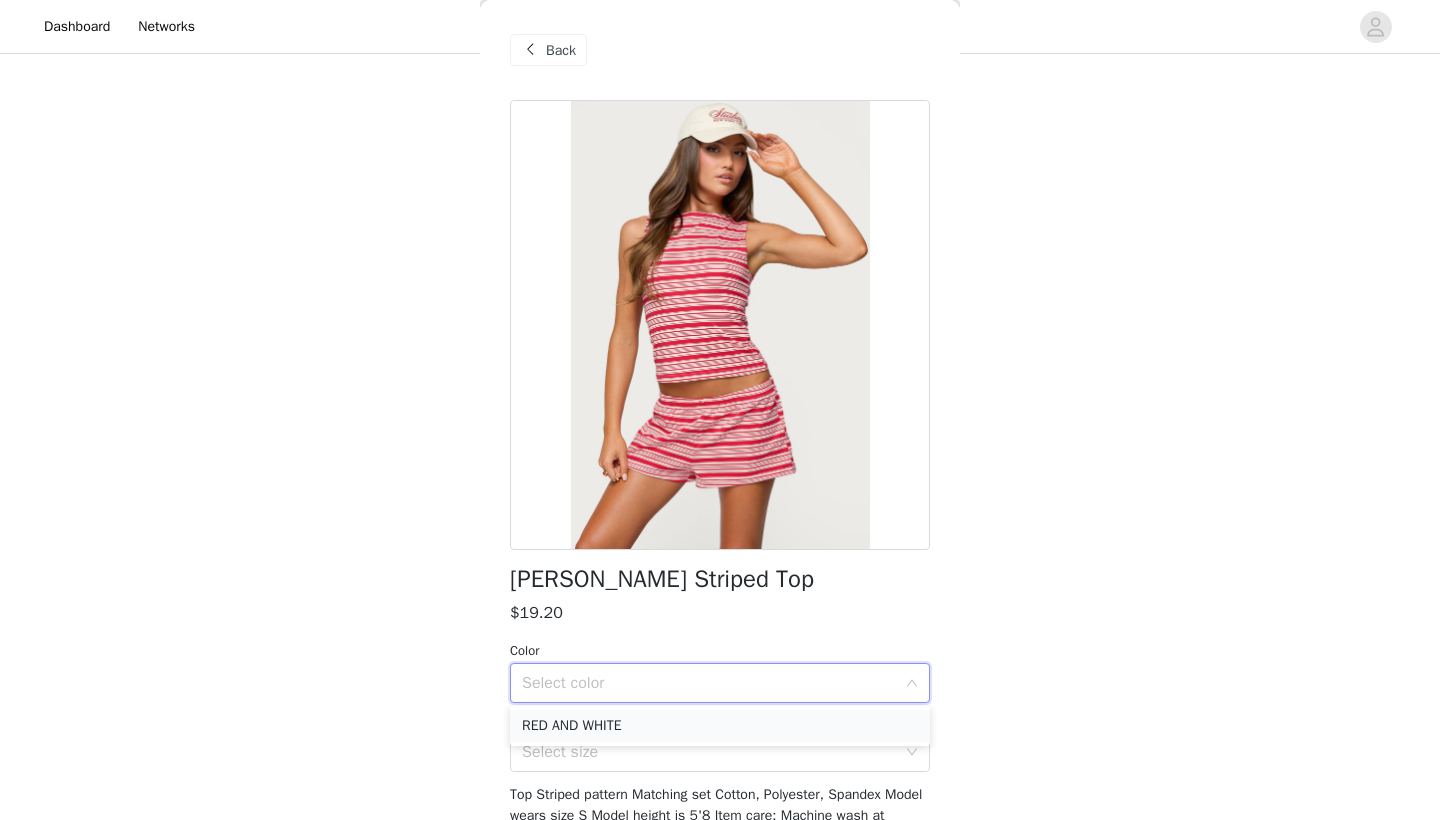 click on "RED AND WHITE" at bounding box center (720, 726) 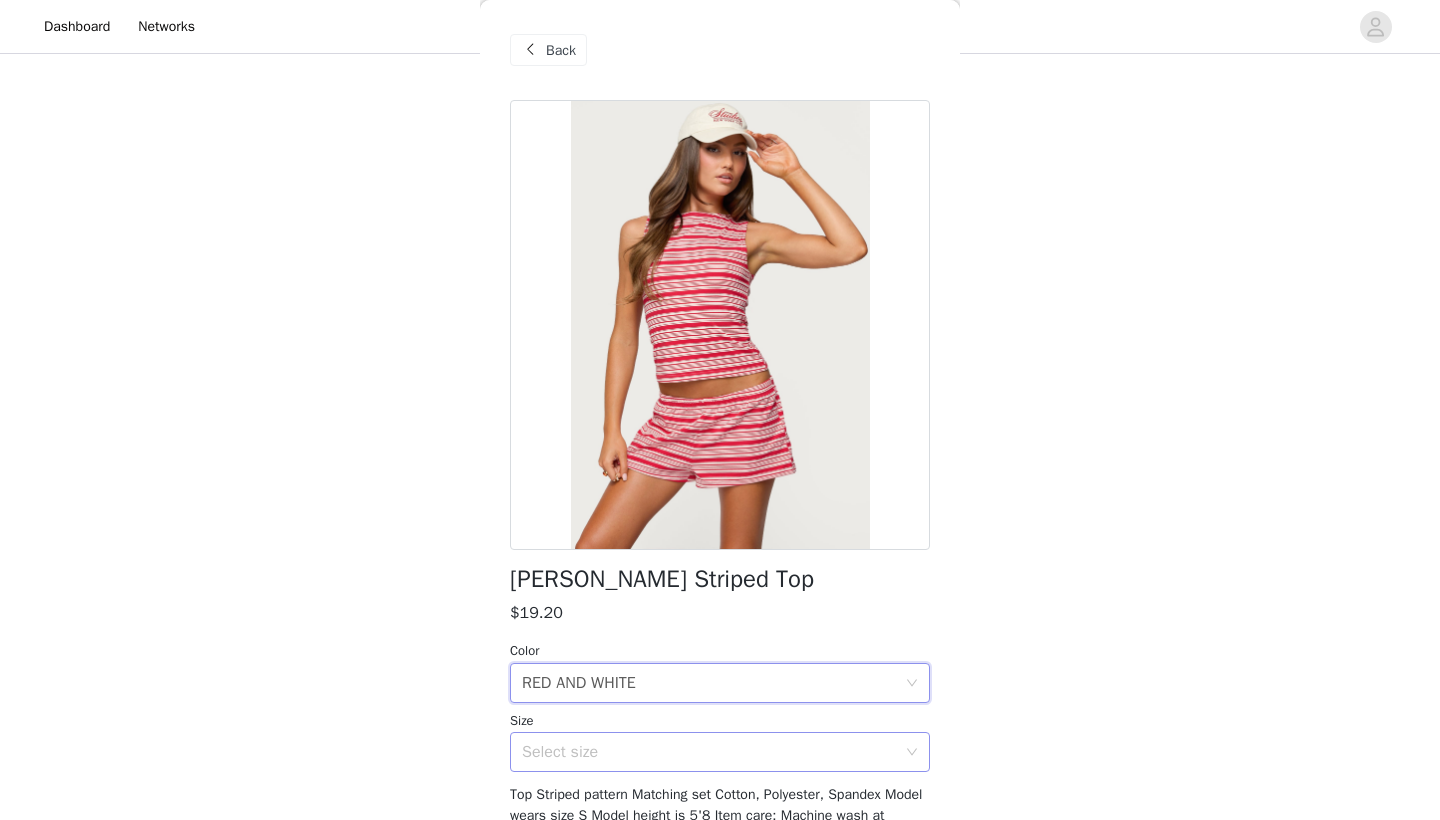click on "Select size" at bounding box center (709, 752) 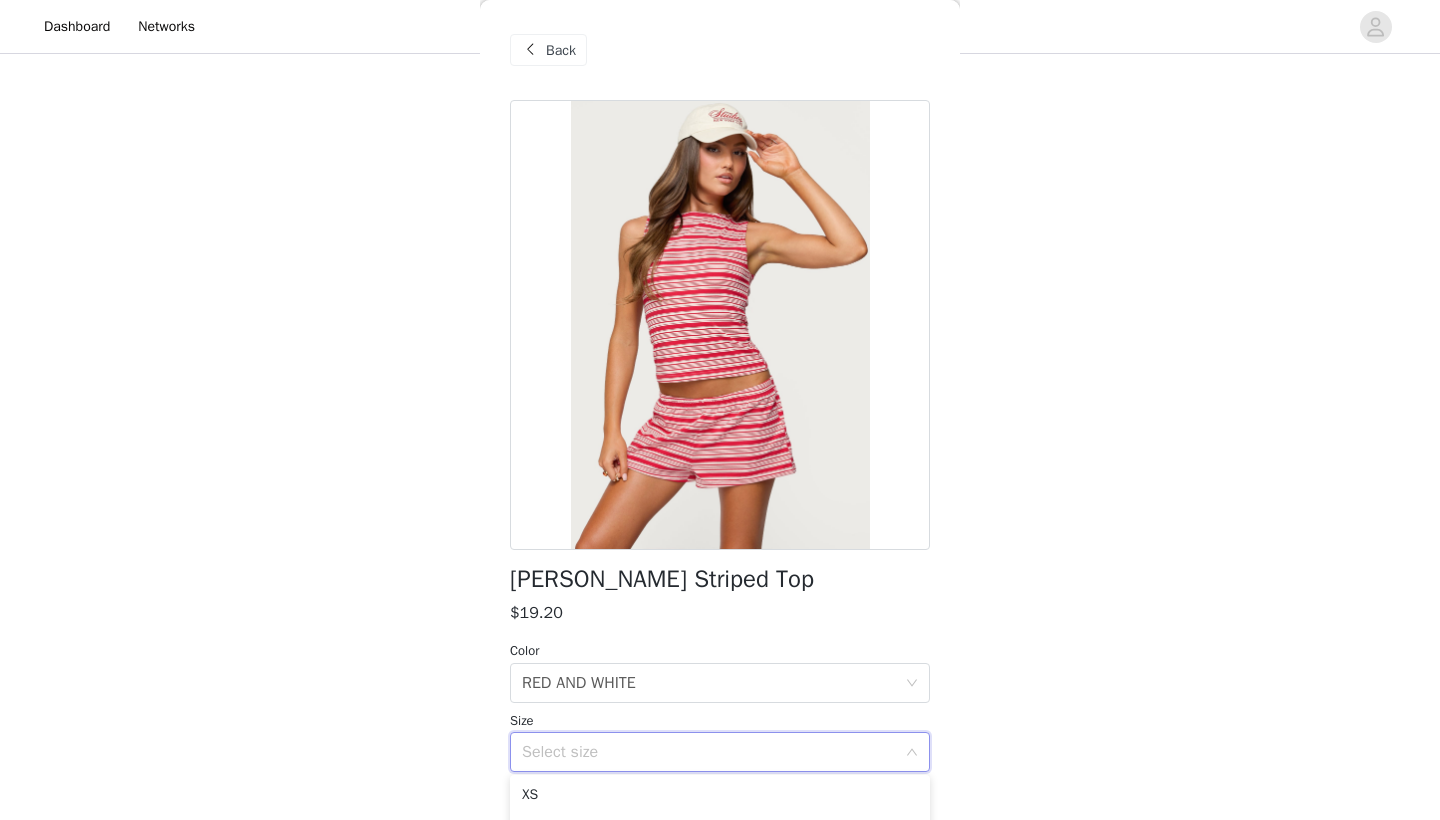 scroll, scrollTop: 1801, scrollLeft: 0, axis: vertical 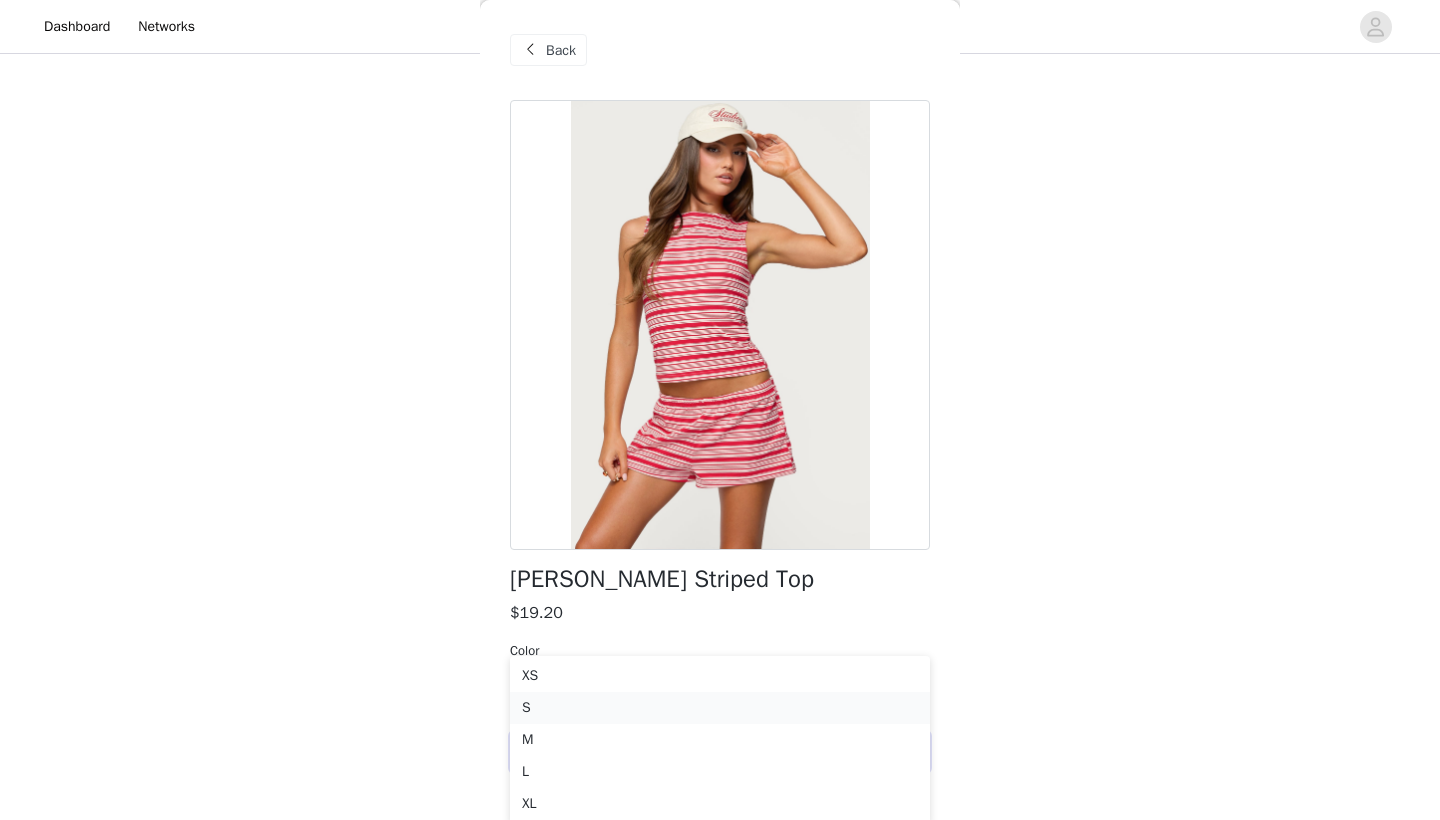 click on "S" at bounding box center [720, 708] 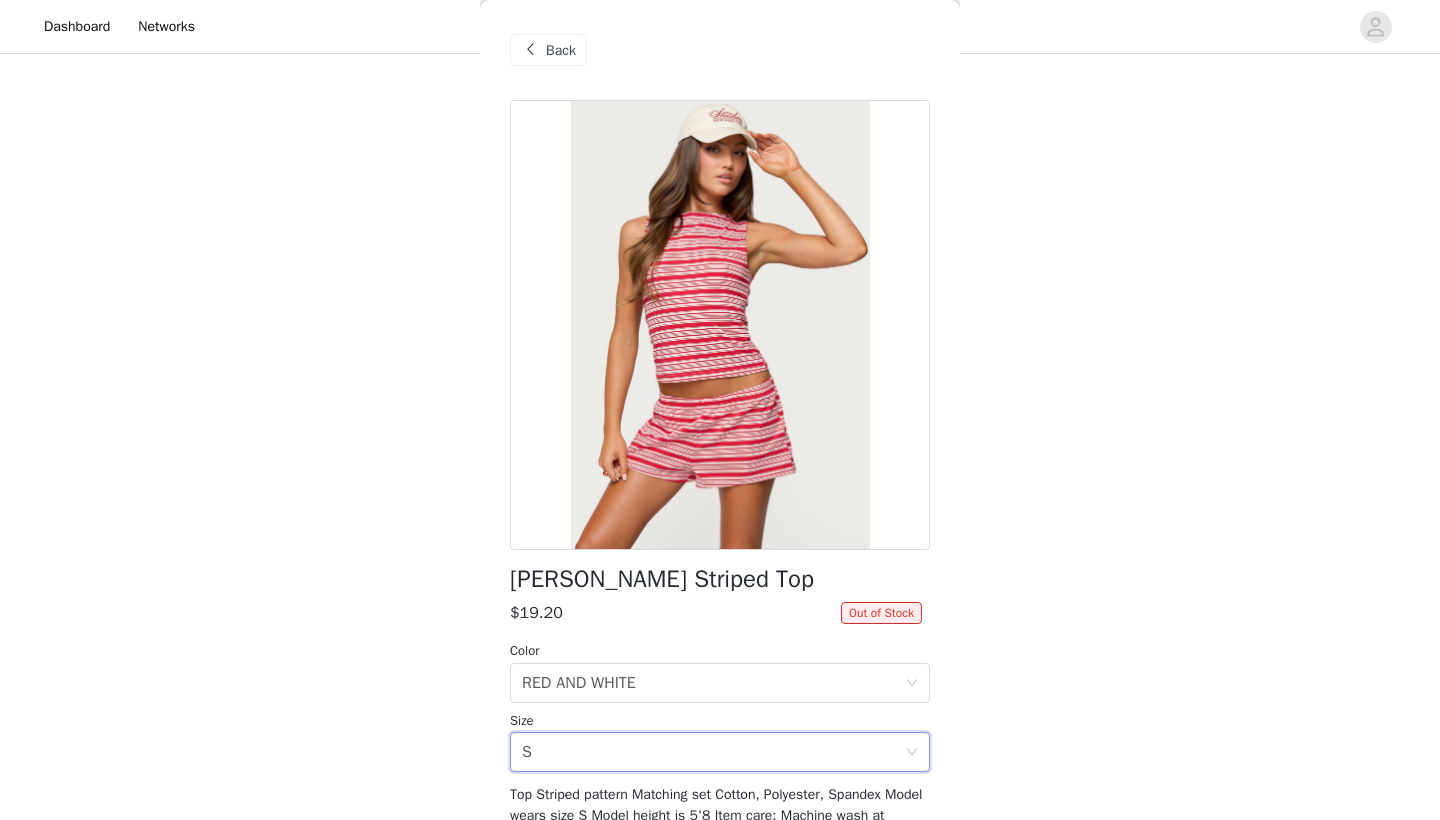 scroll, scrollTop: 1682, scrollLeft: 0, axis: vertical 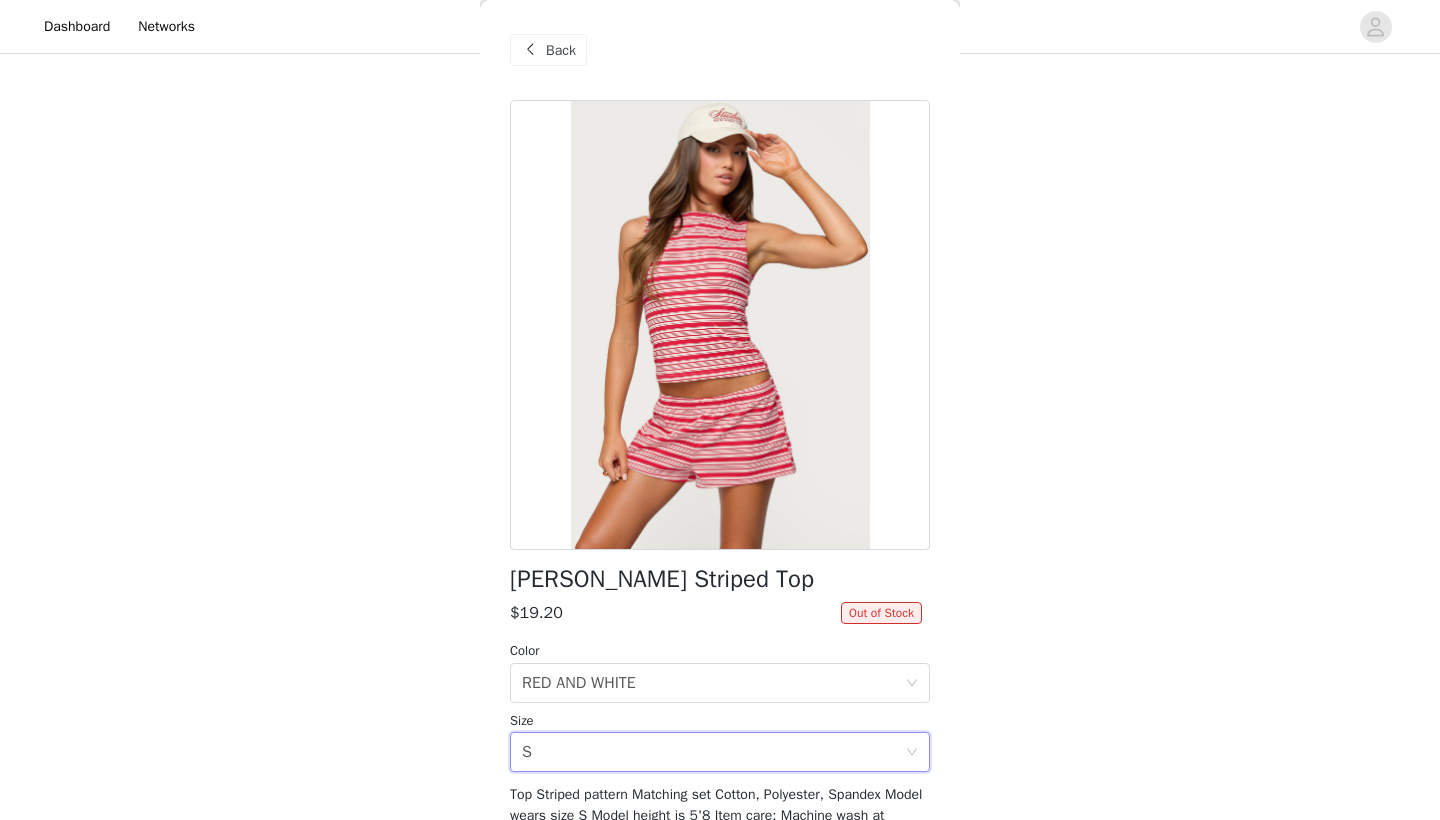 click on "Back" at bounding box center (561, 50) 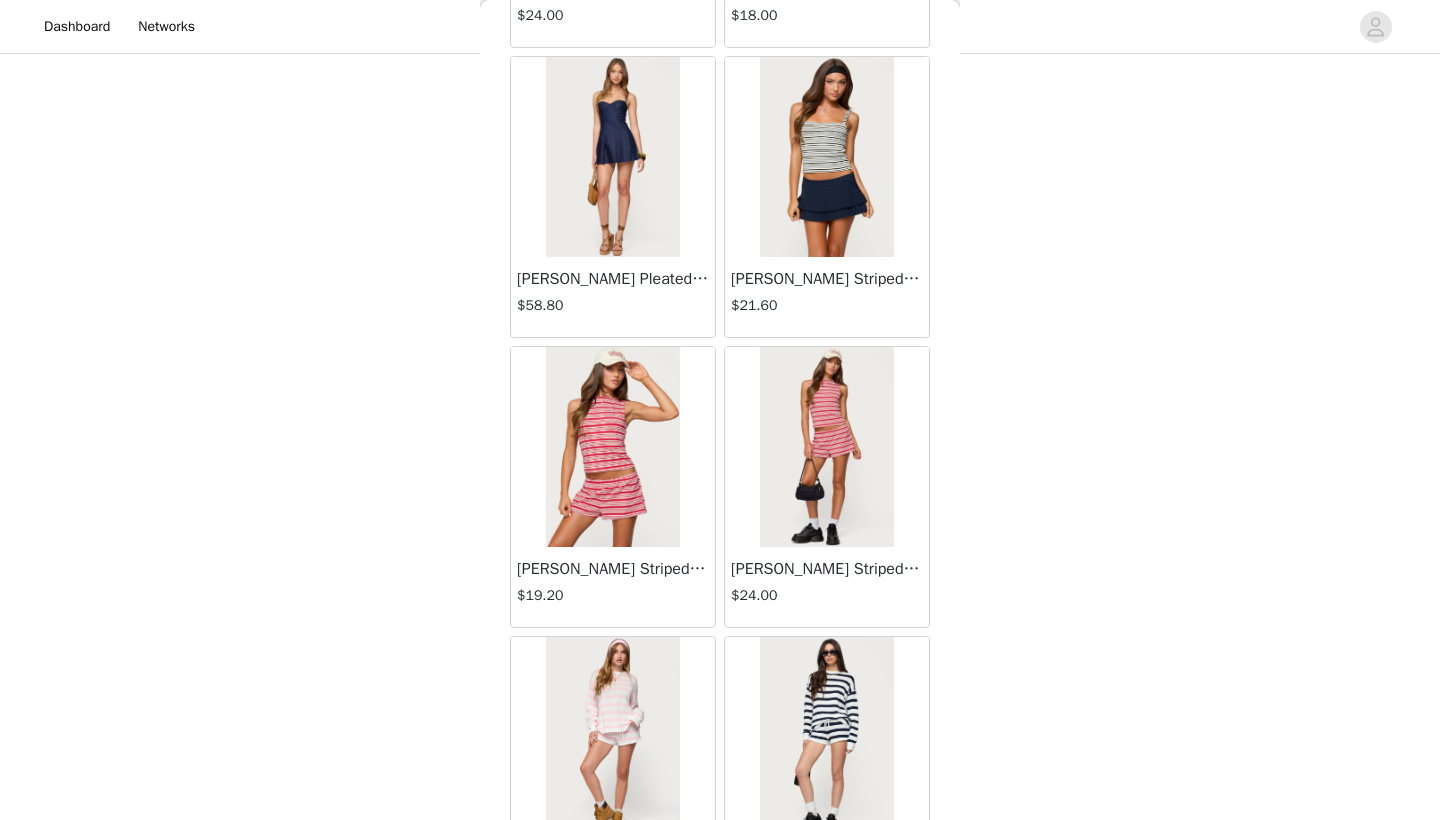 scroll, scrollTop: 46971, scrollLeft: 0, axis: vertical 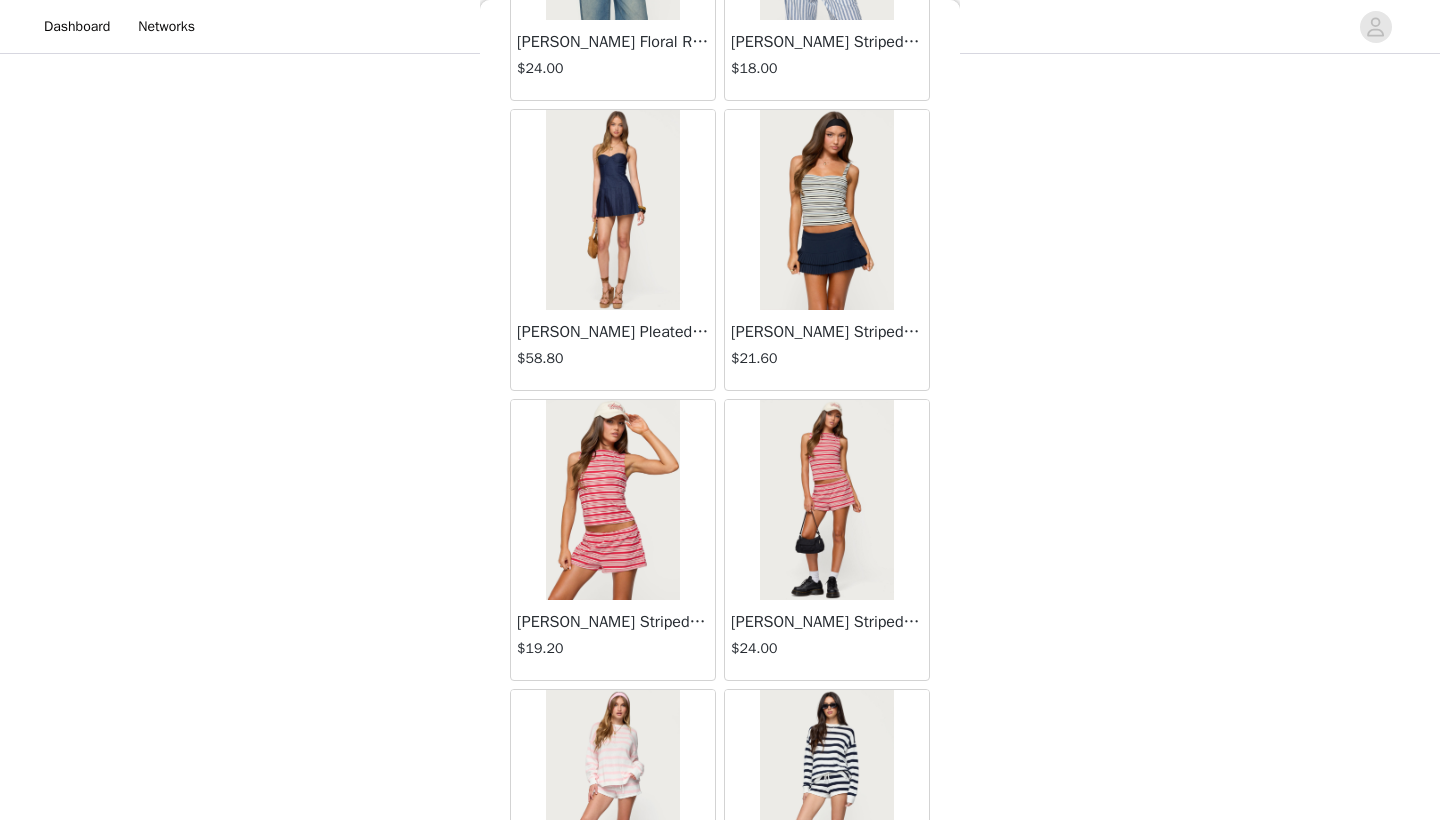click at bounding box center [826, 210] 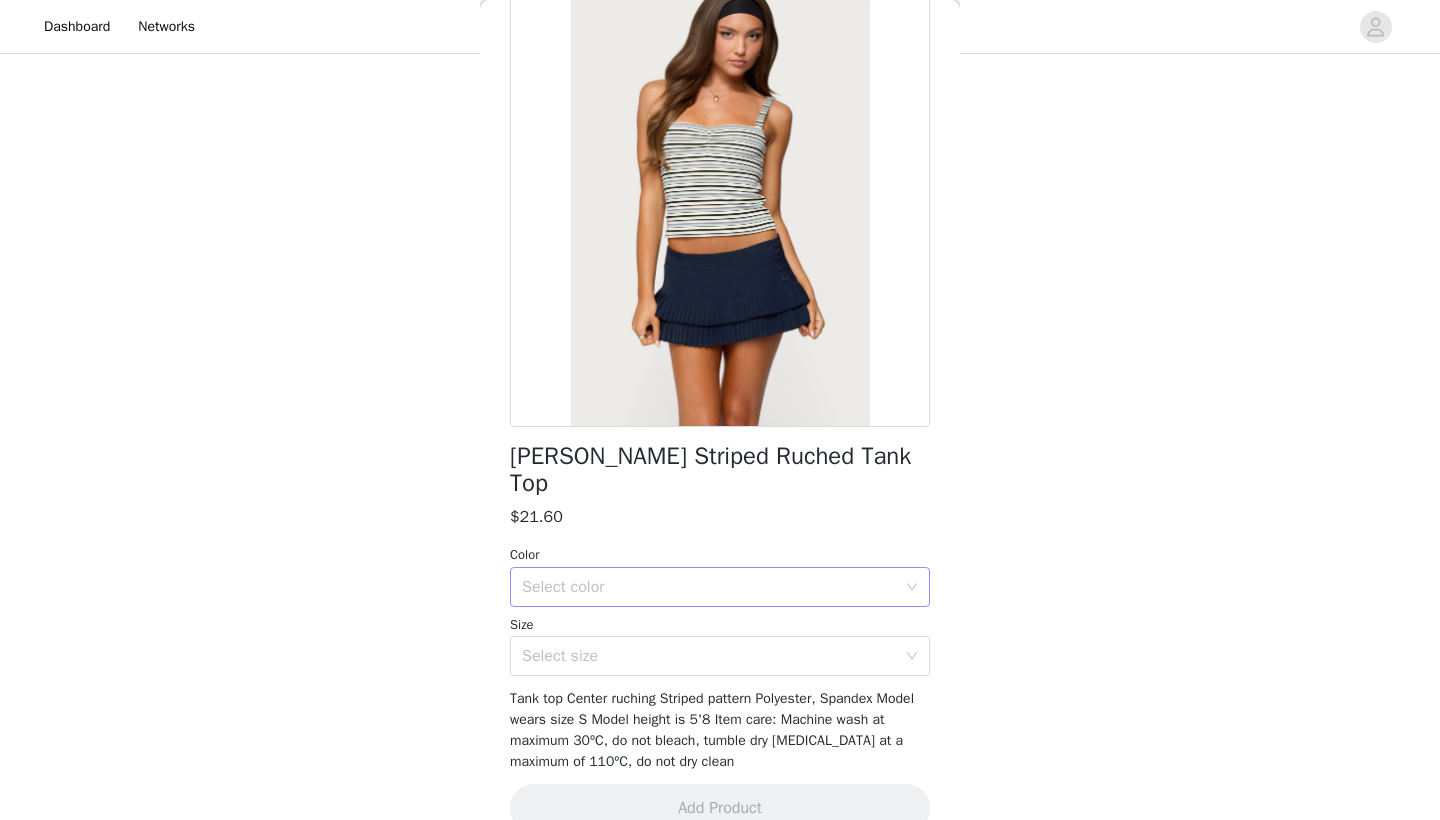 scroll, scrollTop: 126, scrollLeft: 0, axis: vertical 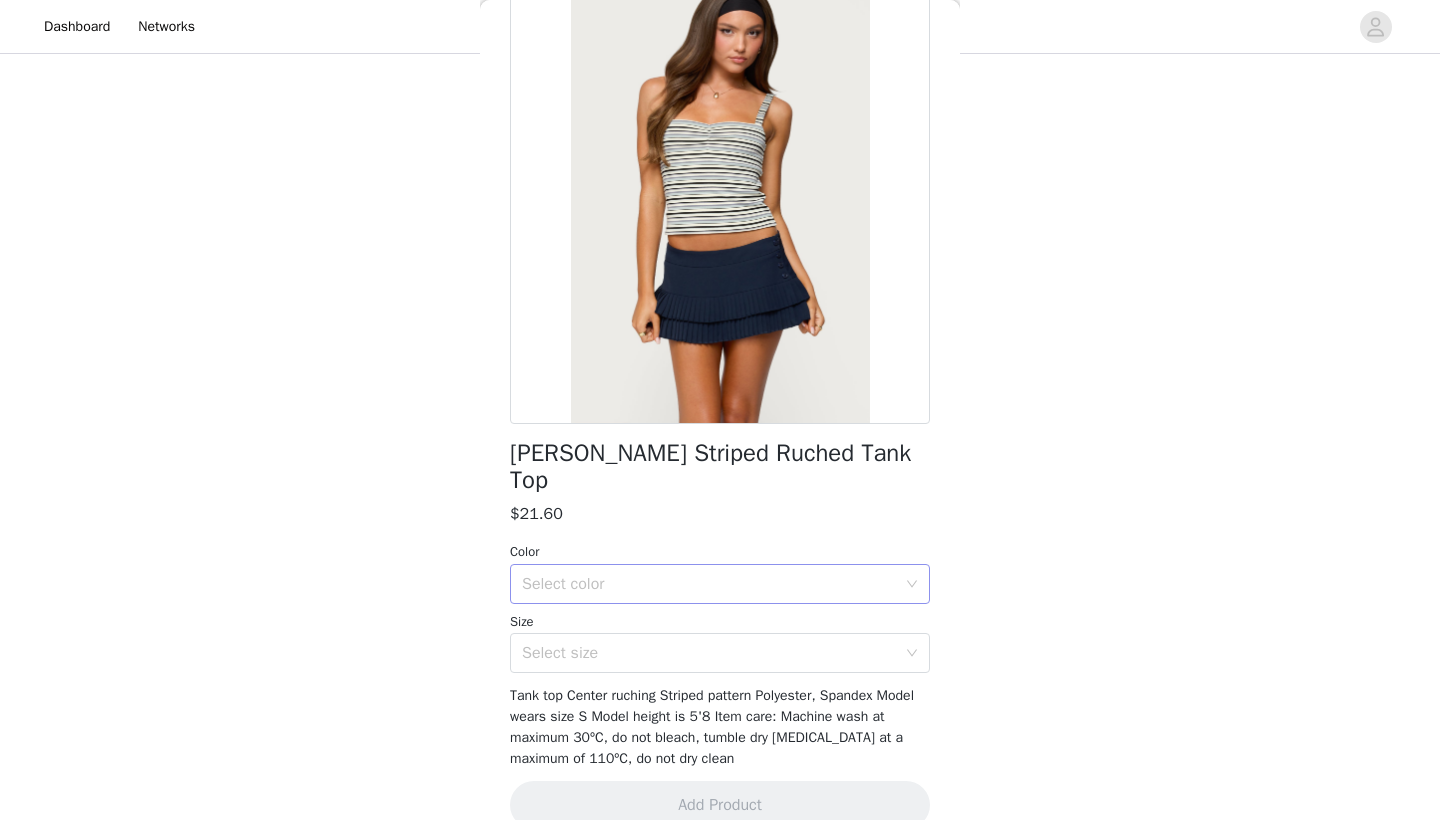 click on "Select color" at bounding box center (709, 584) 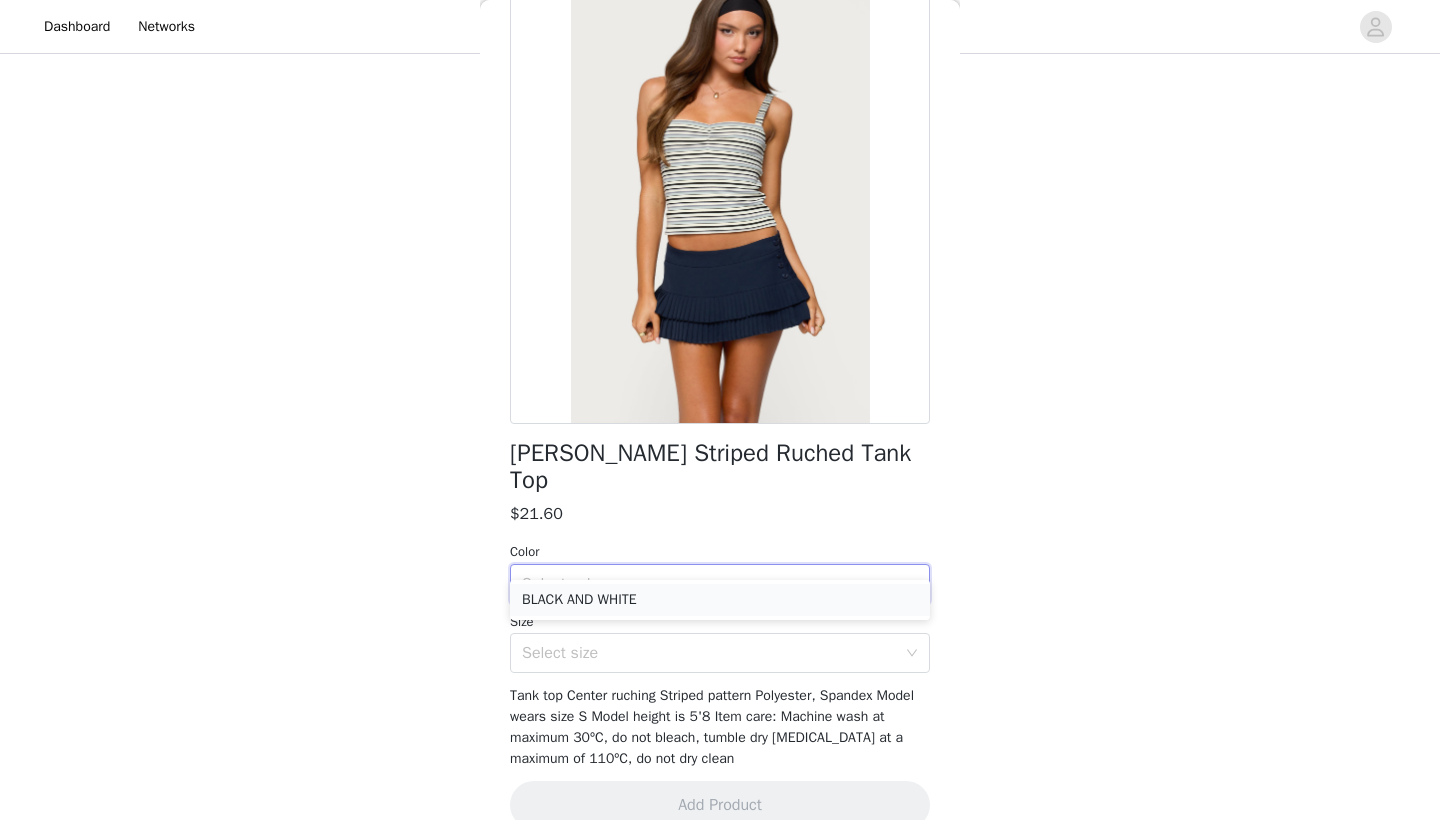 click on "BLACK AND WHITE" at bounding box center [720, 600] 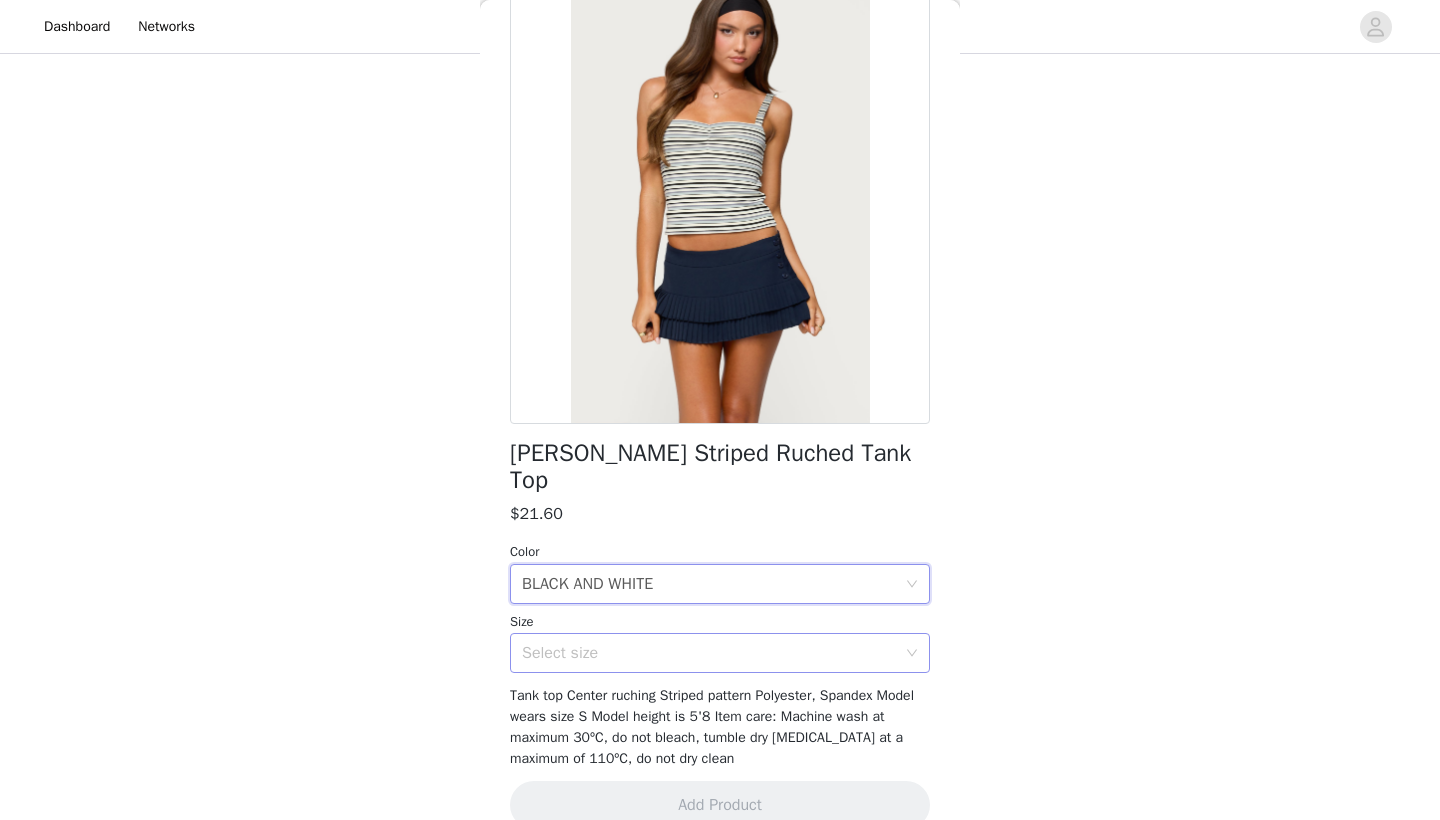 click on "Select size" at bounding box center [709, 653] 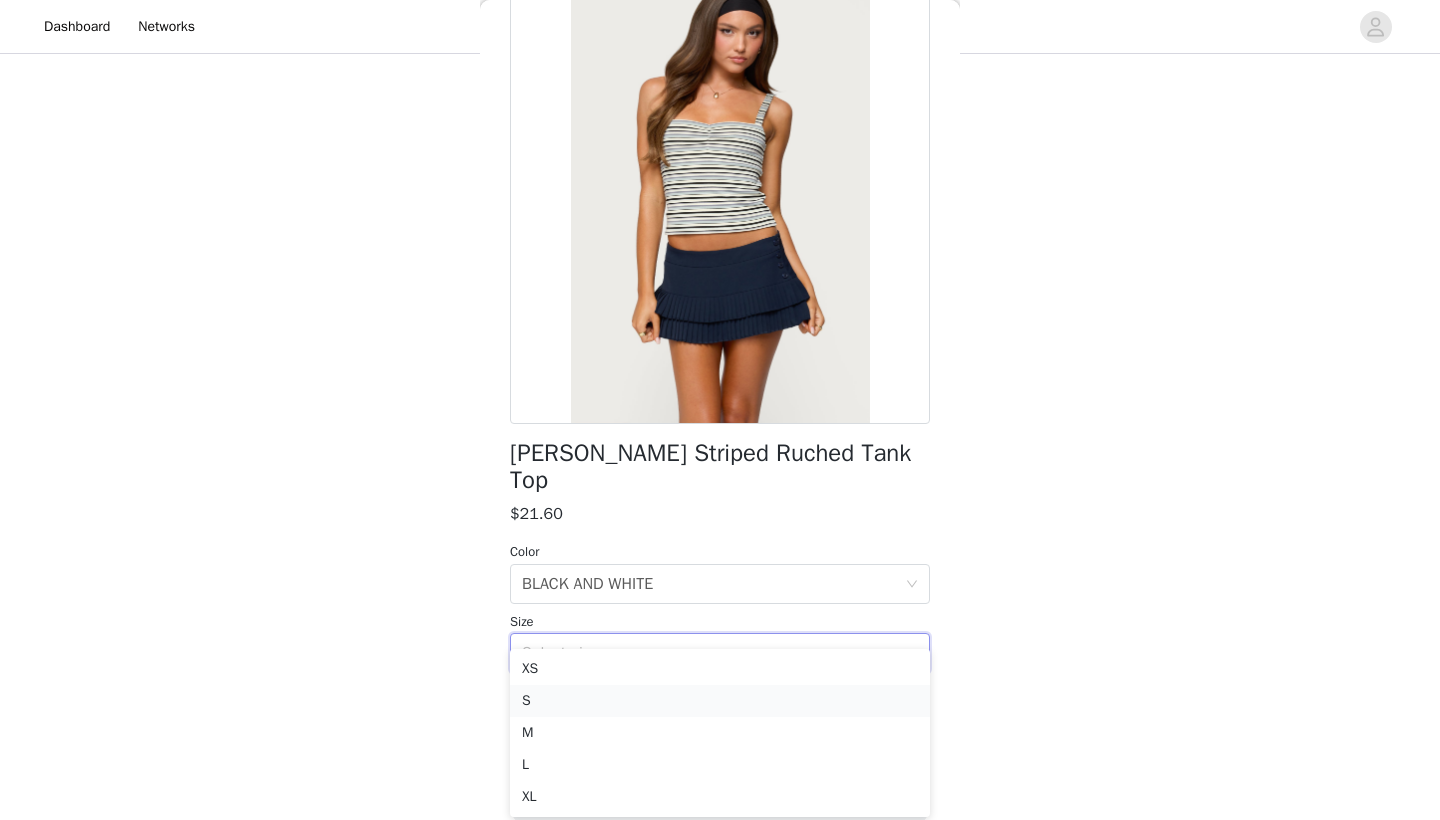 click on "S" at bounding box center (720, 701) 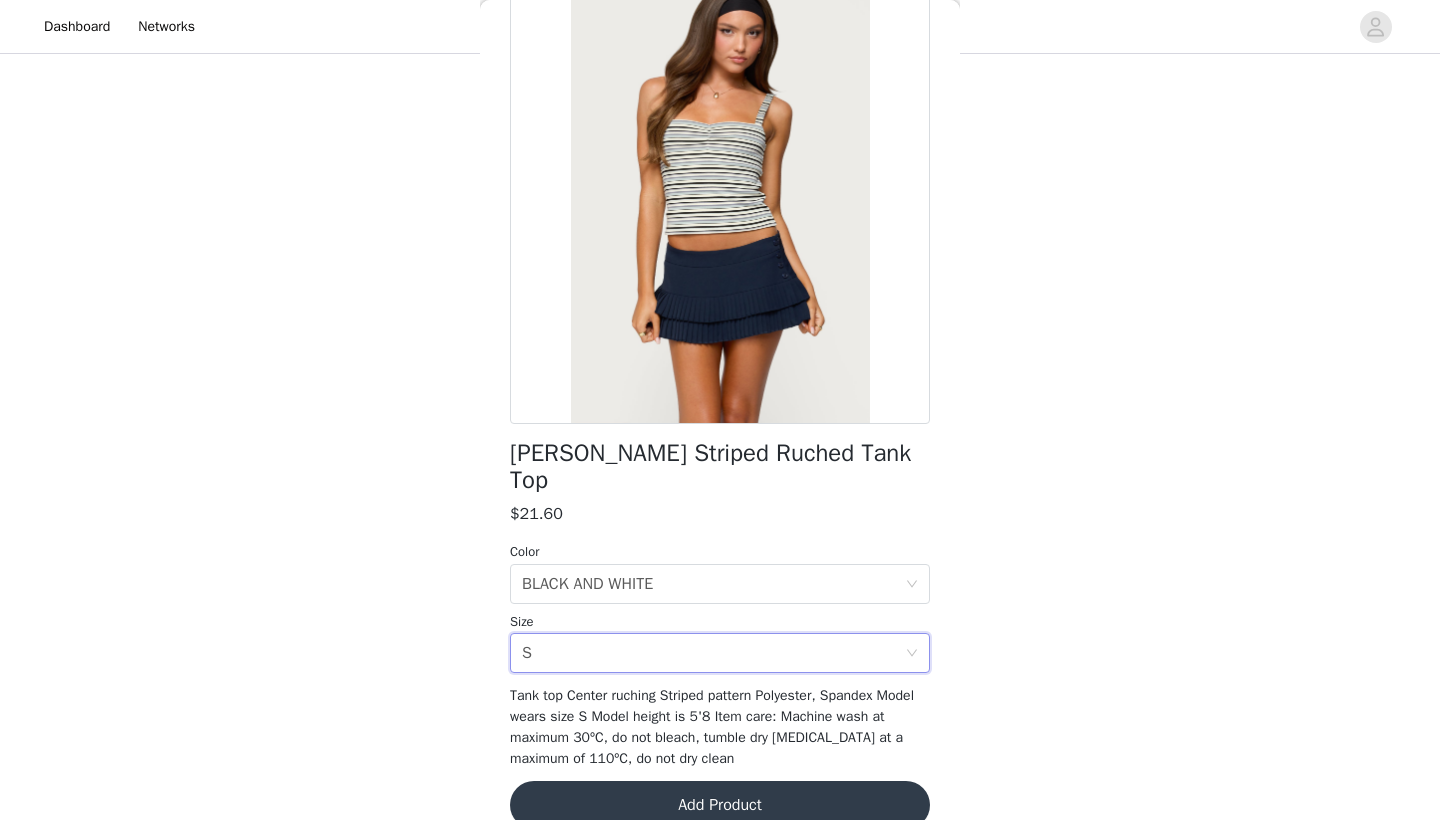 click on "Add Product" at bounding box center [720, 805] 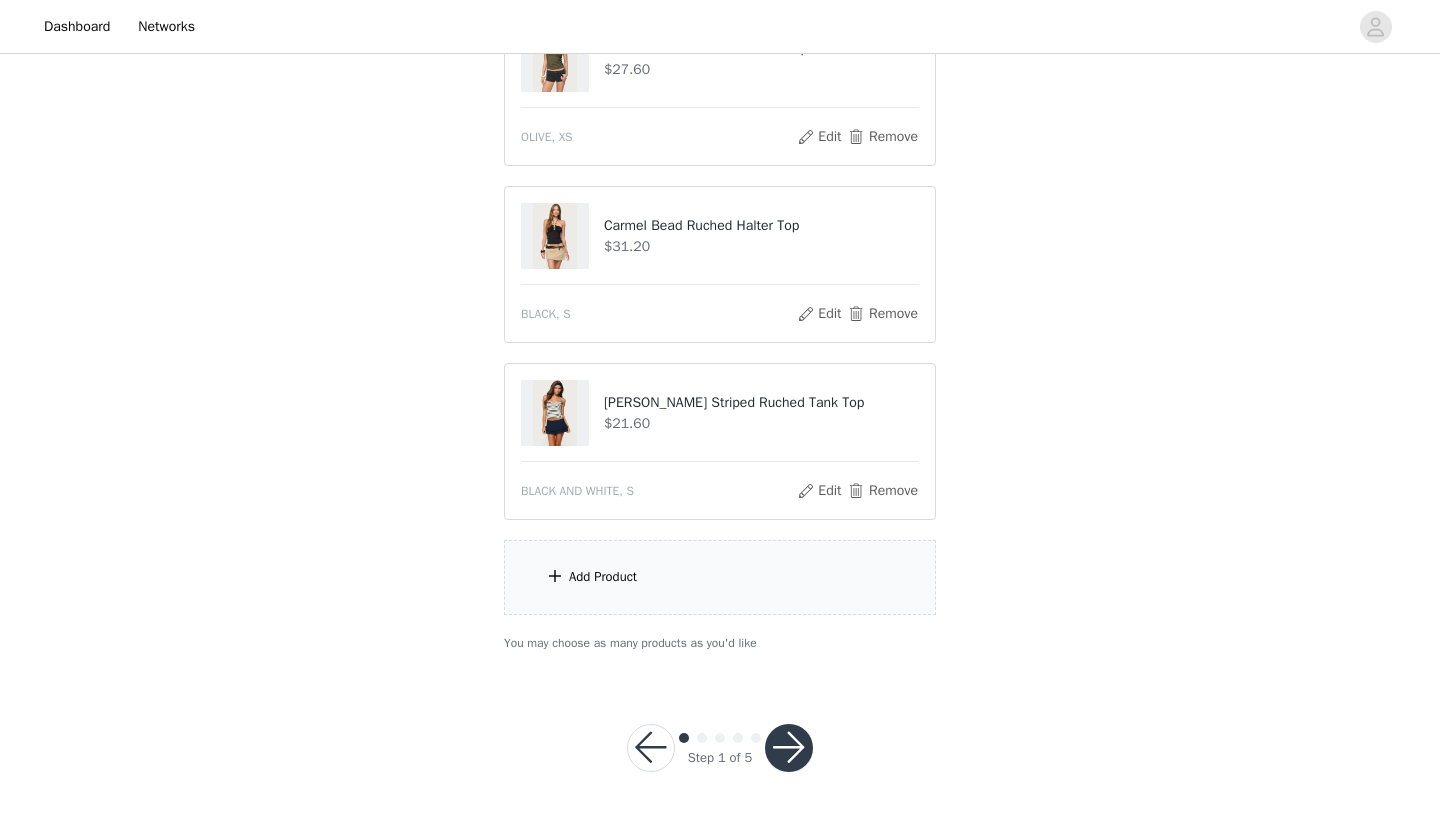 scroll, scrollTop: 1859, scrollLeft: 0, axis: vertical 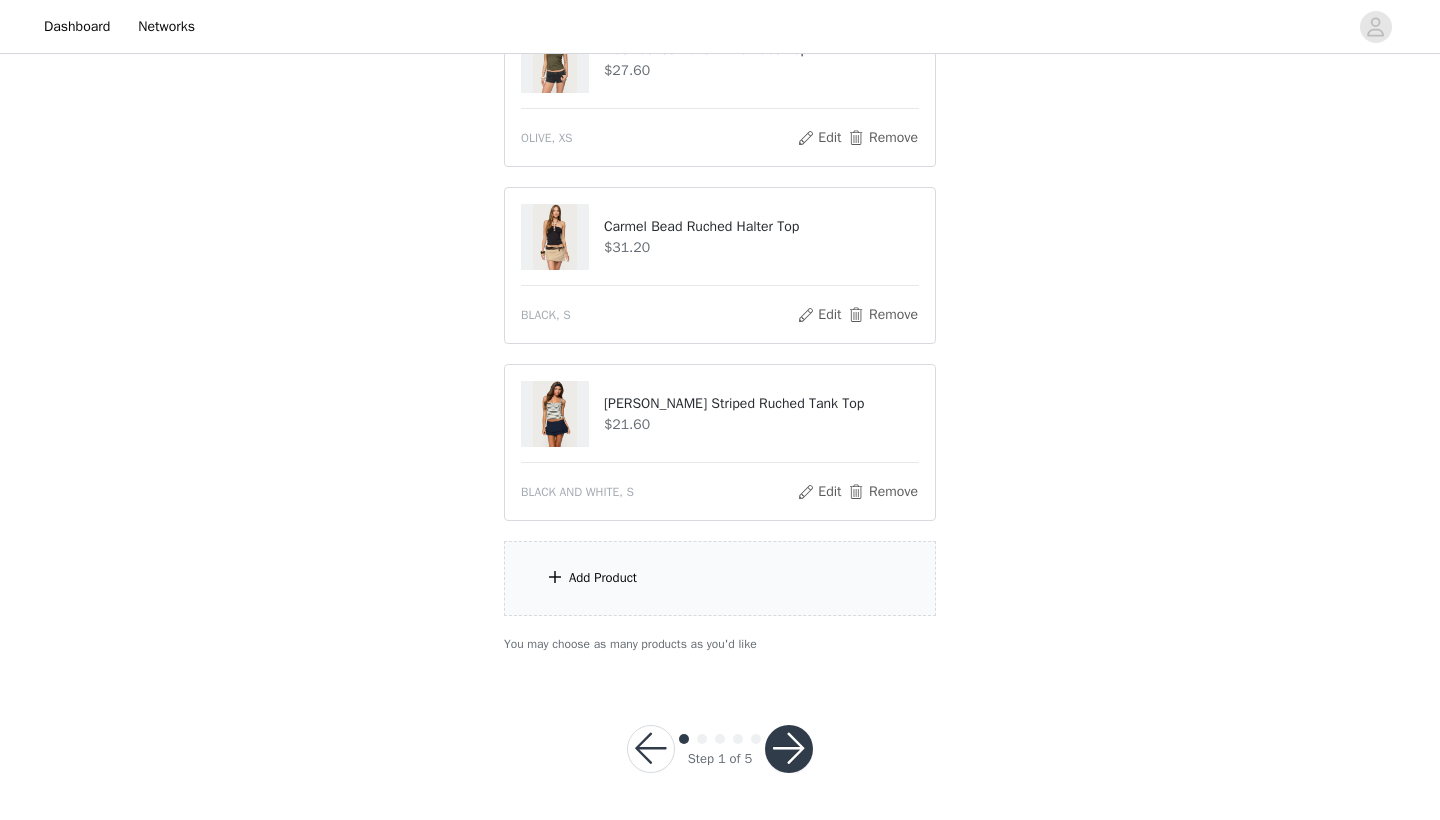 click on "Add Product" at bounding box center (720, 578) 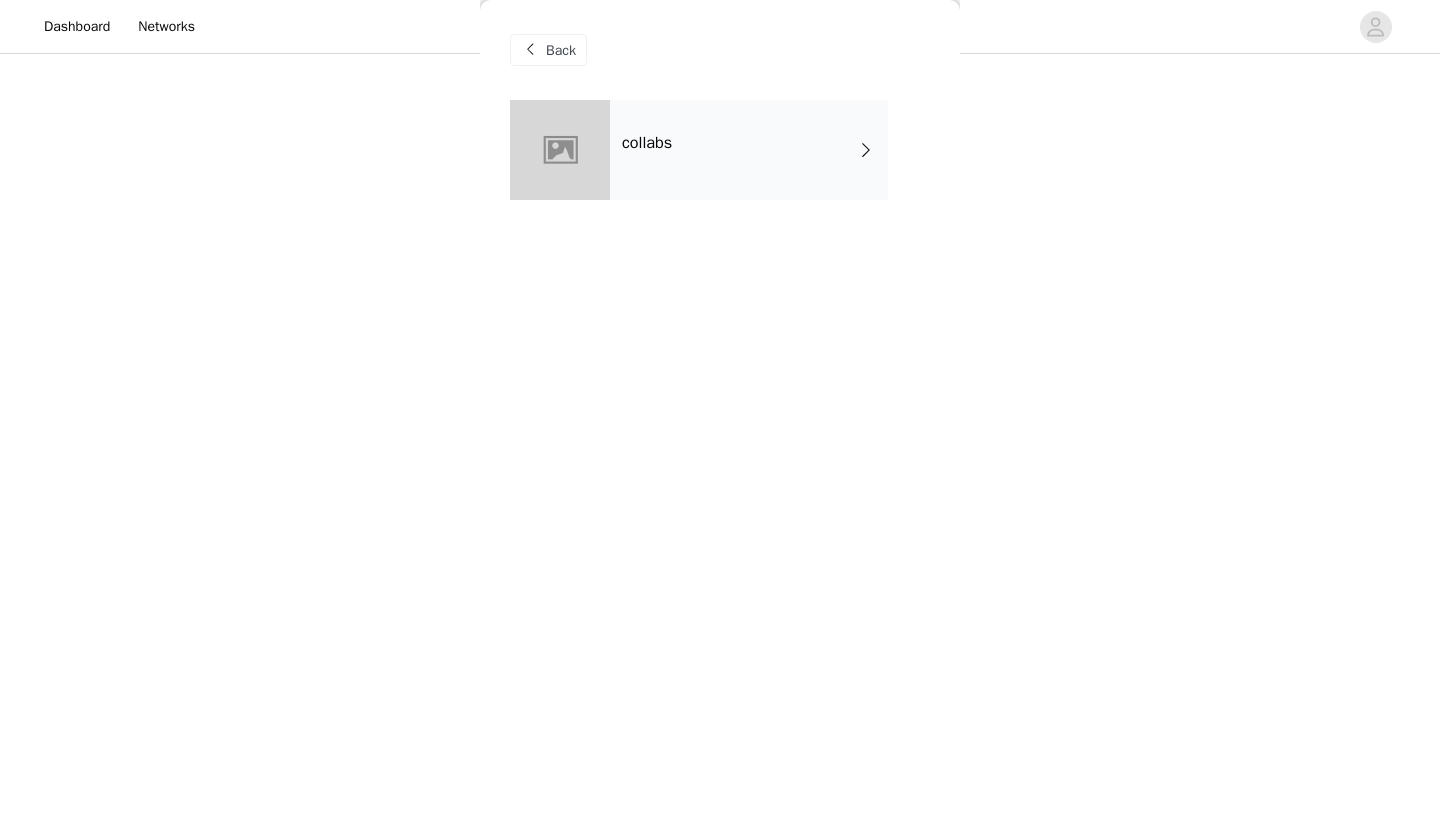 click at bounding box center [560, 150] 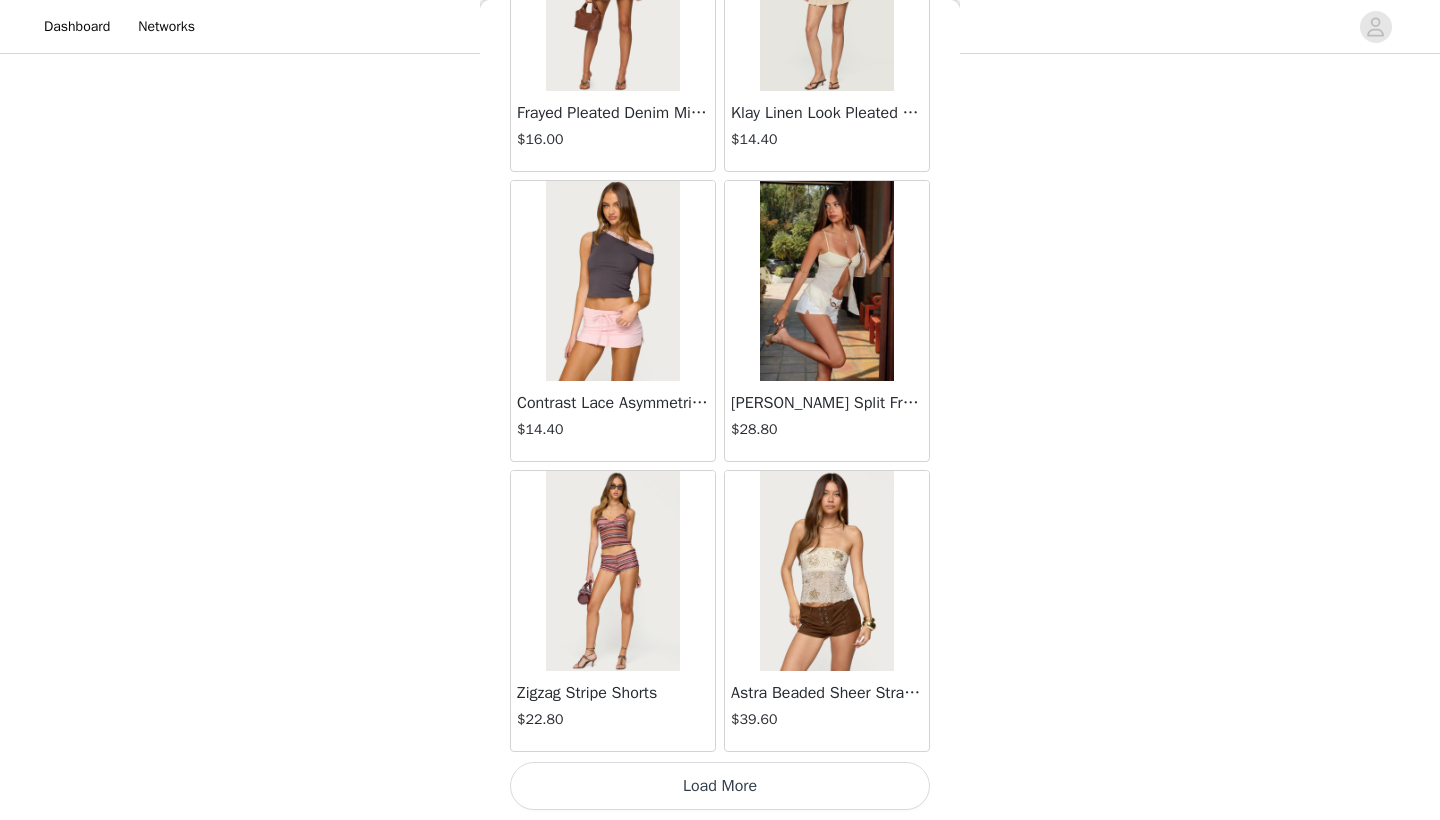 scroll, scrollTop: 2240, scrollLeft: 0, axis: vertical 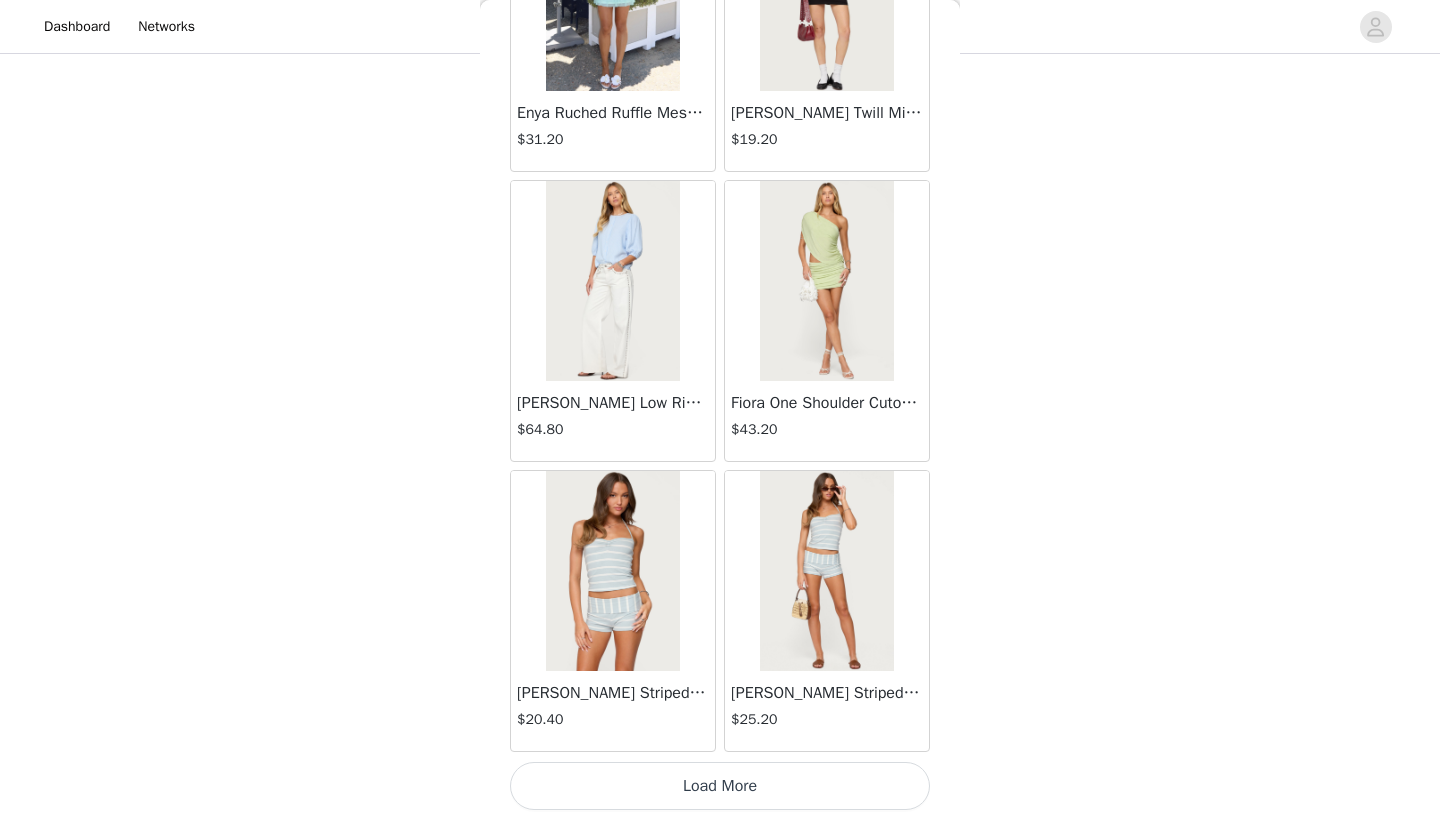 click on "Load More" at bounding box center (720, 786) 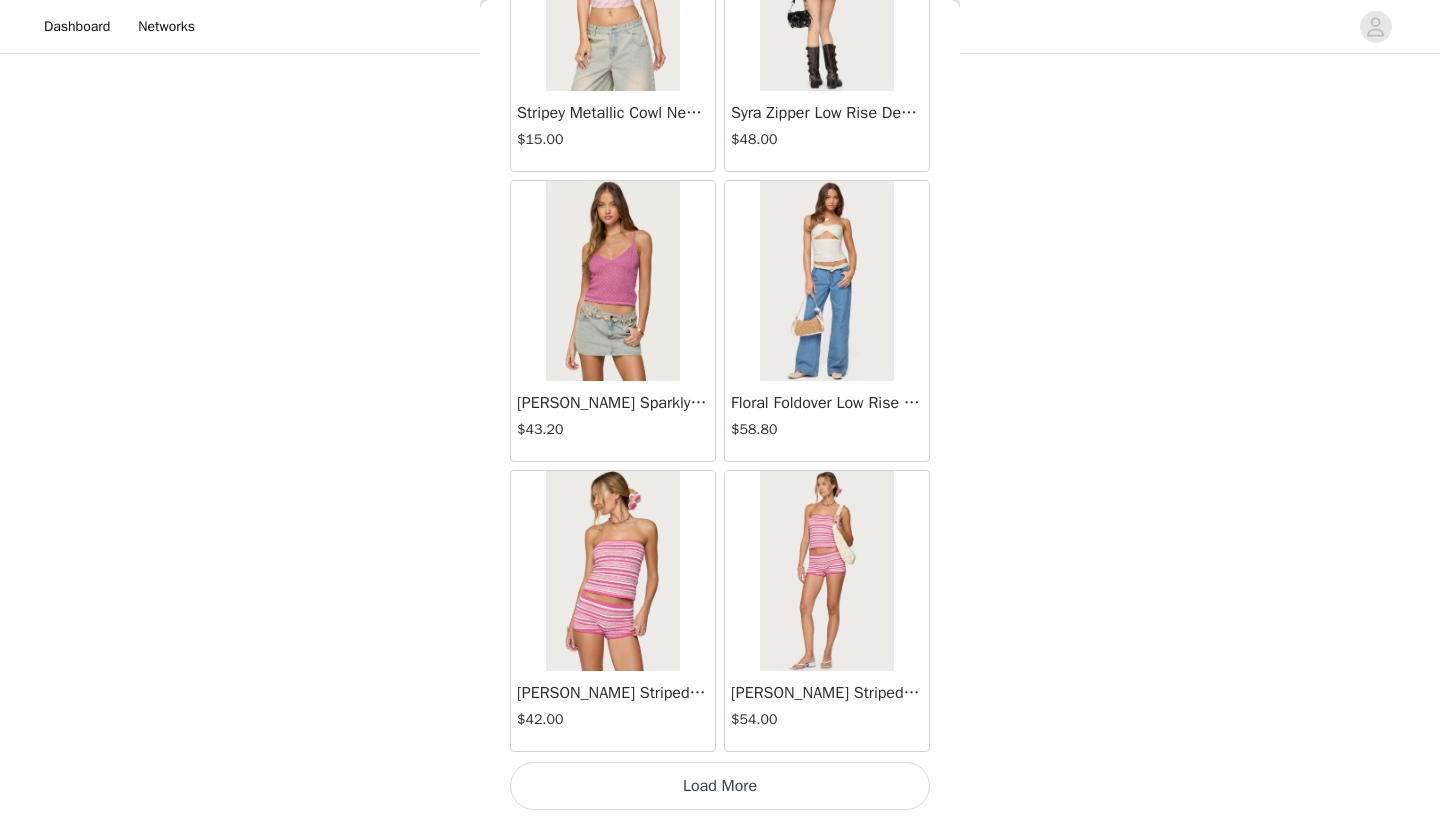 click on "Load More" at bounding box center (720, 786) 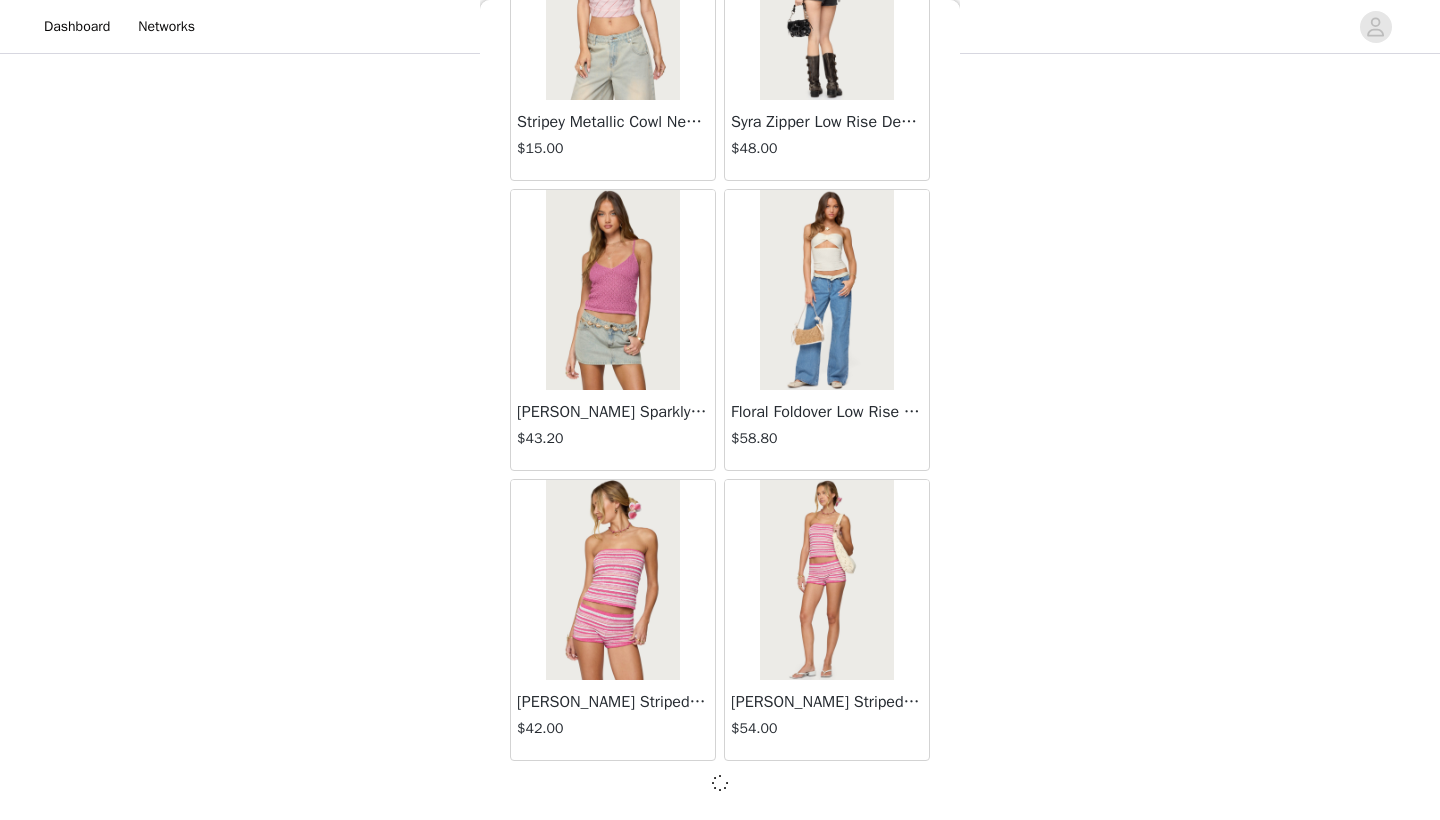 scroll, scrollTop: 8031, scrollLeft: 0, axis: vertical 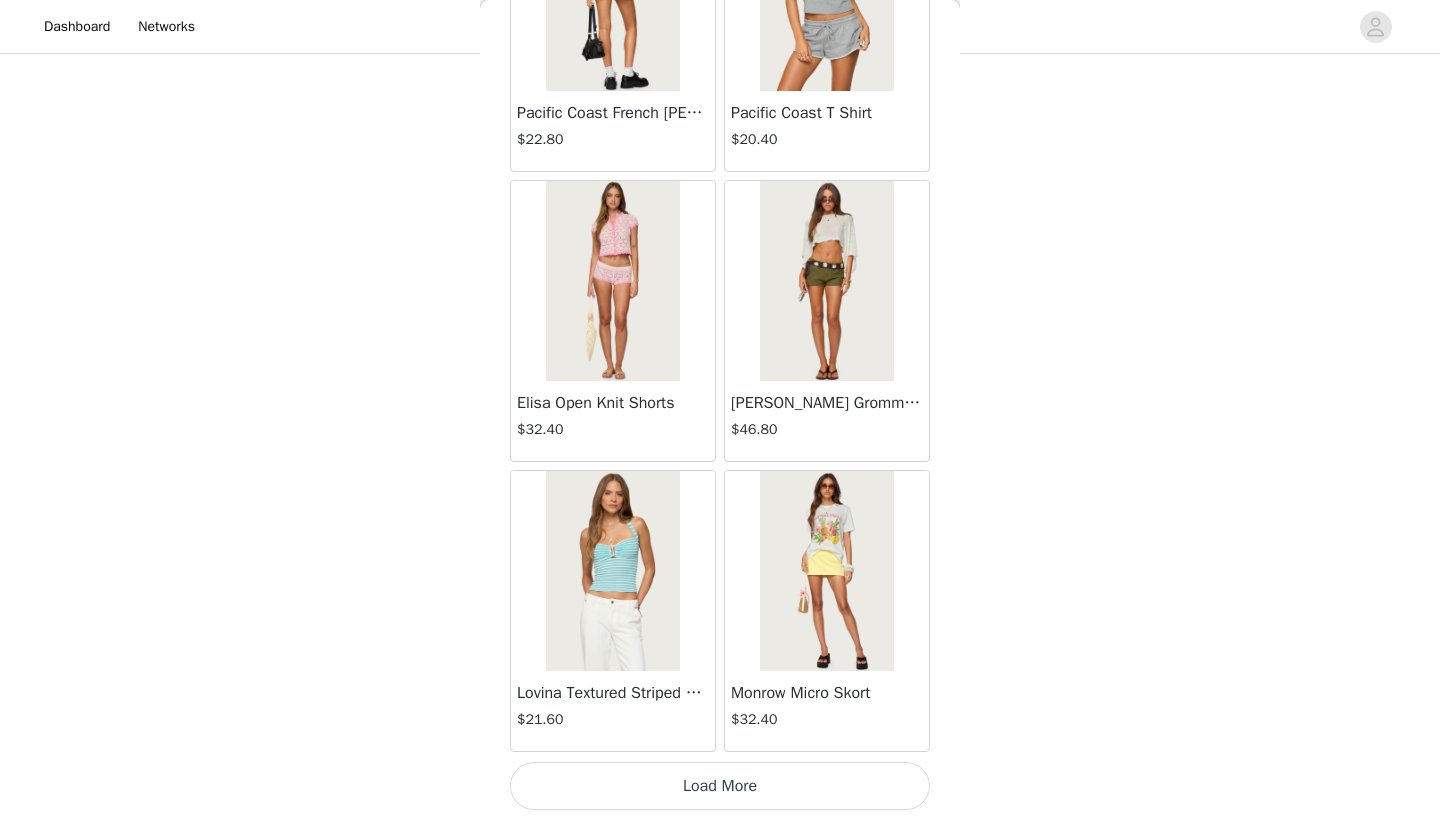 click on "Load More" at bounding box center [720, 786] 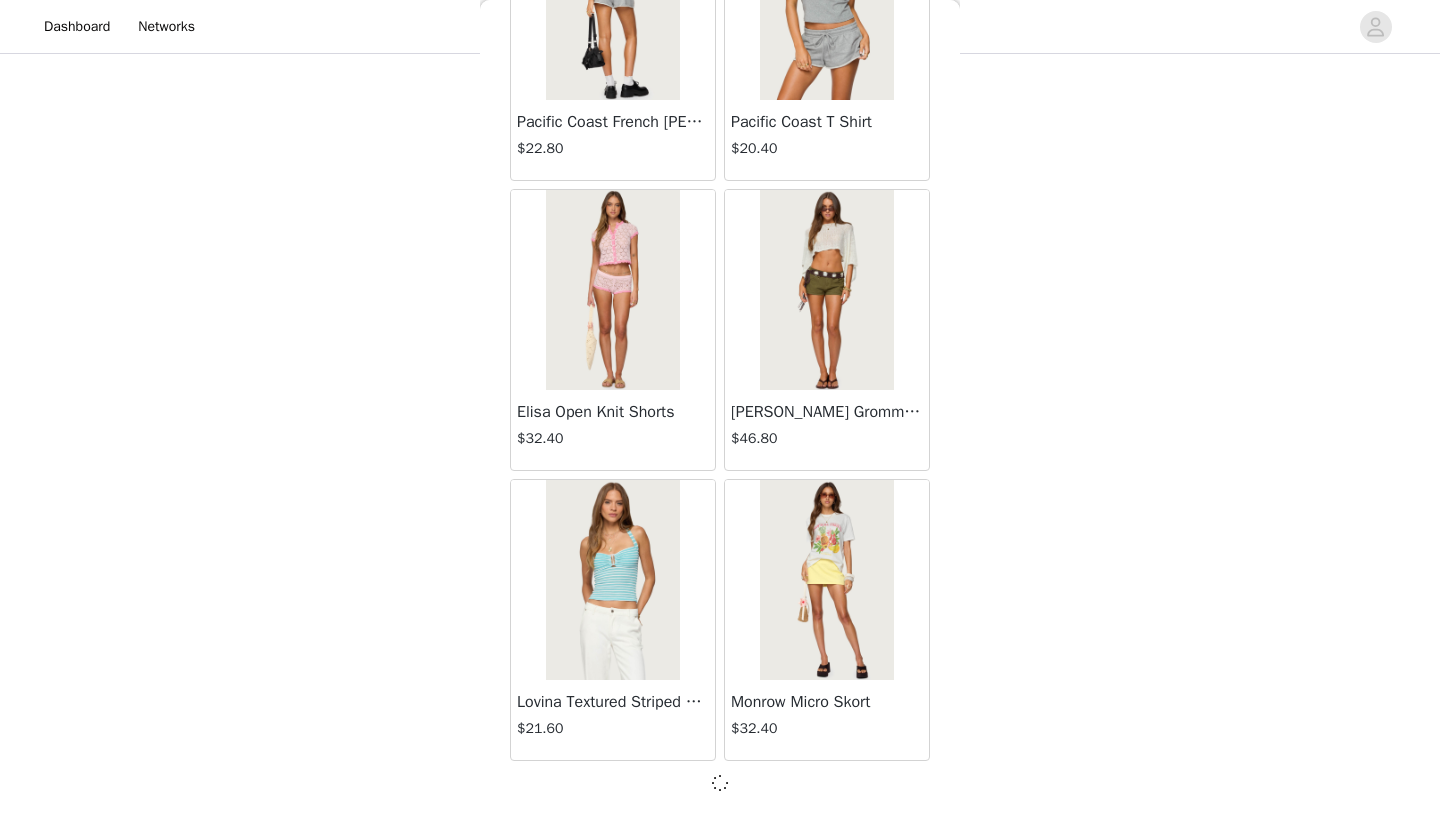 scroll, scrollTop: 10931, scrollLeft: 0, axis: vertical 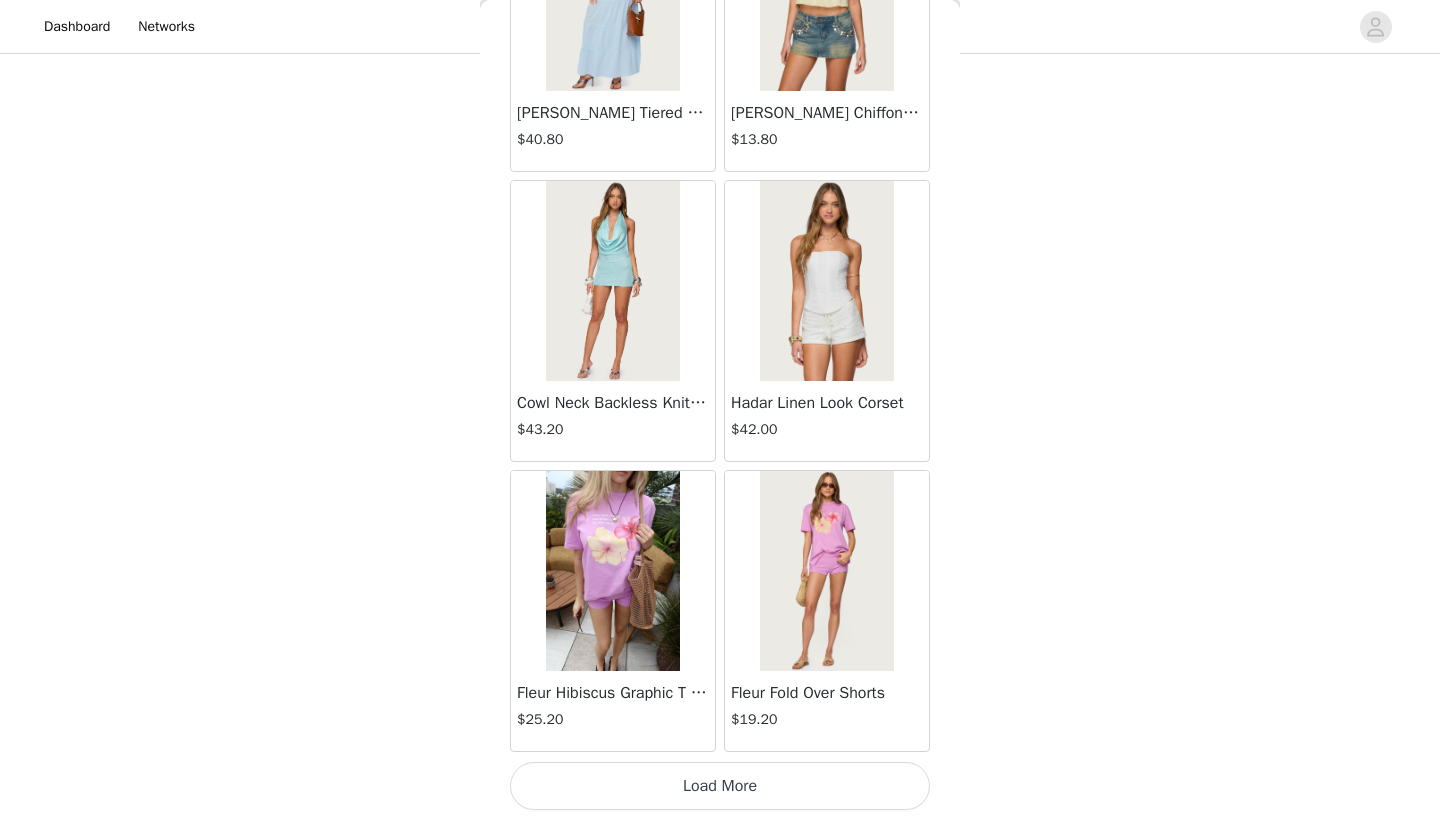 click on "Load More" at bounding box center (720, 786) 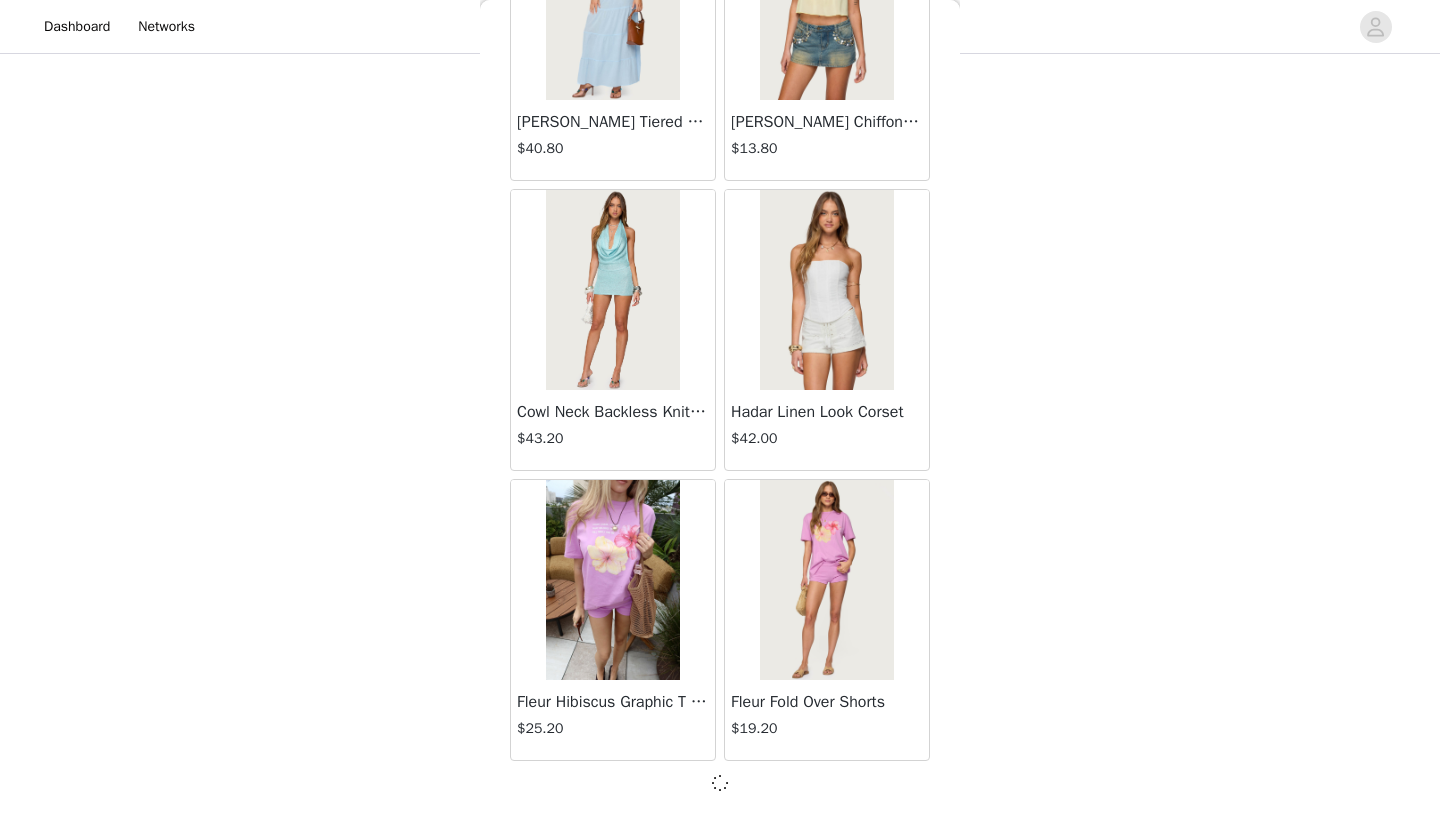 scroll, scrollTop: 13831, scrollLeft: 0, axis: vertical 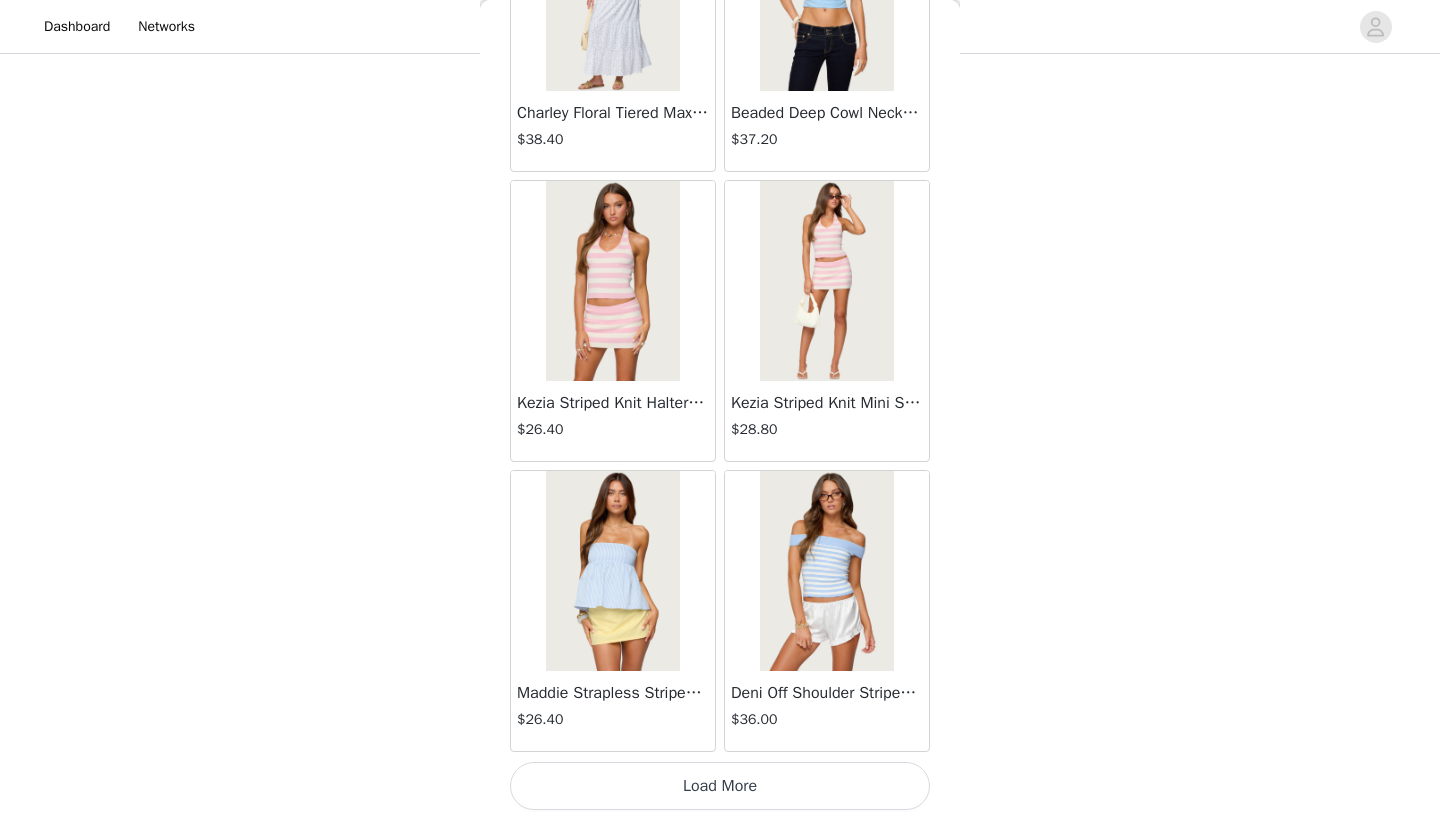 click on "Load More" at bounding box center [720, 786] 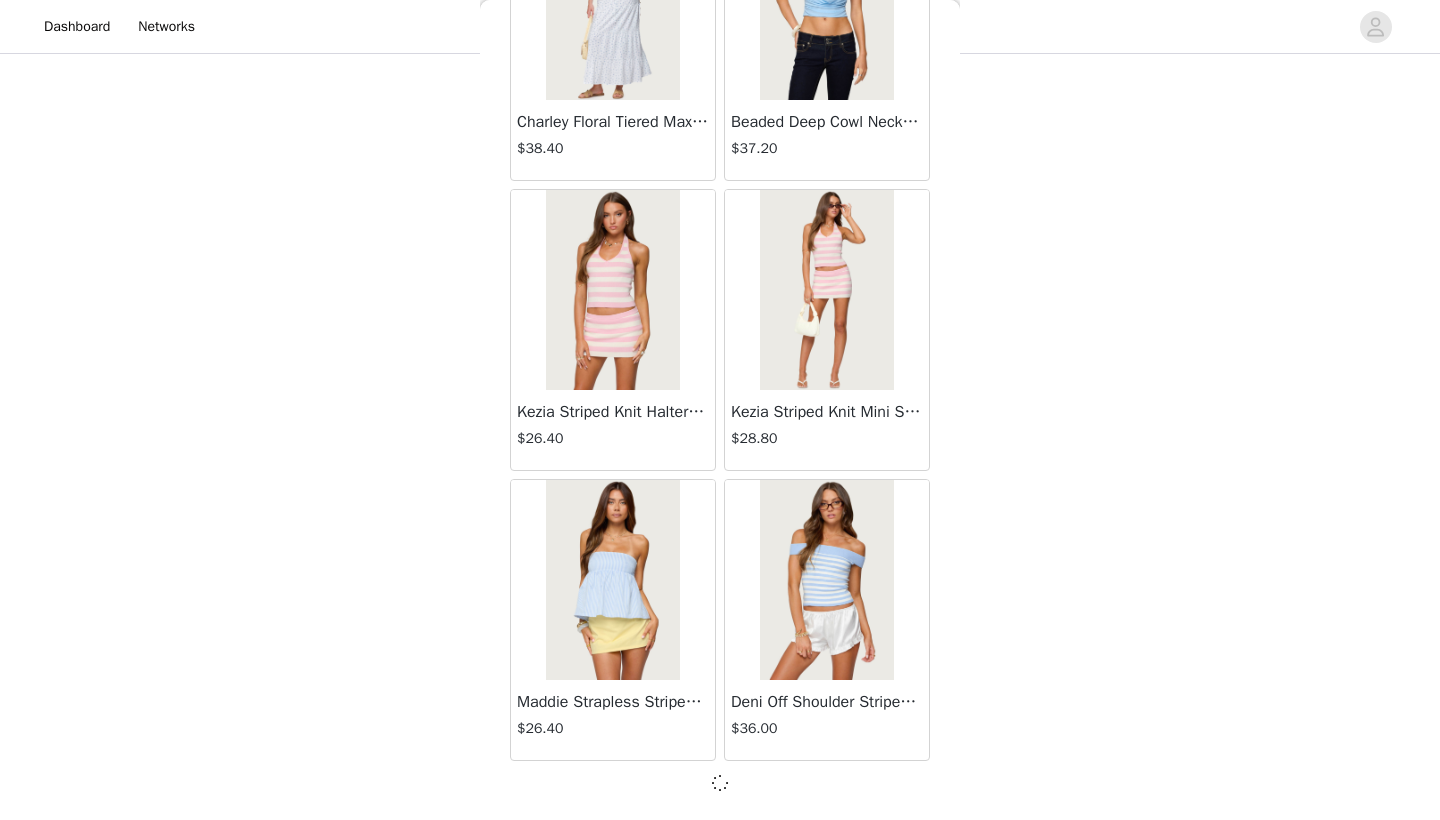 scroll, scrollTop: 16731, scrollLeft: 0, axis: vertical 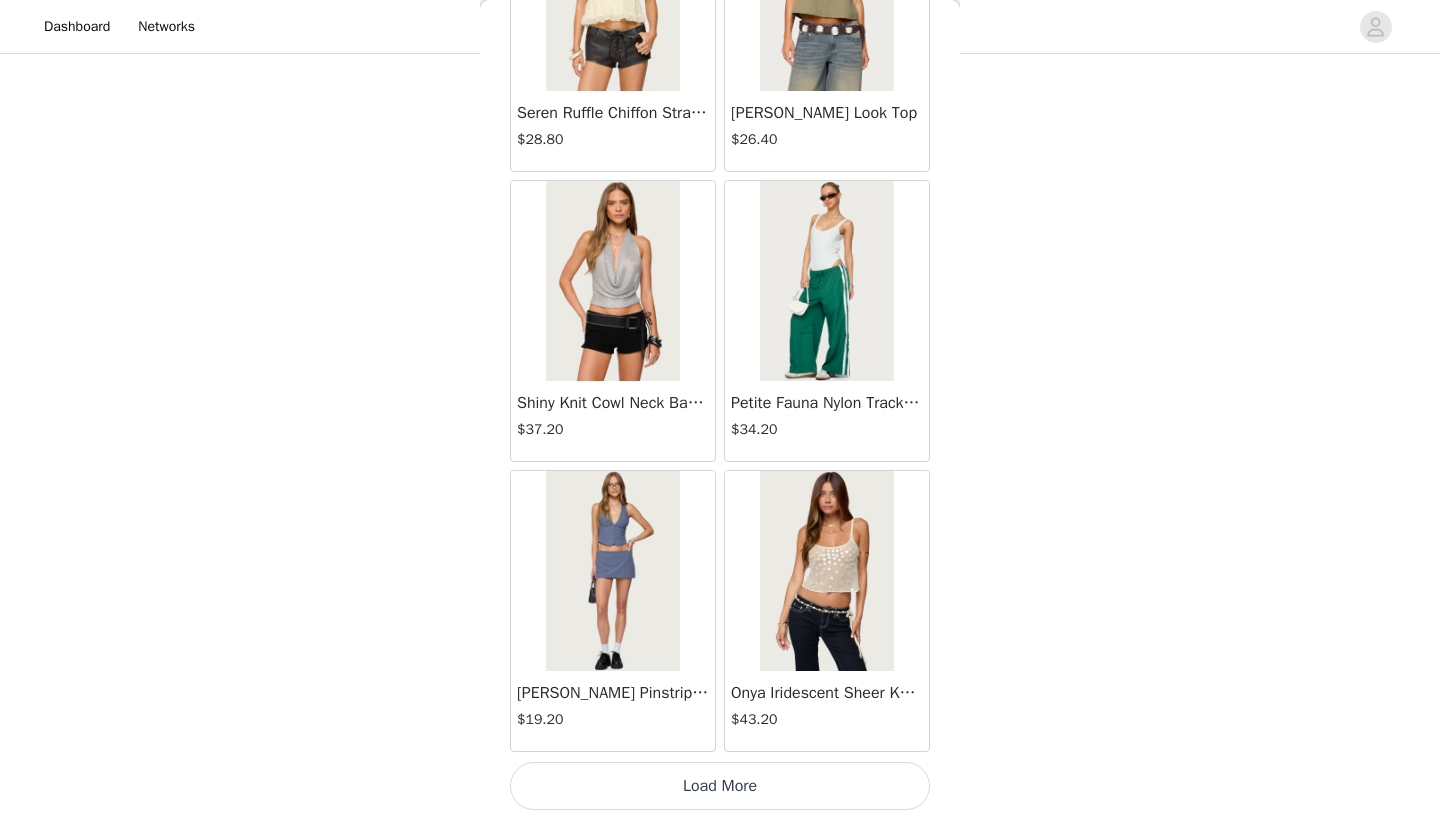 click on "Load More" at bounding box center (720, 786) 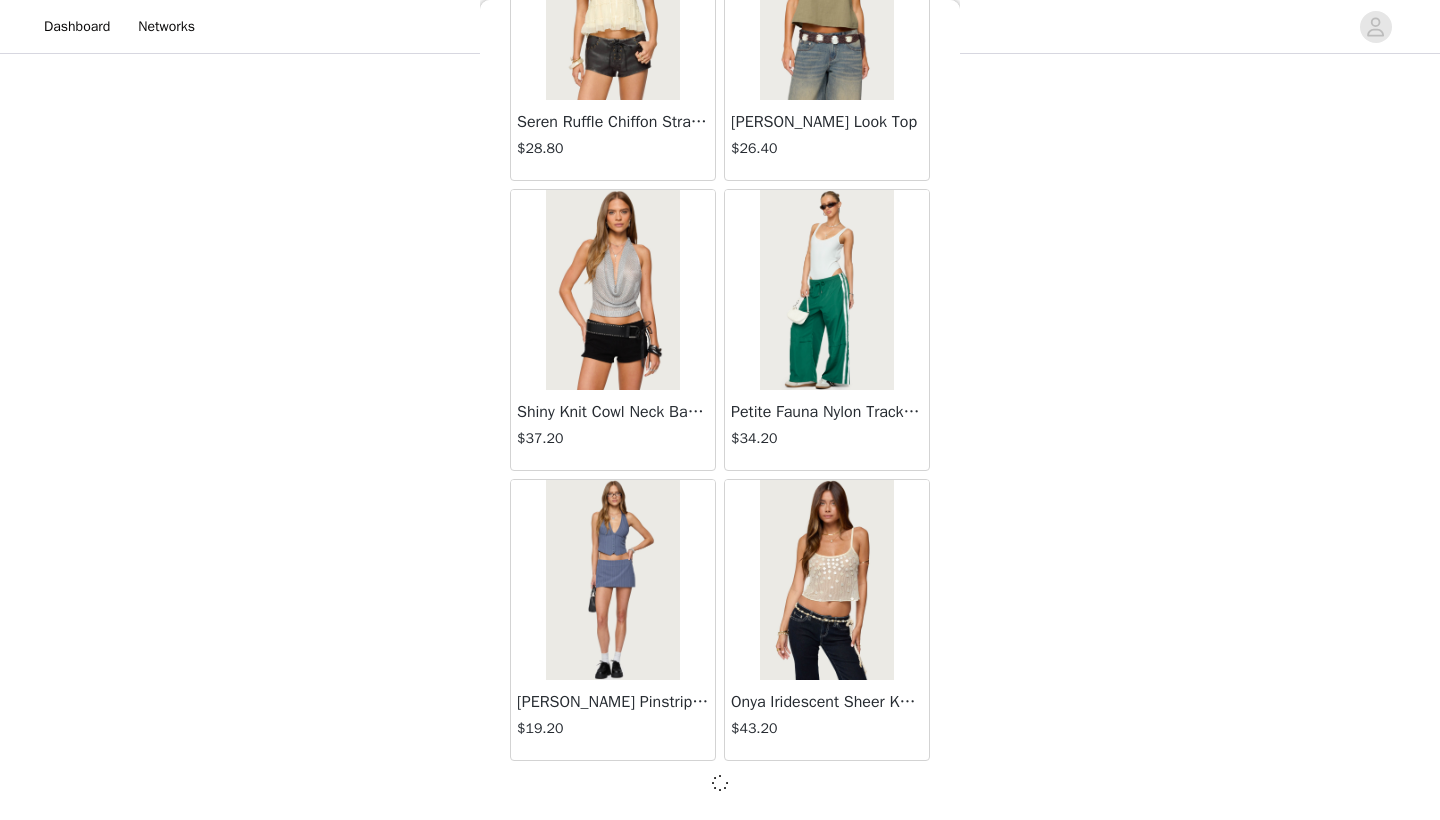 scroll, scrollTop: 19631, scrollLeft: 0, axis: vertical 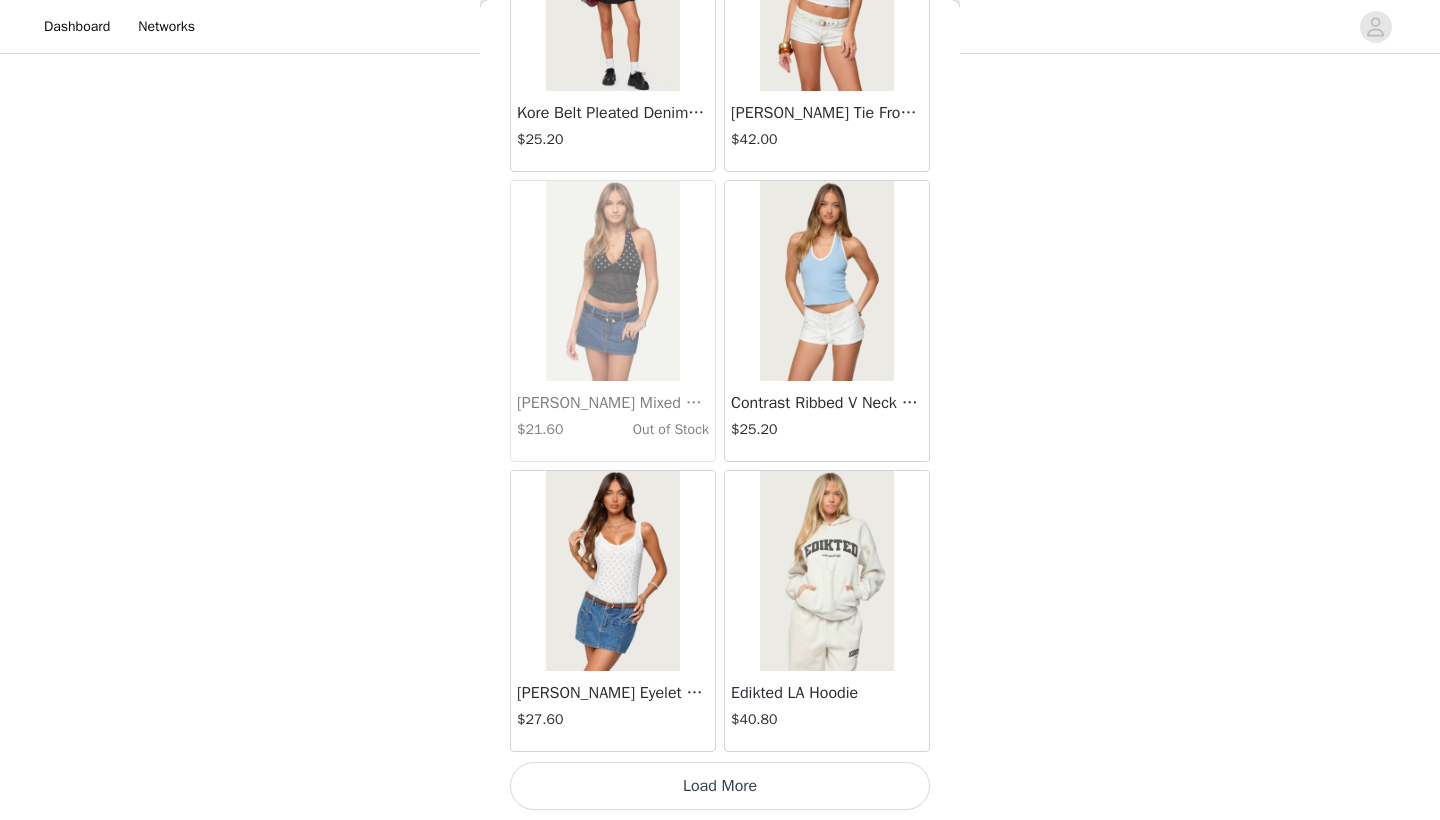 click on "Load More" at bounding box center [720, 786] 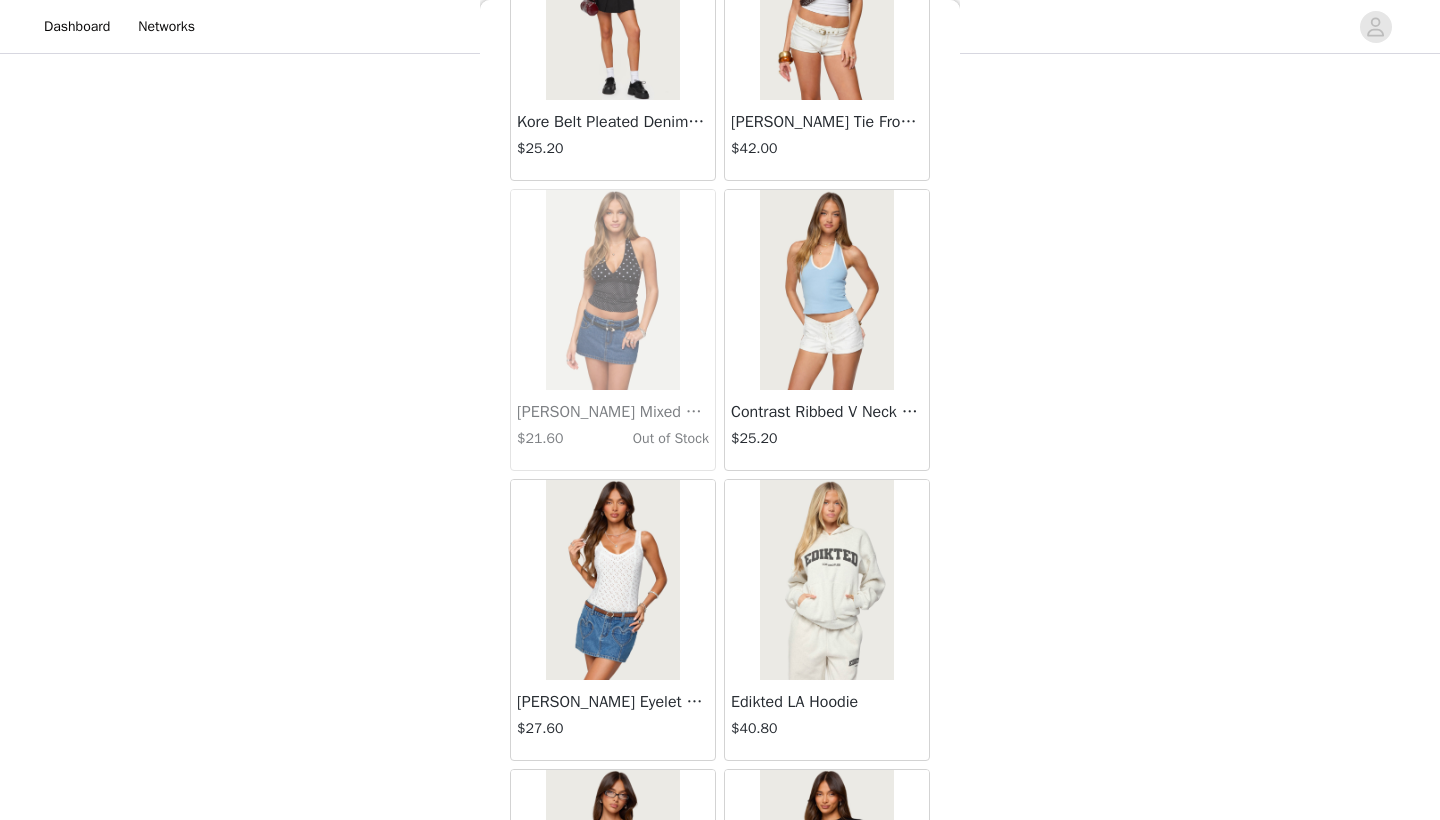 scroll, scrollTop: 22491, scrollLeft: 0, axis: vertical 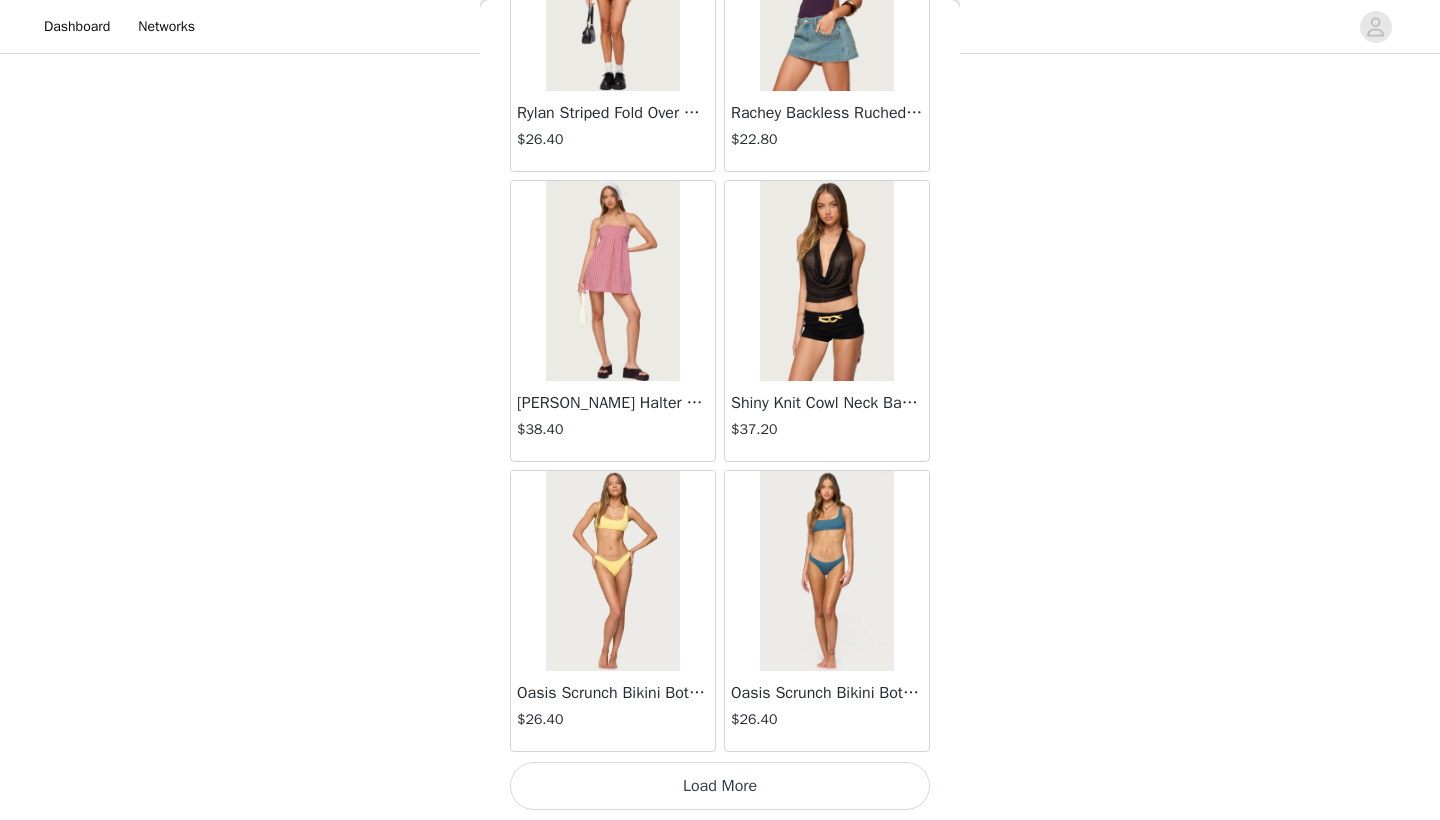 click on "Load More" at bounding box center [720, 786] 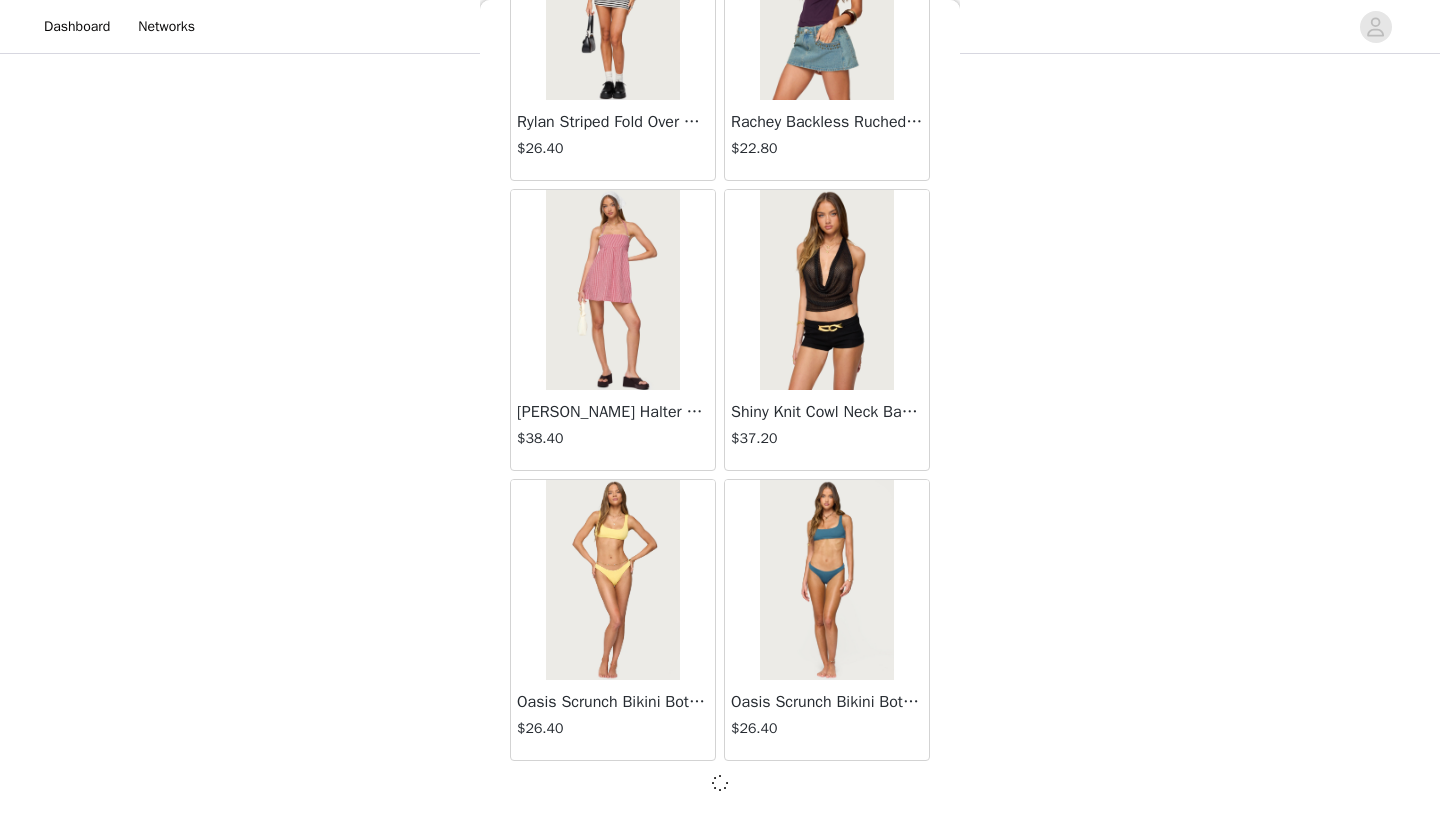 scroll, scrollTop: 25431, scrollLeft: 0, axis: vertical 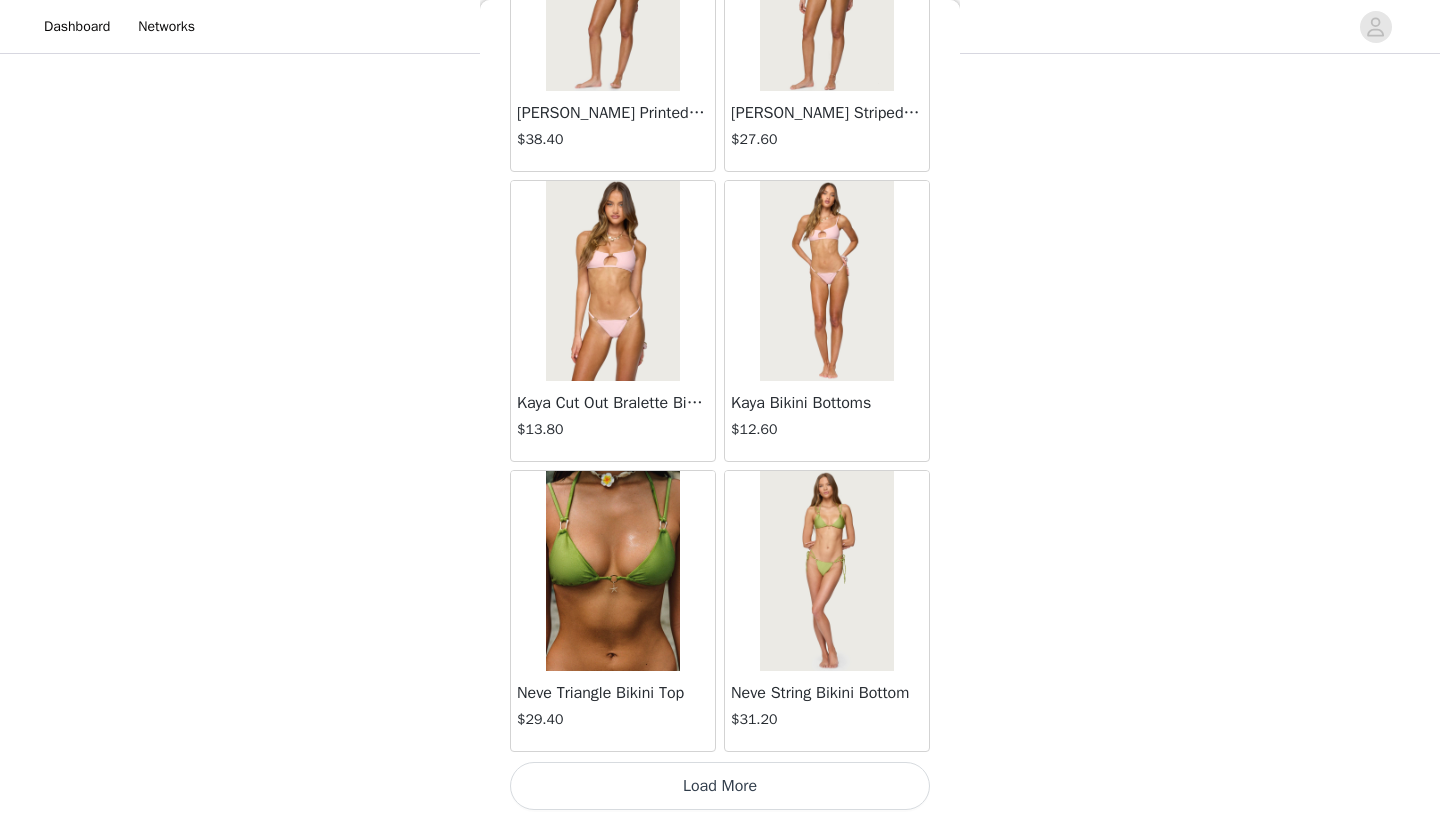 click on "Load More" at bounding box center (720, 786) 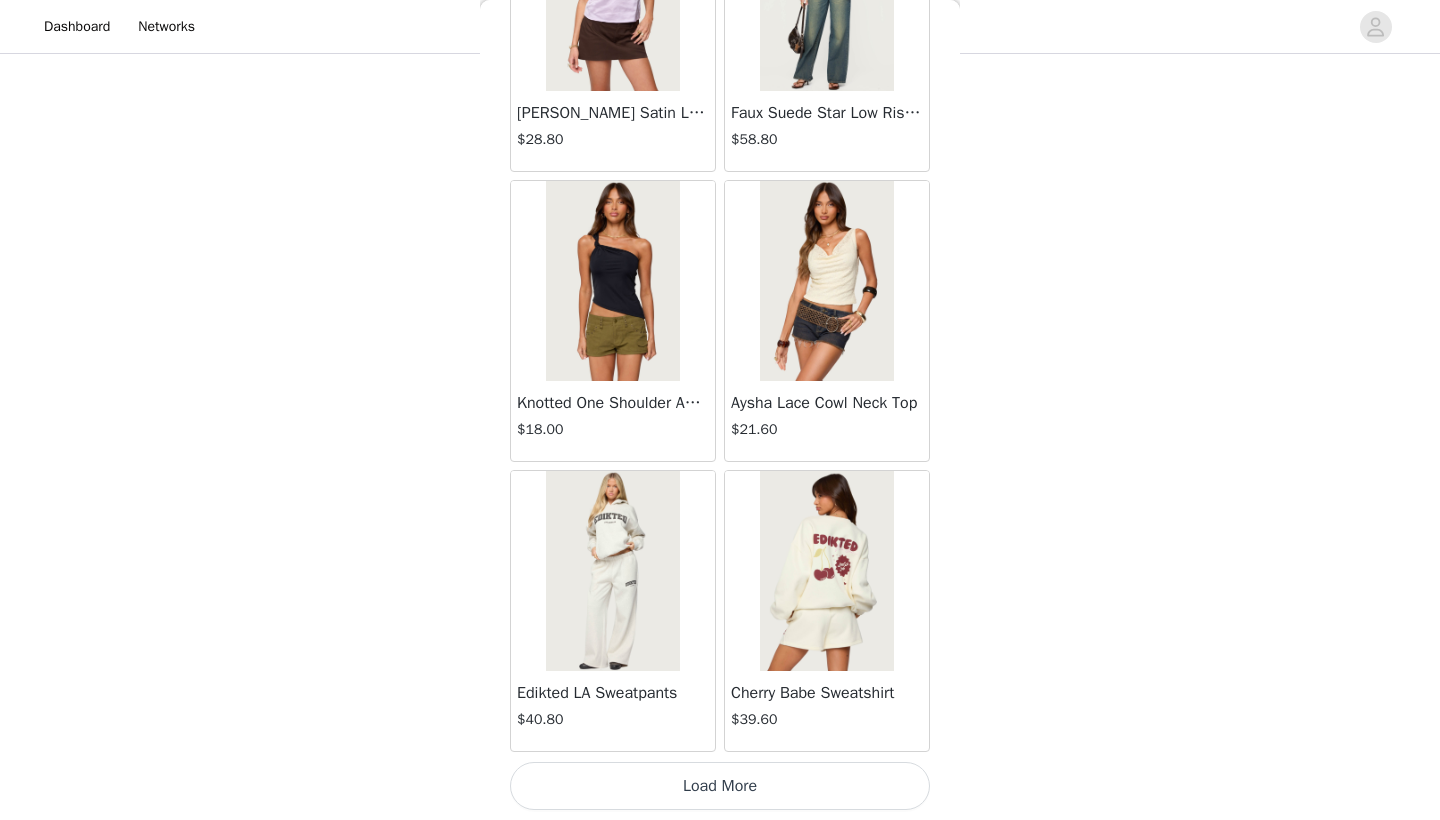 scroll, scrollTop: 31240, scrollLeft: 0, axis: vertical 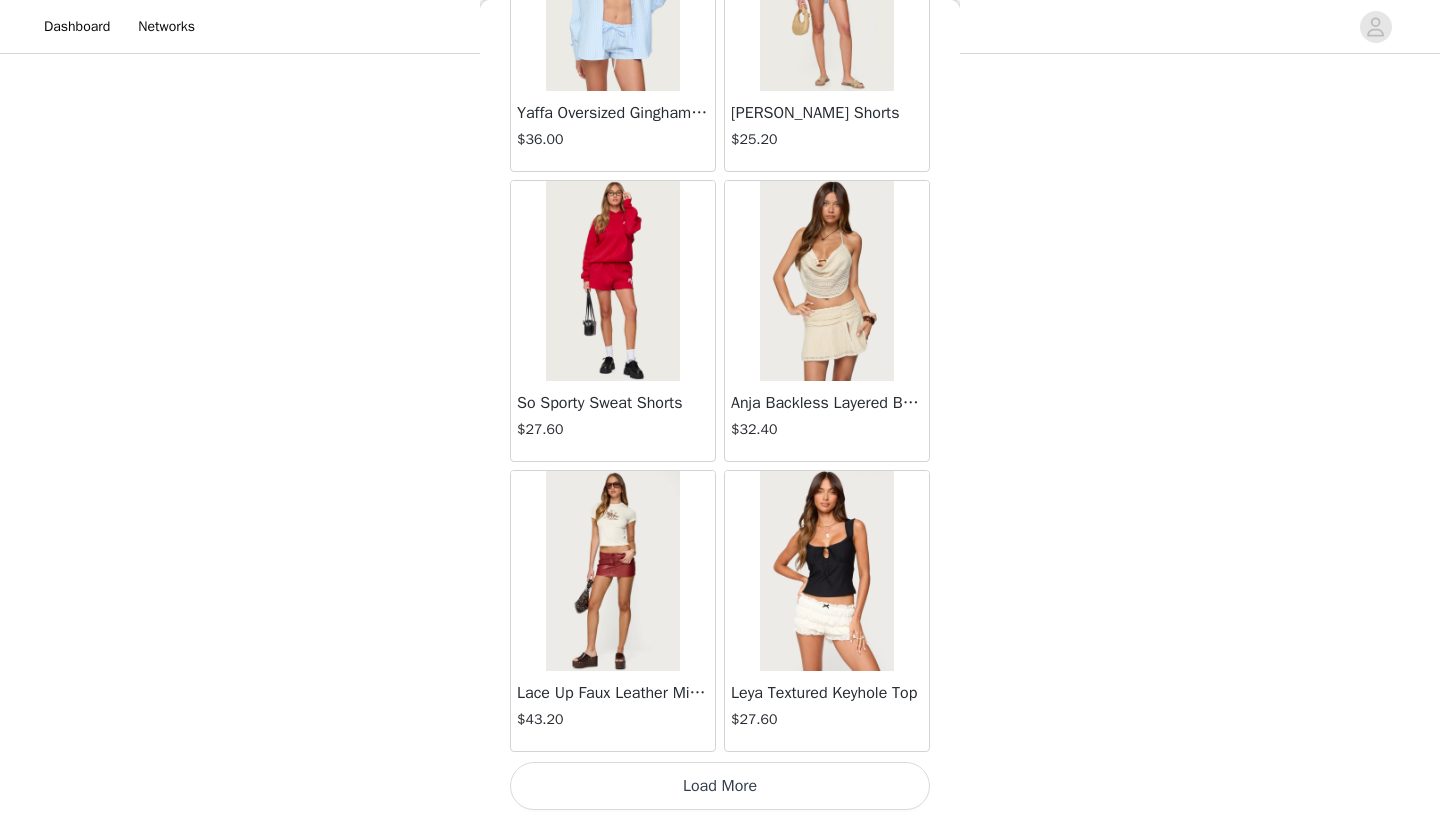 click on "Load More" at bounding box center (720, 786) 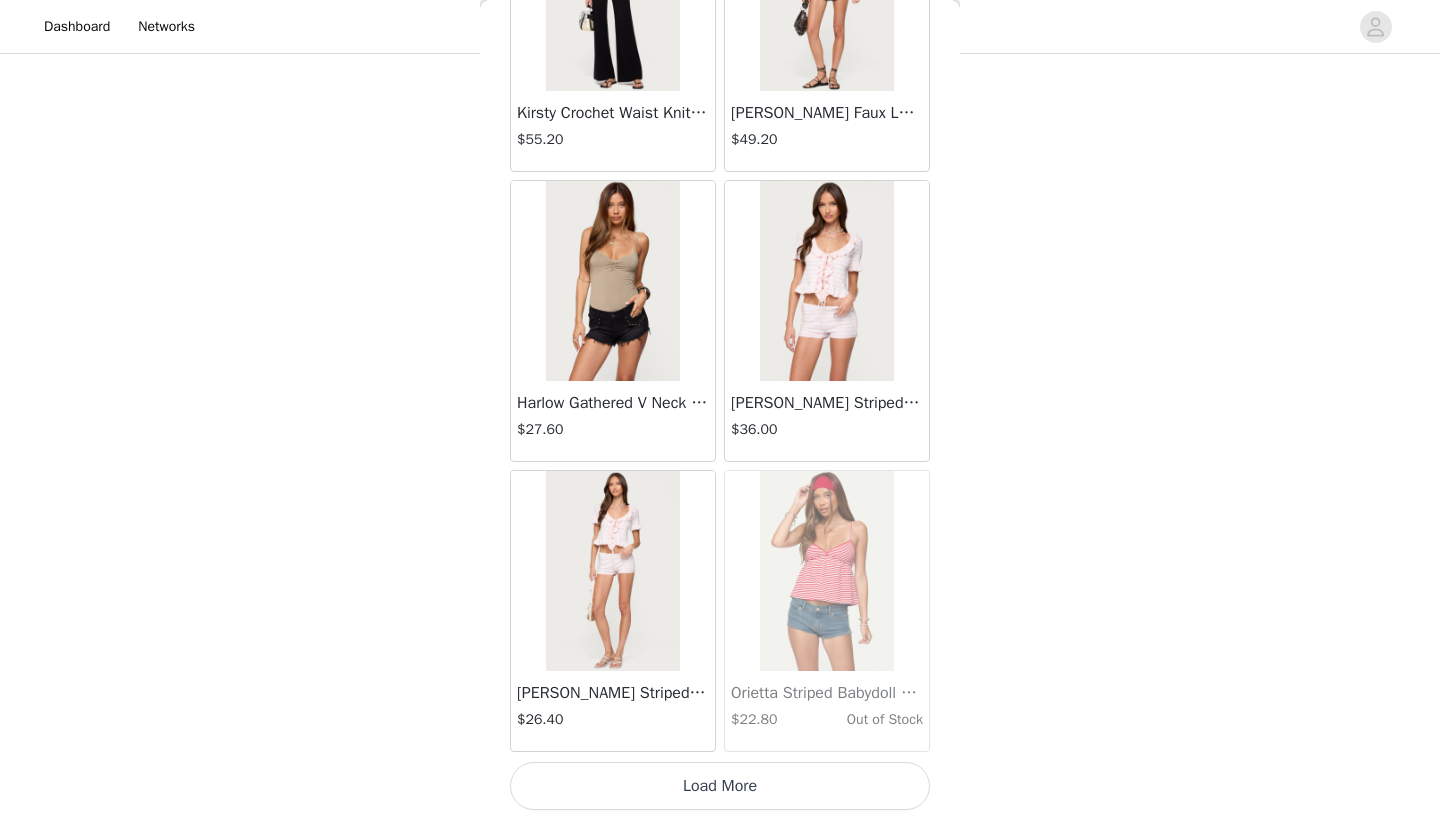 click on "Load More" at bounding box center [720, 786] 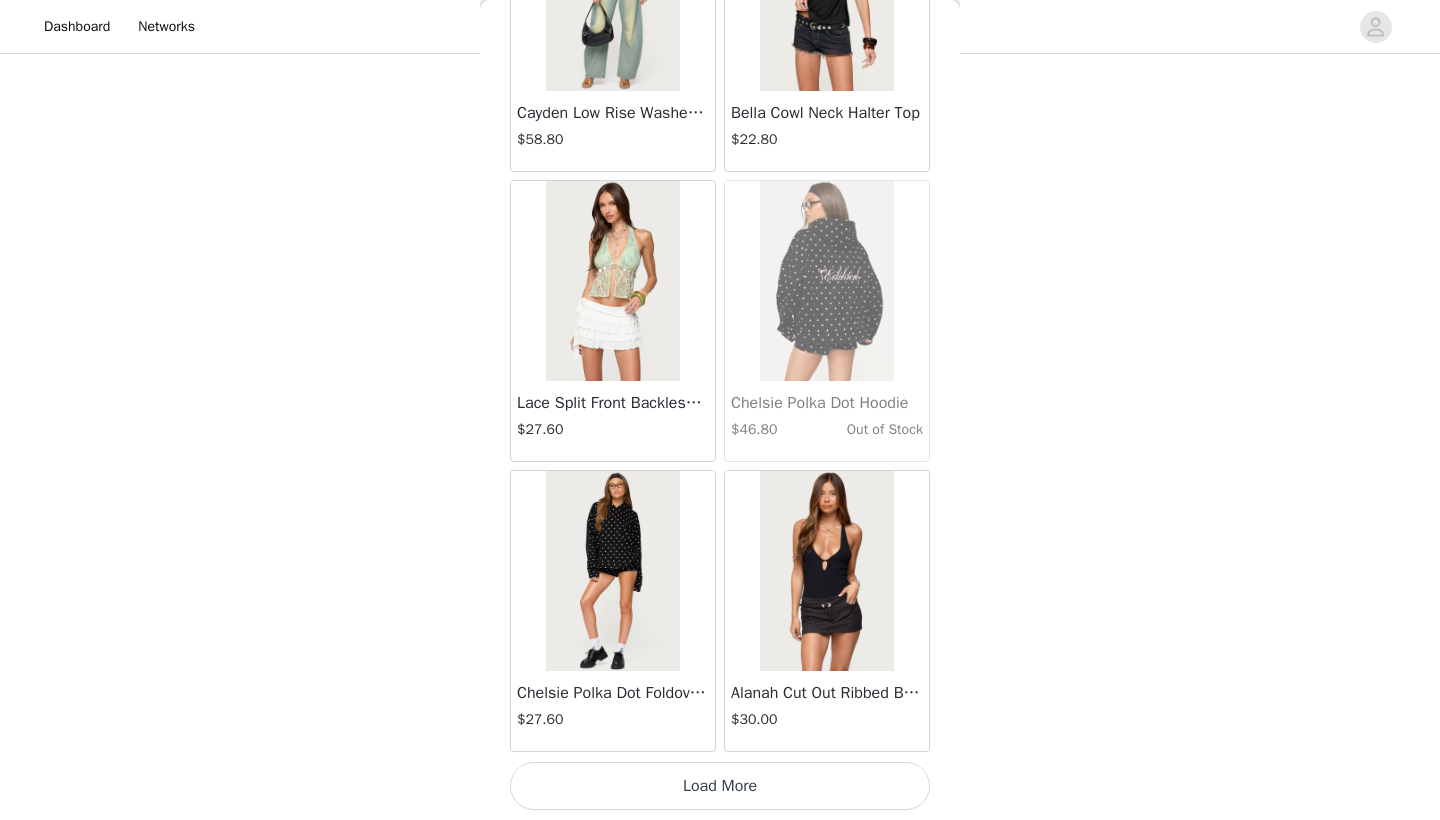 scroll, scrollTop: 39940, scrollLeft: 0, axis: vertical 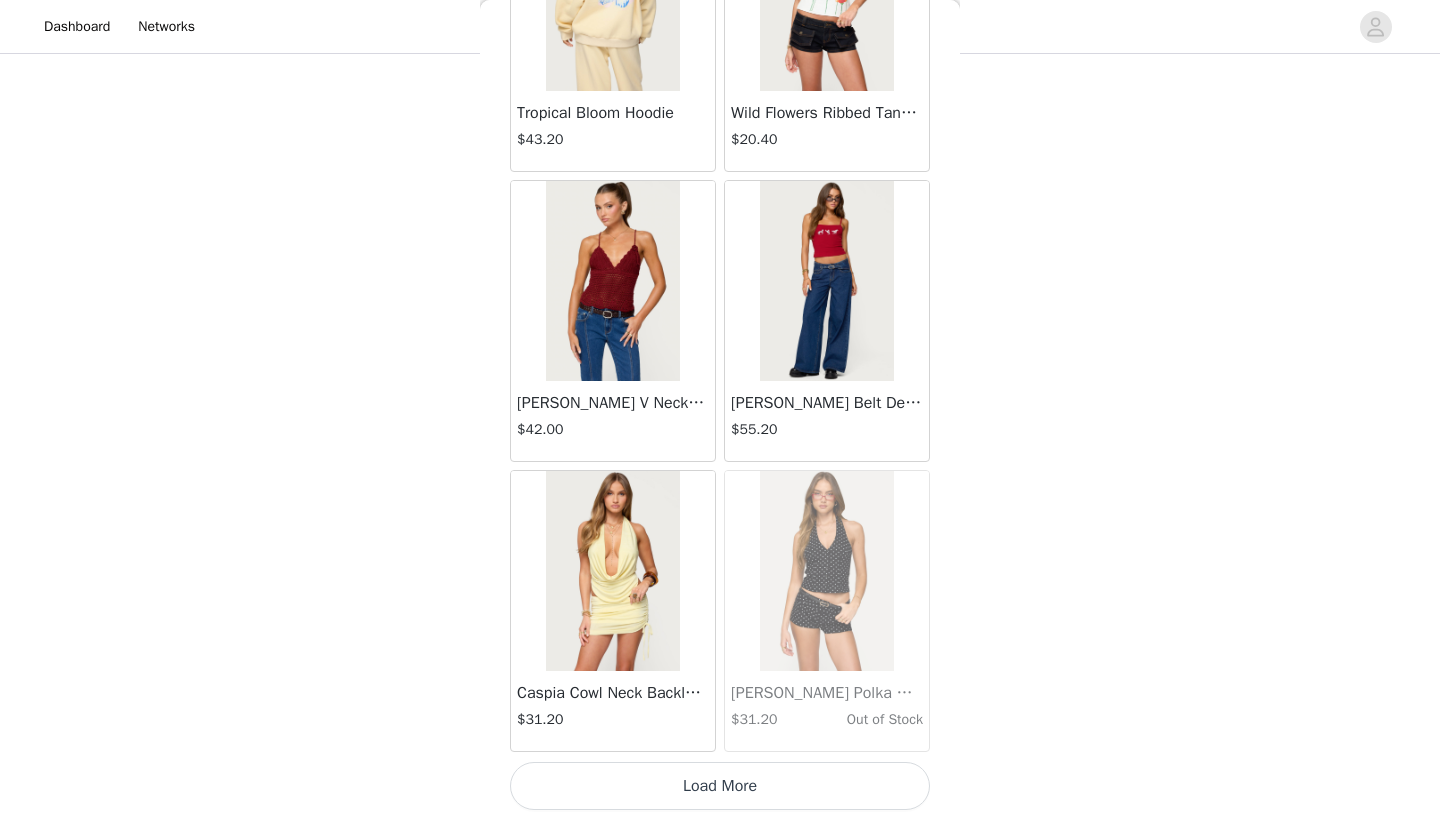 click on "Load More" at bounding box center [720, 786] 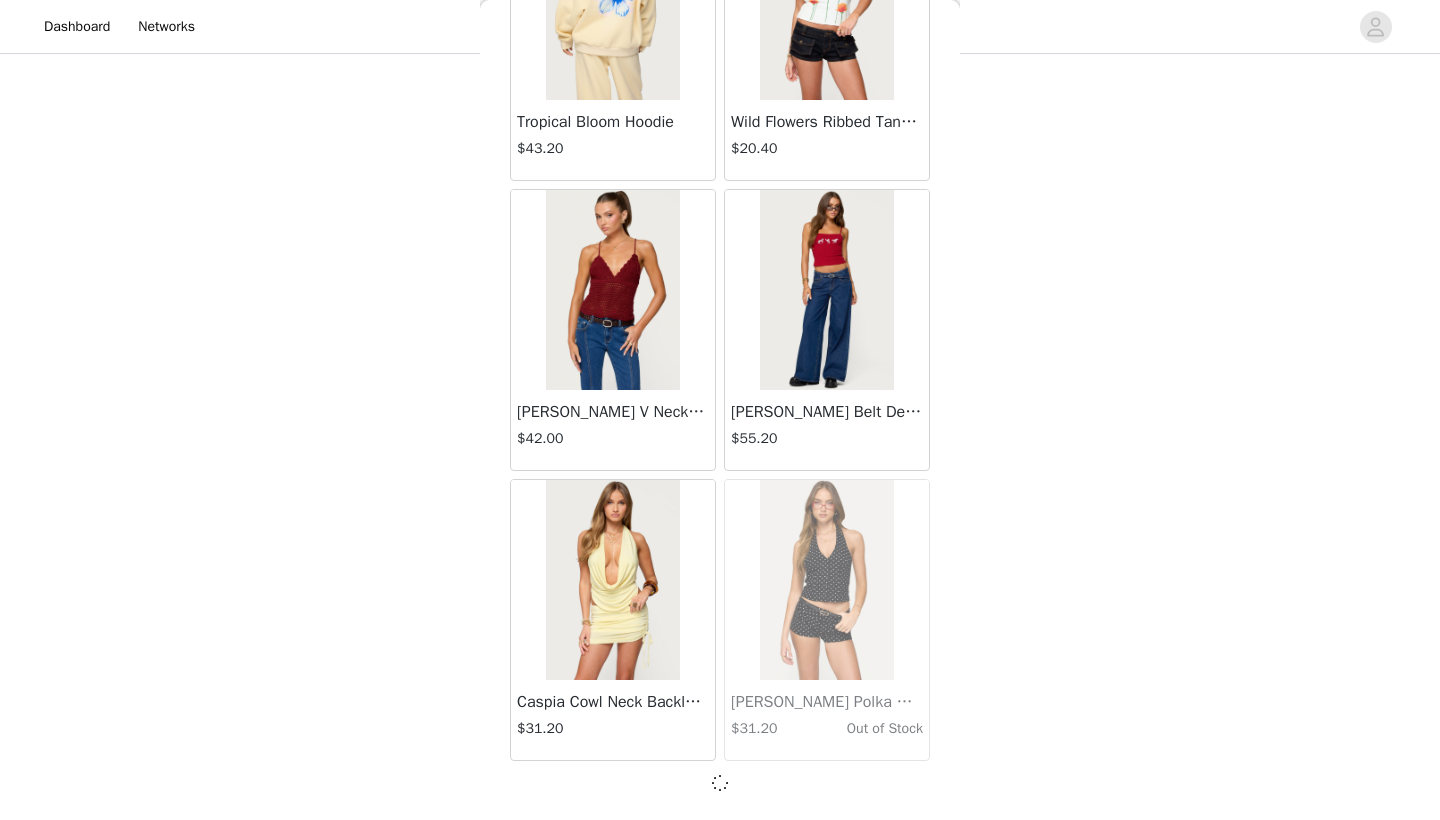 scroll, scrollTop: 42831, scrollLeft: 0, axis: vertical 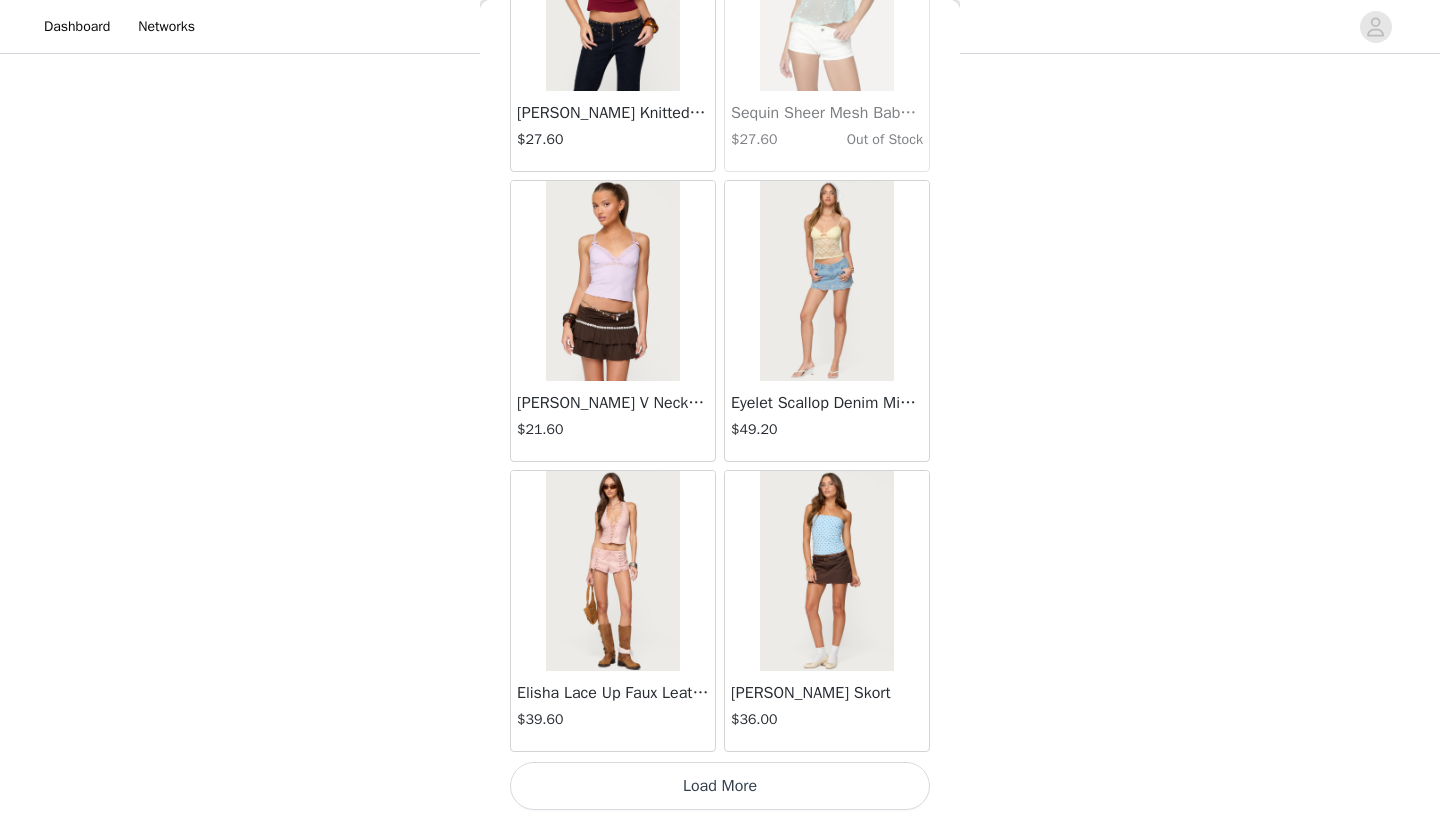 click on "Load More" at bounding box center [720, 786] 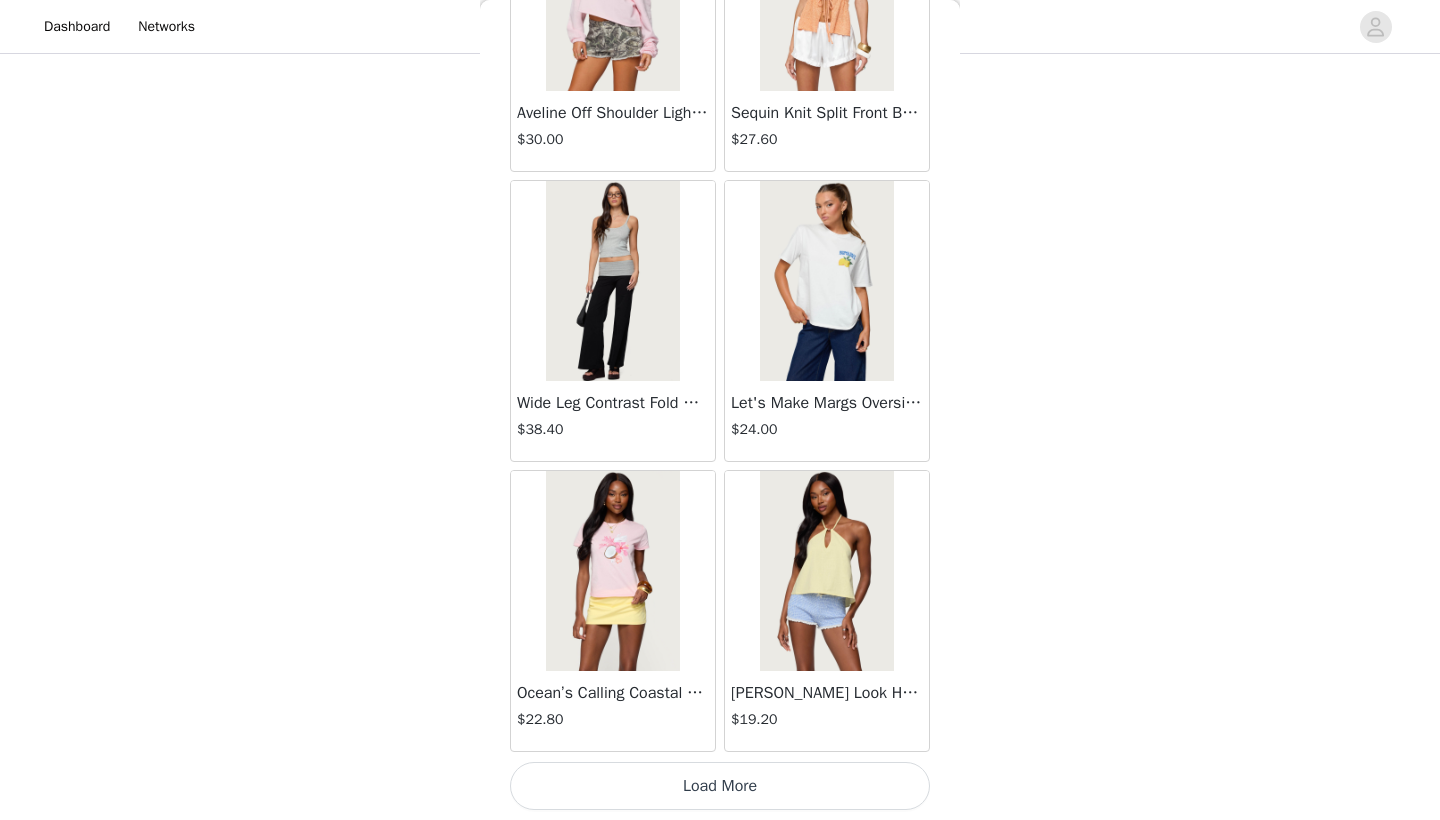 scroll, scrollTop: 48640, scrollLeft: 0, axis: vertical 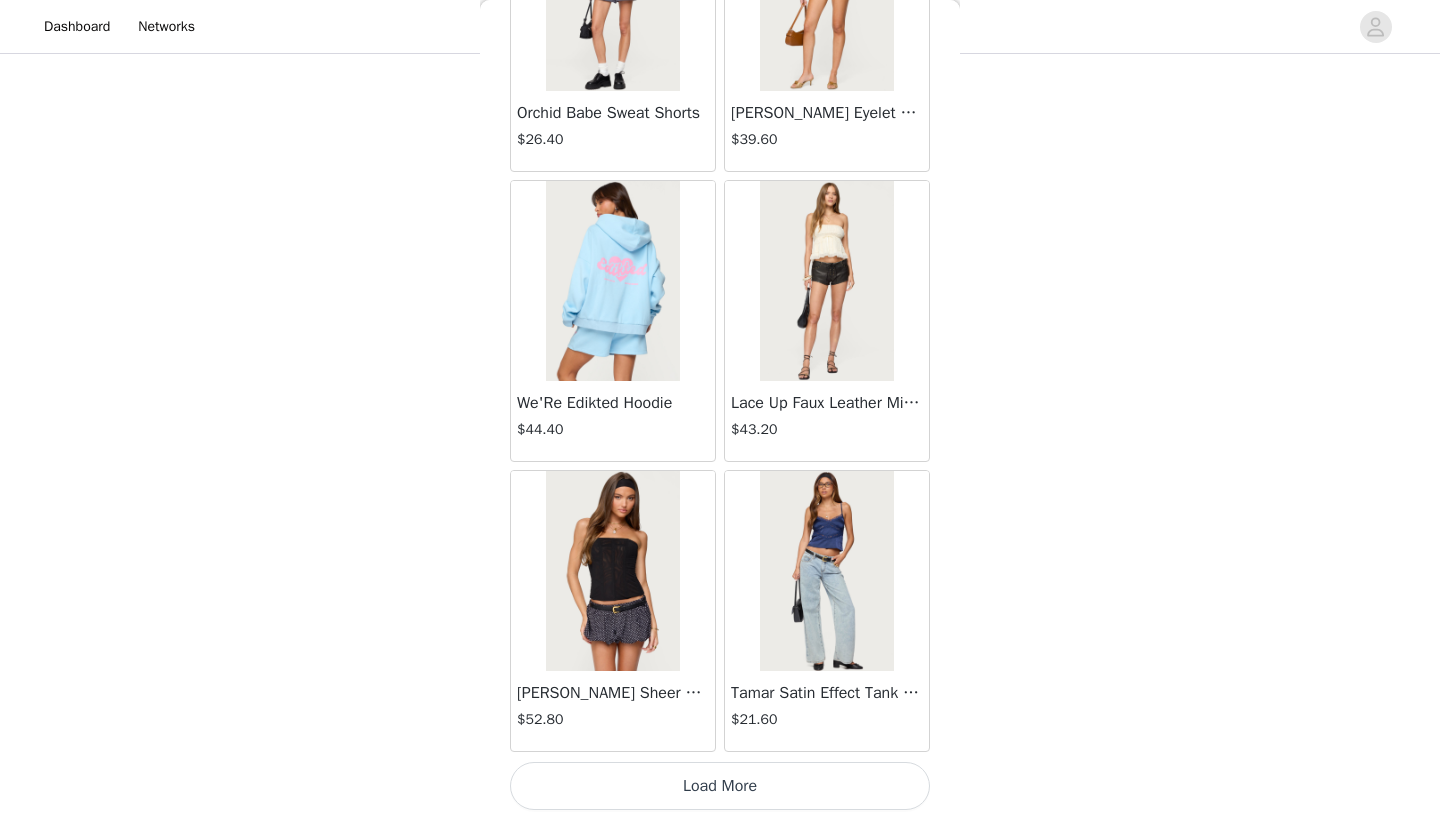 click on "Load More" at bounding box center [720, 786] 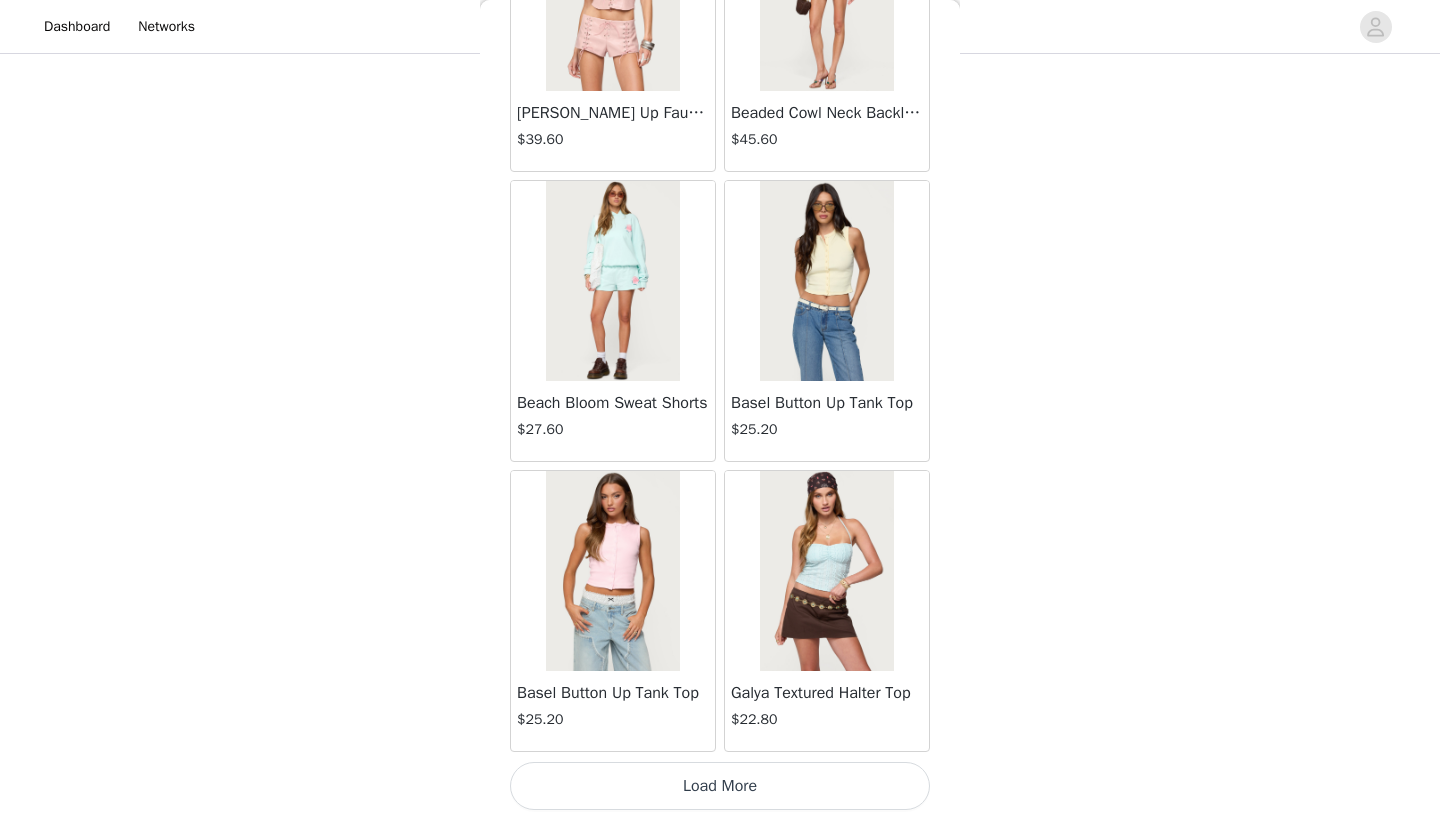 scroll, scrollTop: 54440, scrollLeft: 0, axis: vertical 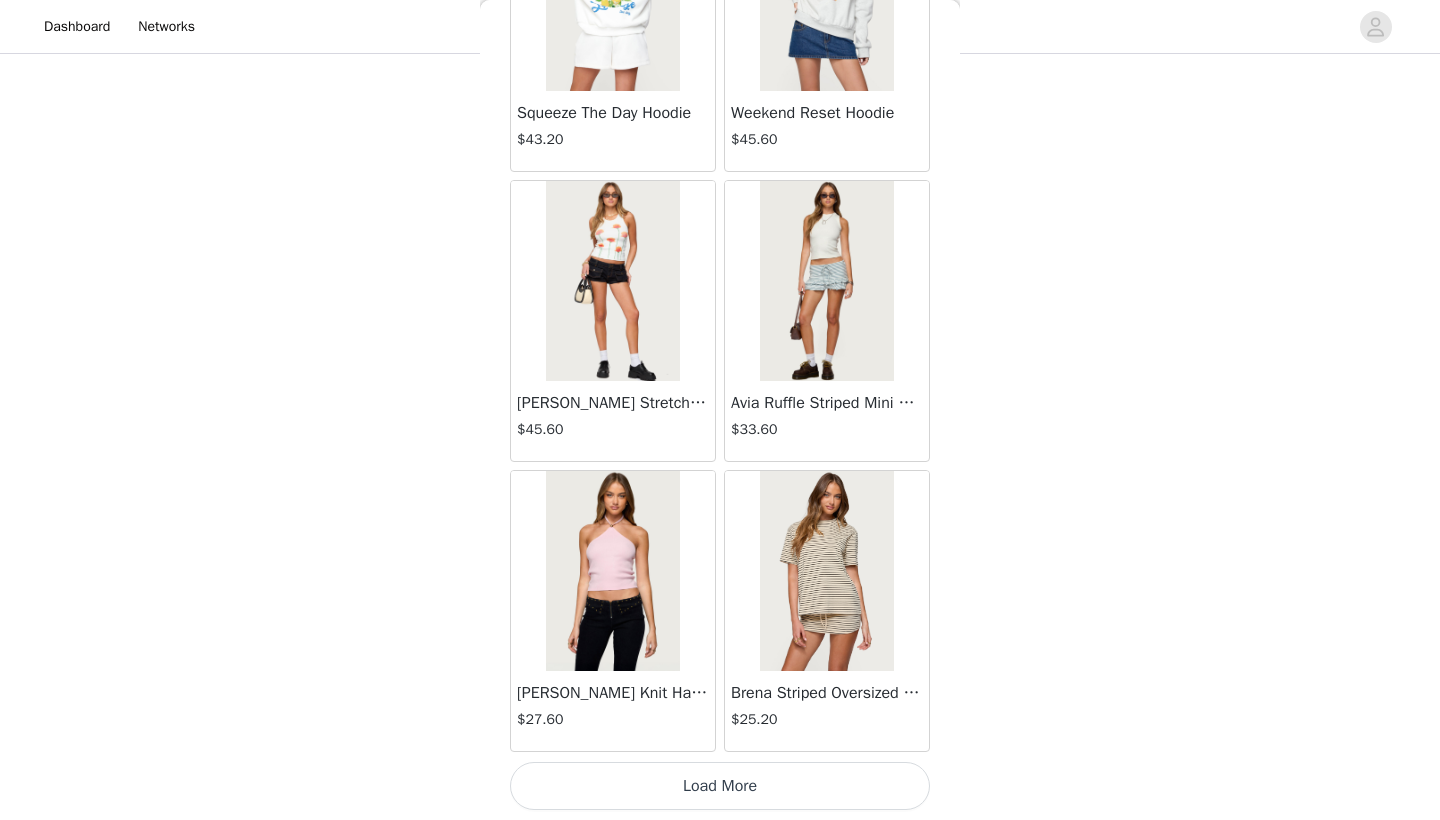 click on "Load More" at bounding box center (720, 786) 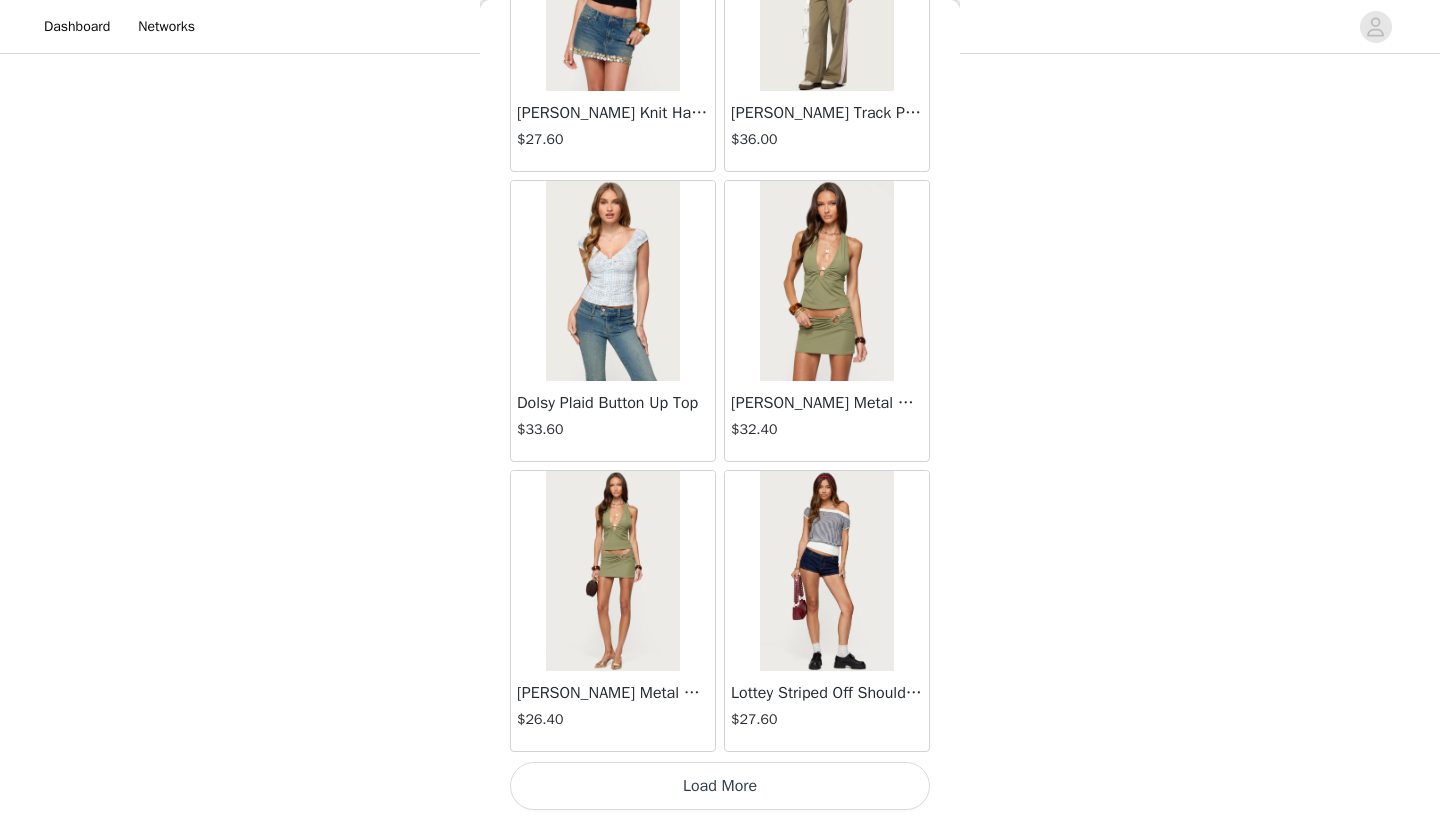 scroll, scrollTop: 60240, scrollLeft: 0, axis: vertical 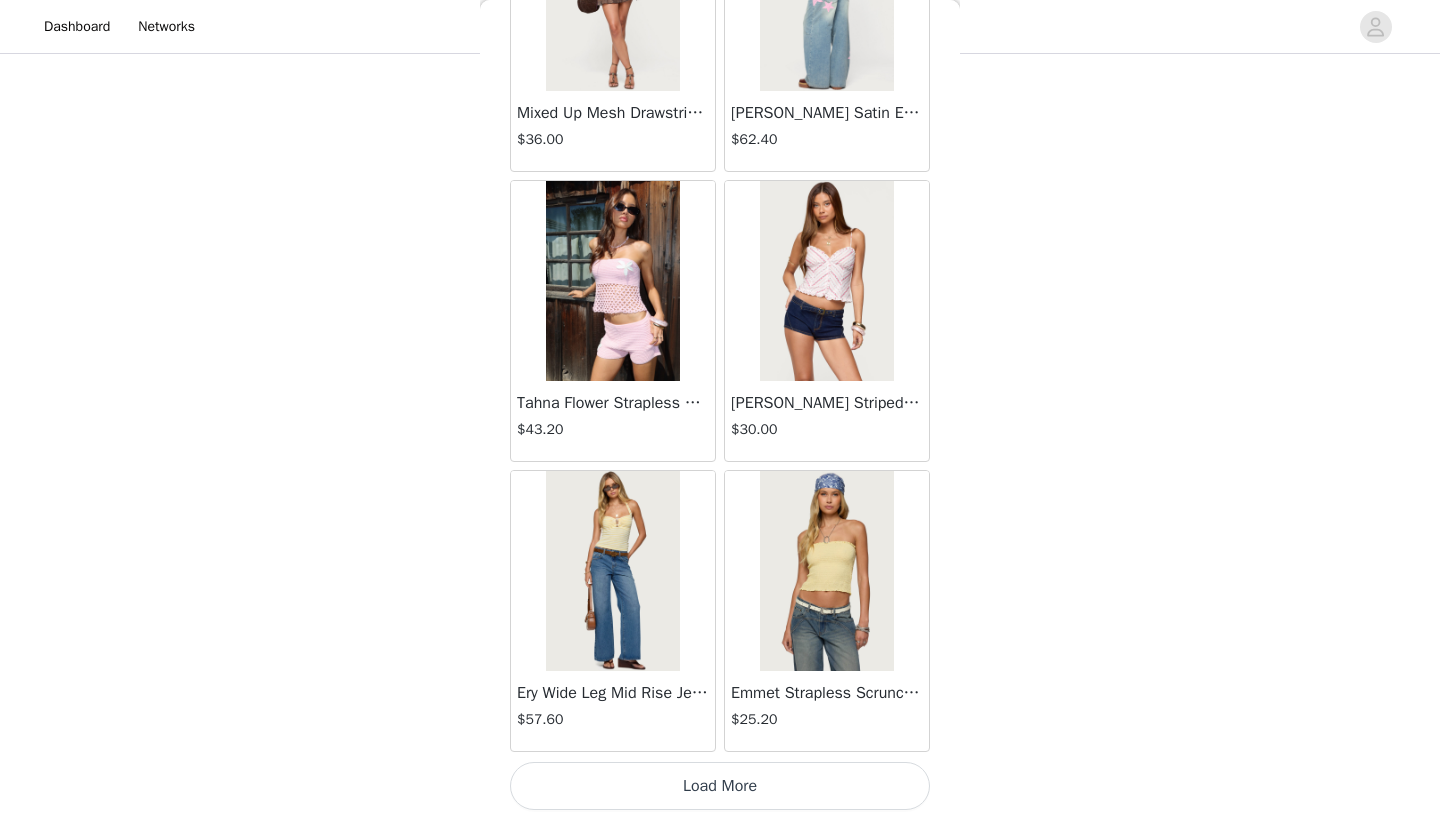 click on "Load More" at bounding box center (720, 786) 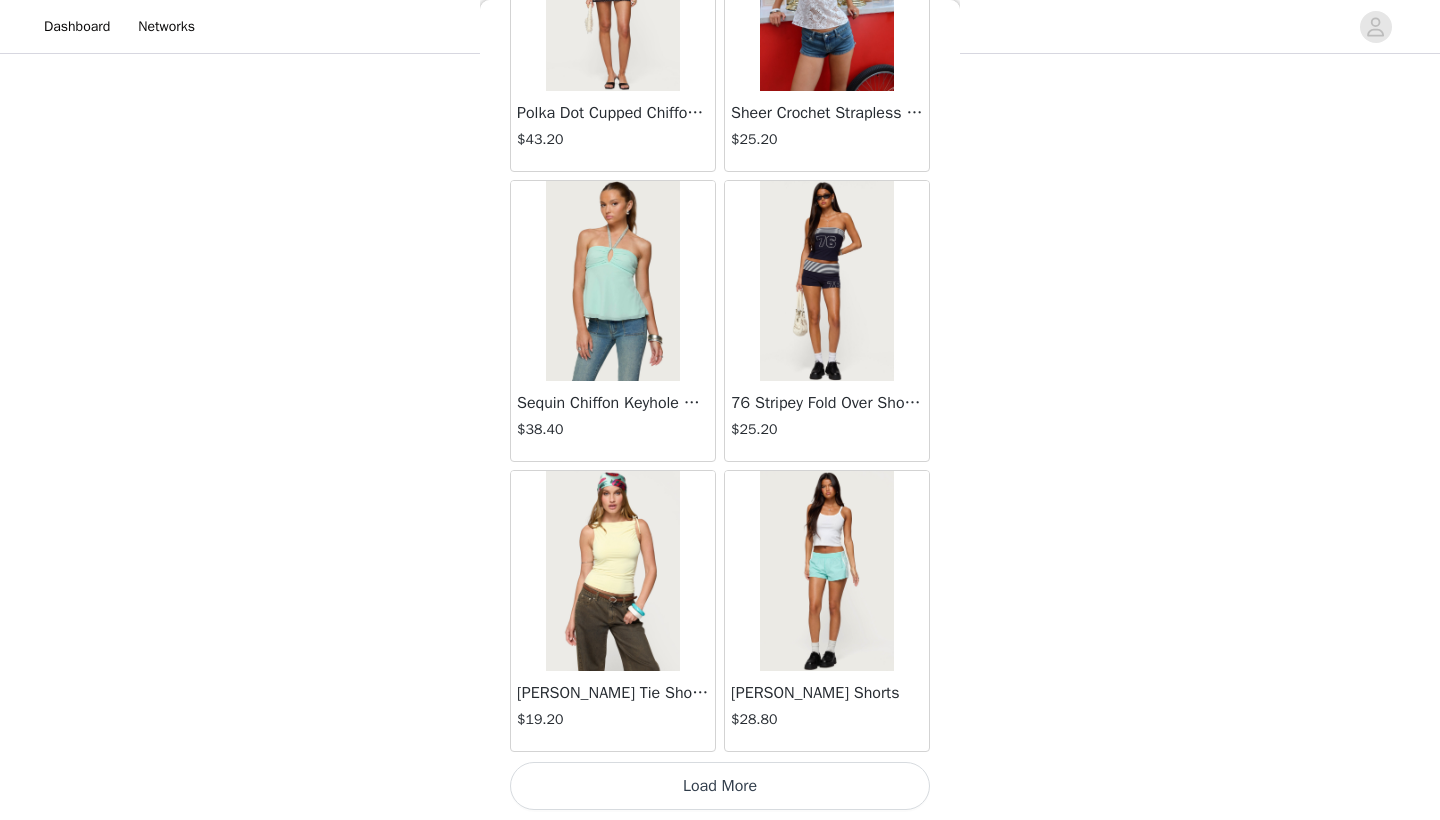 scroll, scrollTop: 66040, scrollLeft: 0, axis: vertical 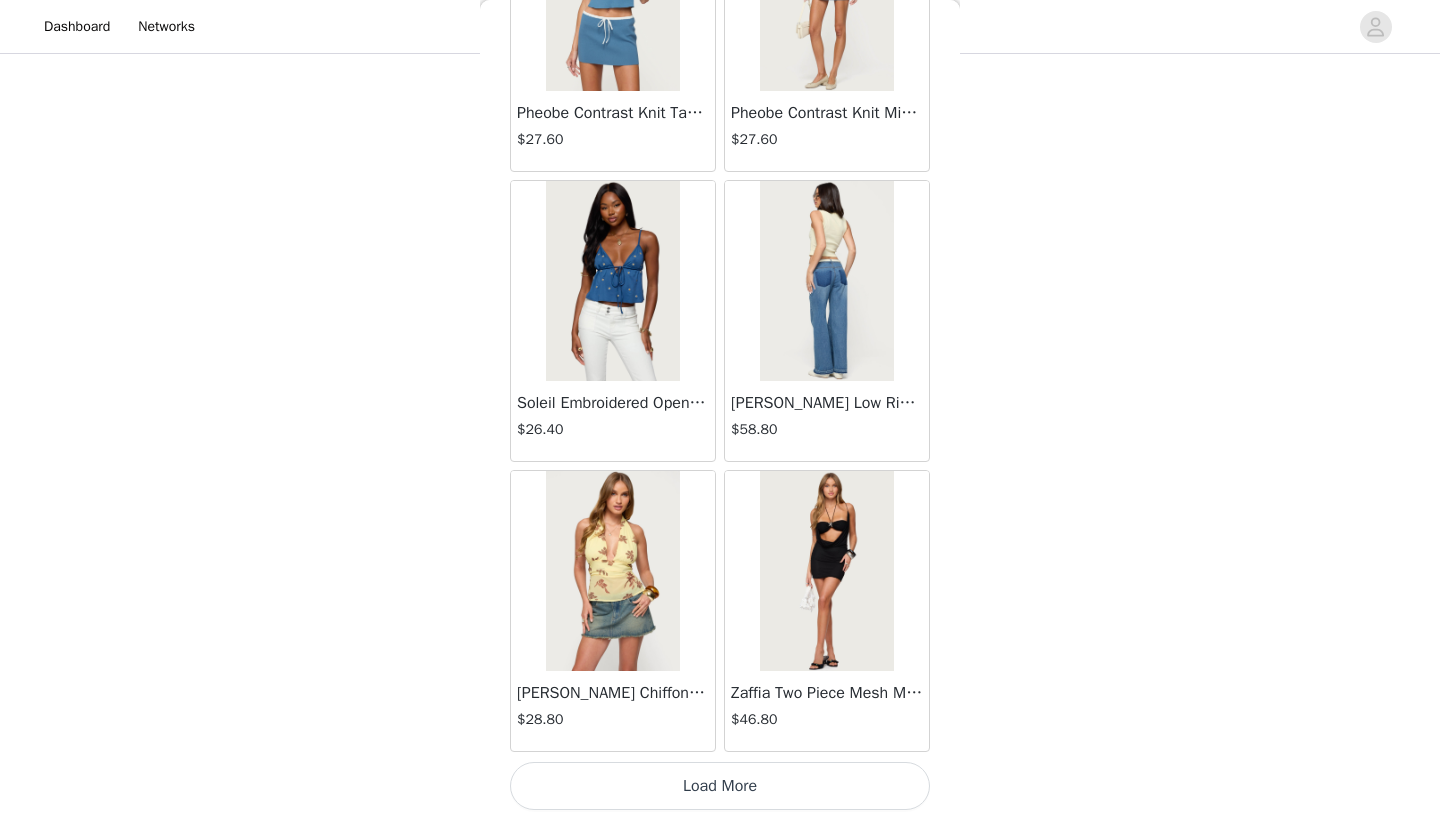 click on "Load More" at bounding box center (720, 786) 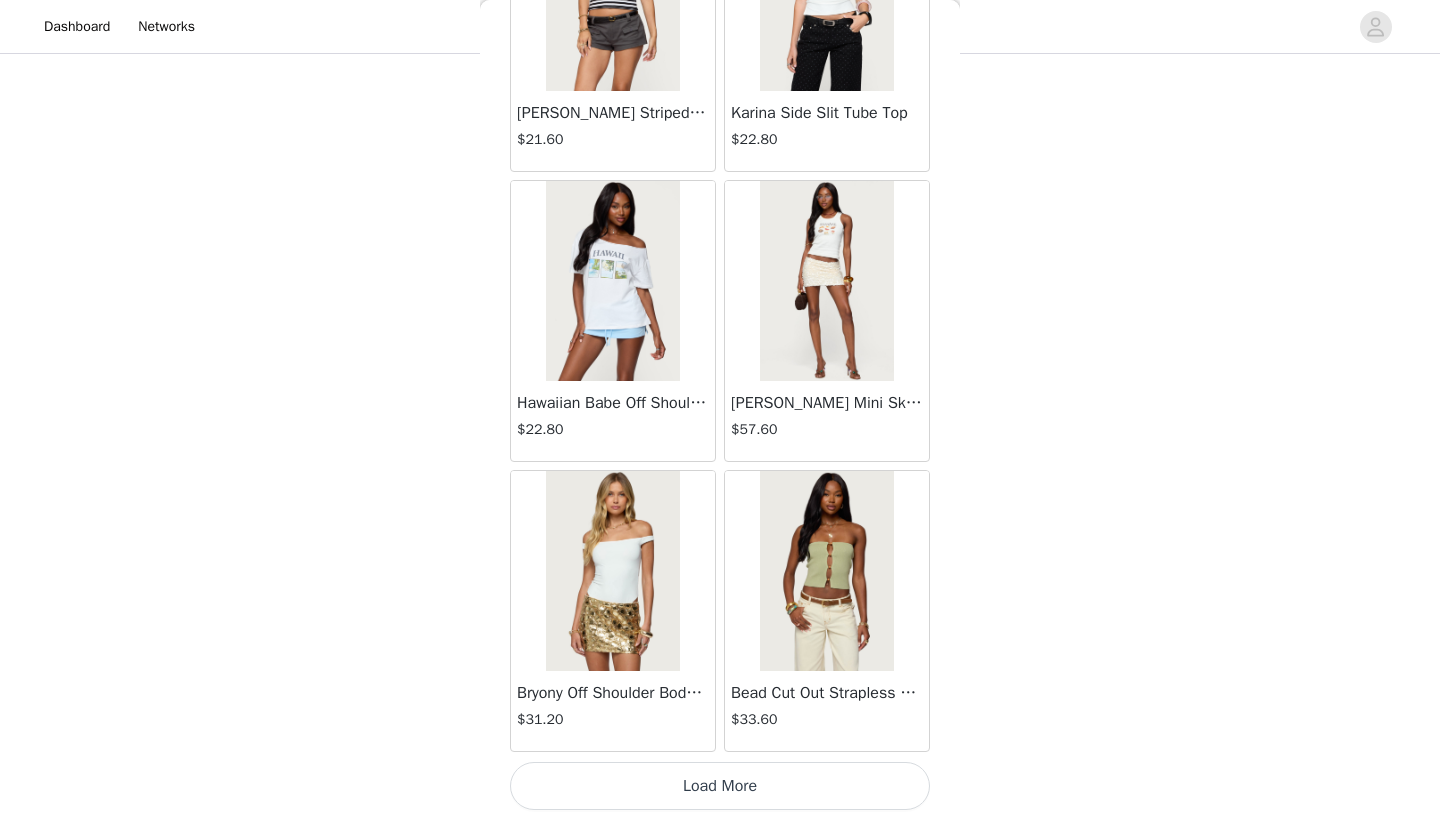 scroll, scrollTop: 71840, scrollLeft: 0, axis: vertical 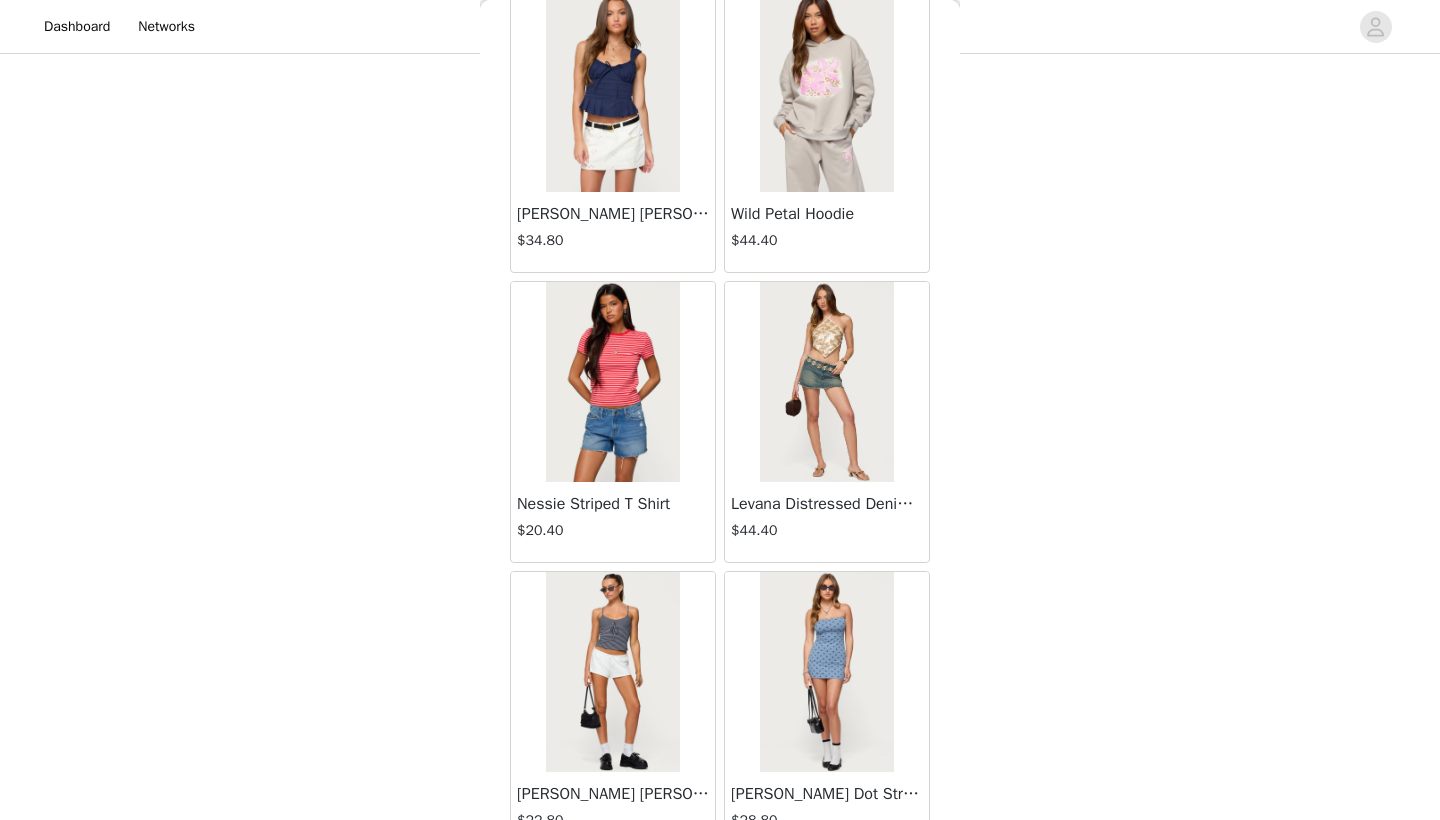click at bounding box center [612, 382] 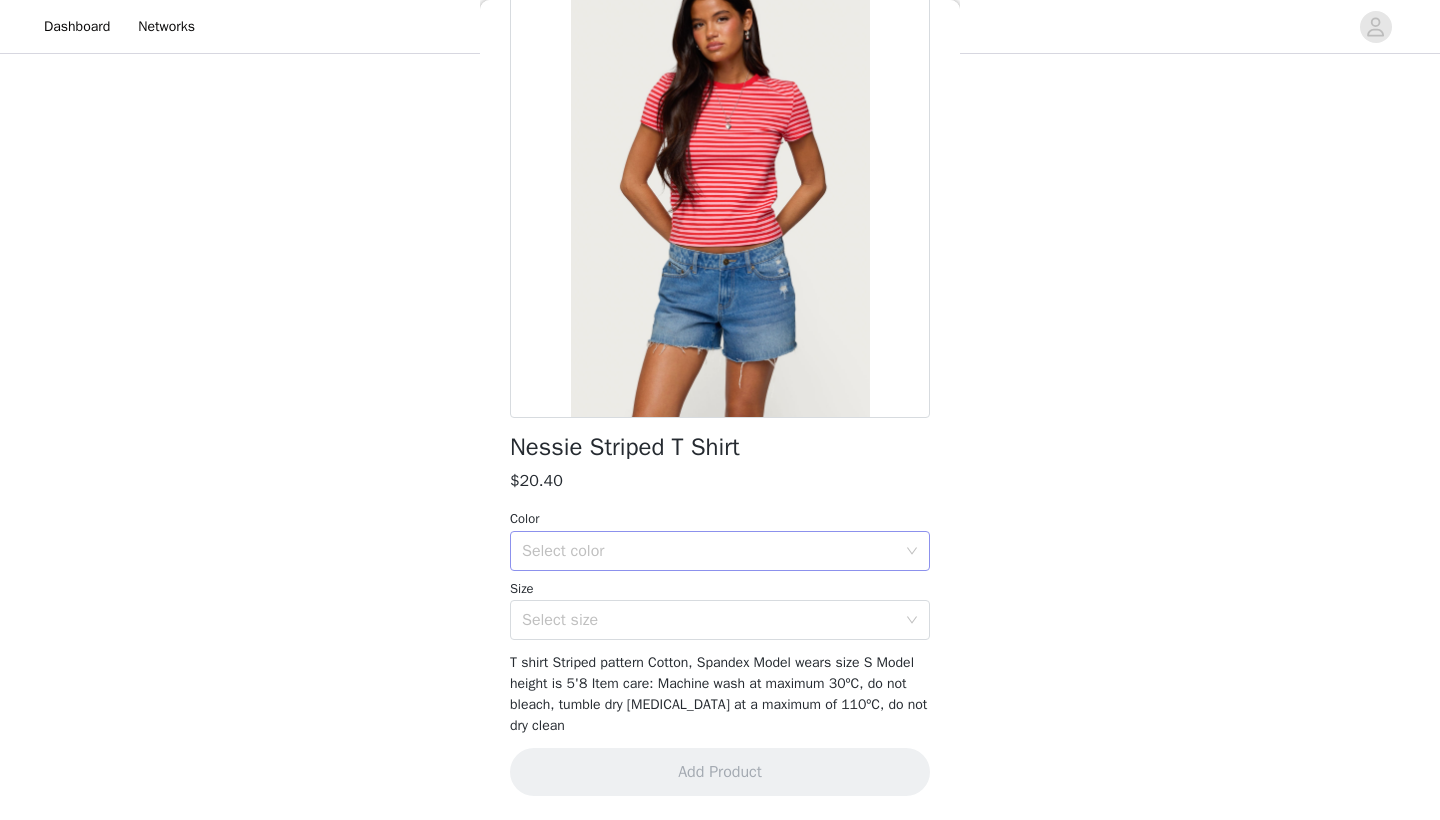 scroll, scrollTop: 131, scrollLeft: 0, axis: vertical 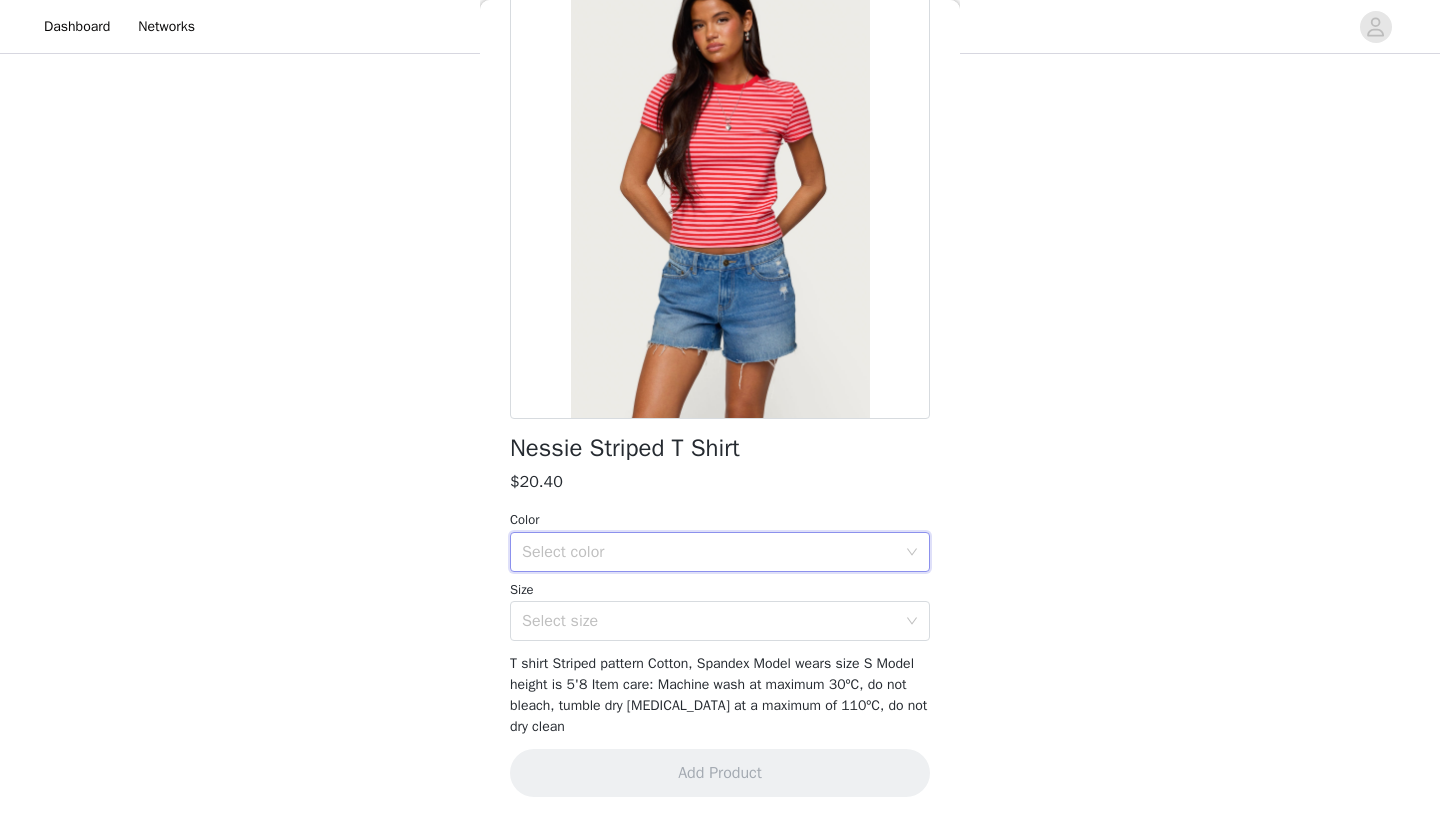 click on "Select color" at bounding box center [713, 552] 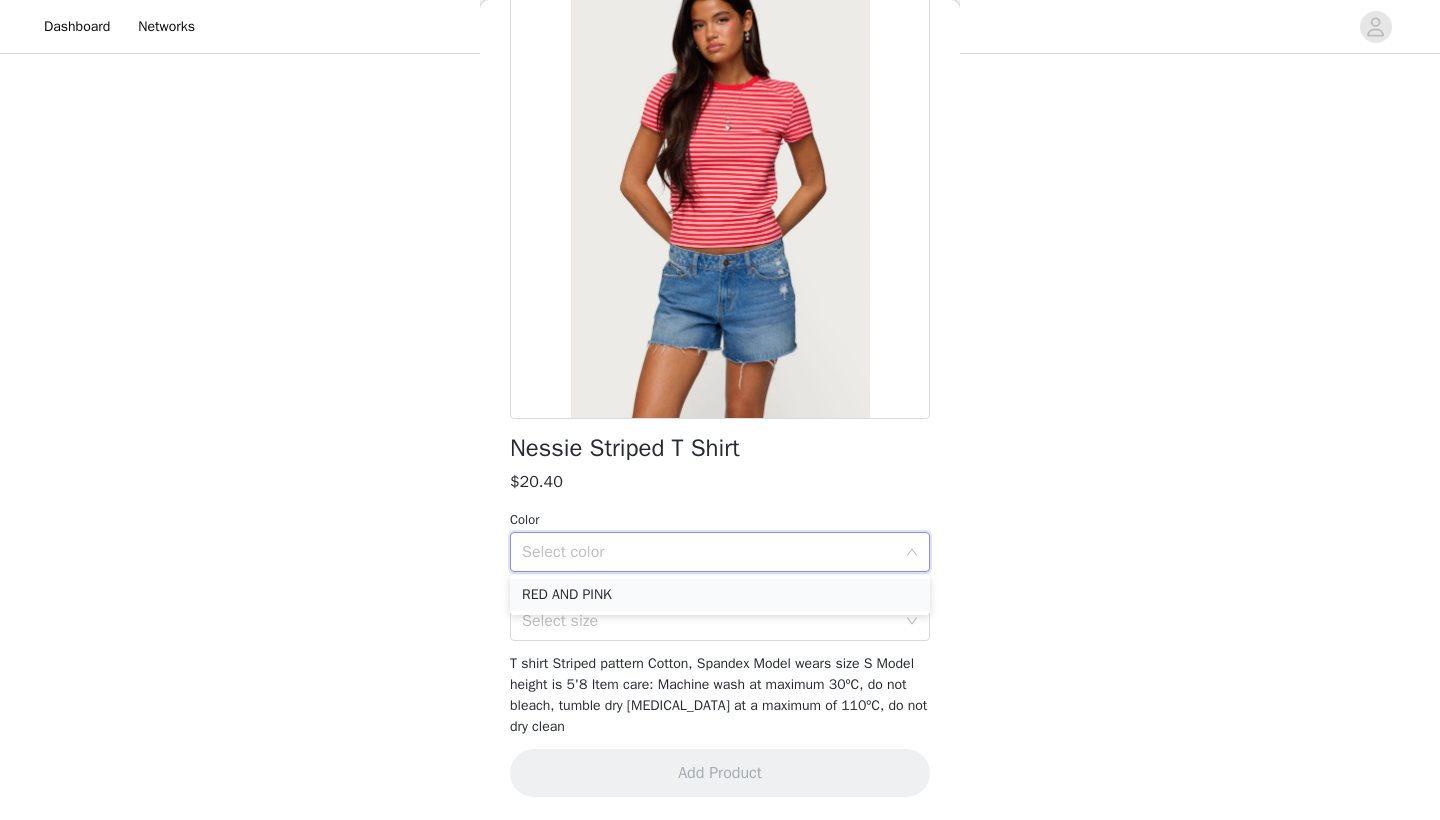 click on "RED AND PINK" at bounding box center (720, 595) 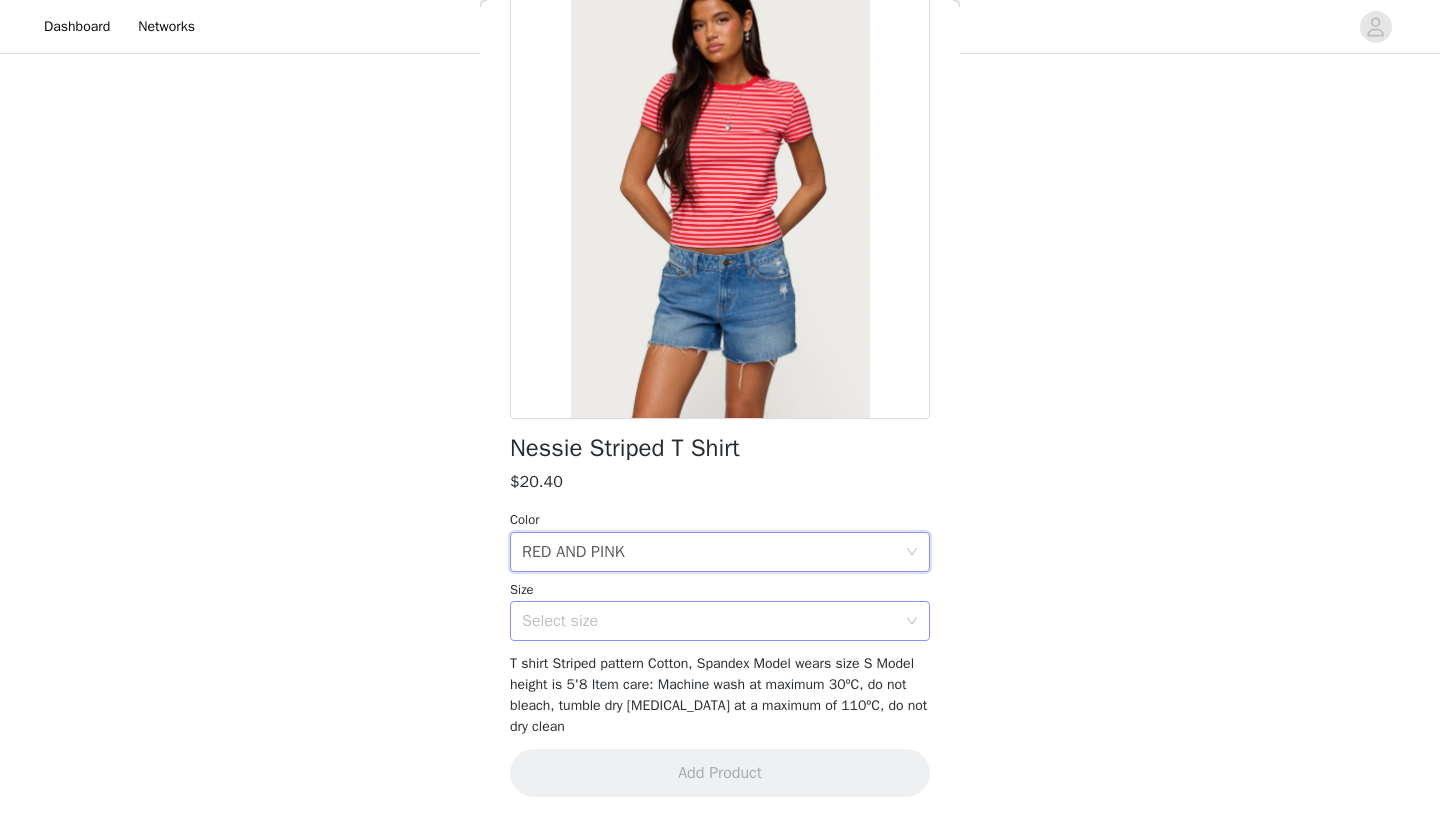 click on "Select size" at bounding box center [709, 621] 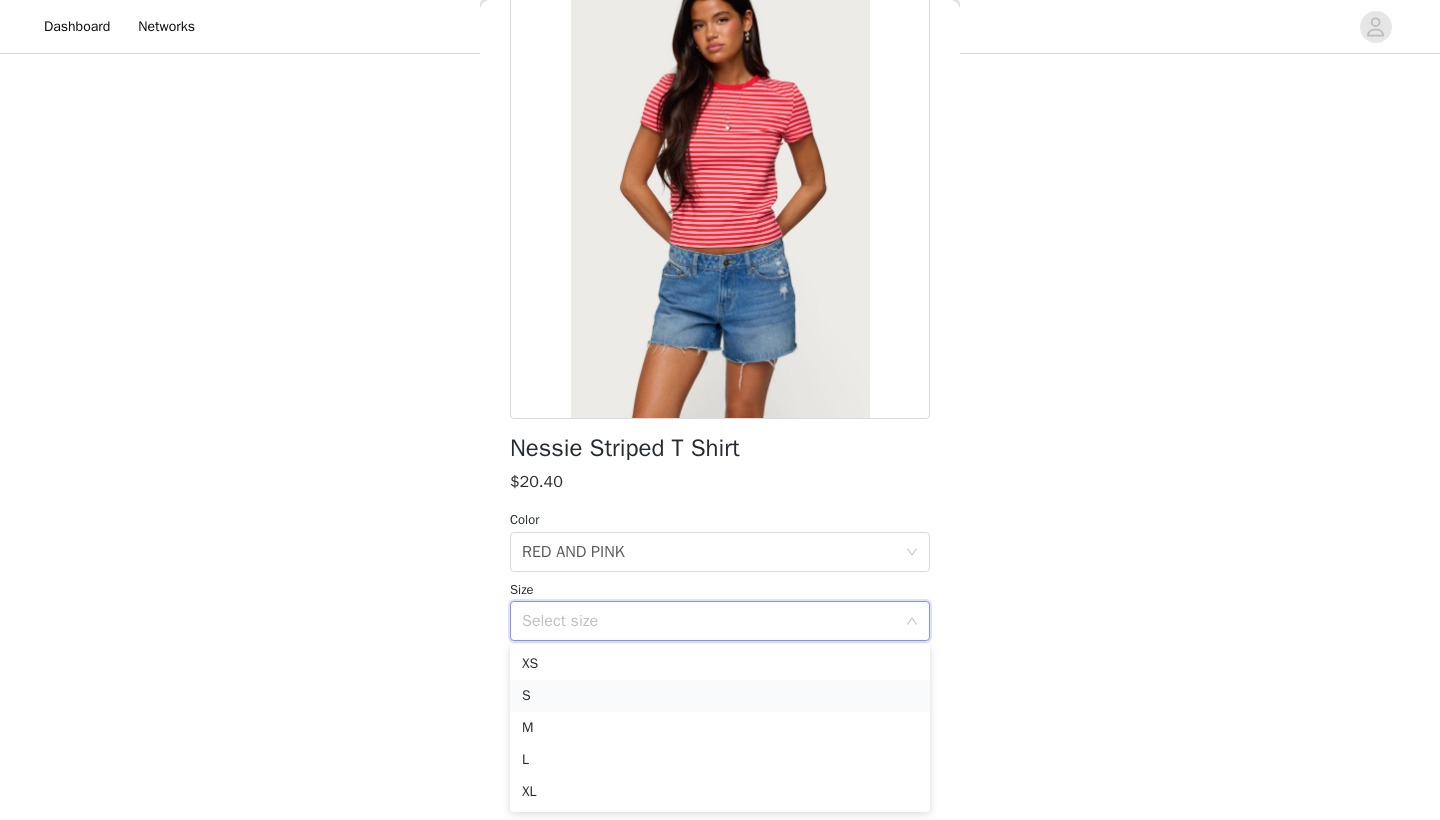 click on "S" at bounding box center [720, 696] 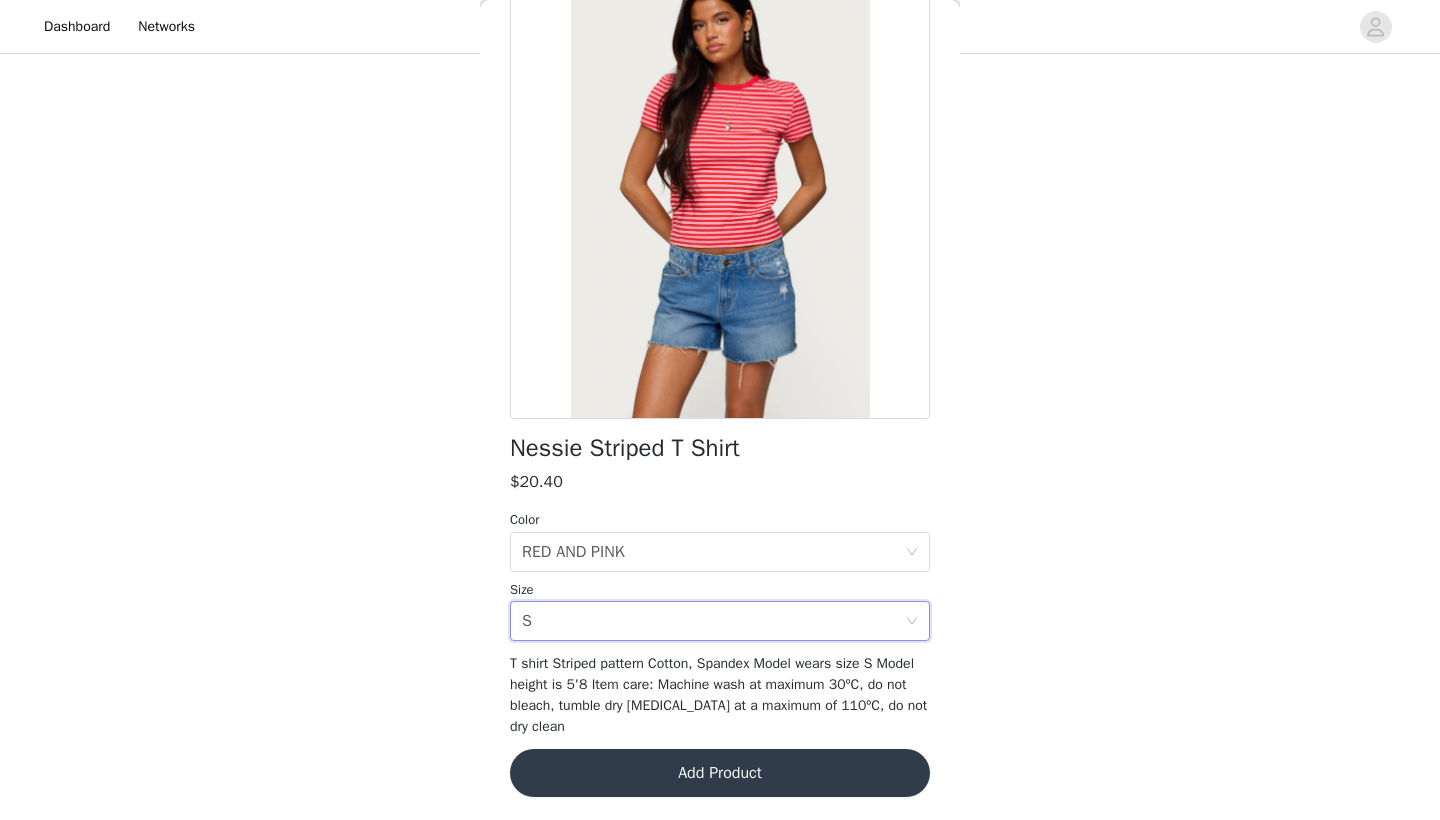 click on "Add Product" at bounding box center [720, 773] 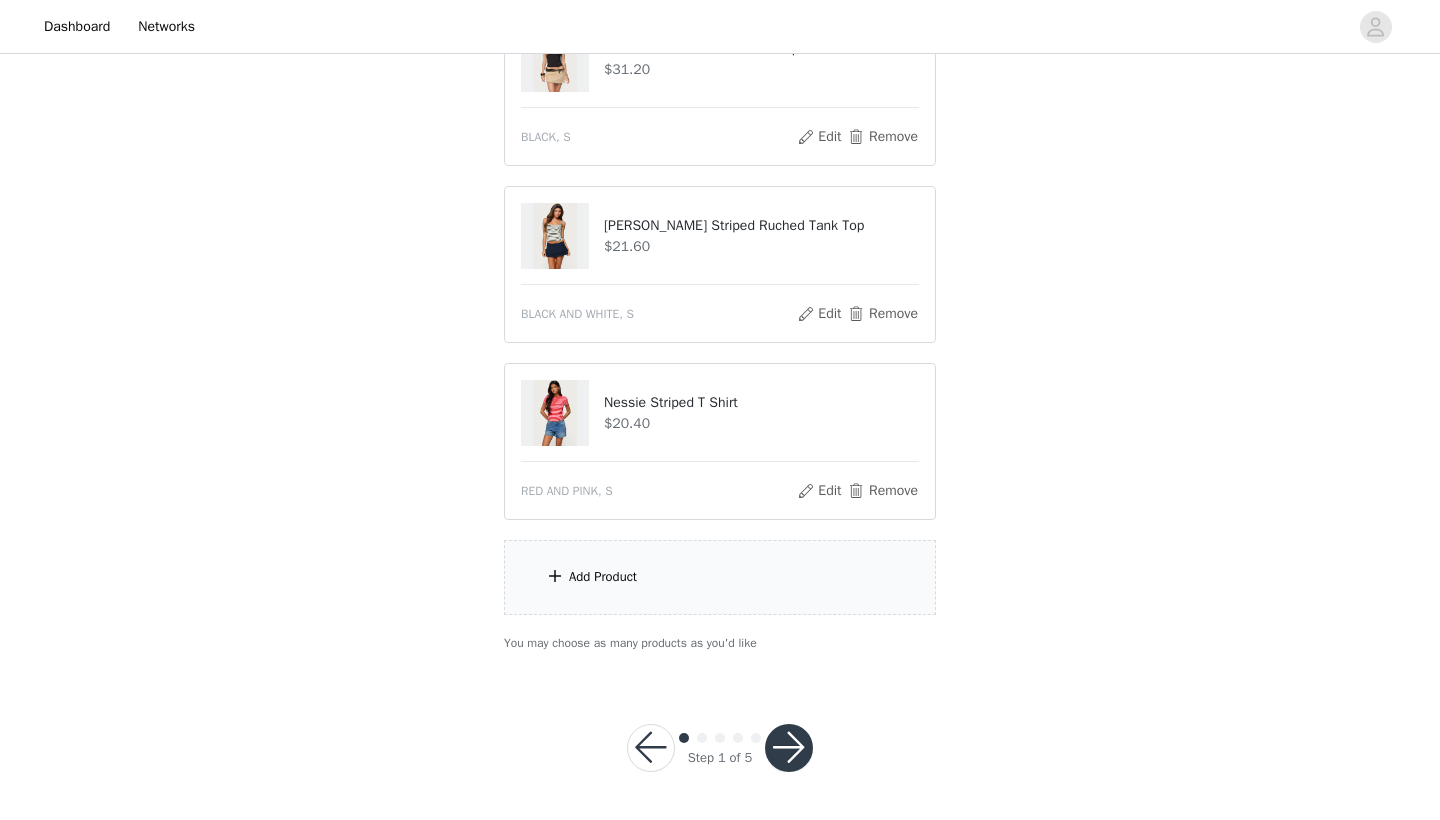 scroll, scrollTop: 2036, scrollLeft: 0, axis: vertical 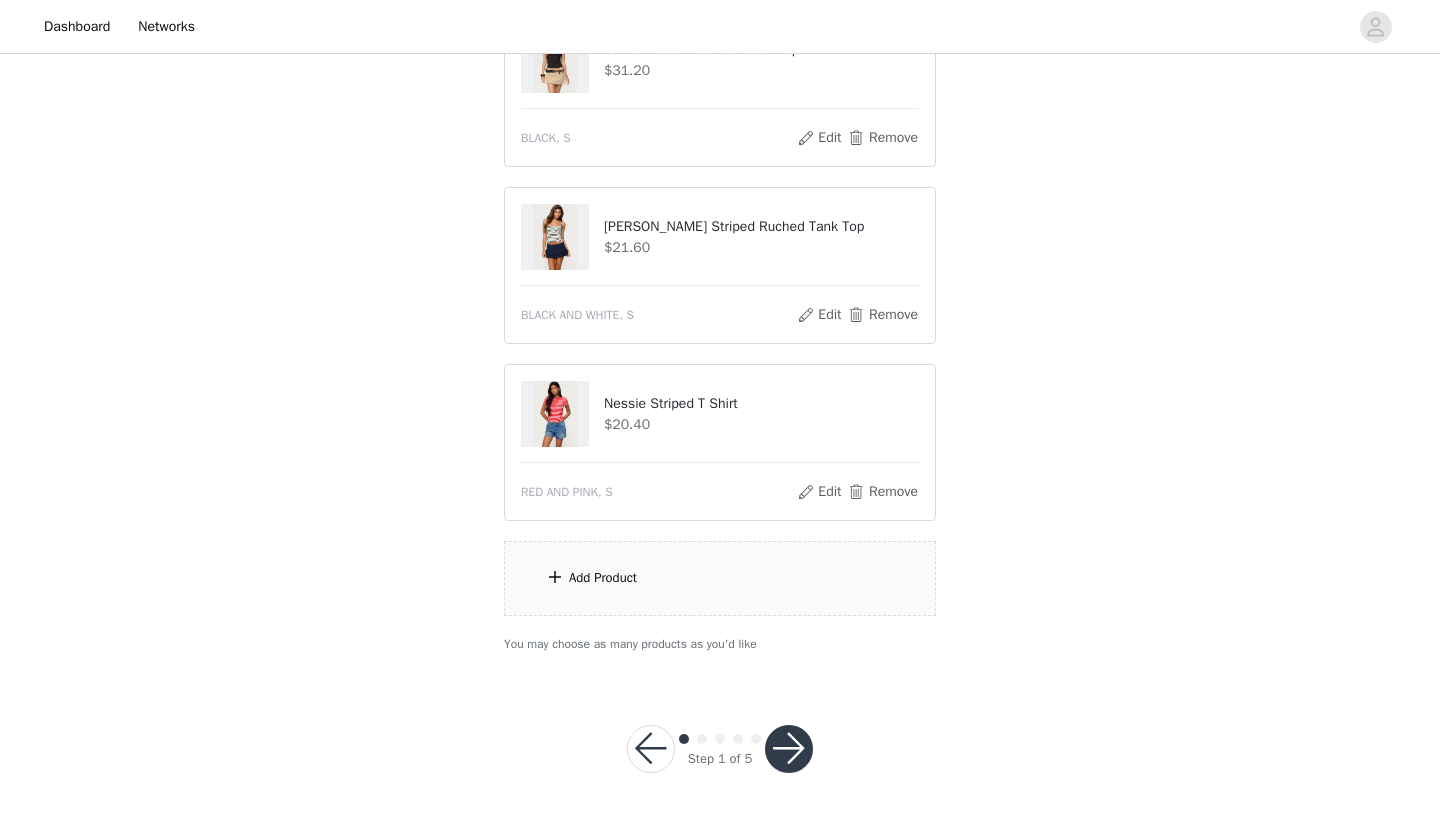 click at bounding box center [789, 749] 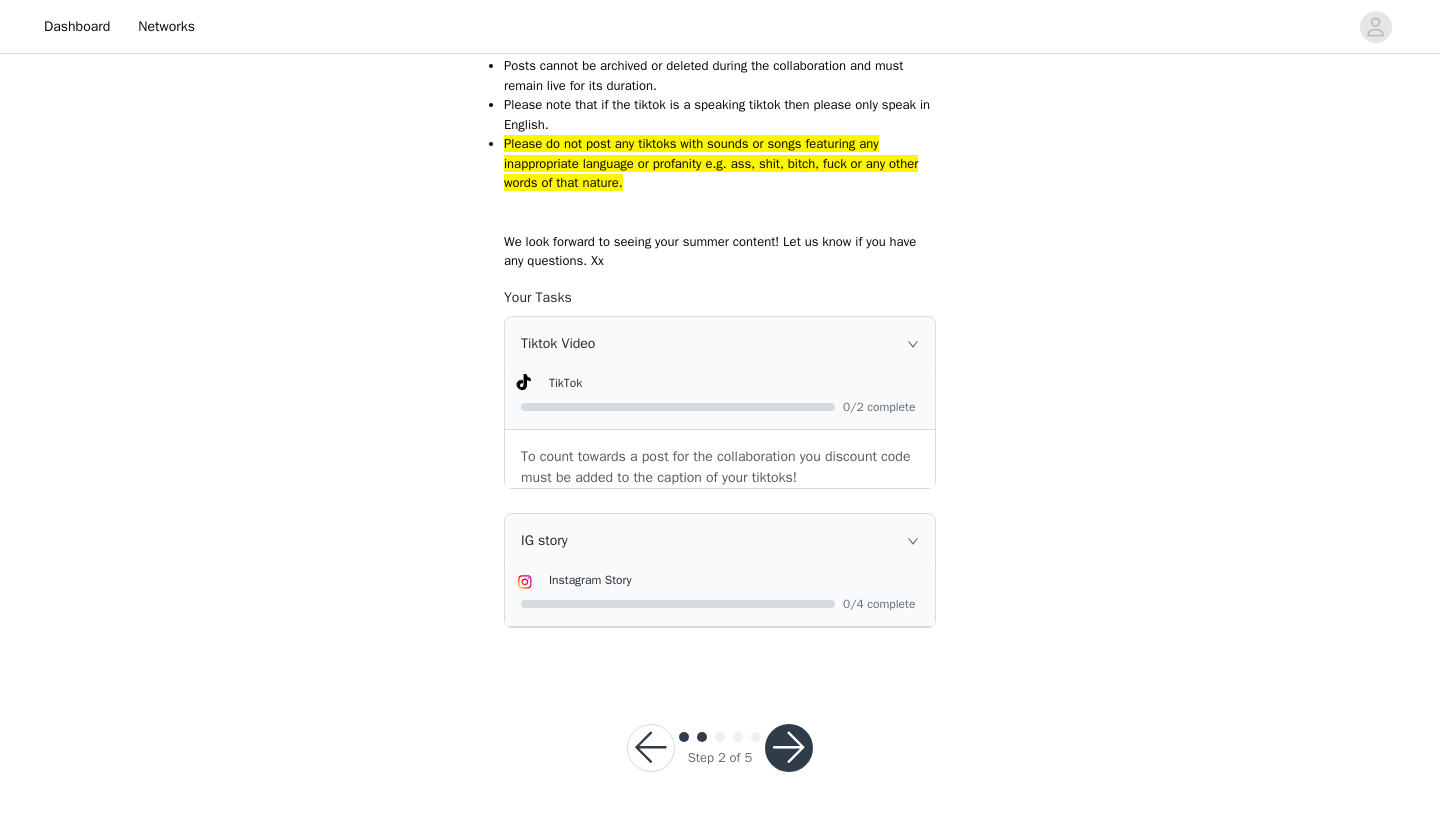 scroll, scrollTop: 986, scrollLeft: 0, axis: vertical 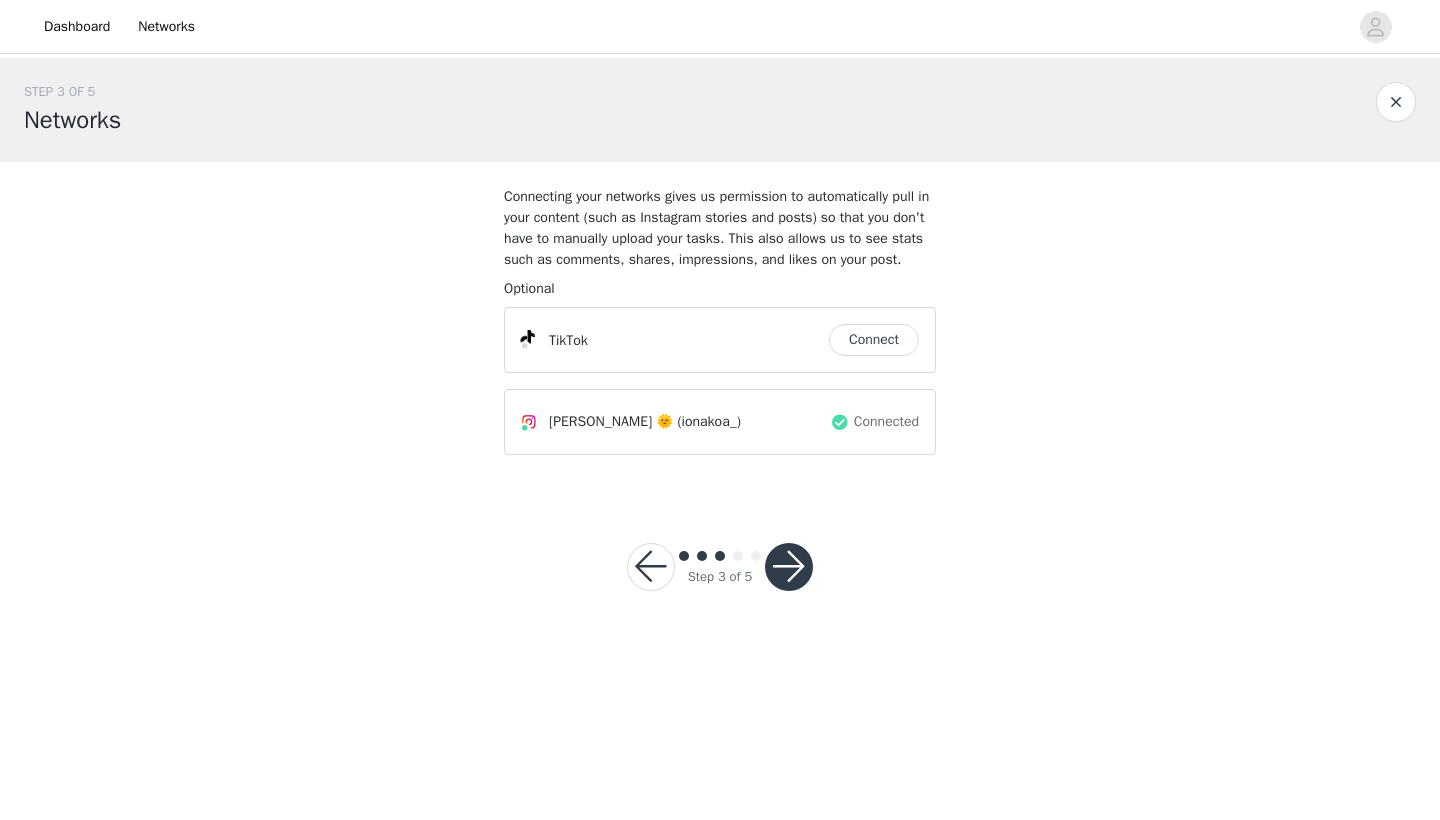 click at bounding box center [789, 567] 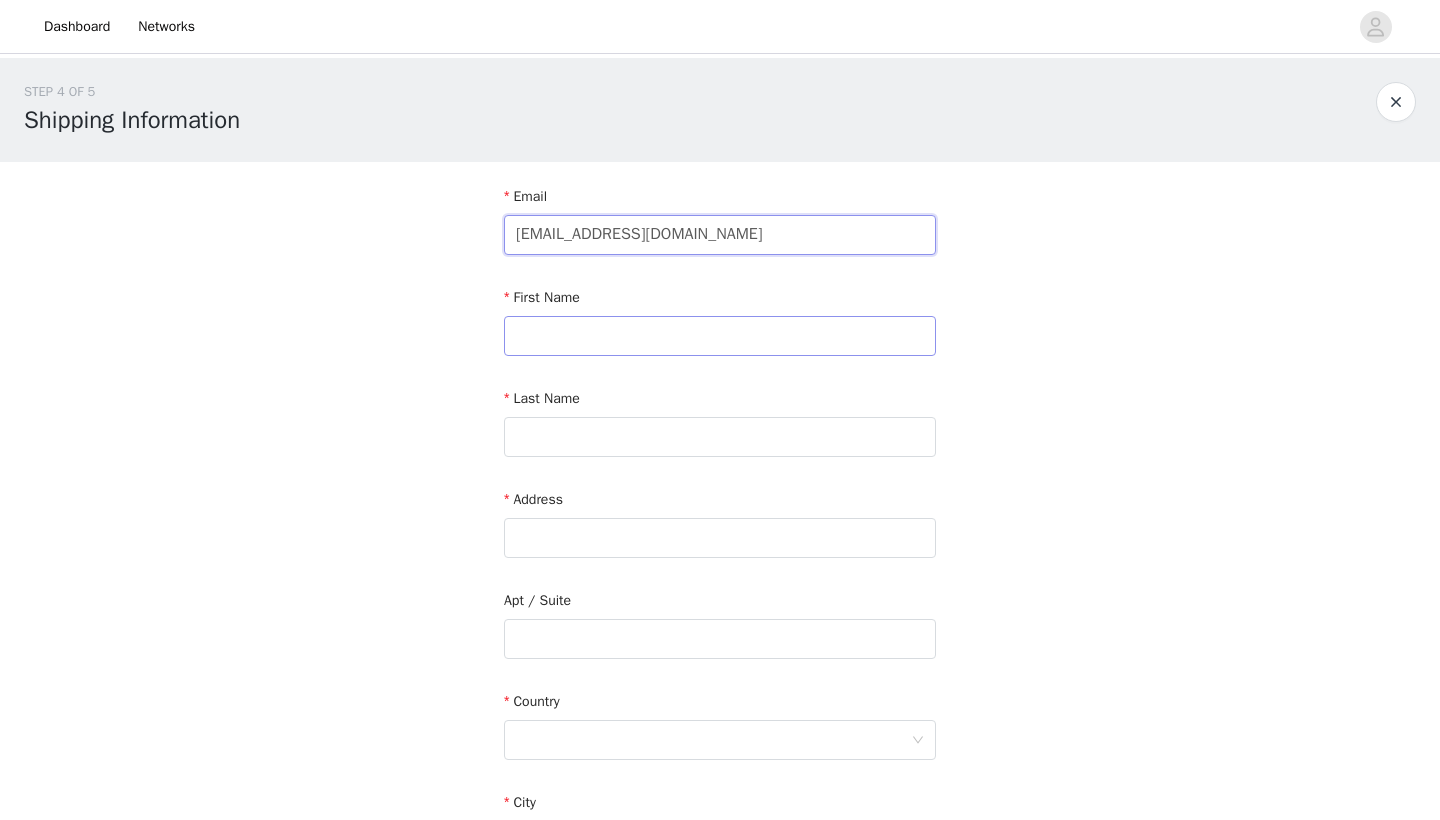 type on "[EMAIL_ADDRESS][DOMAIN_NAME]" 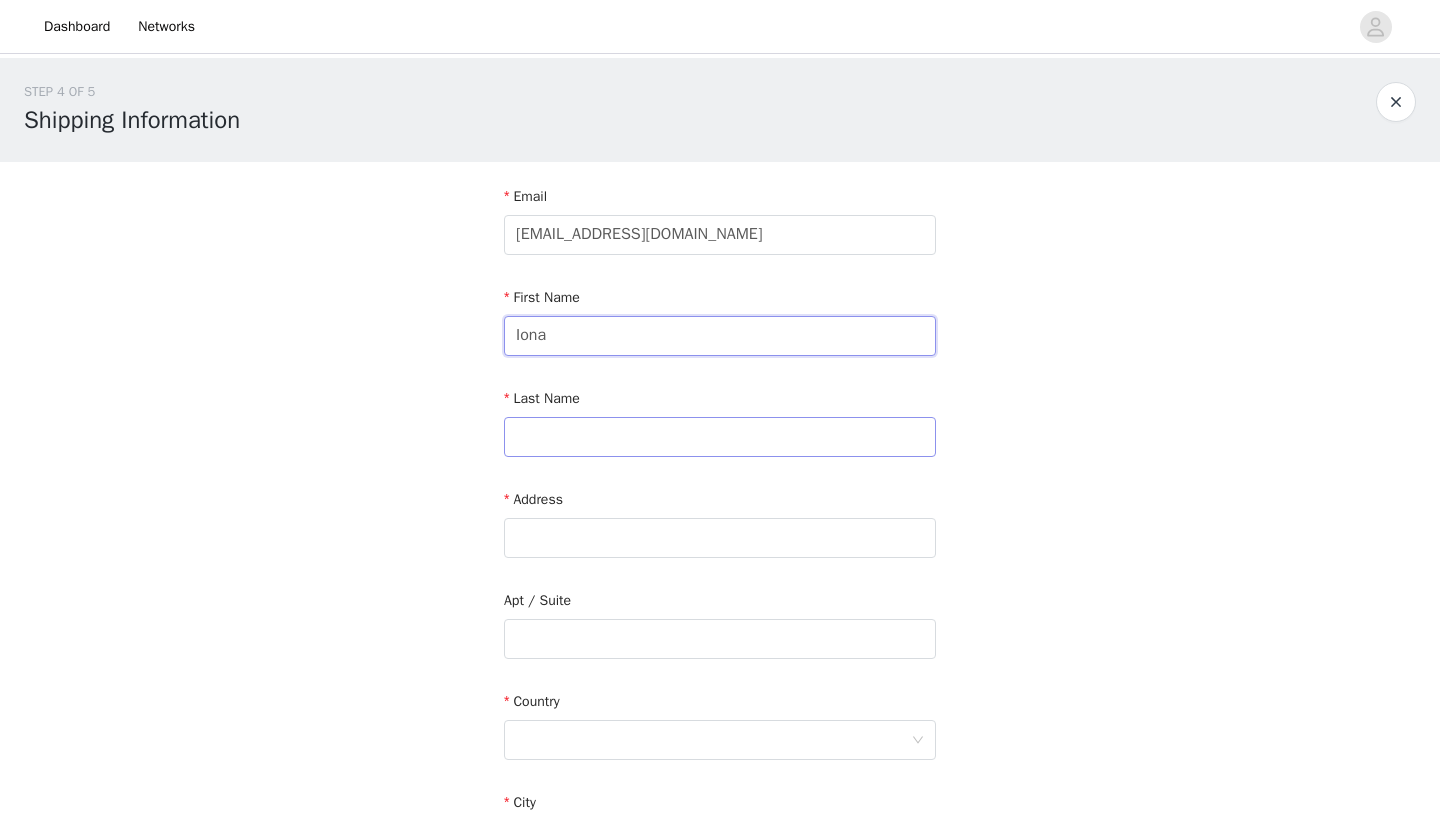 type on "Iona" 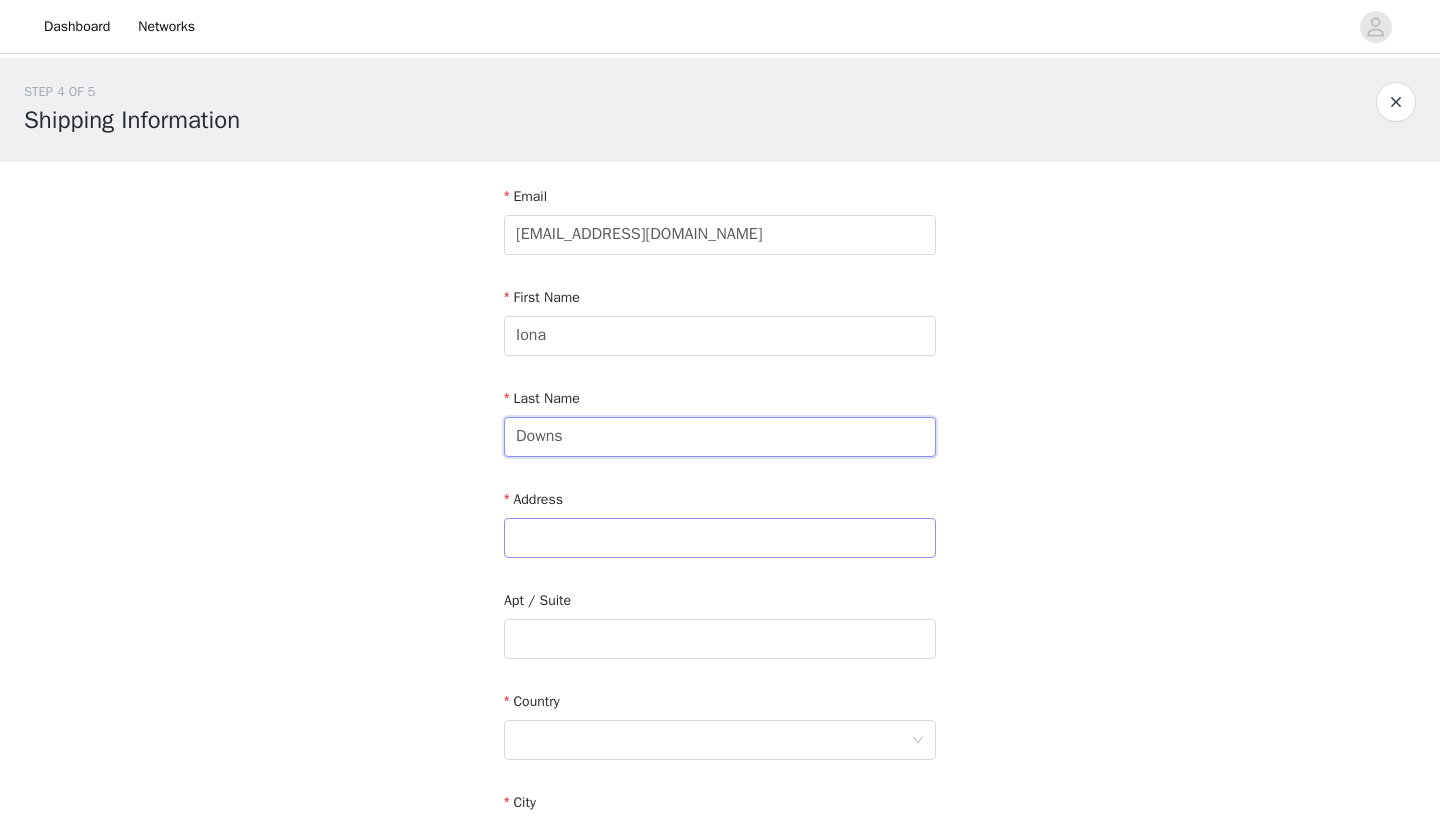 type on "Downs" 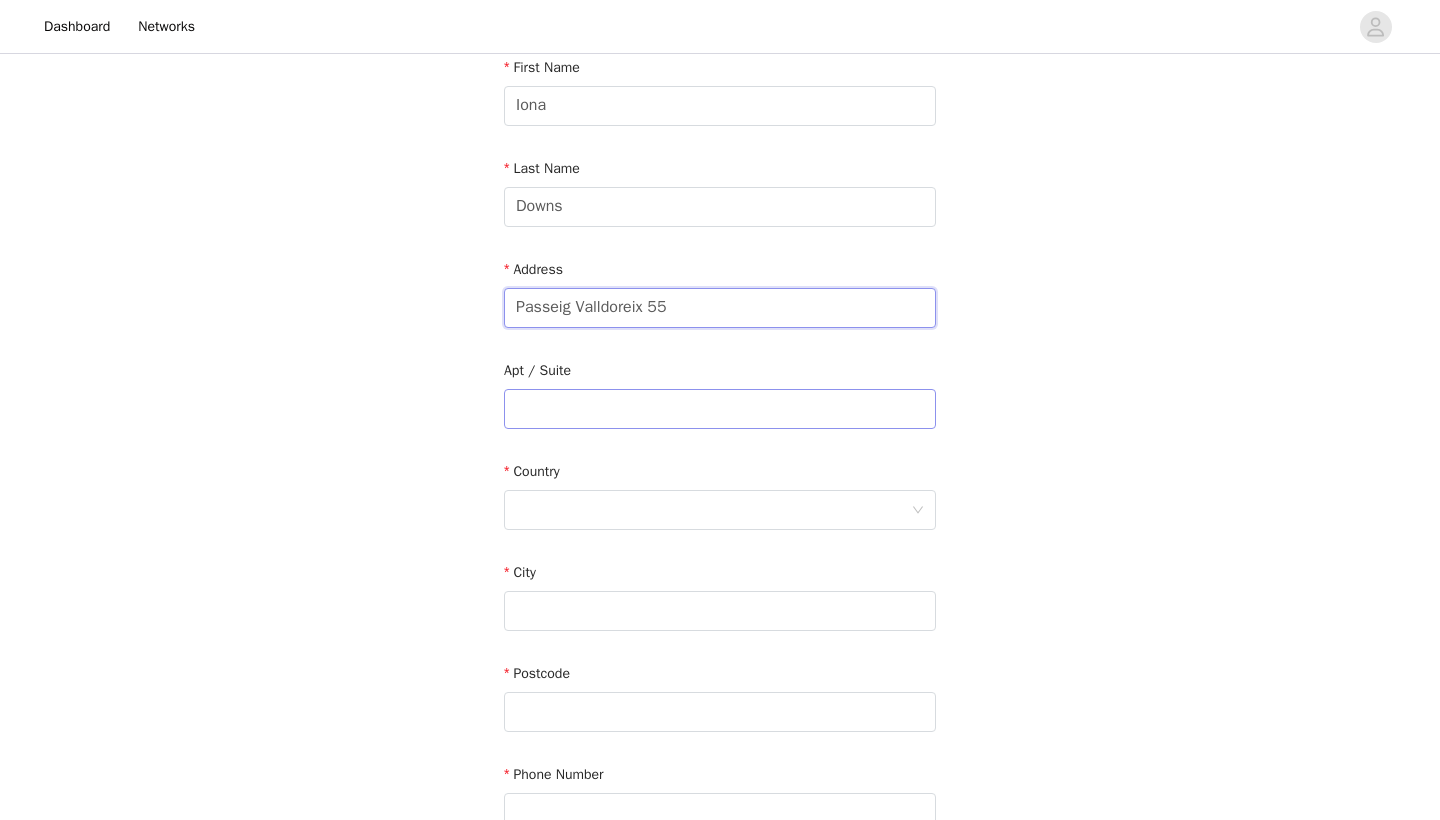 scroll, scrollTop: 237, scrollLeft: 0, axis: vertical 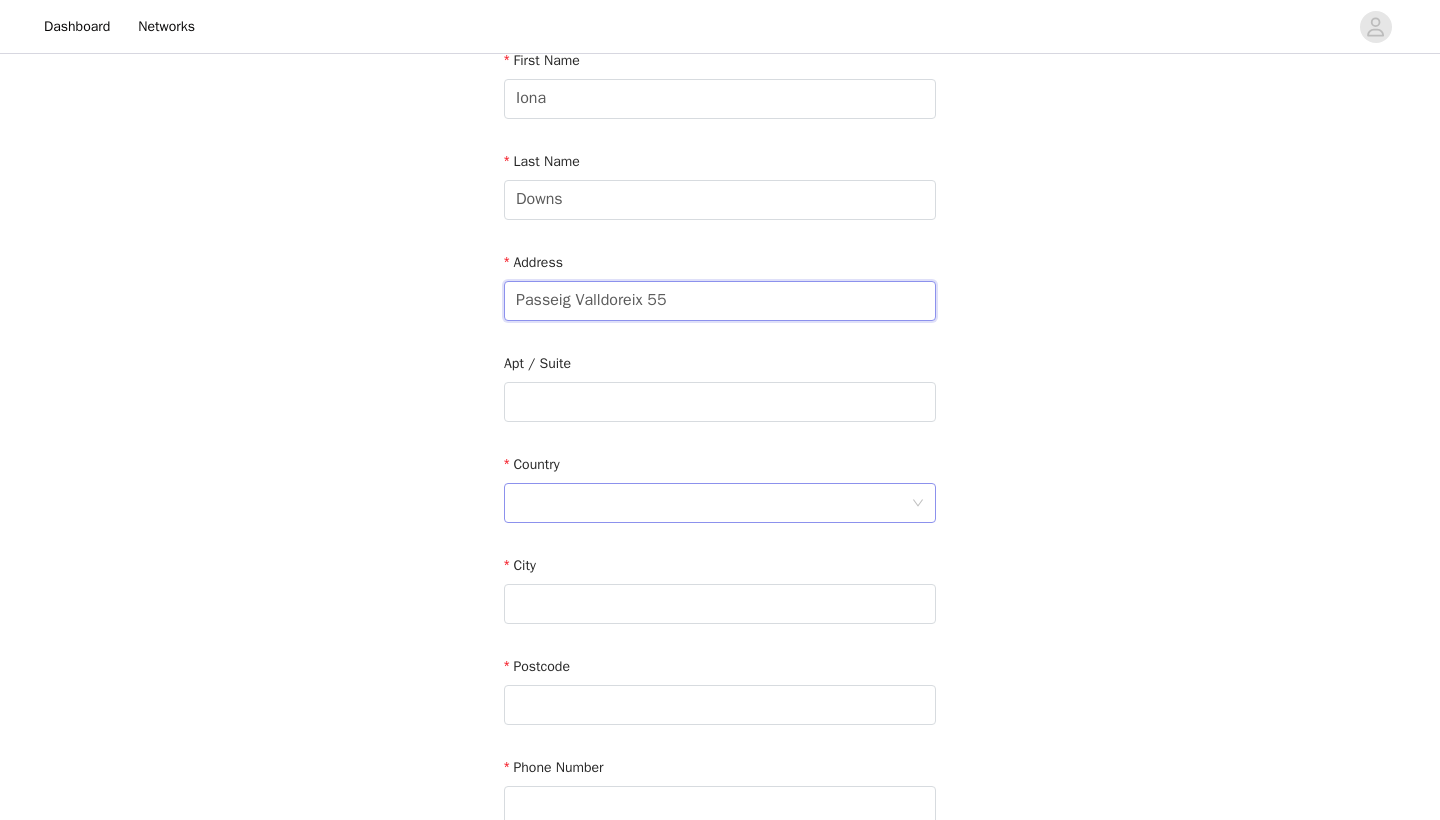 type on "Passeig Valldoreix 55" 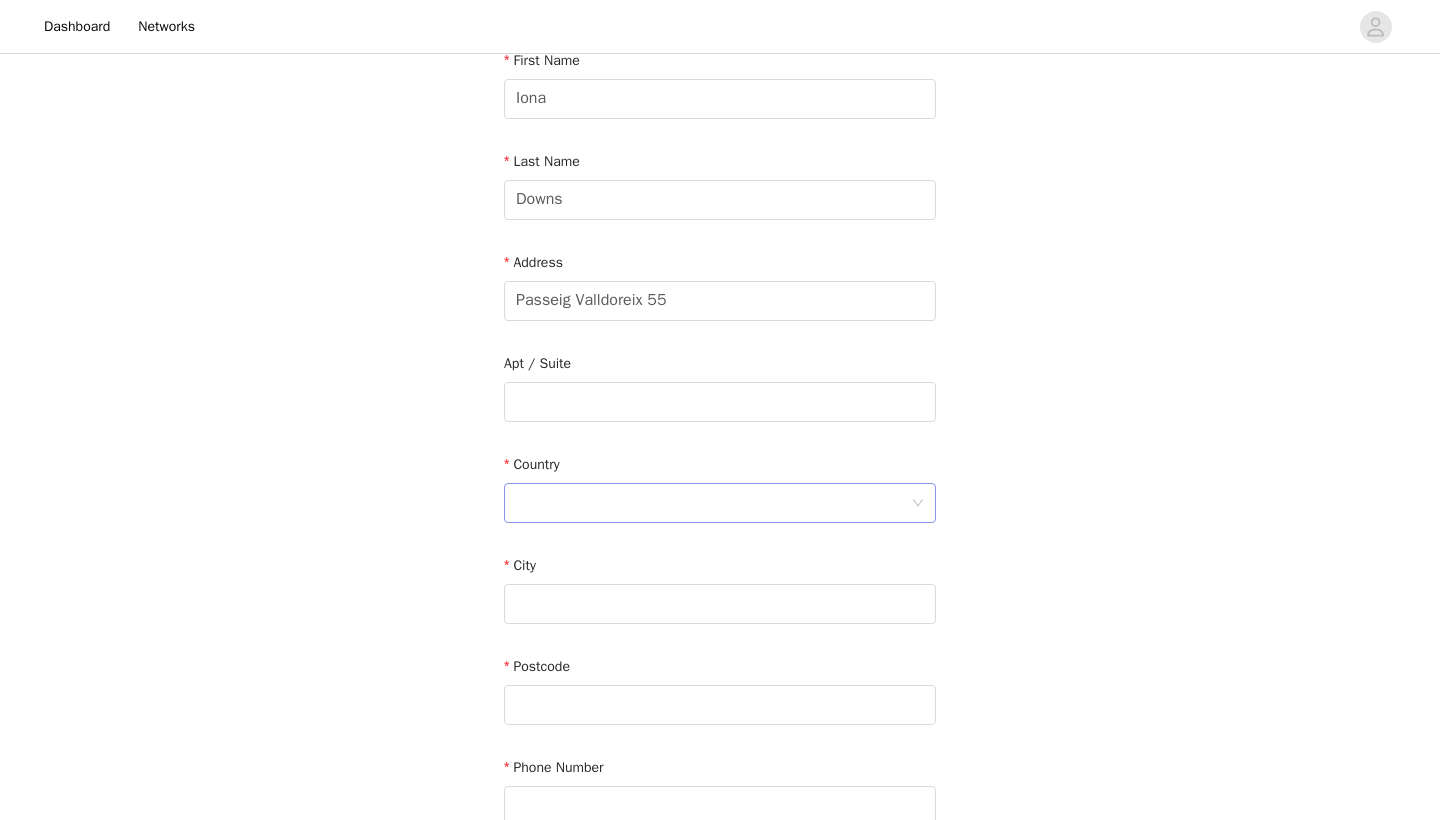click at bounding box center [713, 503] 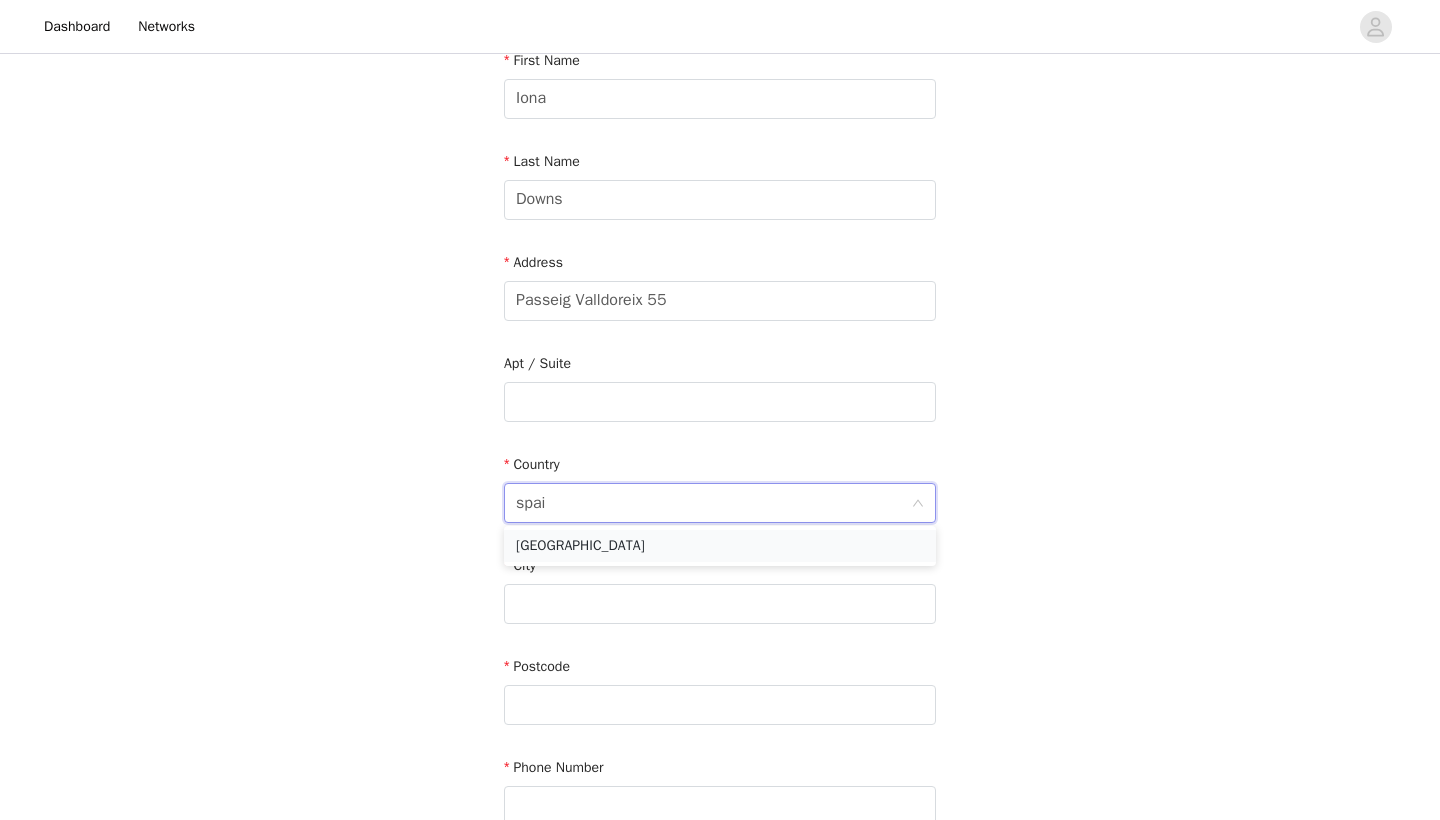 type on "[GEOGRAPHIC_DATA]" 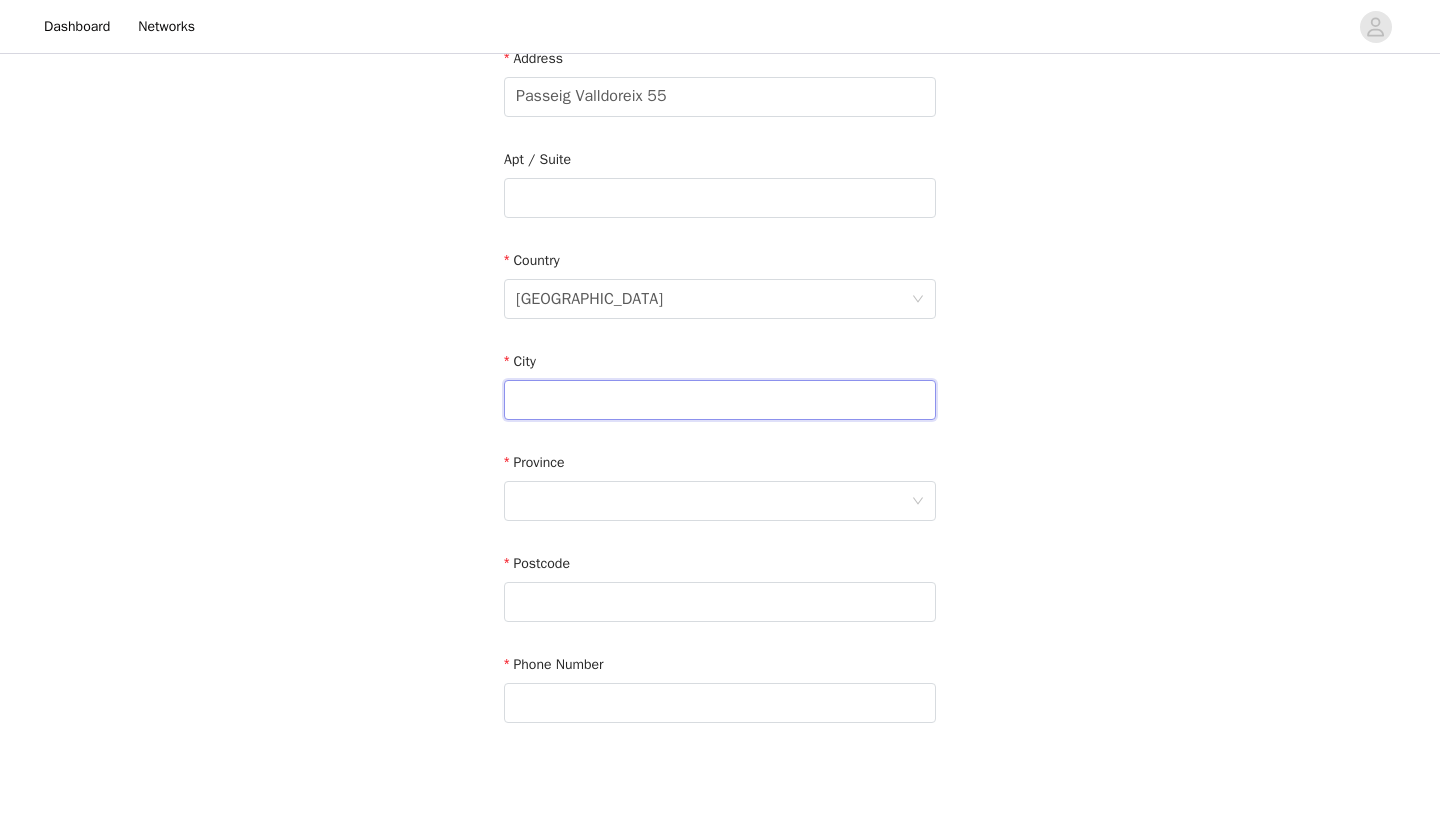 scroll, scrollTop: 442, scrollLeft: 0, axis: vertical 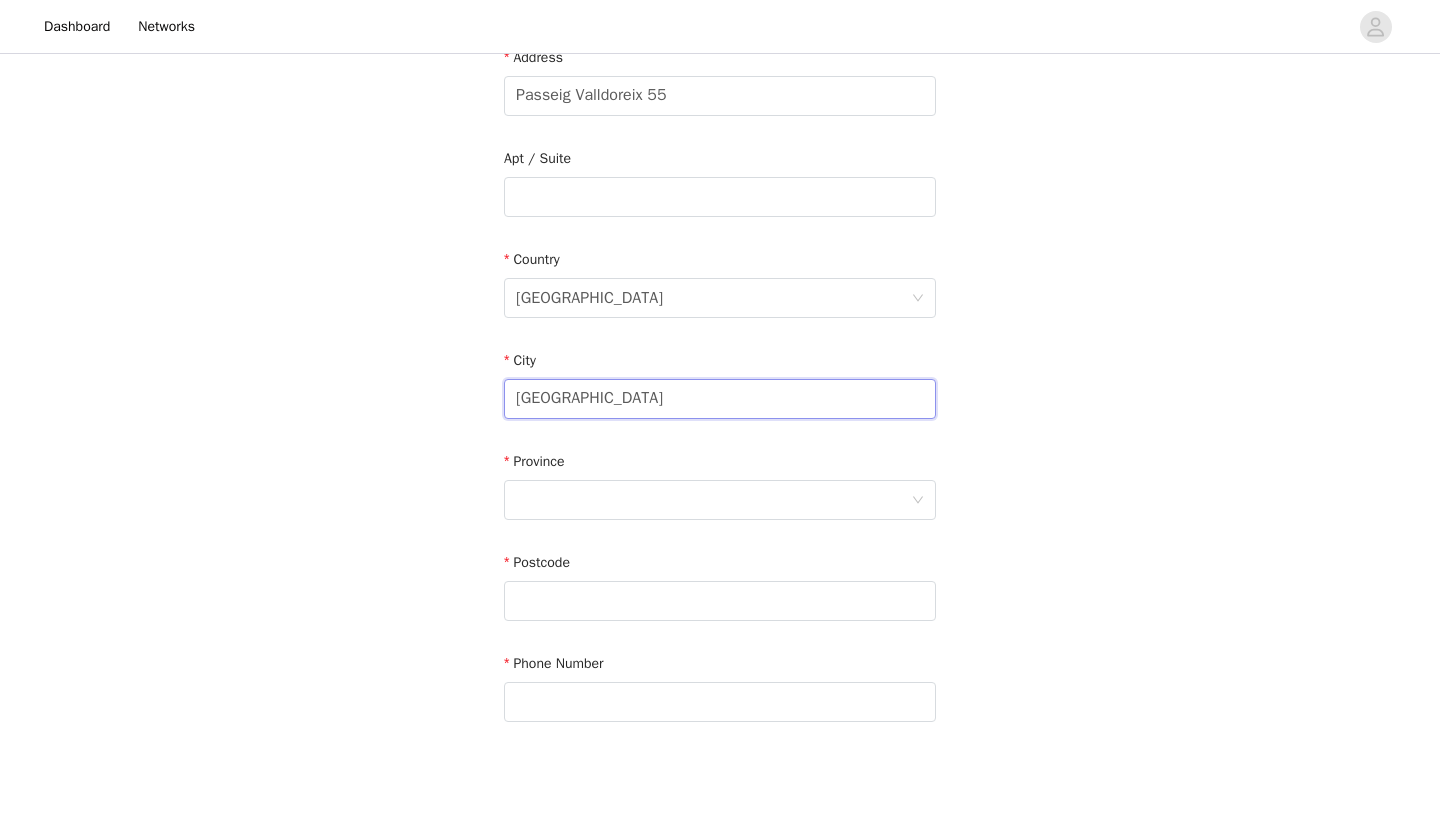 type on "[GEOGRAPHIC_DATA]" 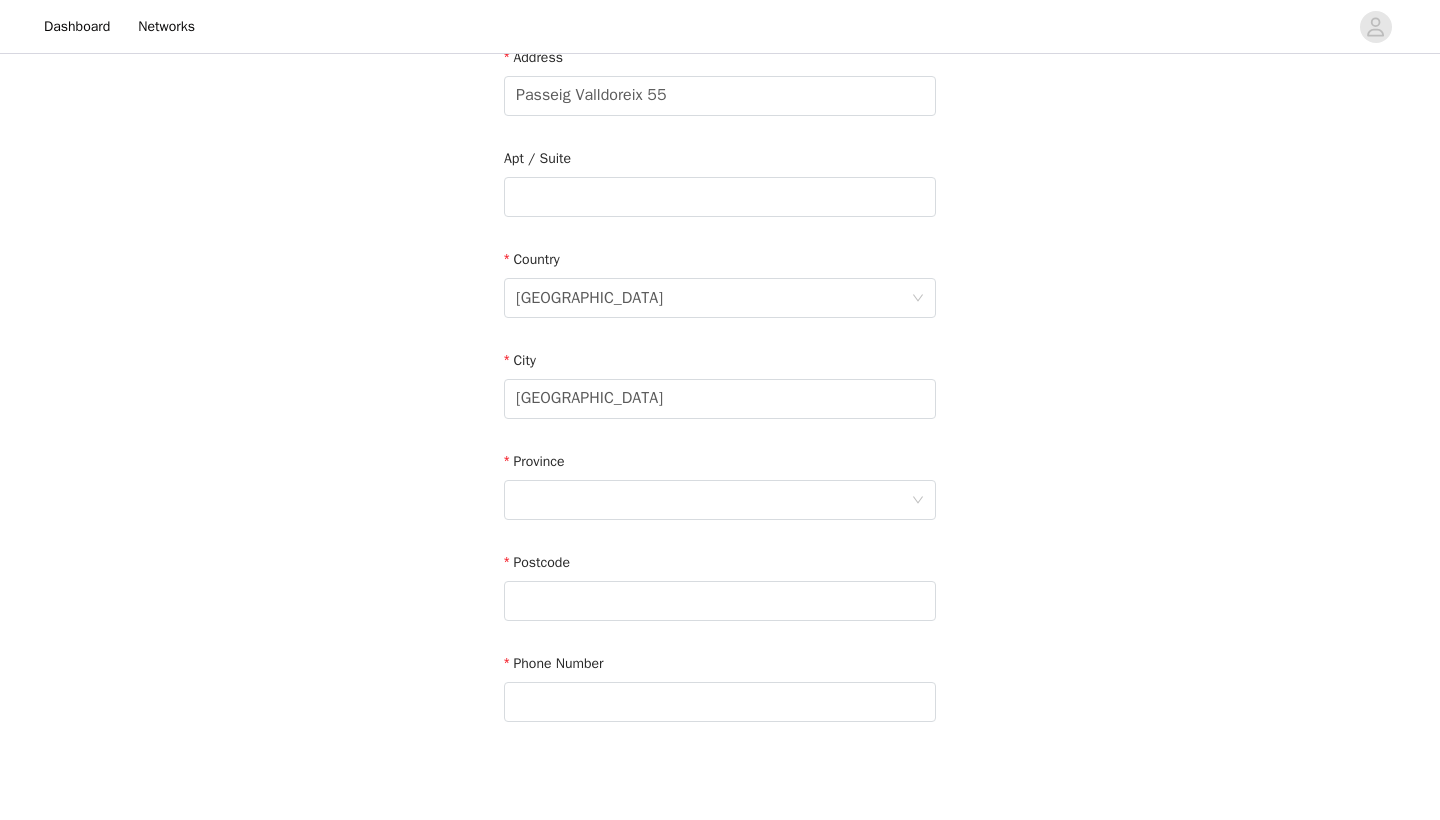 click on "Province" at bounding box center (720, 465) 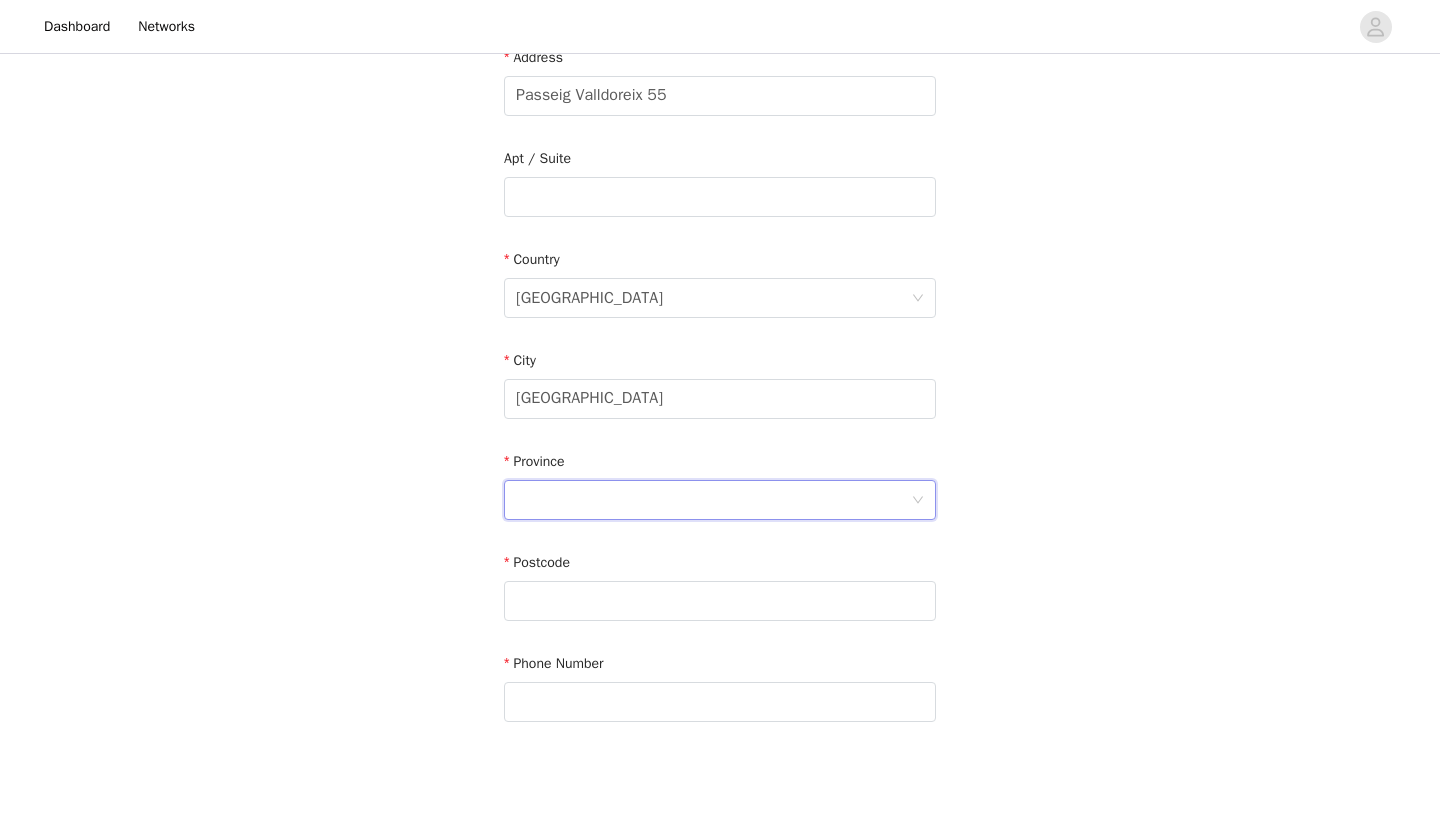 click at bounding box center (713, 500) 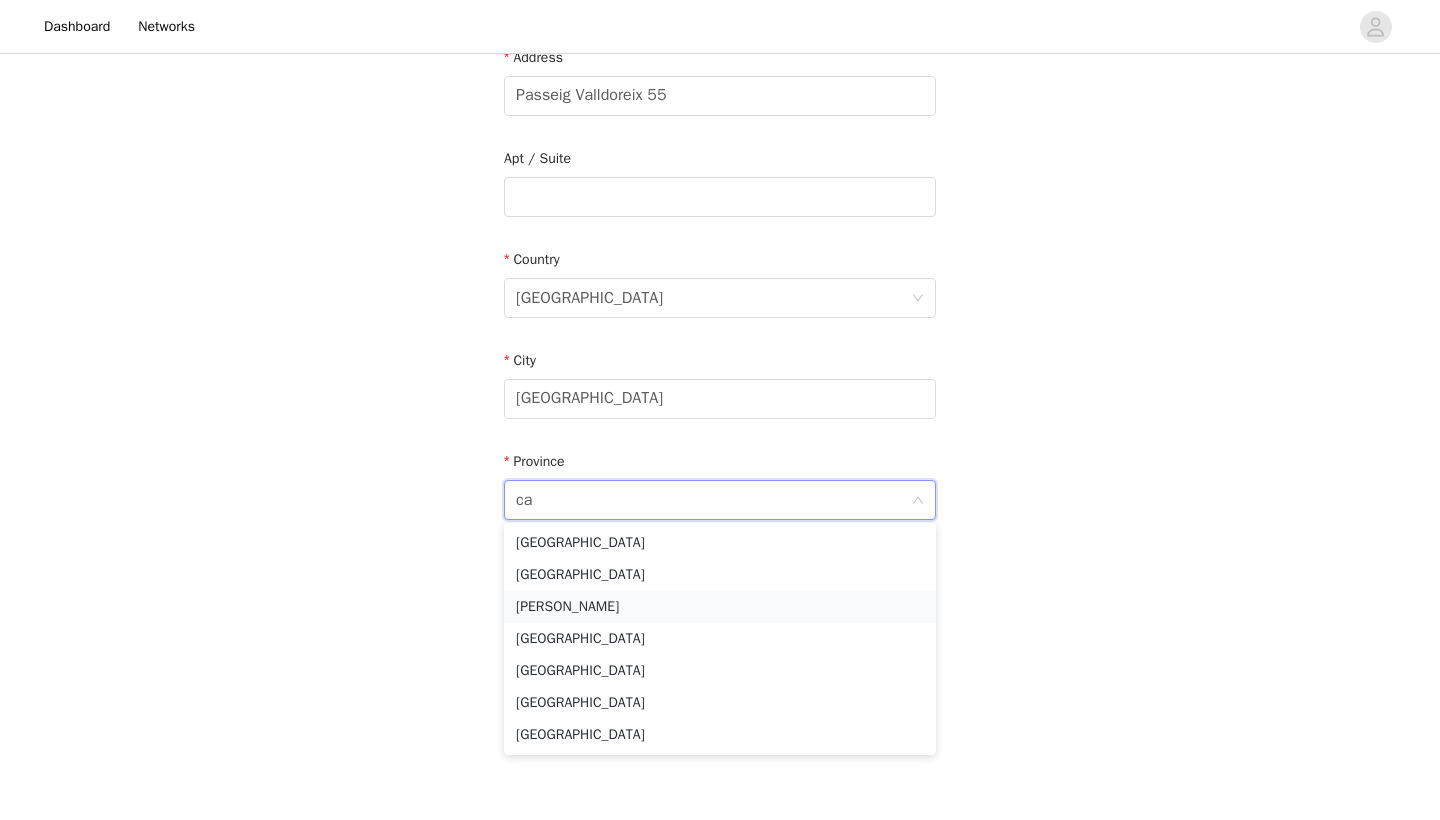type on "c" 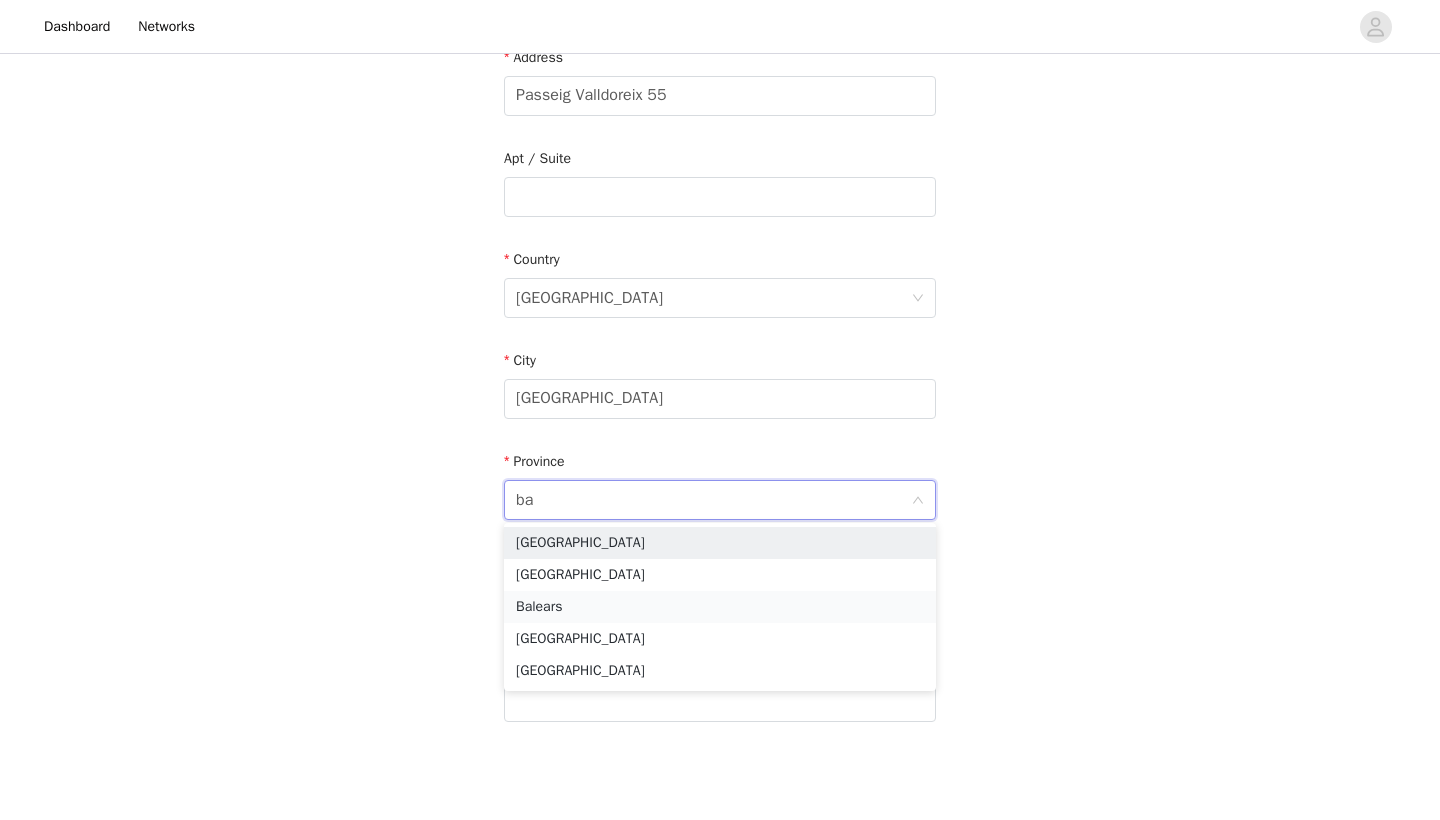 type on "bar" 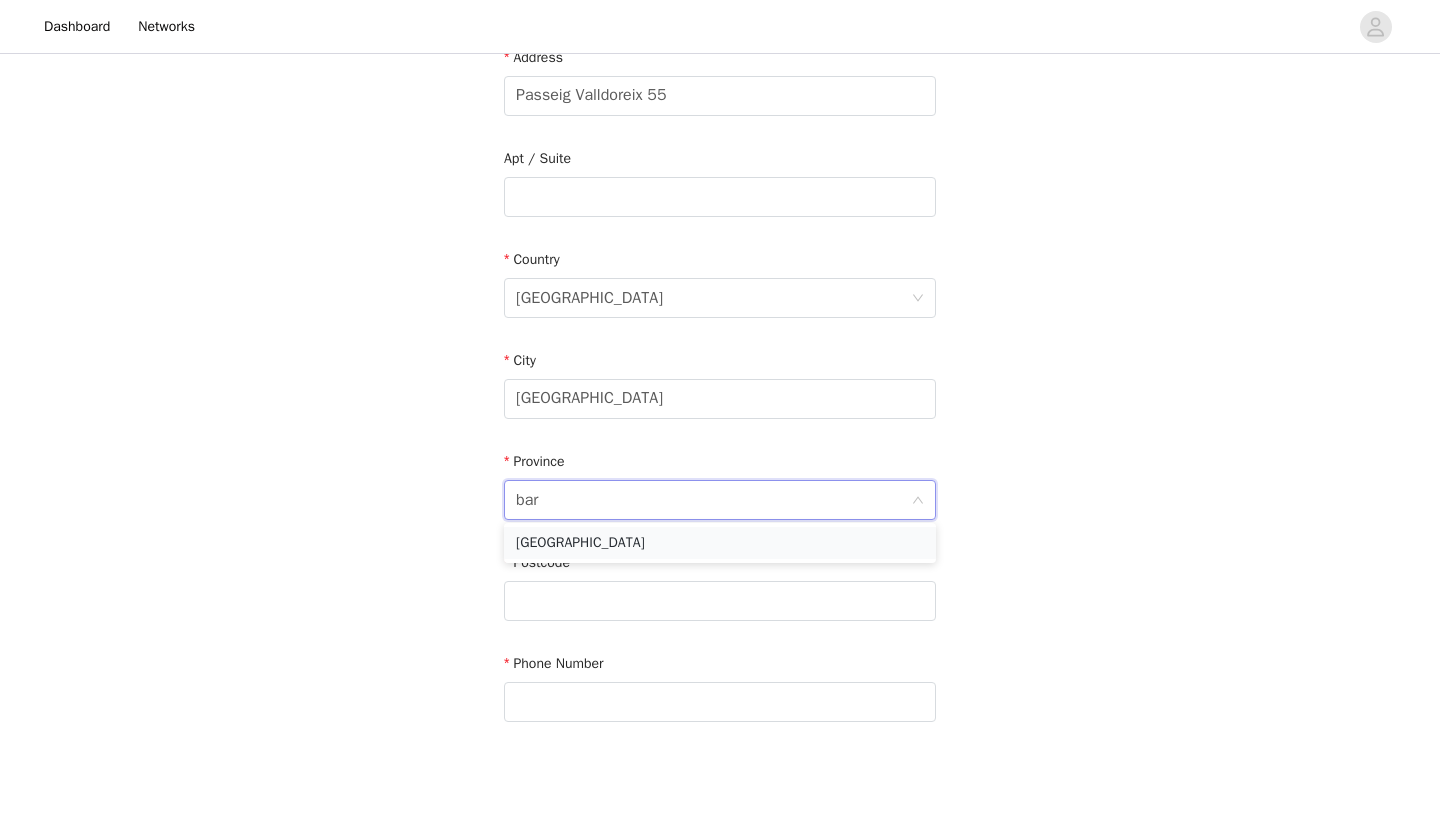 click on "[GEOGRAPHIC_DATA]" at bounding box center [720, 543] 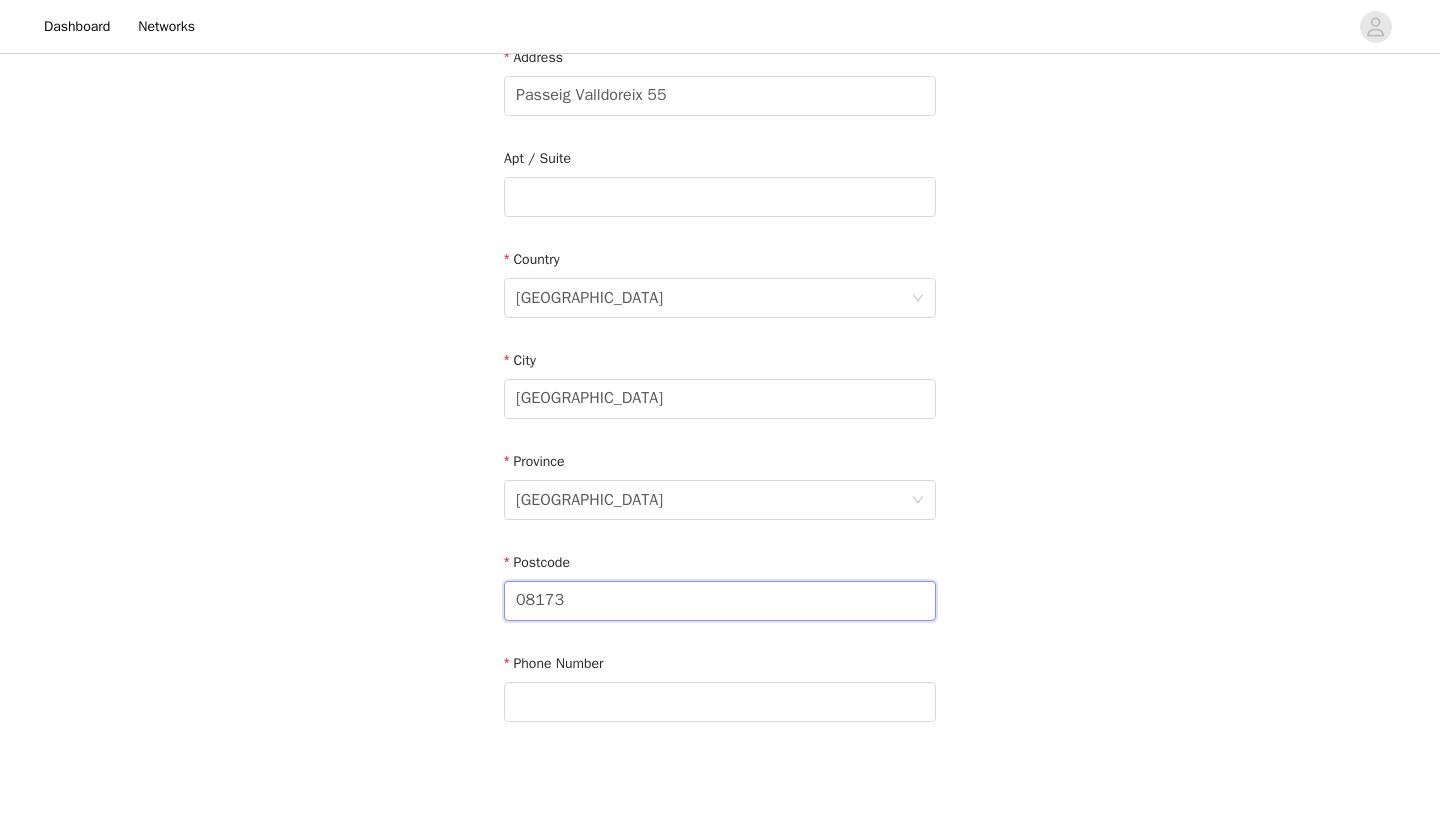 type on "08173" 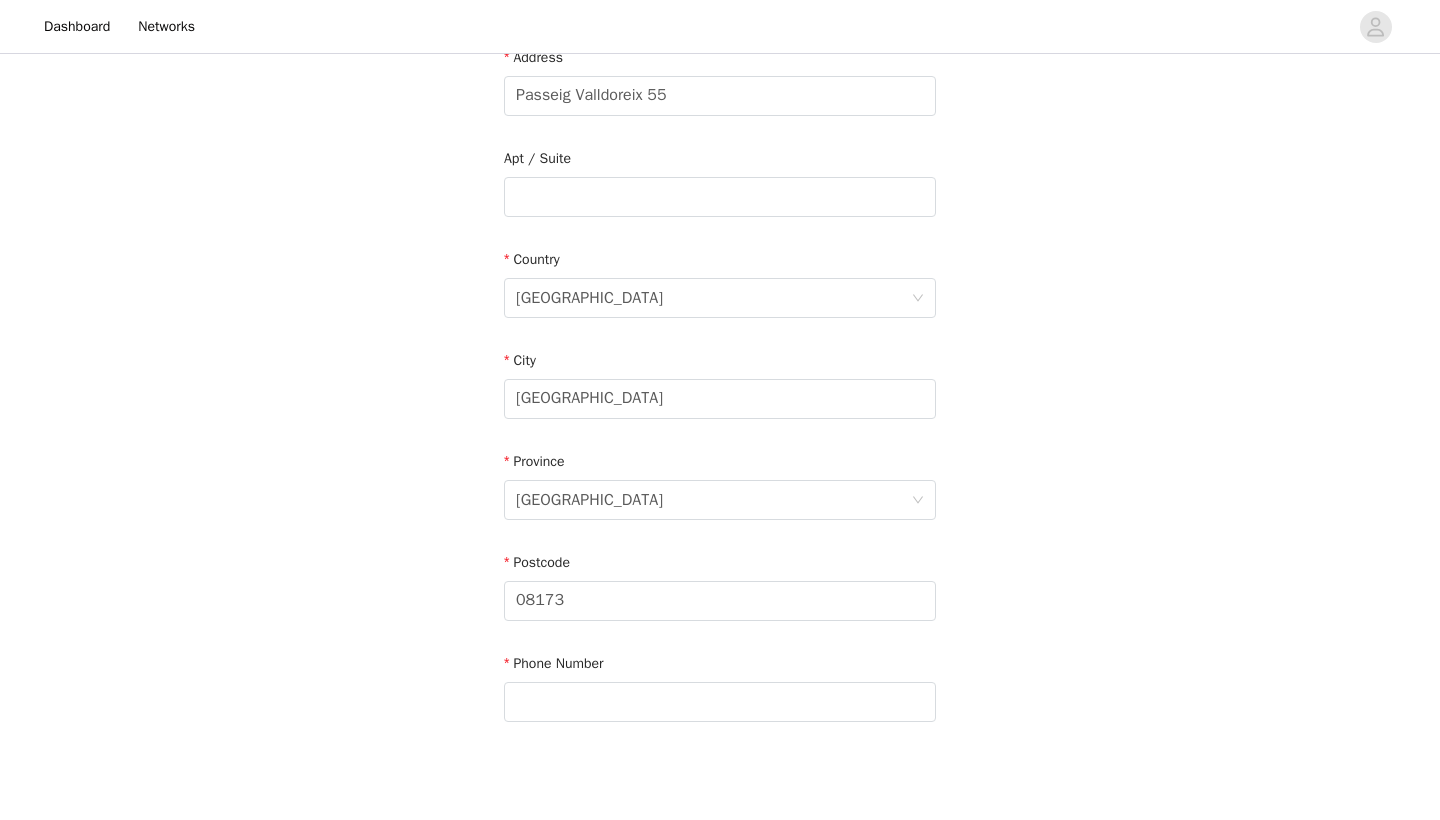 click on "STEP 4 OF 5
Shipping Information
Email [EMAIL_ADDRESS][DOMAIN_NAME]   First Name [PERSON_NAME]   Last Name [PERSON_NAME]   Address [STREET_ADDRESS]   Phone Number" at bounding box center [720, 197] 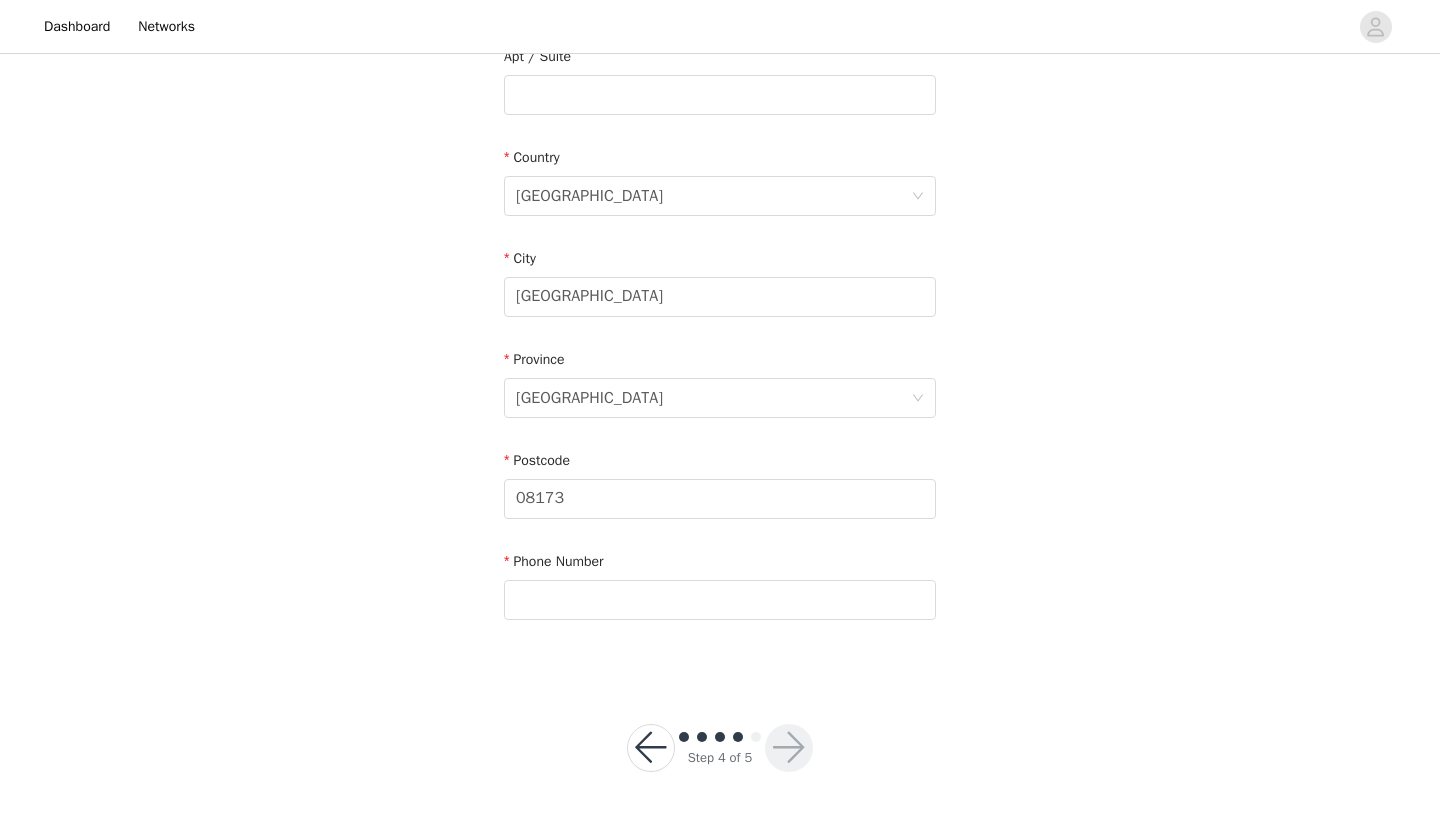 scroll, scrollTop: 543, scrollLeft: 0, axis: vertical 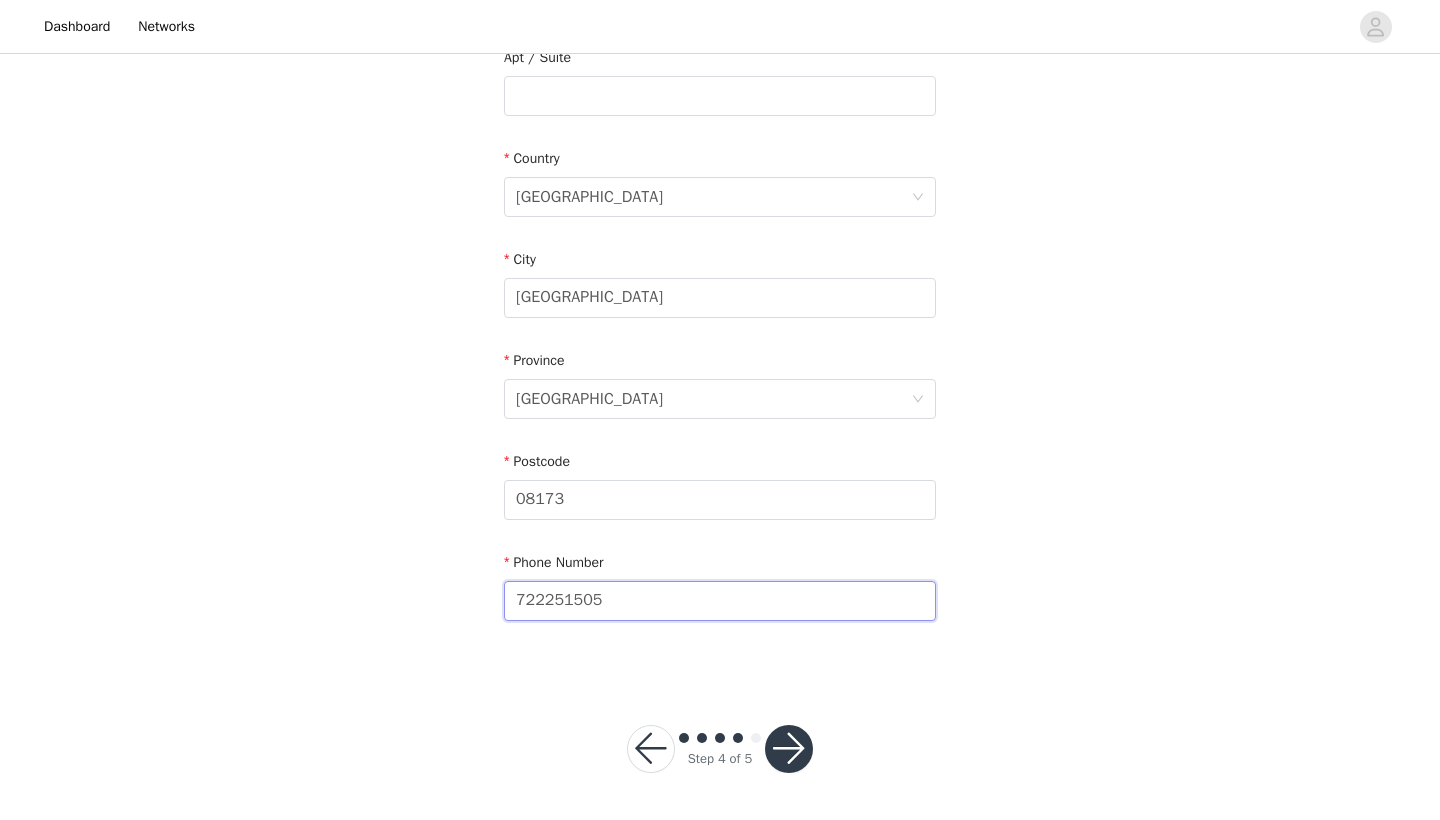 type on "722251505" 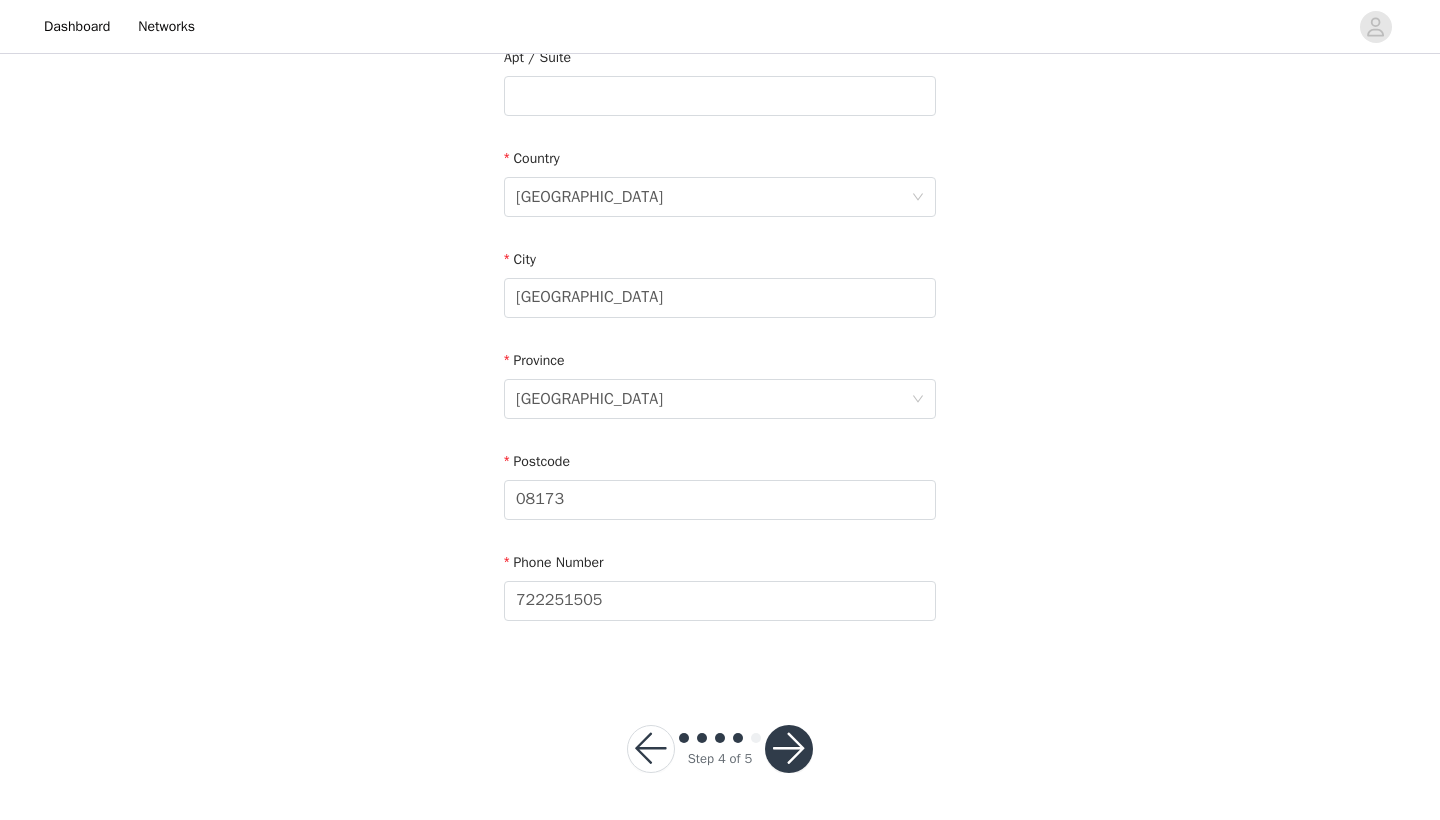 click on "STEP 4 OF 5
Shipping Information
Email [EMAIL_ADDRESS][DOMAIN_NAME]   First Name [PERSON_NAME]   Last Name [PERSON_NAME]   Address [STREET_ADDRESS]   Phone Number [PHONE_NUMBER]" at bounding box center (720, 96) 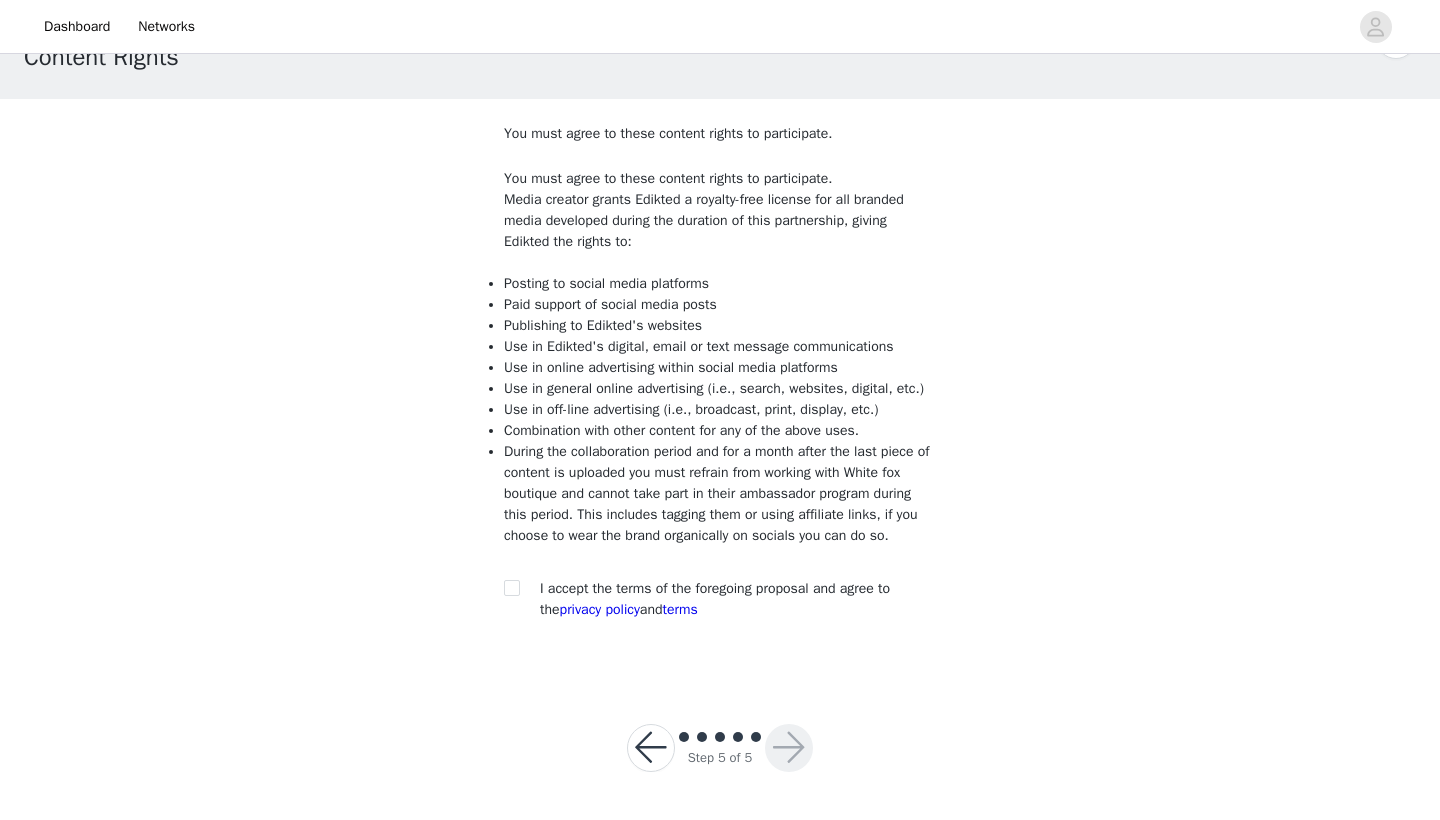 scroll, scrollTop: 104, scrollLeft: 0, axis: vertical 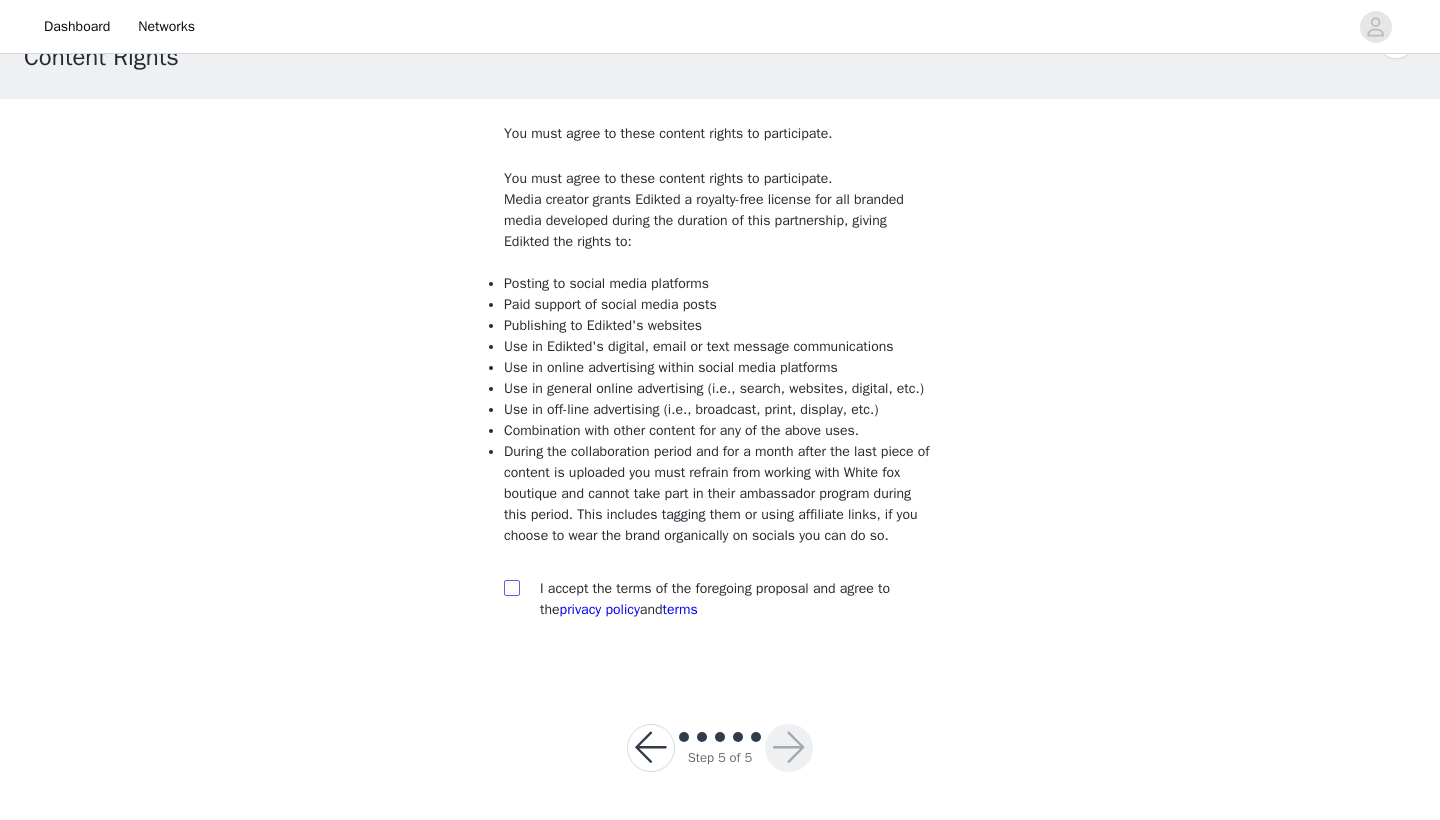 click at bounding box center [512, 588] 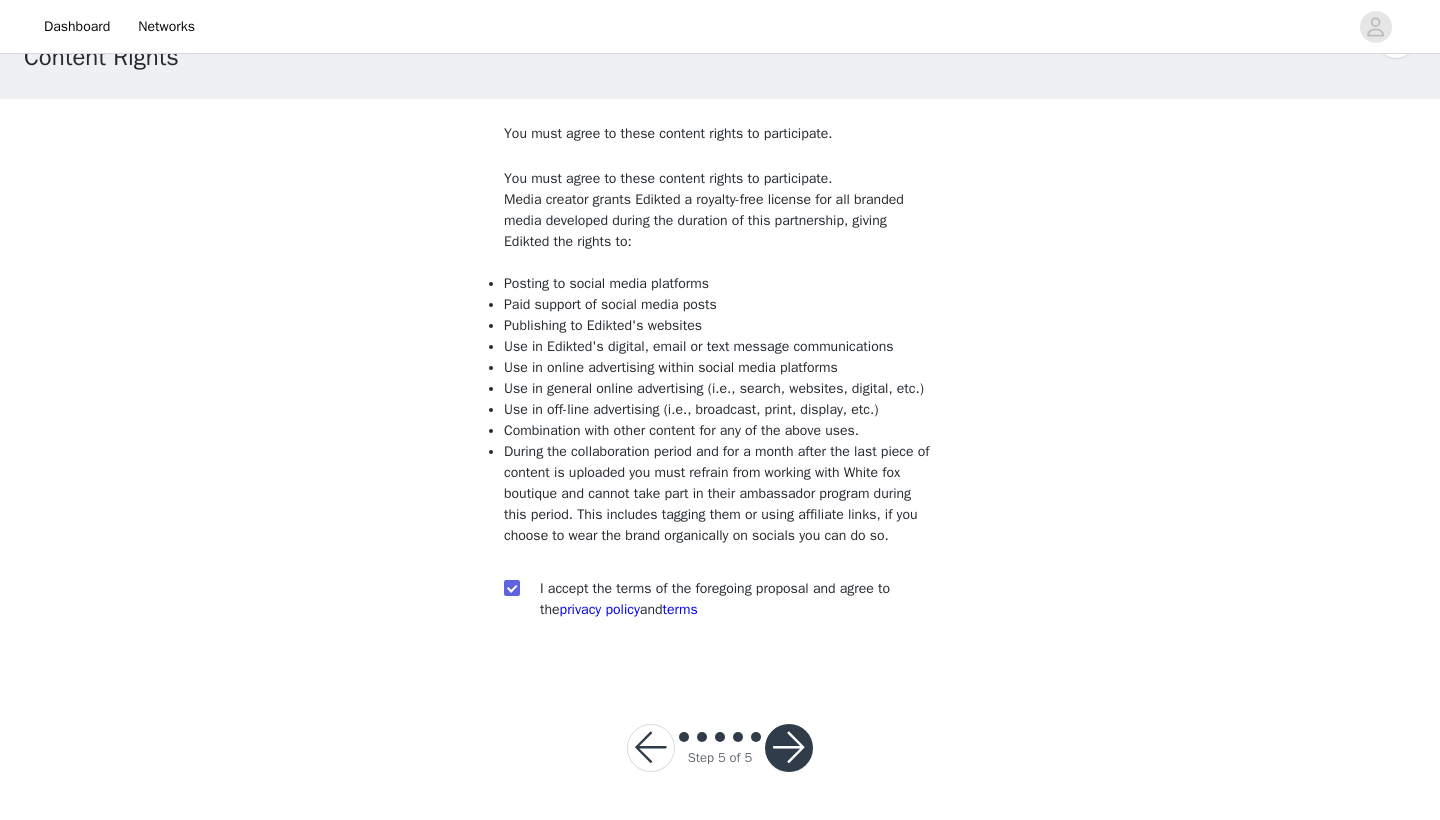 click at bounding box center (789, 748) 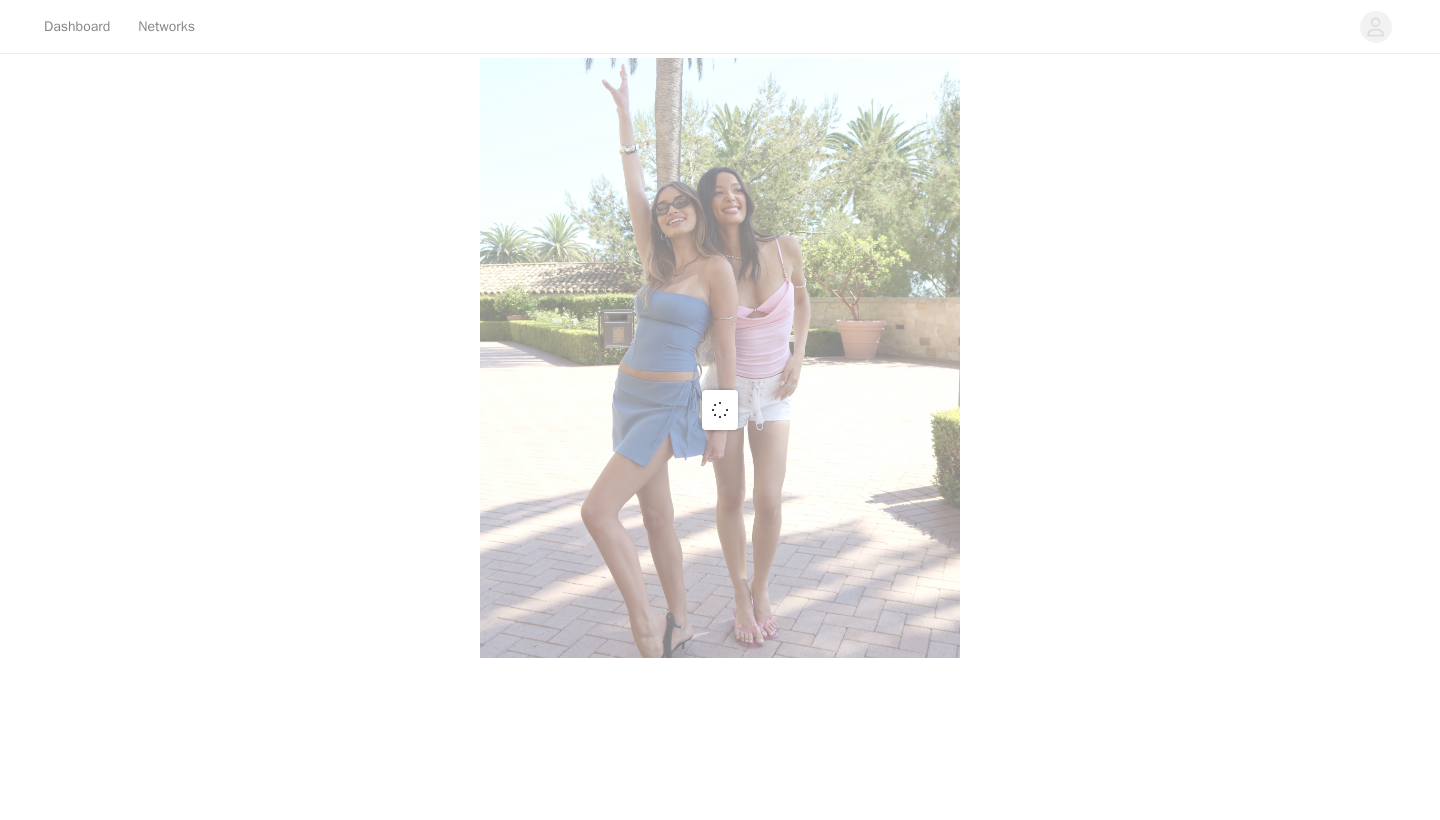 scroll, scrollTop: 0, scrollLeft: 0, axis: both 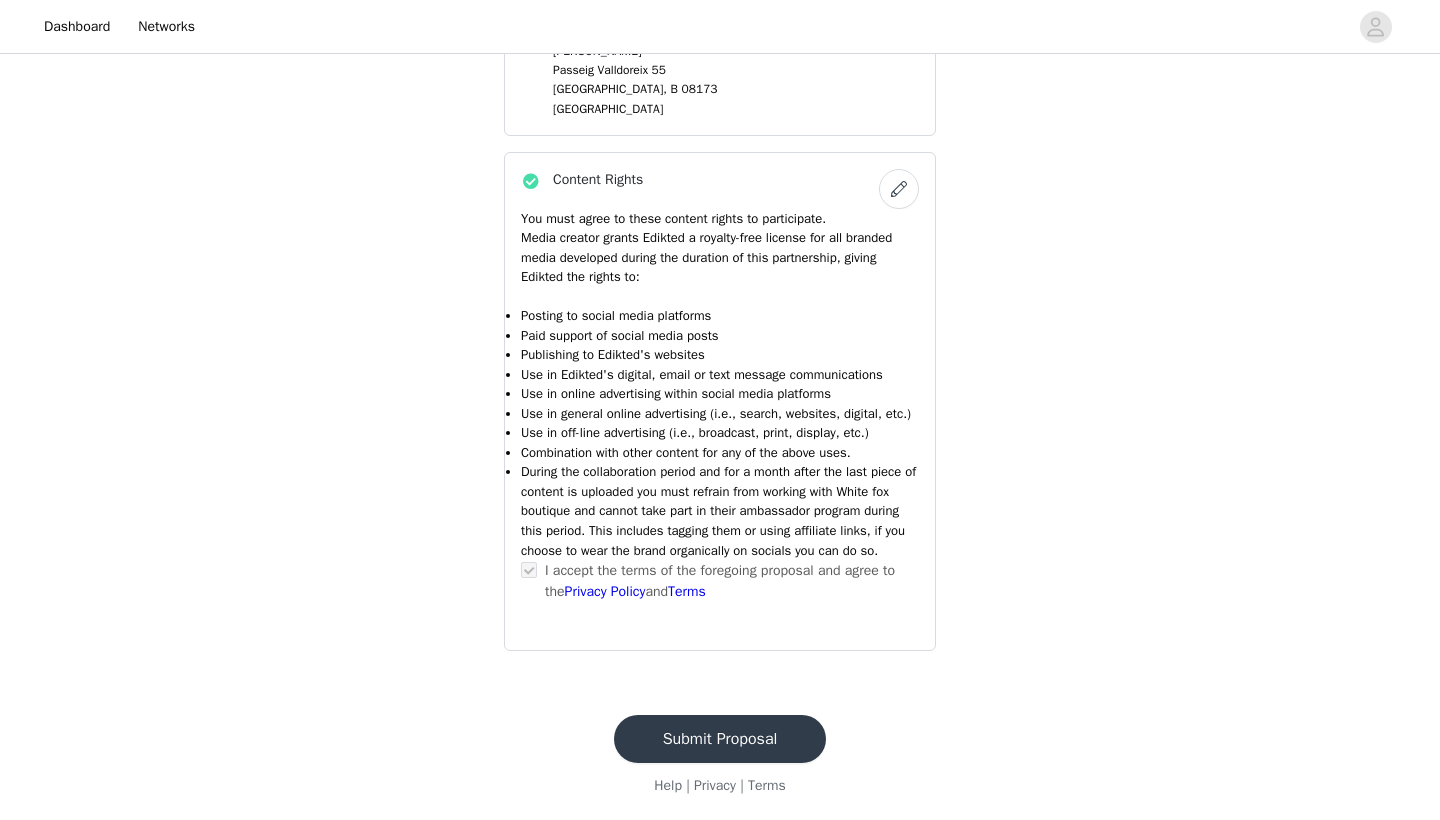 click on "Submit Proposal" at bounding box center [720, 739] 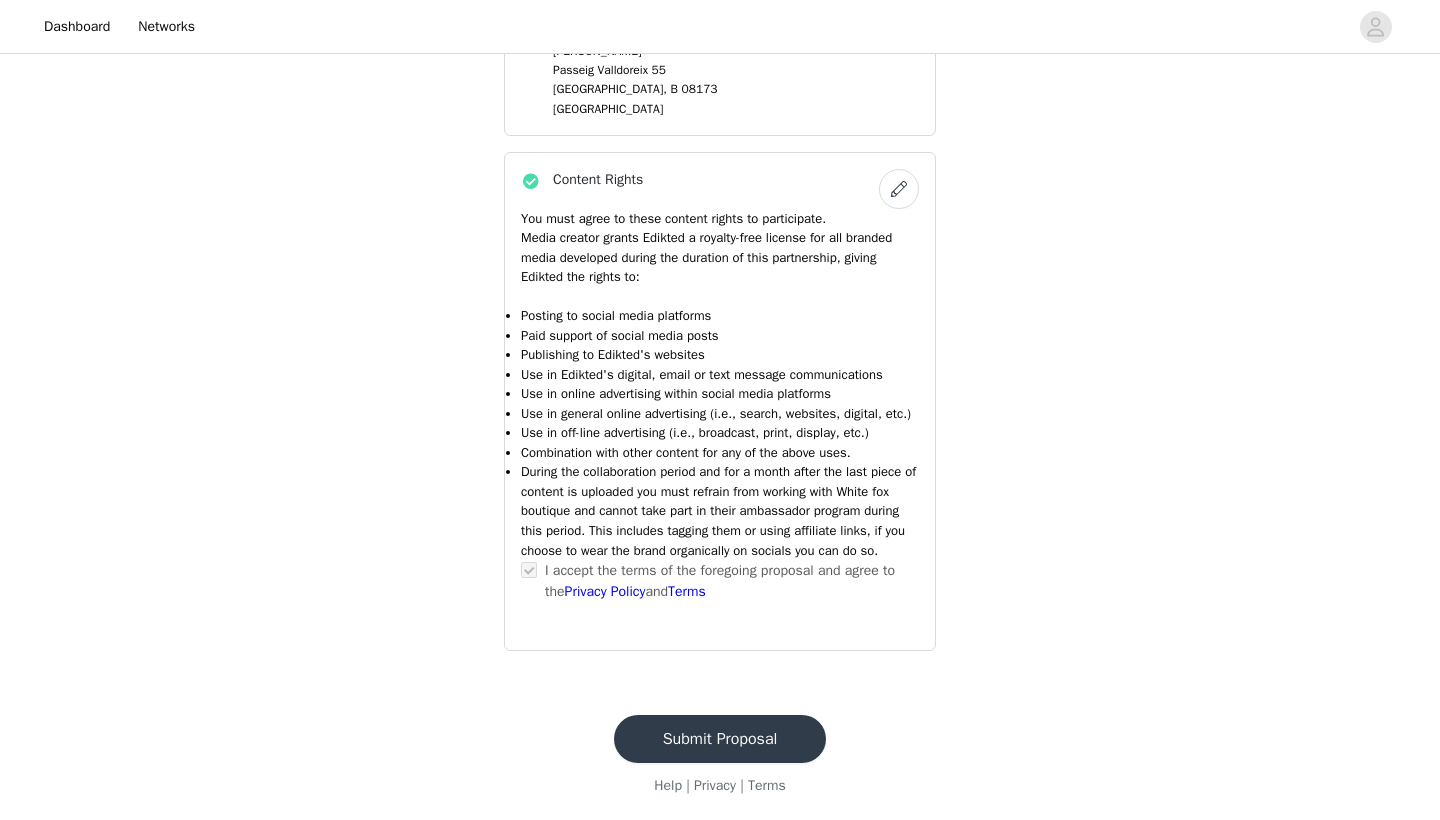 scroll, scrollTop: 0, scrollLeft: 0, axis: both 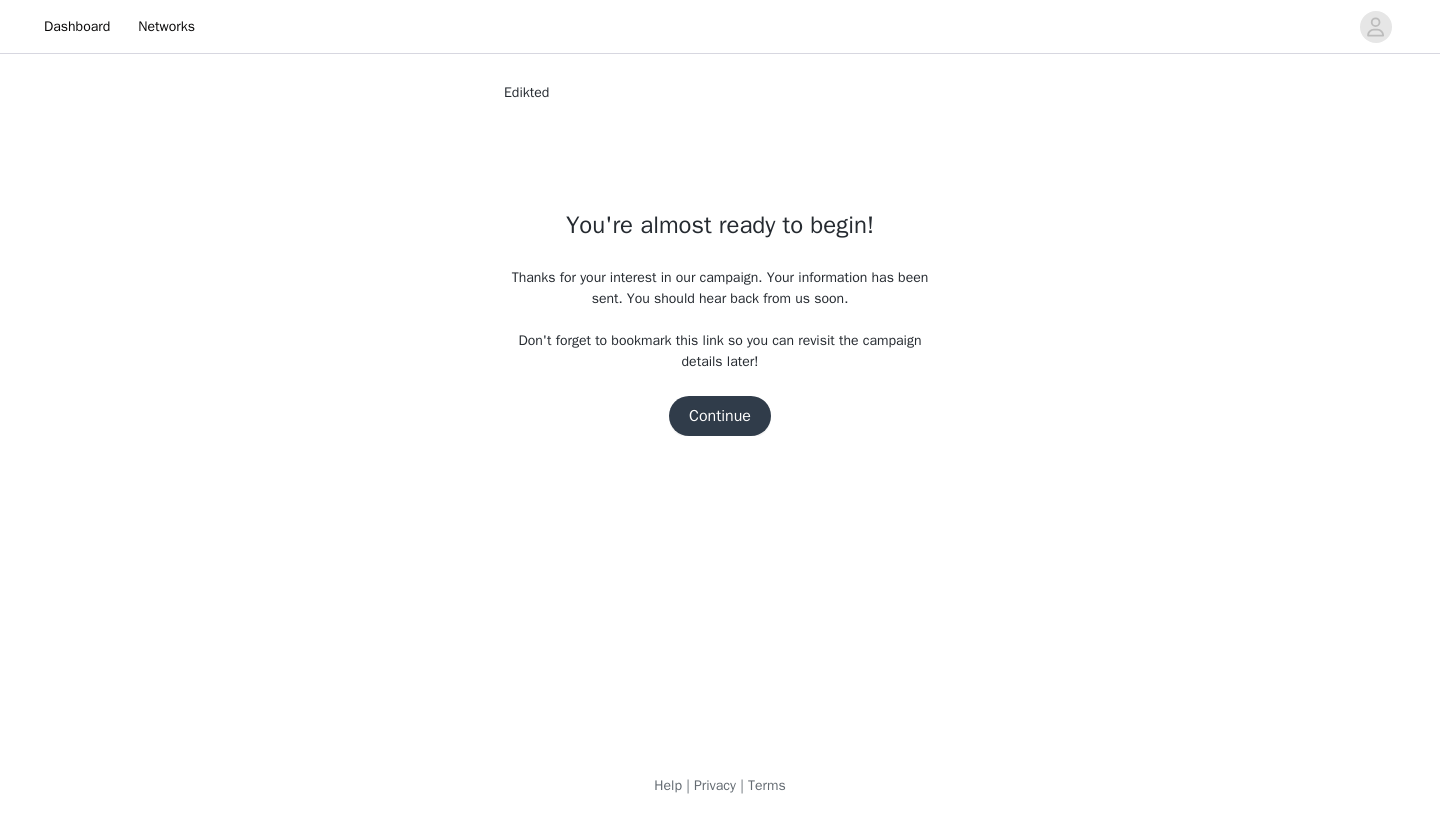 click on "Continue" at bounding box center (720, 416) 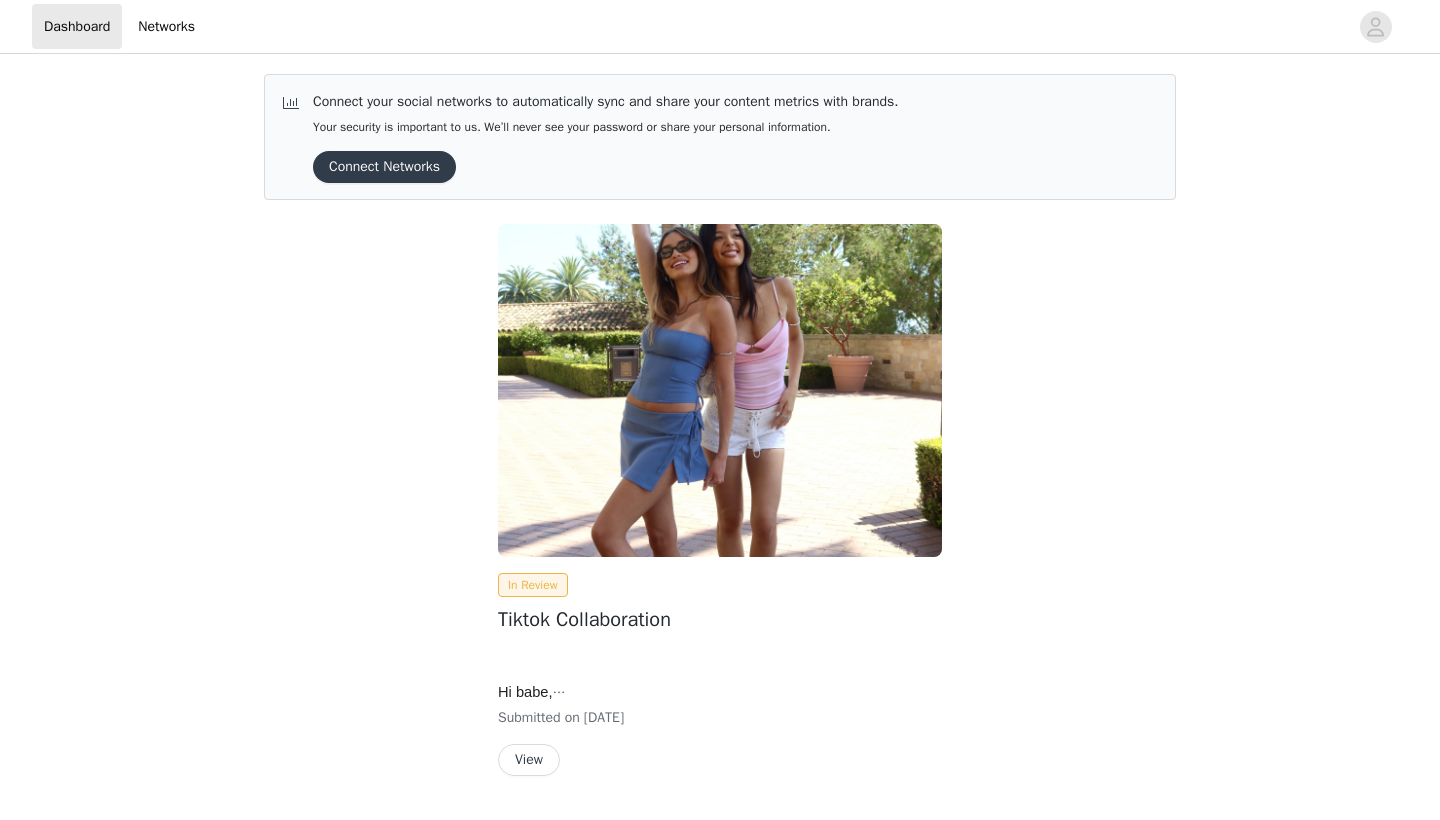 scroll, scrollTop: 0, scrollLeft: 0, axis: both 